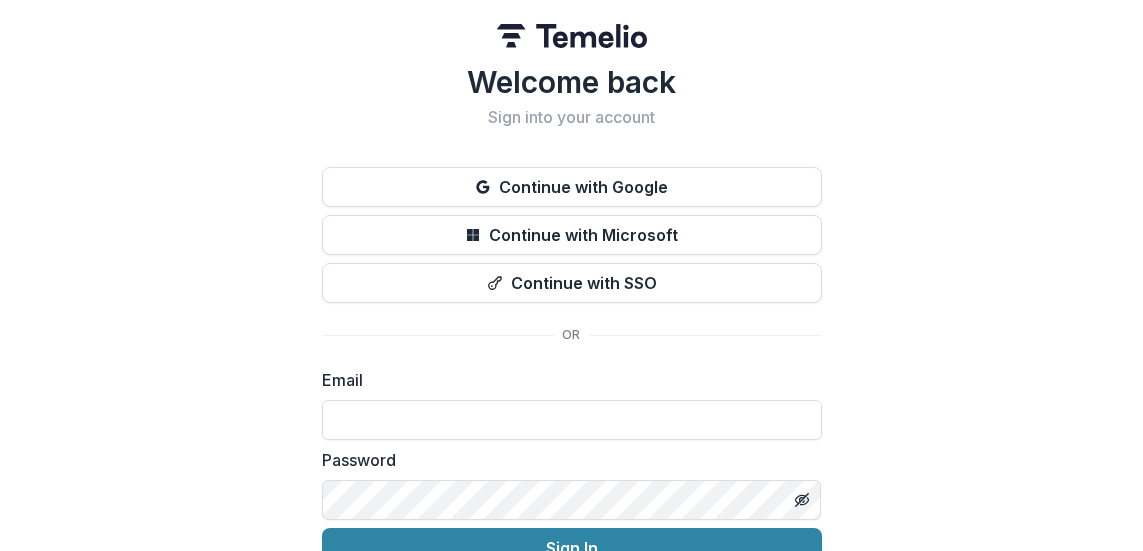 scroll, scrollTop: 0, scrollLeft: 0, axis: both 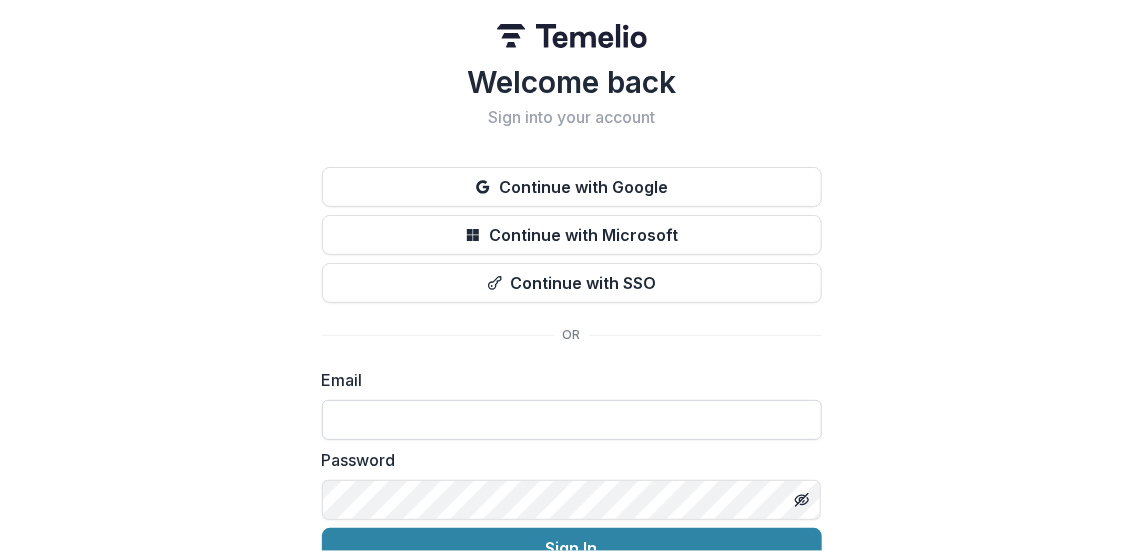 click at bounding box center [572, 420] 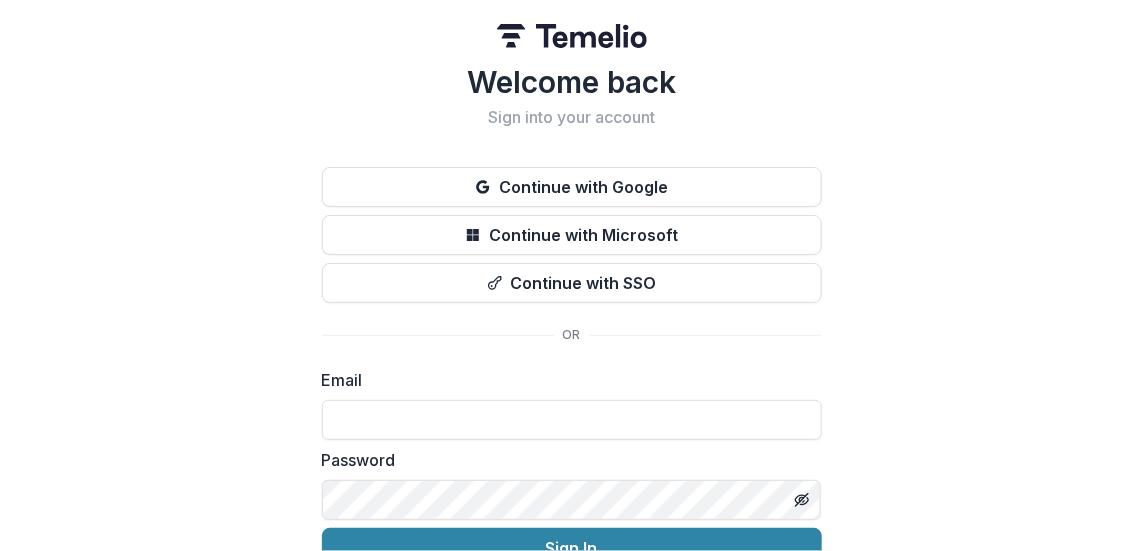 type on "**********" 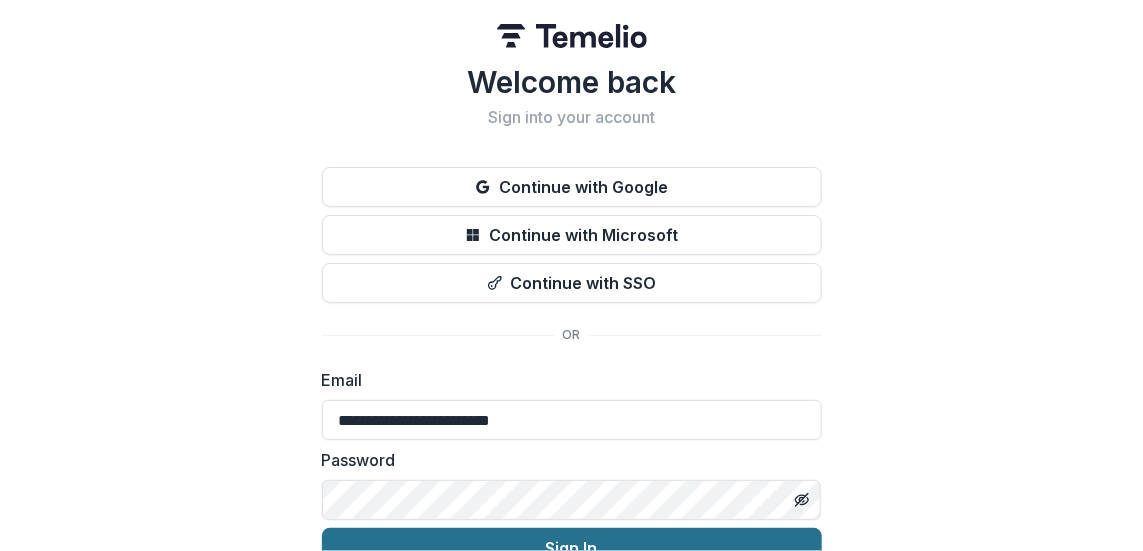 click on "Sign In" at bounding box center (572, 548) 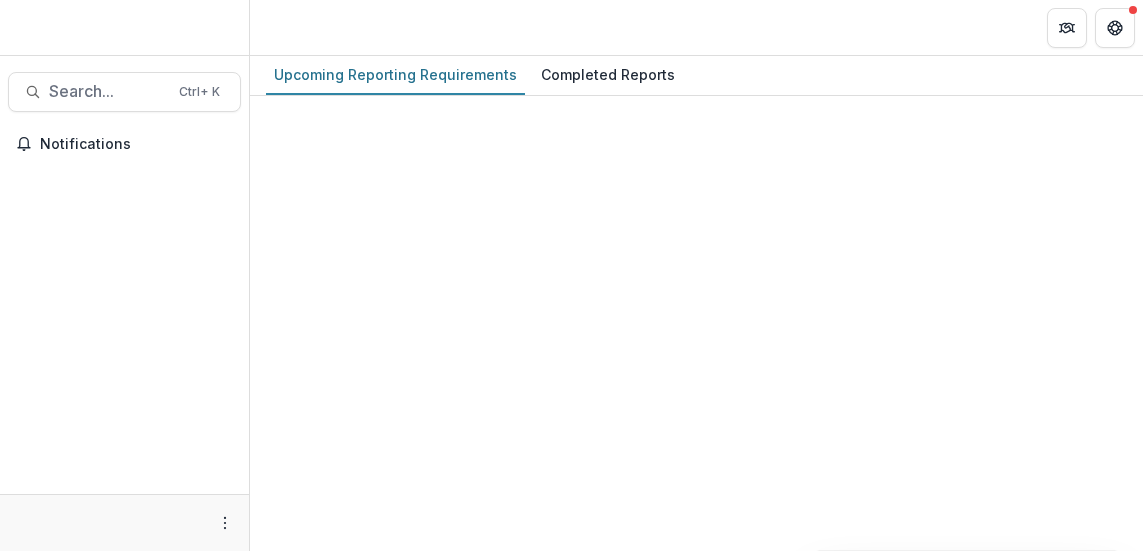 scroll, scrollTop: 0, scrollLeft: 0, axis: both 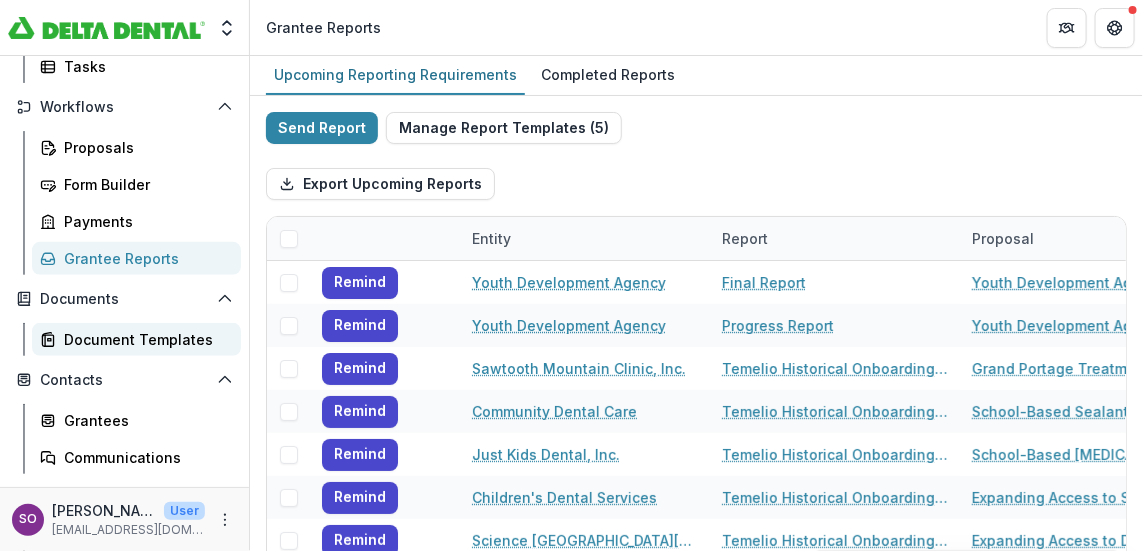 click on "Document Templates" at bounding box center [144, 339] 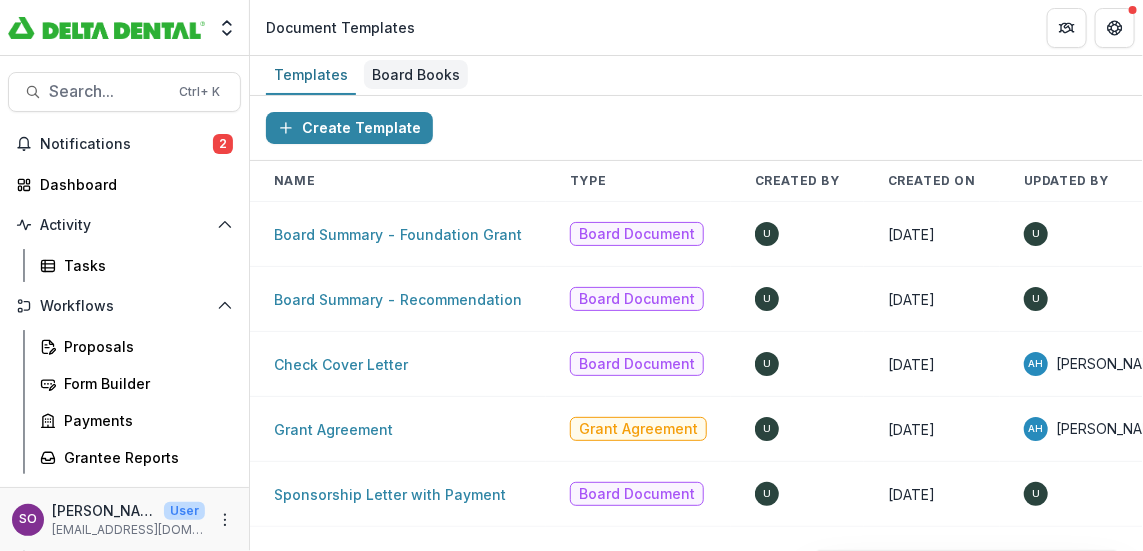 click on "Board Books" at bounding box center [416, 74] 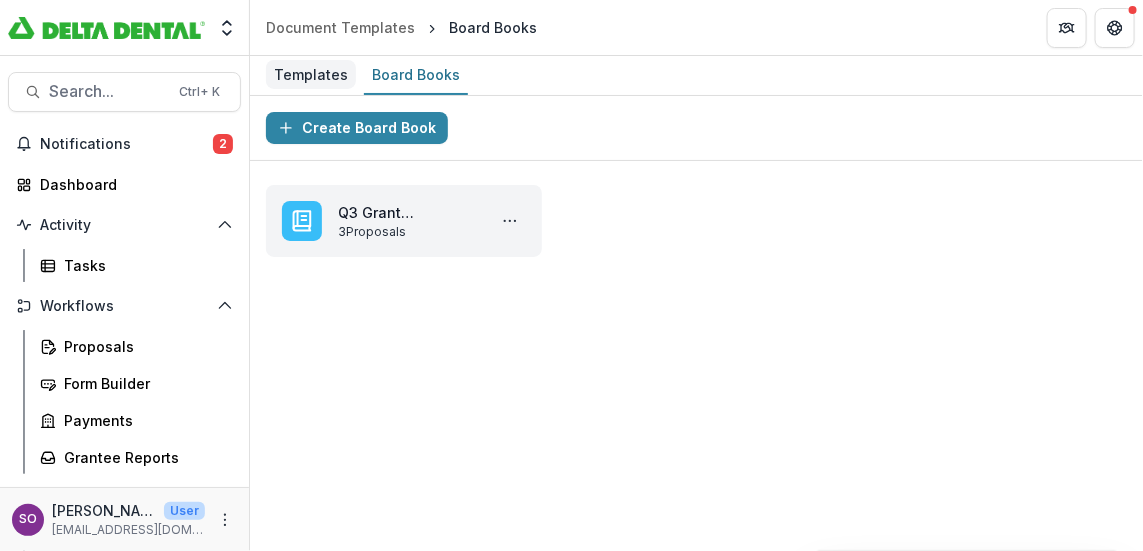 click on "Templates" at bounding box center [311, 74] 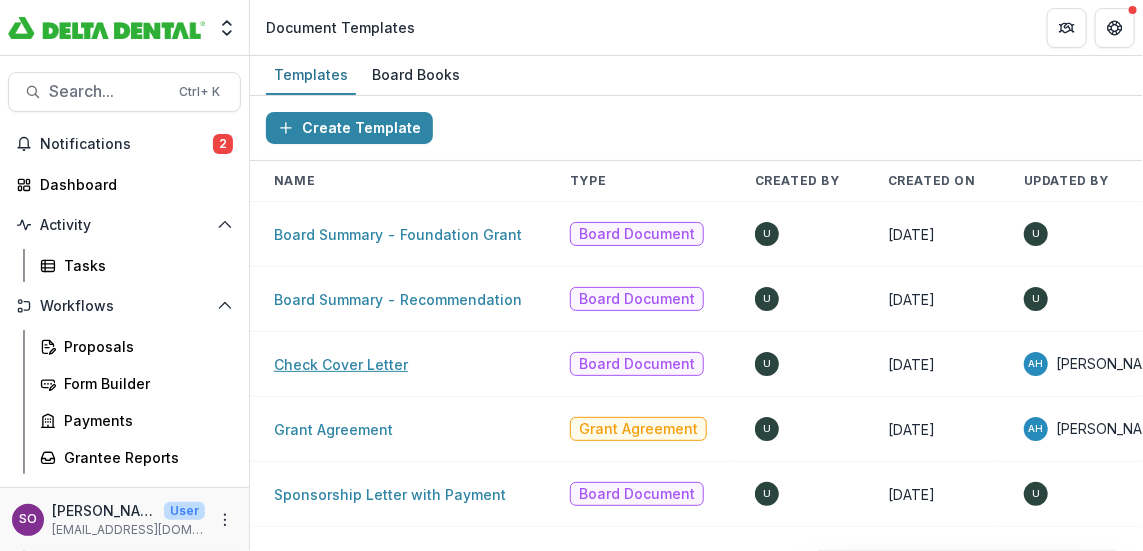 click on "Check Cover Letter" at bounding box center (341, 364) 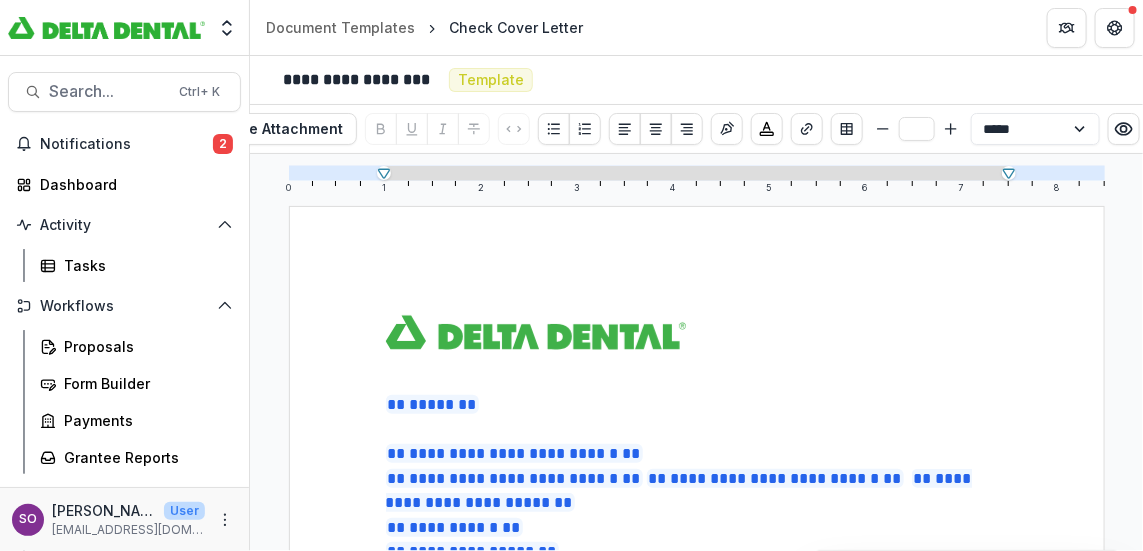 scroll, scrollTop: 145, scrollLeft: 0, axis: vertical 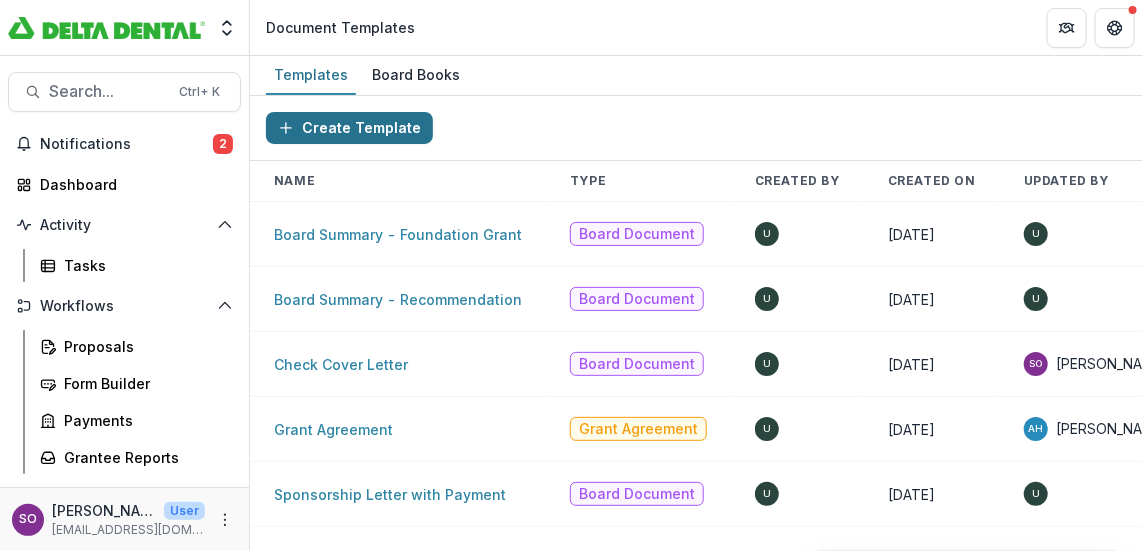 click on "Create Template" at bounding box center [349, 128] 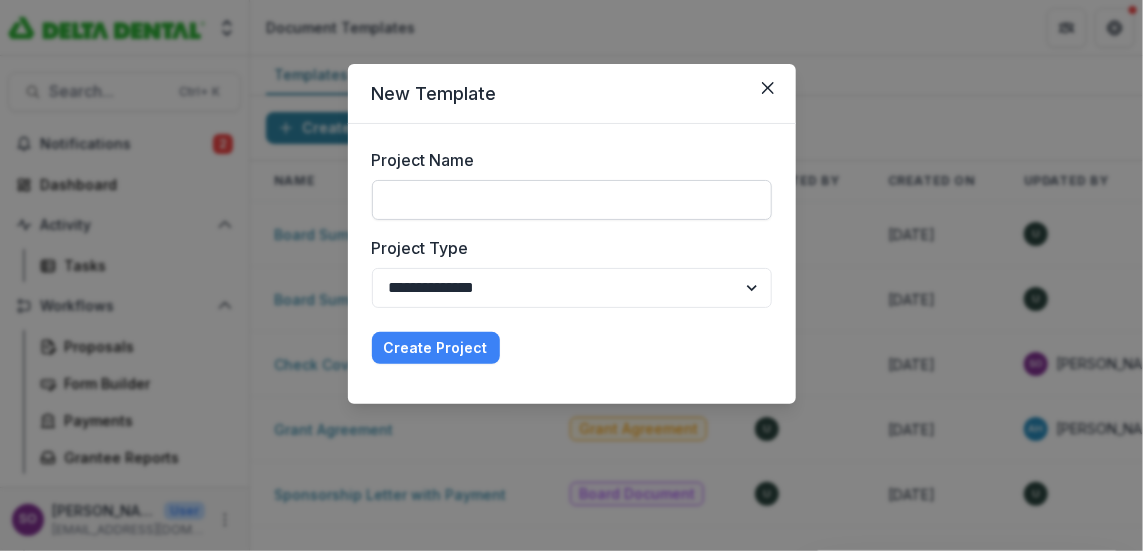 click on "Project Name" at bounding box center (572, 200) 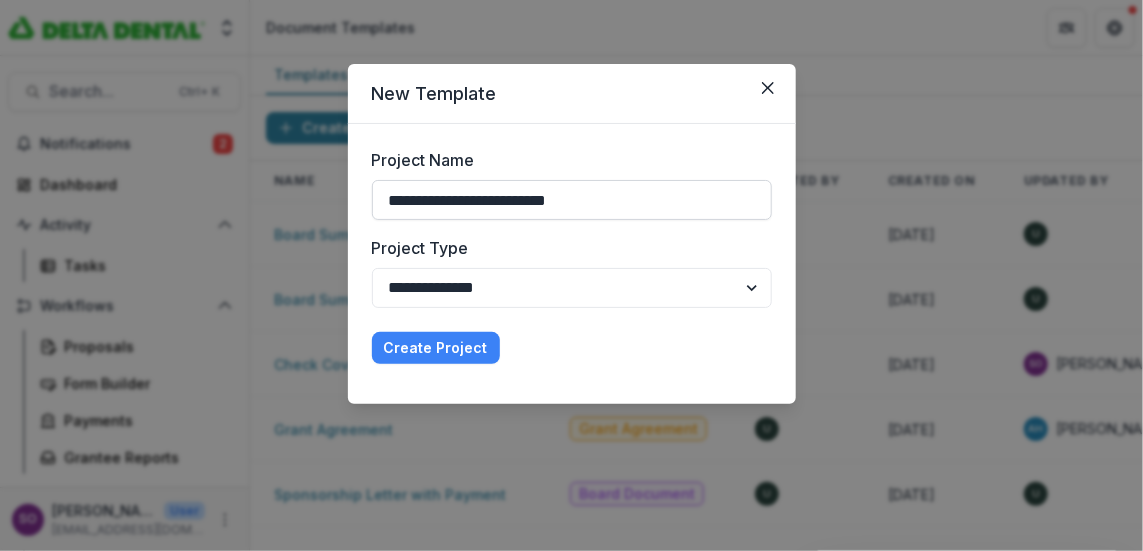 drag, startPoint x: 522, startPoint y: 198, endPoint x: 710, endPoint y: 202, distance: 188.04254 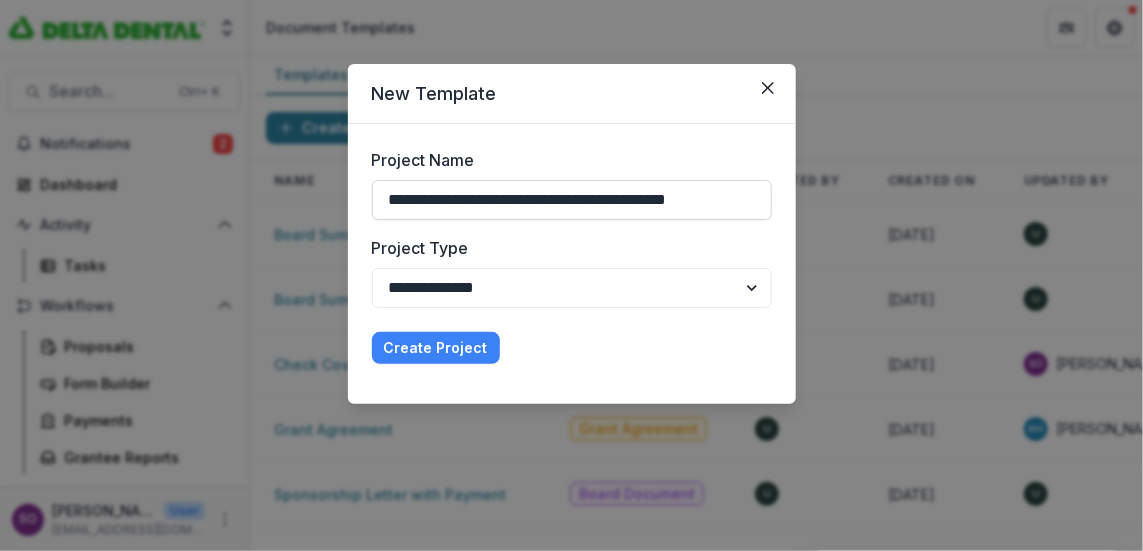 click on "**********" at bounding box center [572, 200] 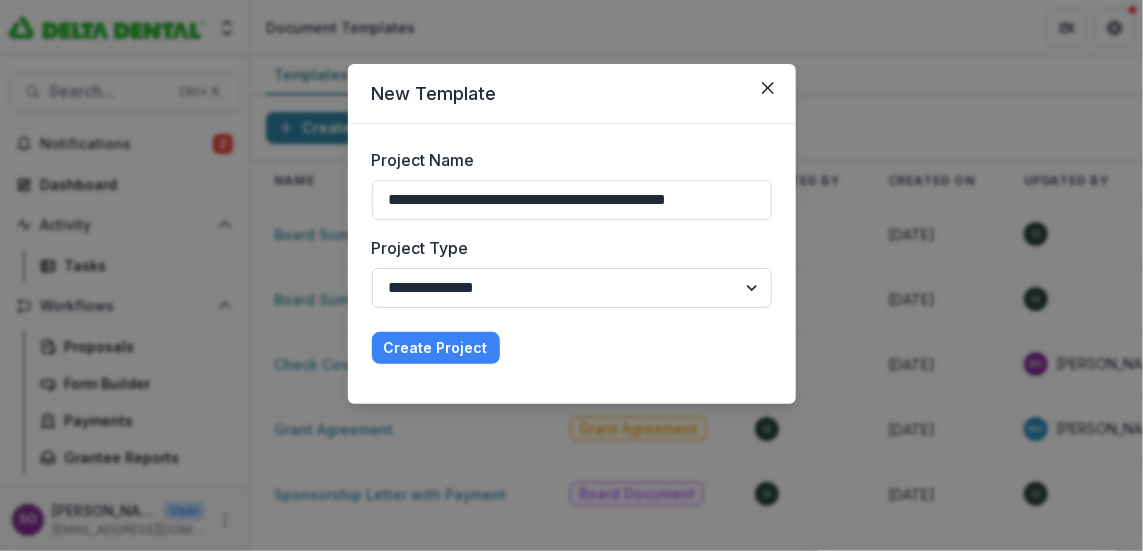 type on "**********" 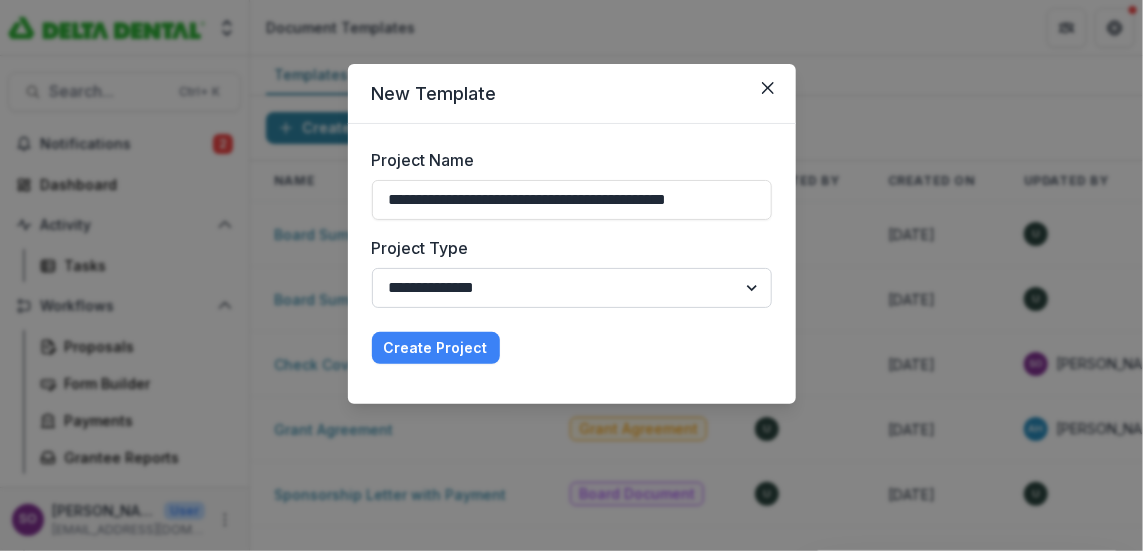 click on "**********" at bounding box center (572, 288) 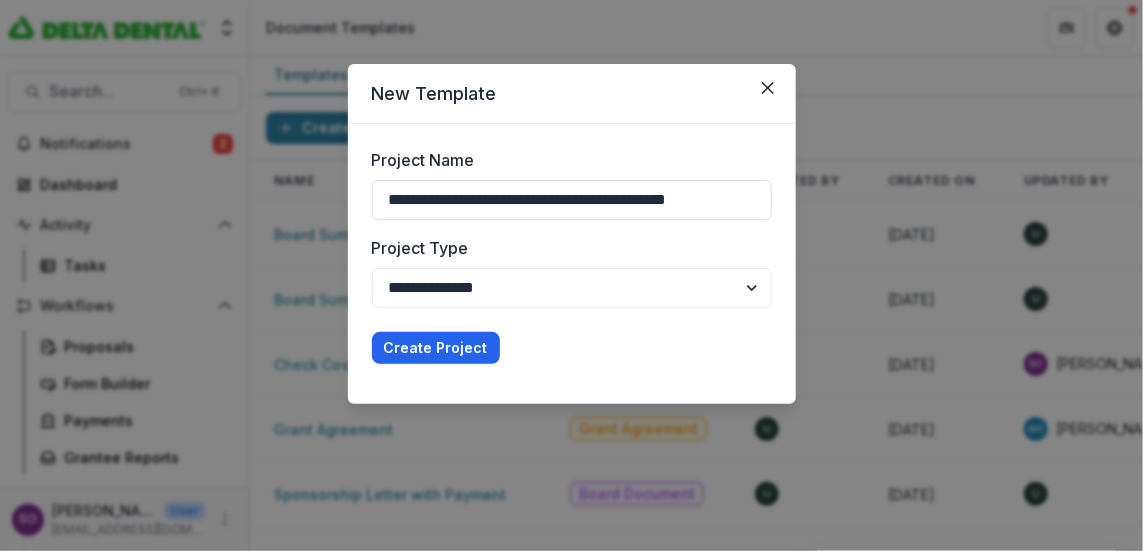 click on "Create Project" at bounding box center (436, 348) 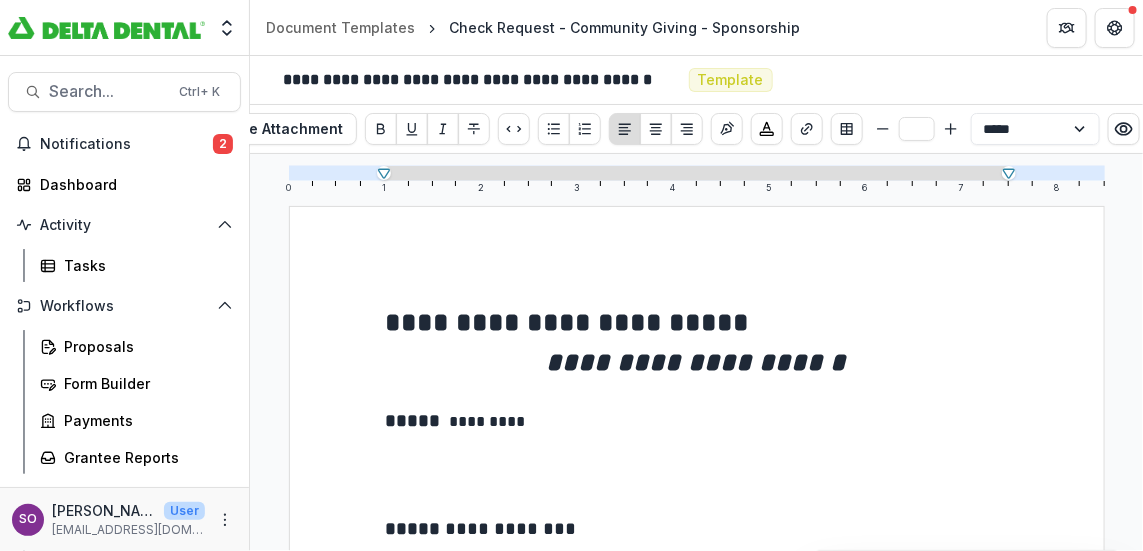 scroll, scrollTop: 917, scrollLeft: 0, axis: vertical 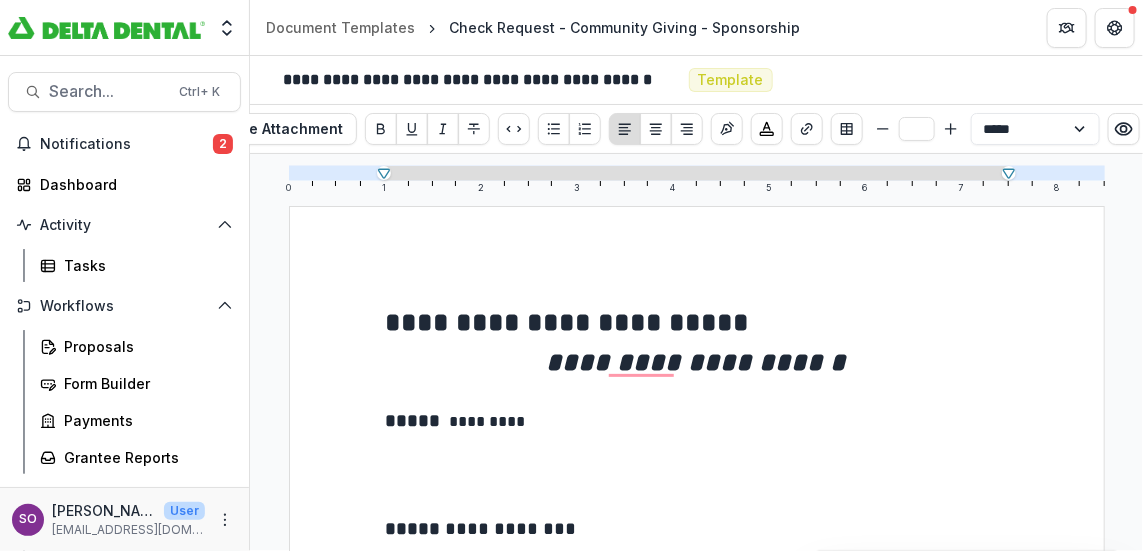 click on "**********" at bounding box center [568, 322] 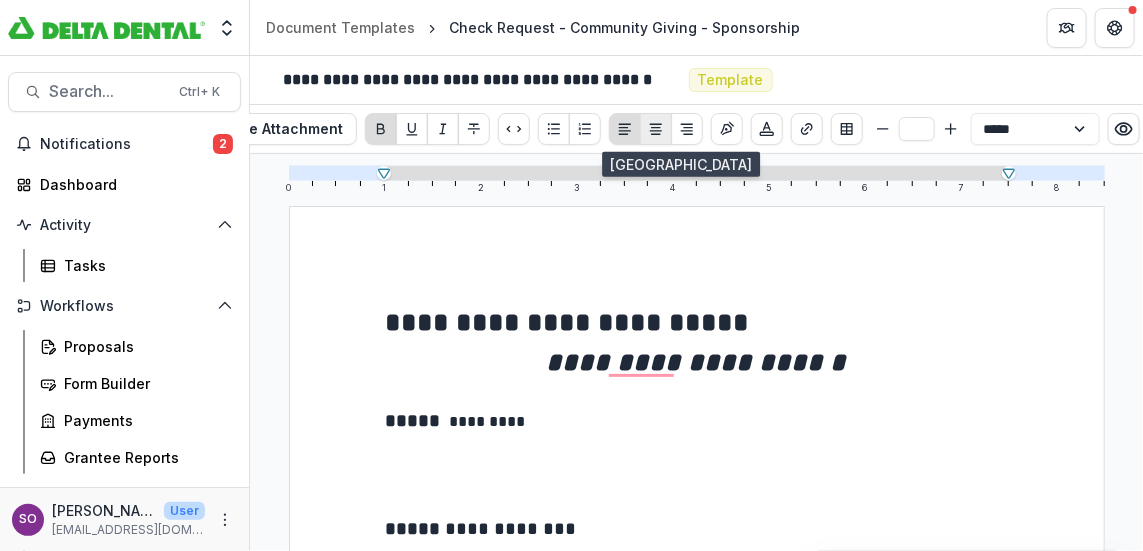 click at bounding box center (656, 129) 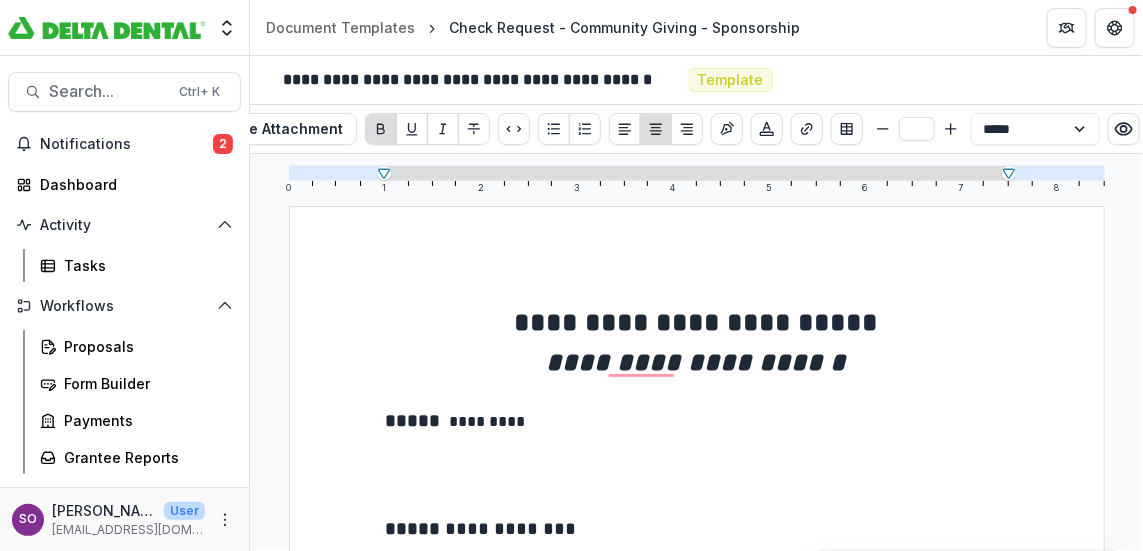 click on "**********" at bounding box center [697, 362] 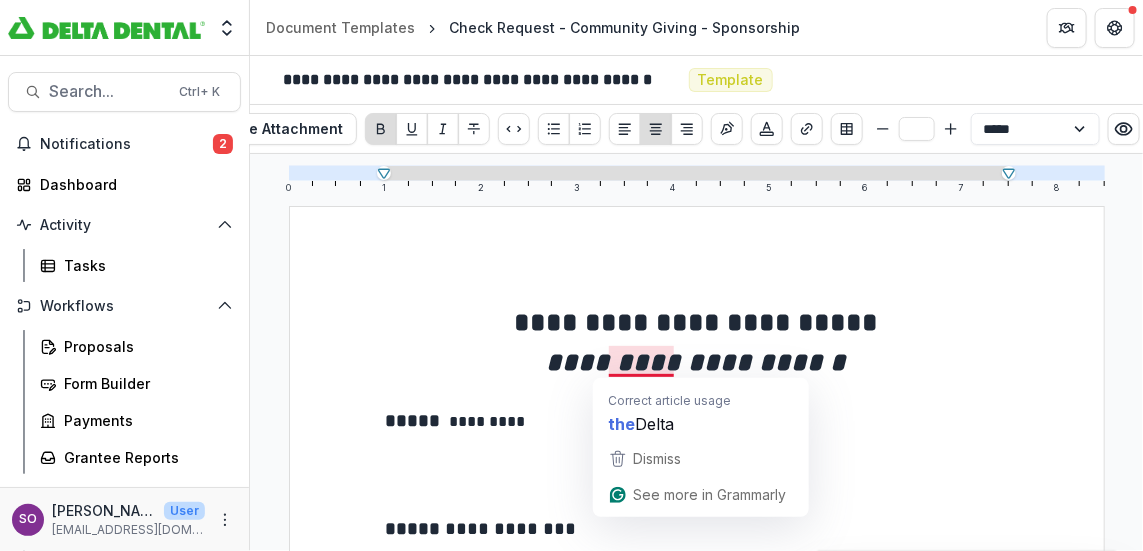 click on "**********" at bounding box center (697, 322) 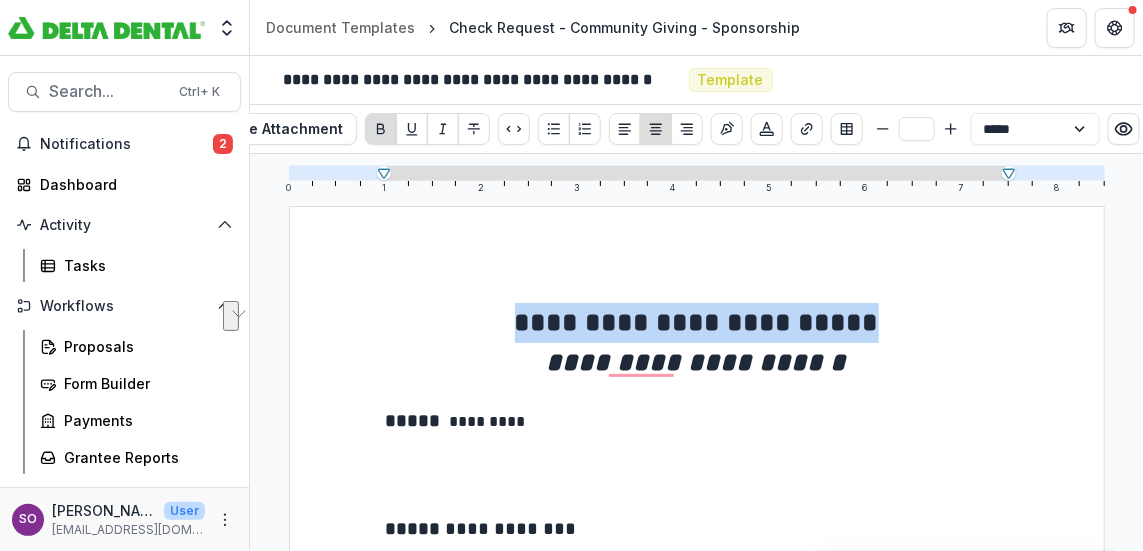 drag, startPoint x: 908, startPoint y: 314, endPoint x: 484, endPoint y: 322, distance: 424.07547 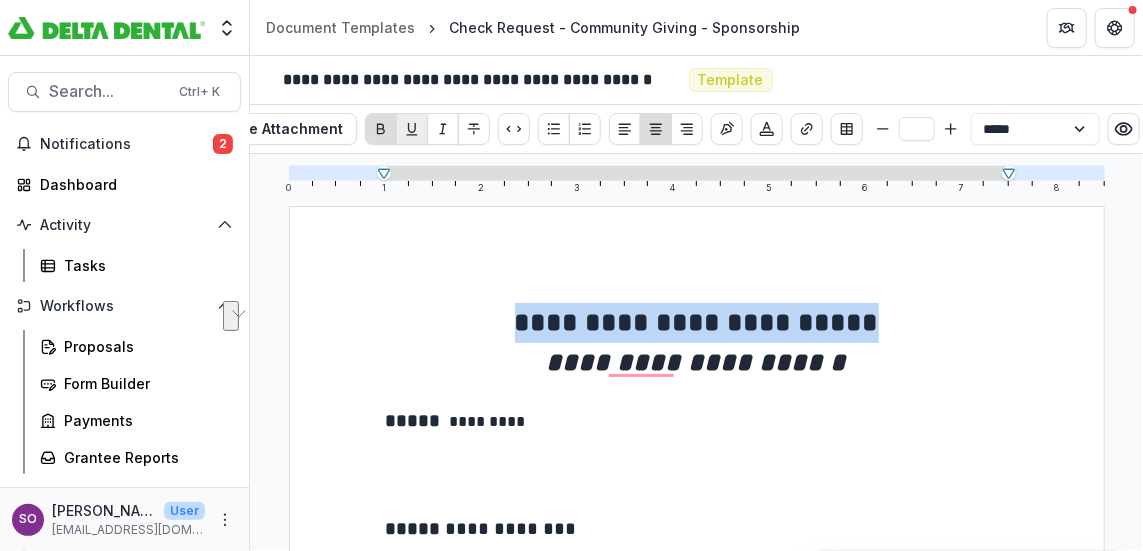 click 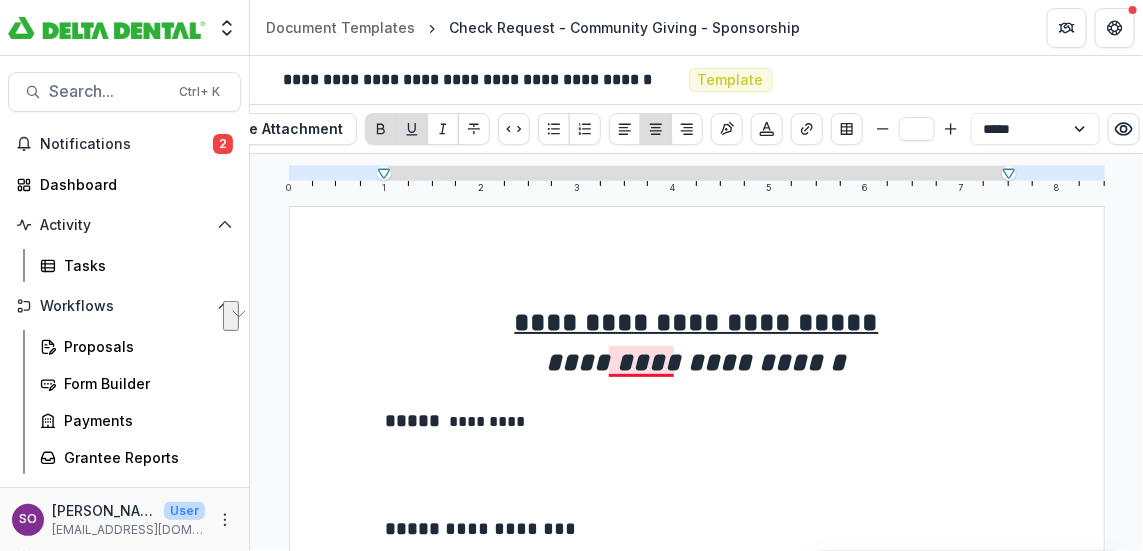 click on "**********" at bounding box center [697, 362] 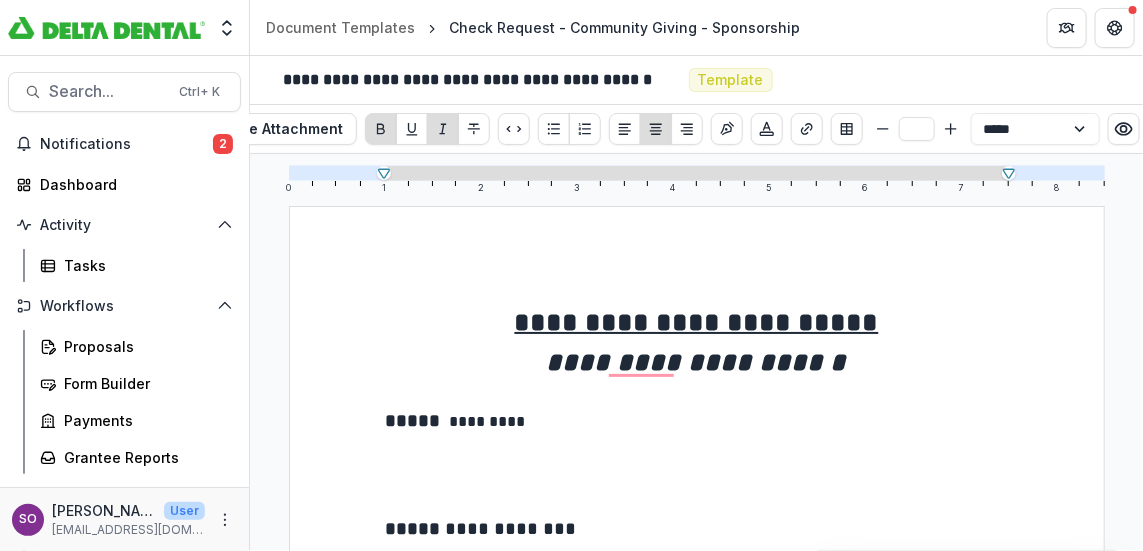 click on "**********" at bounding box center [697, 362] 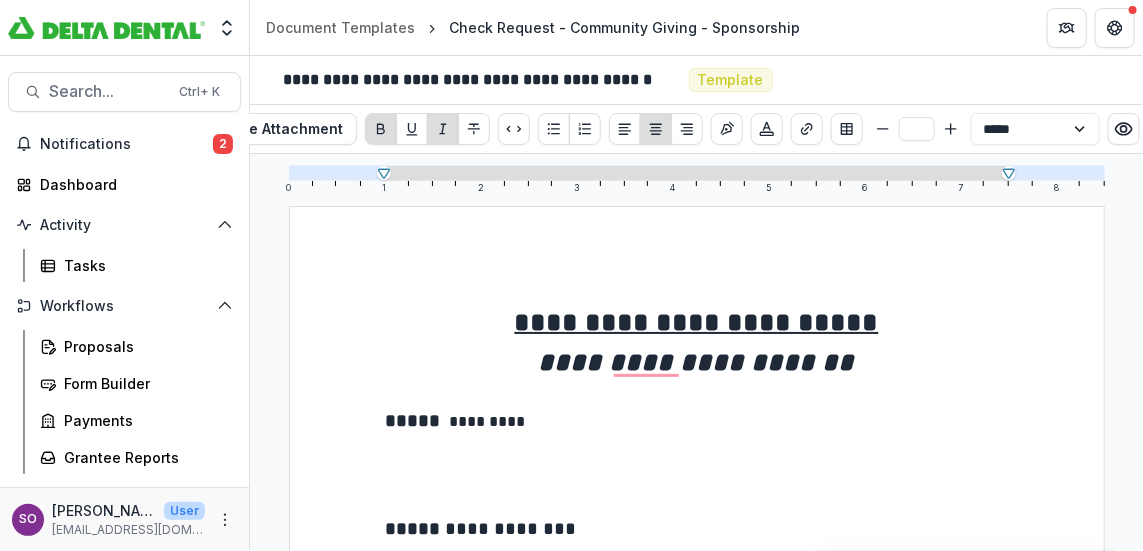 click on "**********" at bounding box center [697, 363] 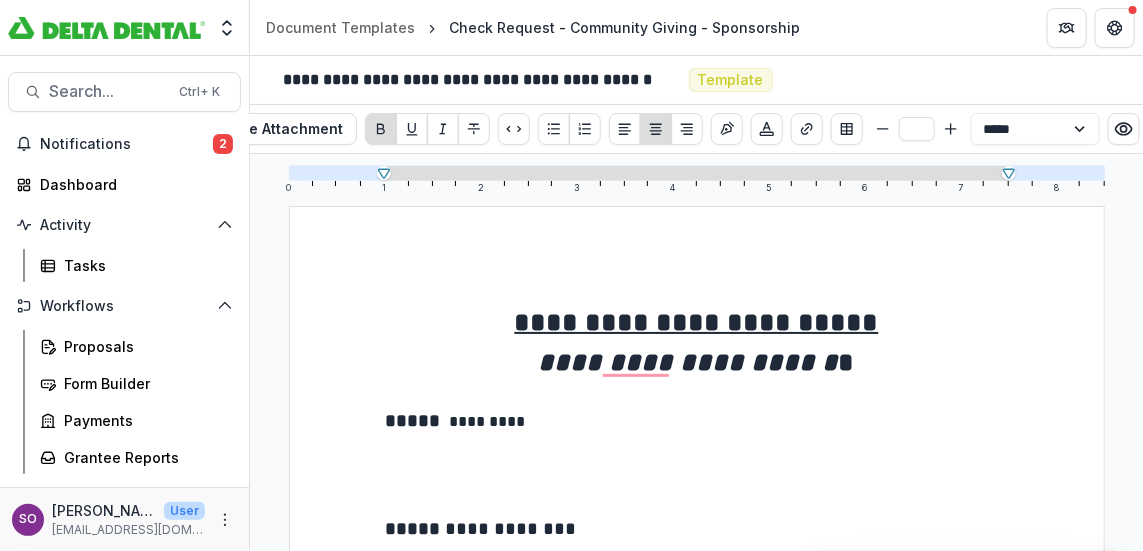 click on "**********" at bounding box center [689, 362] 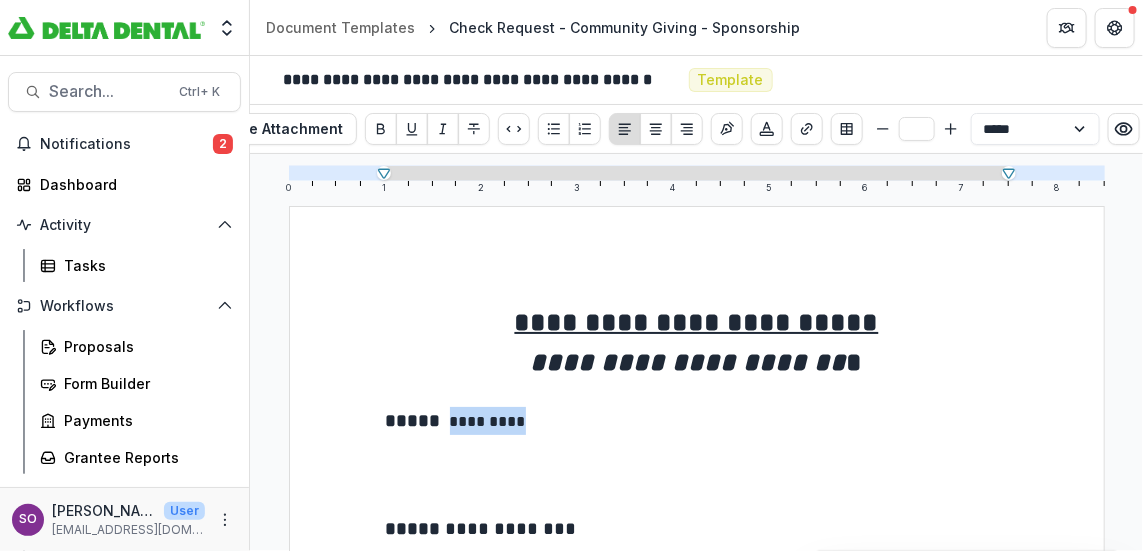 drag, startPoint x: 530, startPoint y: 421, endPoint x: 447, endPoint y: 423, distance: 83.02409 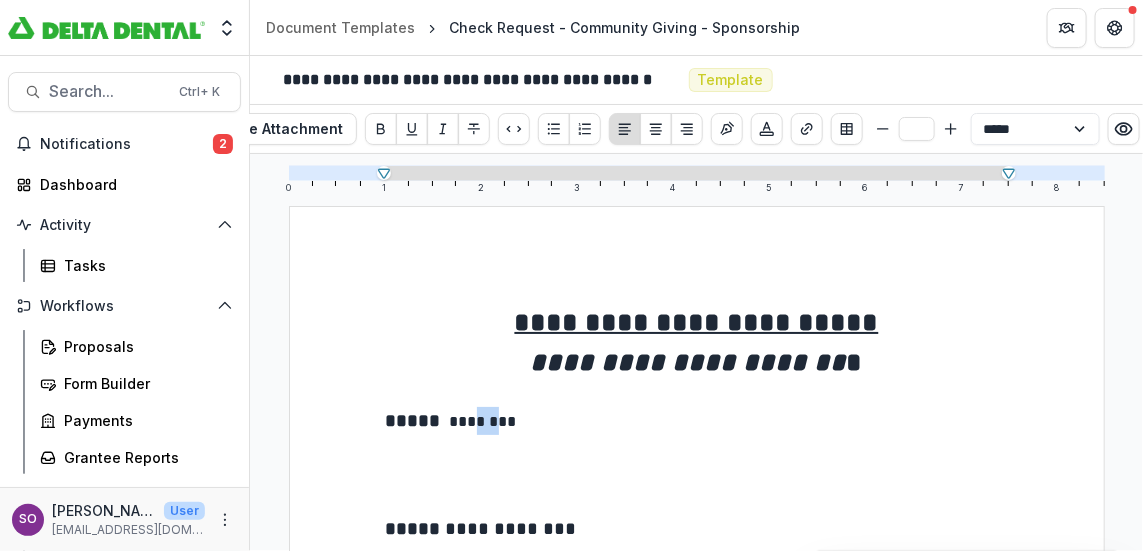 type 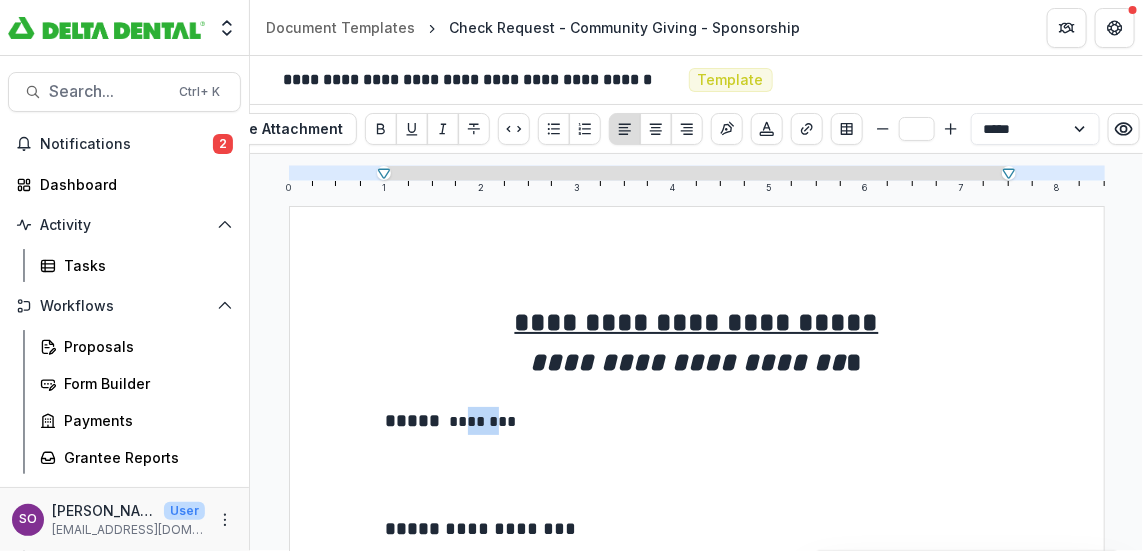 drag, startPoint x: 495, startPoint y: 419, endPoint x: 463, endPoint y: 418, distance: 32.01562 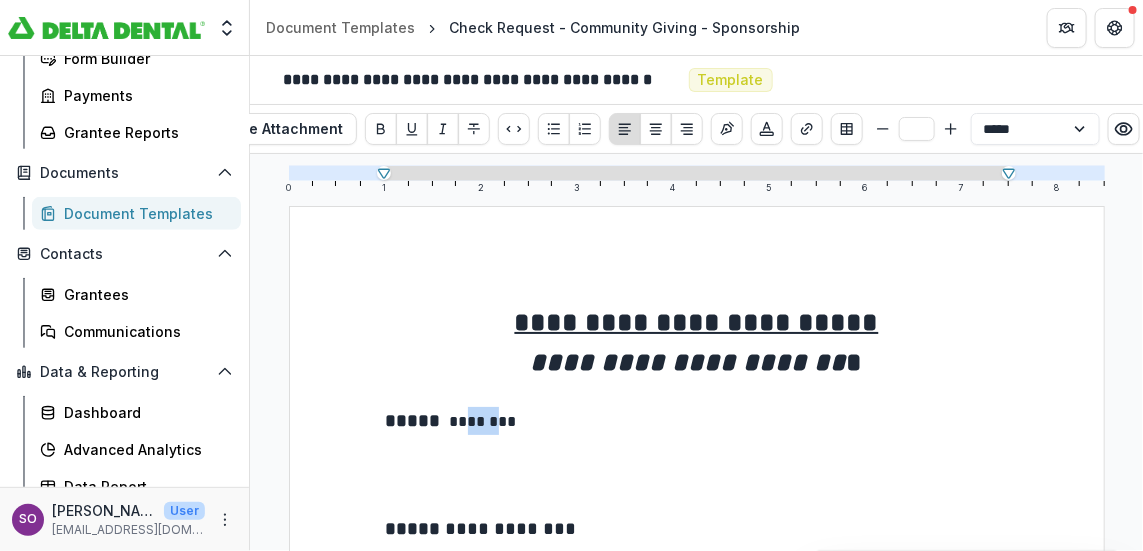 scroll, scrollTop: 368, scrollLeft: 0, axis: vertical 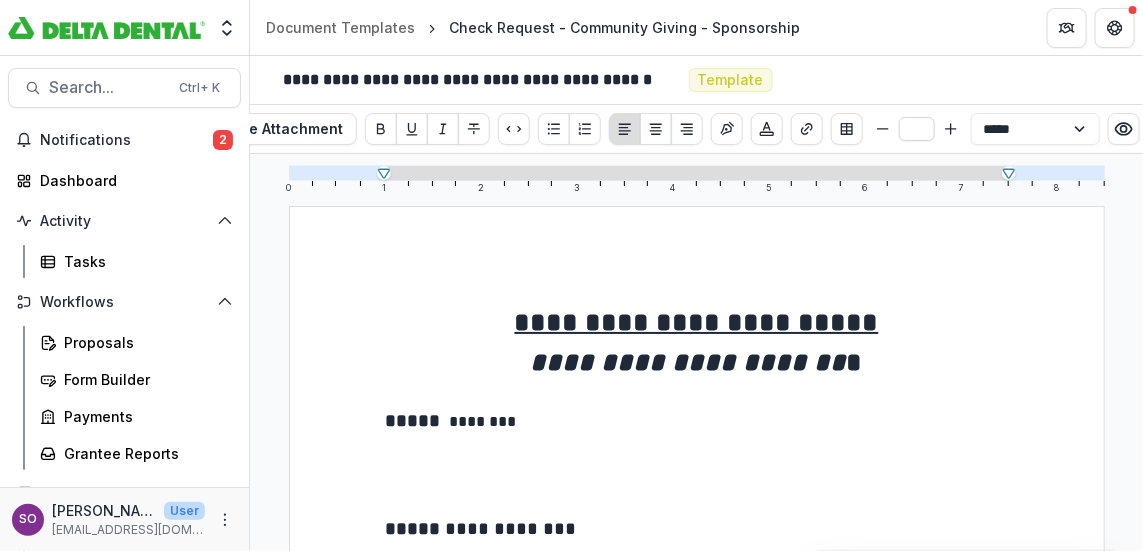 click at bounding box center [917, 129] 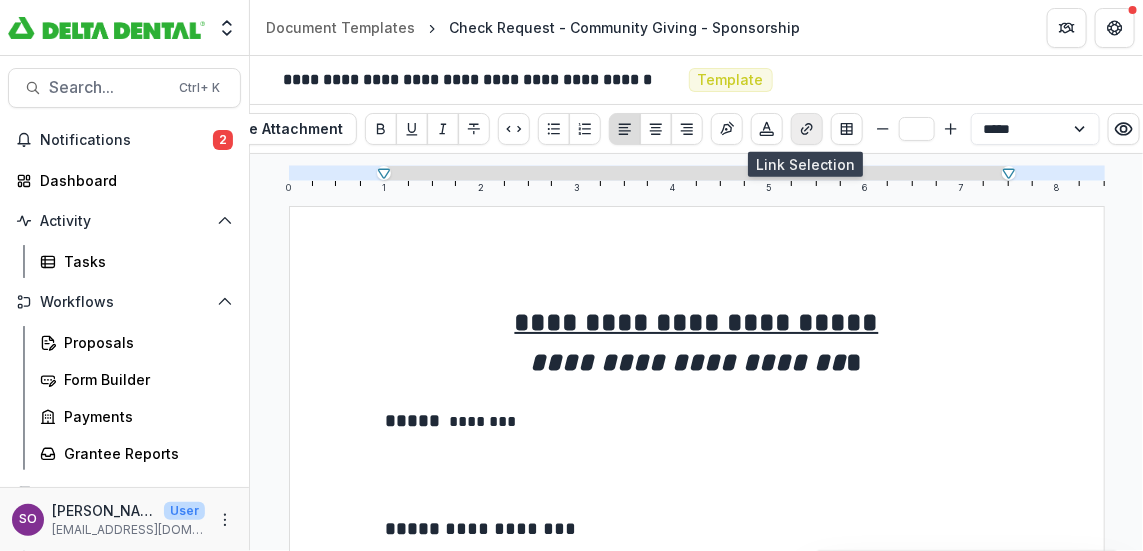 click 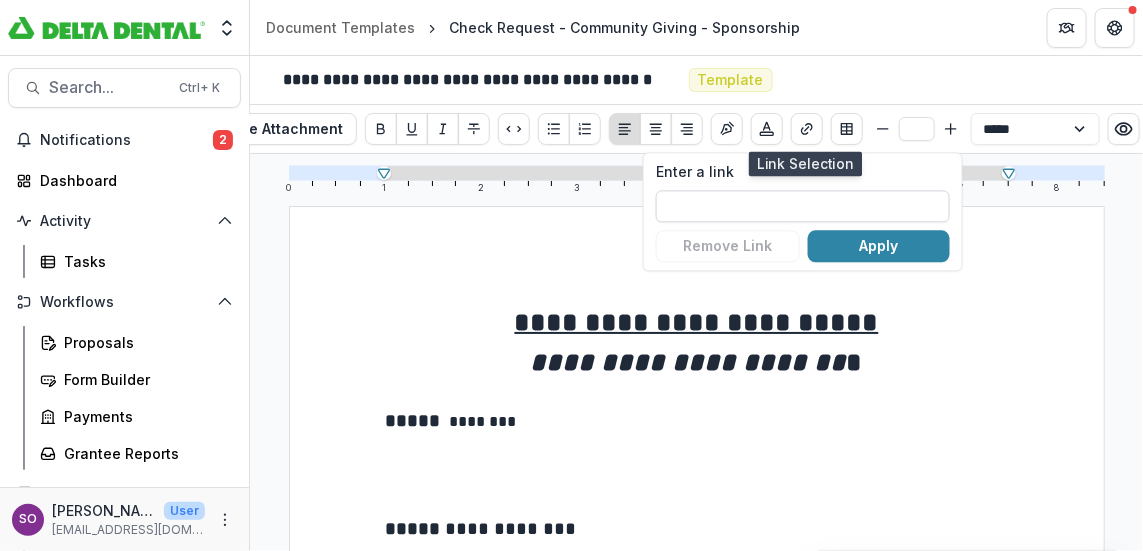 click on "Enter a link" at bounding box center [803, 206] 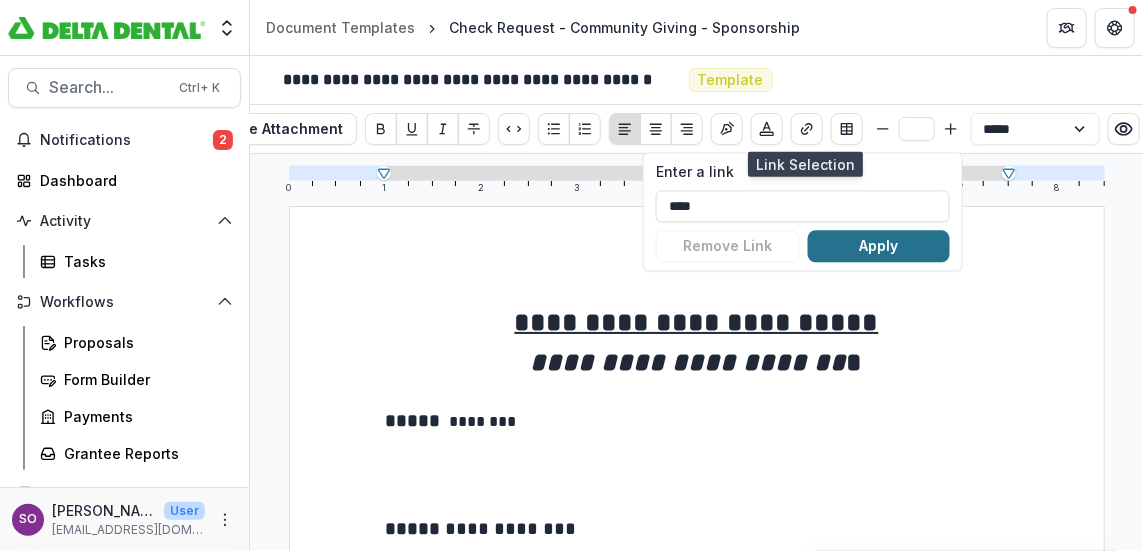 type on "****" 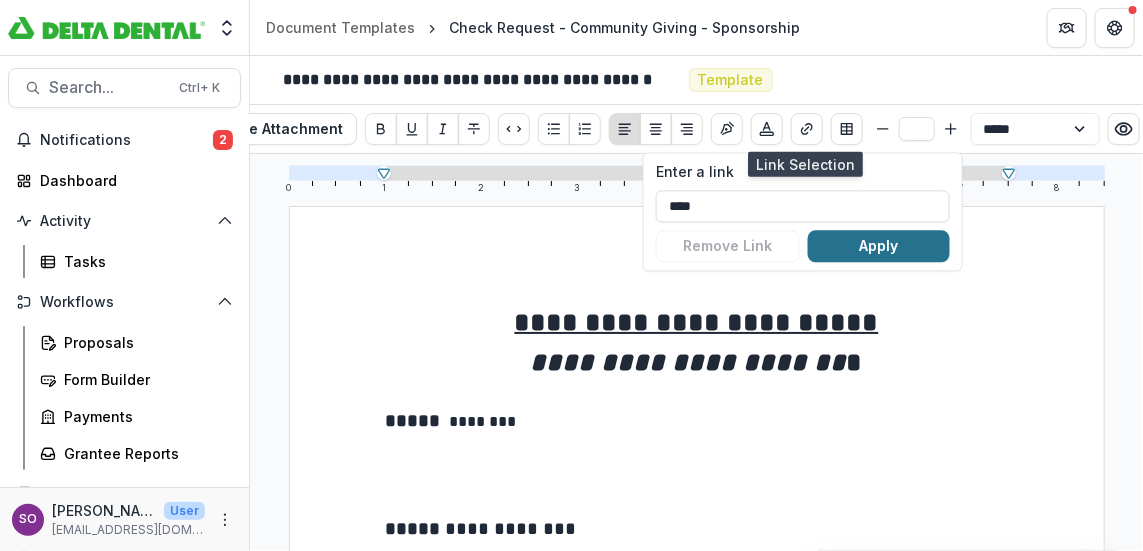 click on "Apply" at bounding box center [879, 246] 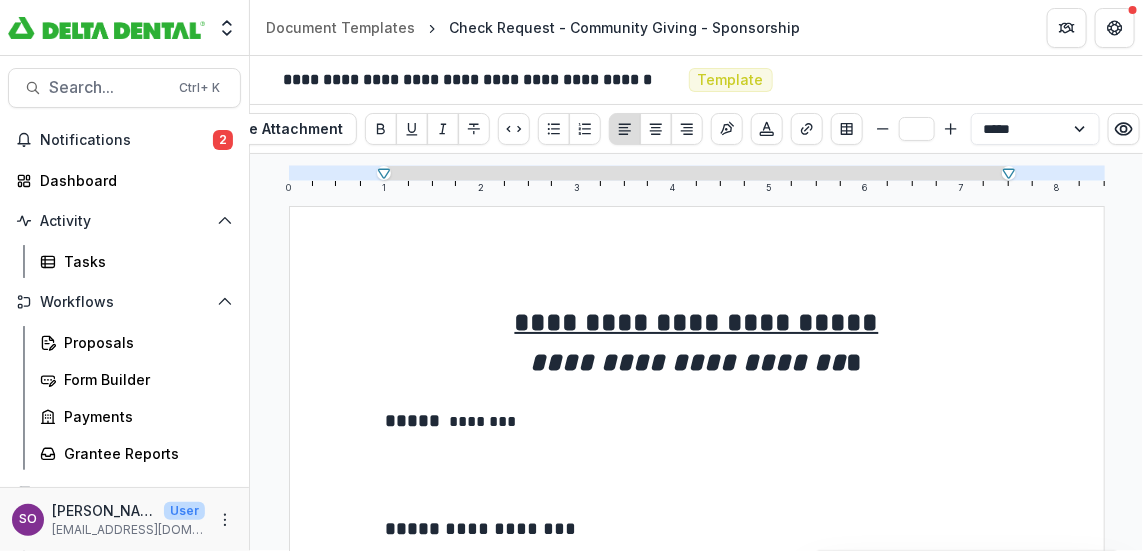 click on "**********" at bounding box center [558, 80] 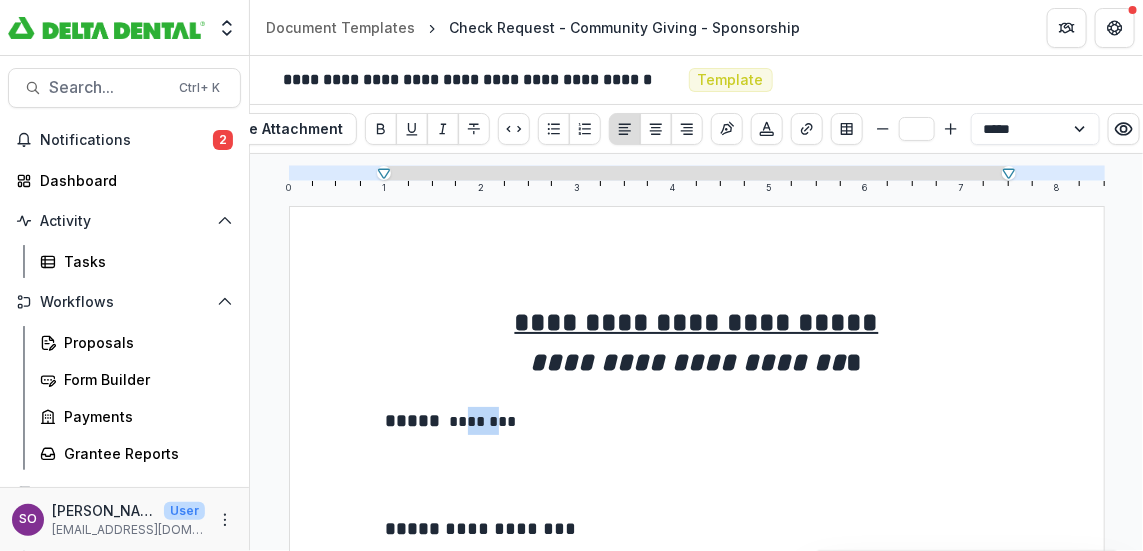 click at bounding box center (697, 489) 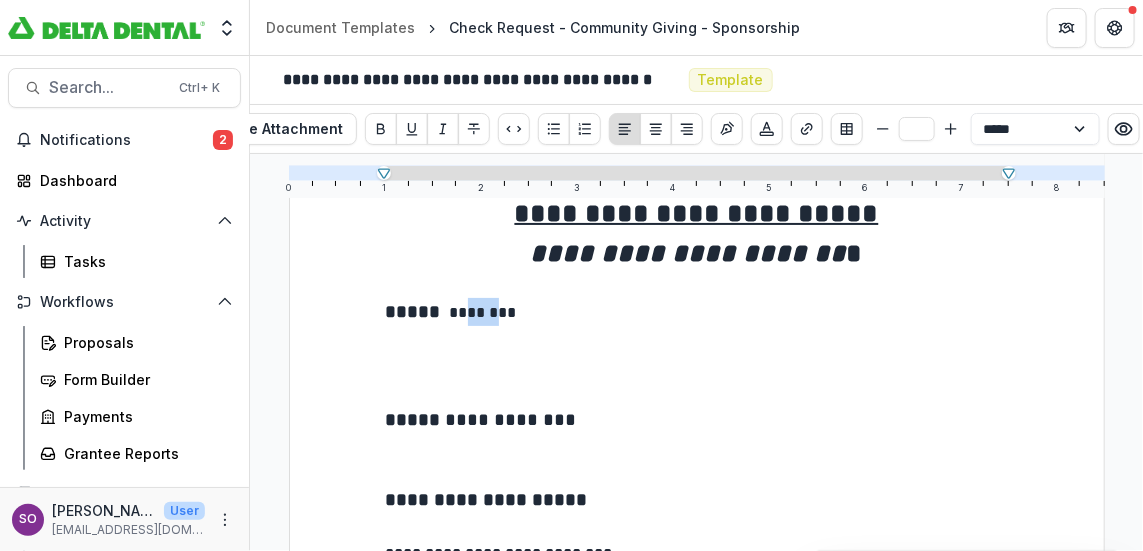 scroll, scrollTop: 199, scrollLeft: 0, axis: vertical 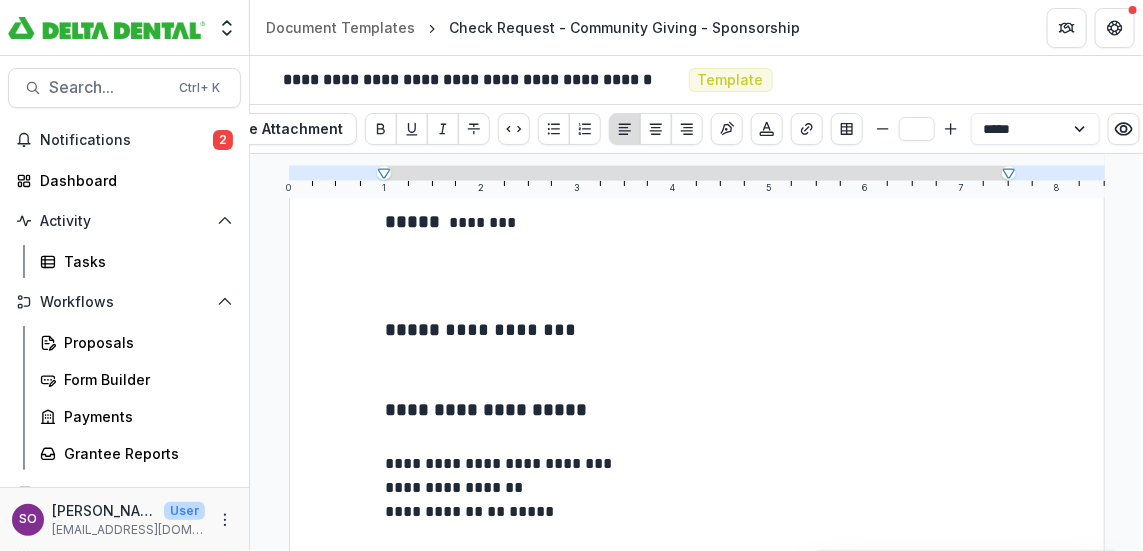 click on "**********" at bounding box center (481, 329) 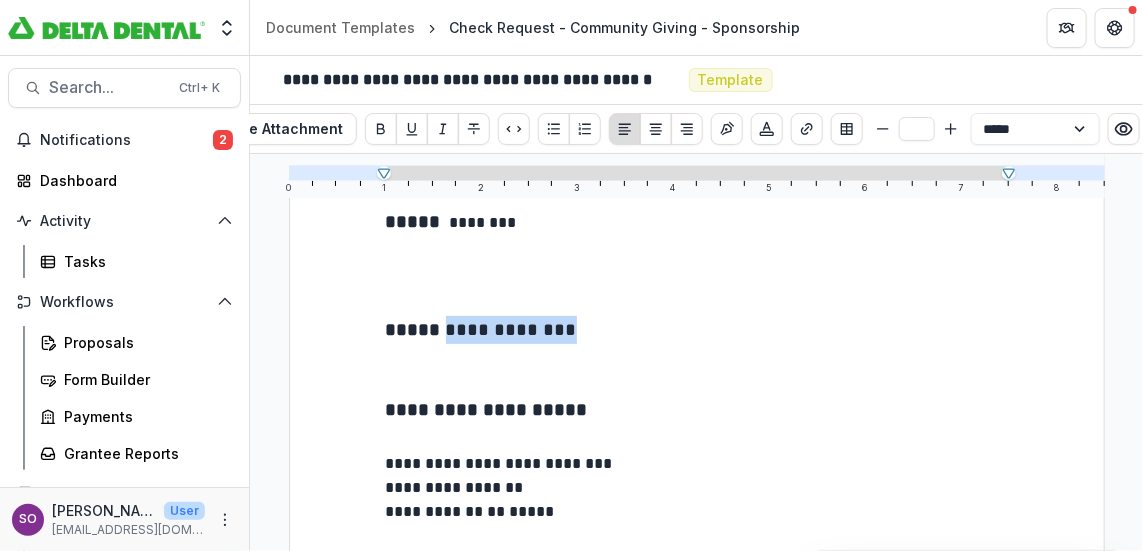 drag, startPoint x: 583, startPoint y: 324, endPoint x: 454, endPoint y: 327, distance: 129.03488 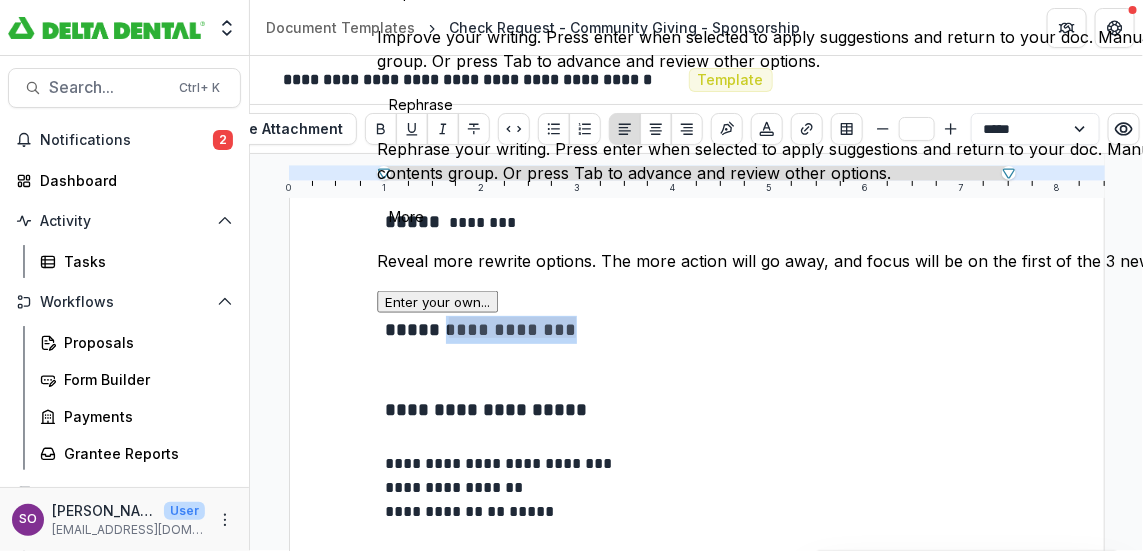 click at bounding box center [231, 112] 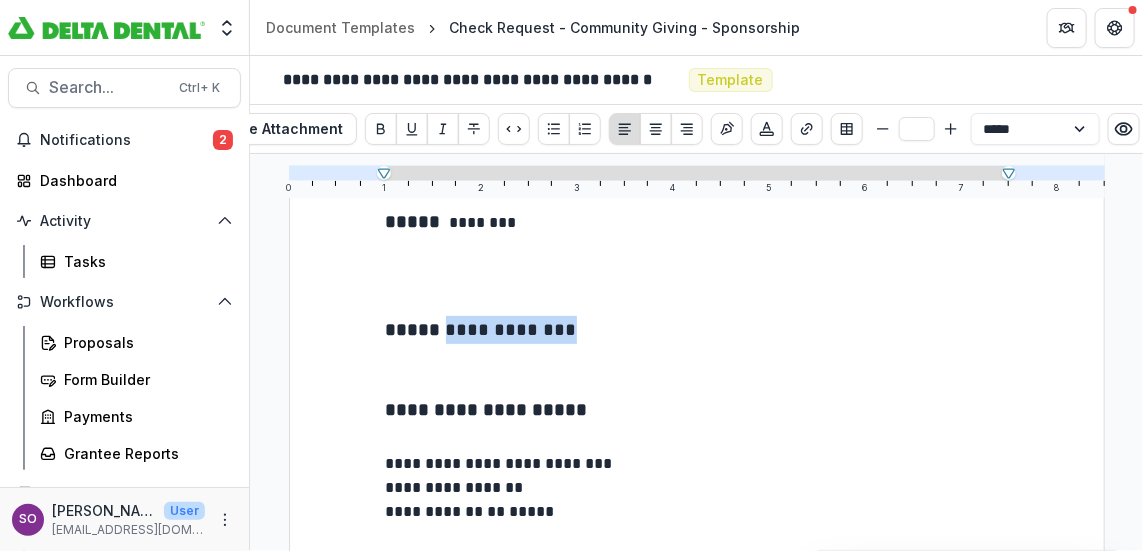 drag, startPoint x: 577, startPoint y: 325, endPoint x: 453, endPoint y: 328, distance: 124.036285 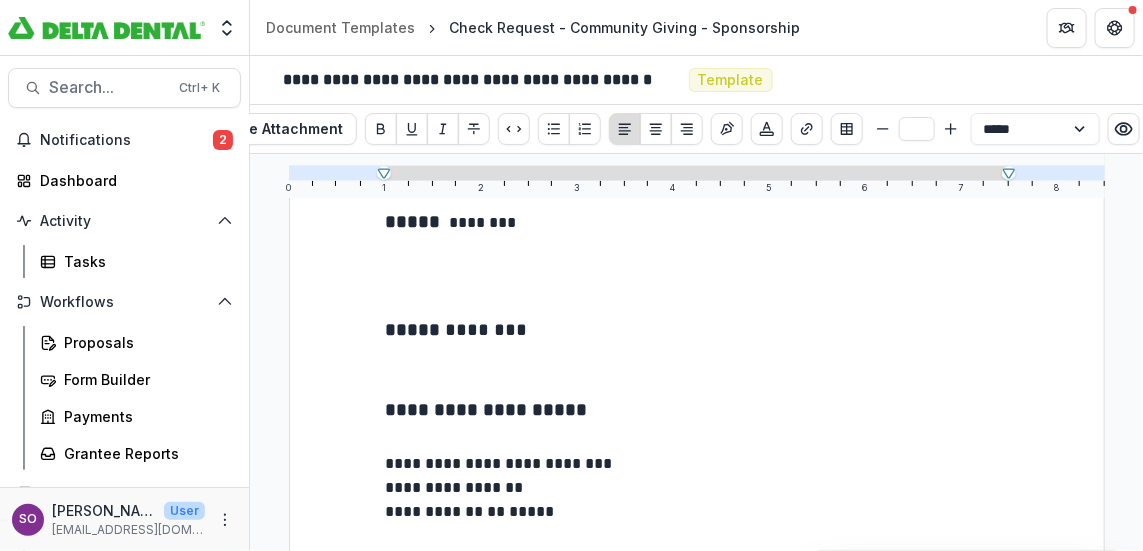 click on "**********" at bounding box center [697, 410] 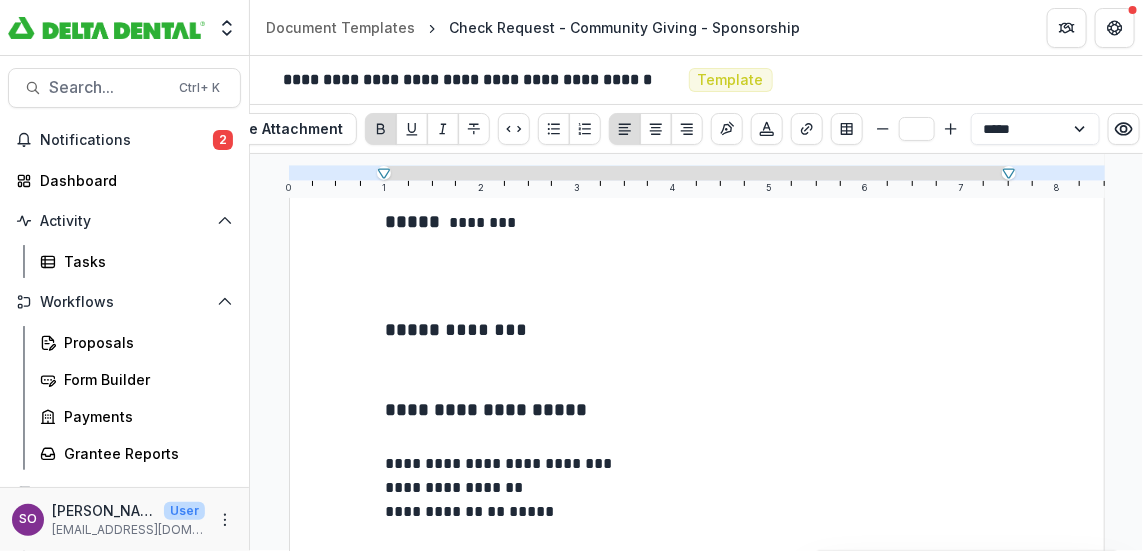 scroll, scrollTop: 311, scrollLeft: 0, axis: vertical 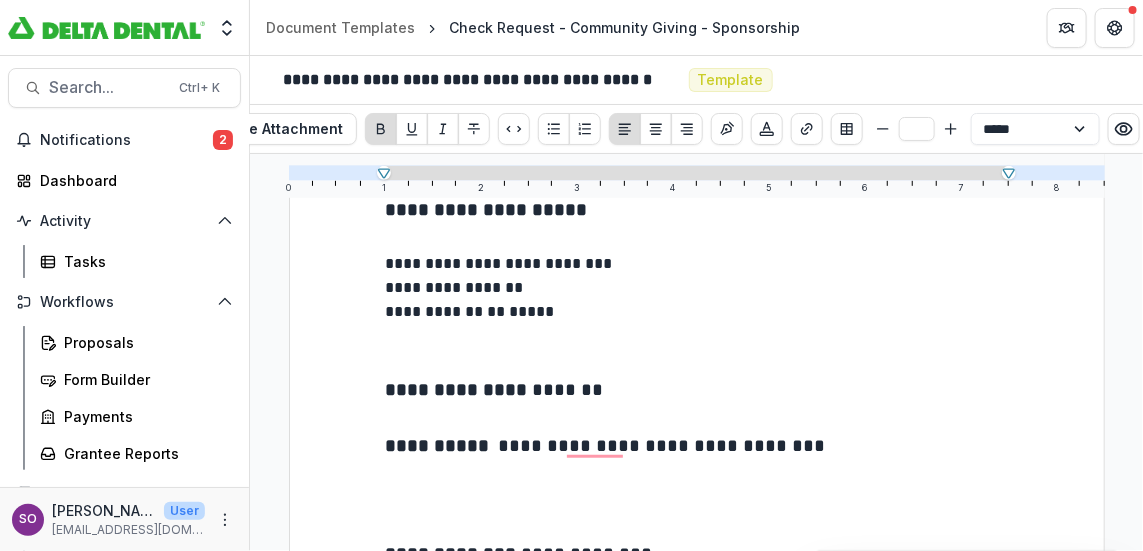type on "**" 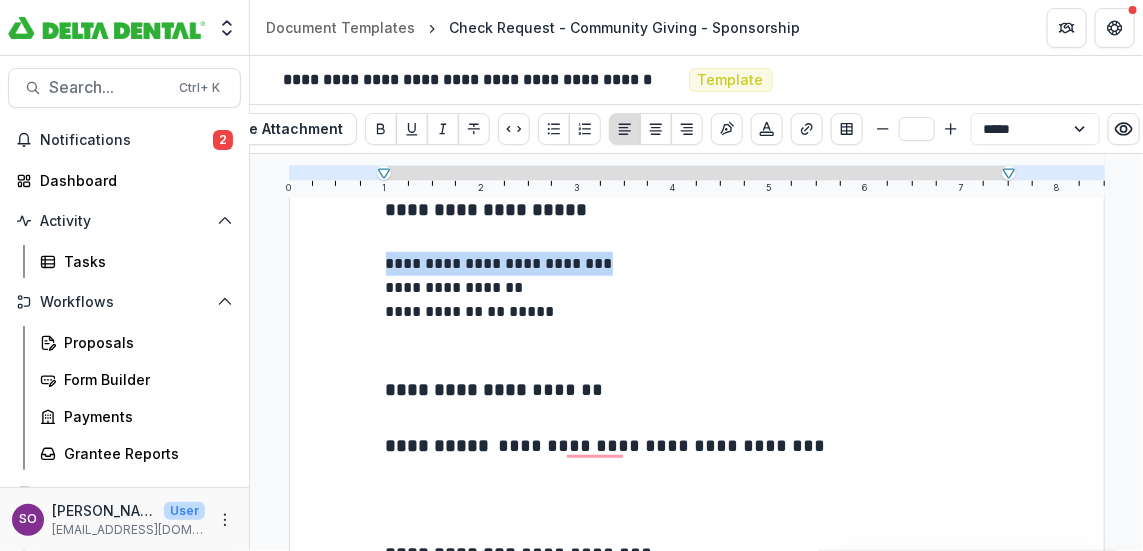 drag, startPoint x: 601, startPoint y: 266, endPoint x: 360, endPoint y: 254, distance: 241.29857 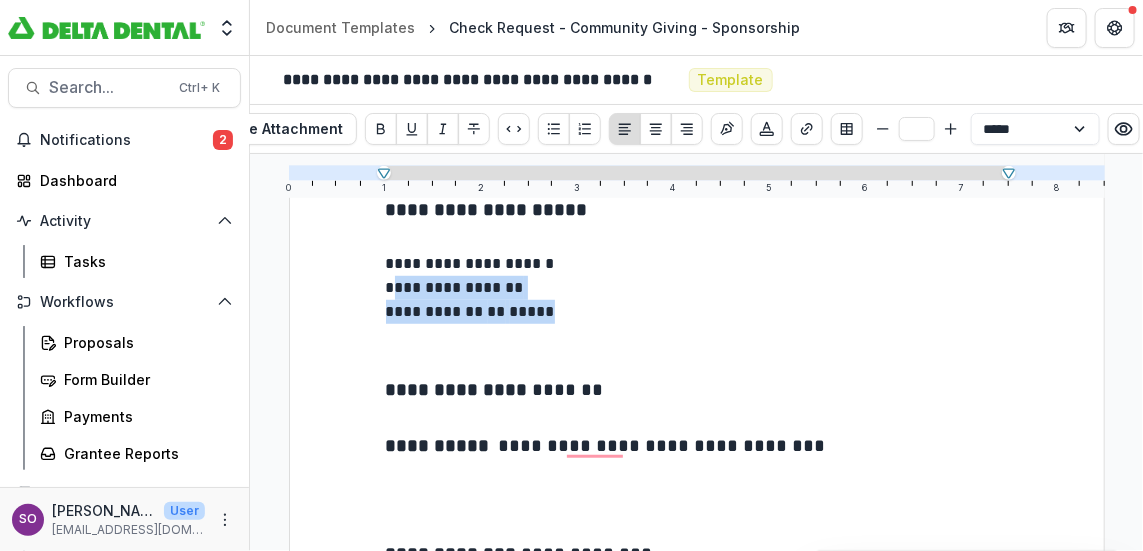 drag, startPoint x: 485, startPoint y: 298, endPoint x: 386, endPoint y: 289, distance: 99.40825 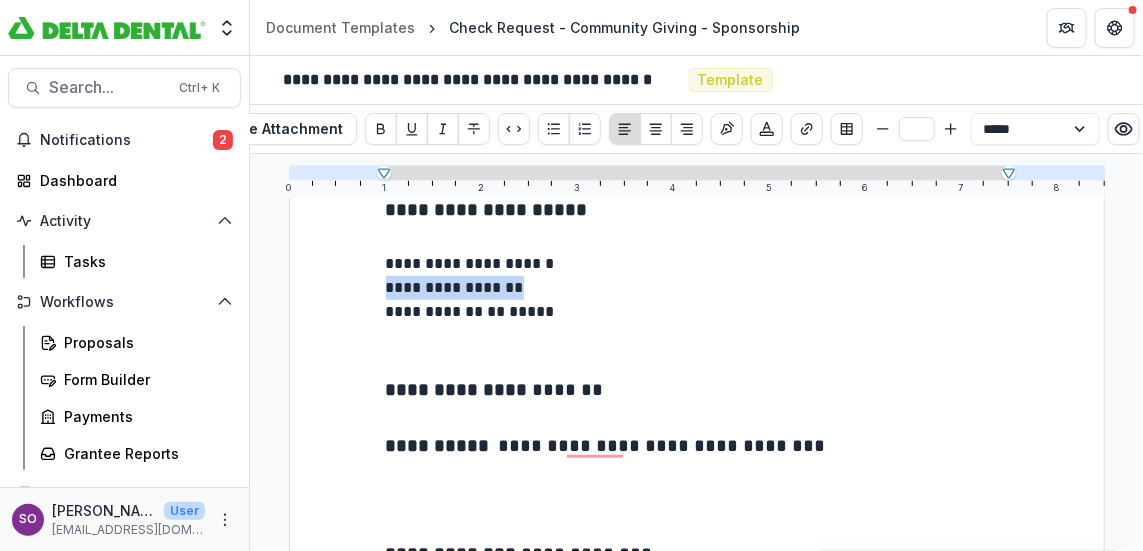 drag, startPoint x: 534, startPoint y: 284, endPoint x: 369, endPoint y: 284, distance: 165 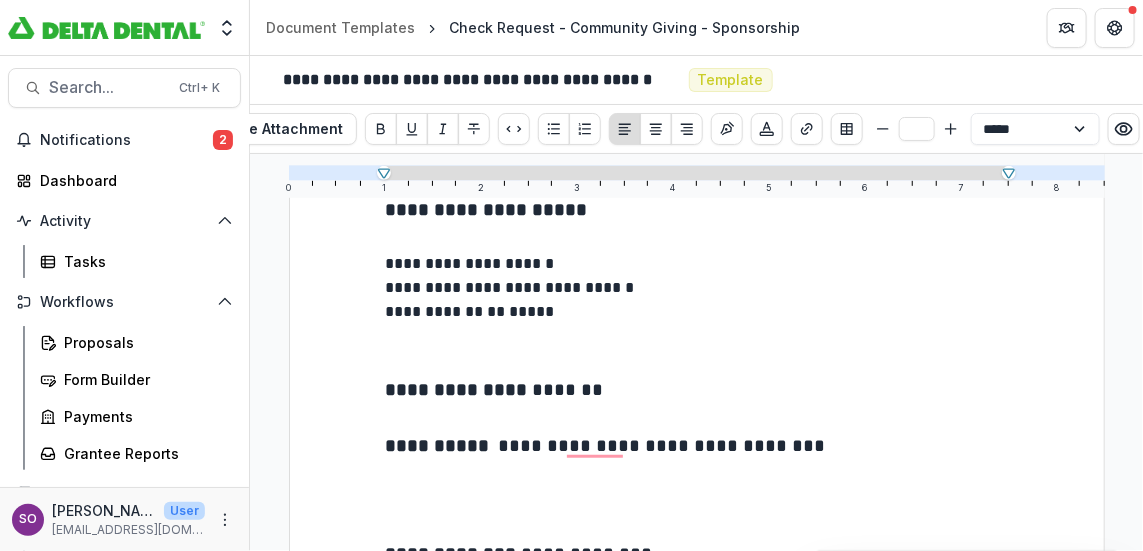 click on "**********" at bounding box center (510, 287) 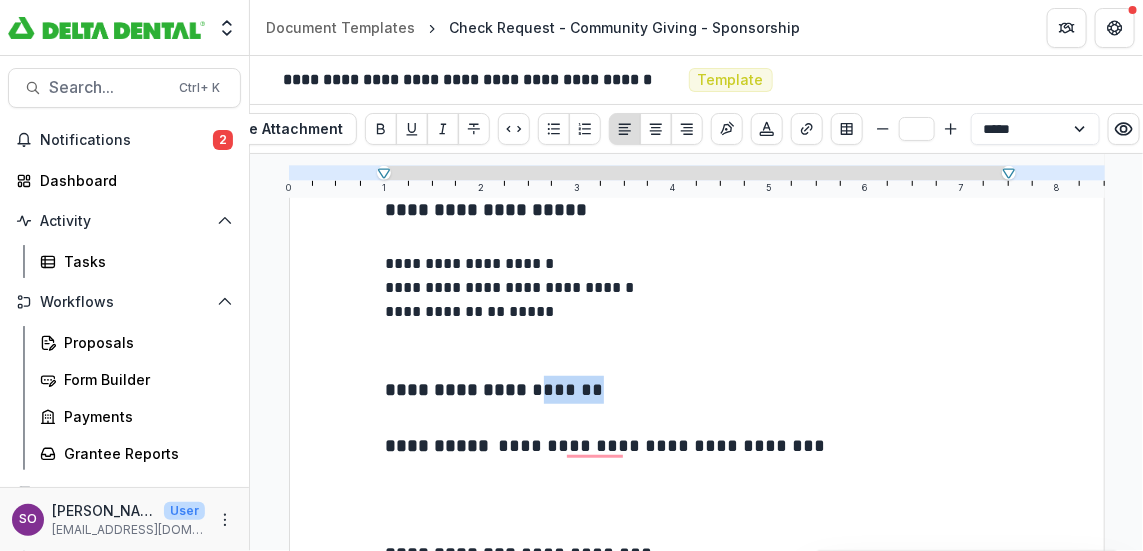 drag, startPoint x: 600, startPoint y: 387, endPoint x: 565, endPoint y: 386, distance: 35.014282 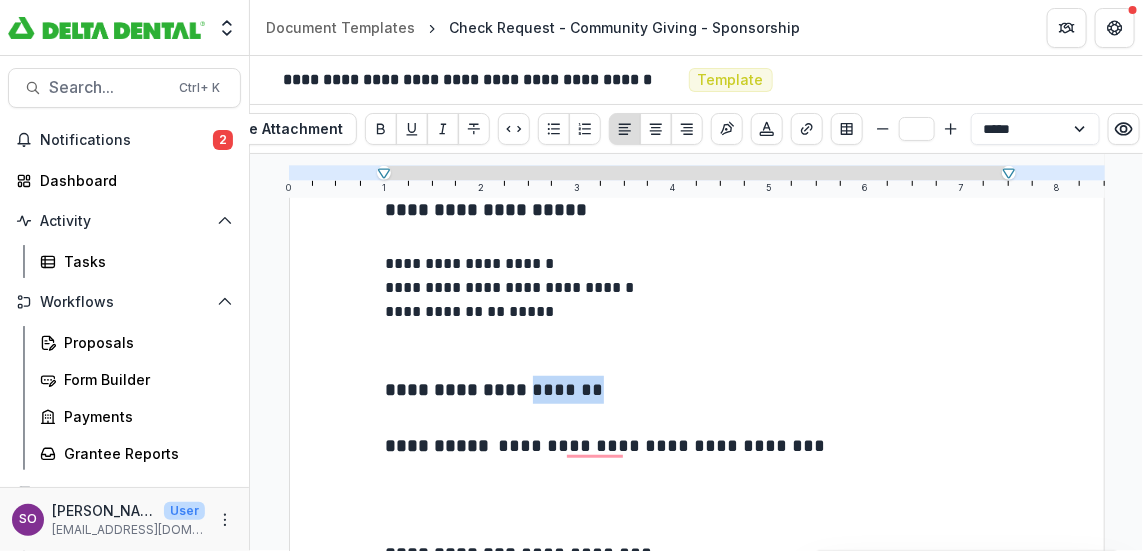 drag, startPoint x: 555, startPoint y: 383, endPoint x: 631, endPoint y: 393, distance: 76.655075 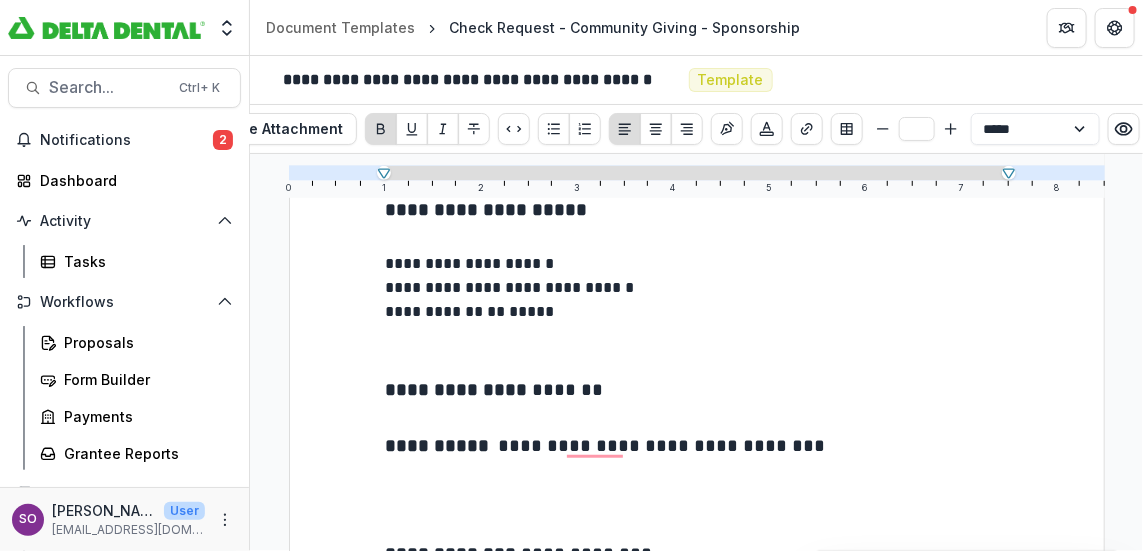 click at bounding box center [697, 418] 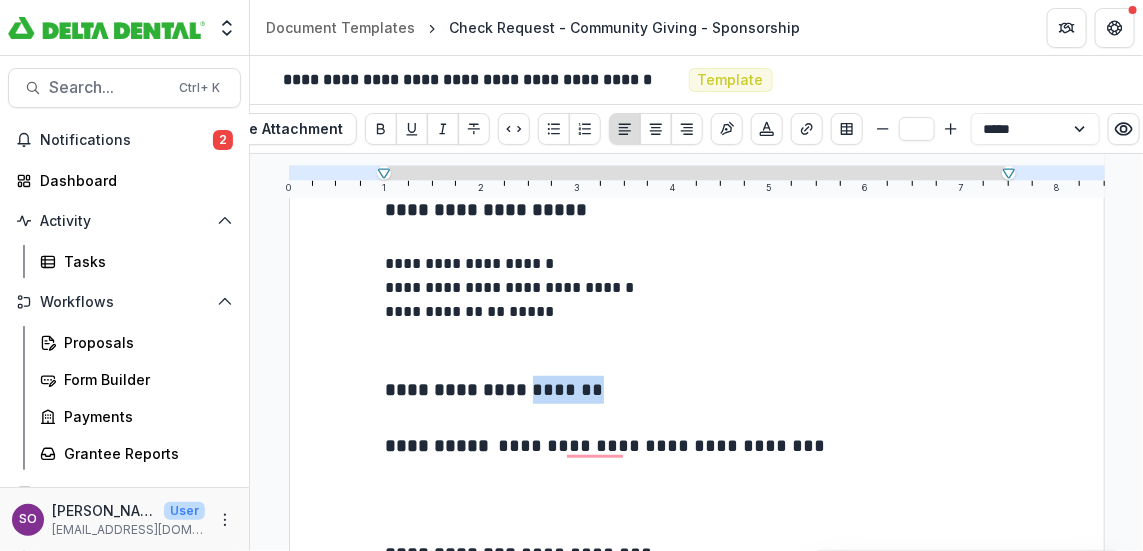 drag, startPoint x: 635, startPoint y: 384, endPoint x: 558, endPoint y: 386, distance: 77.02597 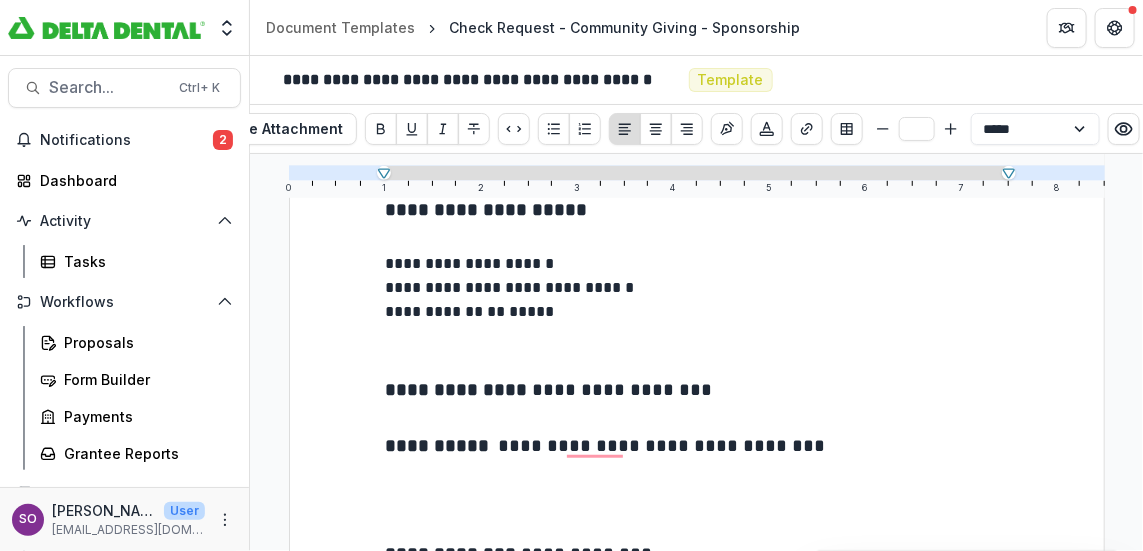 type on "**" 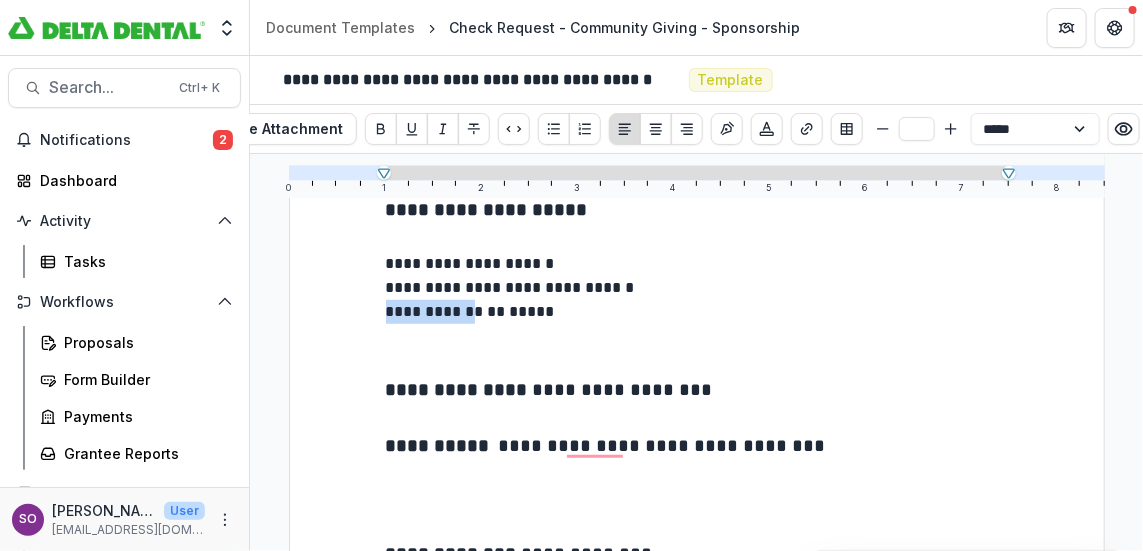 drag, startPoint x: 467, startPoint y: 313, endPoint x: 382, endPoint y: 313, distance: 85 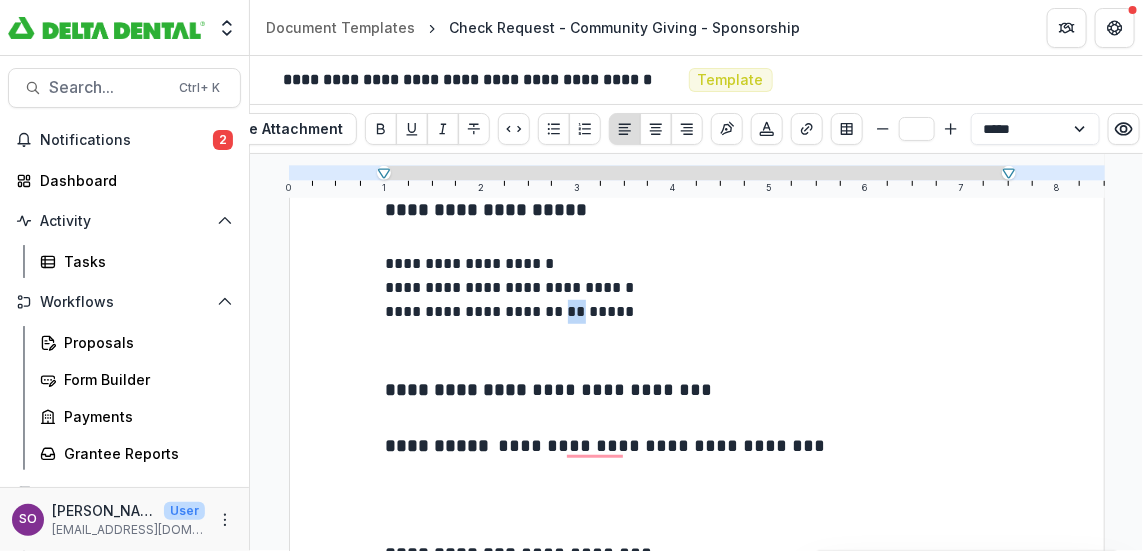 drag, startPoint x: 560, startPoint y: 311, endPoint x: 538, endPoint y: 311, distance: 22 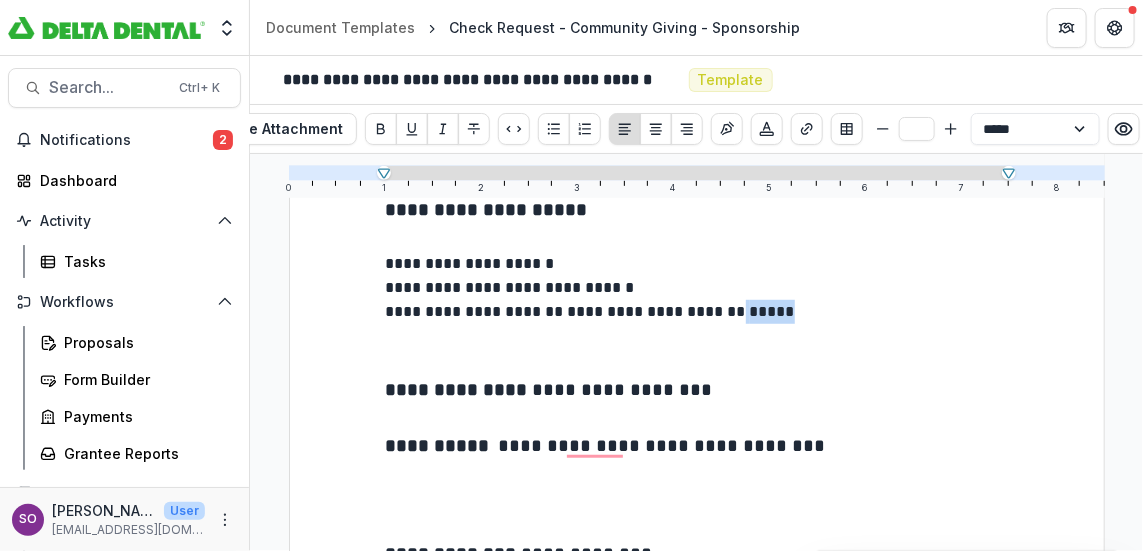 type on "**" 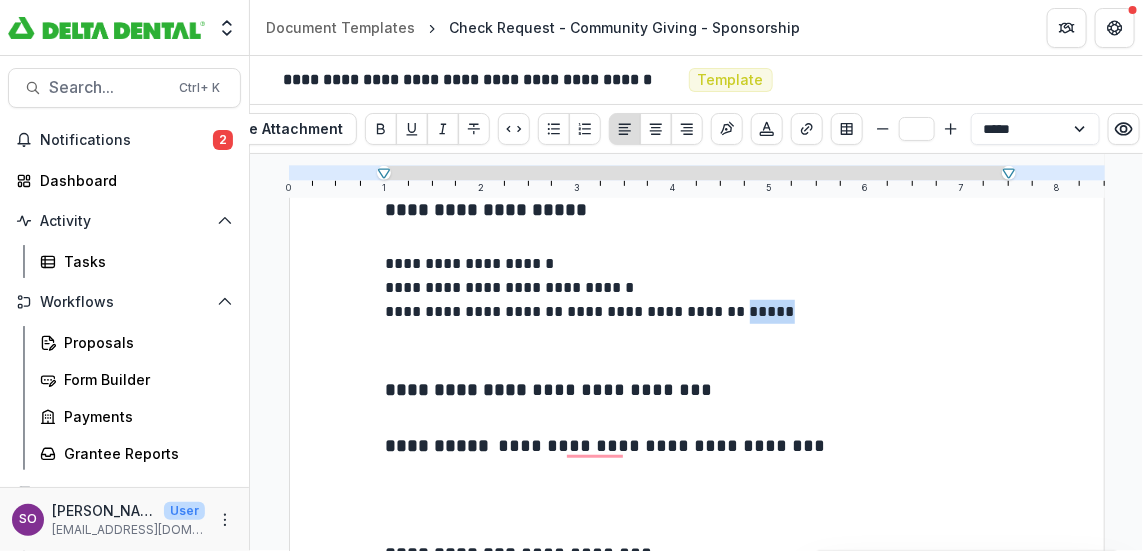 drag, startPoint x: 737, startPoint y: 308, endPoint x: 710, endPoint y: 308, distance: 27 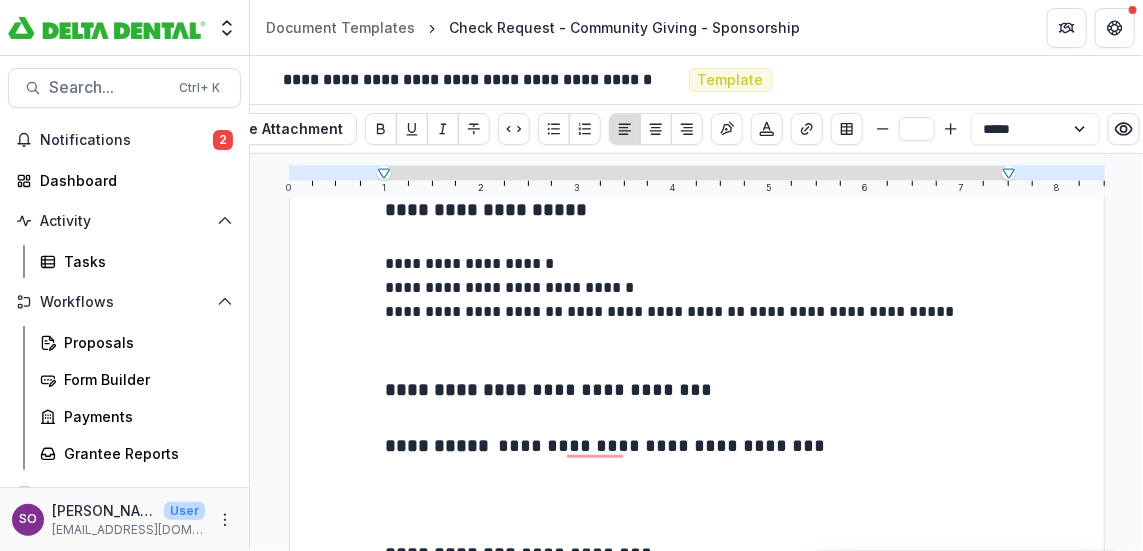 scroll, scrollTop: 592, scrollLeft: 0, axis: vertical 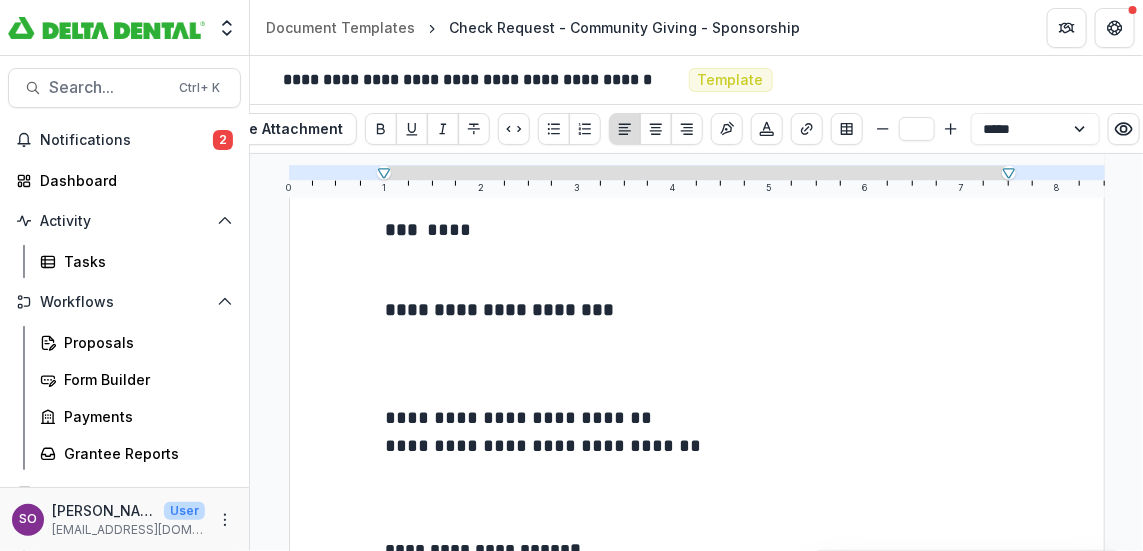 type on "**" 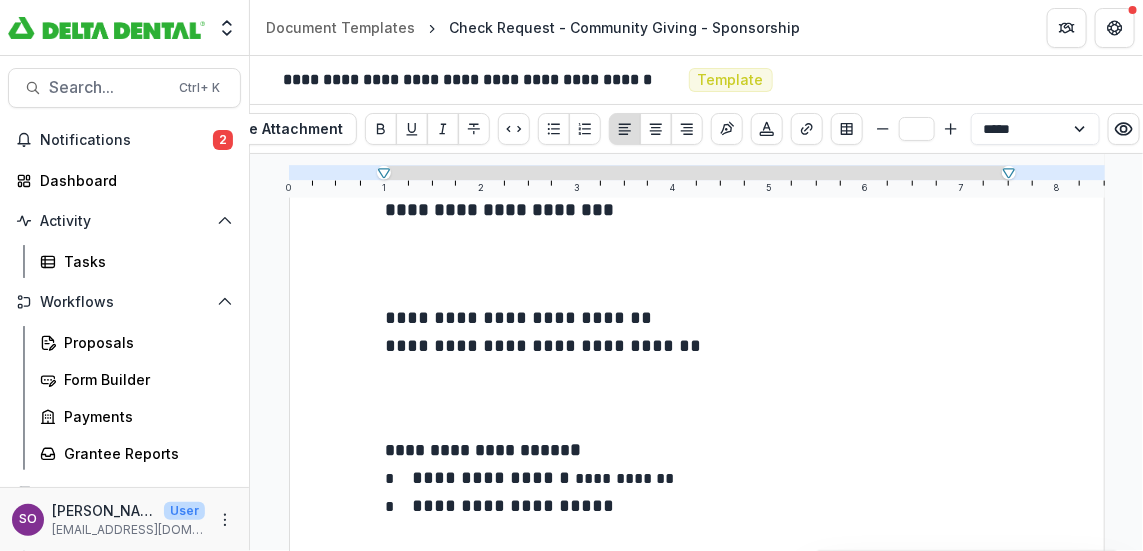 scroll, scrollTop: 899, scrollLeft: 0, axis: vertical 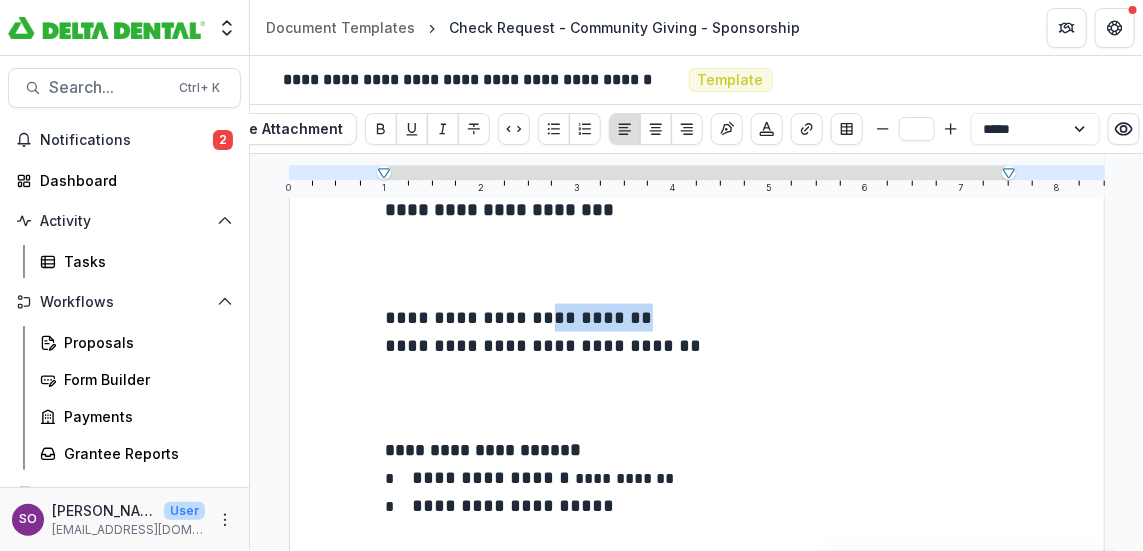 drag, startPoint x: 633, startPoint y: 312, endPoint x: 525, endPoint y: 311, distance: 108.00463 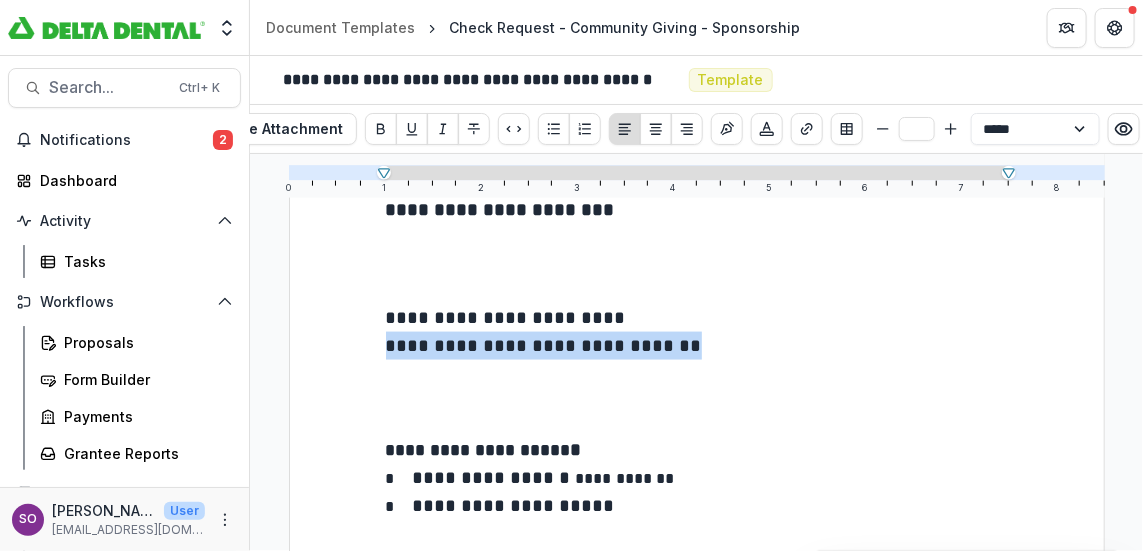 drag, startPoint x: 567, startPoint y: 343, endPoint x: 381, endPoint y: 358, distance: 186.60385 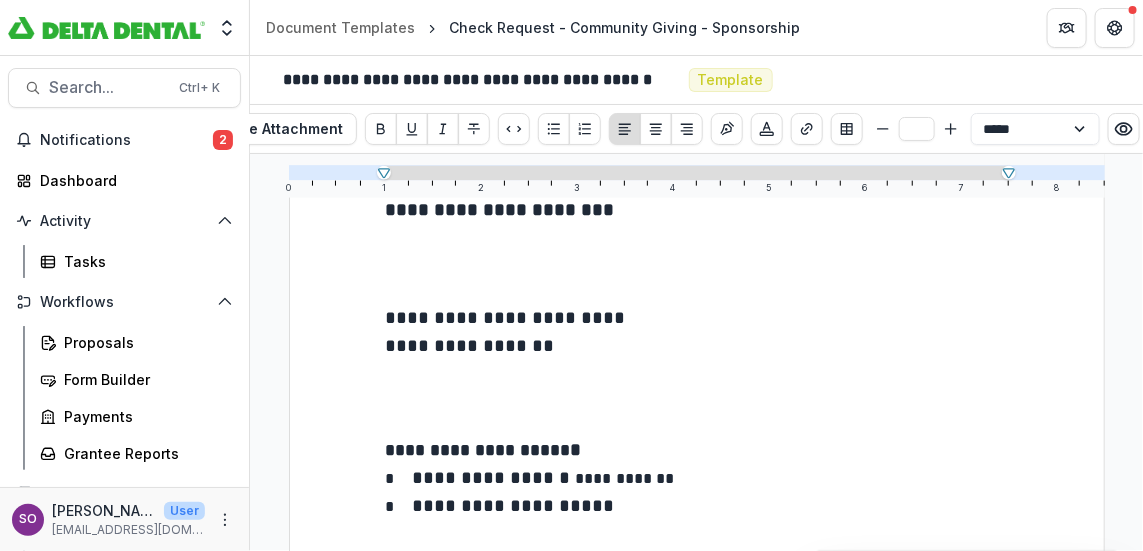 click on "****" at bounding box center (594, 478) 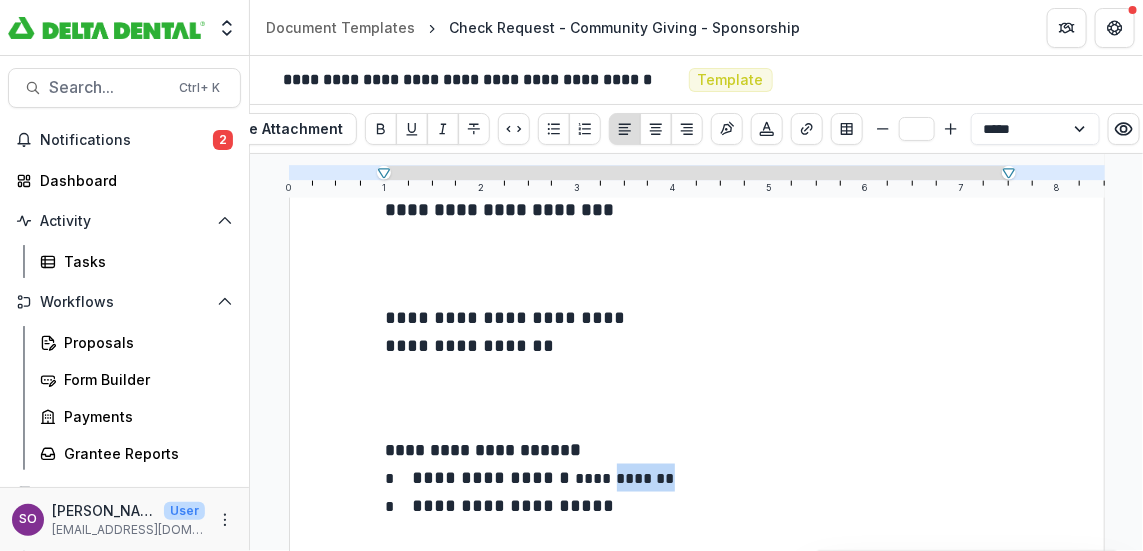 type on "**" 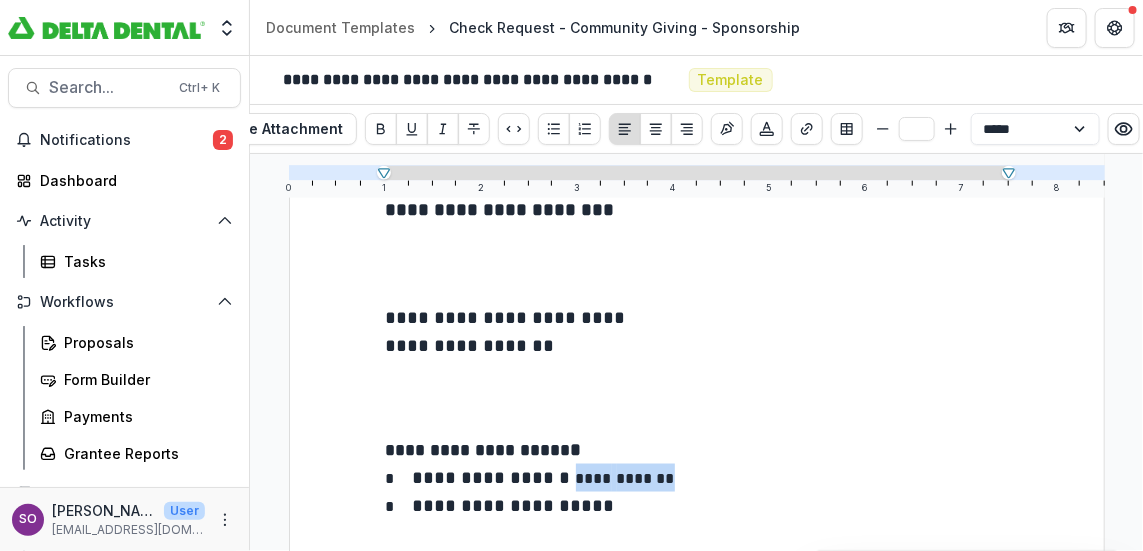 drag, startPoint x: 663, startPoint y: 473, endPoint x: 538, endPoint y: 477, distance: 125.06398 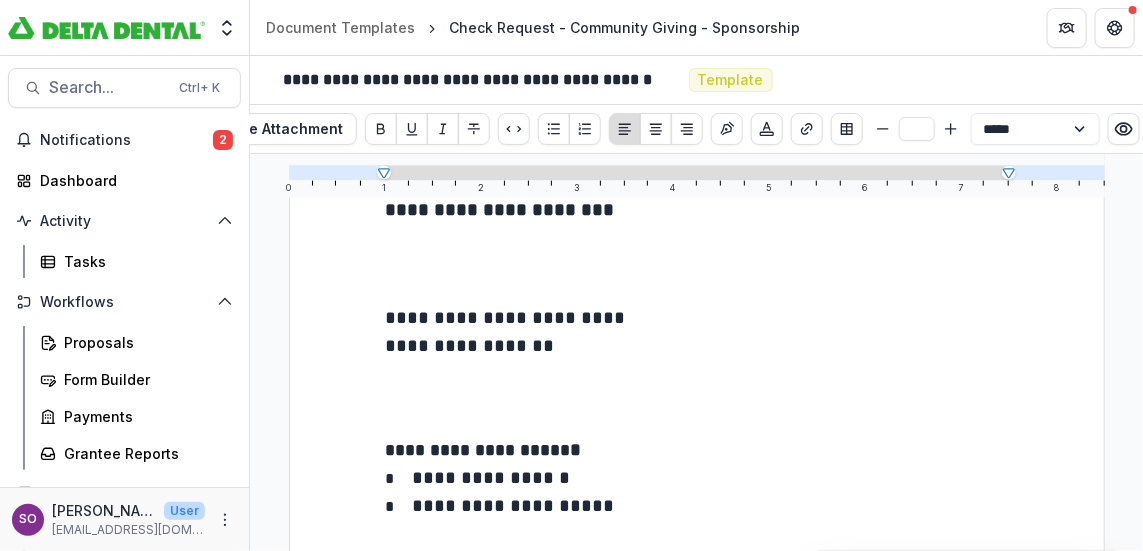 scroll, scrollTop: 683, scrollLeft: 0, axis: vertical 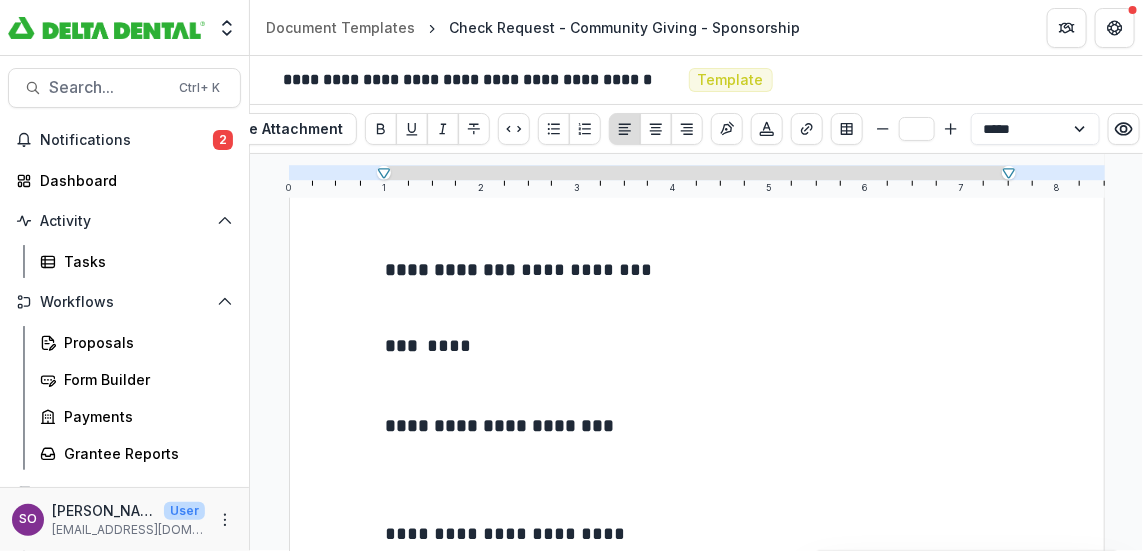 type 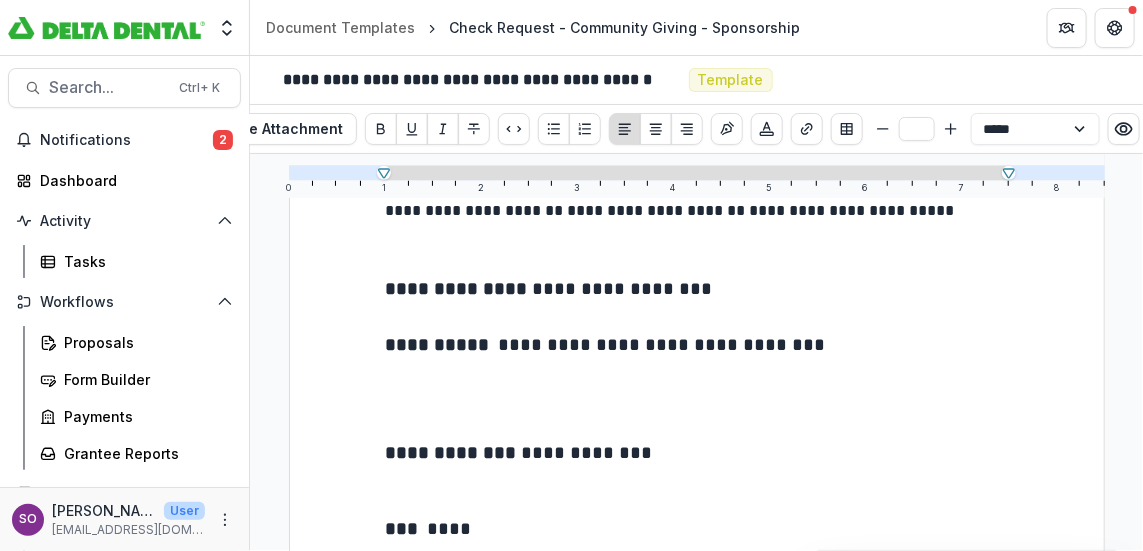 scroll, scrollTop: 500, scrollLeft: 0, axis: vertical 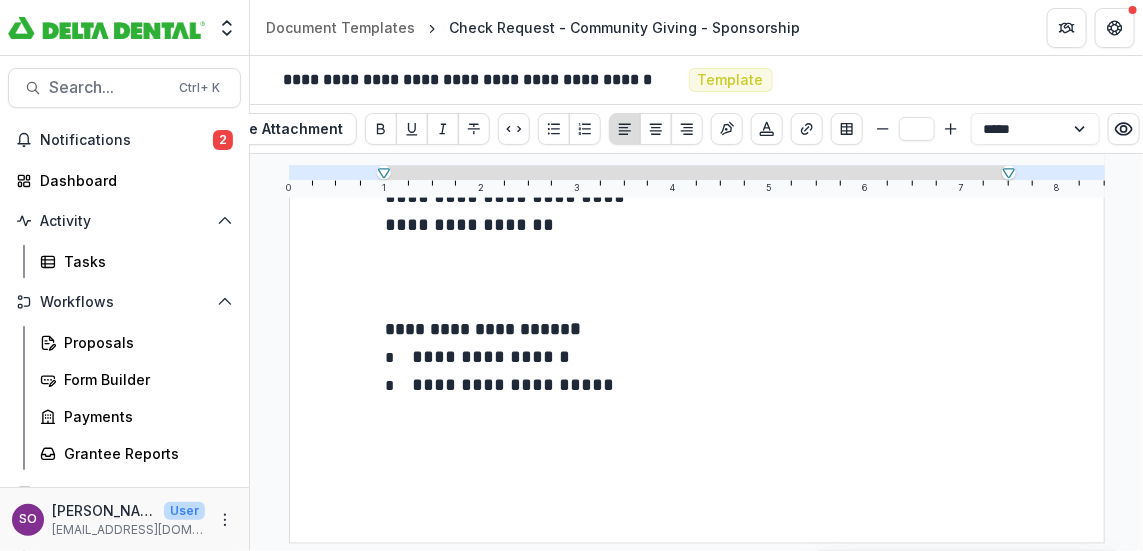 click on "**********" at bounding box center [558, 80] 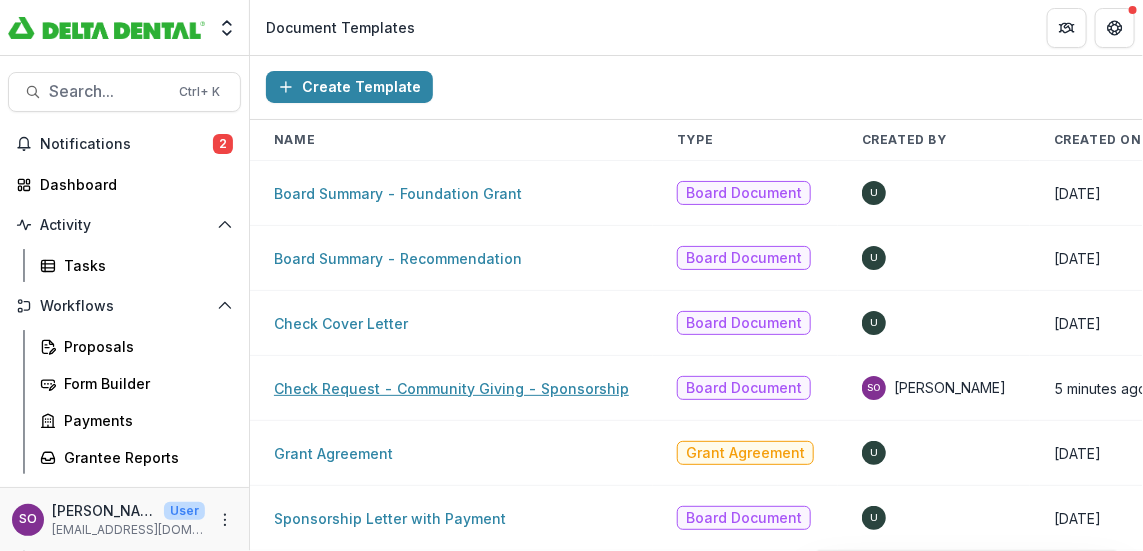 click on "Check Request - Community Giving - Sponsorship" at bounding box center (451, 388) 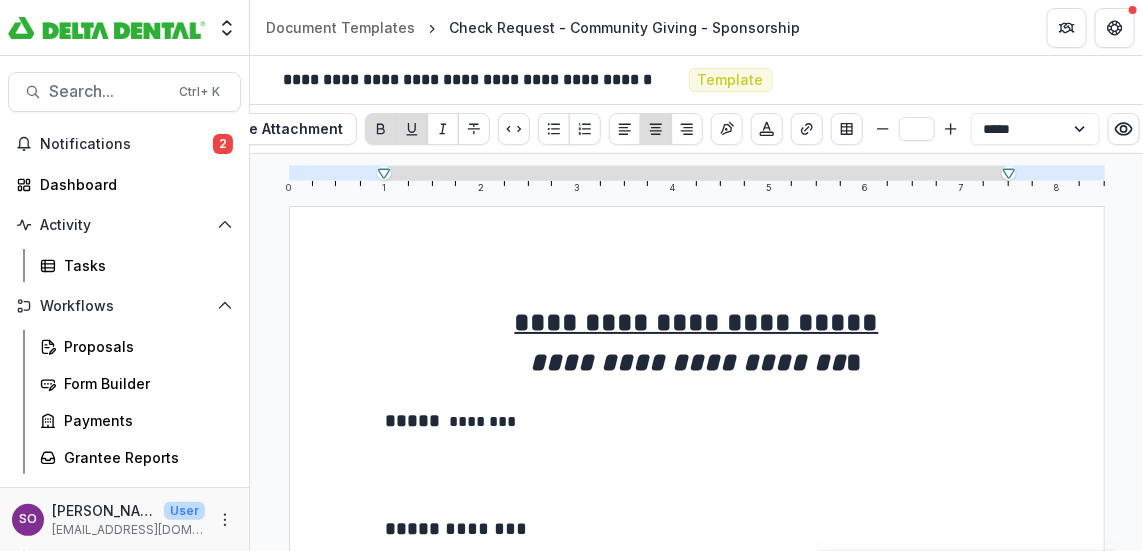 click on "**********" at bounding box center [558, 80] 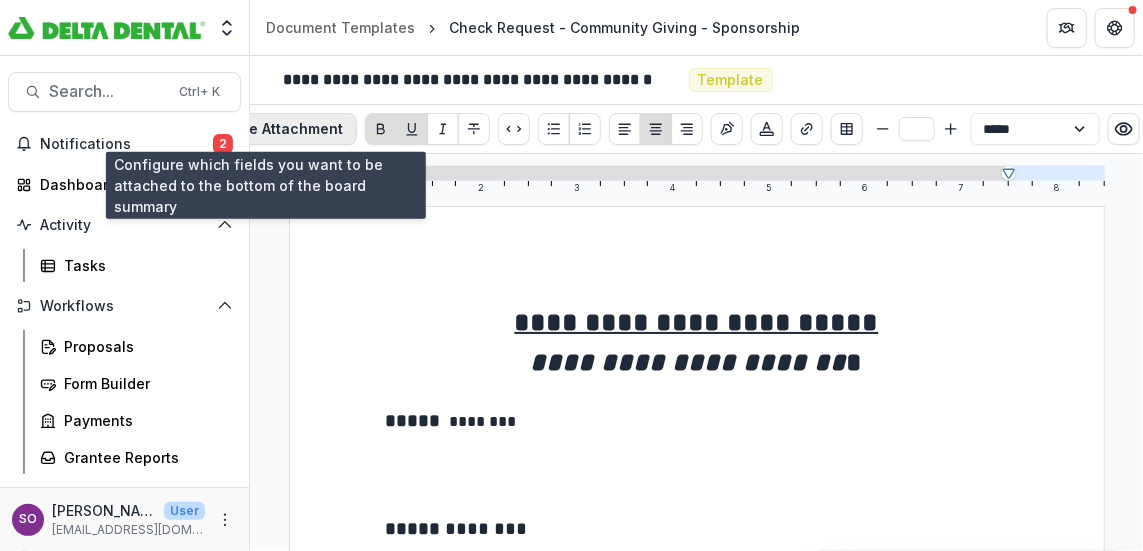click on "Configure Attachment" at bounding box center [265, 129] 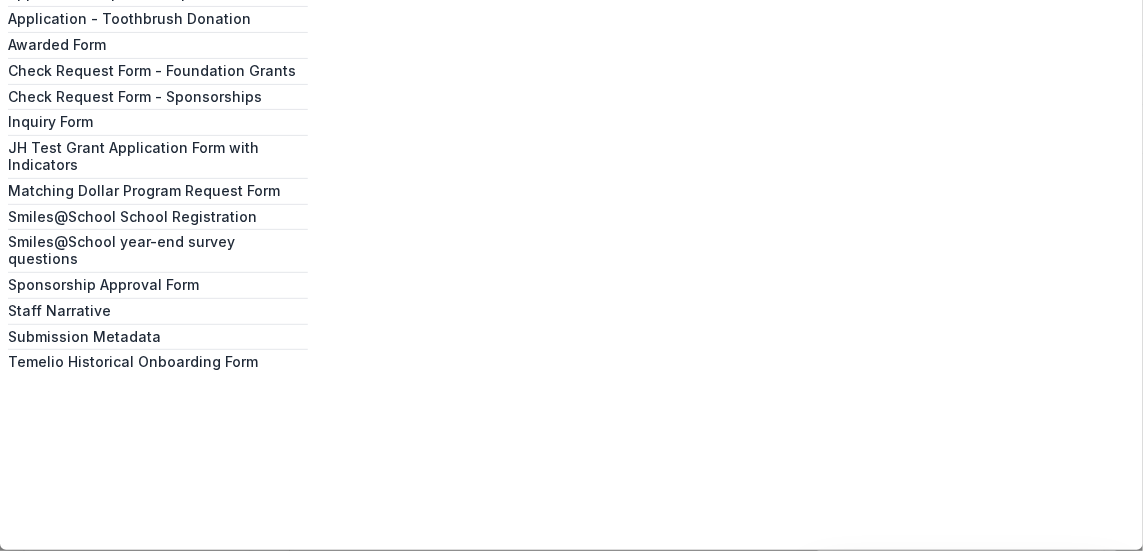 click on "Click on a section below to view the fields Application - CIC/SR Grant Application - Foundation Grant Application - Sponsorship Application - Toothbrush Donation Awarded Form Check Request Form - Foundation Grants Check Request Form - Sponsorships Inquiry Form JH Test Grant Application Form with Indicators Matching Dollar Program Request Form Smiles@School School Registration Smiles@School year-end survey questions Sponsorship Approval Form Staff Narrative Submission Metadata Temelio Historical Onboarding Form No fields are selected. The entire application will be downloaded
To pick up a draggable item, press the space bar.
While dragging, use the arrow keys to move the item.
Press space again to drop the item in its new position, or press escape to cancel." at bounding box center (571, 275) 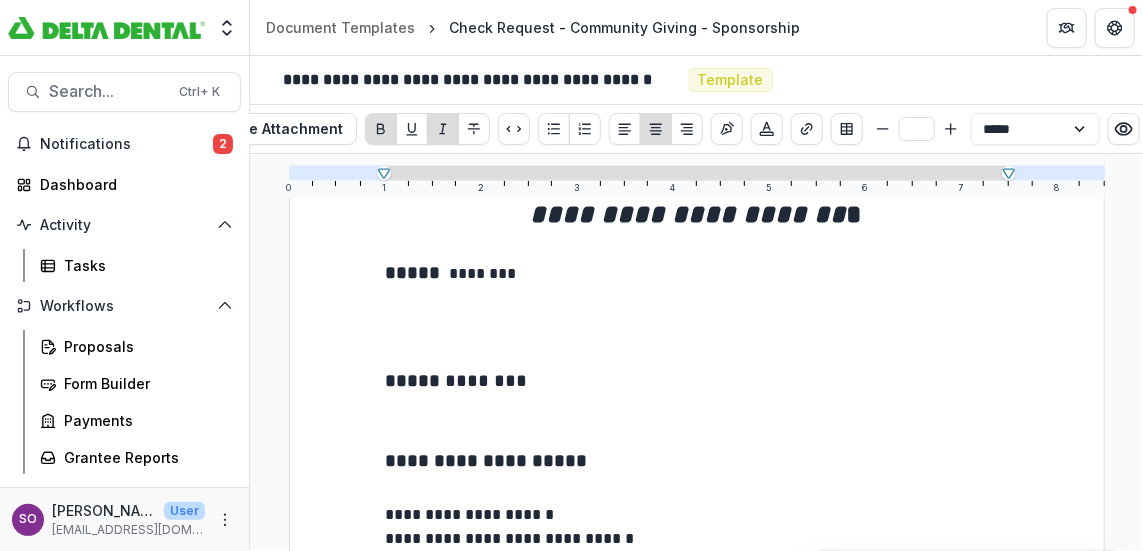 drag, startPoint x: 498, startPoint y: 228, endPoint x: 466, endPoint y: 226, distance: 32.06244 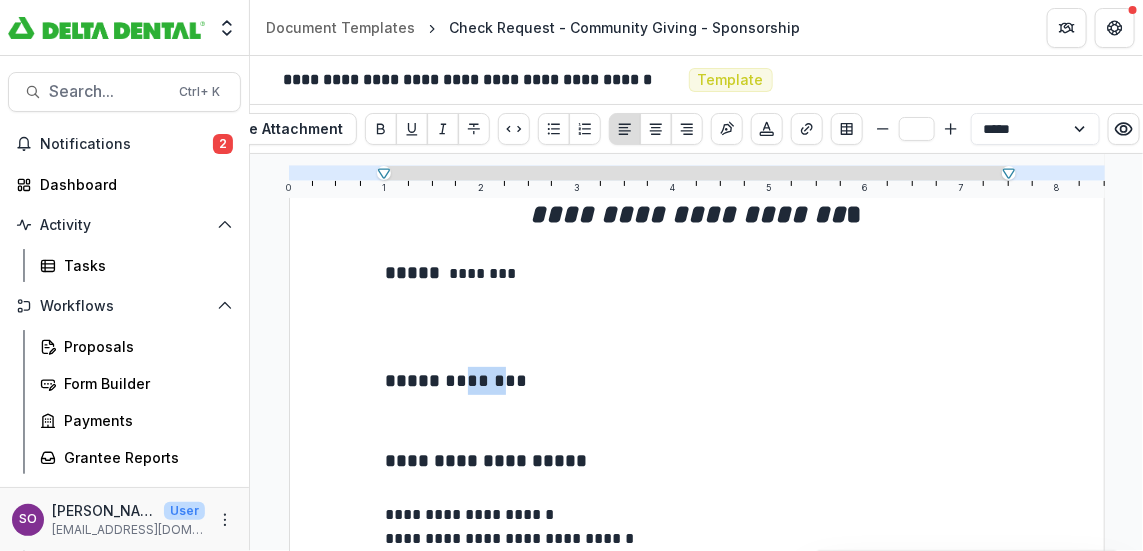 drag, startPoint x: 495, startPoint y: 378, endPoint x: 459, endPoint y: 380, distance: 36.05551 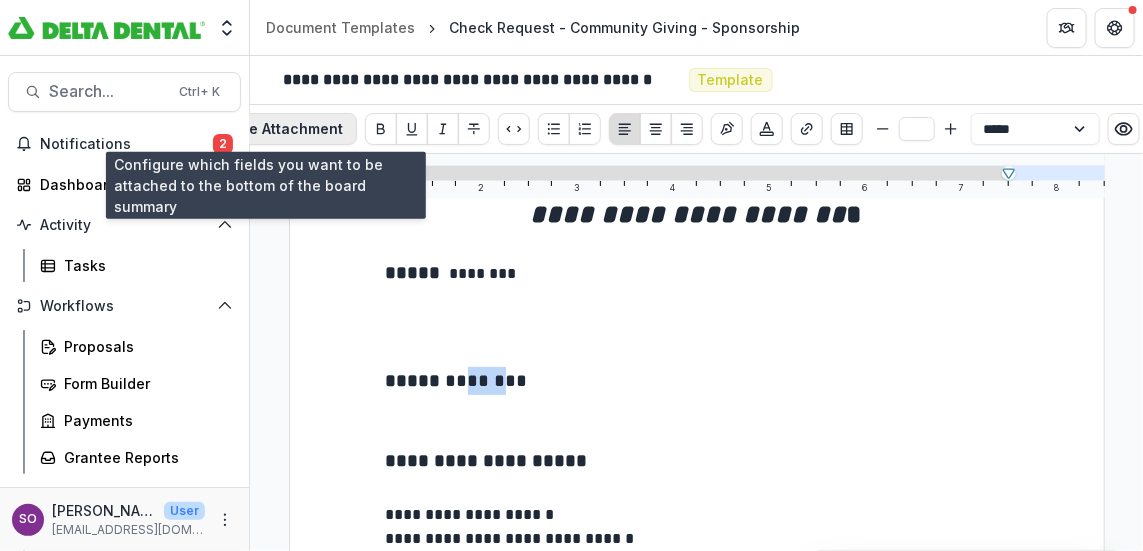 click on "Configure Attachment" at bounding box center [265, 129] 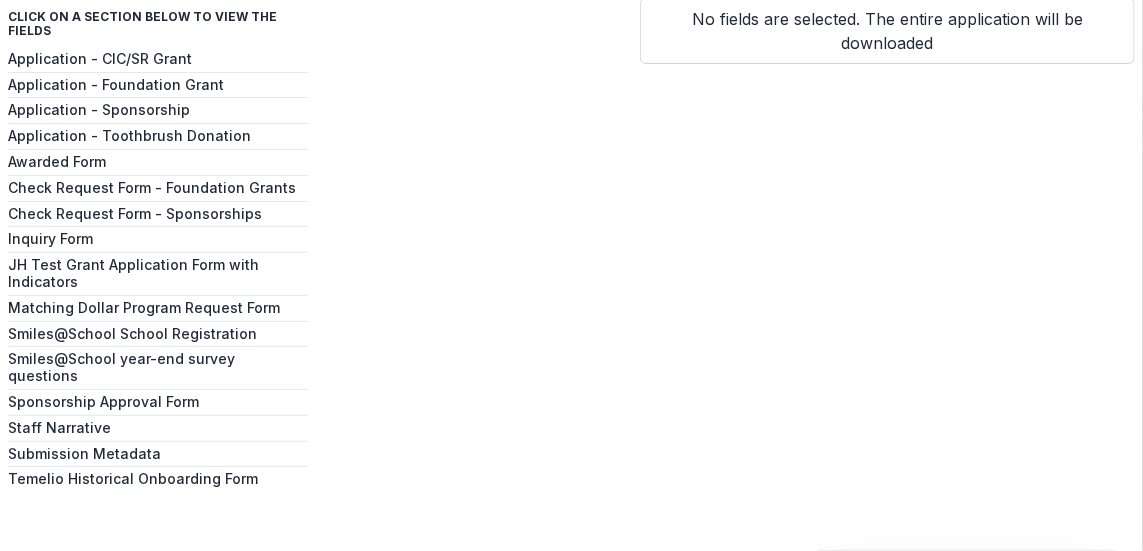 scroll, scrollTop: 99, scrollLeft: 0, axis: vertical 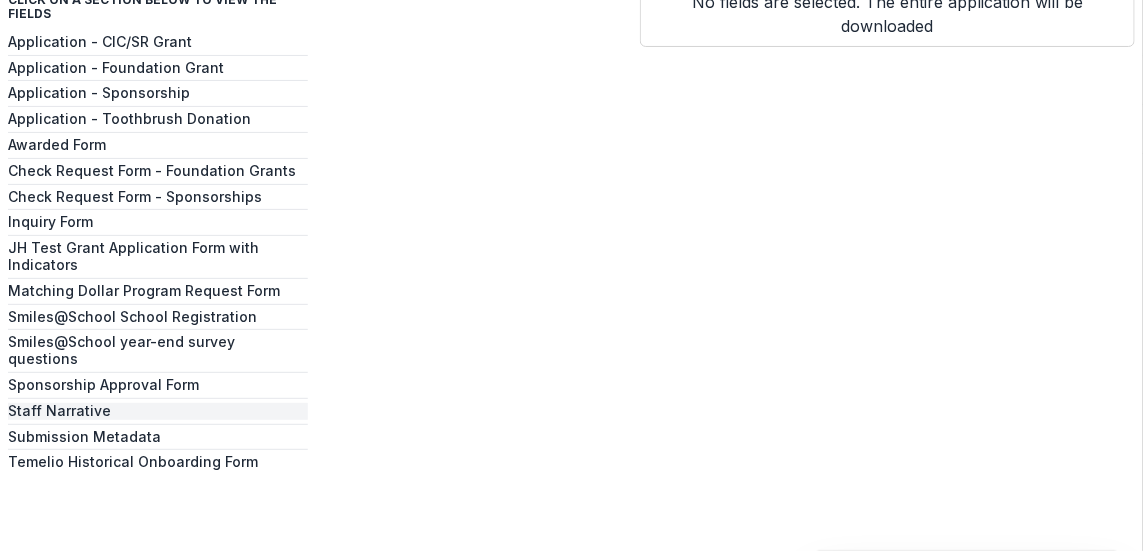 click on "Staff Narrative" at bounding box center (158, 411) 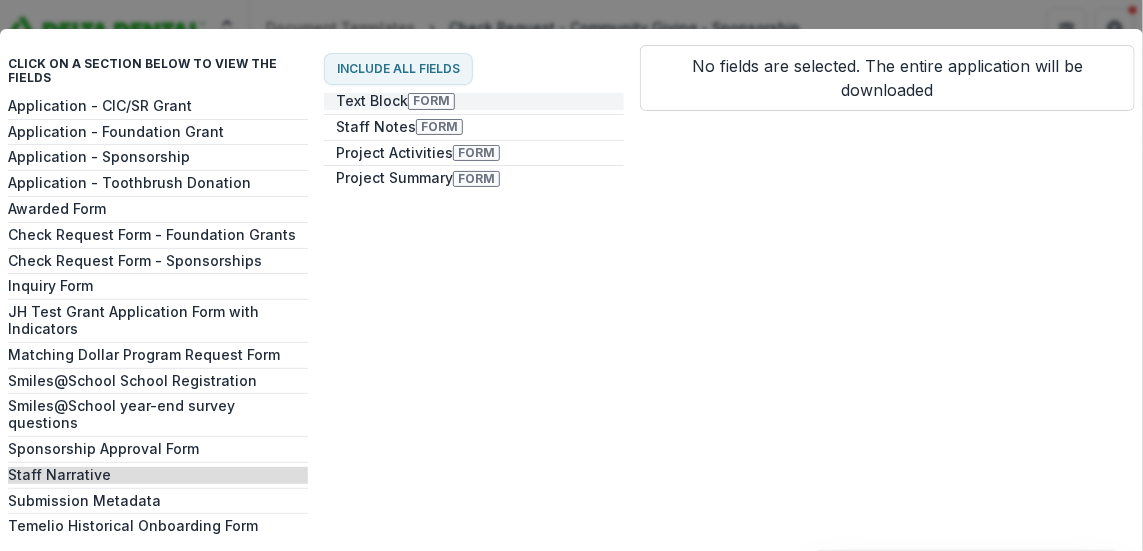 scroll, scrollTop: 0, scrollLeft: 0, axis: both 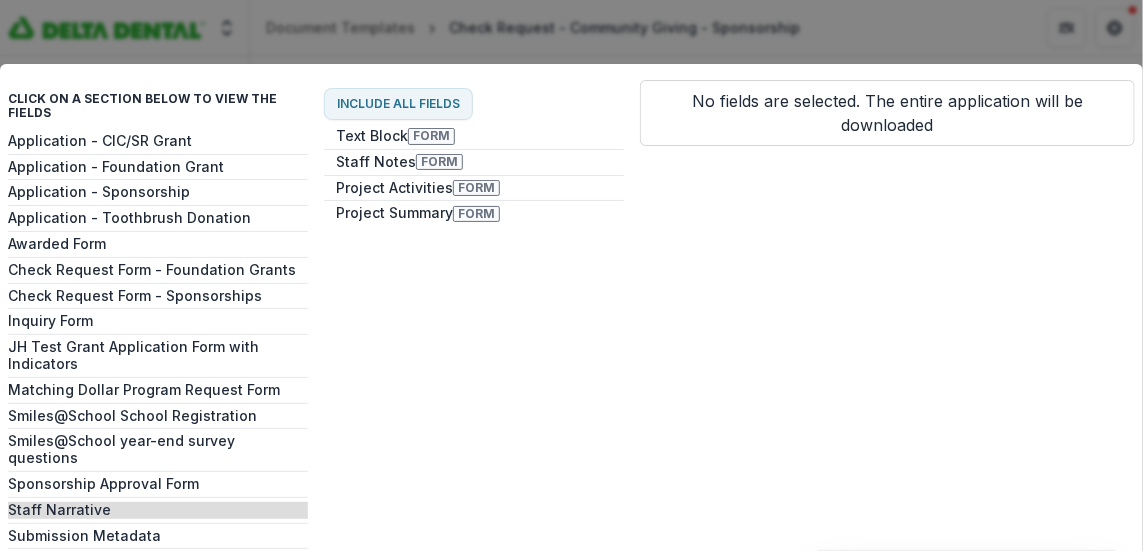 click on "Click on a section below to view the fields Application - CIC/SR Grant Application - Foundation Grant Application - Sponsorship Application - Toothbrush Donation Awarded Form Check Request Form - Foundation Grants Check Request Form - Sponsorships Inquiry Form JH Test Grant Application Form with Indicators Matching Dollar Program Request Form Smiles@School School Registration Smiles@School year-end survey questions Sponsorship Approval Form Staff Narrative Submission Metadata Temelio Historical Onboarding Form Include all fields Text Block   Form Staff Notes   Form Project Activities   Form Project Summary   Form No fields are selected. The entire application will be downloaded
To pick up a draggable item, press the space bar.
While dragging, use the arrow keys to move the item.
Press space again to drop the item in its new position, or press escape to cancel." at bounding box center (571, 275) 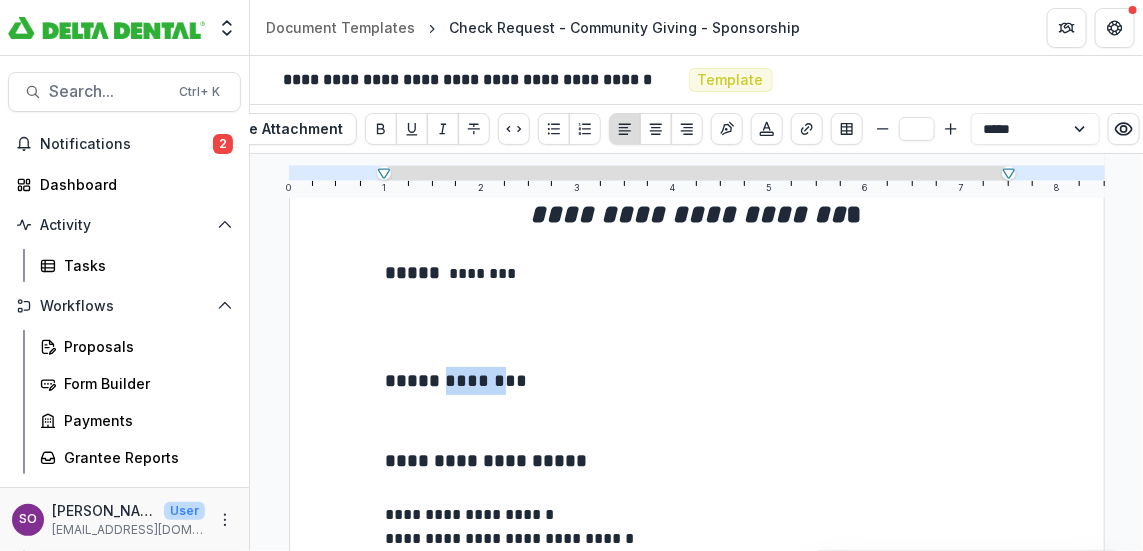 drag, startPoint x: 511, startPoint y: 379, endPoint x: 450, endPoint y: 378, distance: 61.008198 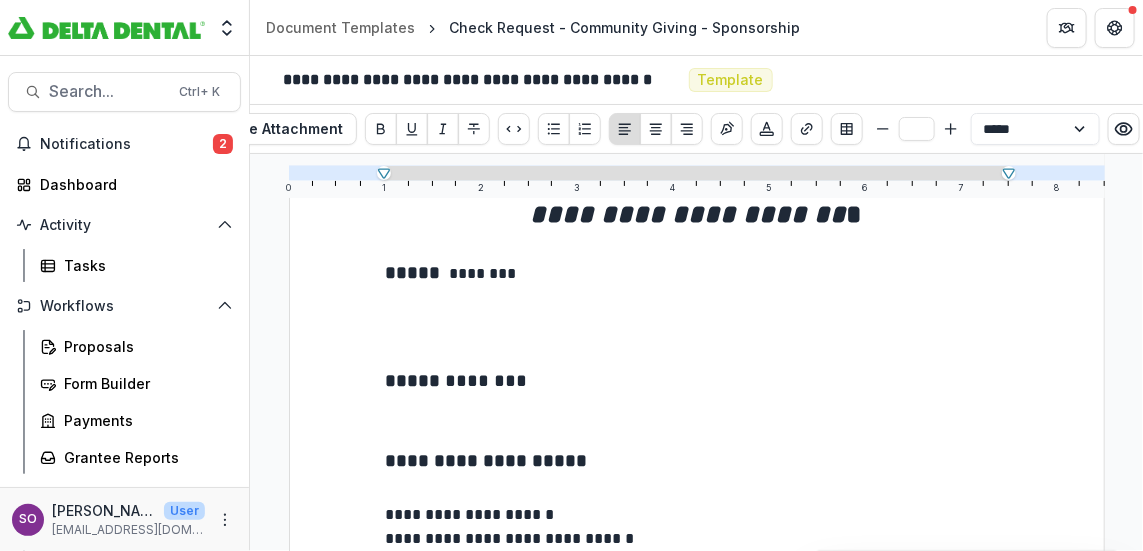 click on "***** ********" at bounding box center [697, 381] 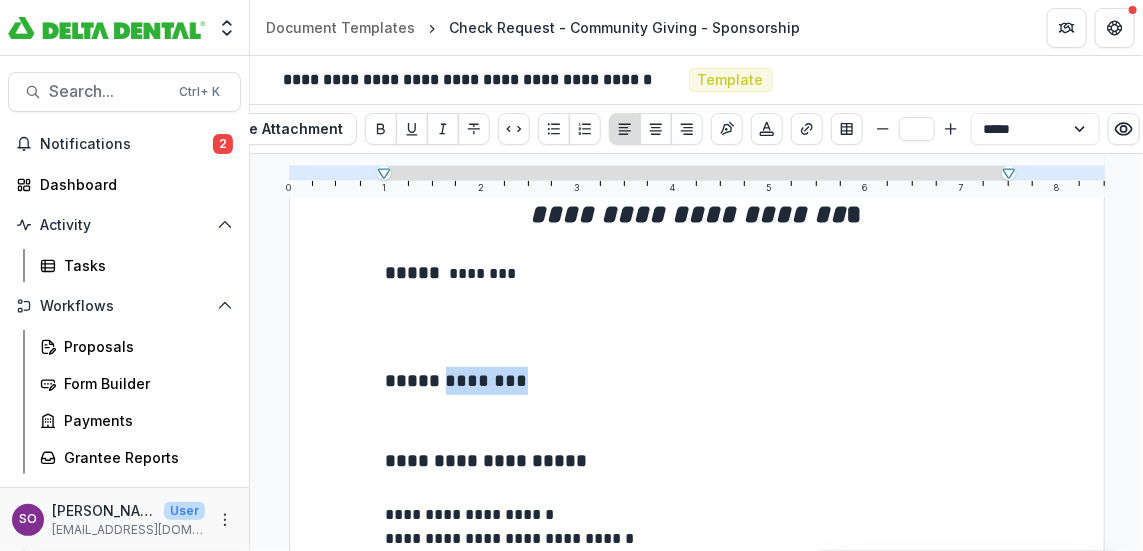 drag, startPoint x: 515, startPoint y: 374, endPoint x: 448, endPoint y: 373, distance: 67.00746 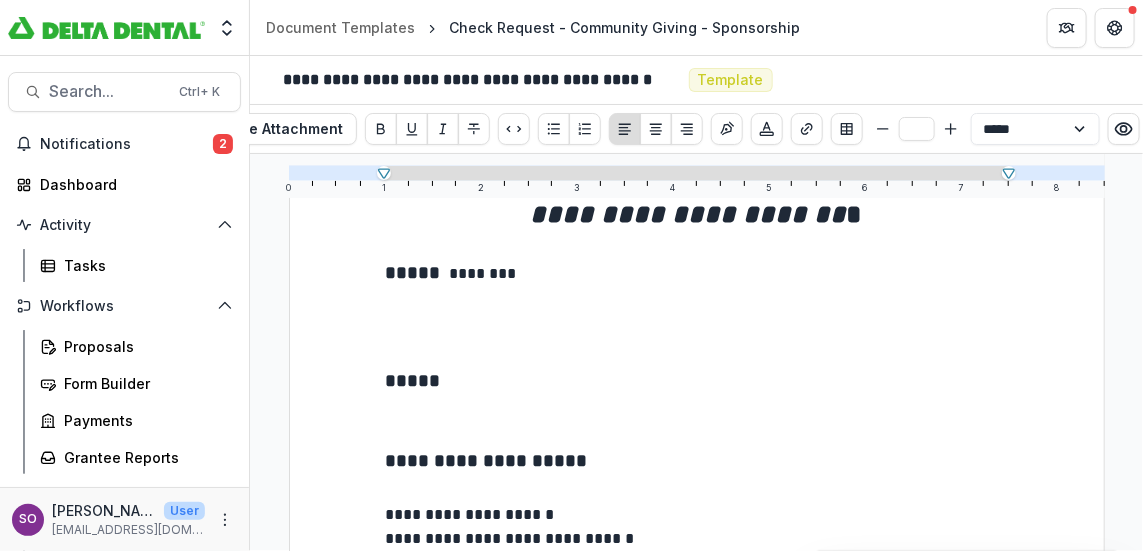 scroll, scrollTop: 287, scrollLeft: 0, axis: vertical 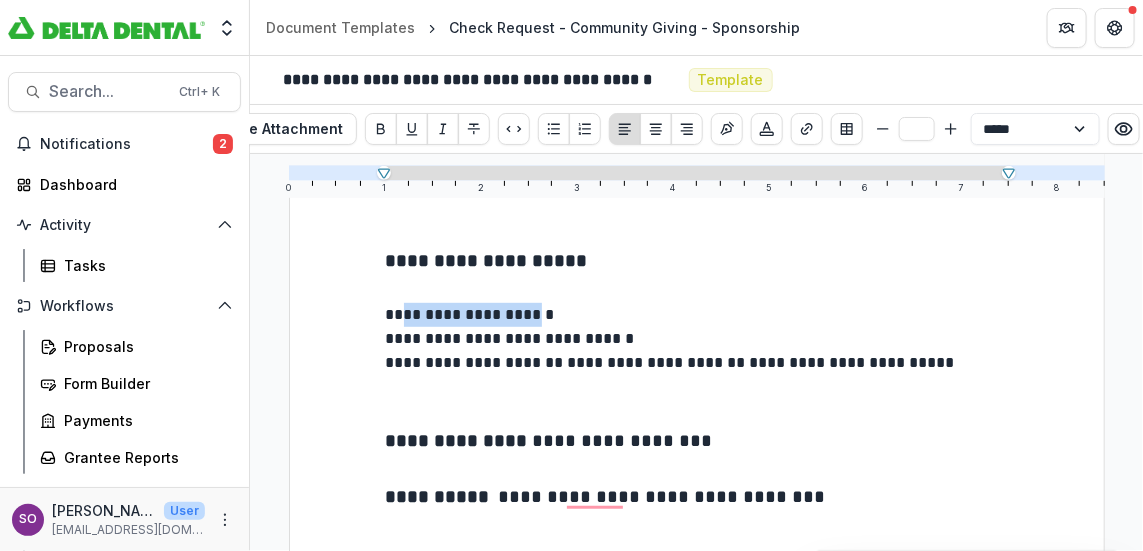 drag, startPoint x: 529, startPoint y: 311, endPoint x: 398, endPoint y: 309, distance: 131.01526 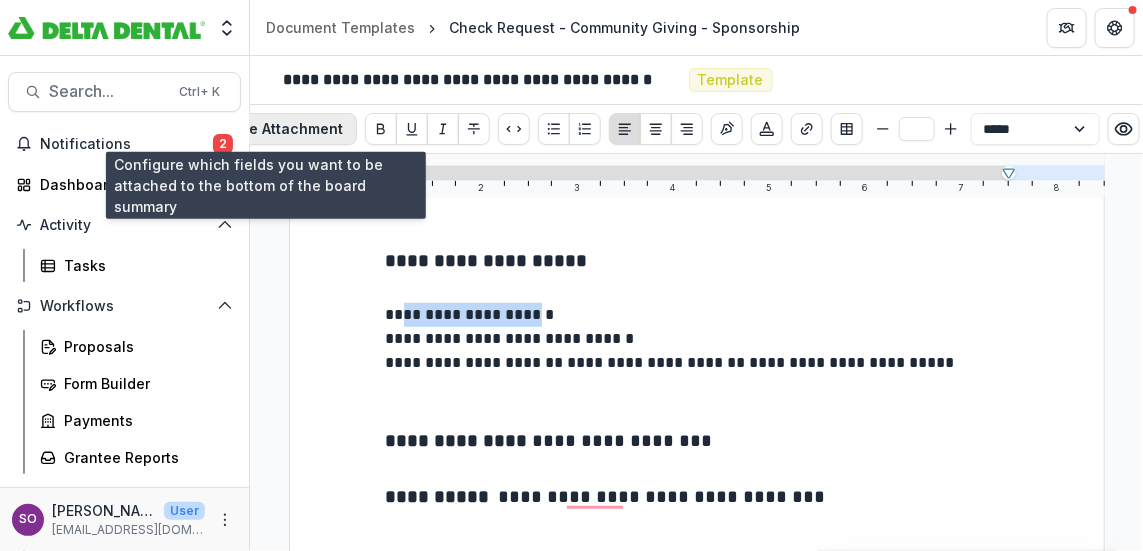 click on "Configure Attachment" at bounding box center (265, 129) 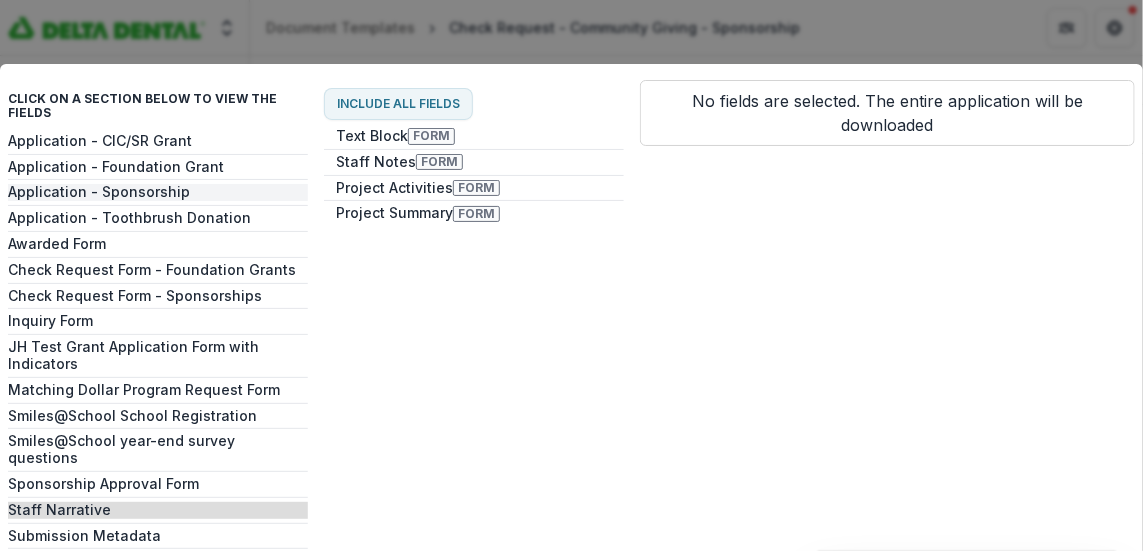click on "Application - Sponsorship" at bounding box center (158, 192) 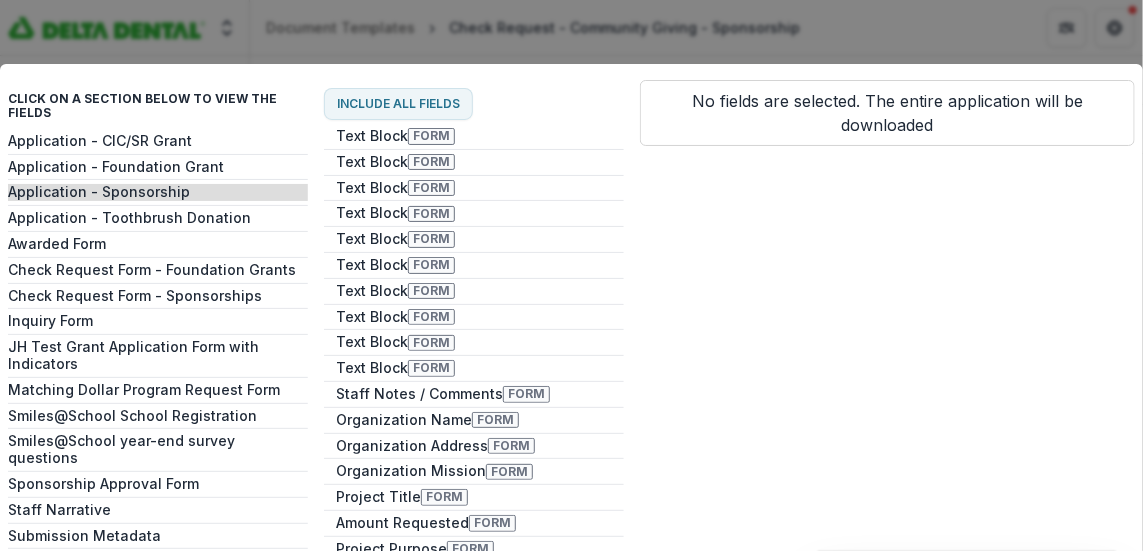 scroll, scrollTop: 99, scrollLeft: 0, axis: vertical 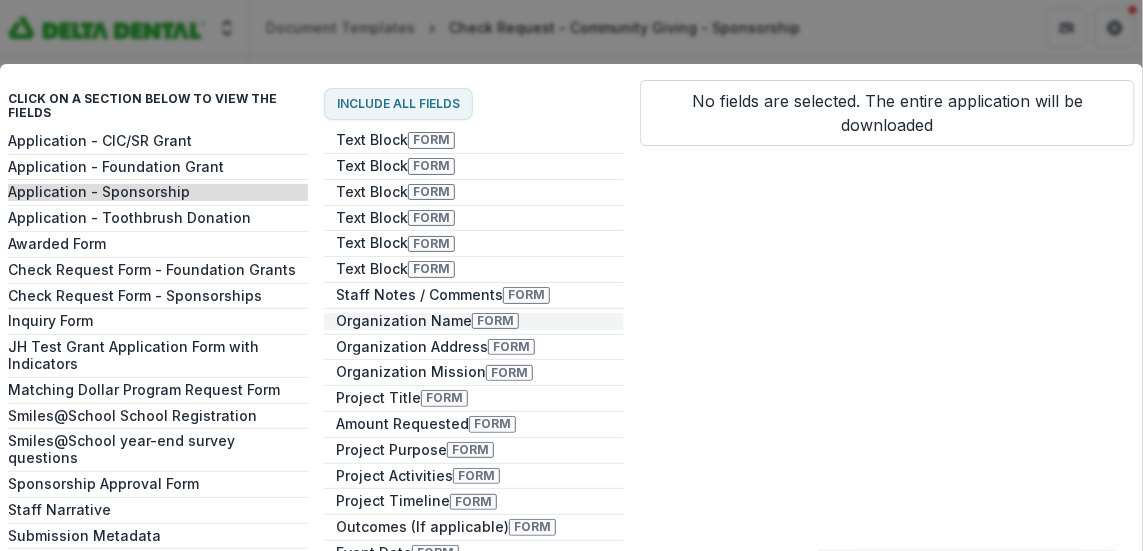 click on "Organization Name   Form" at bounding box center [474, 321] 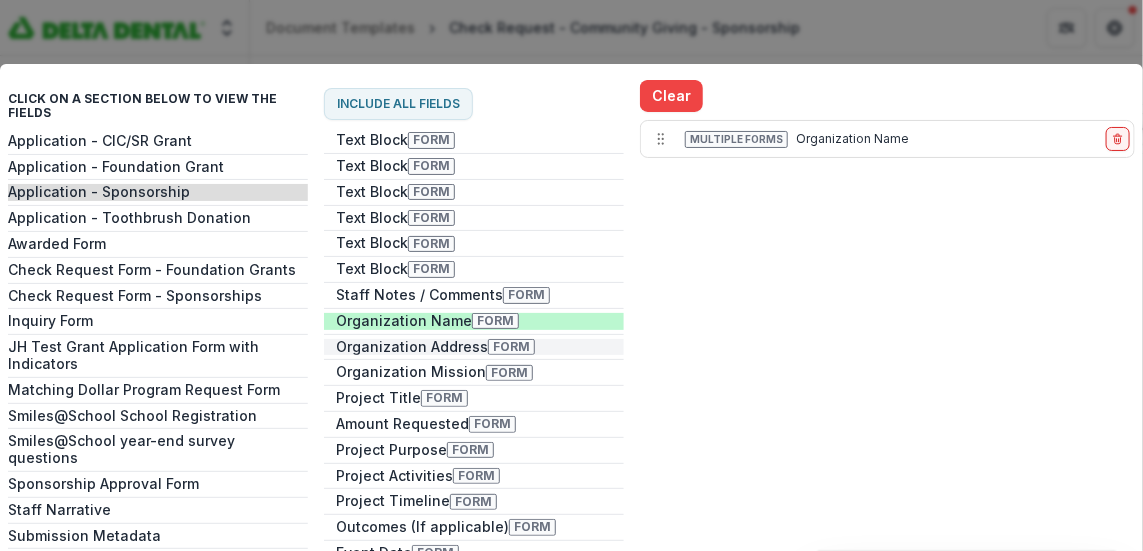 click on "Organization Address   Form" at bounding box center [474, 347] 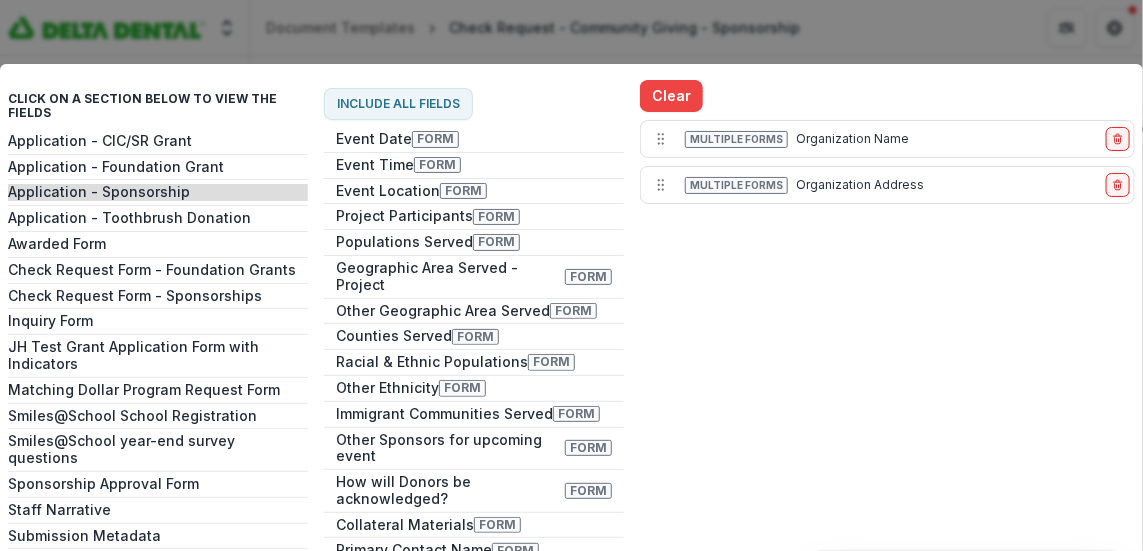 scroll, scrollTop: 516, scrollLeft: 0, axis: vertical 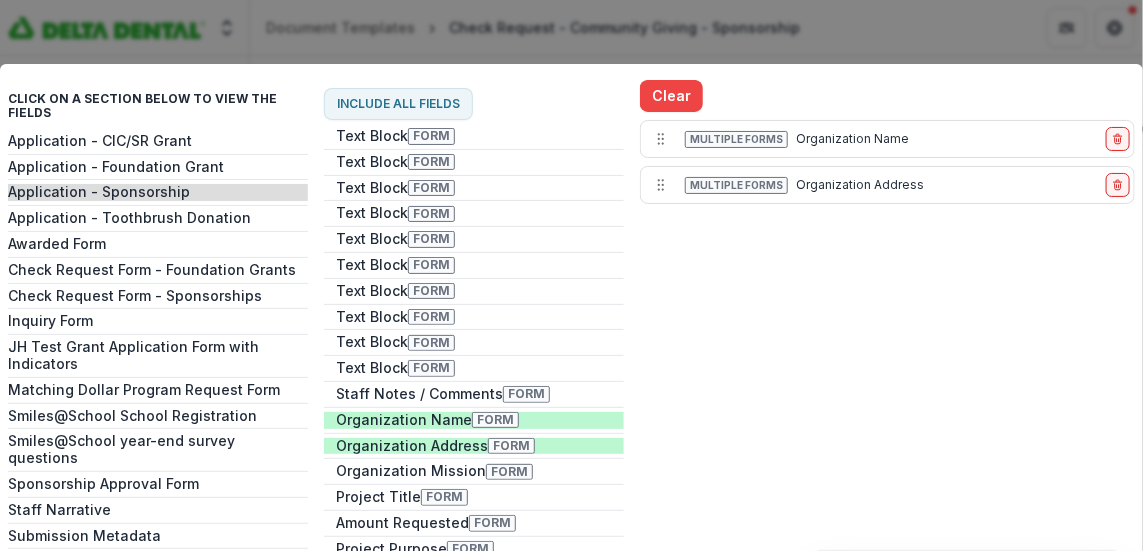 click on "Click on a section below to view the fields Application - CIC/SR Grant Application - Foundation Grant Application - Sponsorship Application - Toothbrush Donation Awarded Form Check Request Form - Foundation Grants Check Request Form - Sponsorships Inquiry Form JH Test Grant Application Form with Indicators Matching Dollar Program Request Form Smiles@School School Registration Smiles@School year-end survey questions Sponsorship Approval Form Staff Narrative Submission Metadata Temelio Historical Onboarding Form Include all fields Text Block   Form Text Block   Form Text Block   Form Text Block   Form Text Block   Form Text Block   Form Text Block   Form Text Block   Form Text Block   Form Text Block   Form Staff Notes / Comments   Form Organization Name   Form Organization Address   Form Organization Mission   Form Project Title   Form Amount Requested   Form Project Purpose   Form Project Activities   Form Project Timeline   Form Outcomes (If applicable)   Form Event Date   Form Event Time   Form   Form" at bounding box center (571, 275) 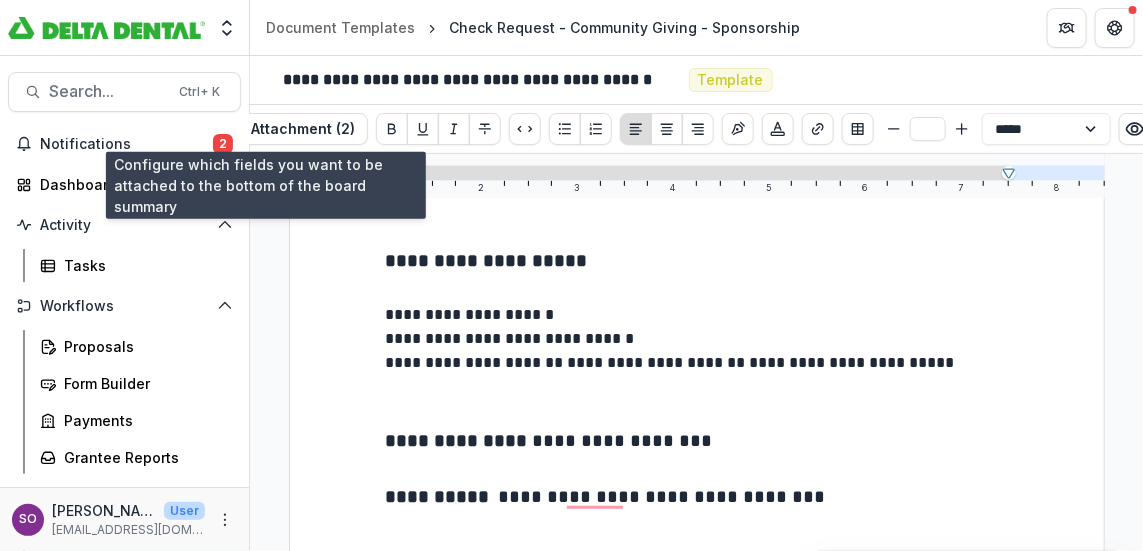 scroll, scrollTop: 422, scrollLeft: 0, axis: vertical 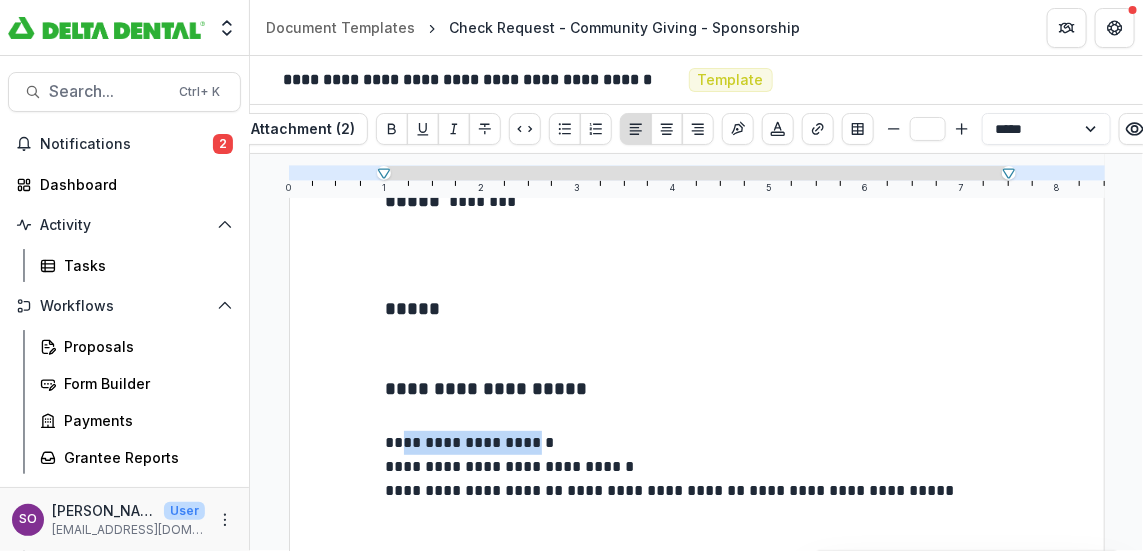 click on "**********" at bounding box center (510, 466) 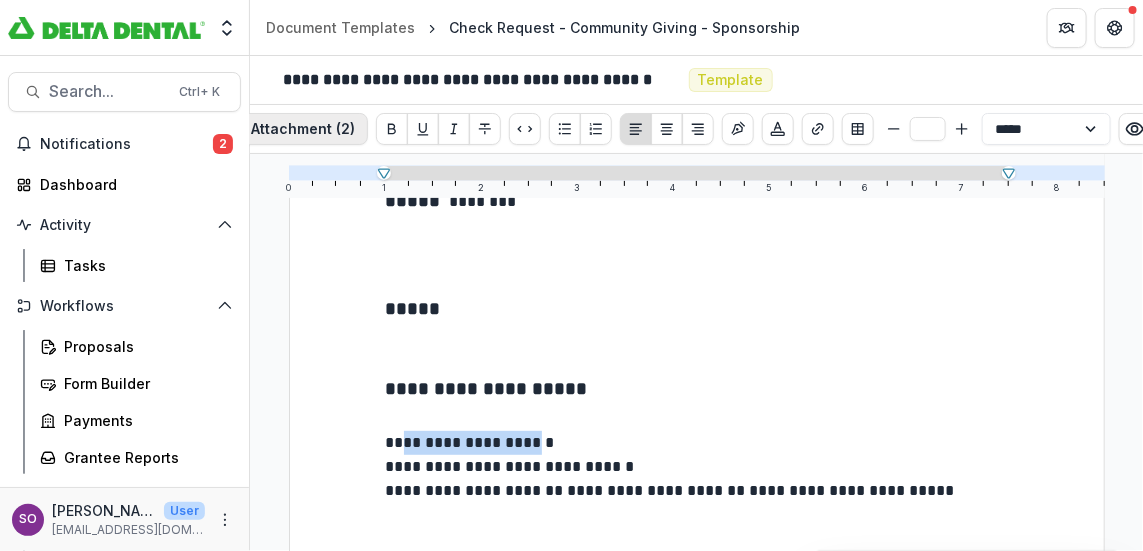 drag, startPoint x: 416, startPoint y: 439, endPoint x: 317, endPoint y: 119, distance: 334.96417 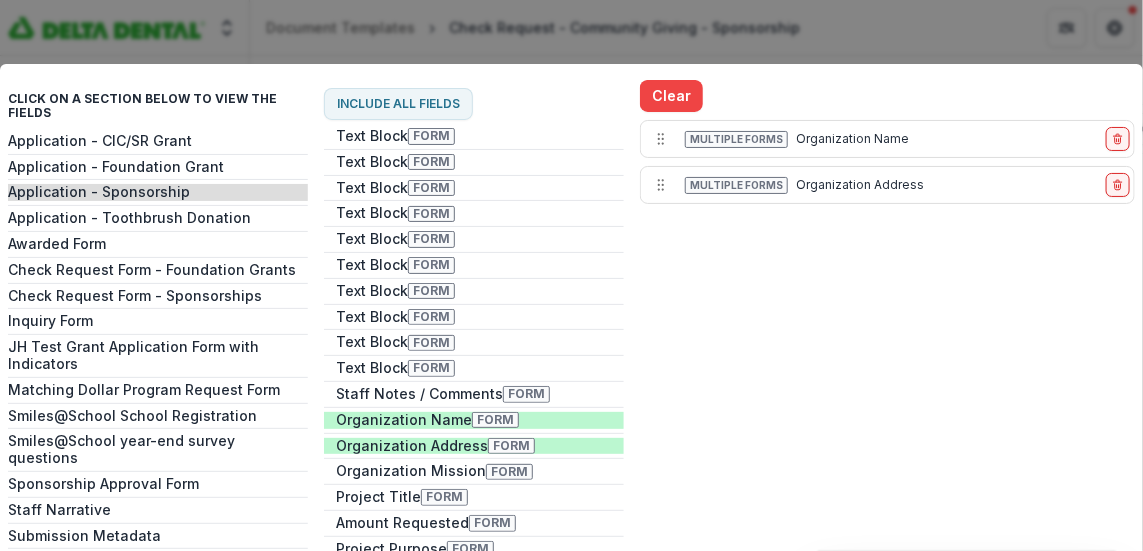 click on "Multiple Forms" at bounding box center (736, 139) 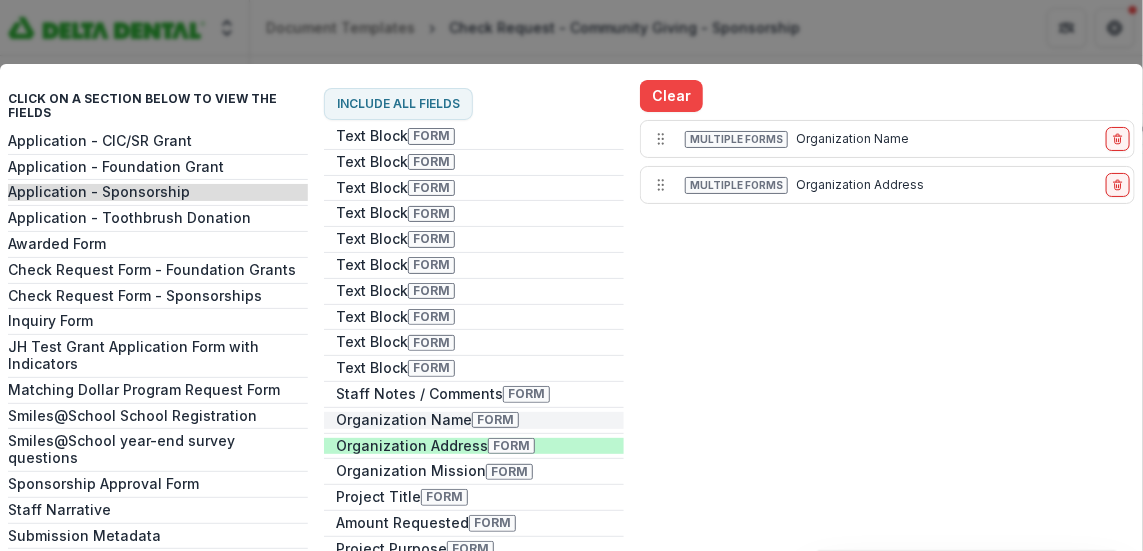 click on "Organization Name   Form" at bounding box center (474, 420) 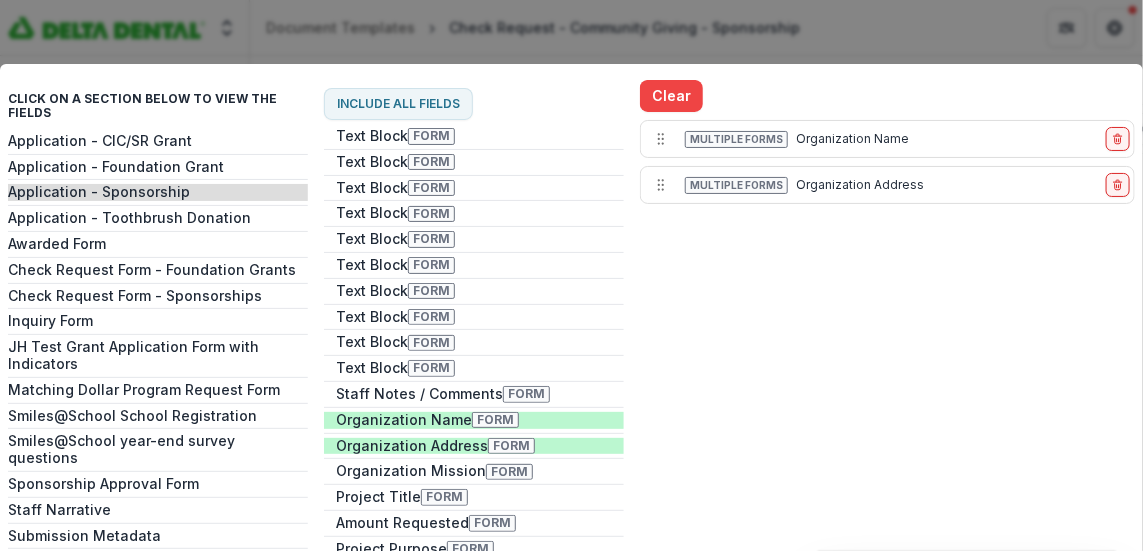 click on "Click on a section below to view the fields Application - CIC/SR Grant Application - Foundation Grant Application - Sponsorship Application - Toothbrush Donation Awarded Form Check Request Form - Foundation Grants Check Request Form - Sponsorships Inquiry Form JH Test Grant Application Form with Indicators Matching Dollar Program Request Form Smiles@School School Registration Smiles@School year-end survey questions Sponsorship Approval Form Staff Narrative Submission Metadata Temelio Historical Onboarding Form Include all fields Text Block   Form Text Block   Form Text Block   Form Text Block   Form Text Block   Form Text Block   Form Text Block   Form Text Block   Form Text Block   Form Text Block   Form Staff Notes / Comments   Form Organization Name   Form Organization Address   Form Organization Mission   Form Project Title   Form Amount Requested   Form Project Purpose   Form Project Activities   Form Project Timeline   Form Outcomes (If applicable)   Form Event Date   Form Event Time   Form   Form" at bounding box center [571, 275] 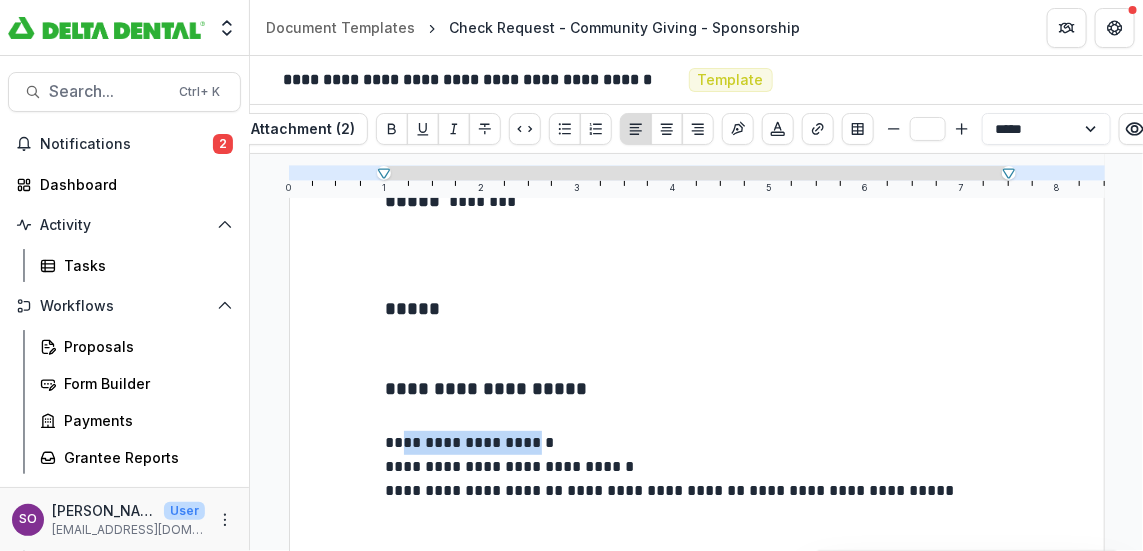 drag, startPoint x: 541, startPoint y: 434, endPoint x: 555, endPoint y: 430, distance: 14.56022 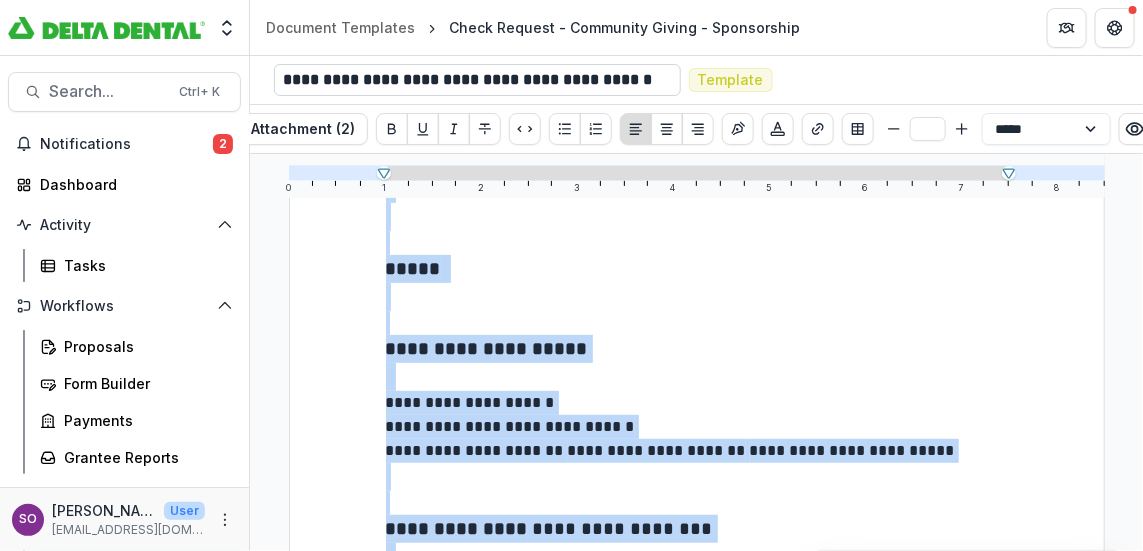 type on "**" 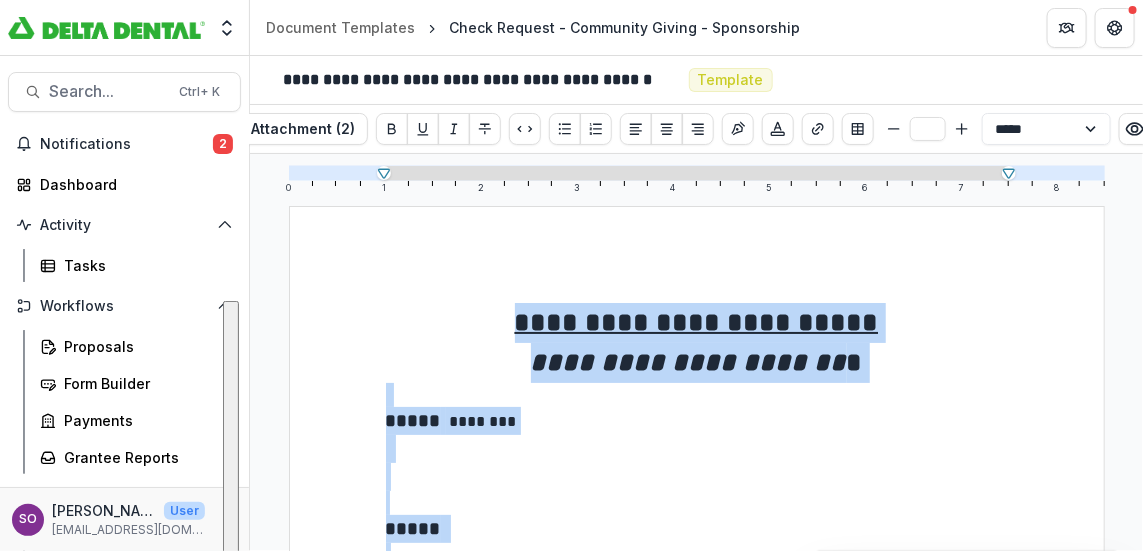 drag, startPoint x: 609, startPoint y: 393, endPoint x: 373, endPoint y: 201, distance: 304.23676 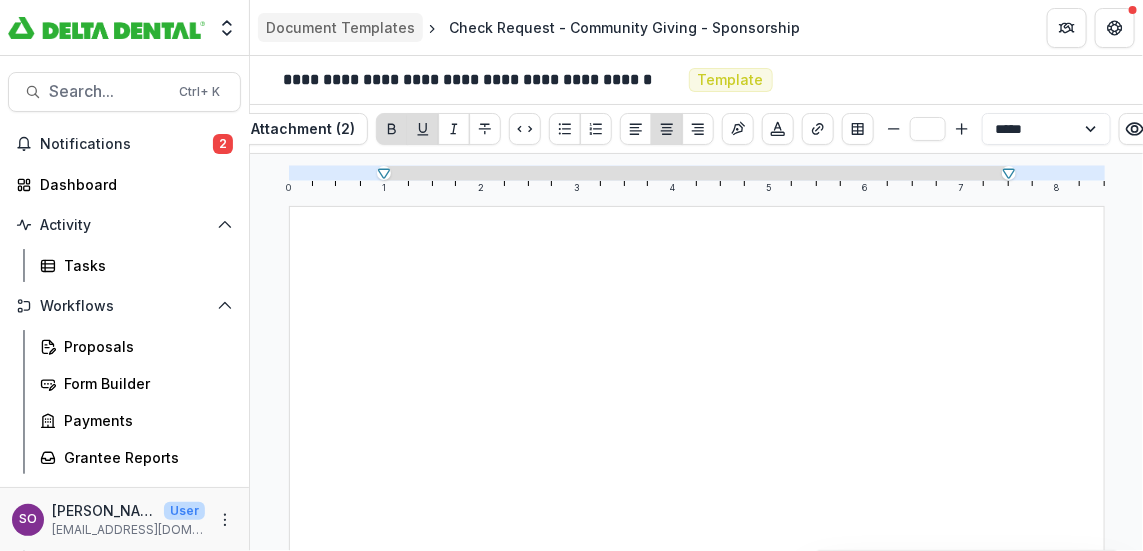 click on "Document Templates" at bounding box center (340, 27) 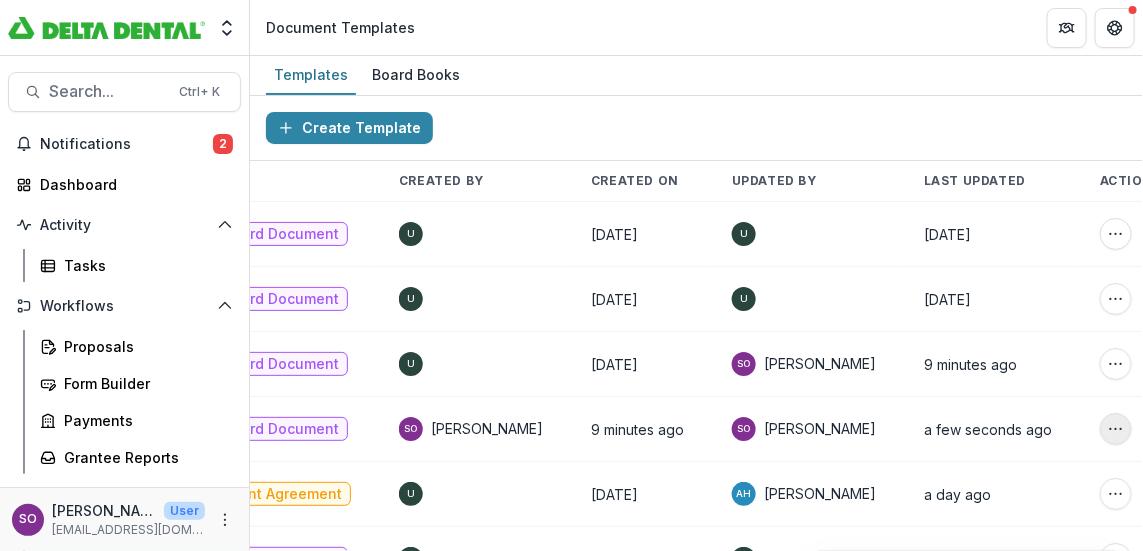 click 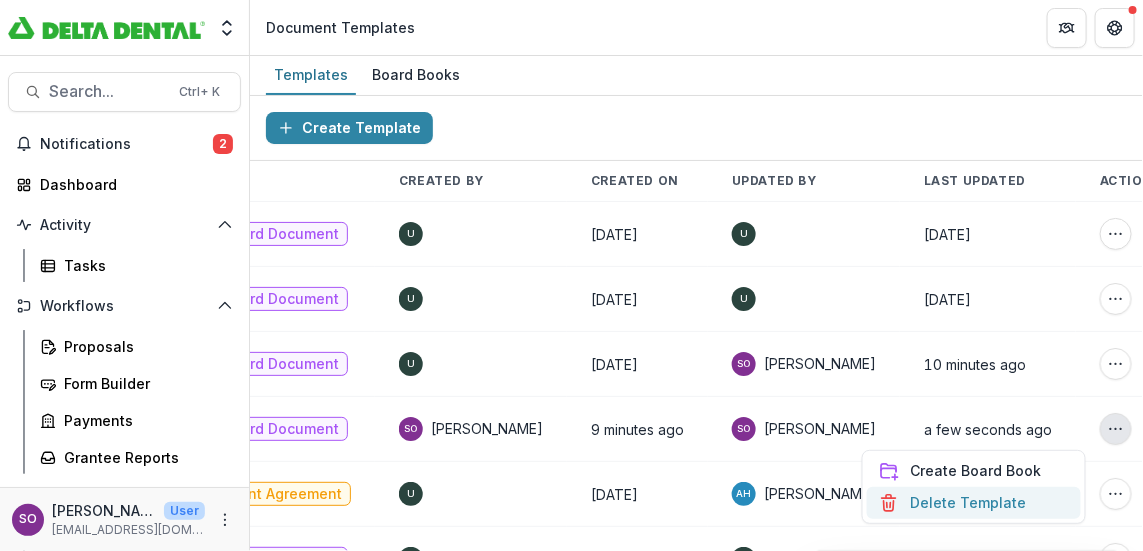 click on "Delete Template" at bounding box center [974, 503] 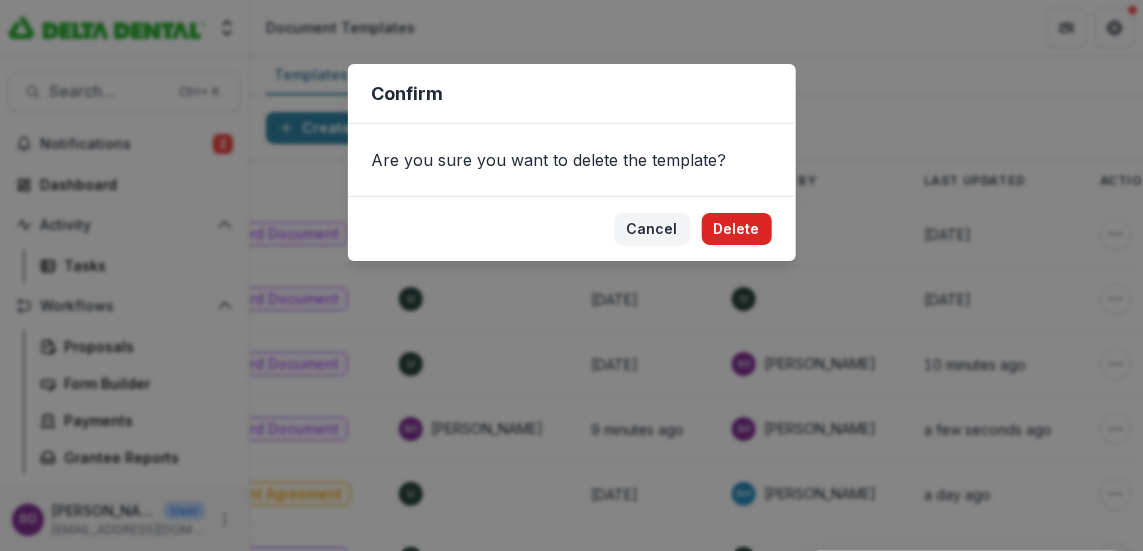 click on "Delete" at bounding box center [737, 229] 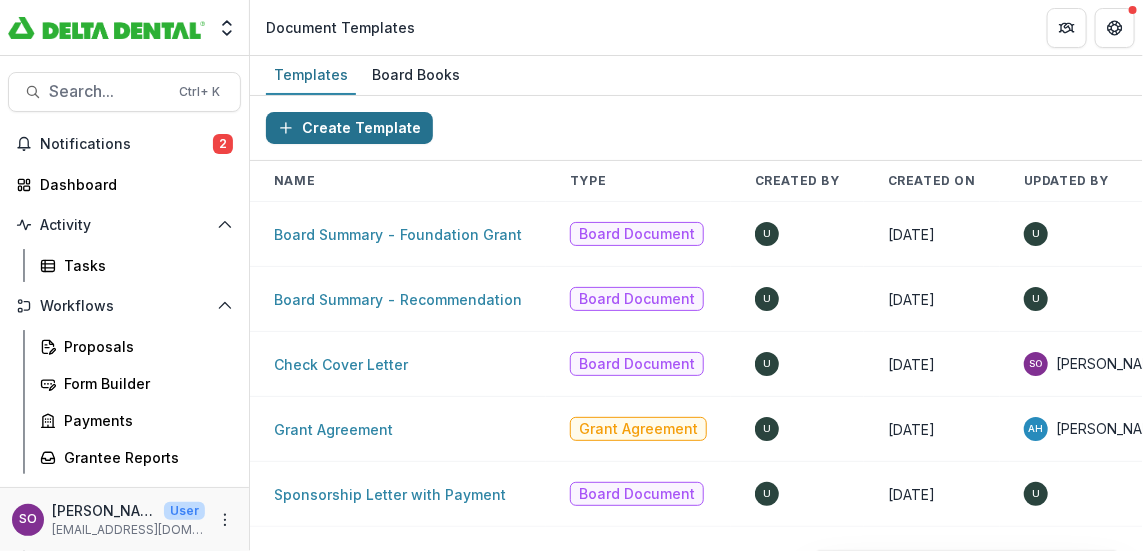 click on "Create Template" at bounding box center (349, 128) 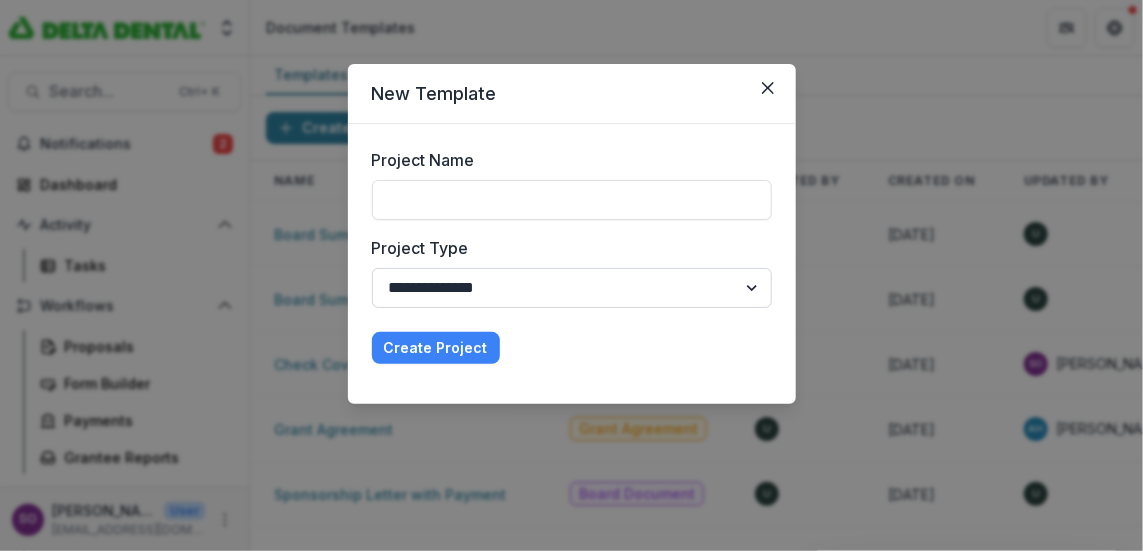 click on "**********" at bounding box center (572, 288) 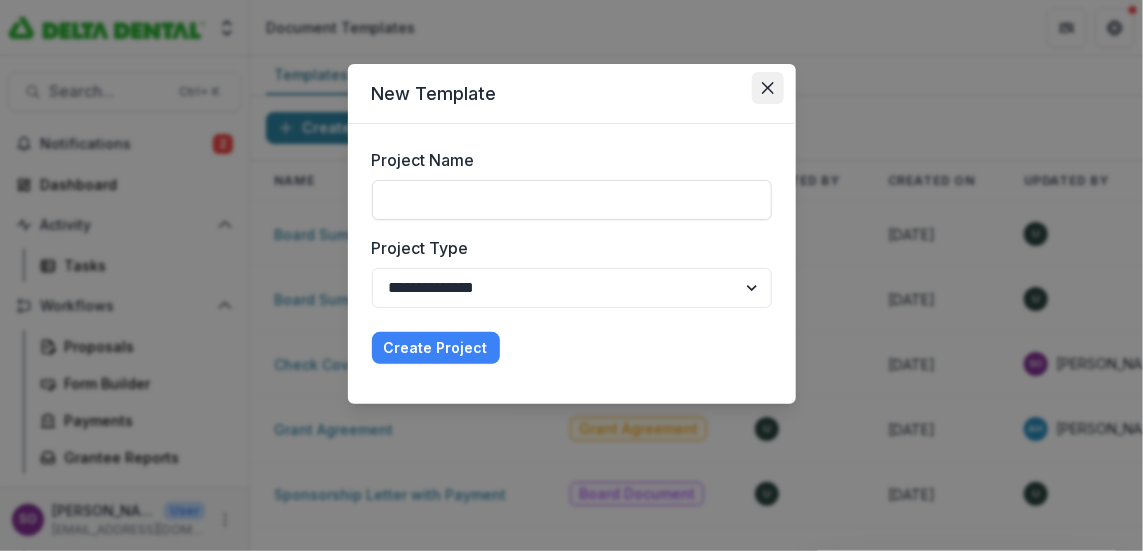 click 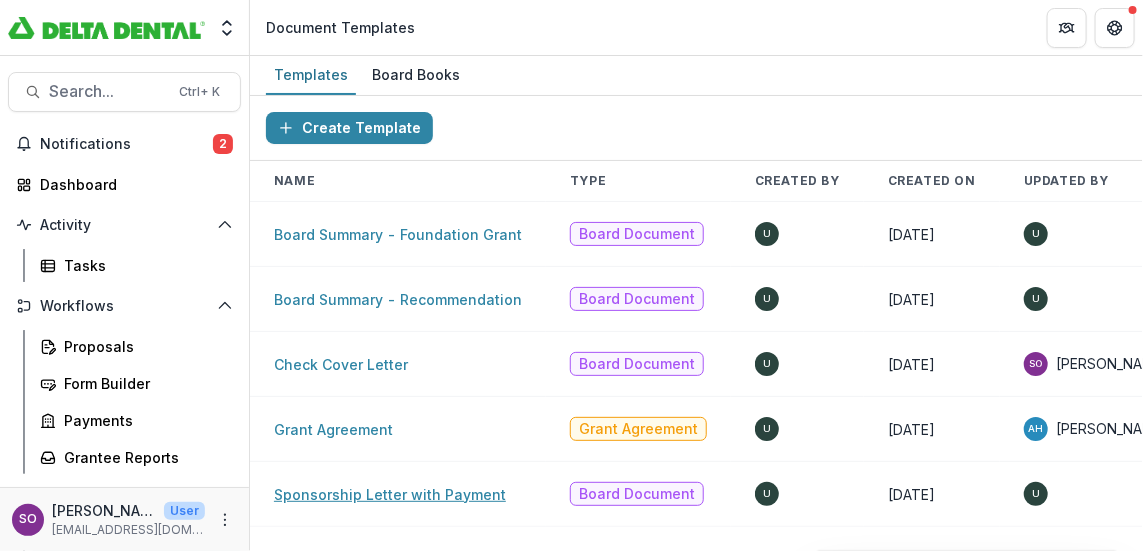 click on "Sponsorship Letter with Payment" at bounding box center [390, 494] 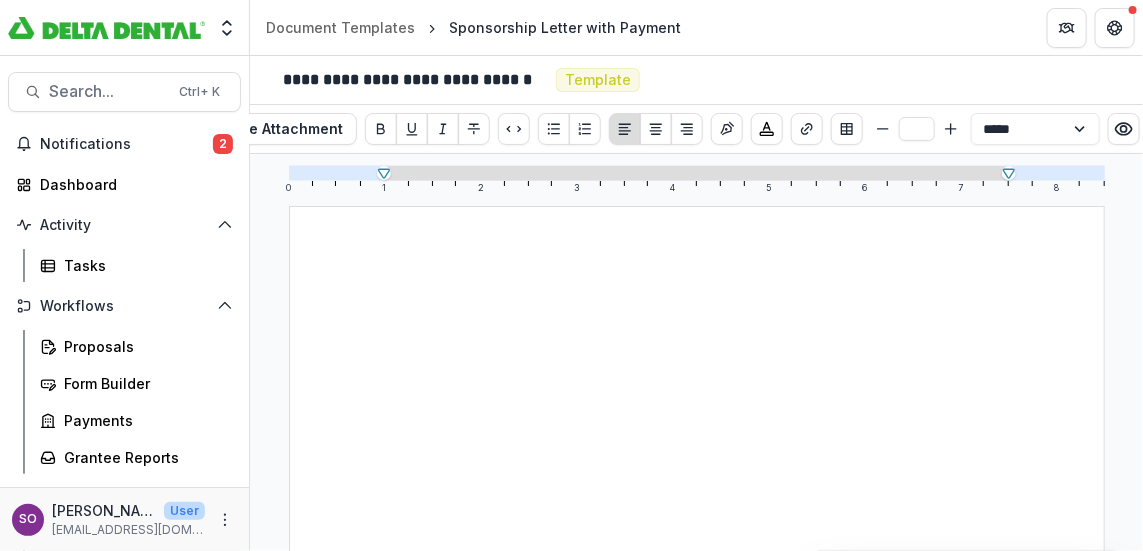 click on "**********" at bounding box center [697, 1050] 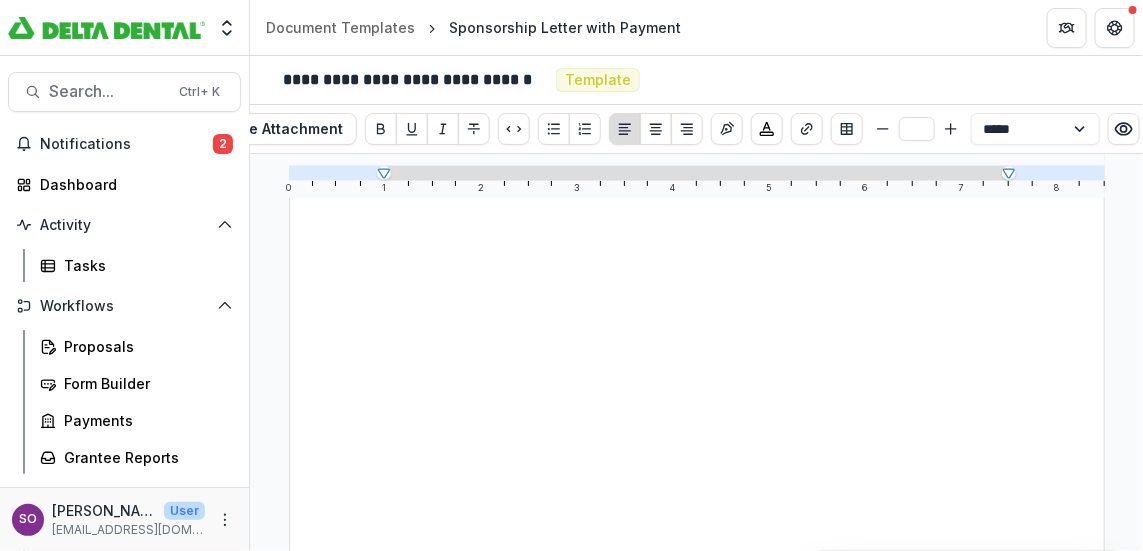drag, startPoint x: 360, startPoint y: 293, endPoint x: 372, endPoint y: 290, distance: 12.369317 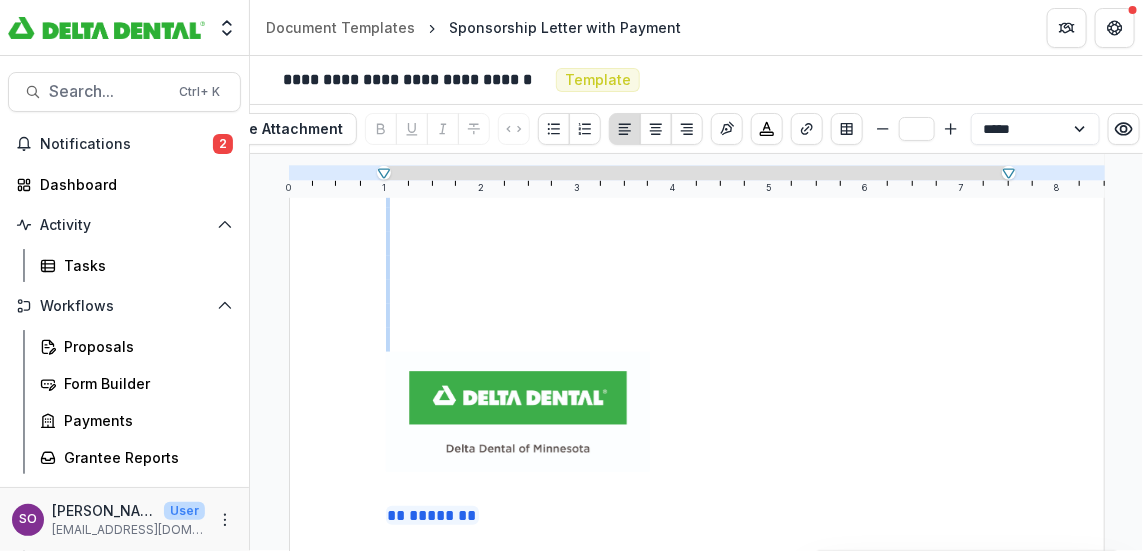 drag, startPoint x: 420, startPoint y: 238, endPoint x: 408, endPoint y: 333, distance: 95.7549 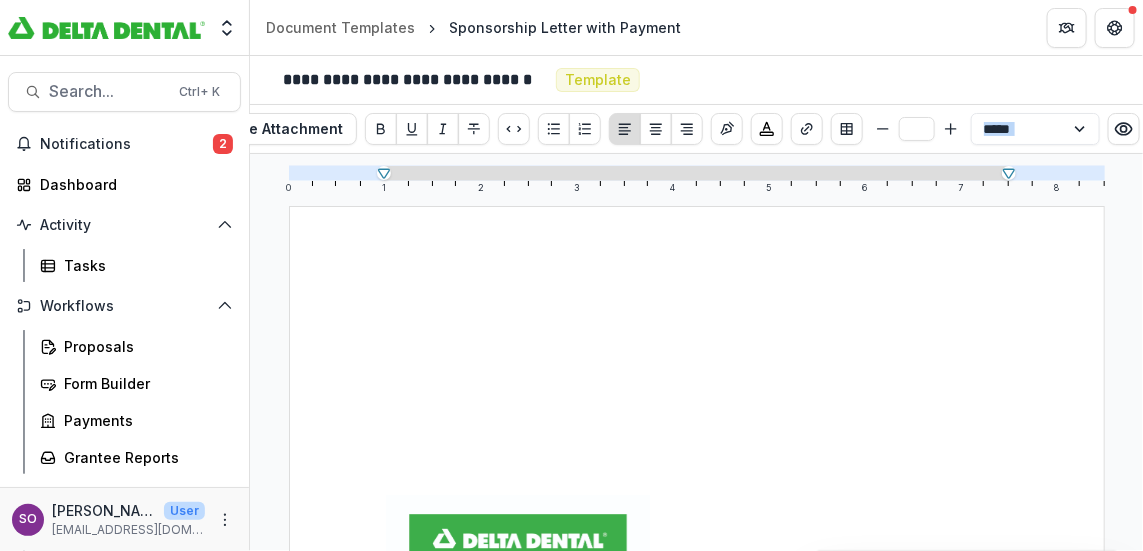 drag, startPoint x: 426, startPoint y: 261, endPoint x: 419, endPoint y: 421, distance: 160.15305 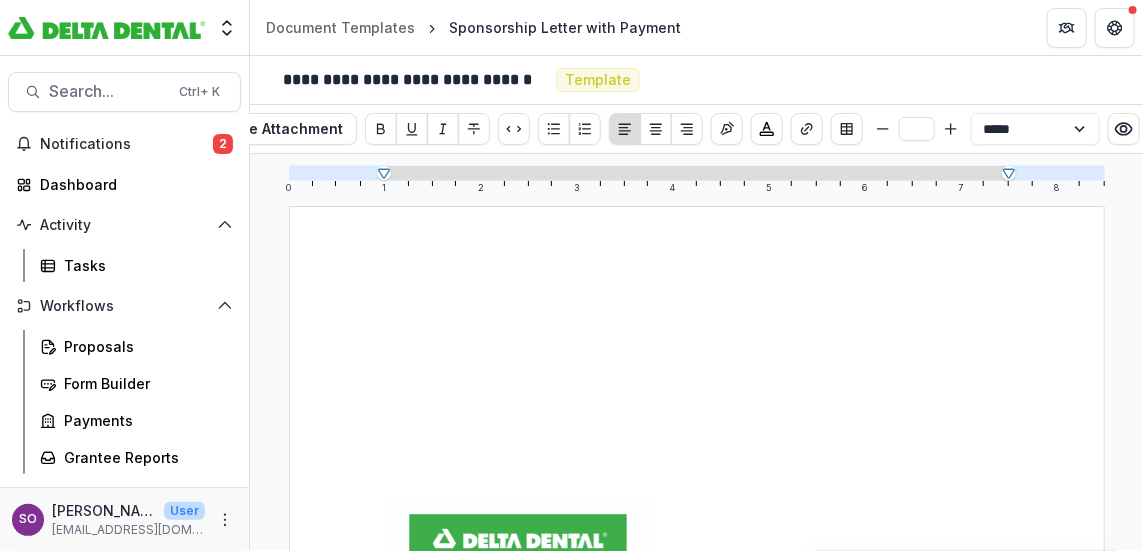 click at bounding box center [697, 339] 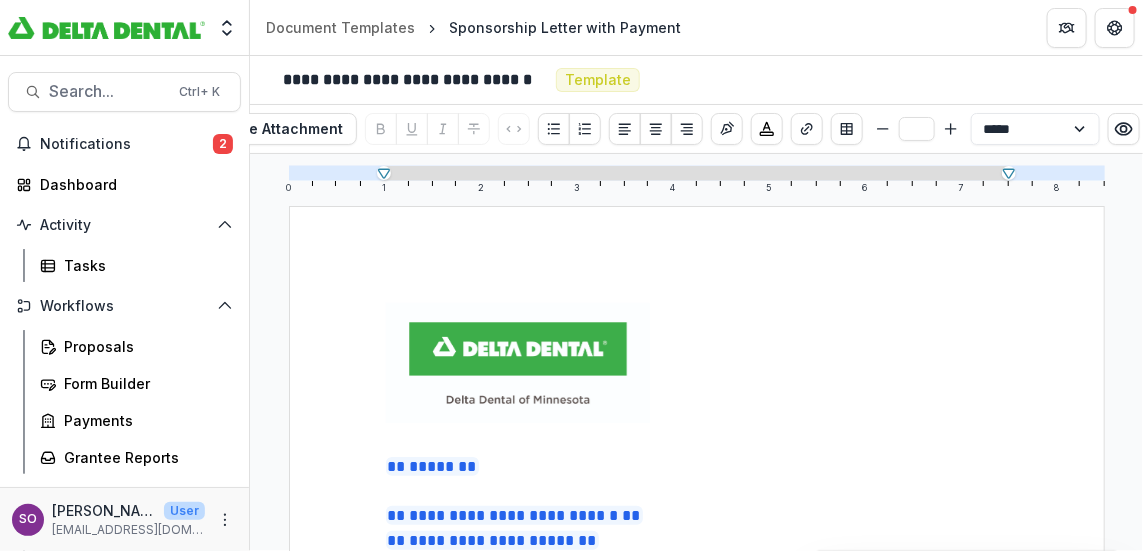 drag, startPoint x: 387, startPoint y: 276, endPoint x: 417, endPoint y: 286, distance: 31.622776 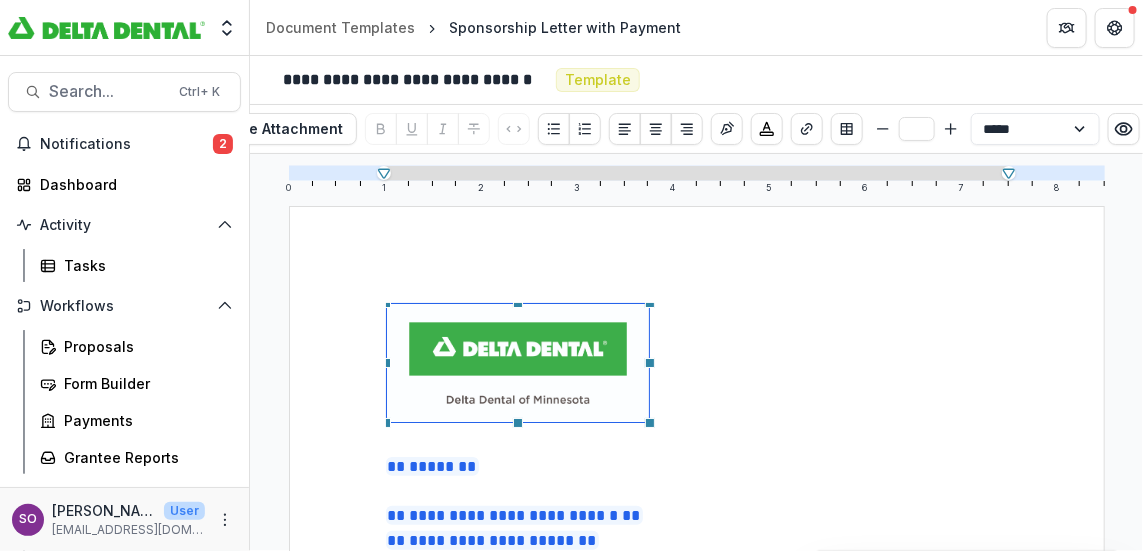 click on "**********" at bounding box center [697, 810] 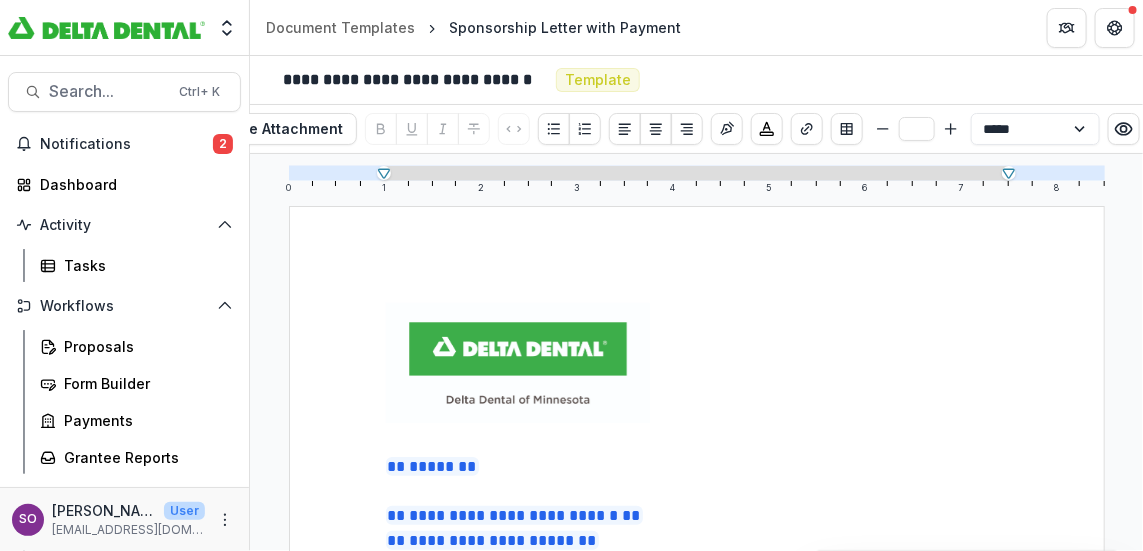 drag, startPoint x: 414, startPoint y: 286, endPoint x: 397, endPoint y: 261, distance: 30.232433 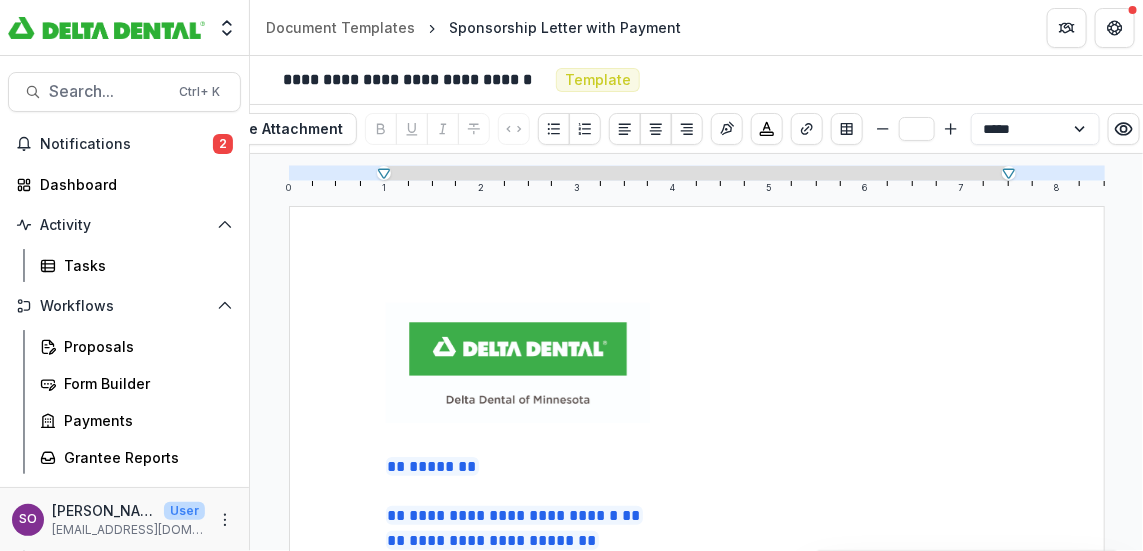 click at bounding box center (518, 363) 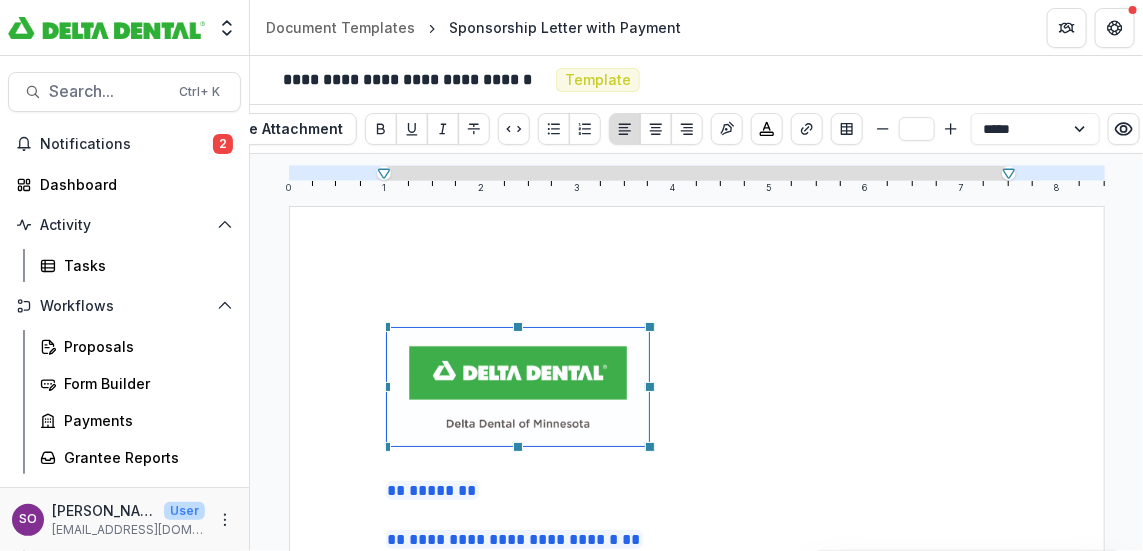 click on "**********" at bounding box center [697, 822] 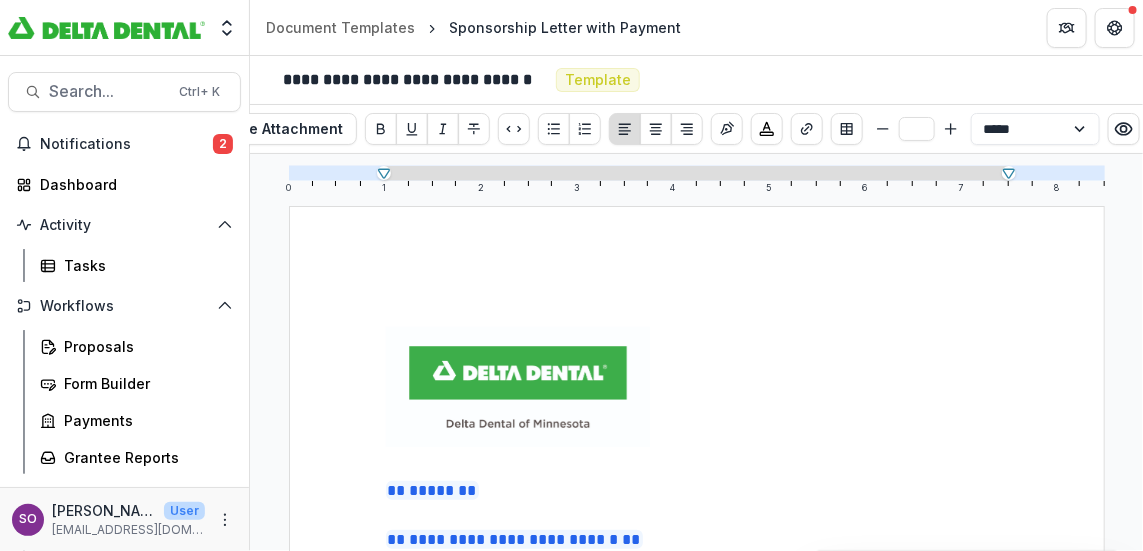 click at bounding box center [697, 315] 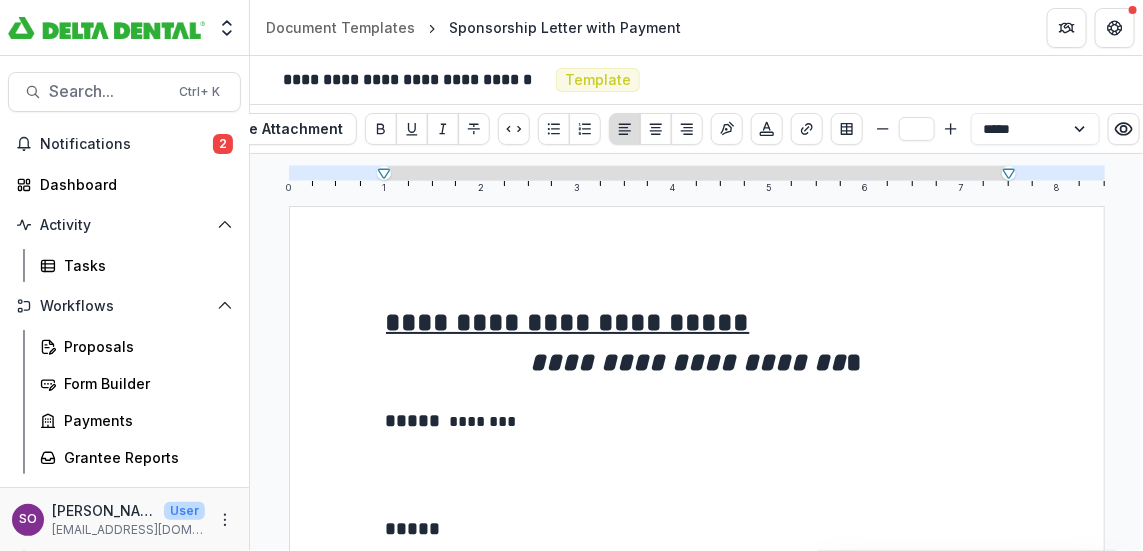 click on "**********" at bounding box center (568, 322) 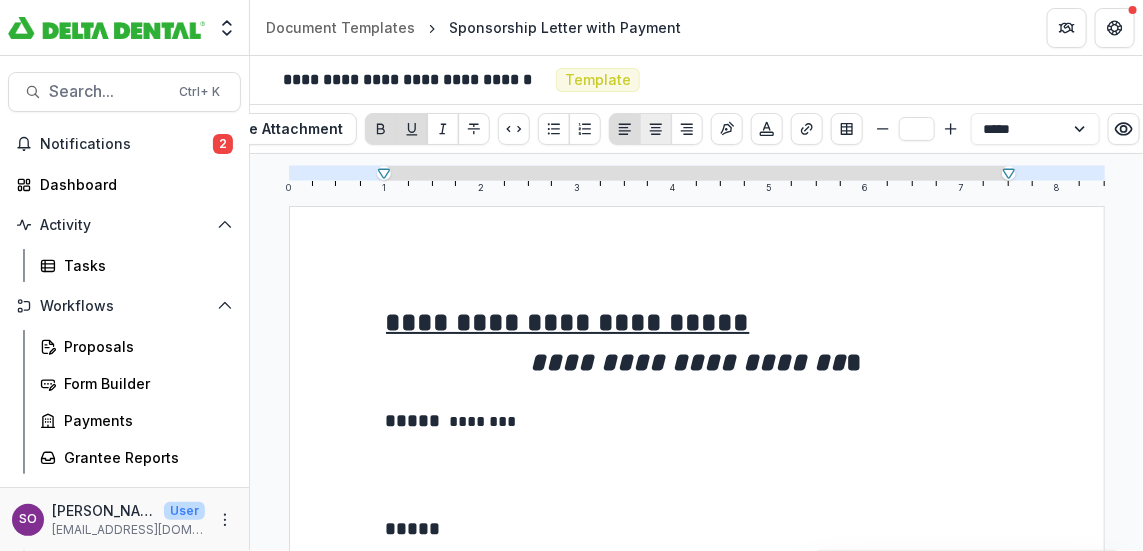 drag, startPoint x: 652, startPoint y: 127, endPoint x: 660, endPoint y: 195, distance: 68.46897 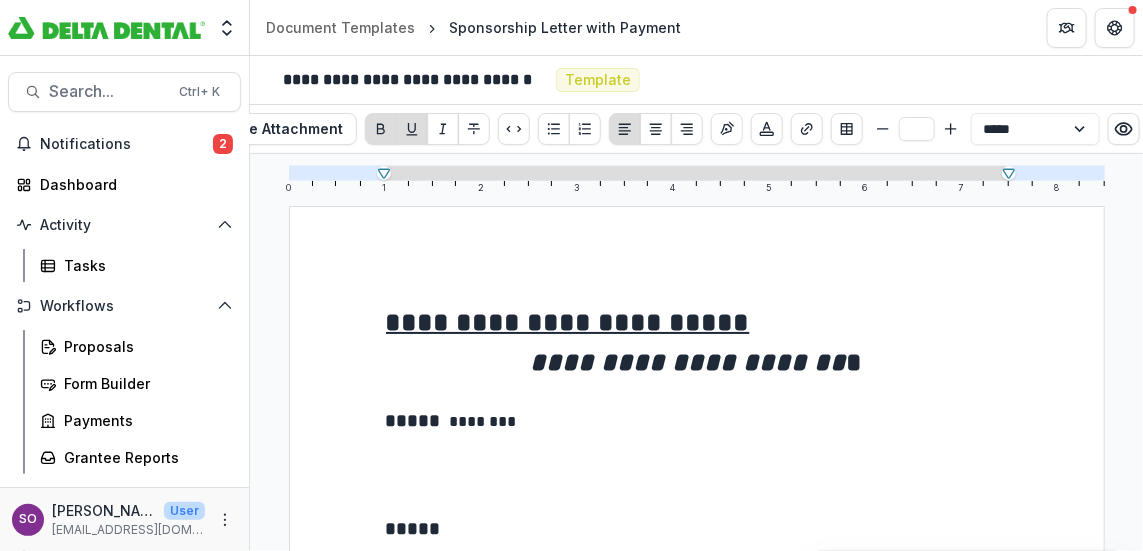 click 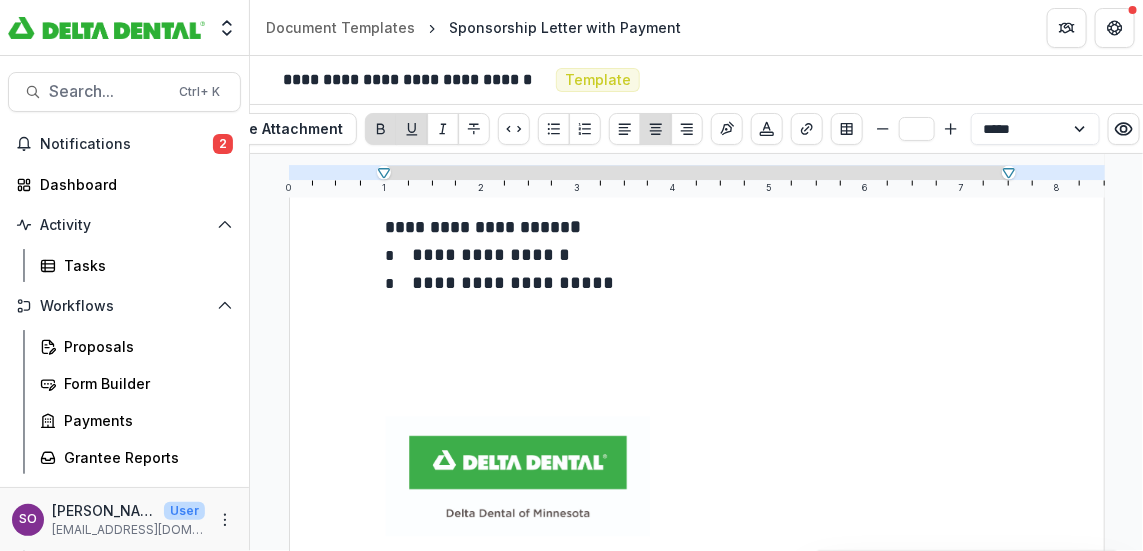 type on "**" 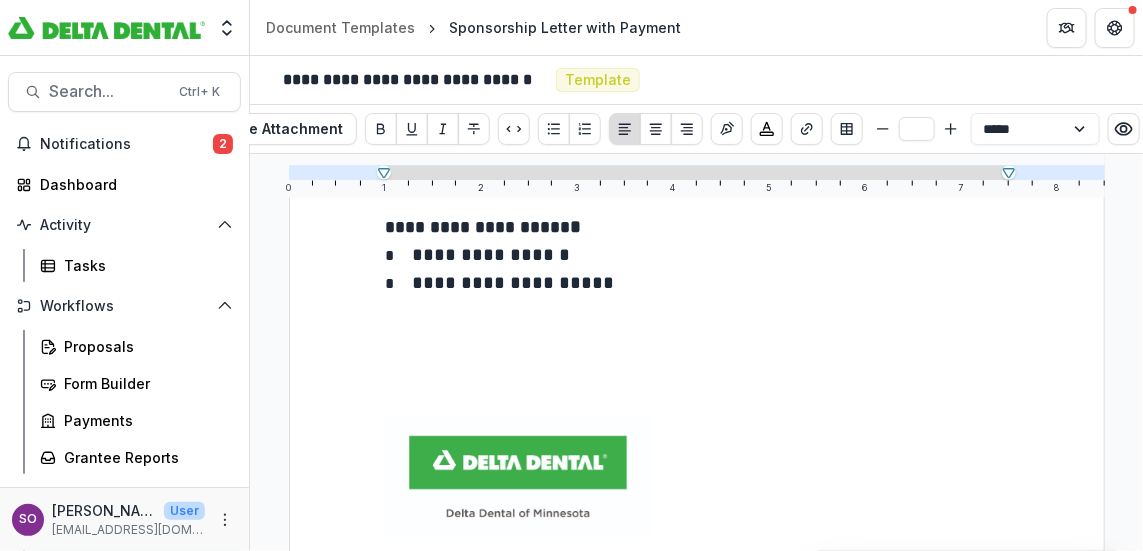 click at bounding box center (697, 381) 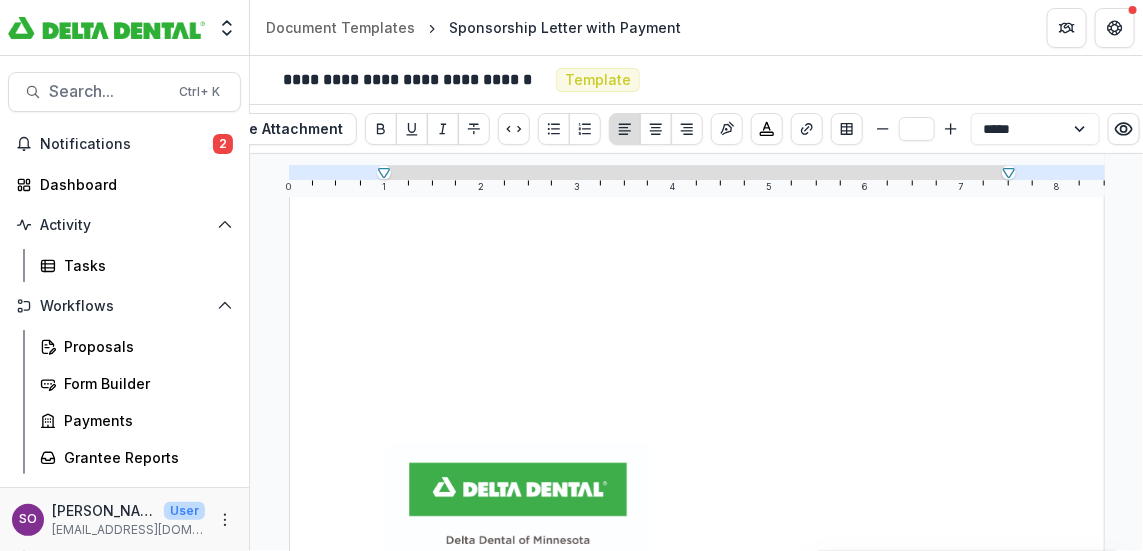 click at bounding box center [697, 312] 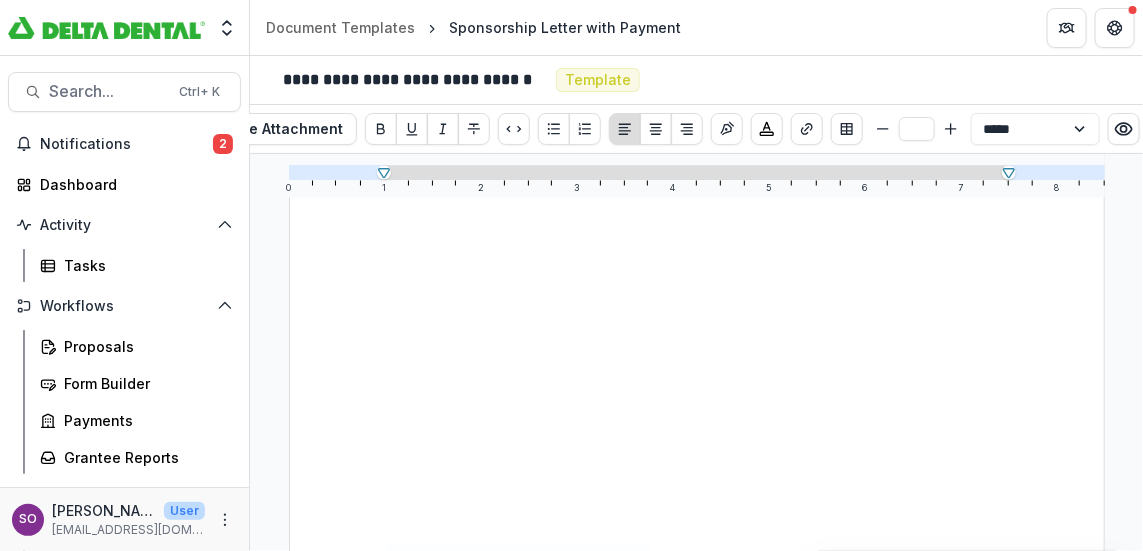 drag, startPoint x: 427, startPoint y: 229, endPoint x: 435, endPoint y: 236, distance: 10.630146 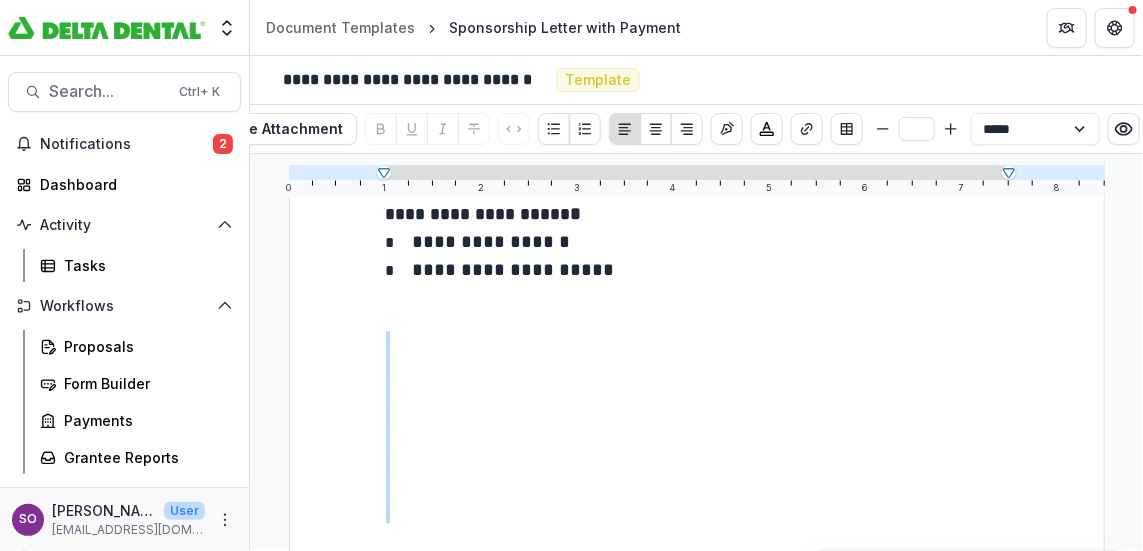 drag, startPoint x: 499, startPoint y: 346, endPoint x: 569, endPoint y: 493, distance: 162.81584 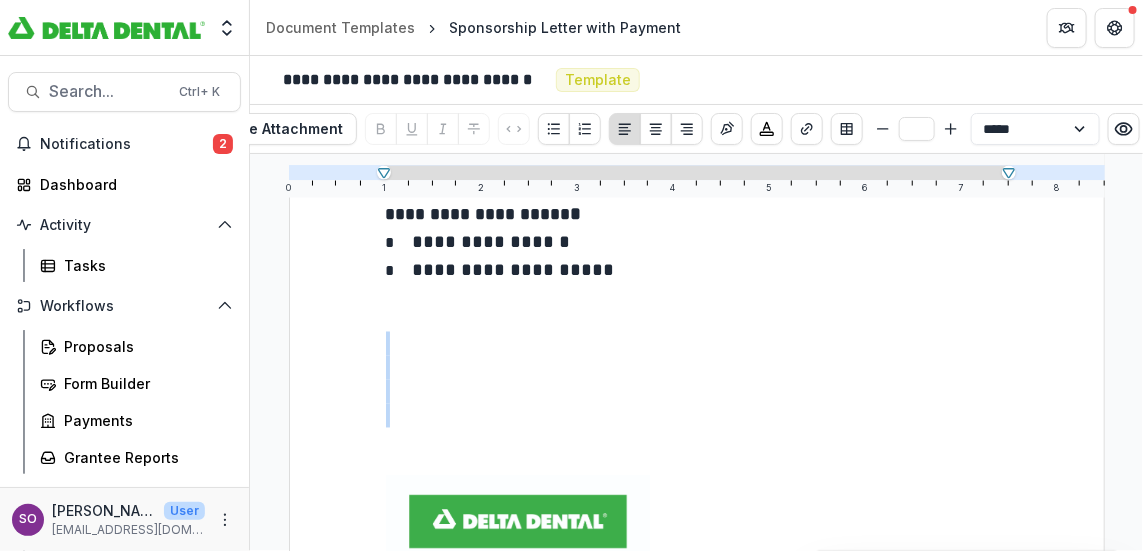 drag, startPoint x: 497, startPoint y: 349, endPoint x: 524, endPoint y: 420, distance: 75.96052 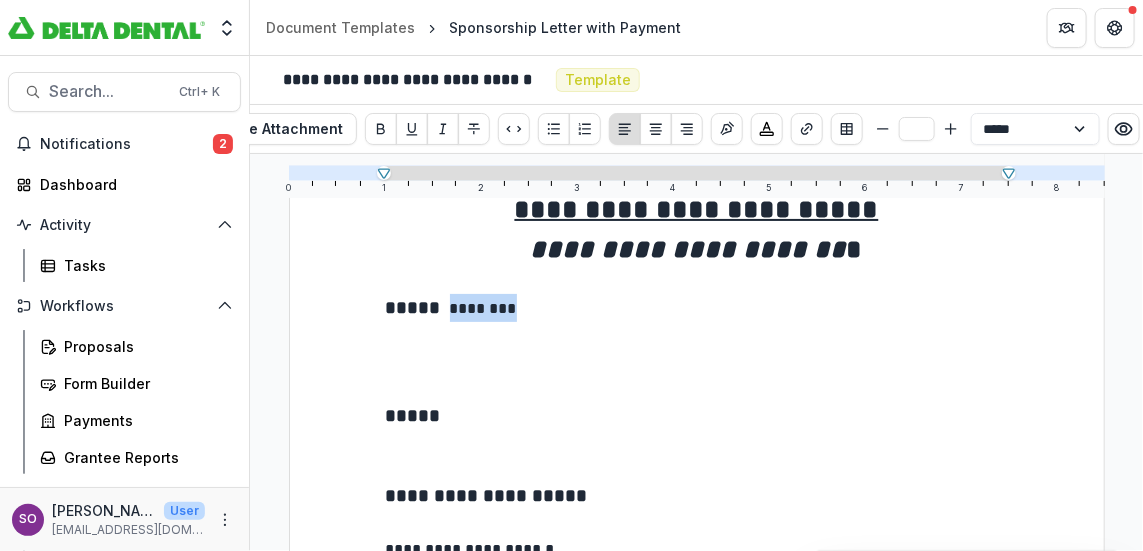 drag, startPoint x: 508, startPoint y: 301, endPoint x: 449, endPoint y: 303, distance: 59.03389 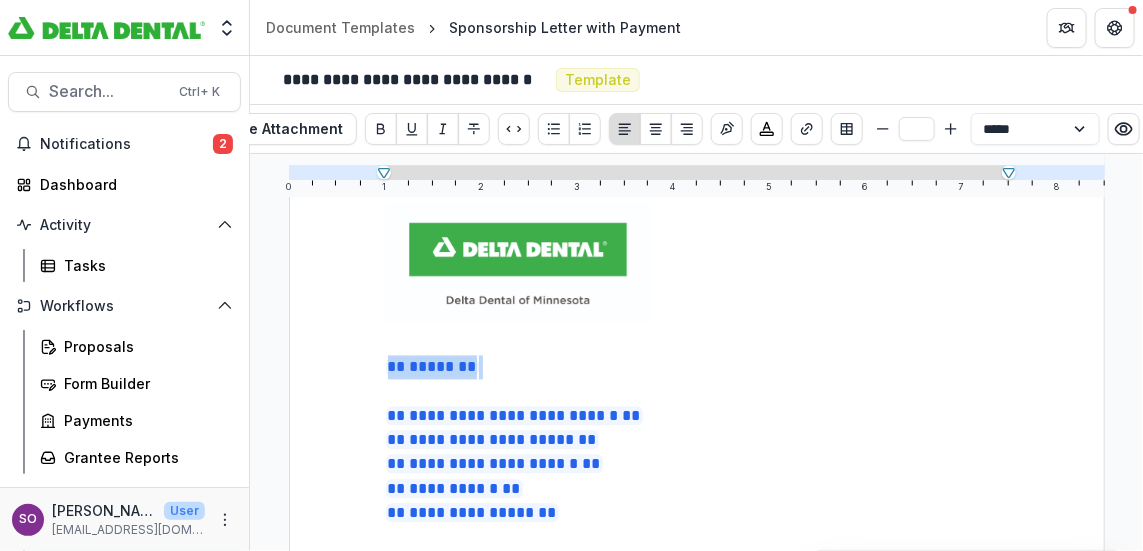 drag, startPoint x: 501, startPoint y: 366, endPoint x: 390, endPoint y: 362, distance: 111.07205 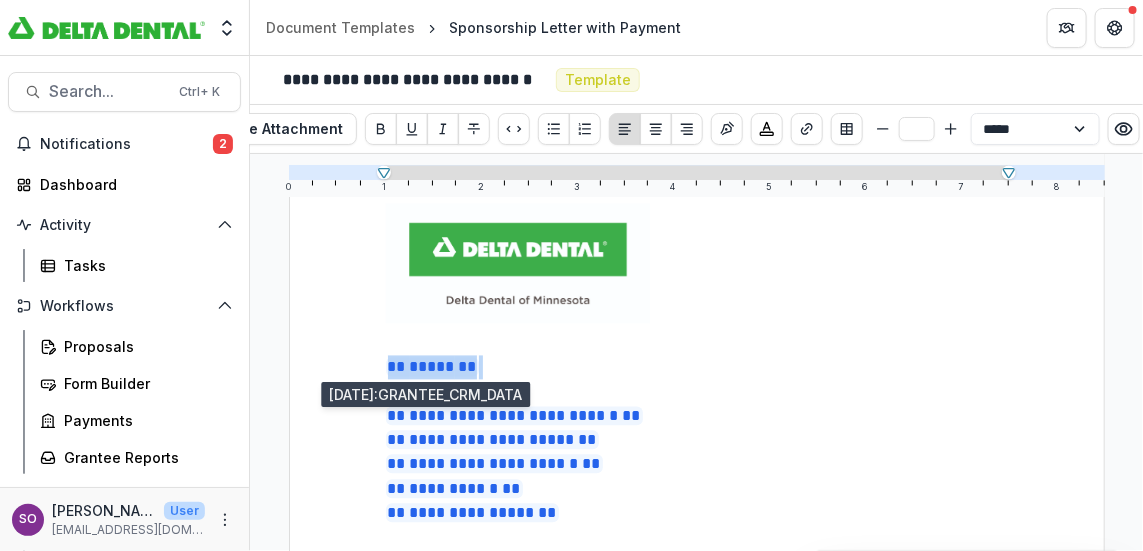 copy on "** ***** **" 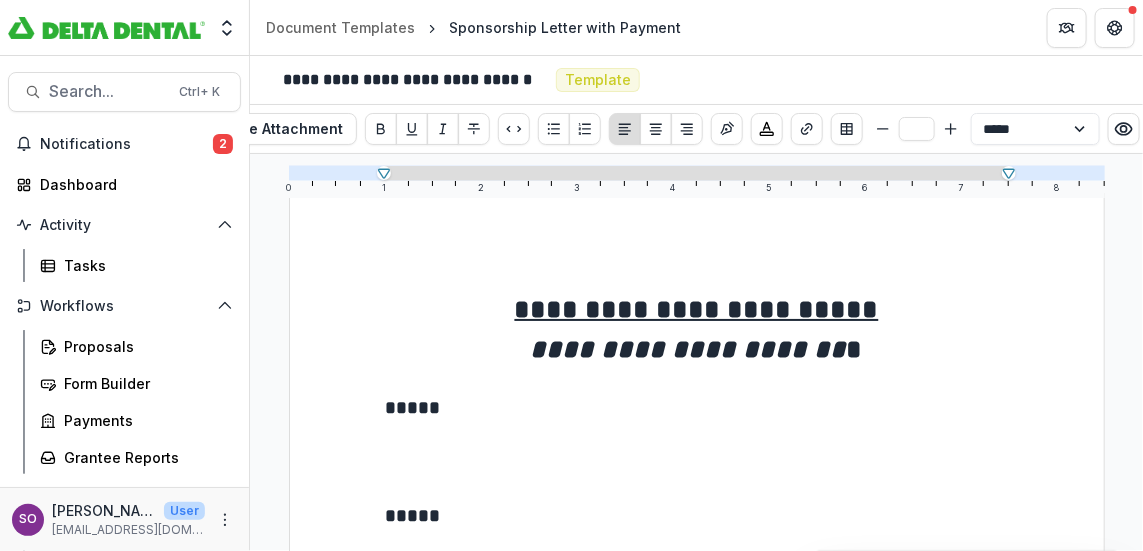 click on "*****" at bounding box center (697, 408) 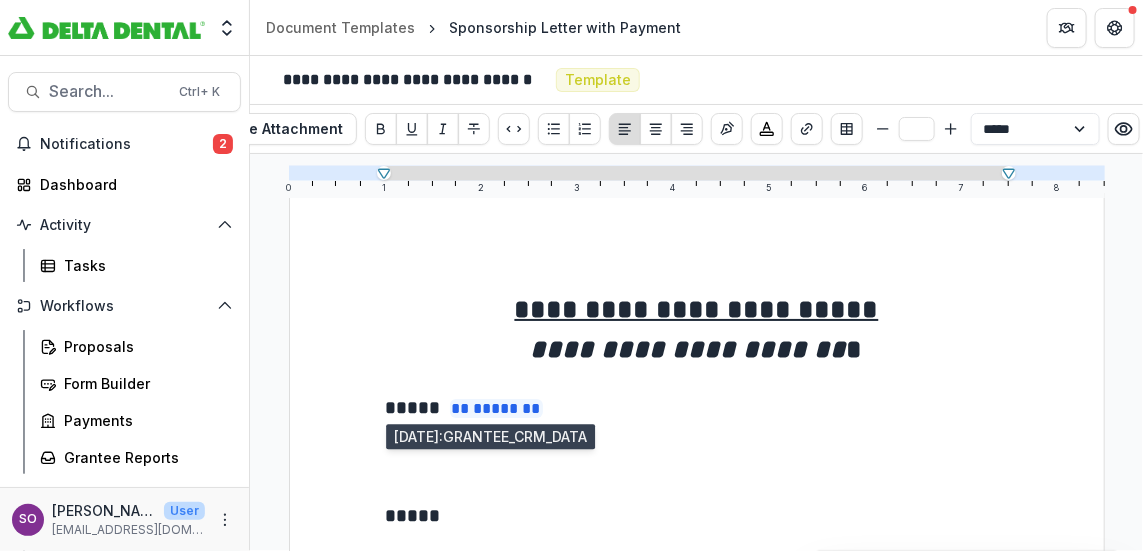 click on "** ***** **" at bounding box center [496, 408] 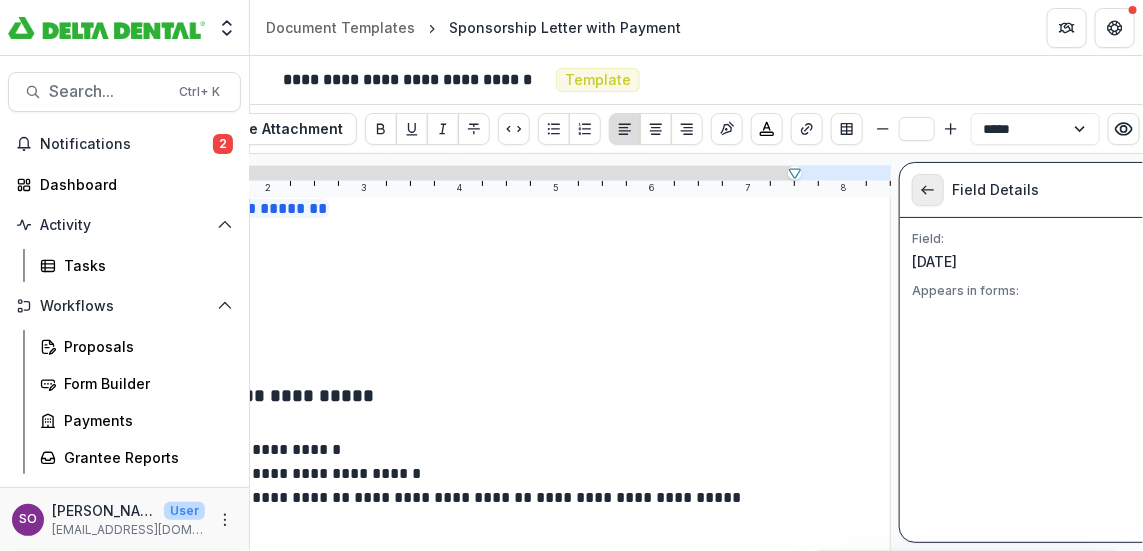 click 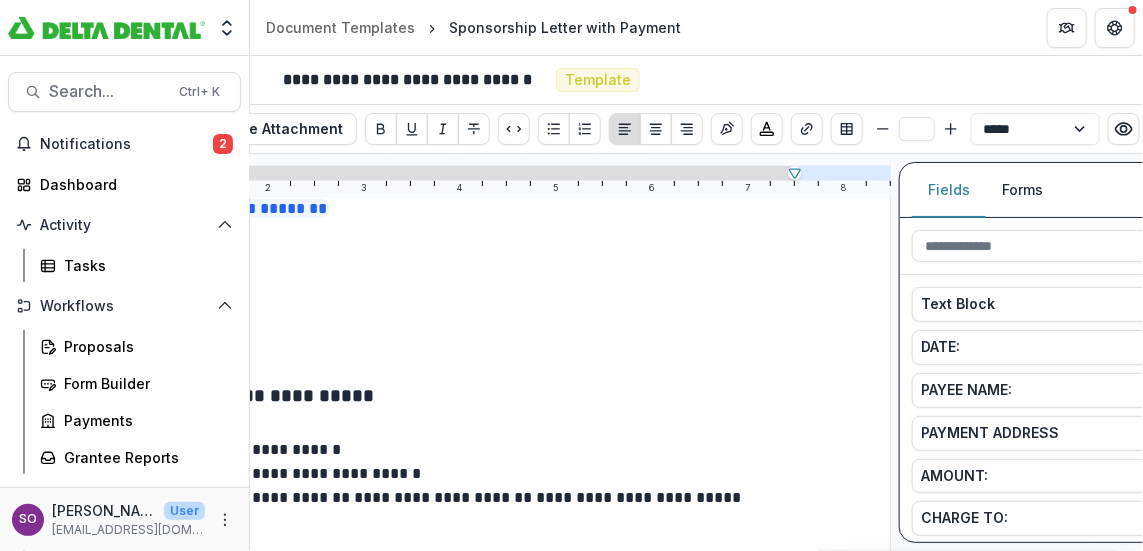 drag, startPoint x: 330, startPoint y: 444, endPoint x: 343, endPoint y: 443, distance: 13.038404 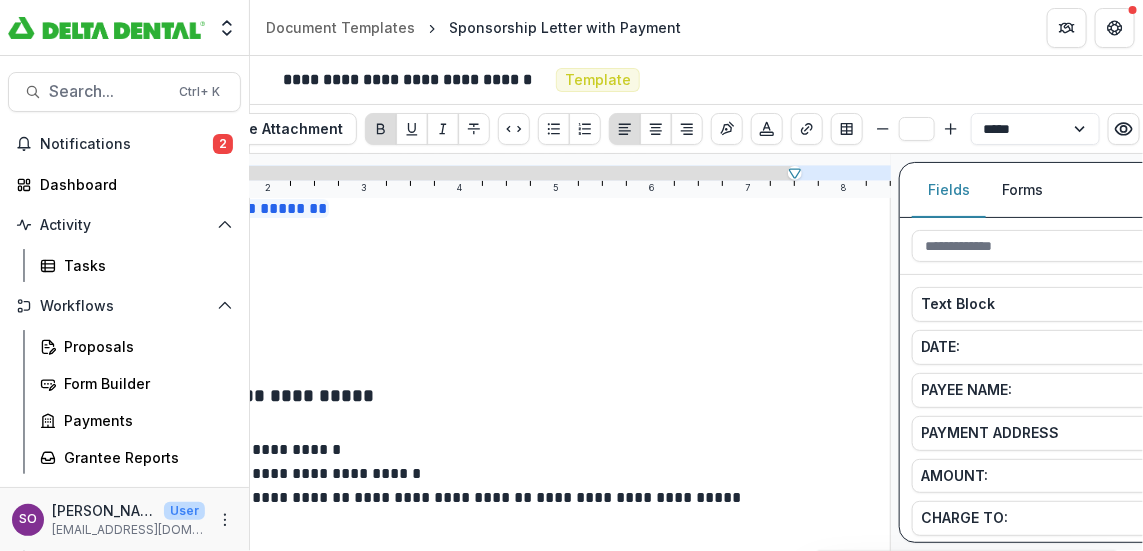 click at bounding box center [483, 276] 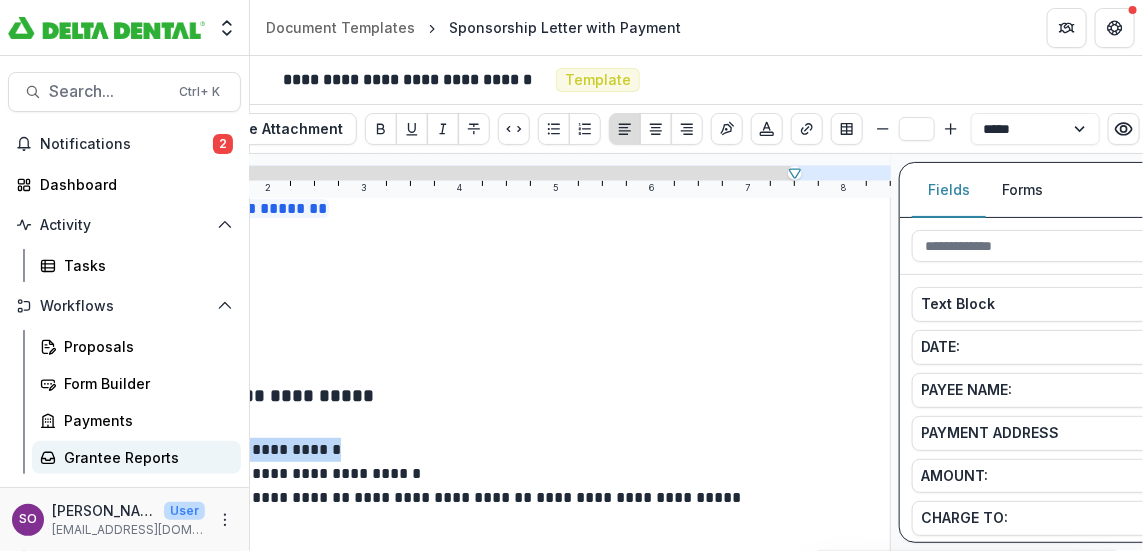 drag, startPoint x: 331, startPoint y: 448, endPoint x: 207, endPoint y: 443, distance: 124.10077 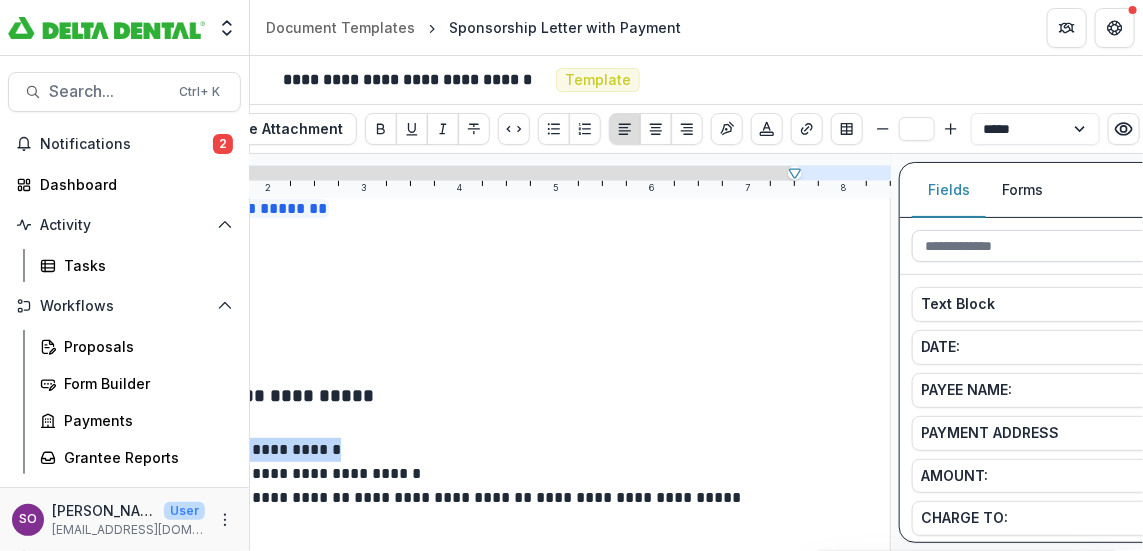 drag, startPoint x: 979, startPoint y: 237, endPoint x: 990, endPoint y: 237, distance: 11 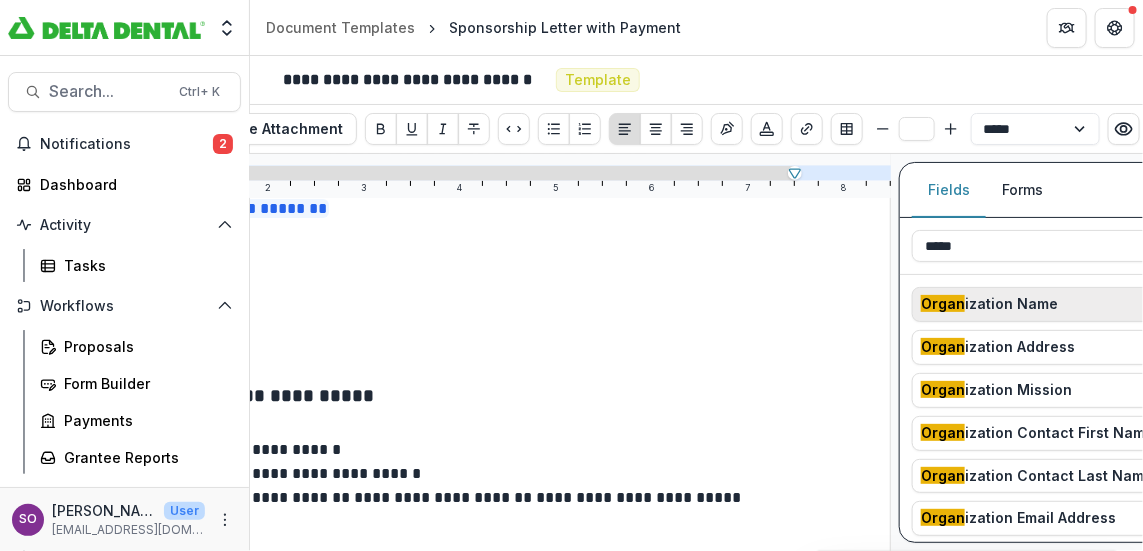 type on "*****" 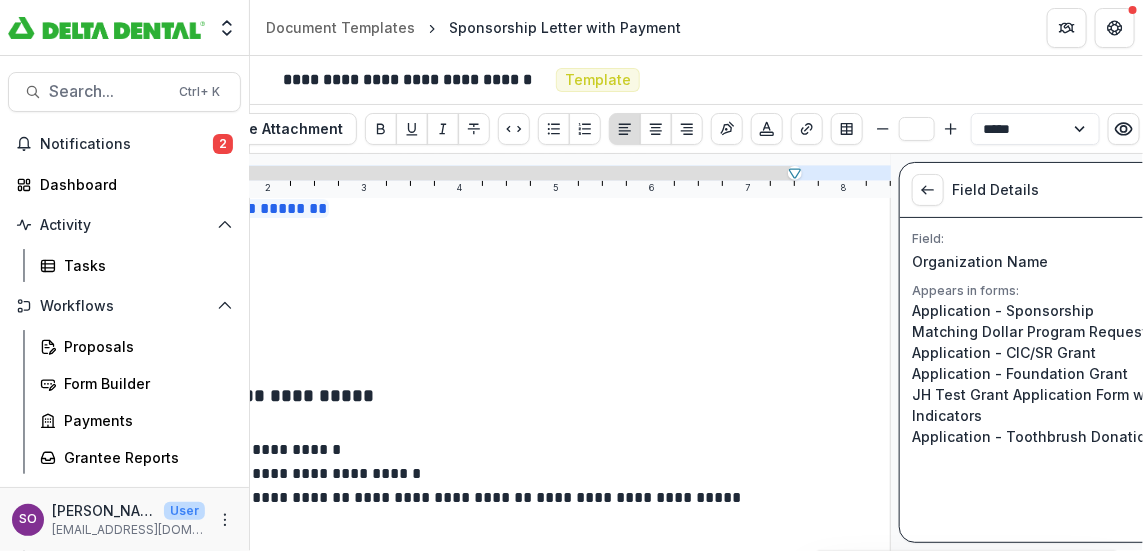 click on "Organization Name" at bounding box center [1033, 261] 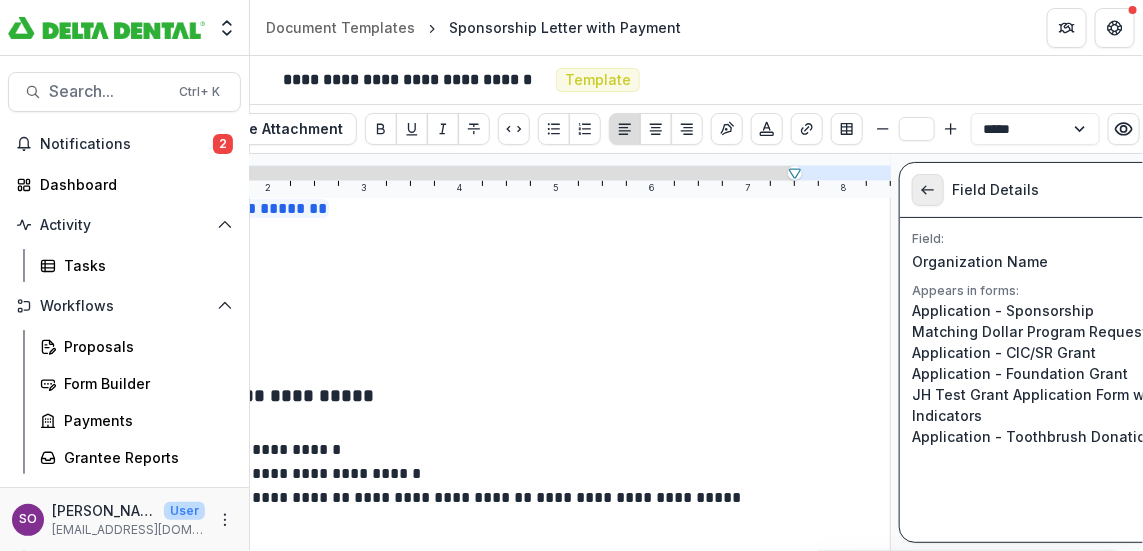 click 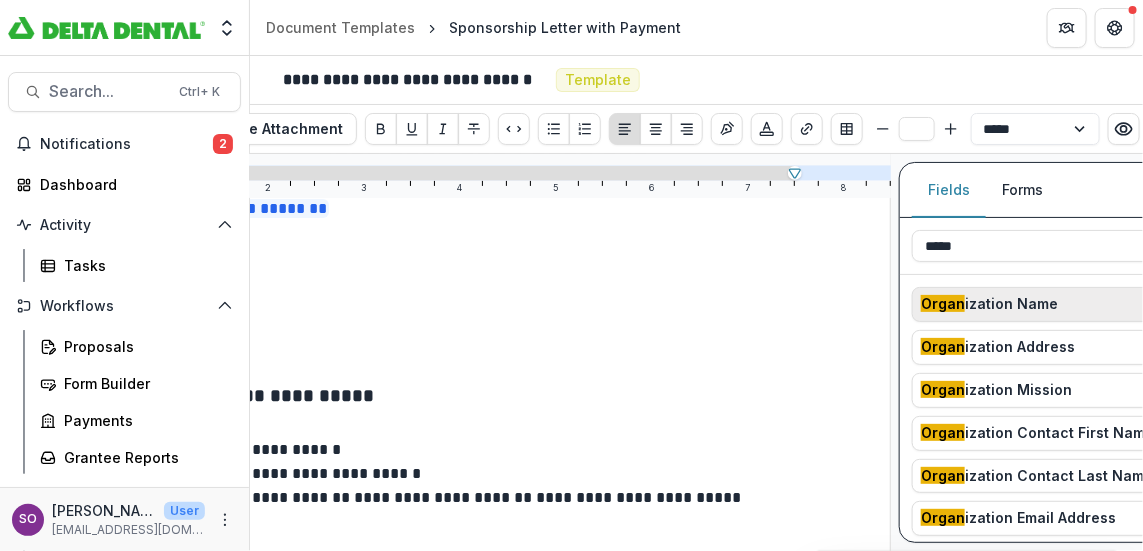 click on "Organ ization Name" at bounding box center [989, 304] 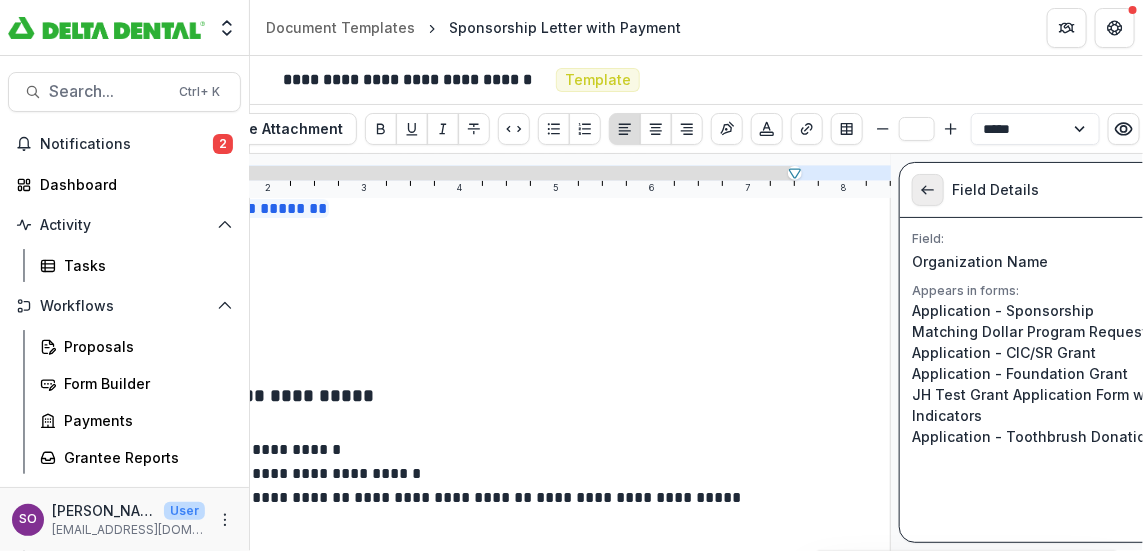 click 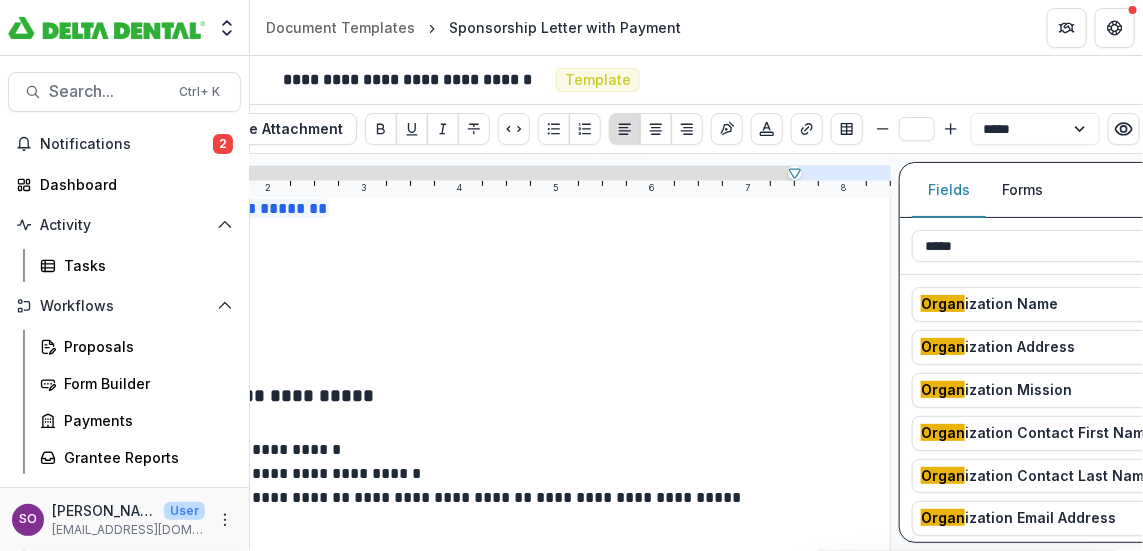click on "Forms" at bounding box center (1022, 190) 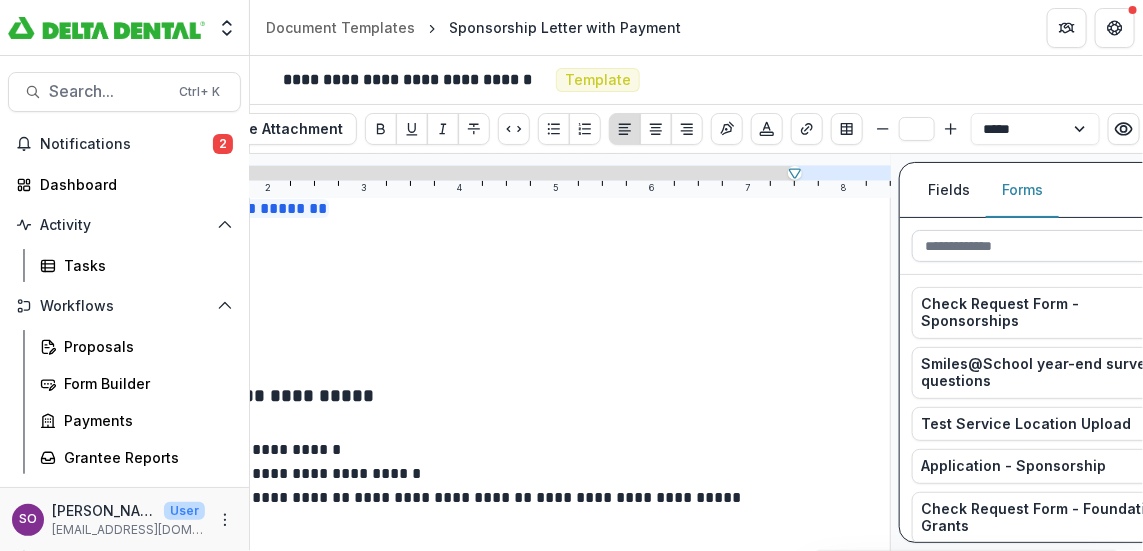 click at bounding box center (1049, 246) 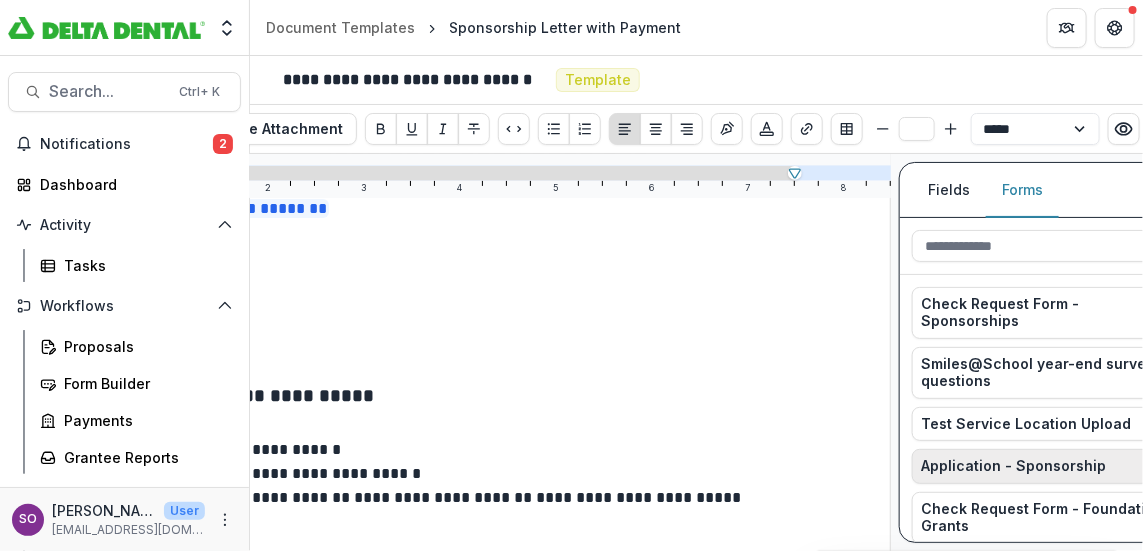 click on "Application - Sponsorship" at bounding box center (1013, 466) 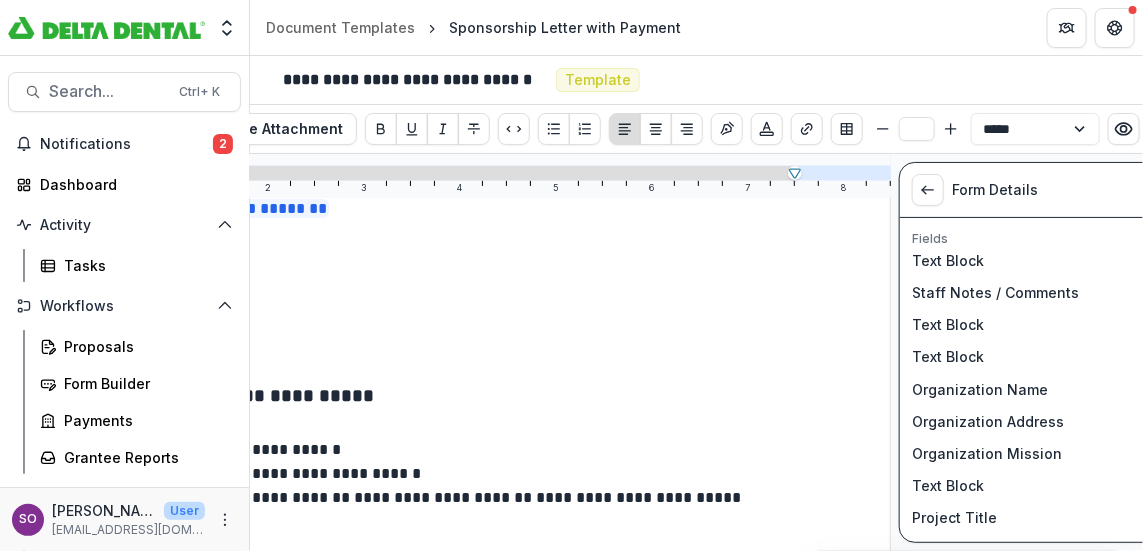 click on "Organization Name" at bounding box center (1033, 389) 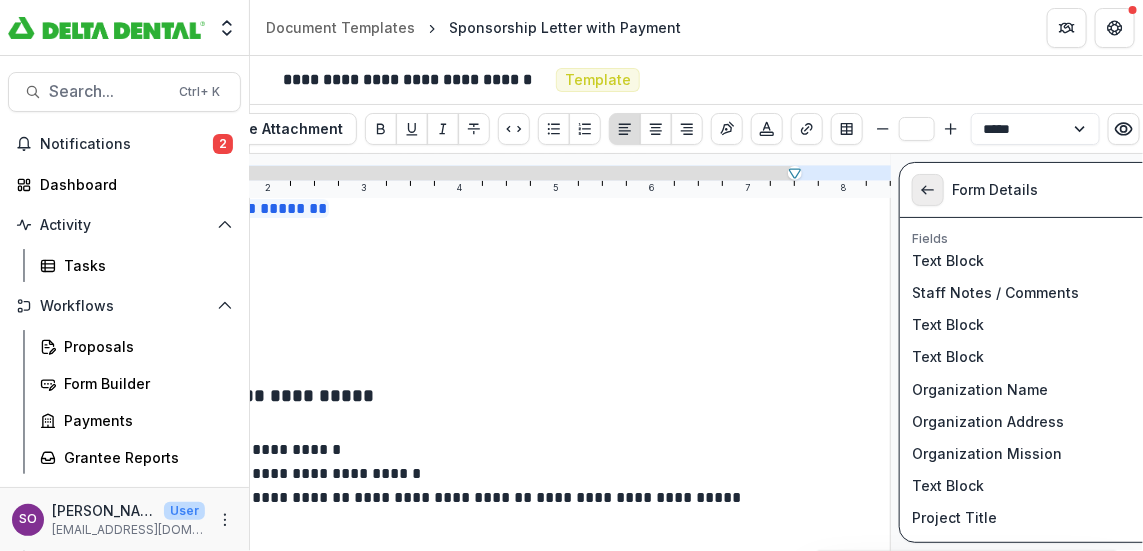 click 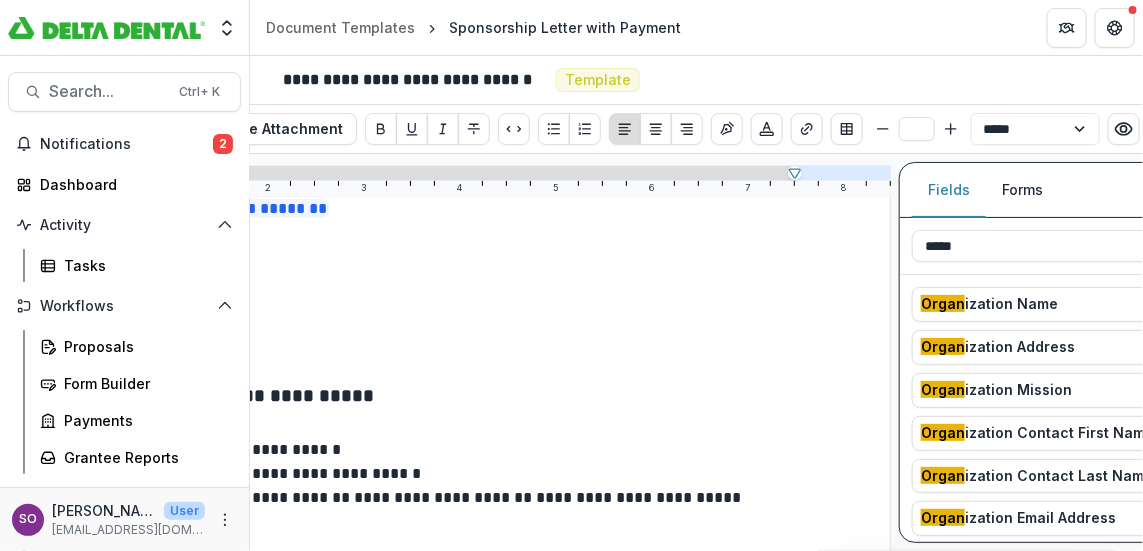 click on "Fields" at bounding box center [949, 190] 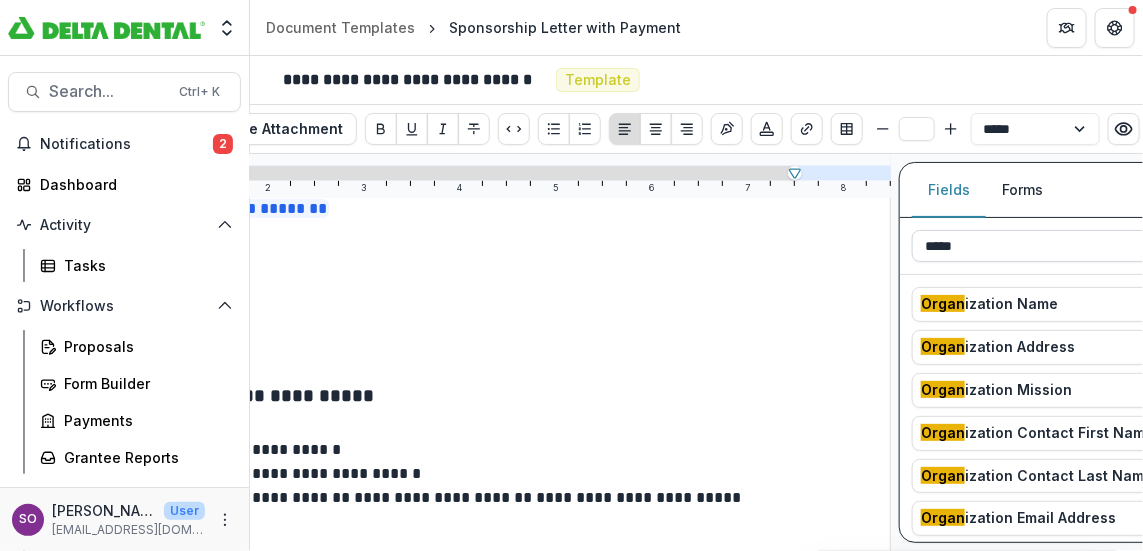 click on "*****" at bounding box center [1049, 246] 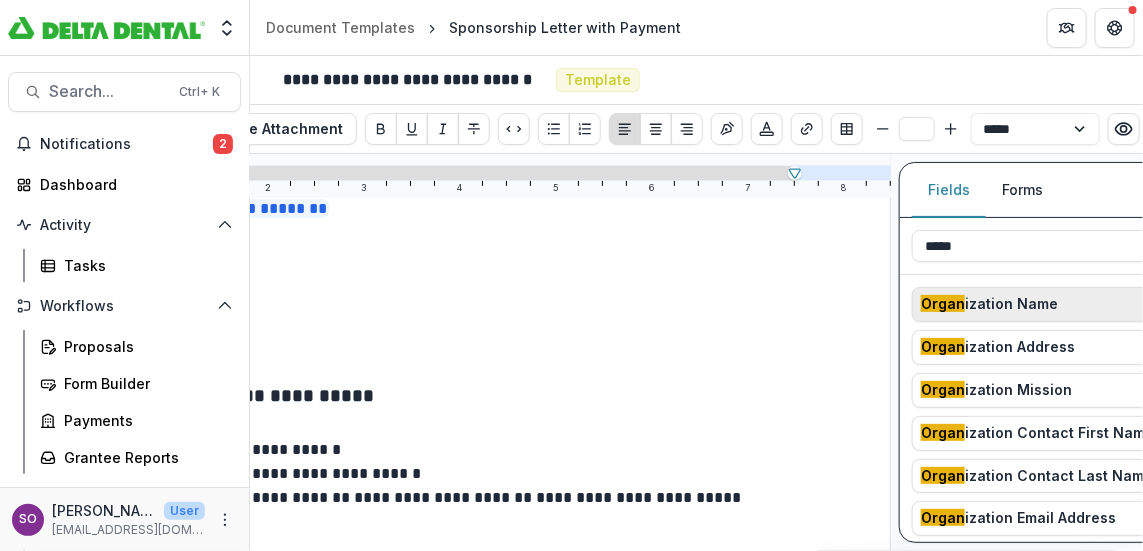 click on "Organ ization Name" at bounding box center (989, 304) 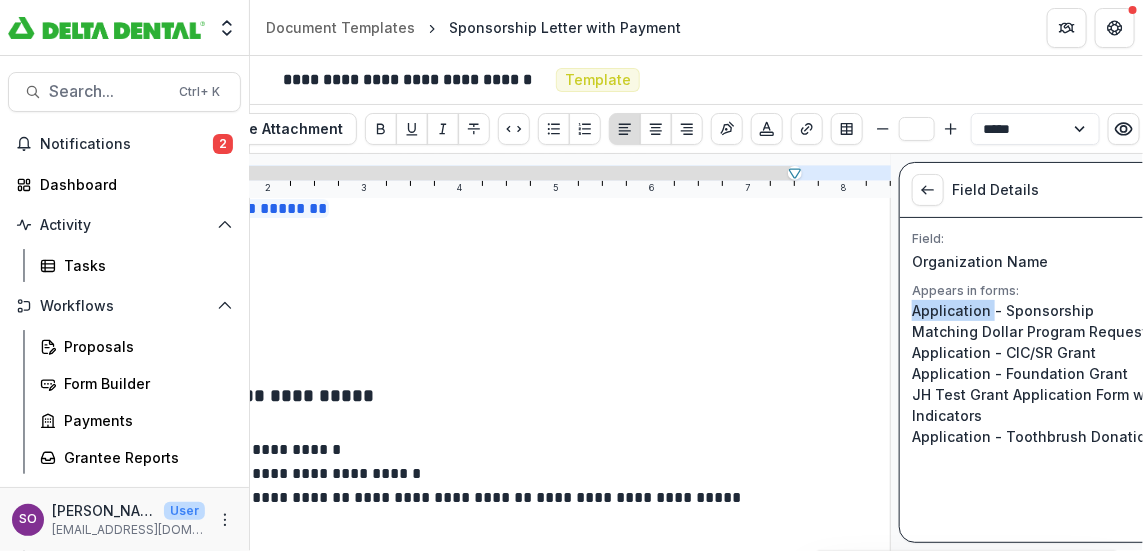 click on "Application - Sponsorship" at bounding box center [1049, 310] 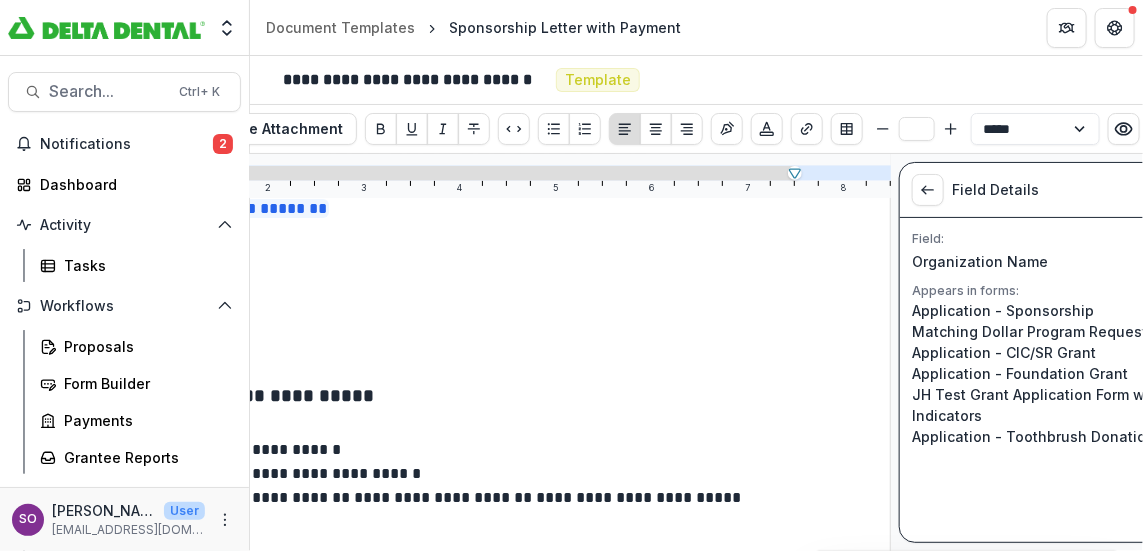 click on "Organization Name" at bounding box center [1033, 261] 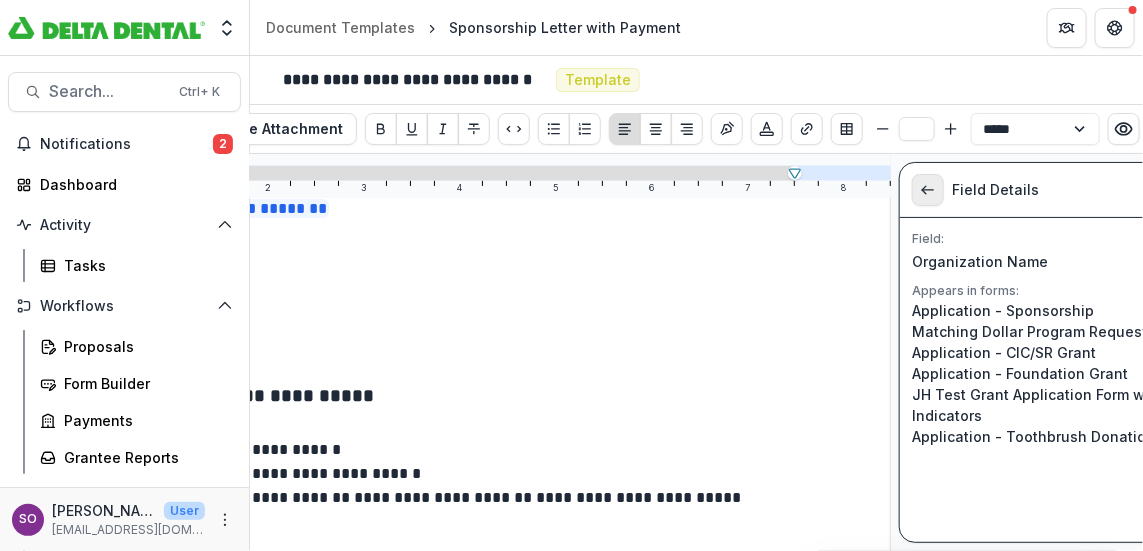 click 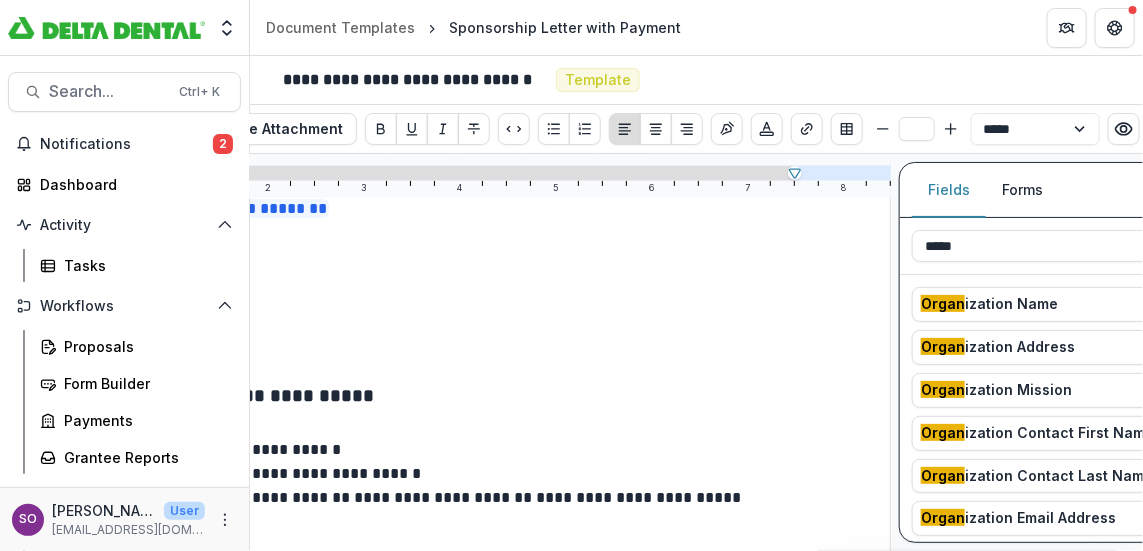 click on "Fields" at bounding box center (949, 190) 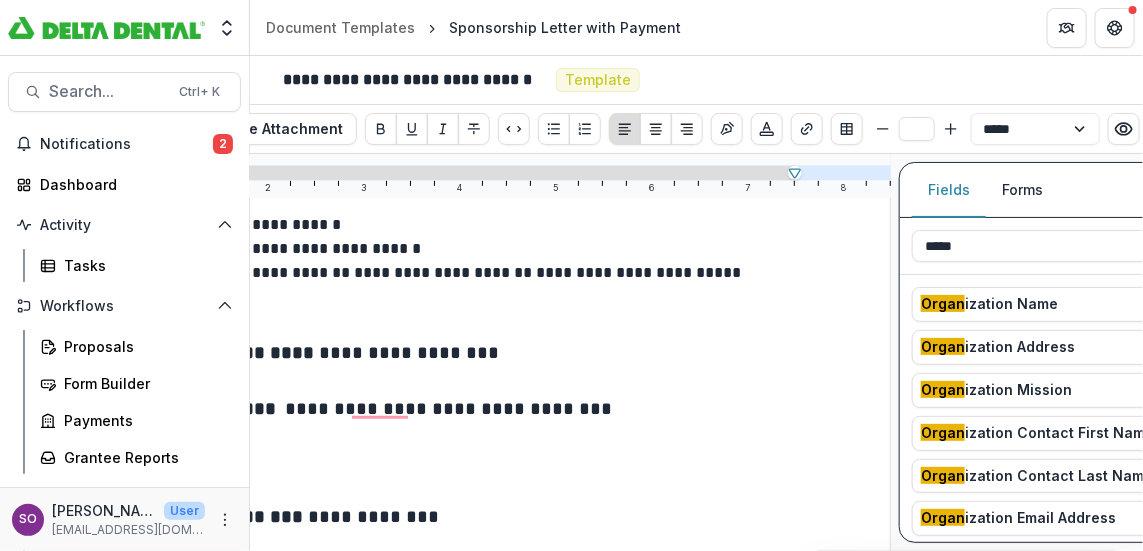 scroll, scrollTop: 513, scrollLeft: 0, axis: vertical 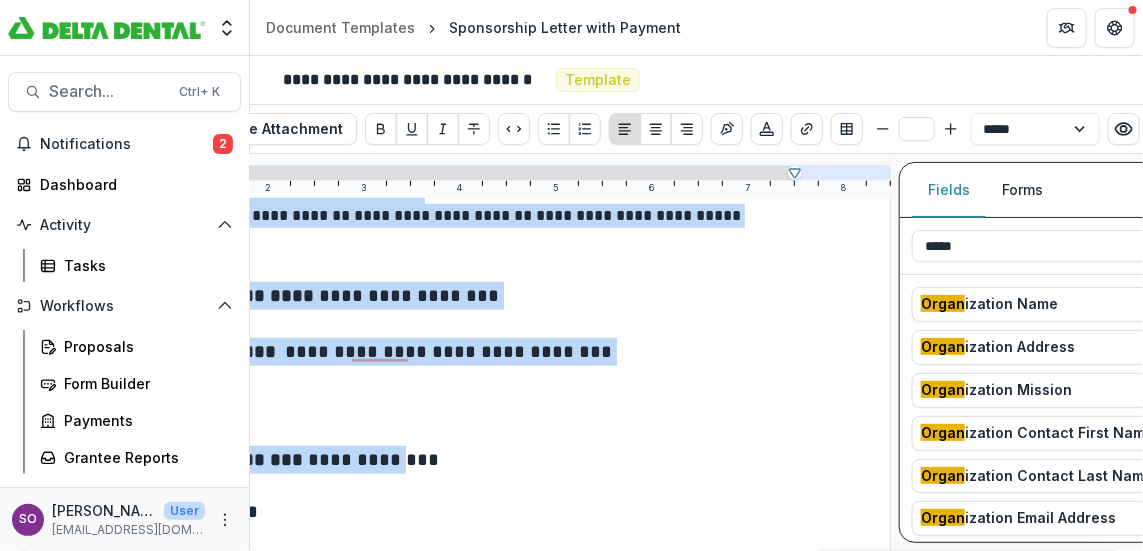drag, startPoint x: 379, startPoint y: 479, endPoint x: 425, endPoint y: 463, distance: 48.703182 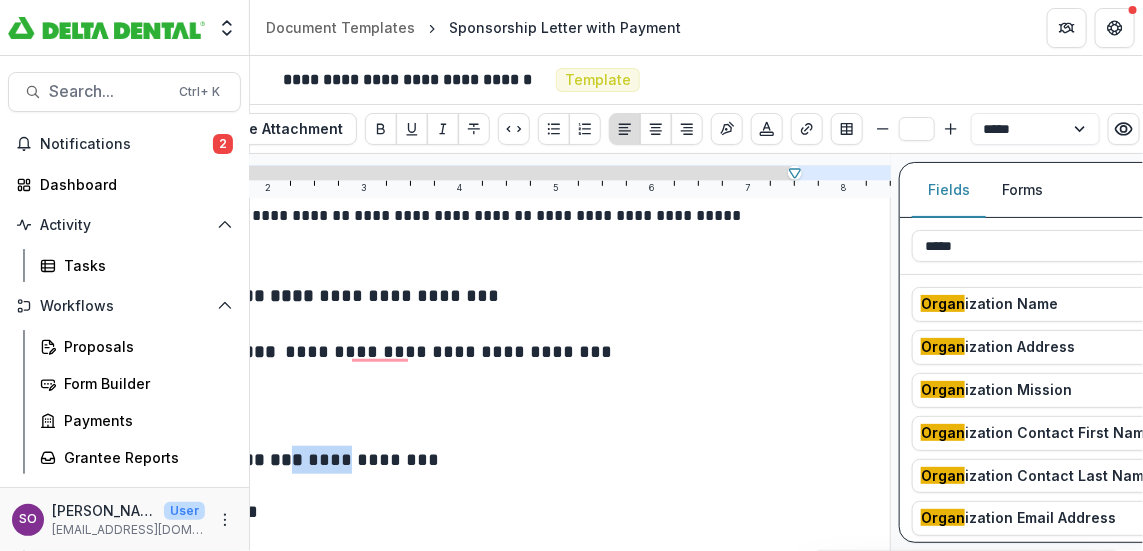 drag, startPoint x: 368, startPoint y: 451, endPoint x: 310, endPoint y: 451, distance: 58 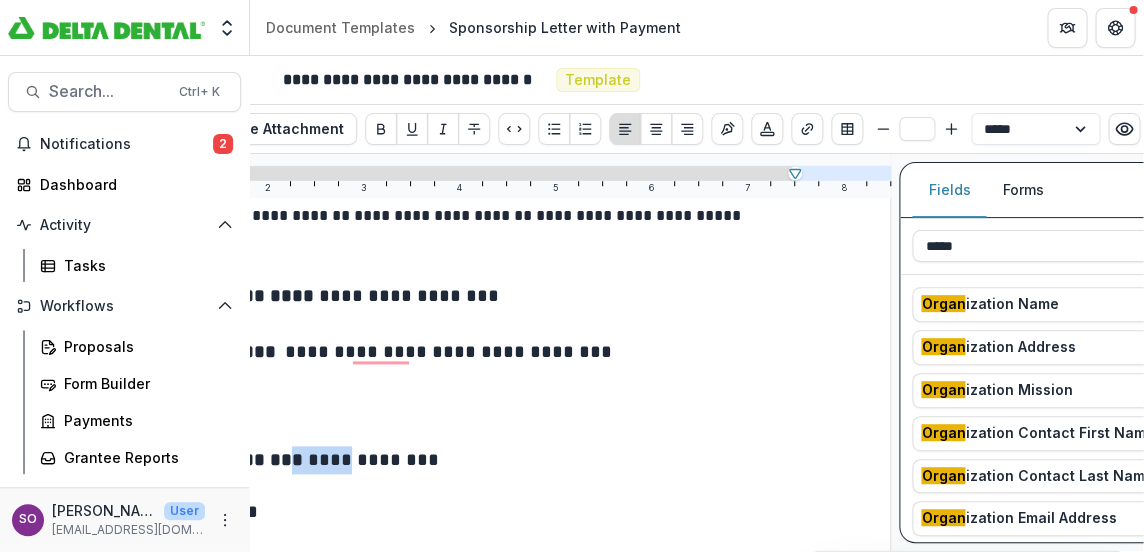 scroll, scrollTop: 495, scrollLeft: 0, axis: vertical 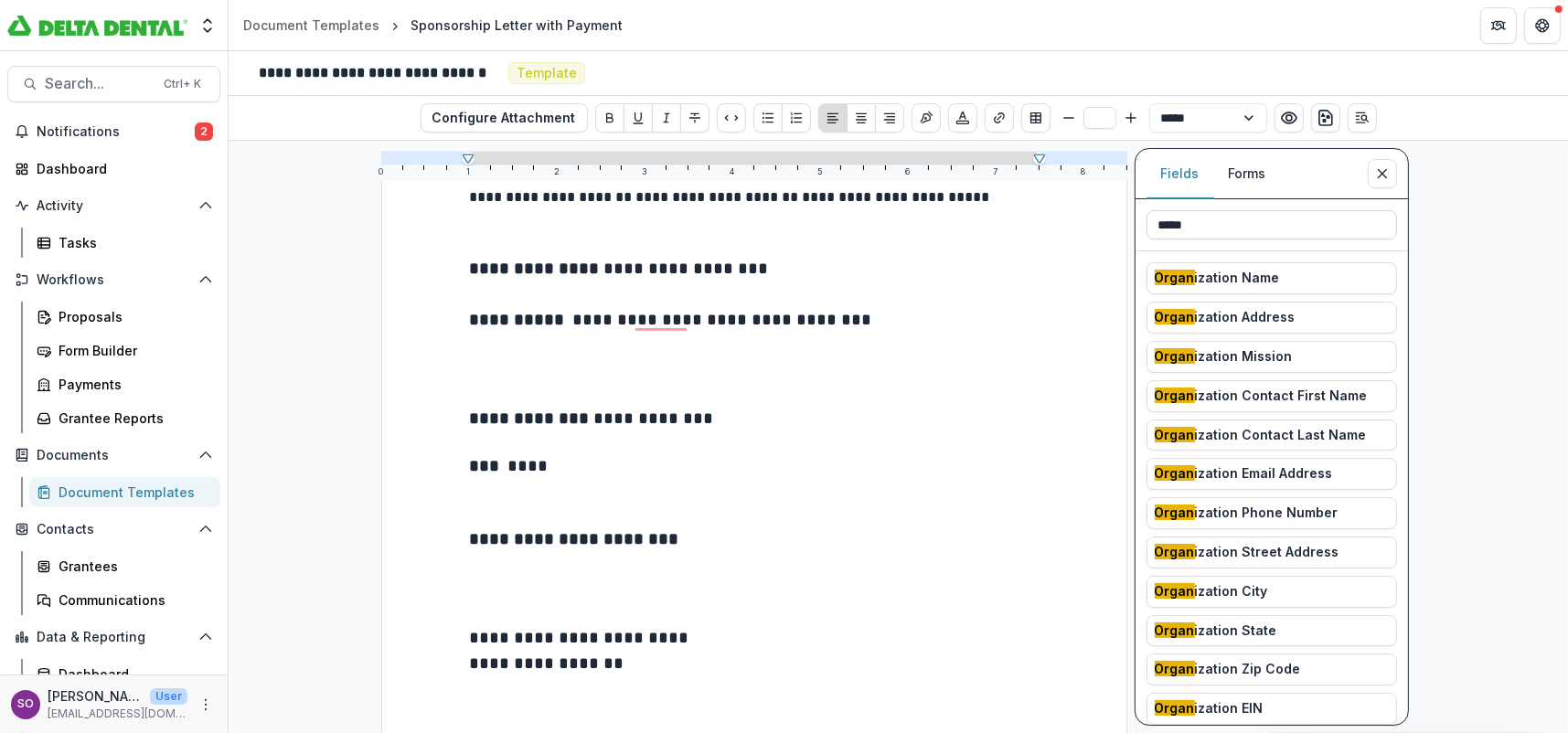 click on "*****" at bounding box center [1272, 225] 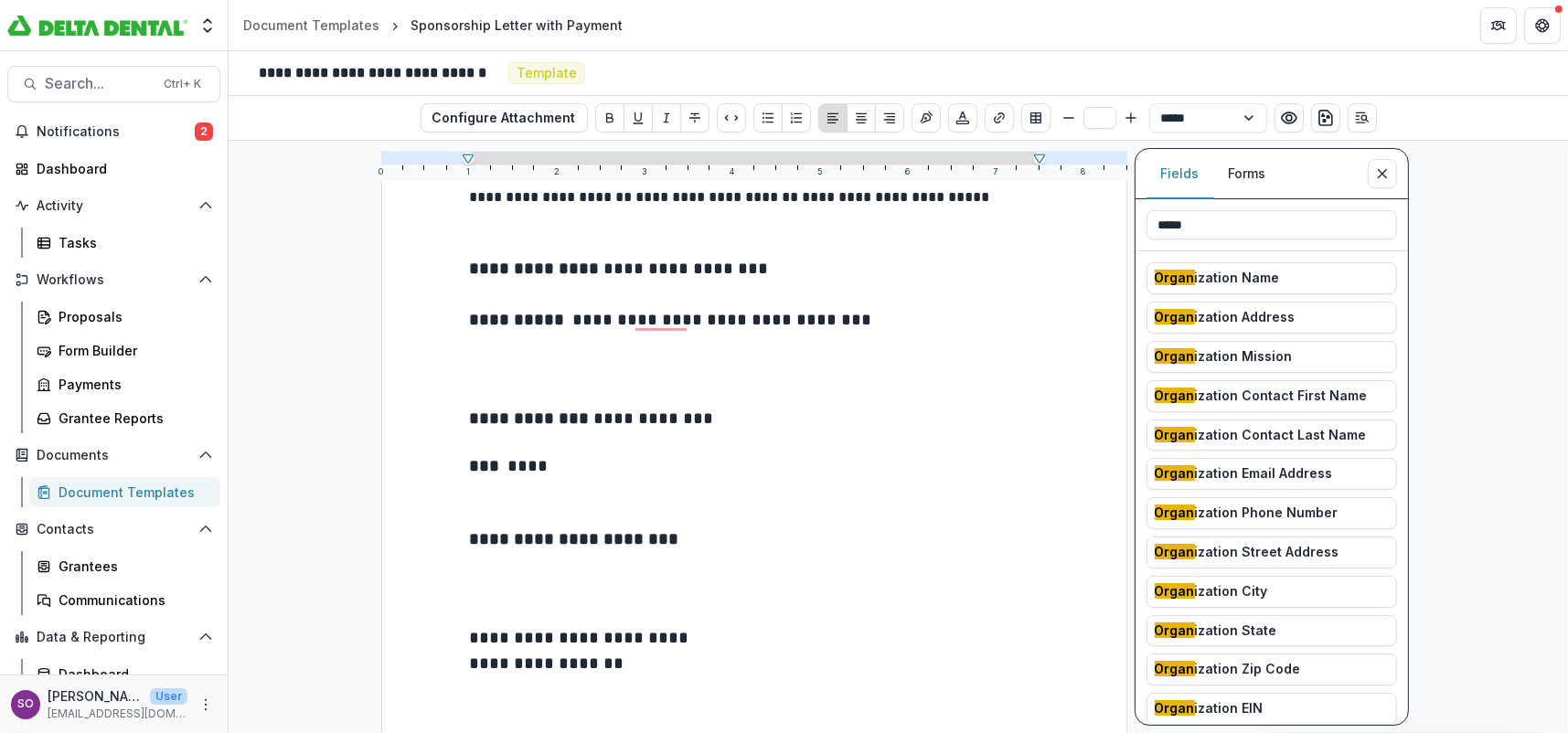 scroll, scrollTop: 707, scrollLeft: 0, axis: vertical 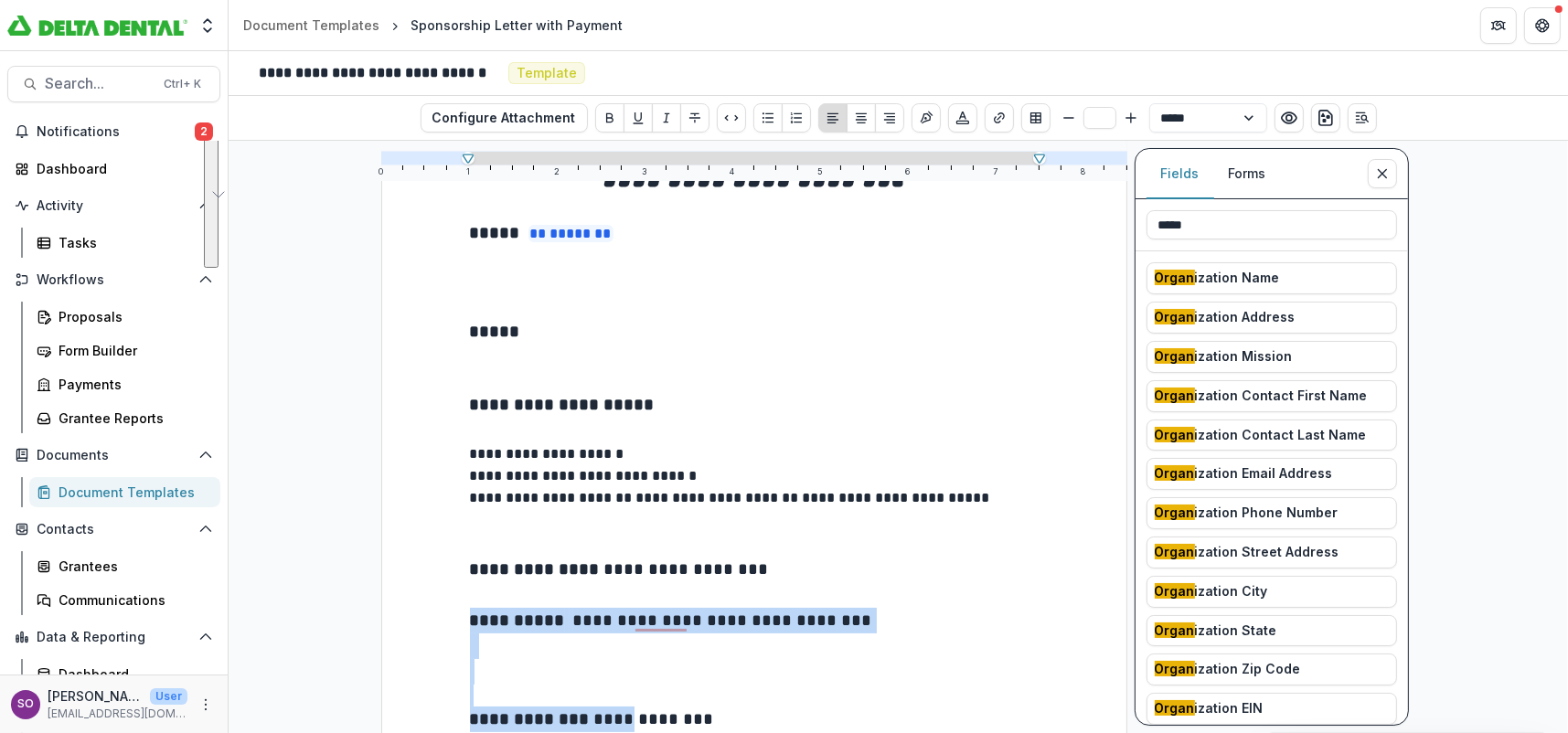 drag, startPoint x: 617, startPoint y: 601, endPoint x: 483, endPoint y: 593, distance: 134.23859 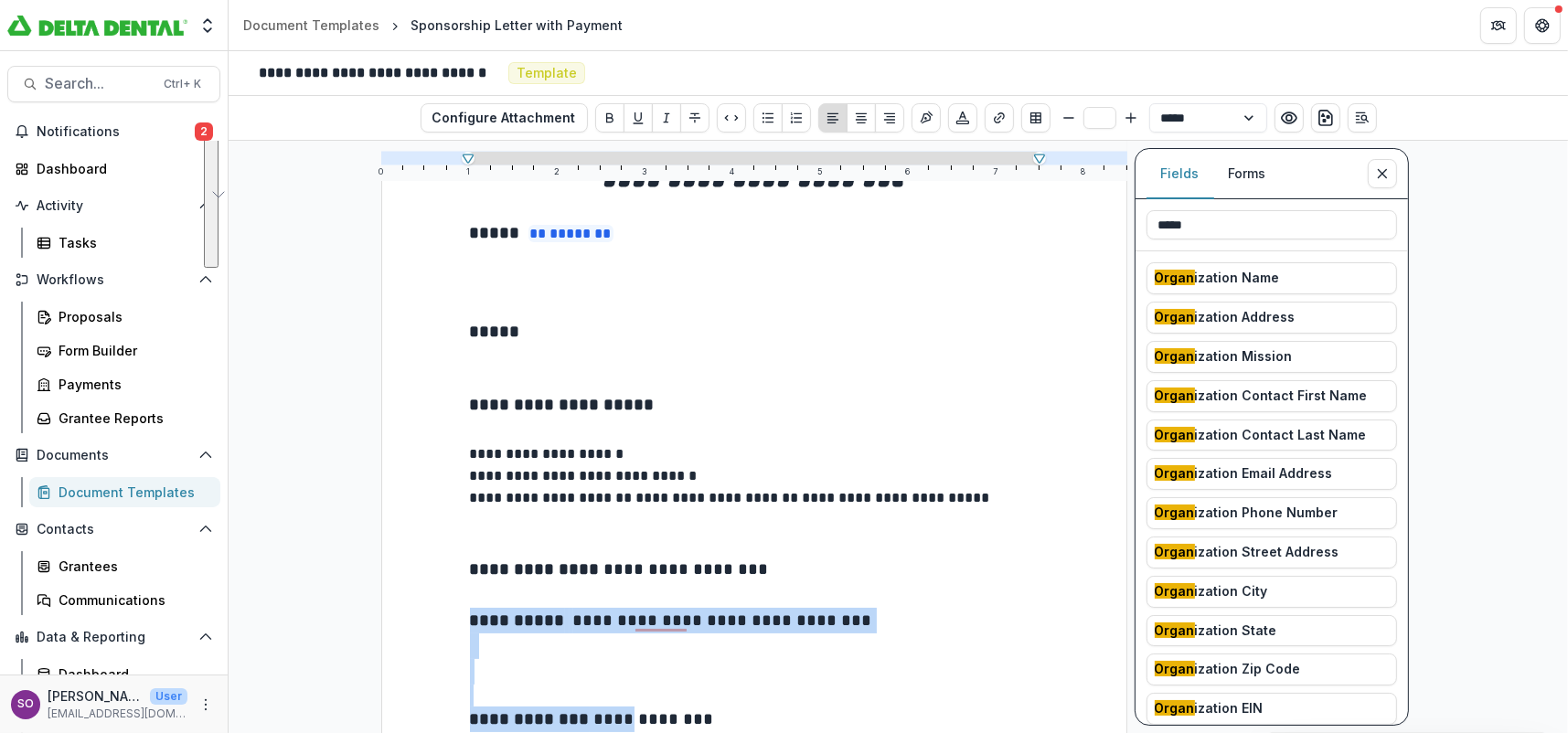 click on "**********" at bounding box center (754, 1140) 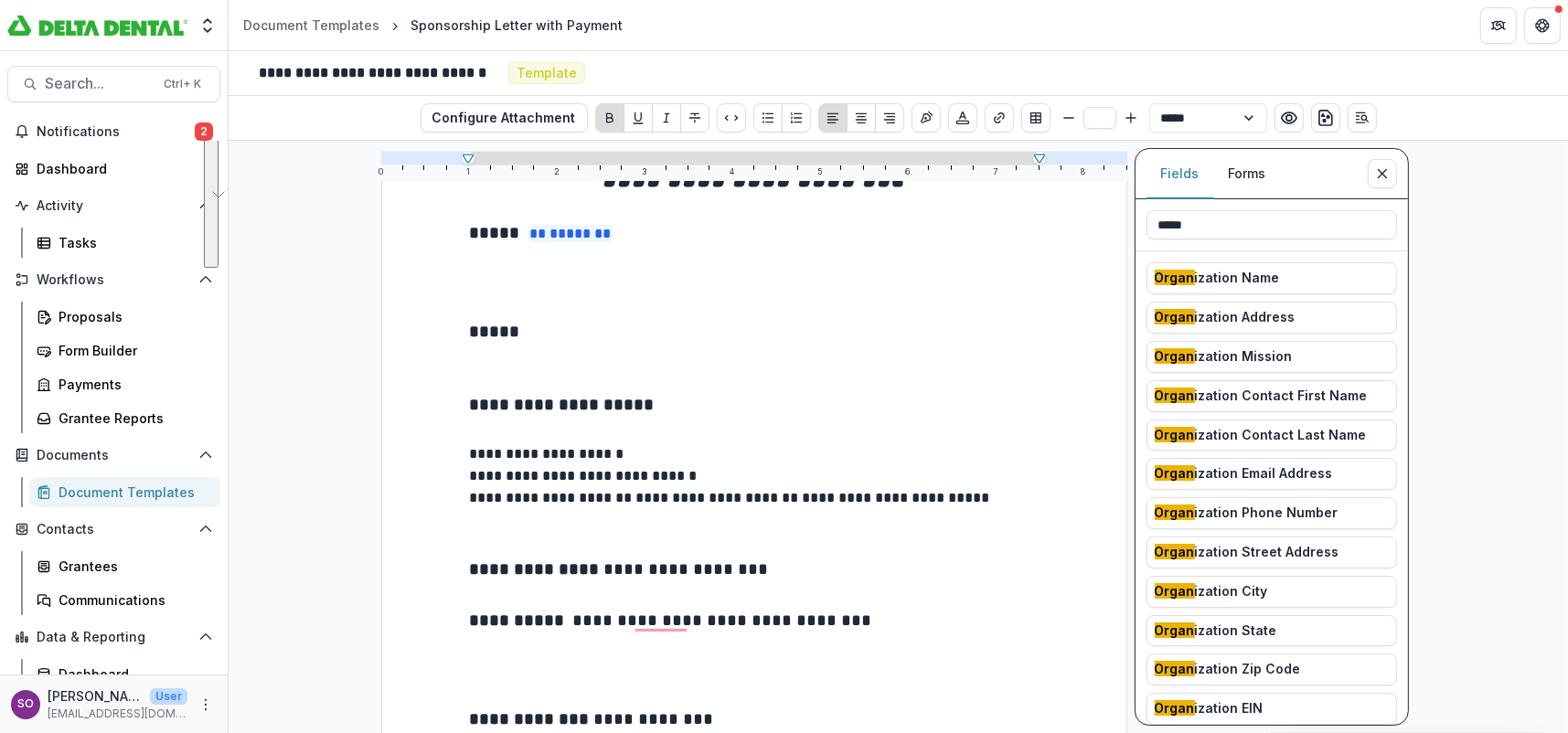 click at bounding box center (754, 430) 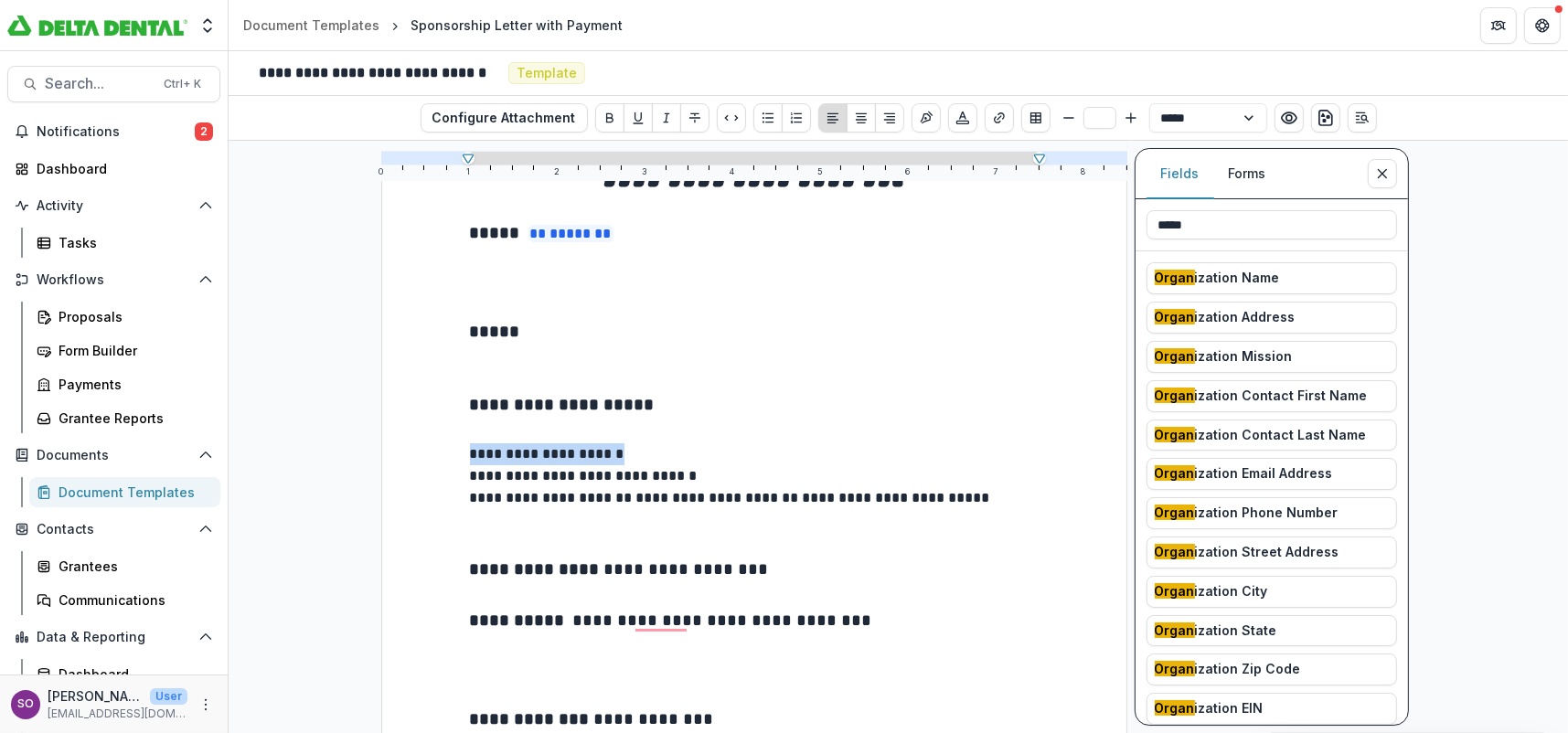 drag, startPoint x: 624, startPoint y: 455, endPoint x: 437, endPoint y: 448, distance: 187.13097 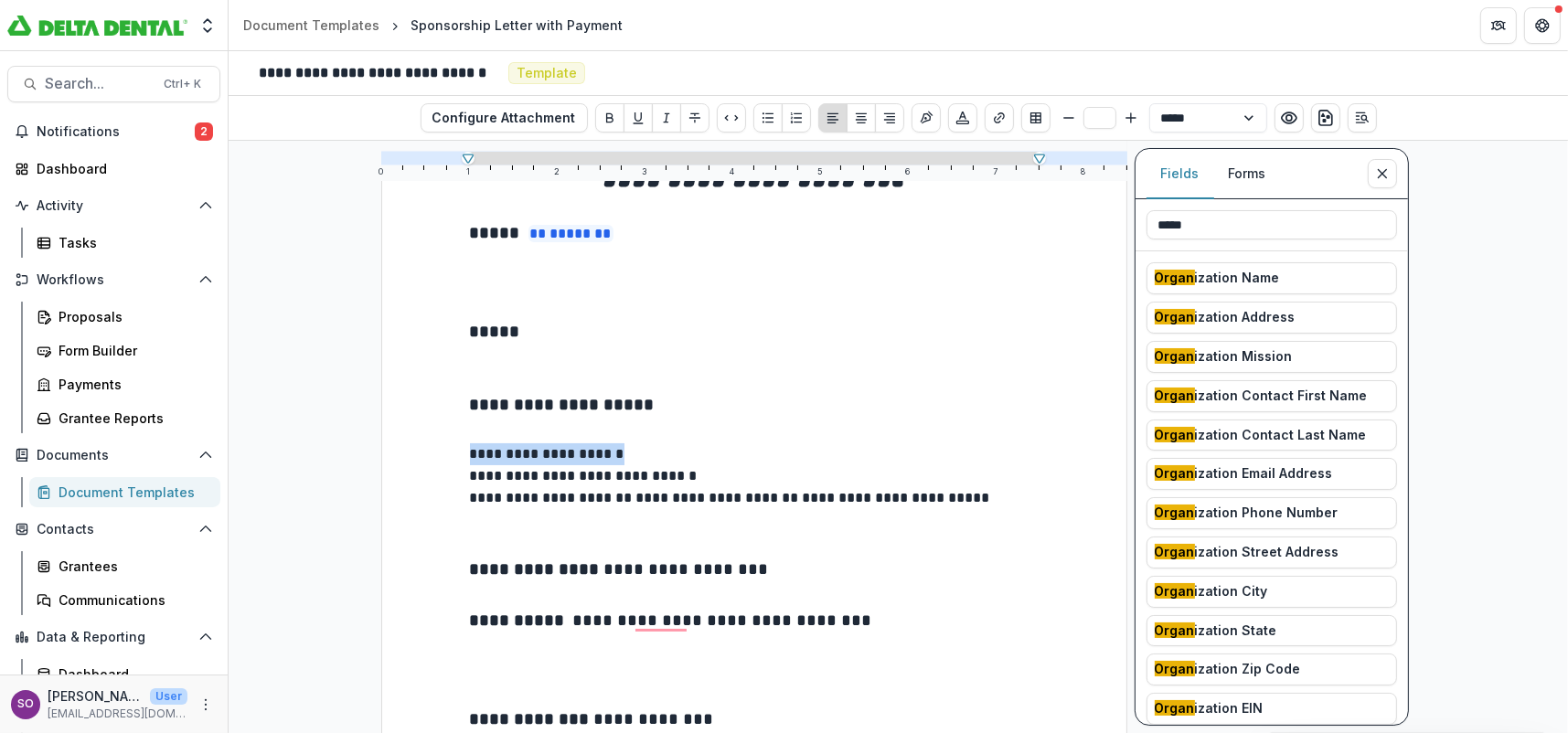click on "**********" at bounding box center [754, 1140] 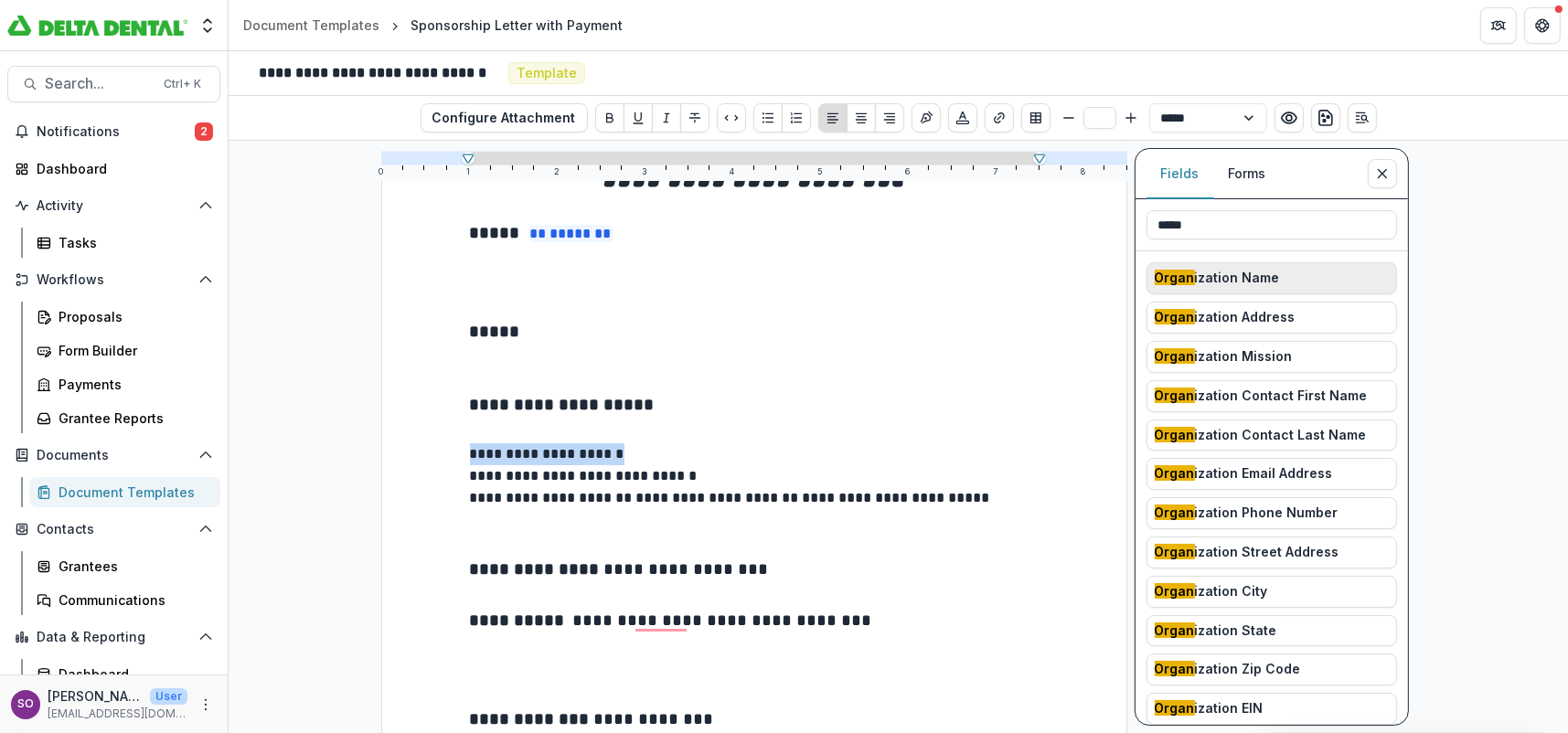 click on "Organ ization Name" at bounding box center (1217, 278) 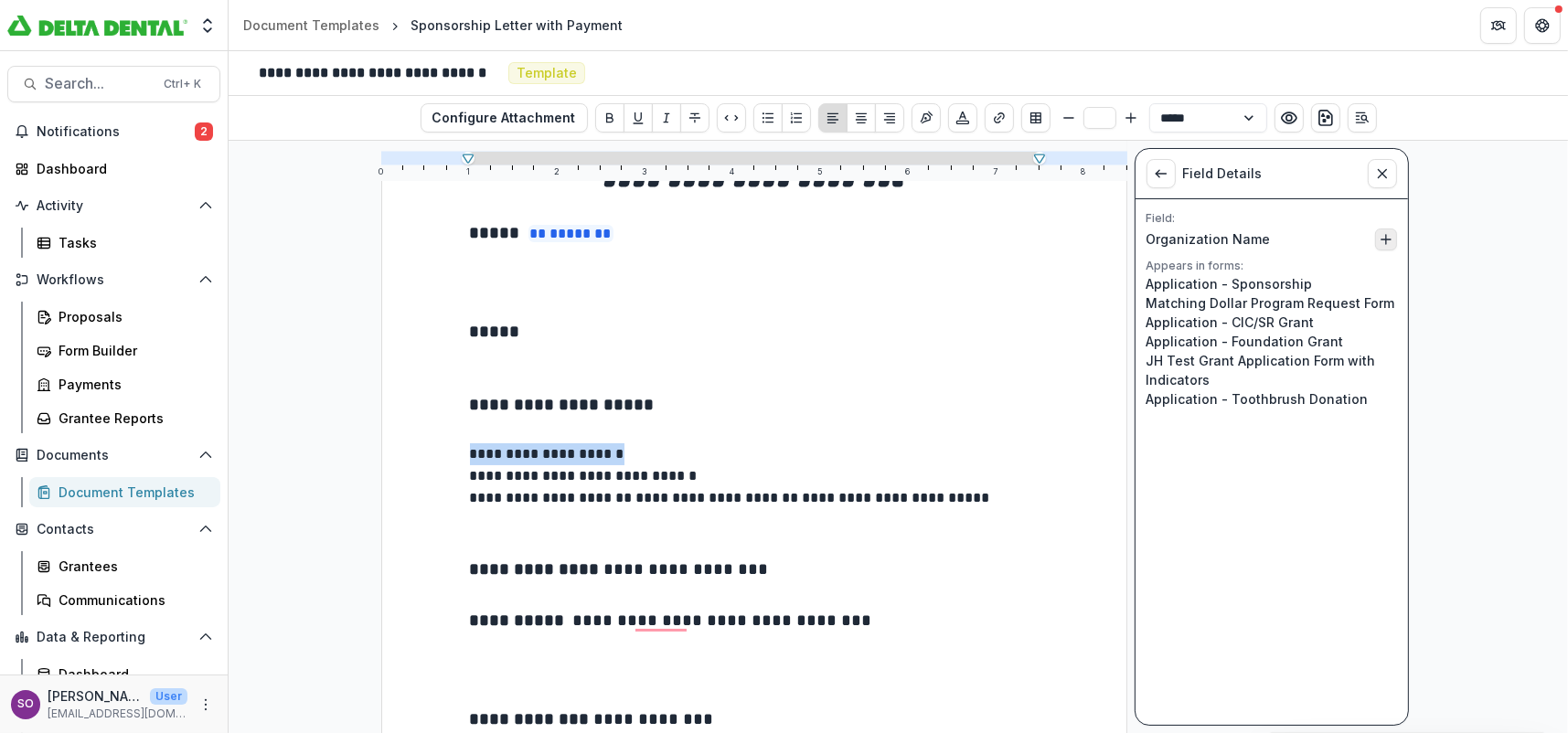 click 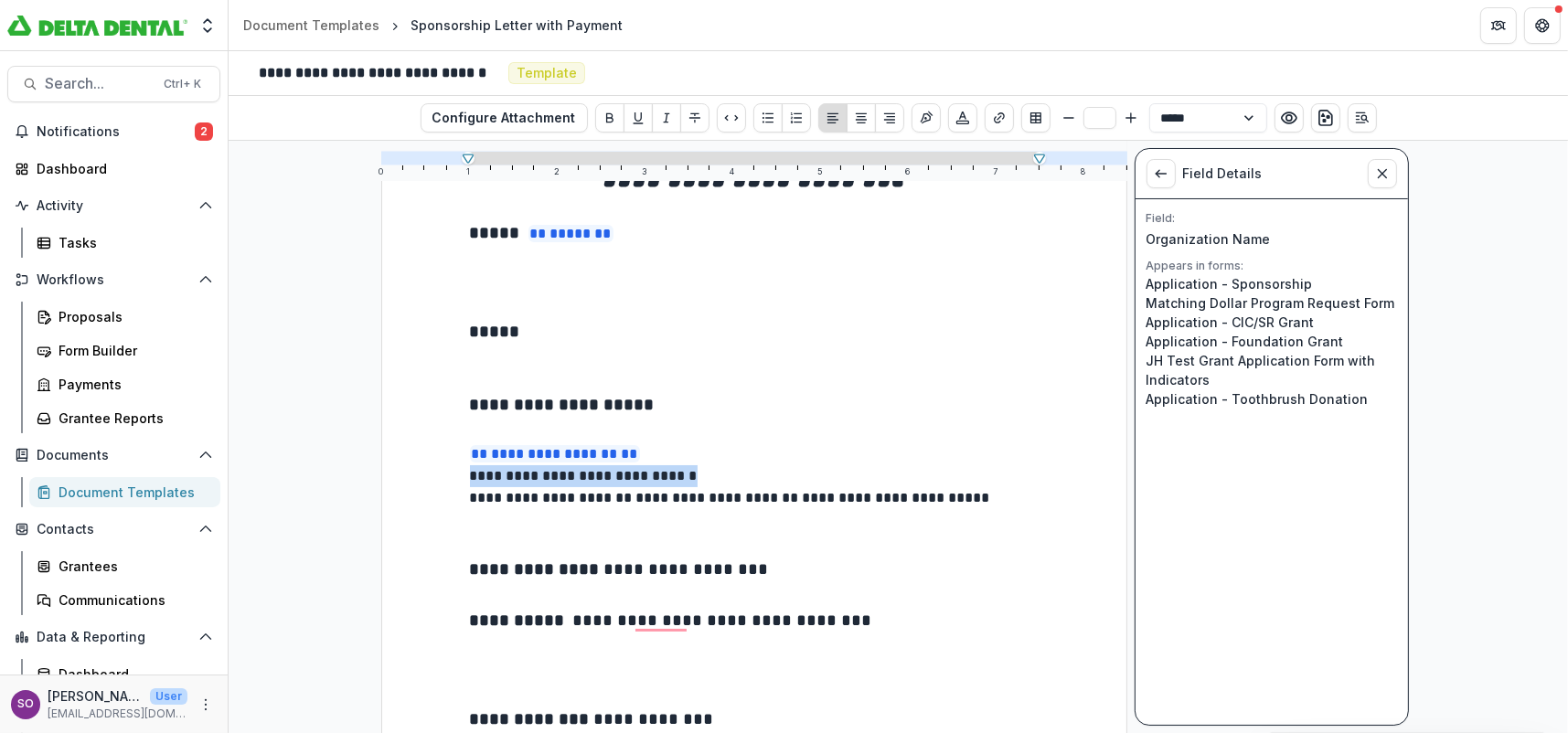 drag, startPoint x: 682, startPoint y: 474, endPoint x: 455, endPoint y: 468, distance: 227.07928 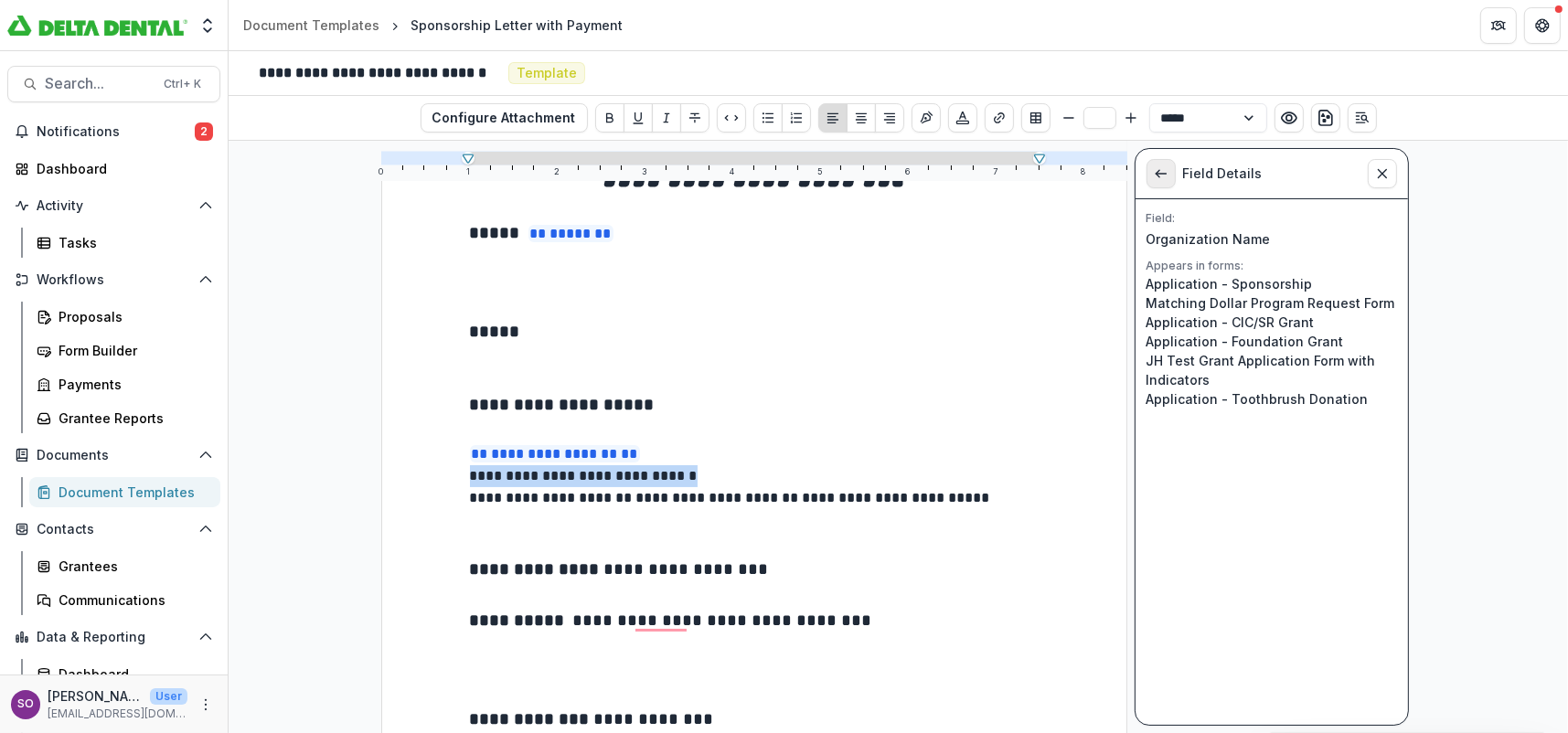 click 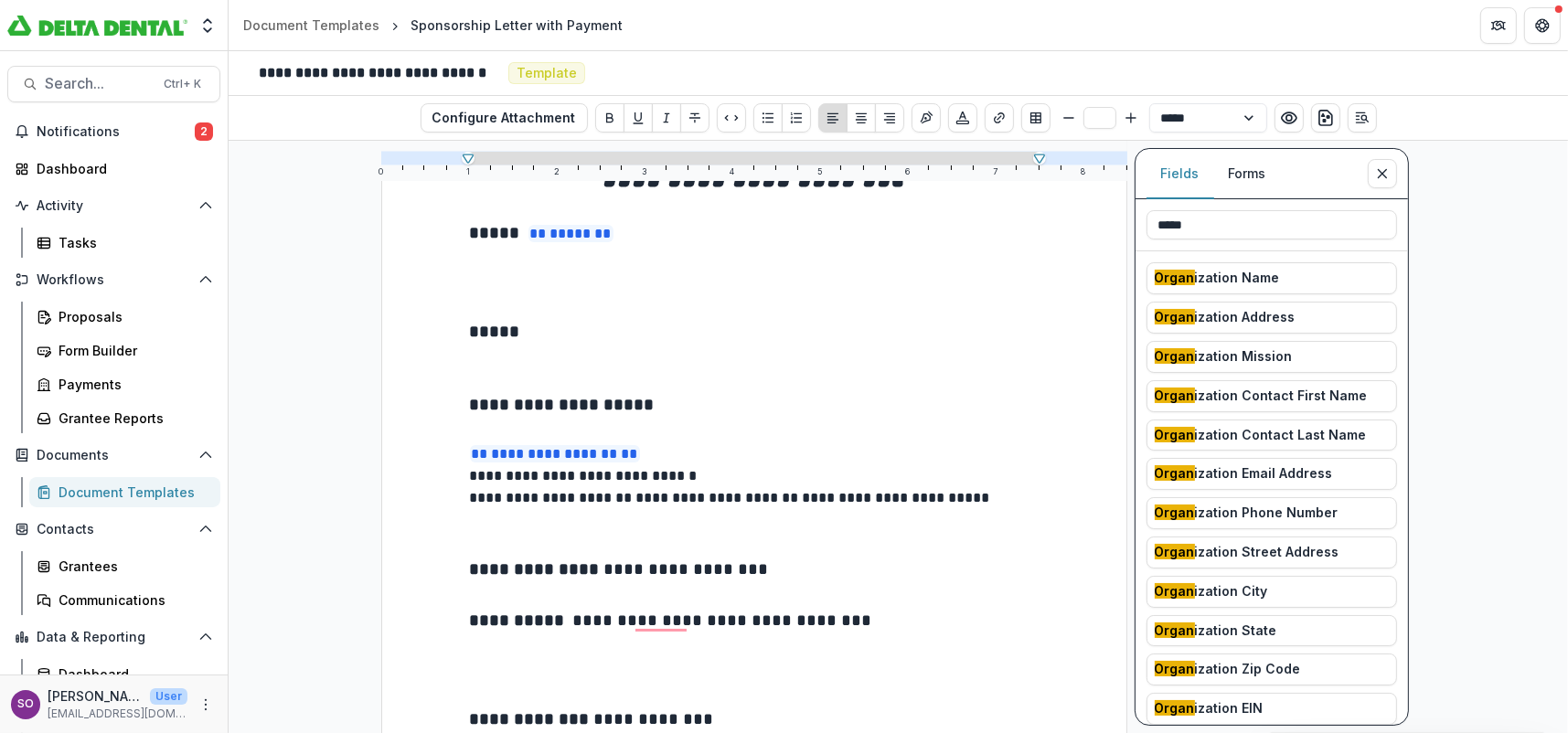 drag, startPoint x: 1215, startPoint y: 225, endPoint x: 1145, endPoint y: 224, distance: 70.00714 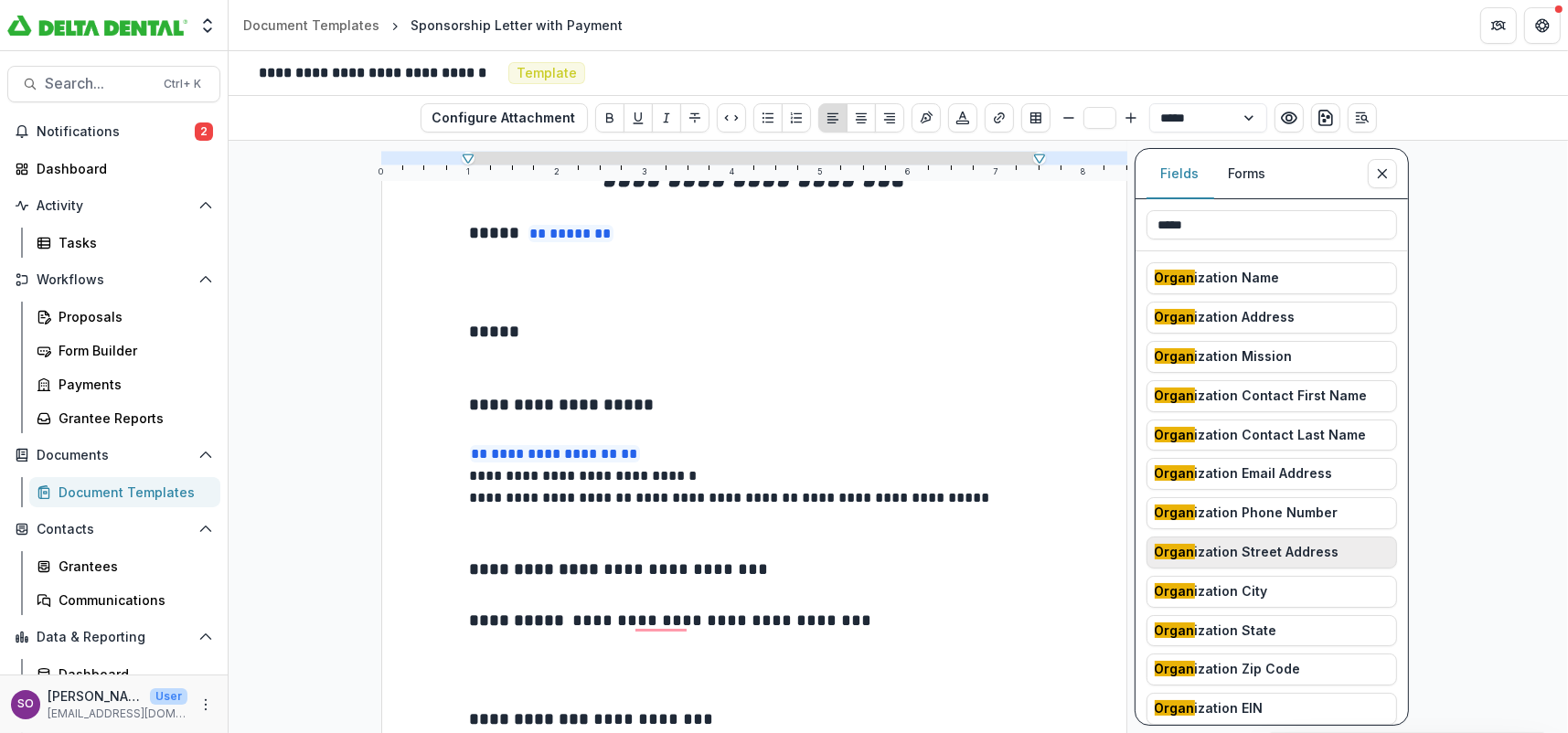 click on "Organ ization Street Address" at bounding box center [1247, 552] 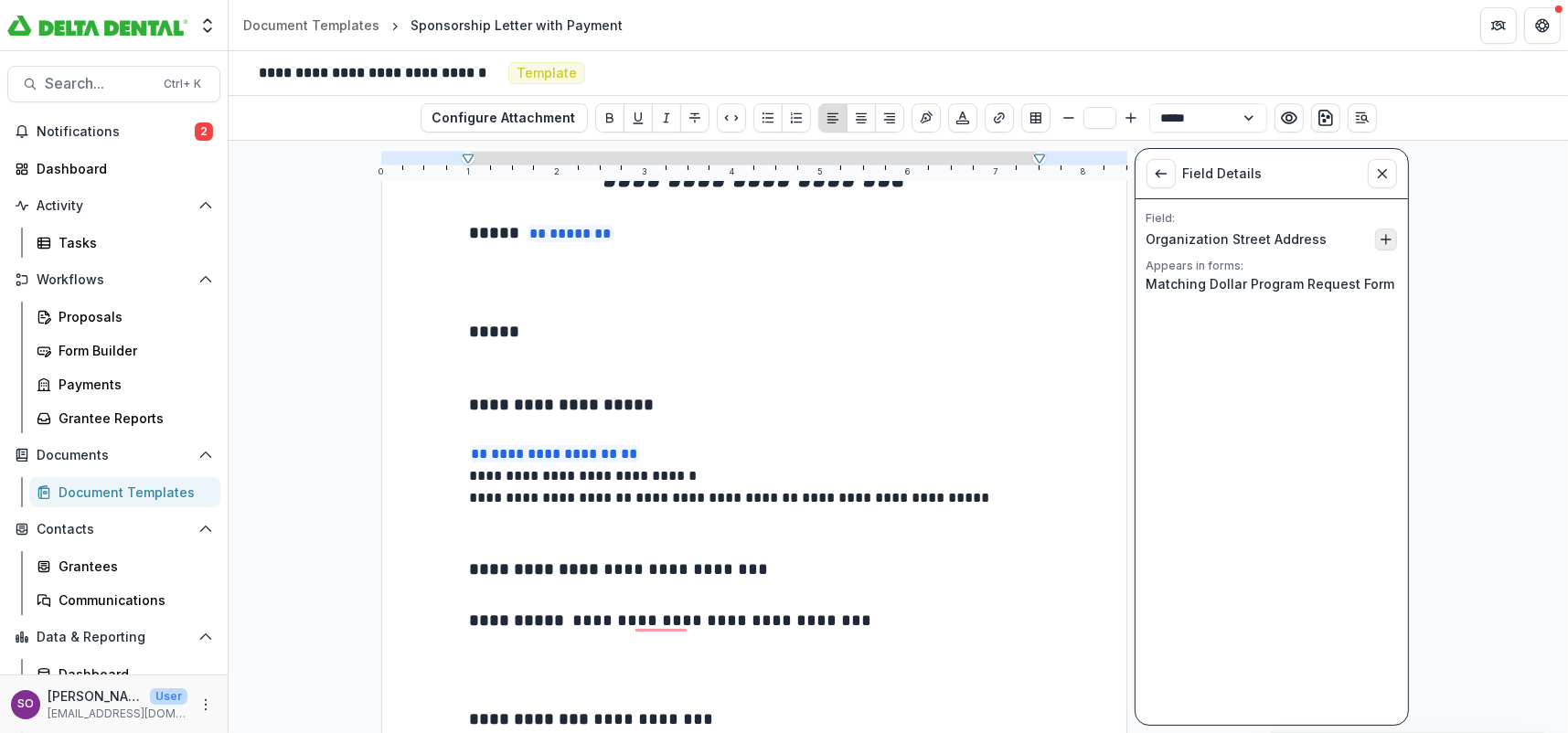 click at bounding box center (1386, 239) 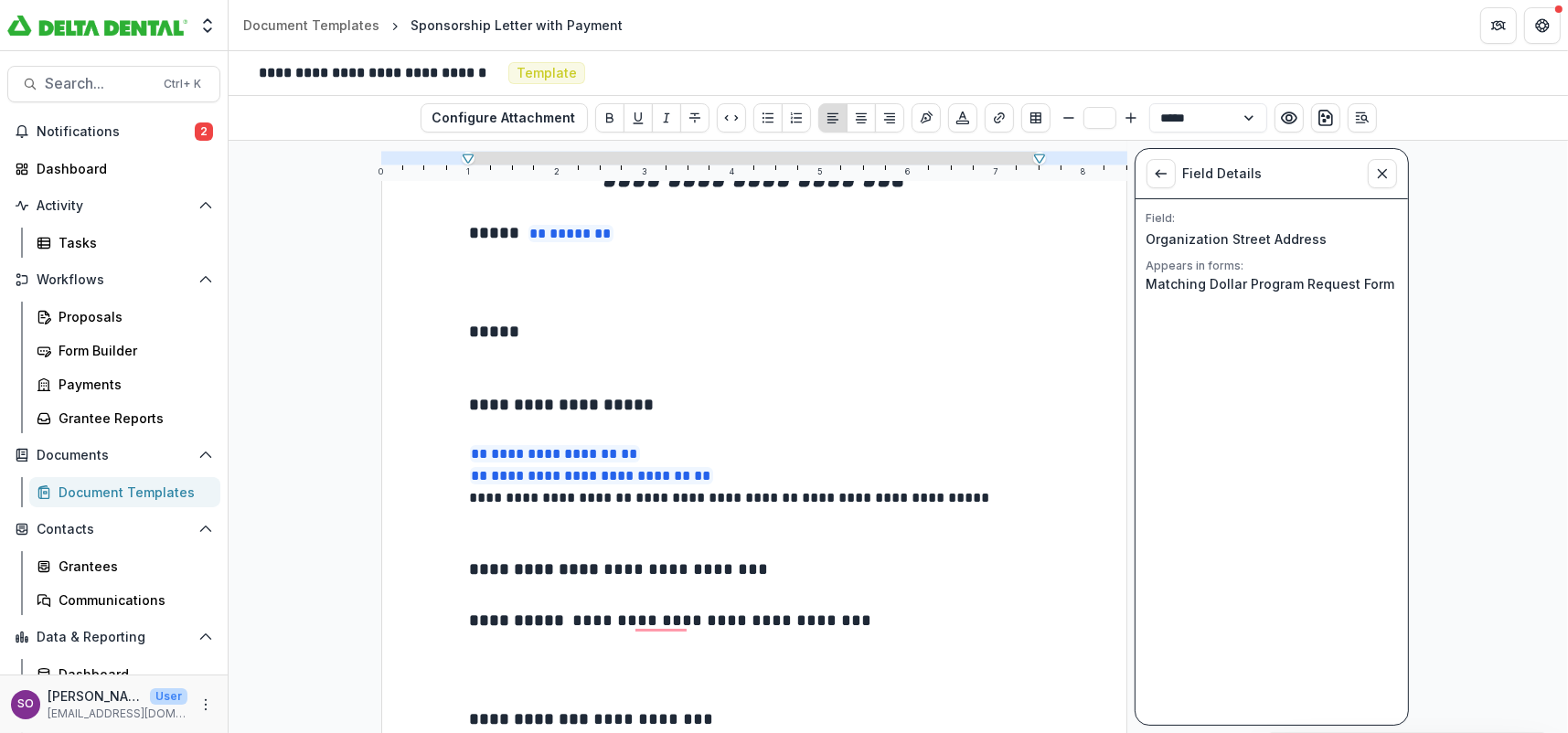 drag, startPoint x: 597, startPoint y: 497, endPoint x: 492, endPoint y: 495, distance: 105.01905 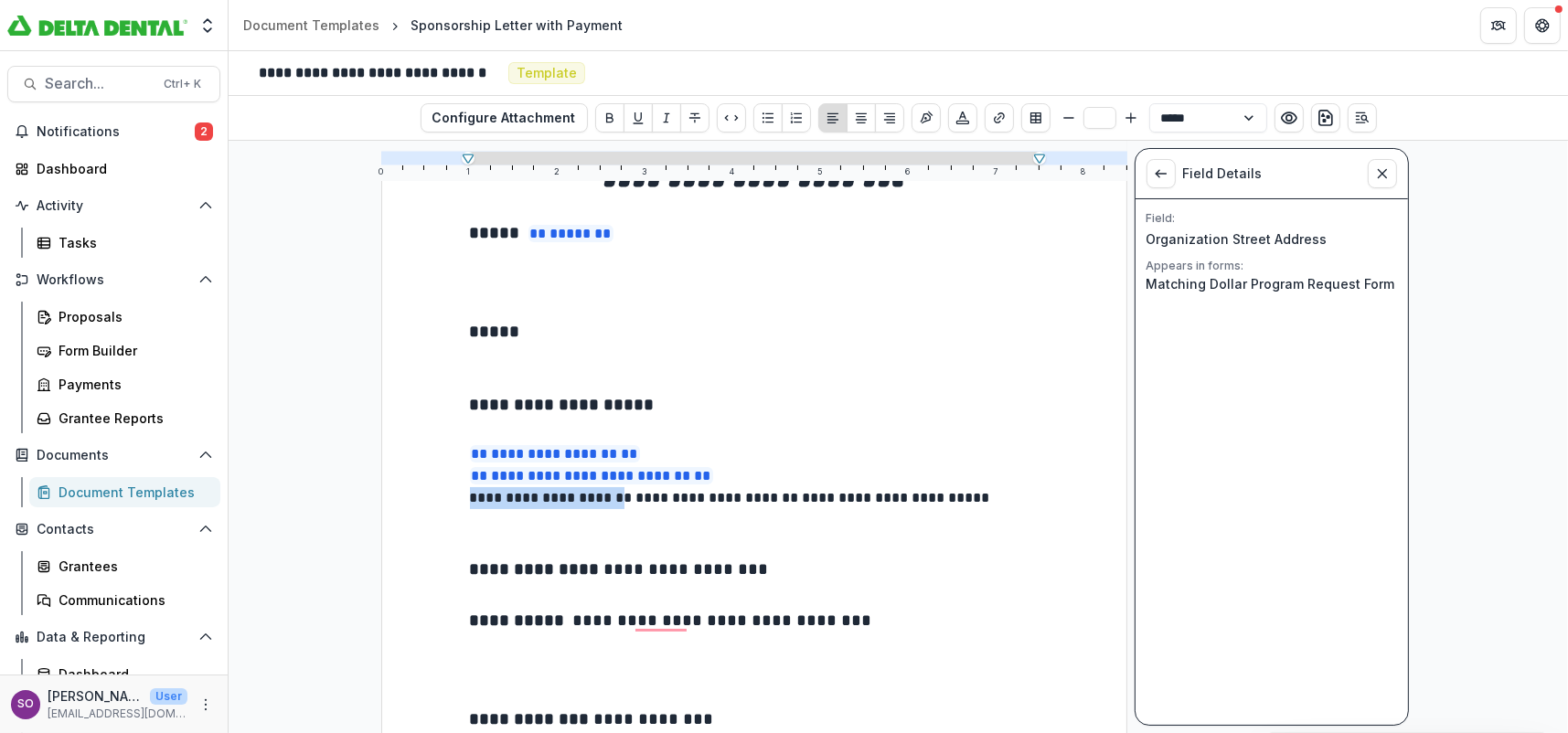 drag, startPoint x: 467, startPoint y: 496, endPoint x: 596, endPoint y: 498, distance: 129.0155 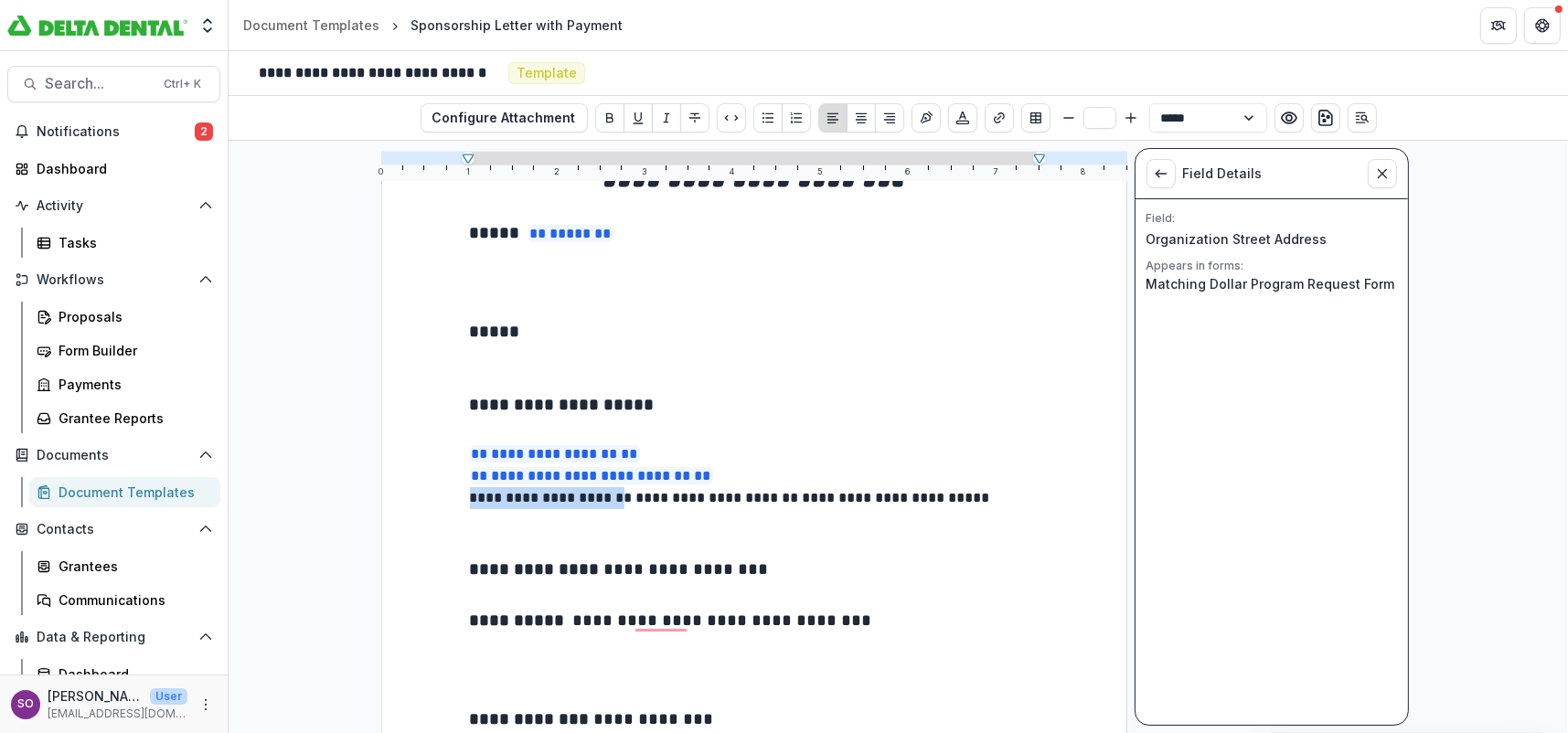 click on "**********" at bounding box center [553, 497] 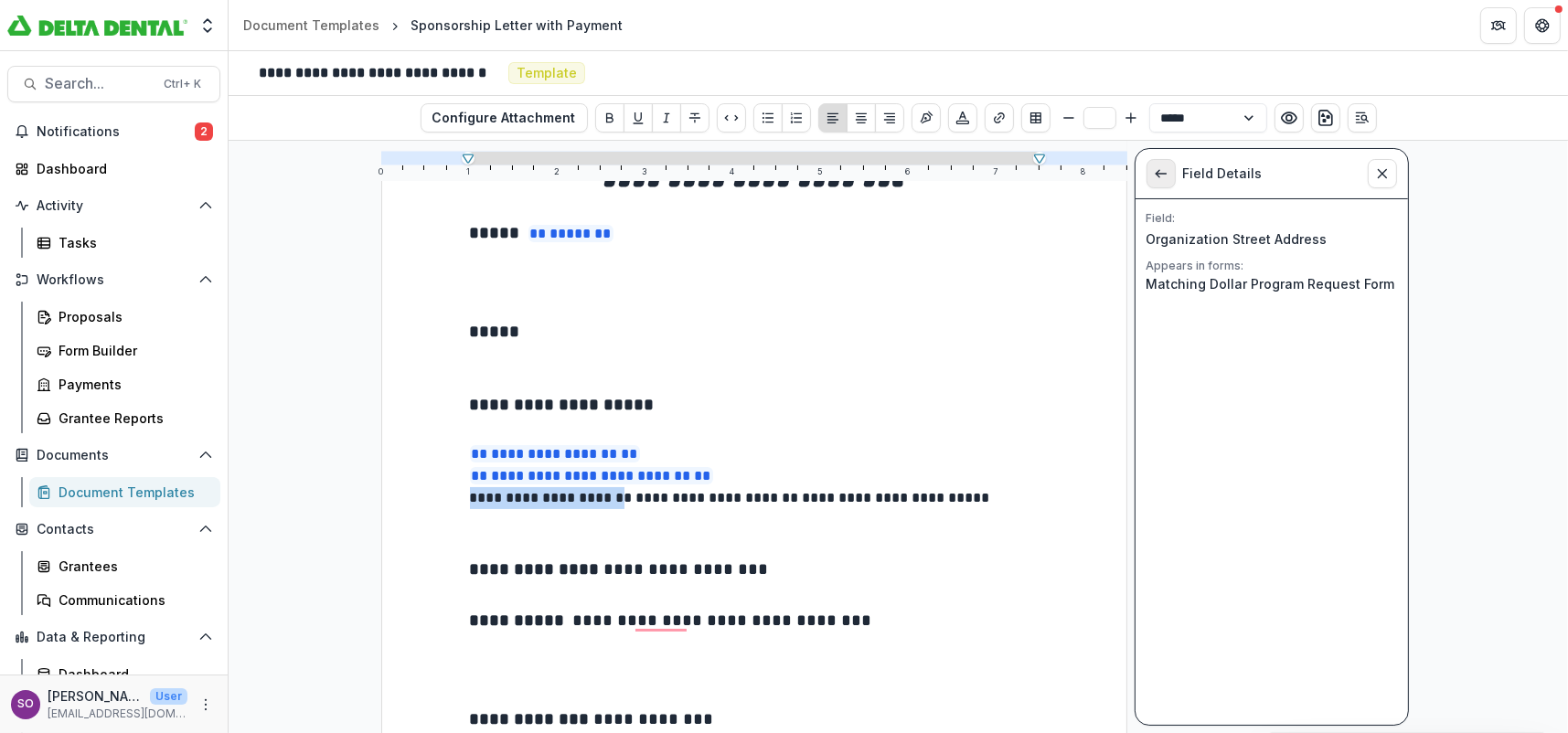 click 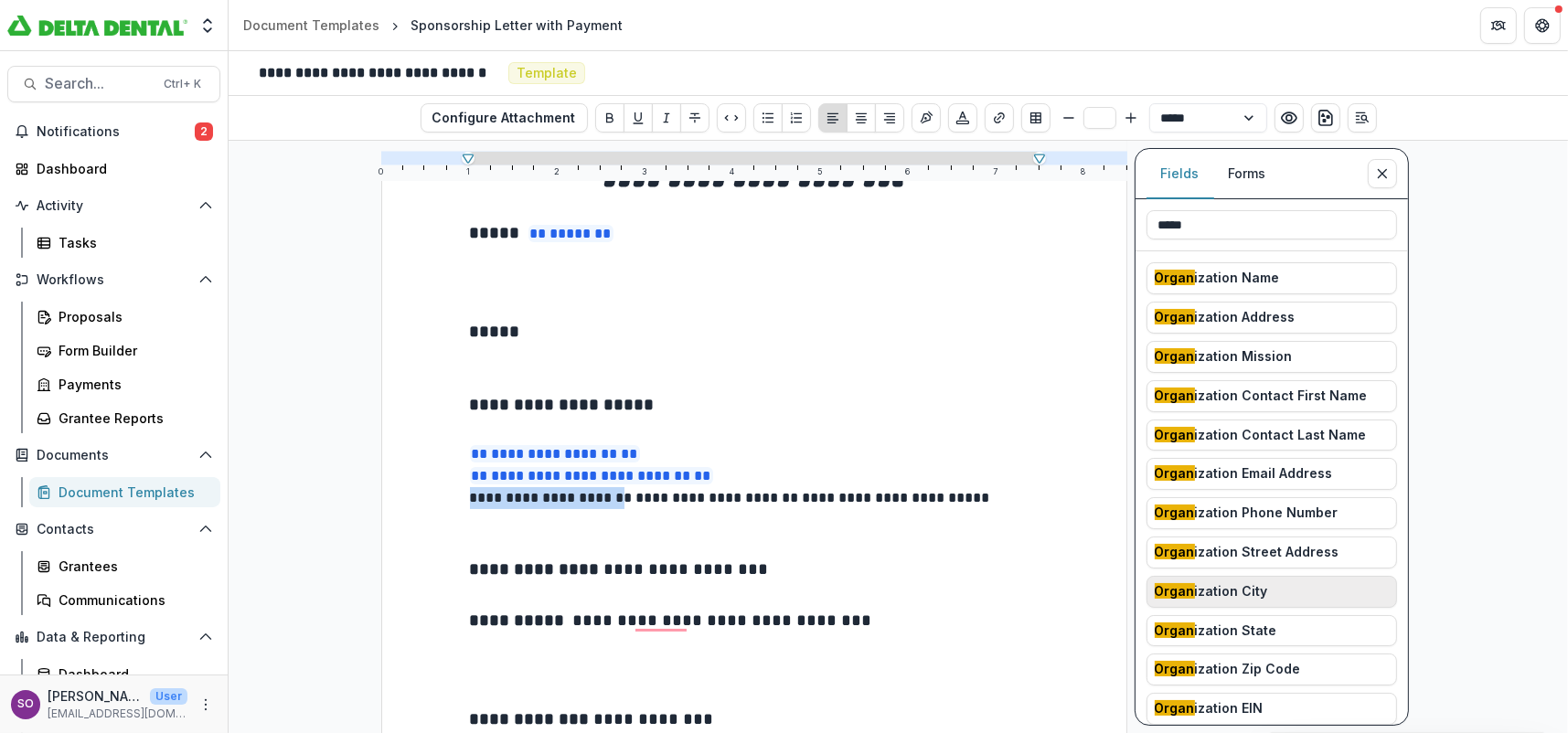click on "Organ ization City" at bounding box center [1211, 591] 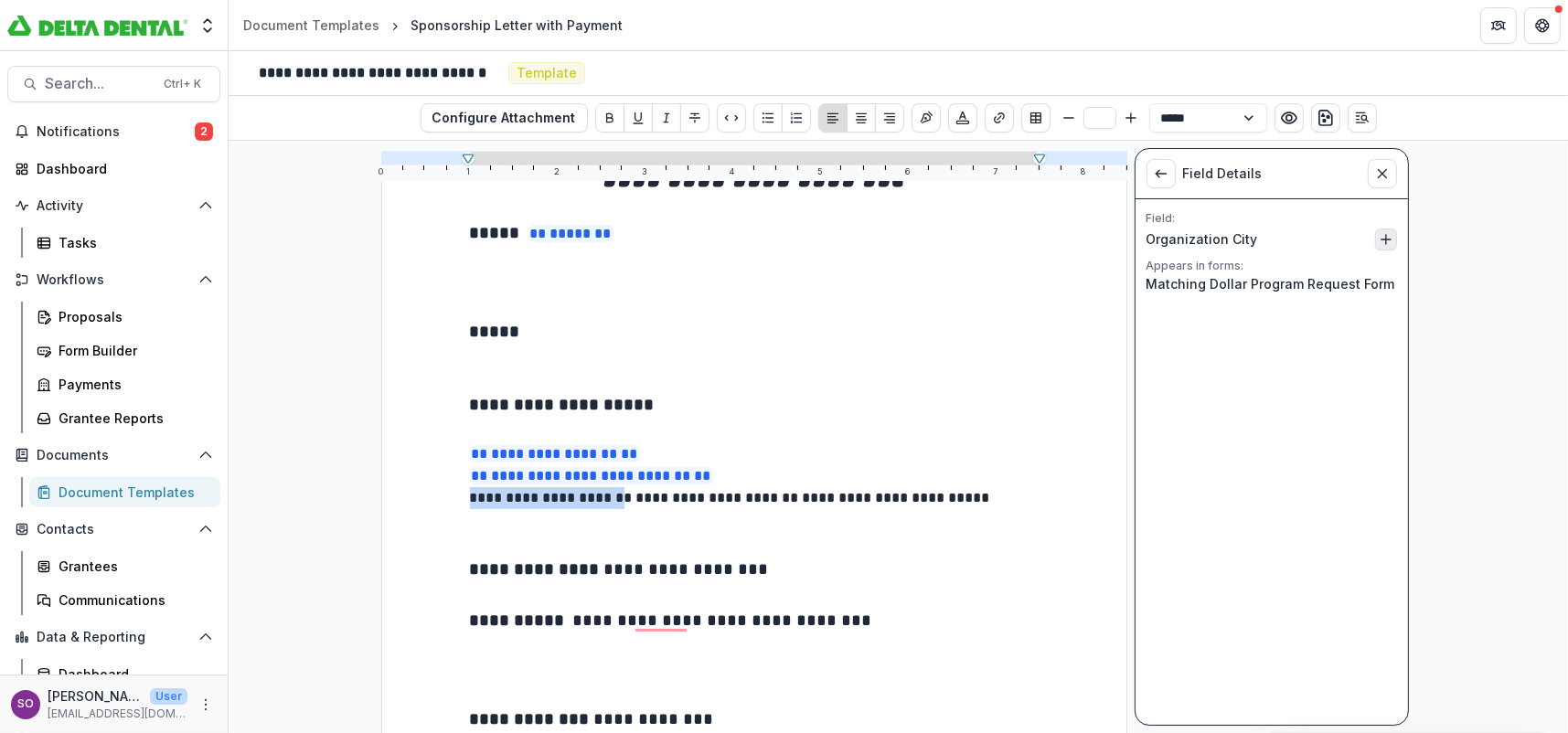 click 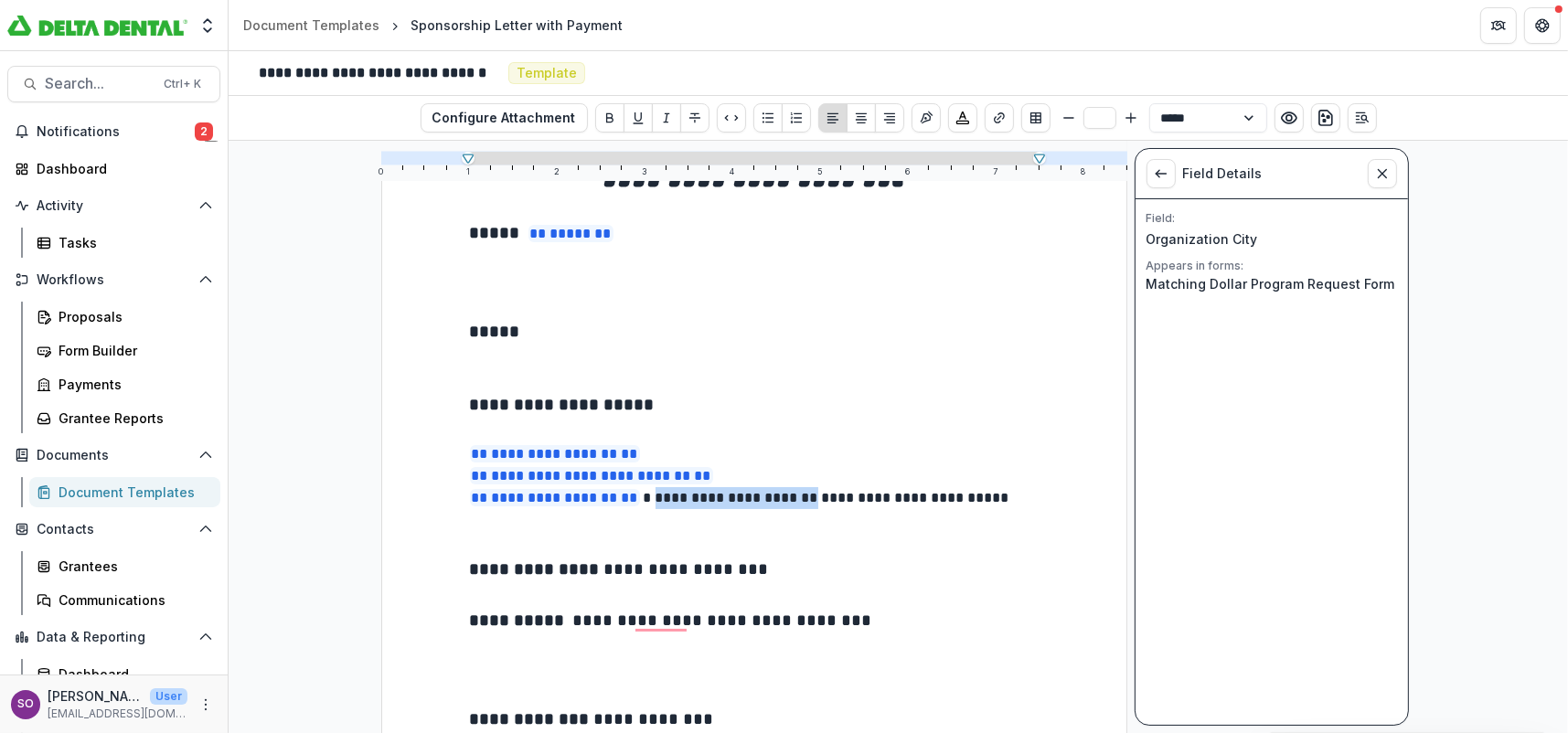 drag, startPoint x: 804, startPoint y: 498, endPoint x: 654, endPoint y: 496, distance: 150.01333 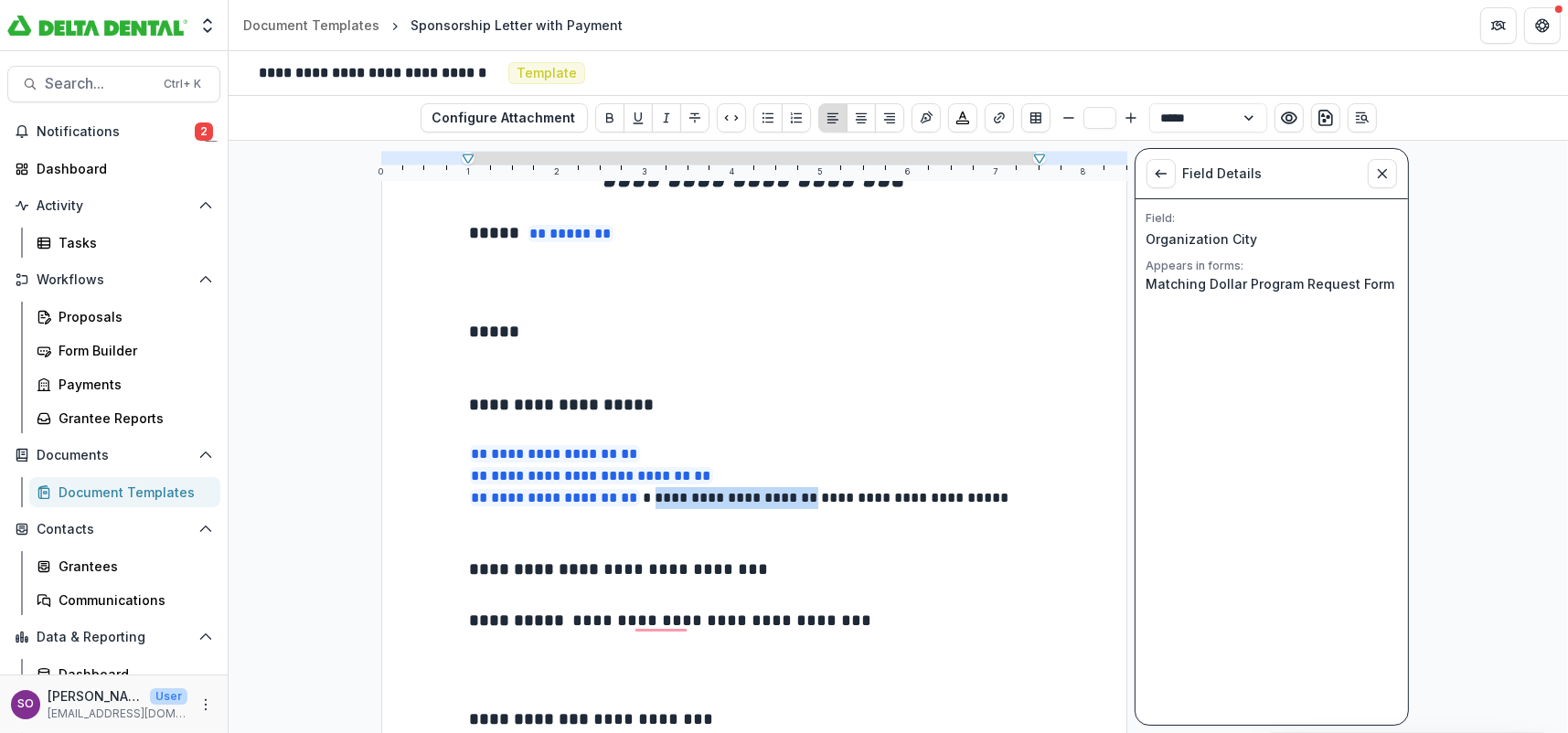 click on "**********" at bounding box center (754, 476) 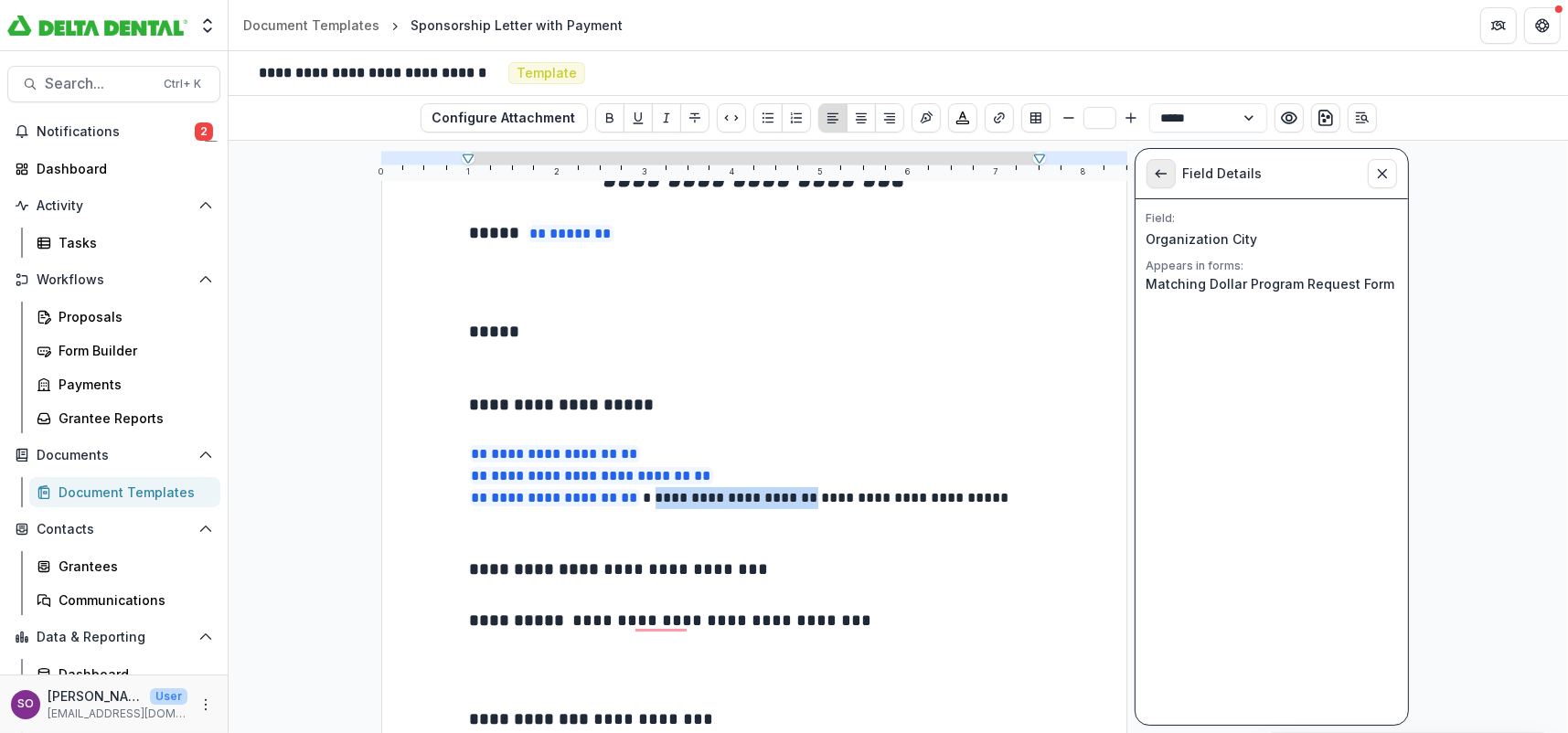 click 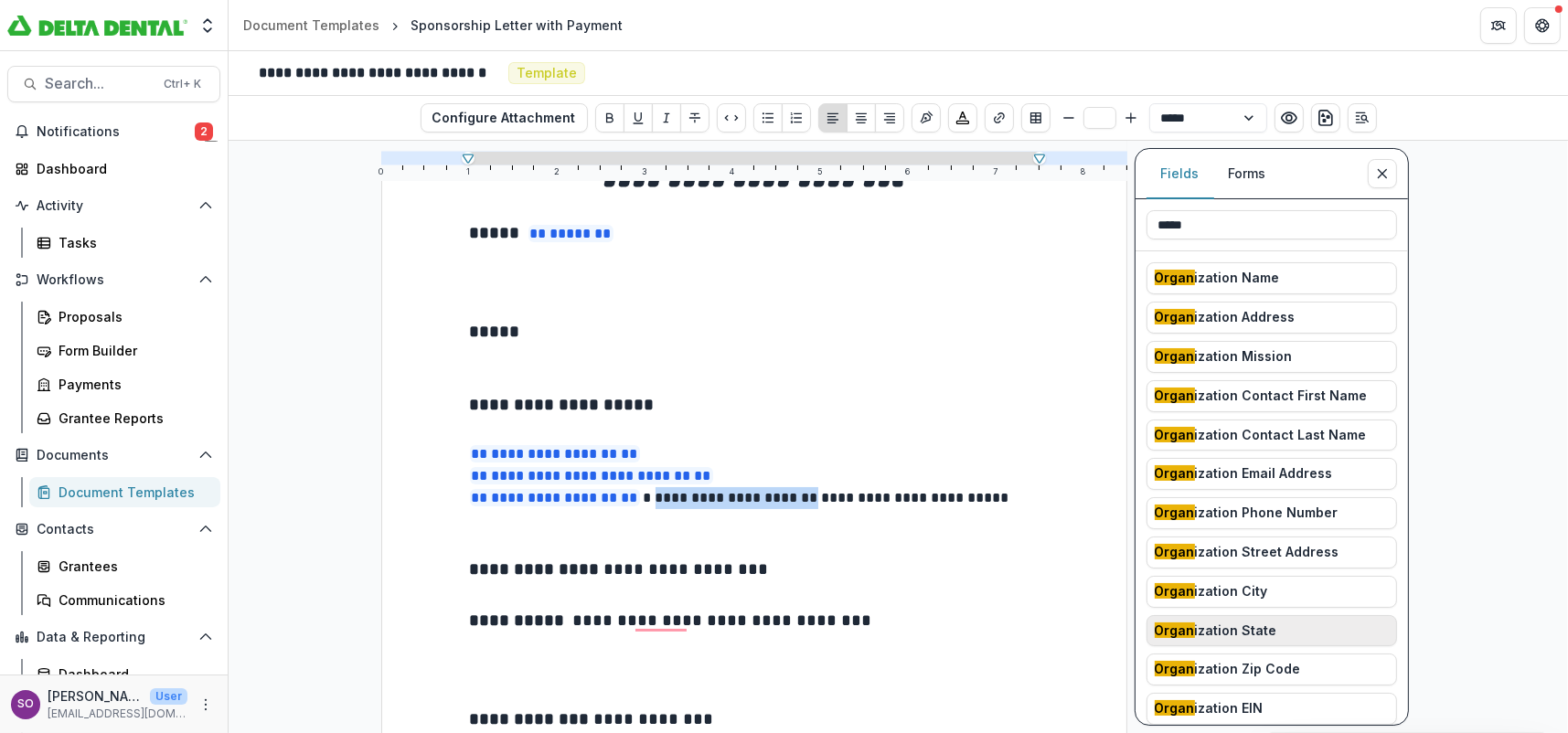 click on "Organ ization State" at bounding box center (1216, 631) 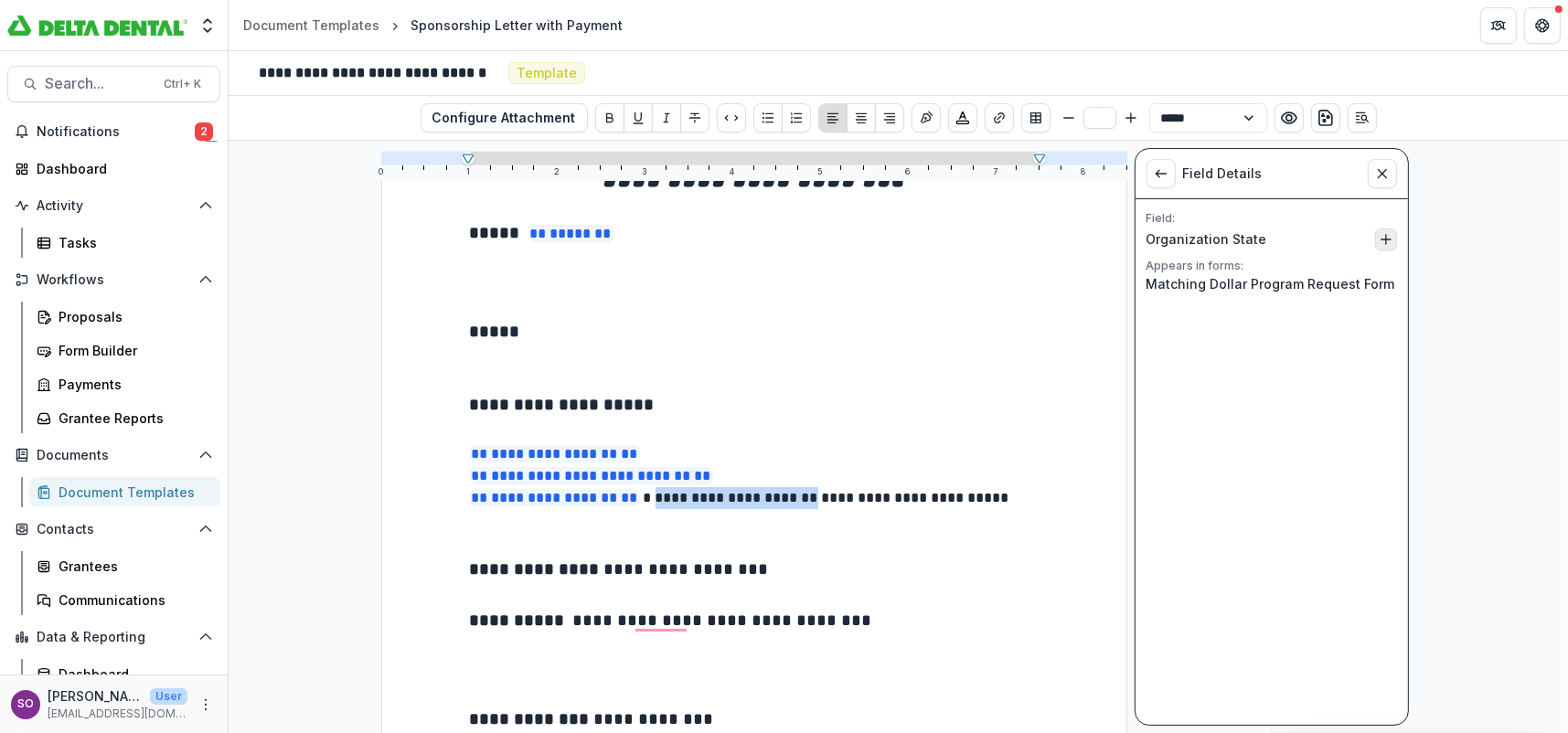 click at bounding box center [1386, 239] 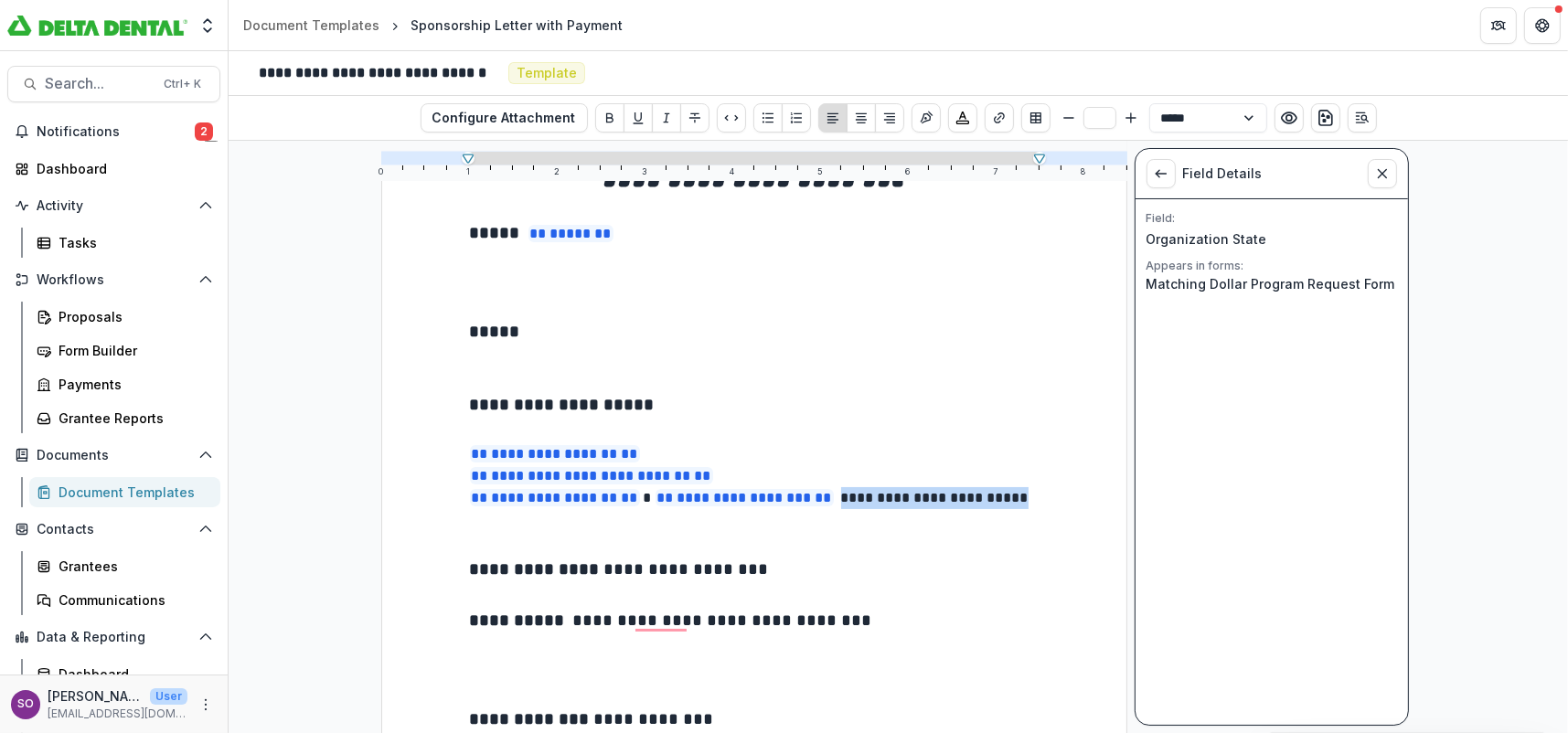 drag, startPoint x: 1029, startPoint y: 501, endPoint x: 837, endPoint y: 494, distance: 192.12756 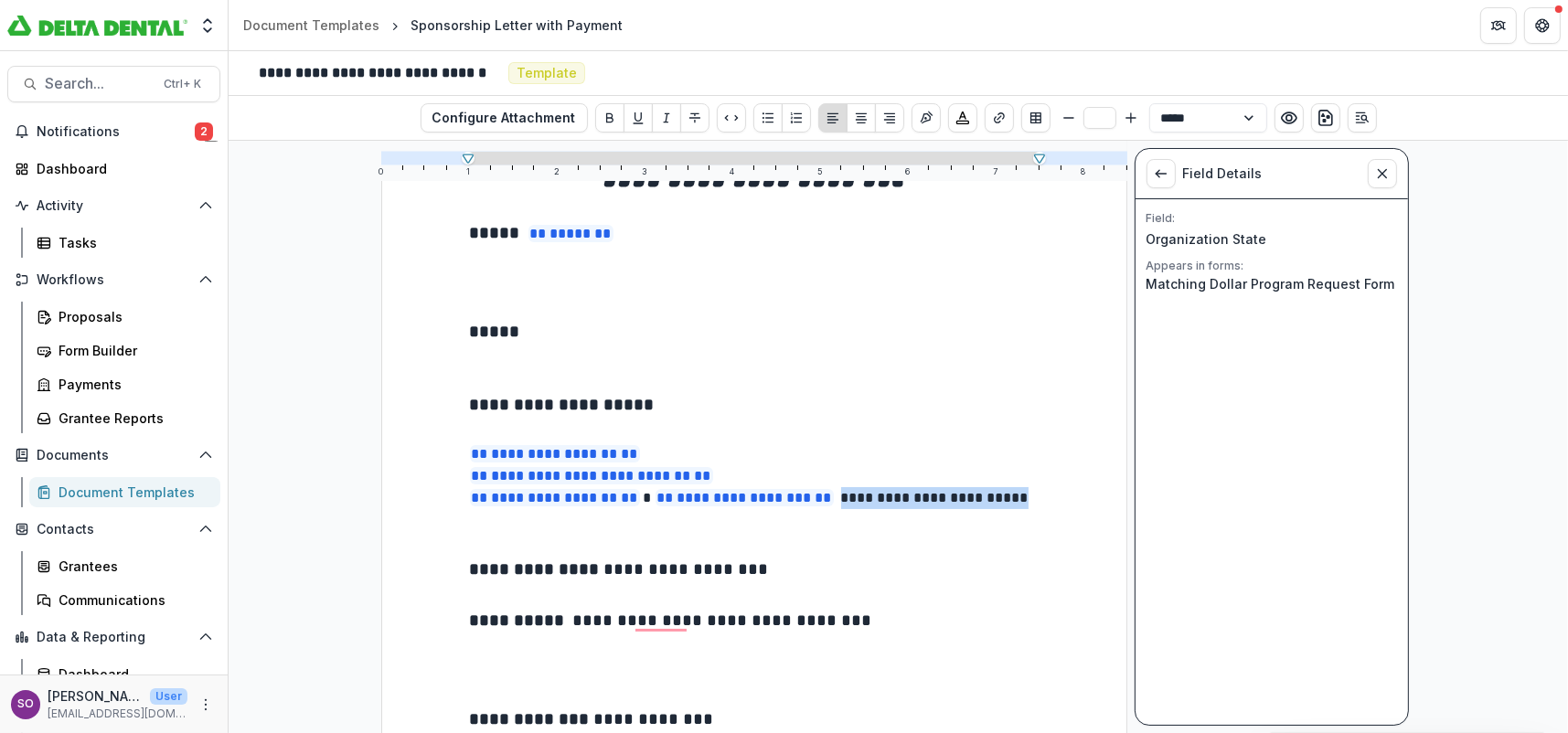 click on "**********" at bounding box center [754, 476] 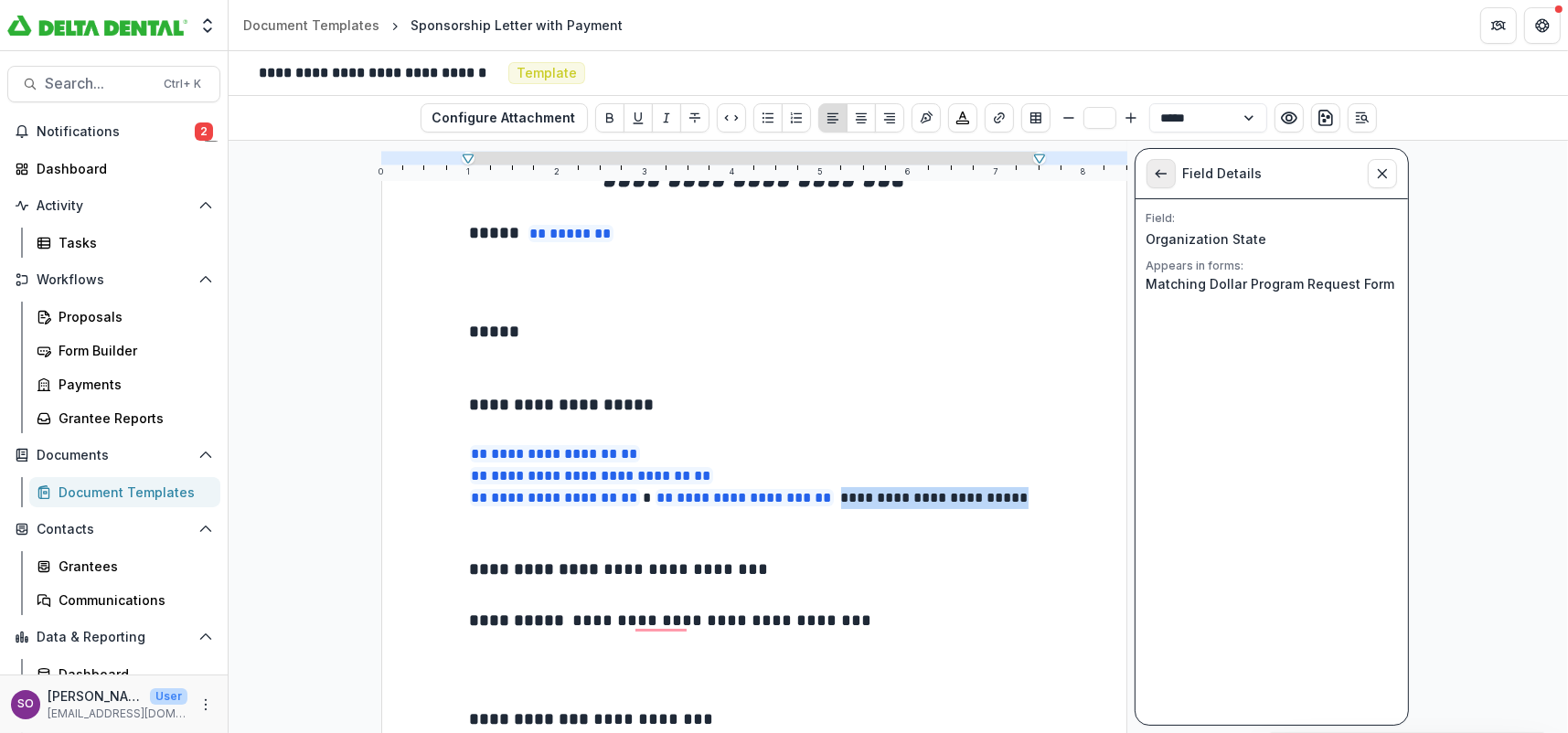 click 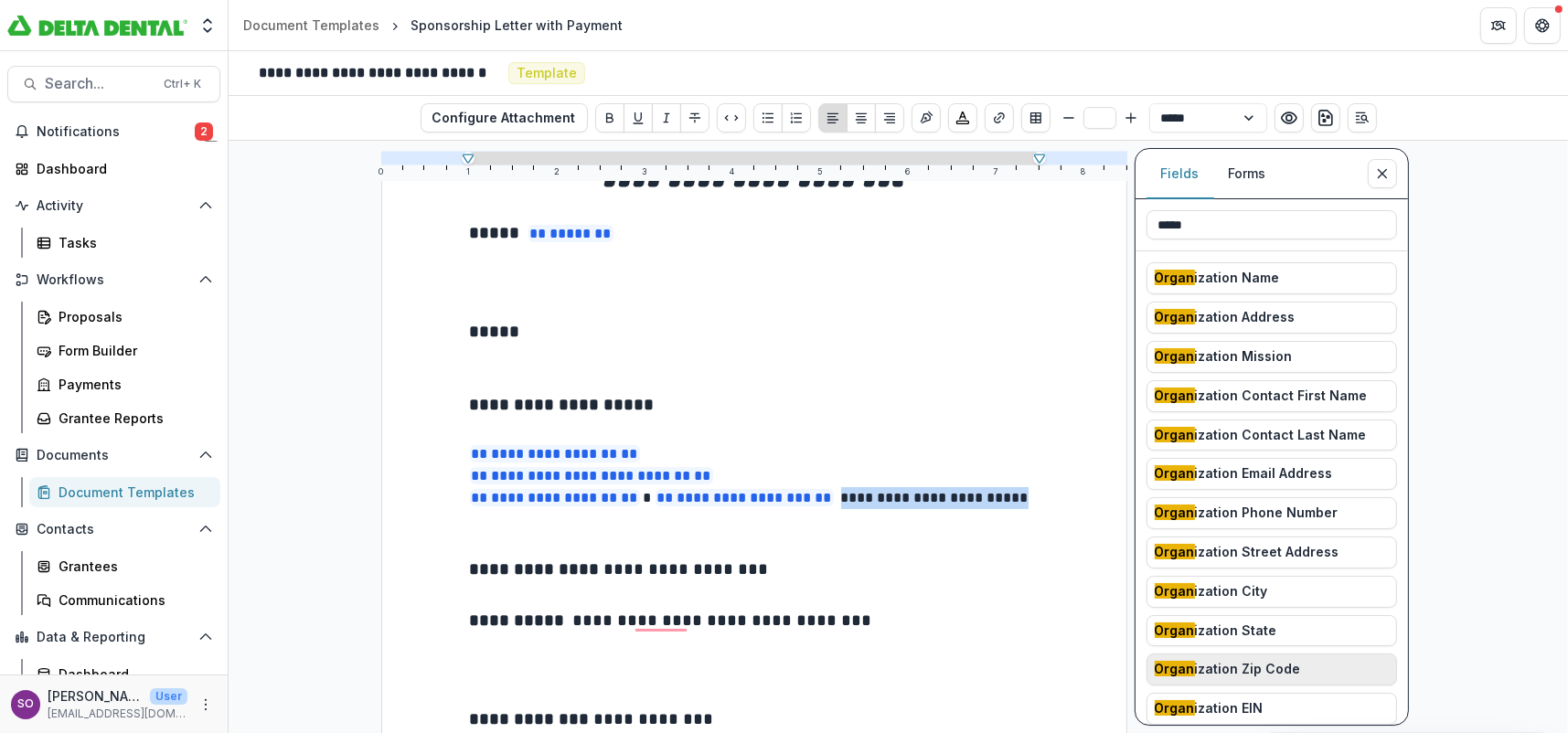 click on "Organ ization Zip Code" at bounding box center (1272, 669) 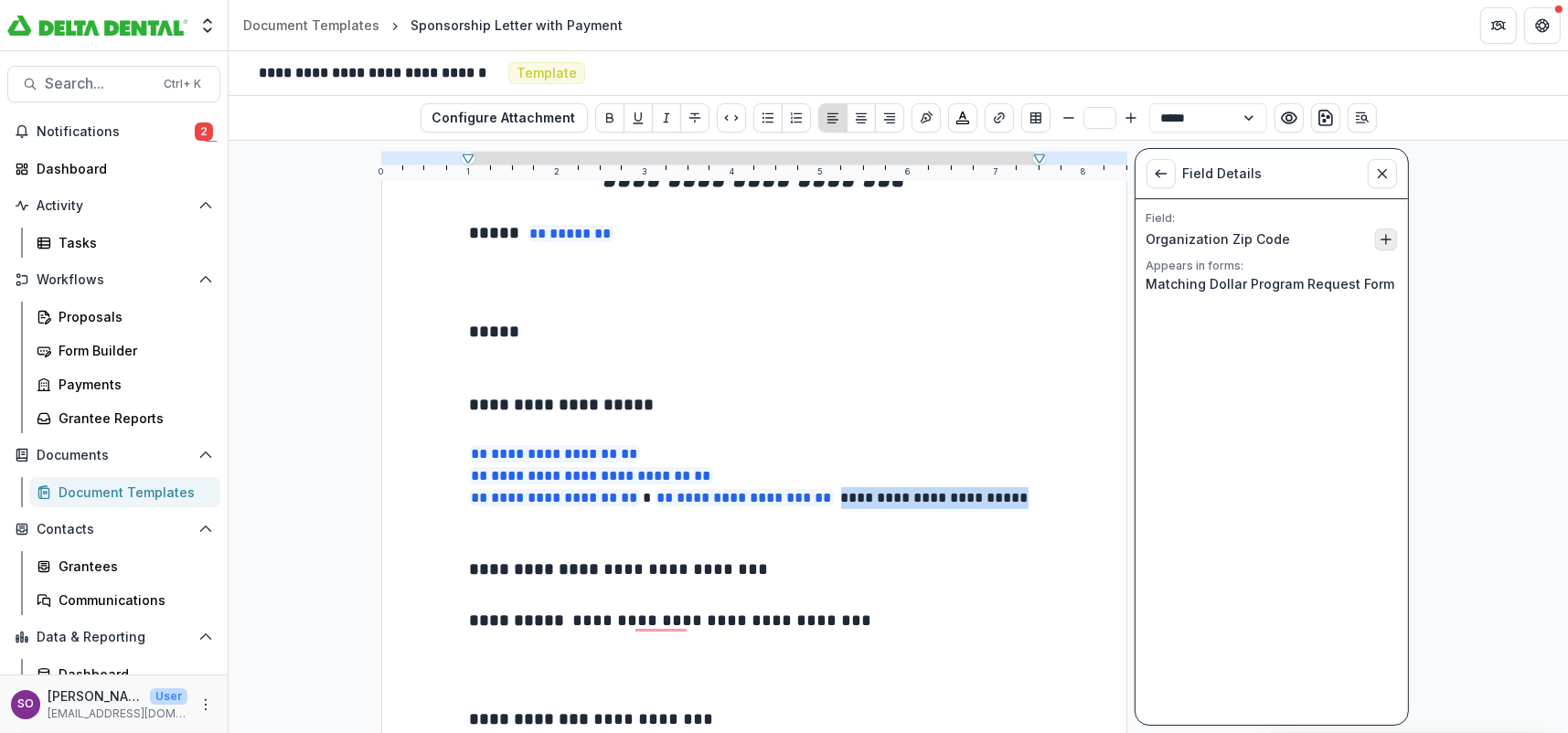 click 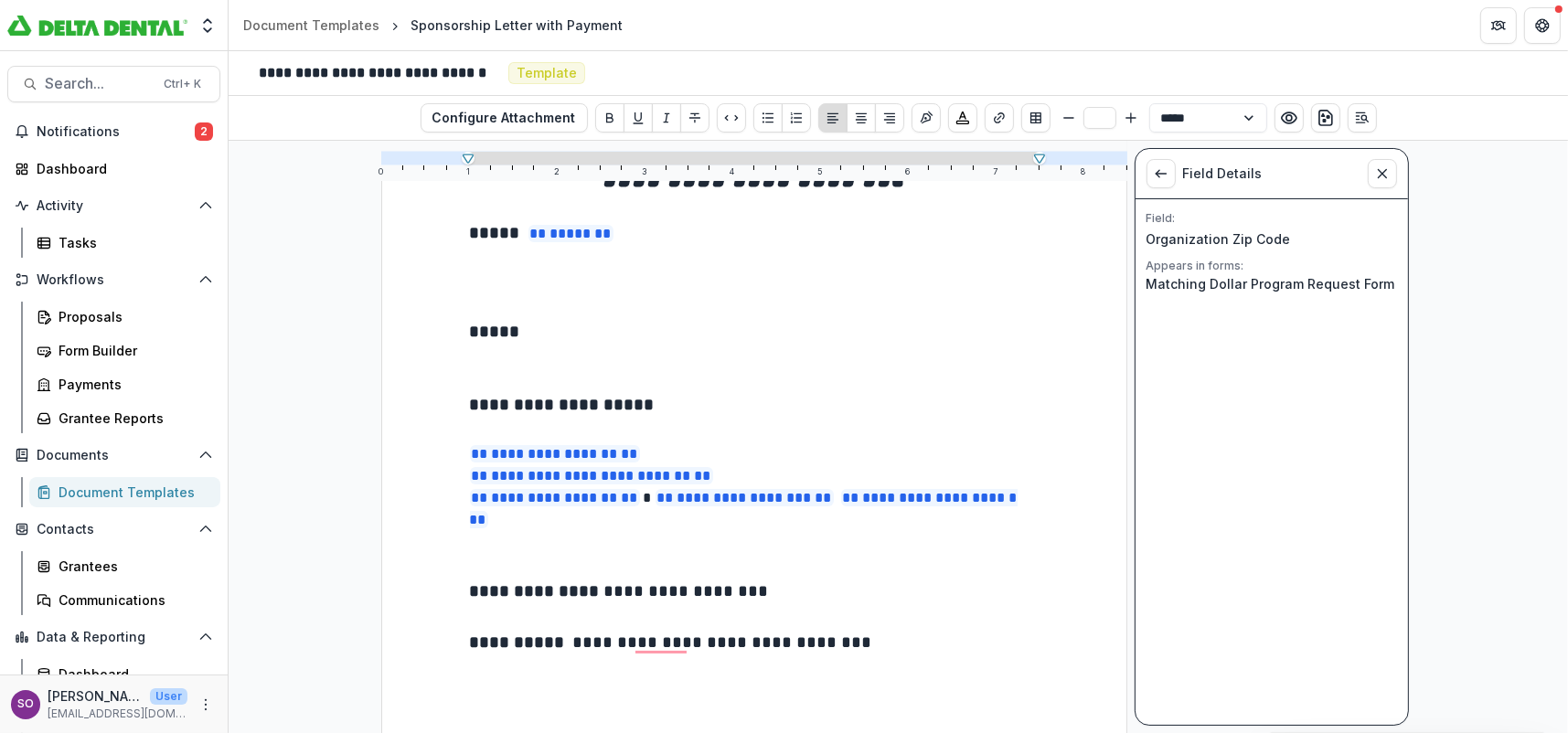 drag, startPoint x: 1041, startPoint y: 494, endPoint x: 1052, endPoint y: 491, distance: 11.401754 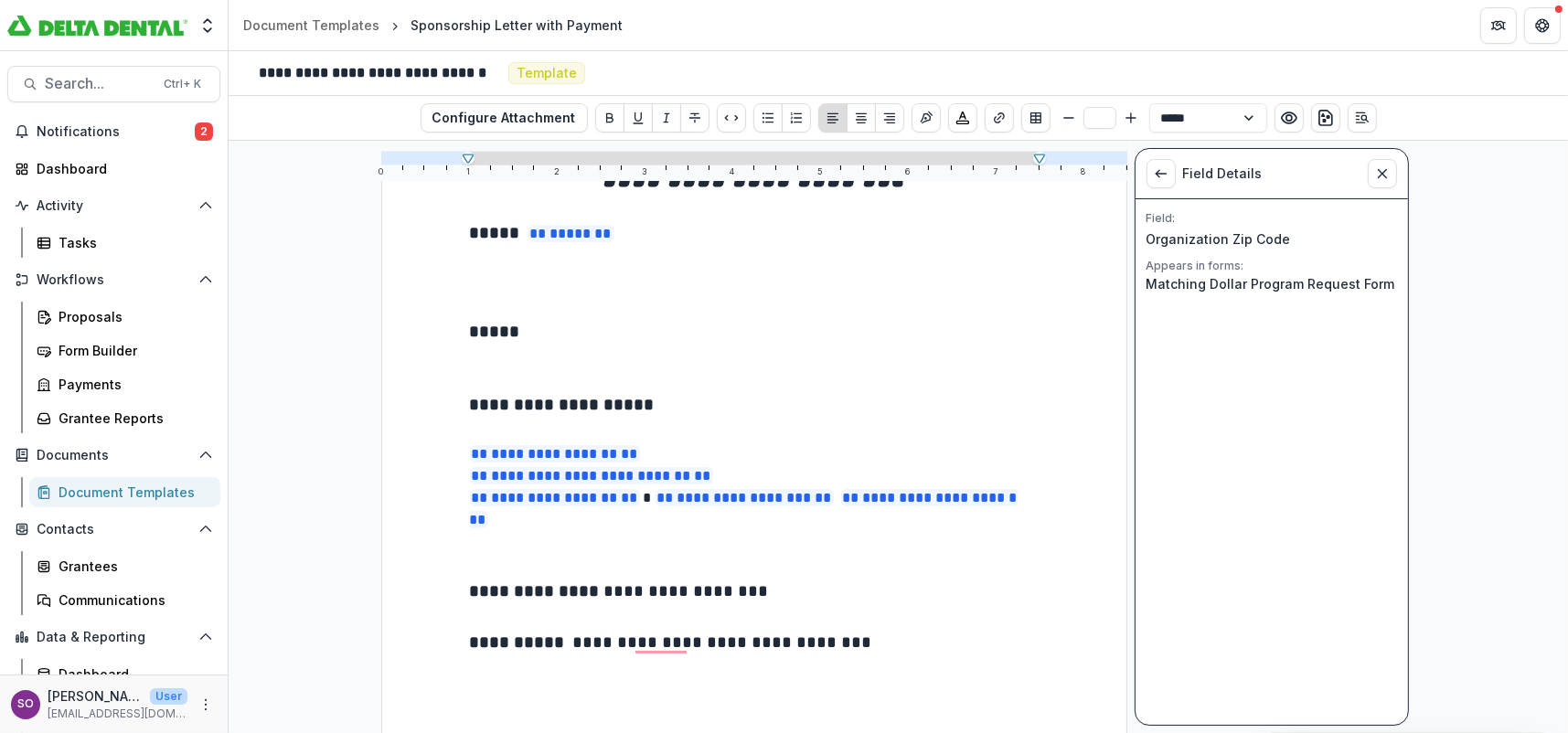 click on "**********" at bounding box center (754, 487) 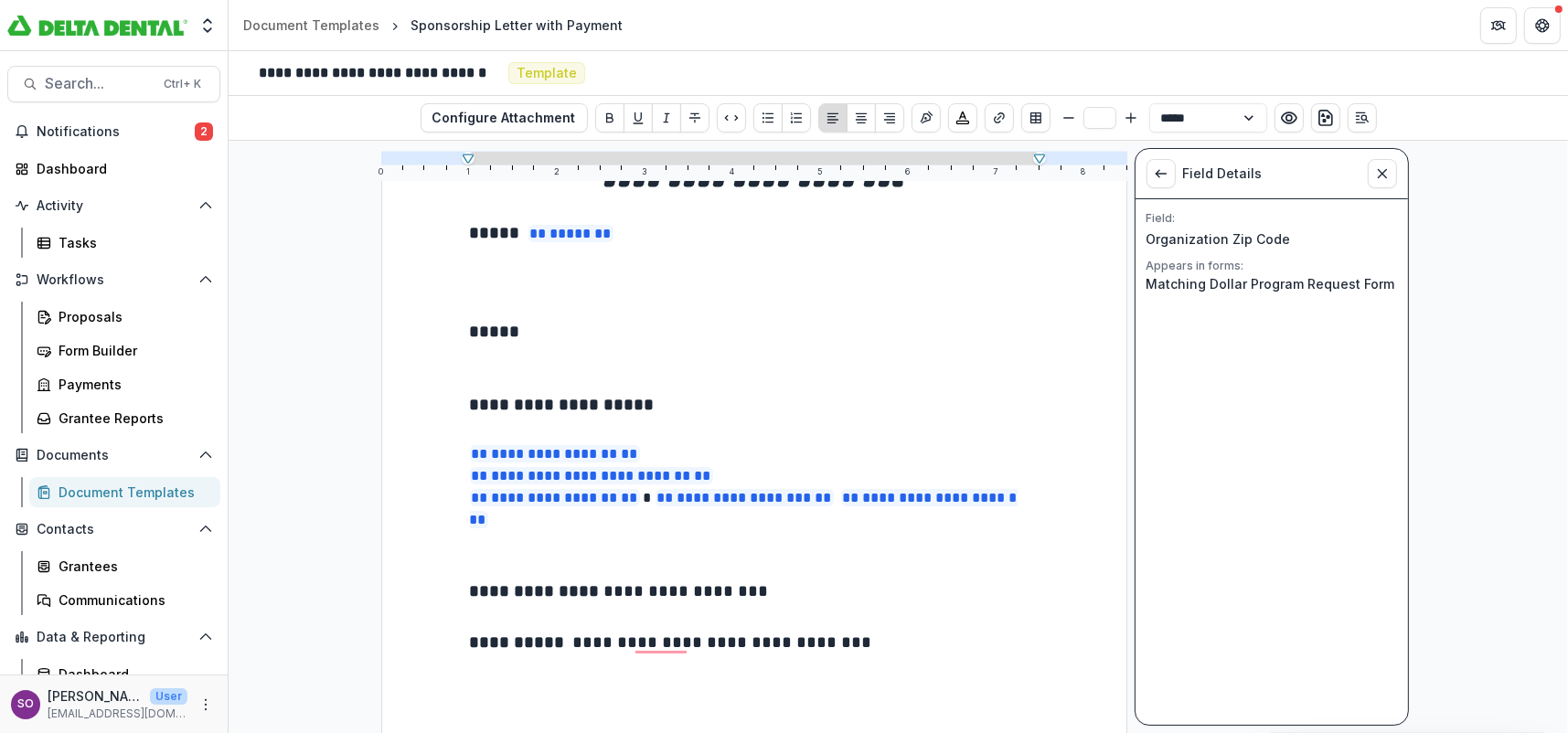drag, startPoint x: 832, startPoint y: 494, endPoint x: 848, endPoint y: 490, distance: 16.492423 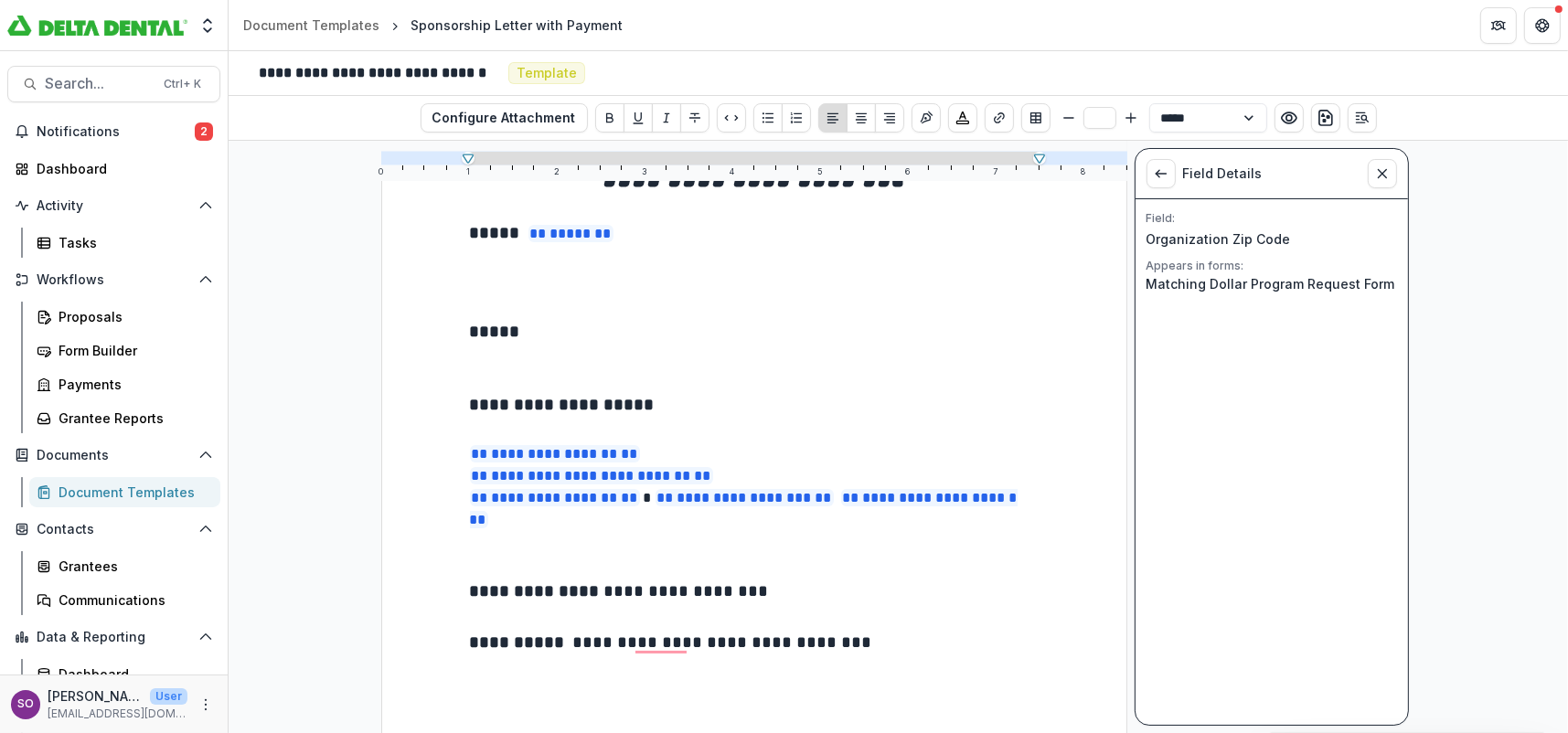 click on "**********" at bounding box center (754, 487) 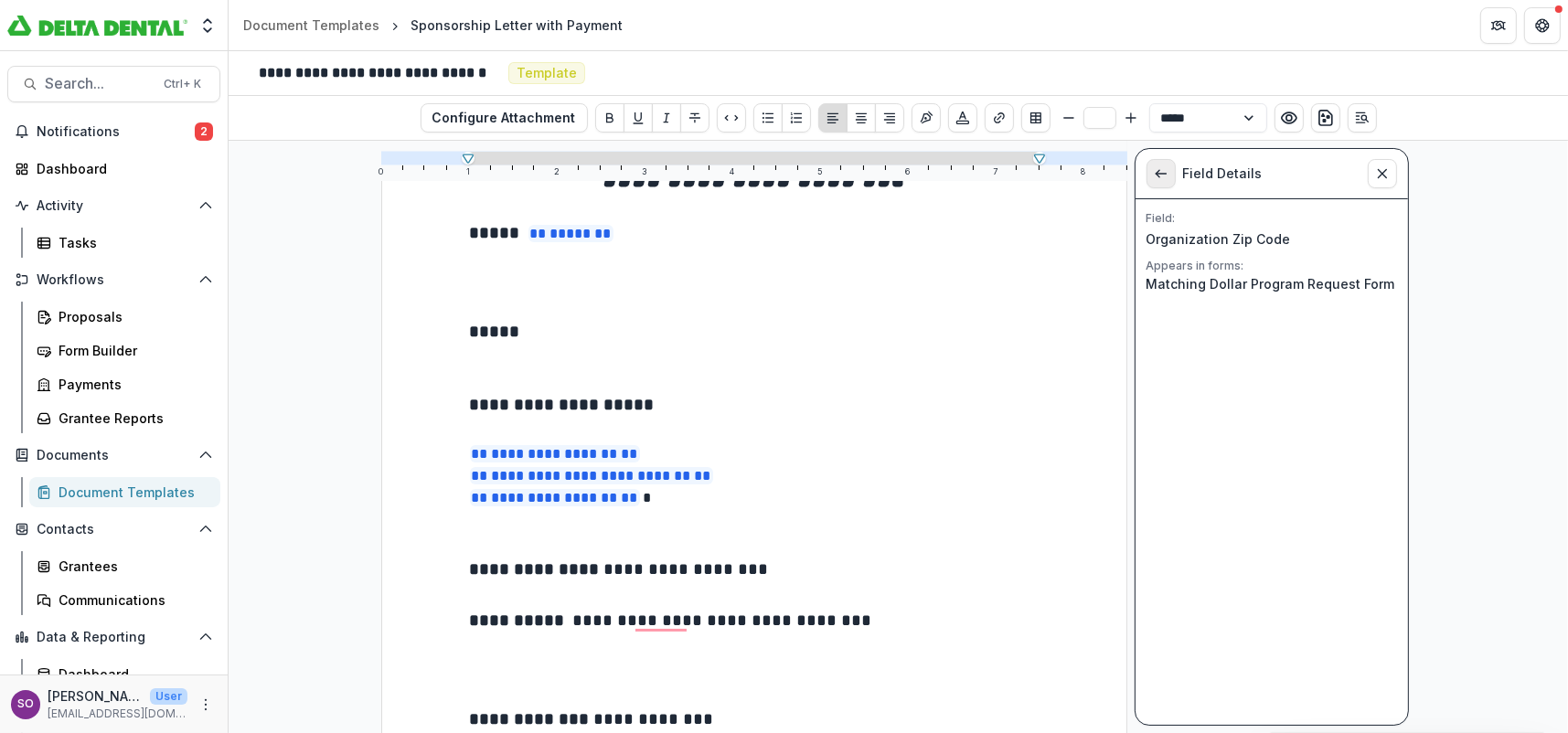 click 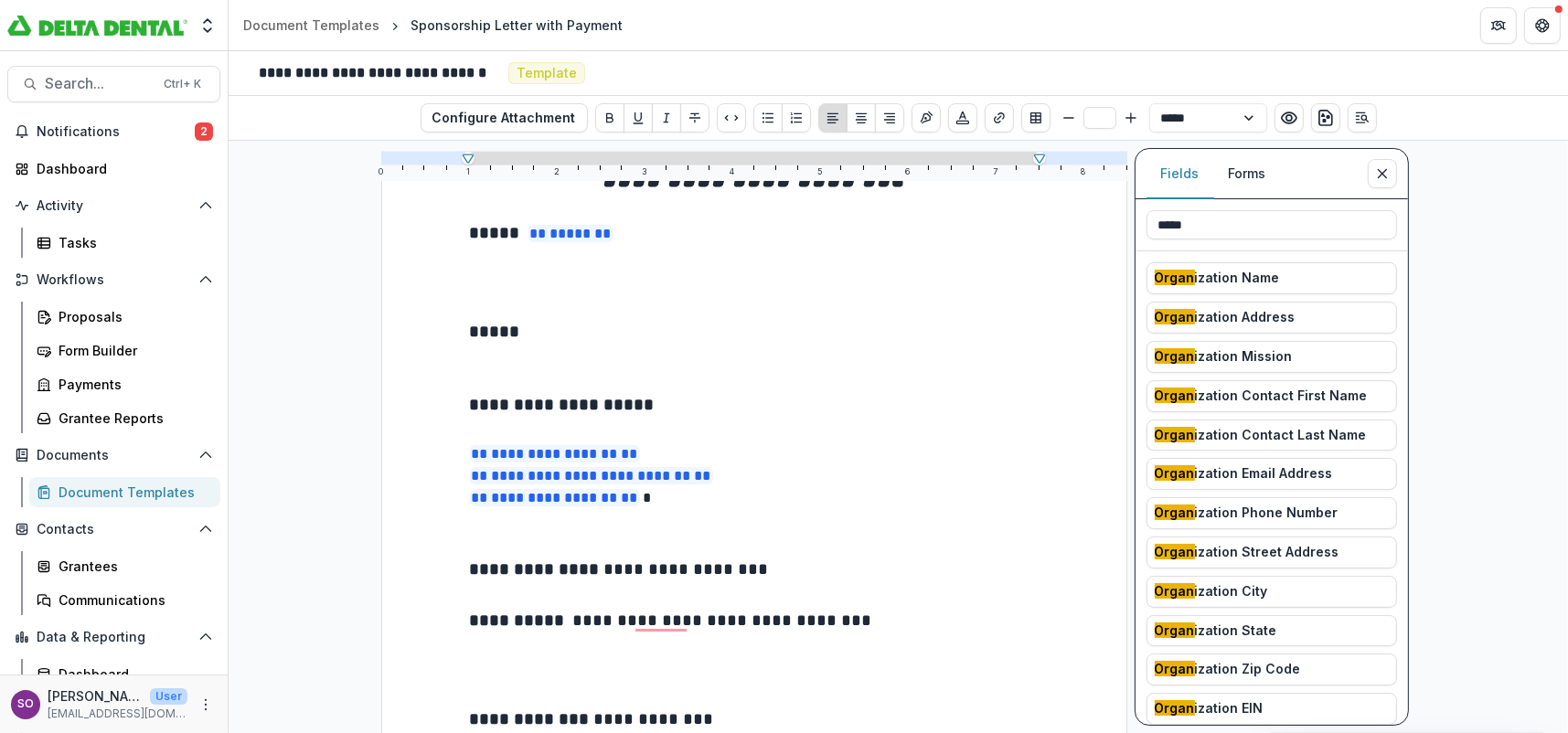 click on "Organ ization State" at bounding box center [1216, 631] 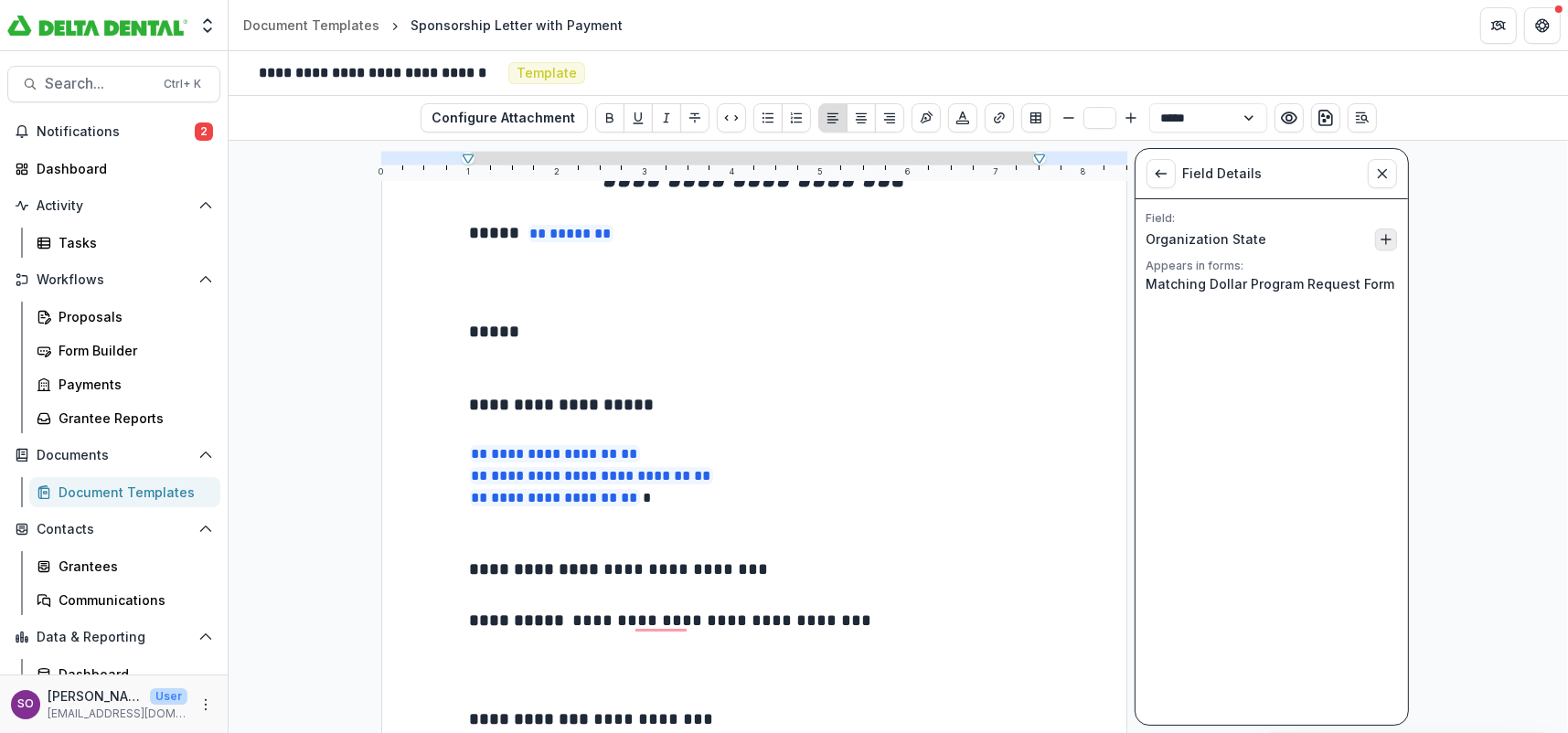 click 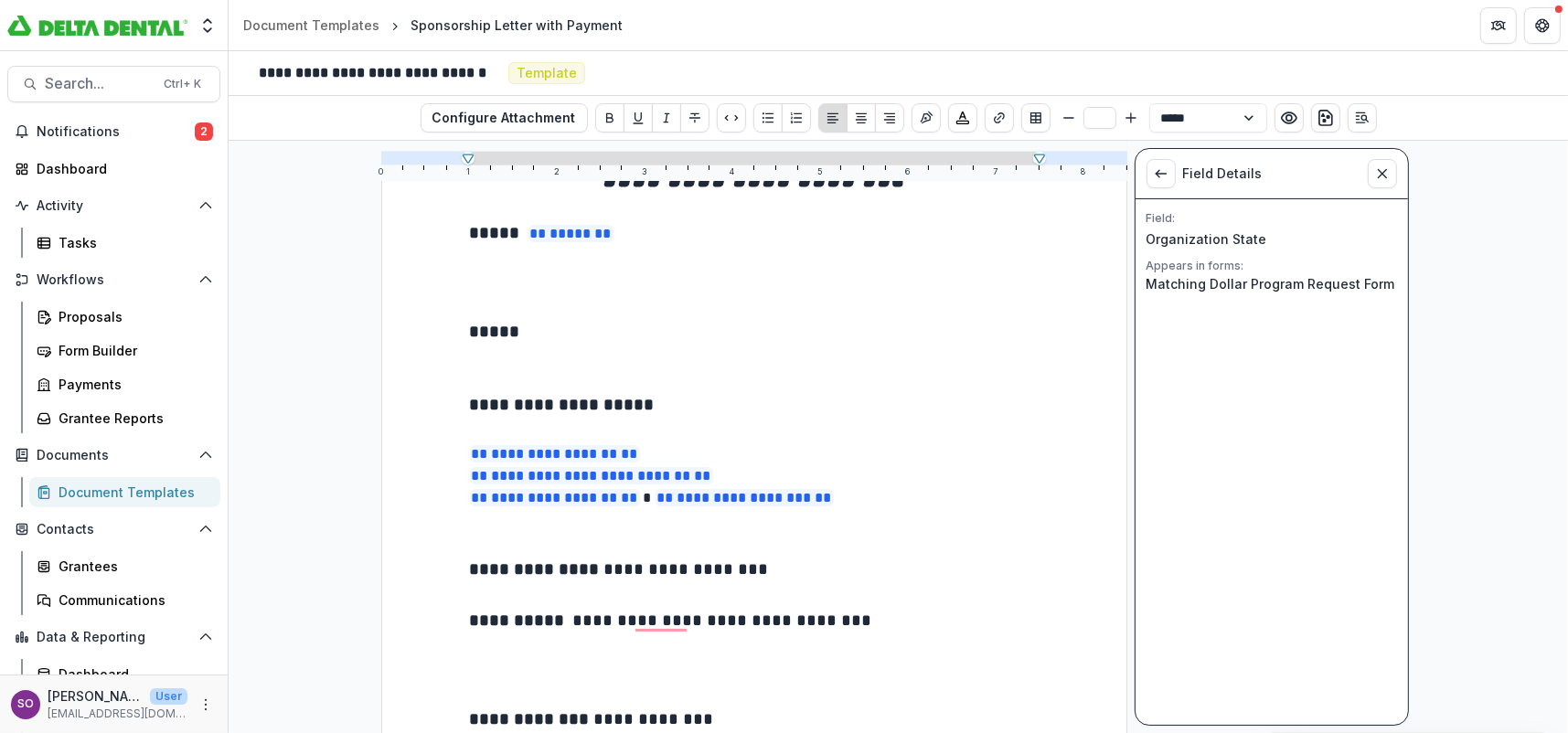 click on "**********" at bounding box center [754, 476] 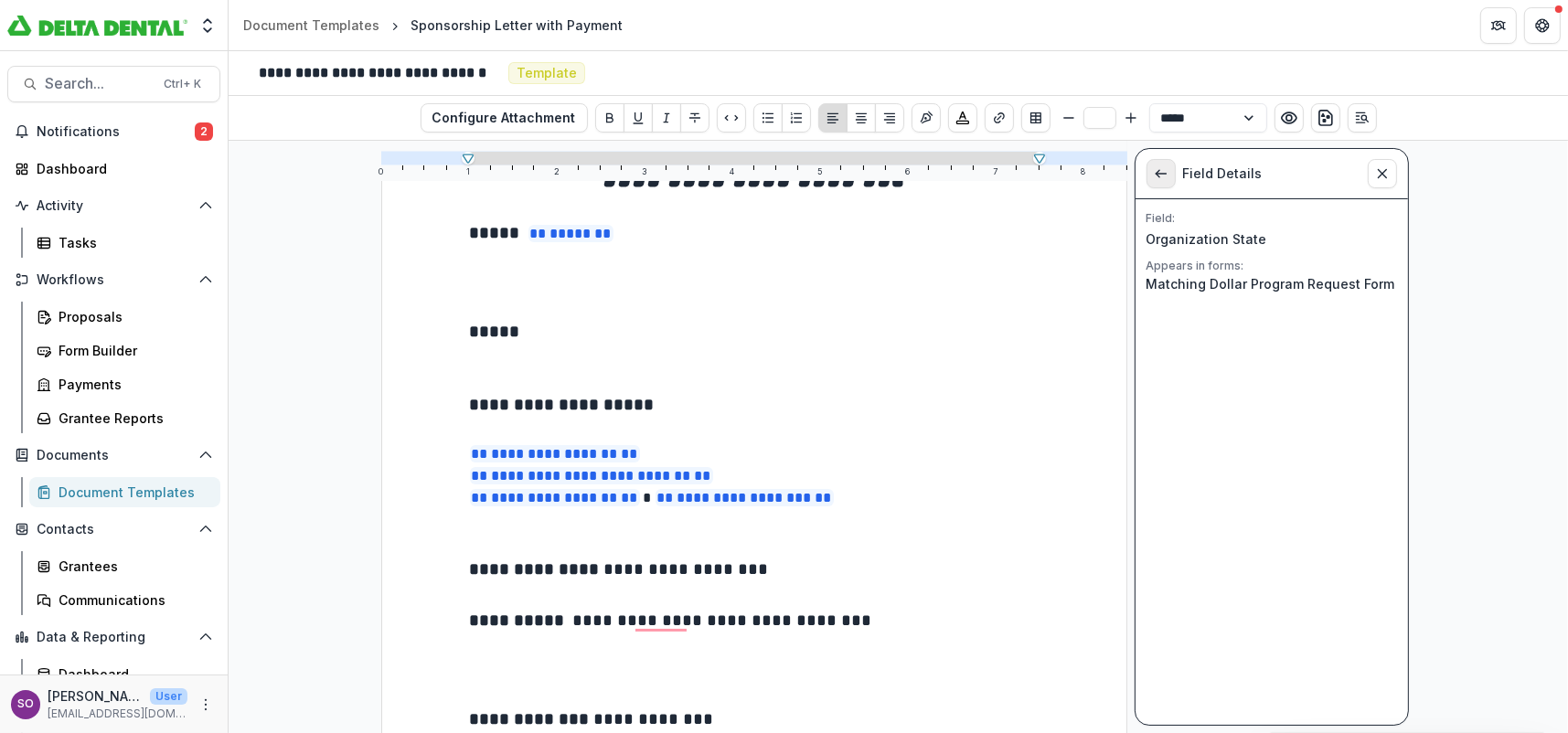 click 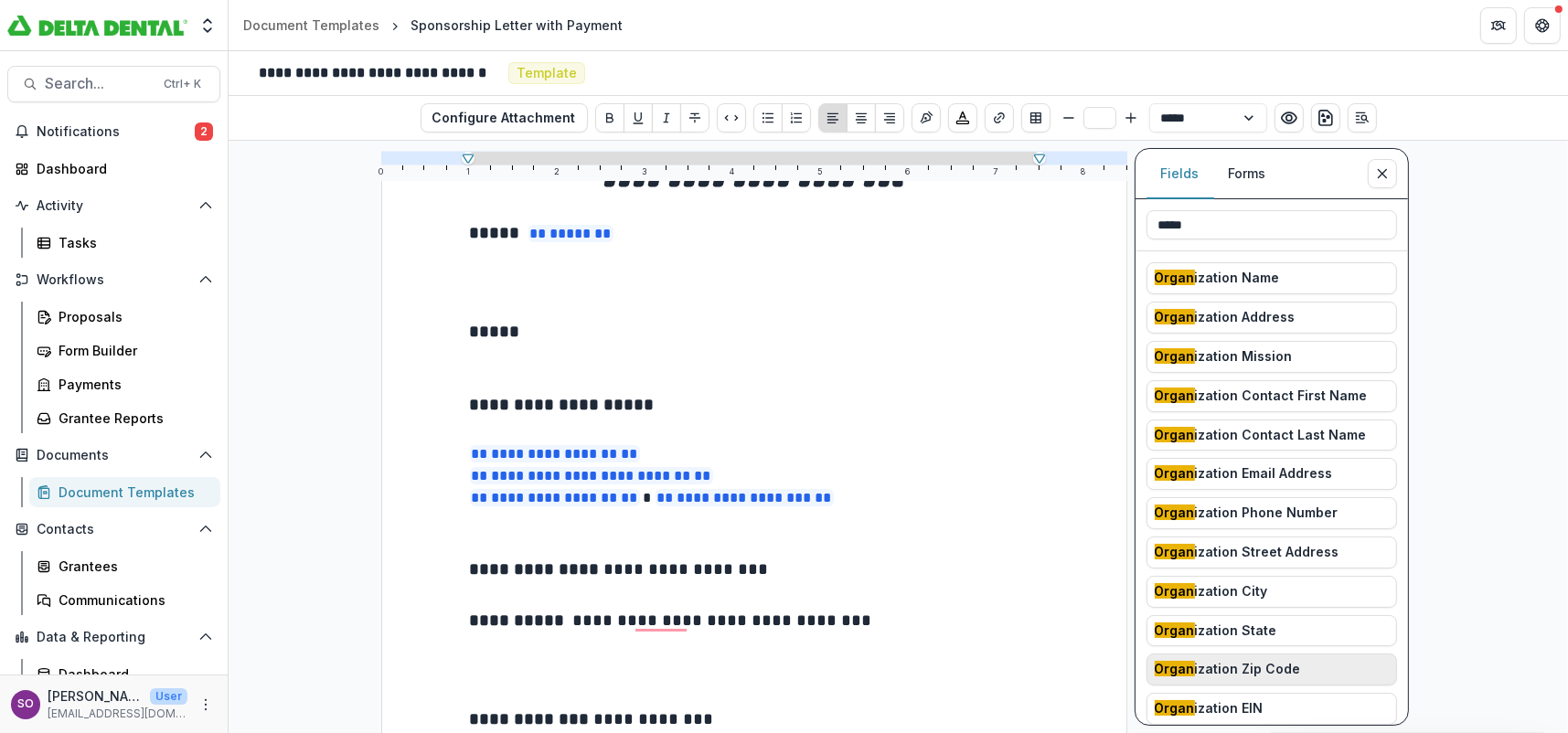 click on "Organ ization Zip Code" at bounding box center [1228, 669] 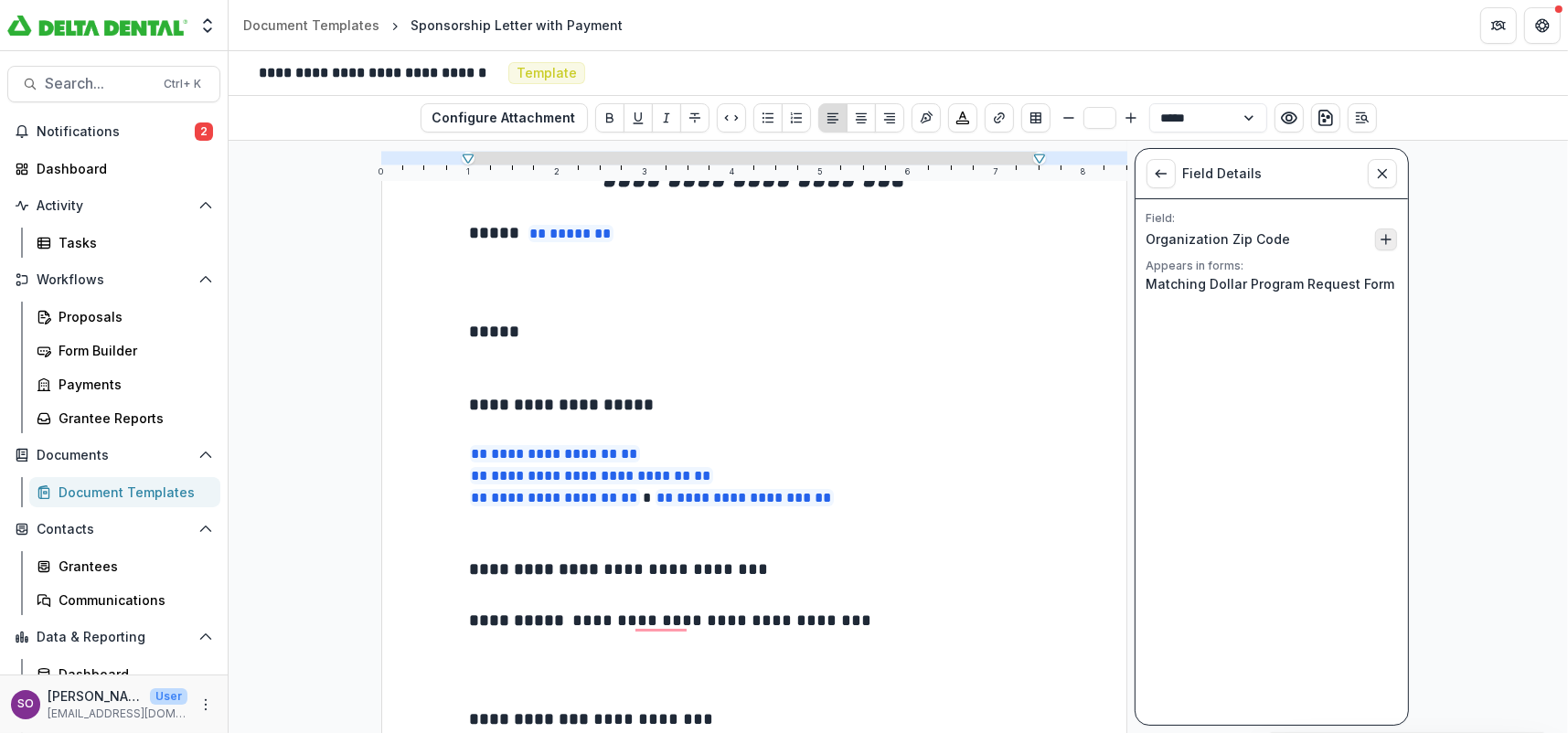 click 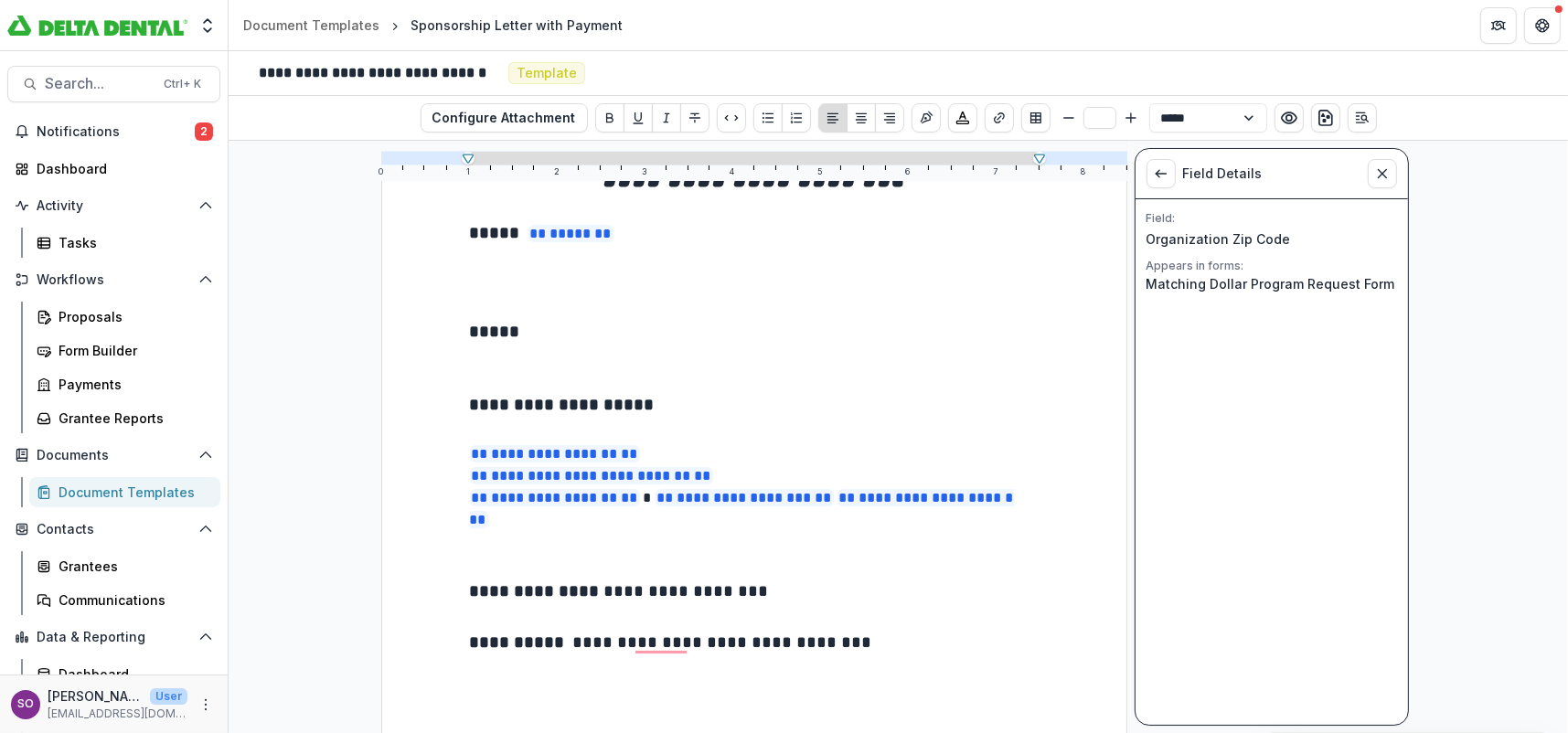 click on "*****" at bounding box center [754, 332] 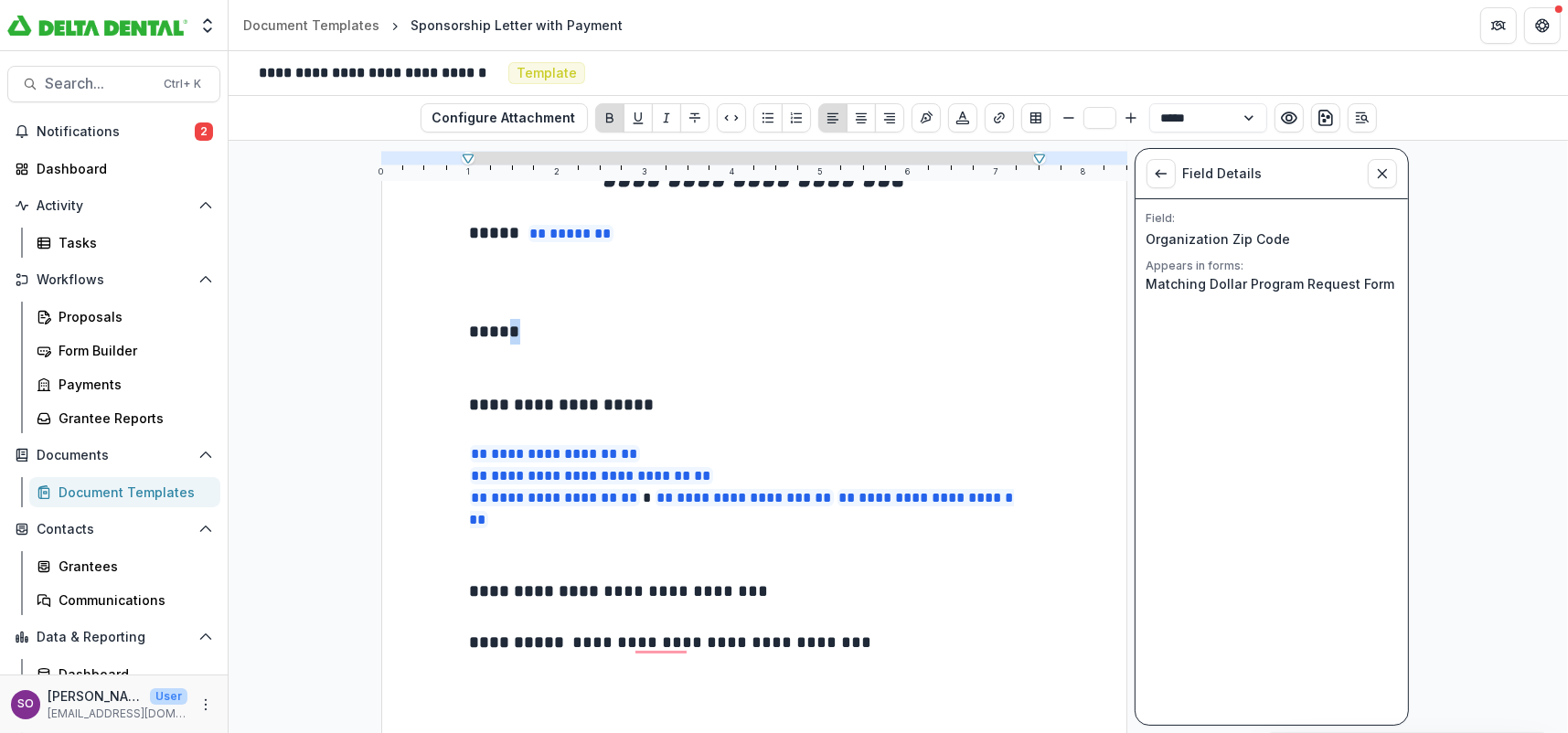 click on "*****" at bounding box center [754, 332] 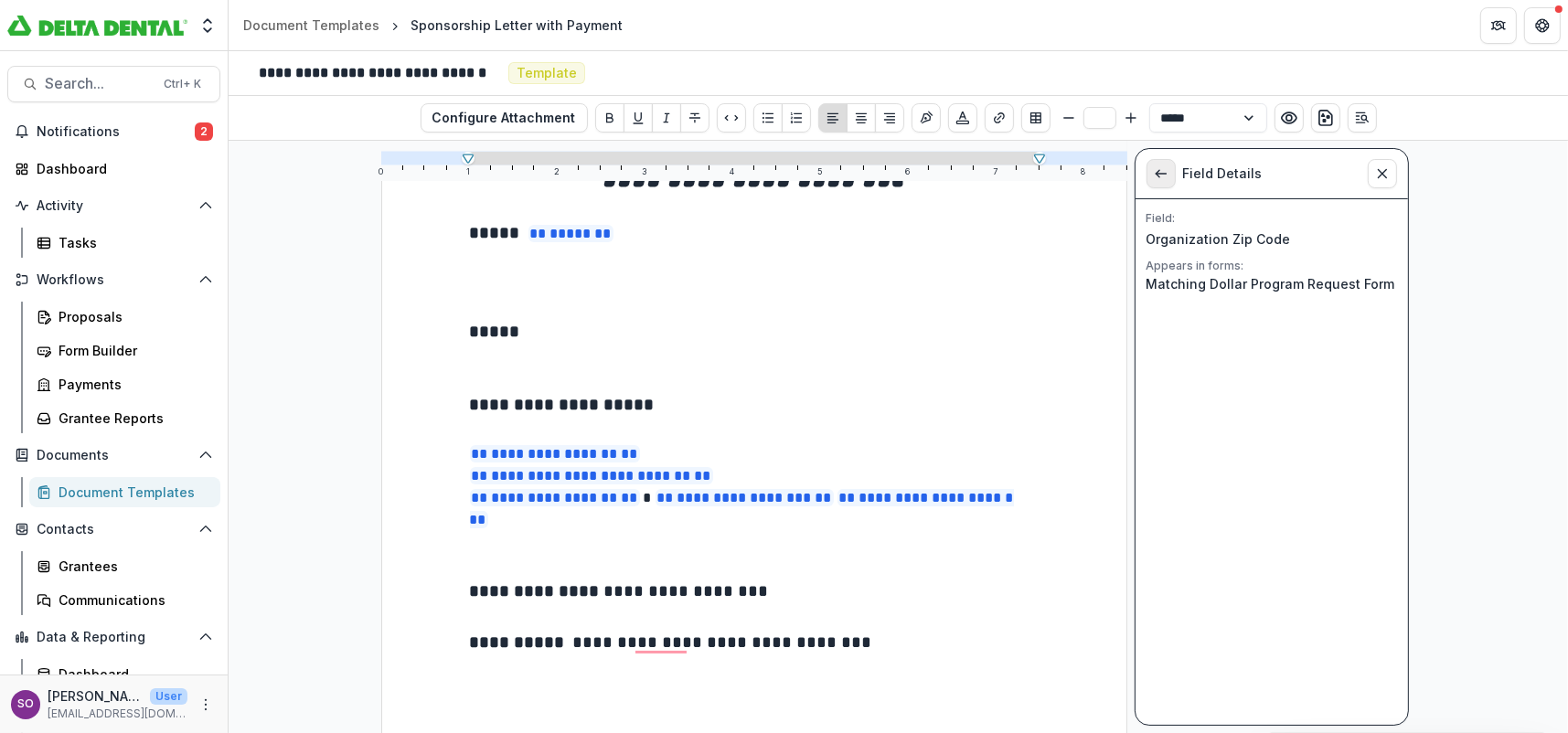 click at bounding box center [1161, 174] 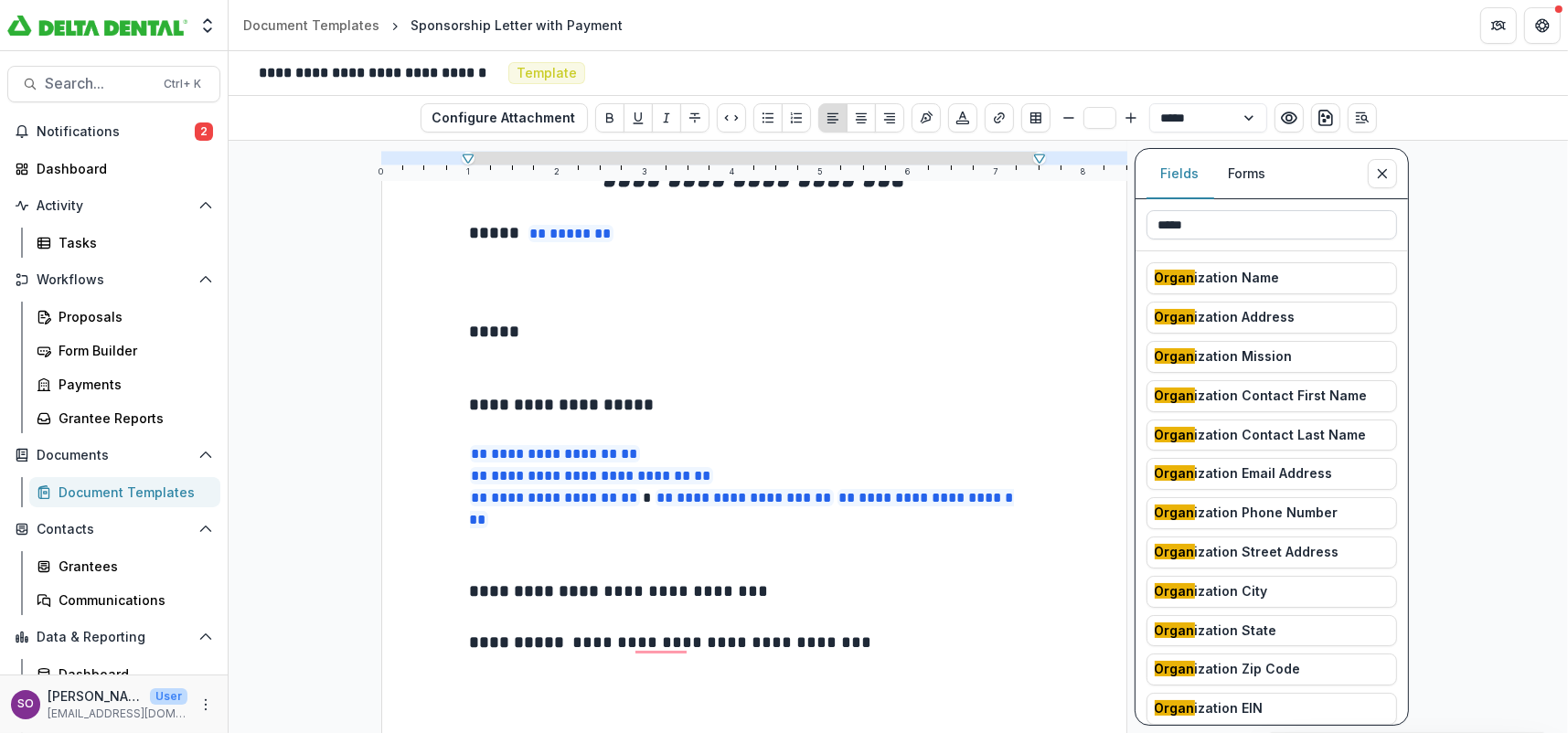 click on "*****" at bounding box center (1272, 225) 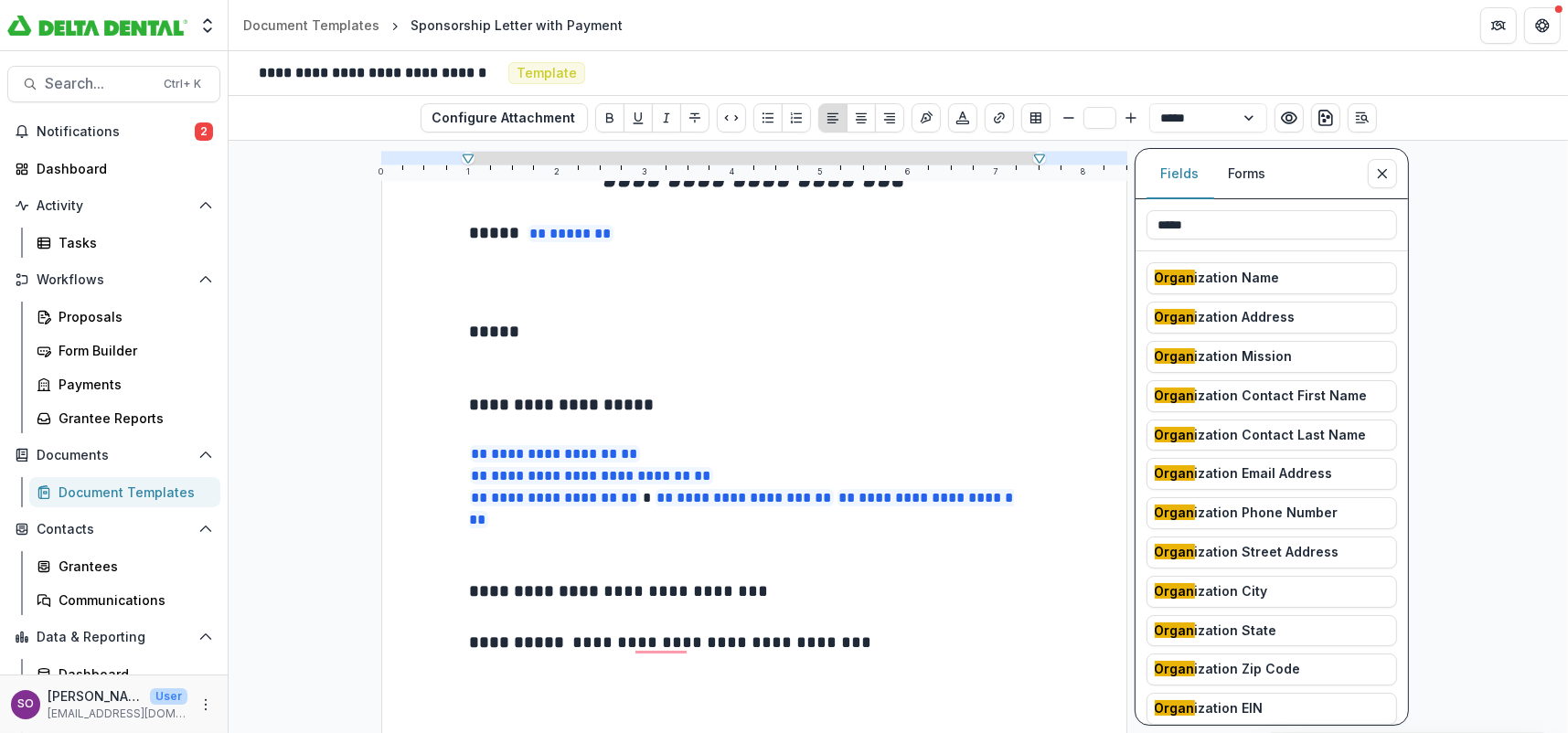 drag, startPoint x: 1259, startPoint y: 225, endPoint x: 1096, endPoint y: 214, distance: 163.37074 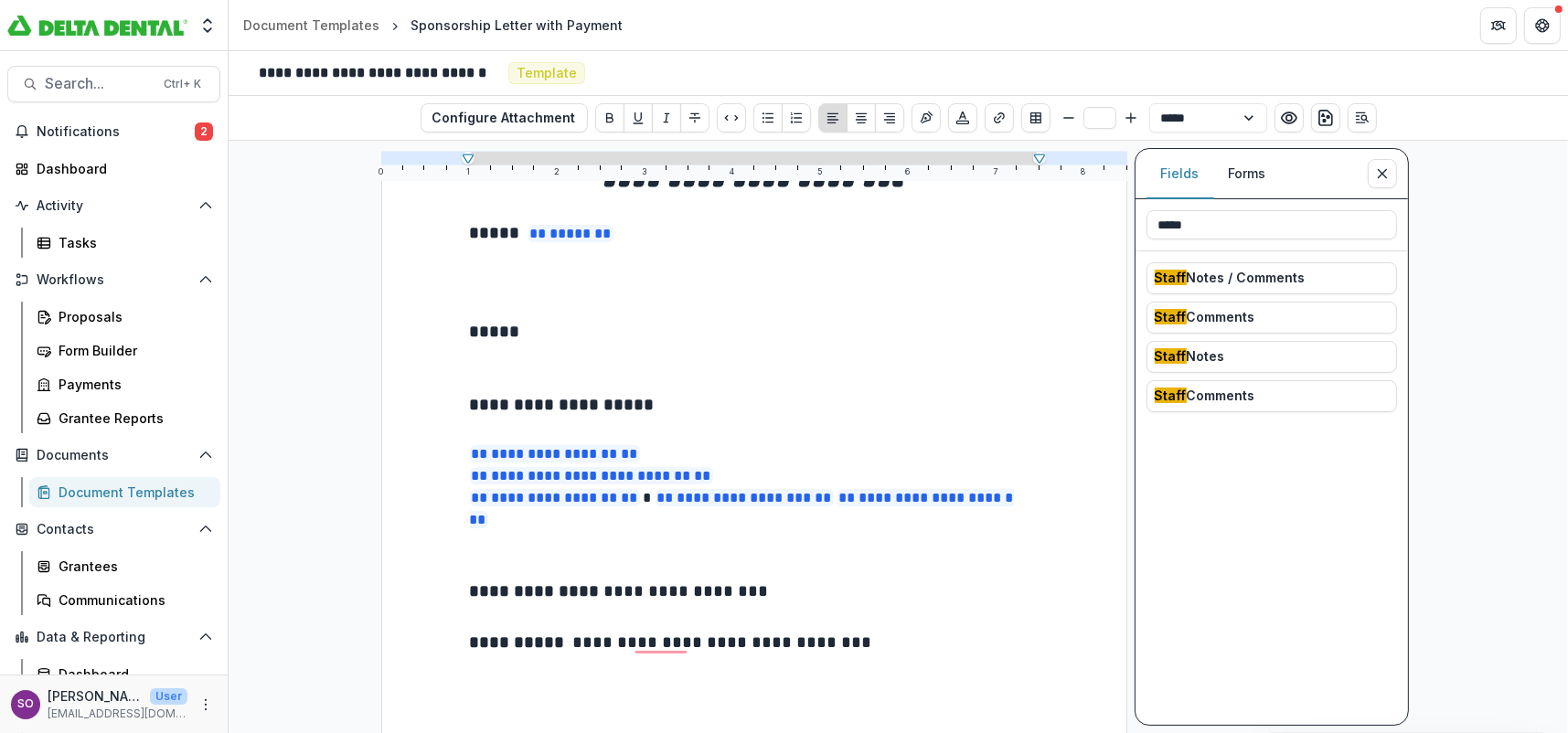 scroll, scrollTop: 281, scrollLeft: 0, axis: vertical 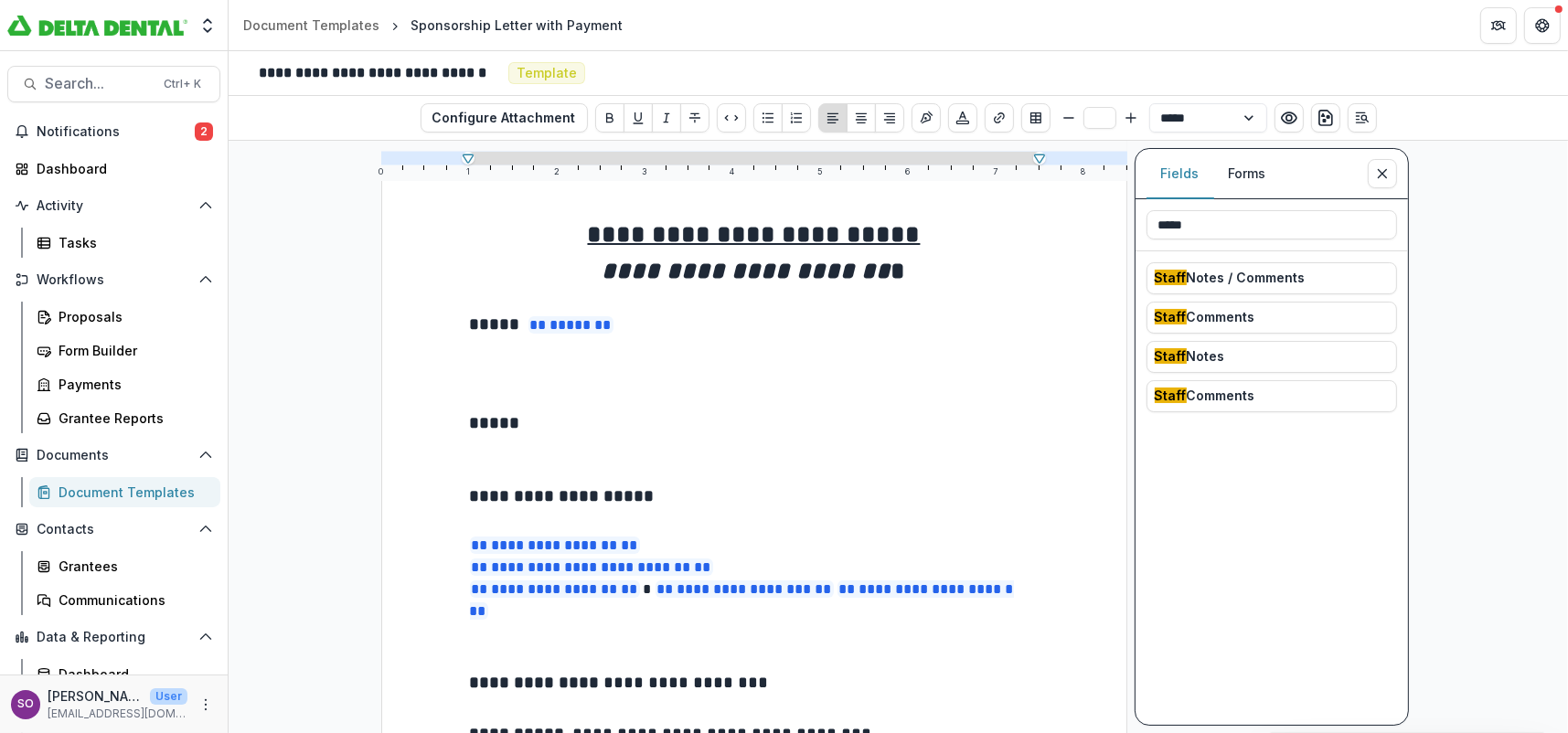 click on "*****" at bounding box center [754, 423] 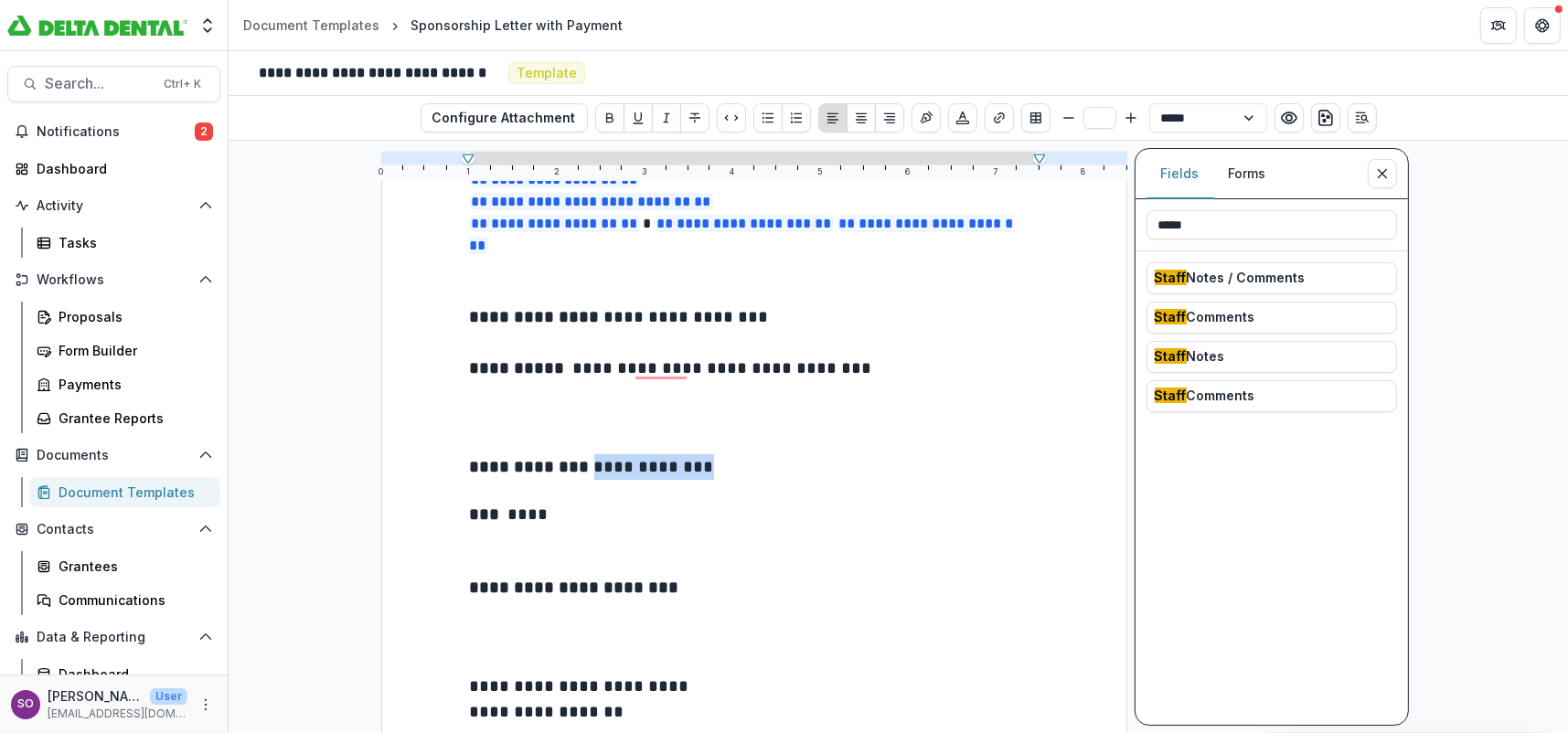 drag, startPoint x: 728, startPoint y: 468, endPoint x: 612, endPoint y: 467, distance: 116.00431 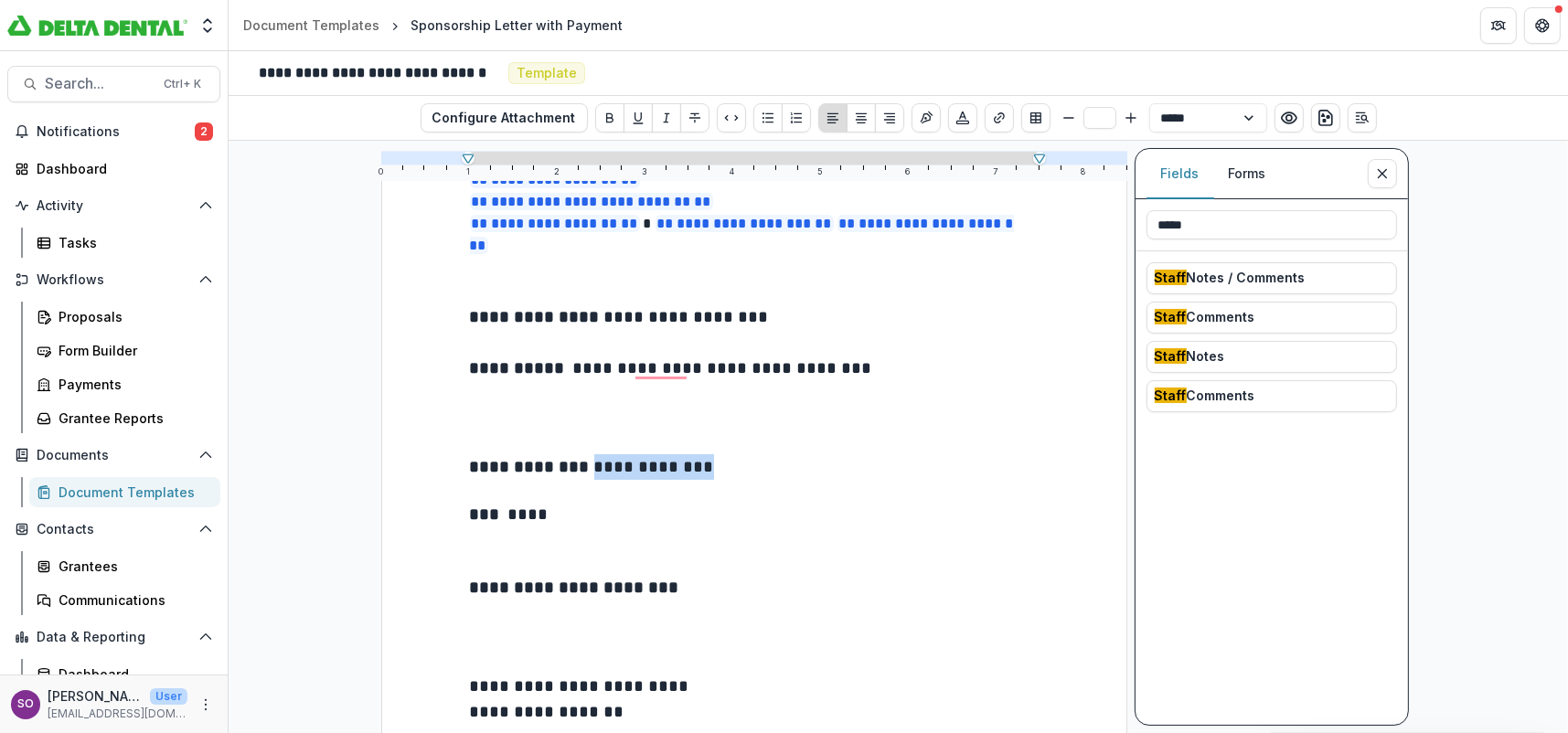click on "**********" at bounding box center [754, 478] 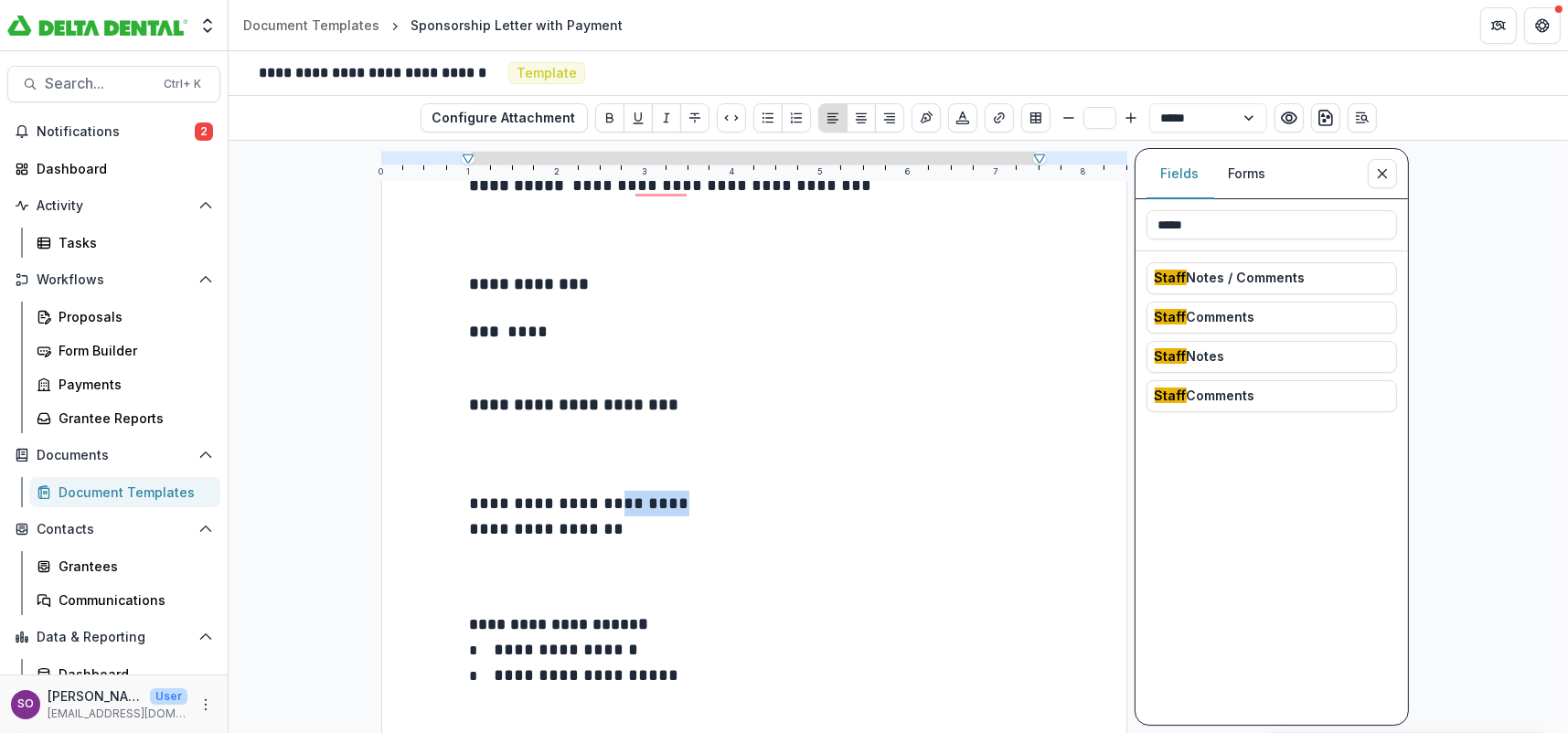 drag, startPoint x: 654, startPoint y: 501, endPoint x: 595, endPoint y: 503, distance: 59.03389 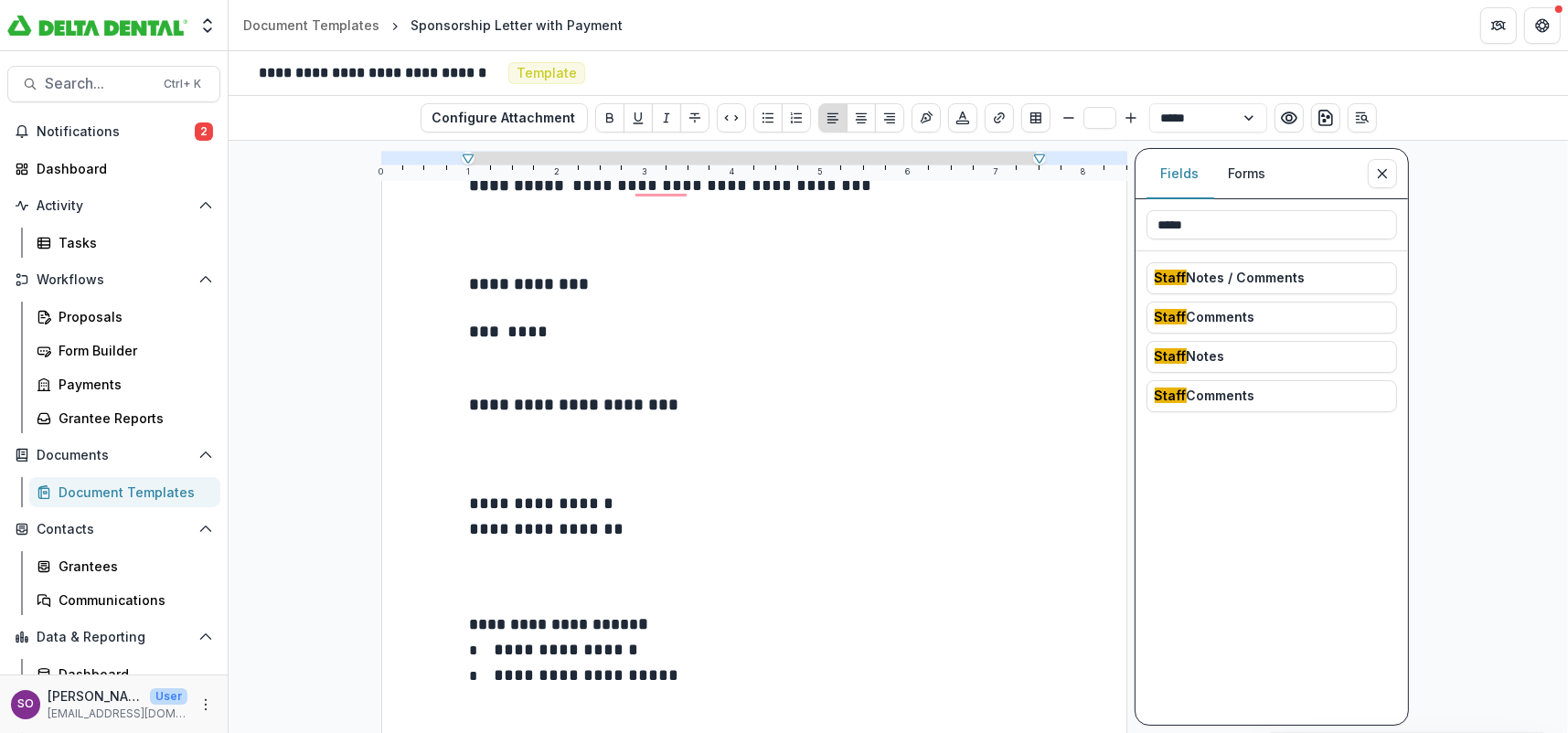 drag, startPoint x: 1235, startPoint y: 218, endPoint x: 1113, endPoint y: 218, distance: 122 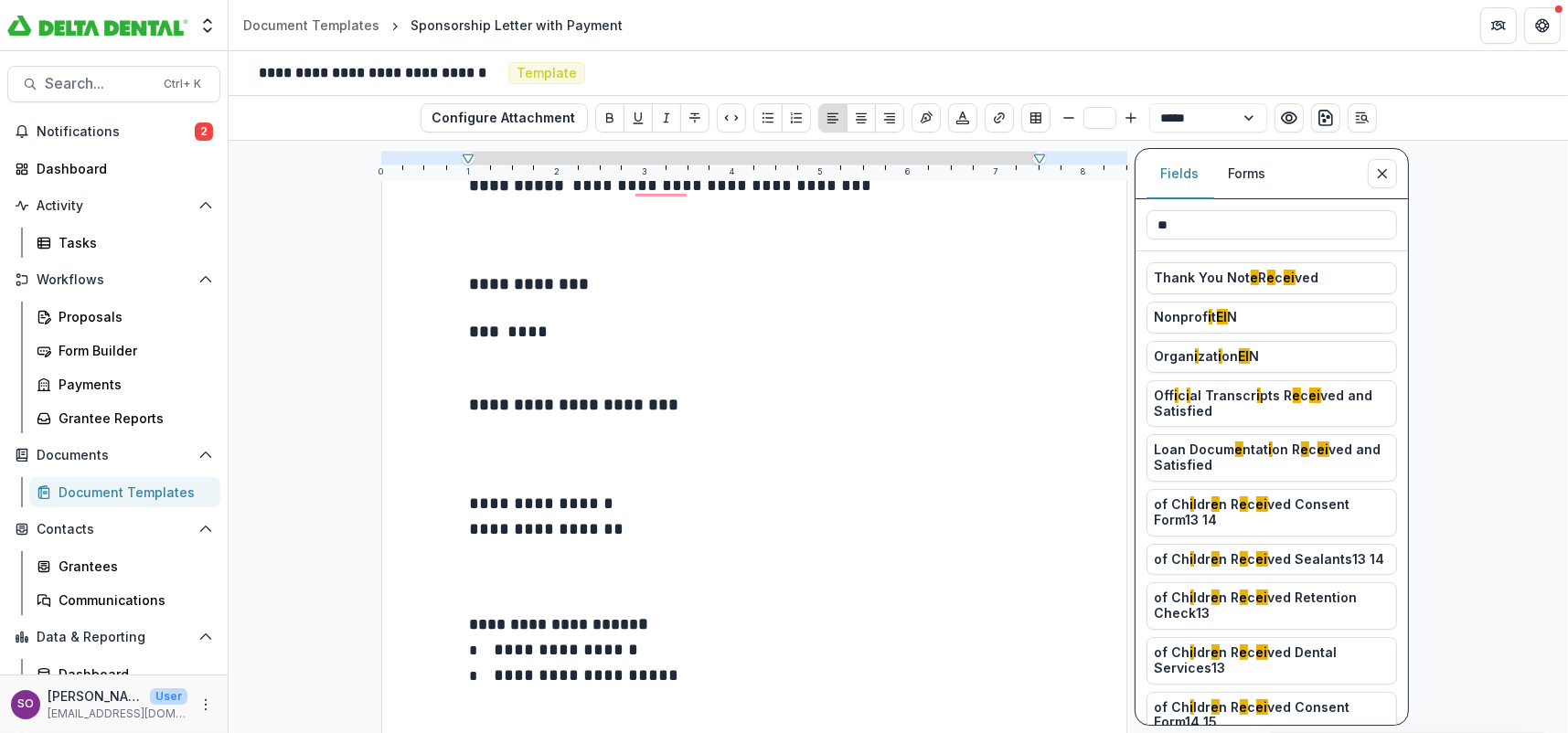 type on "*" 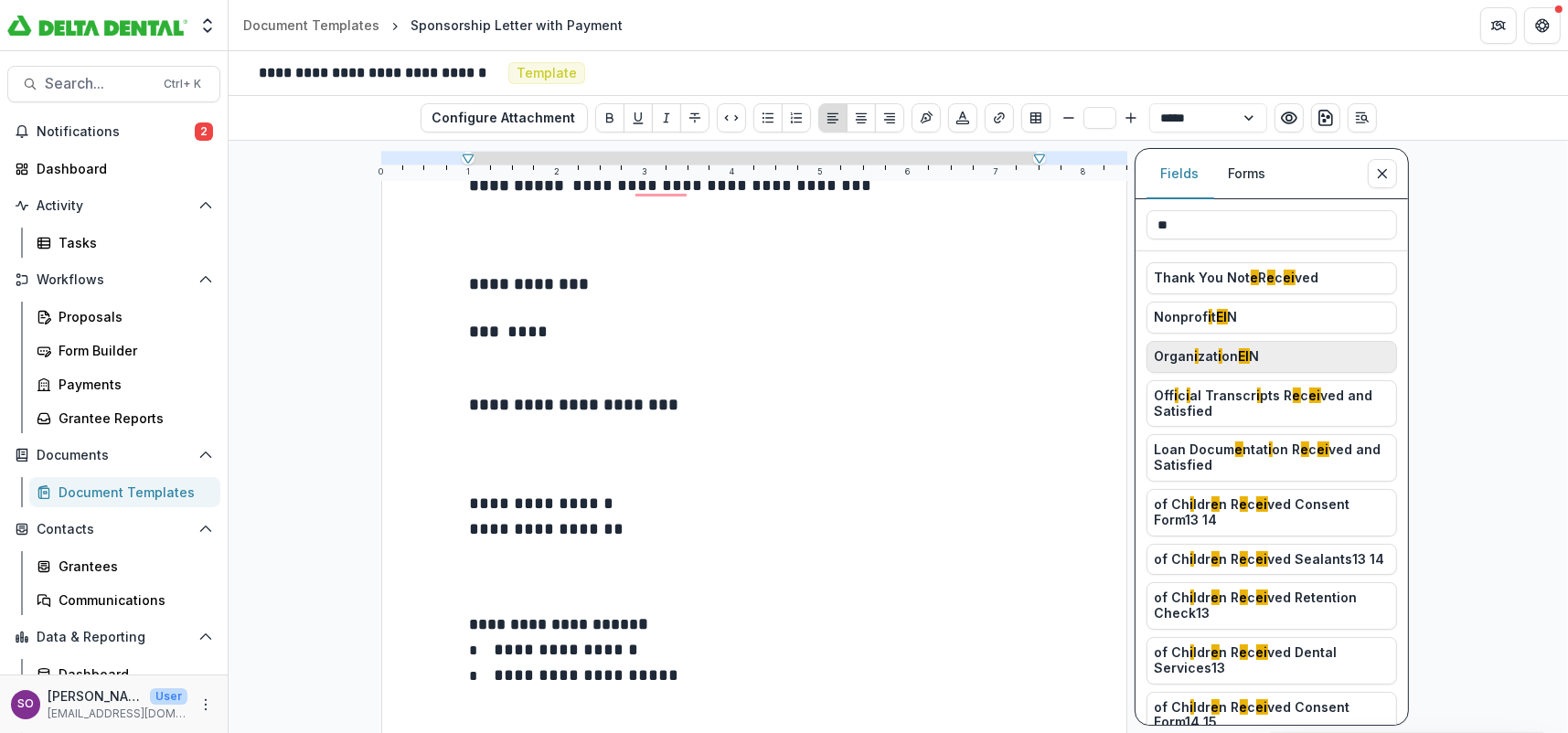 type on "**" 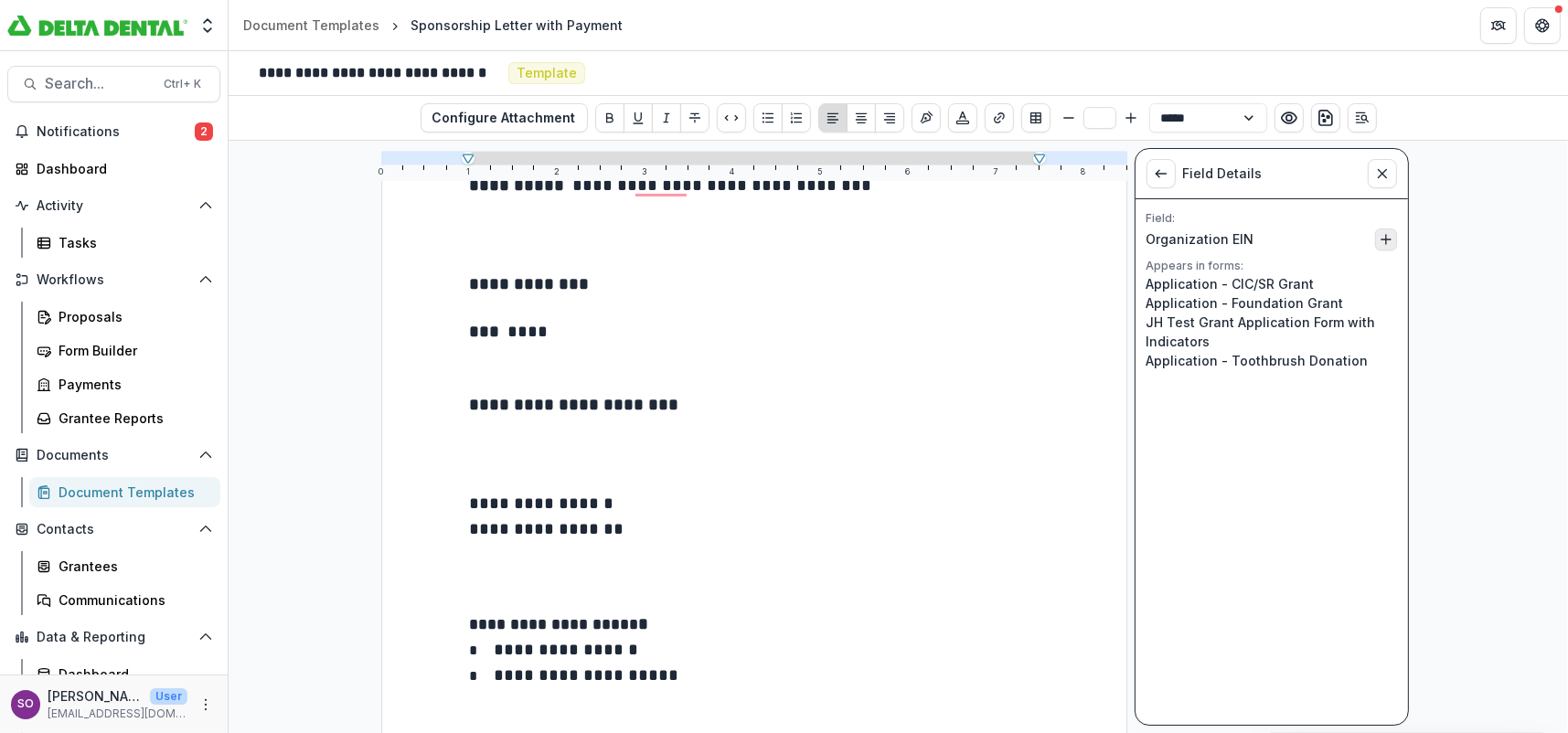 click 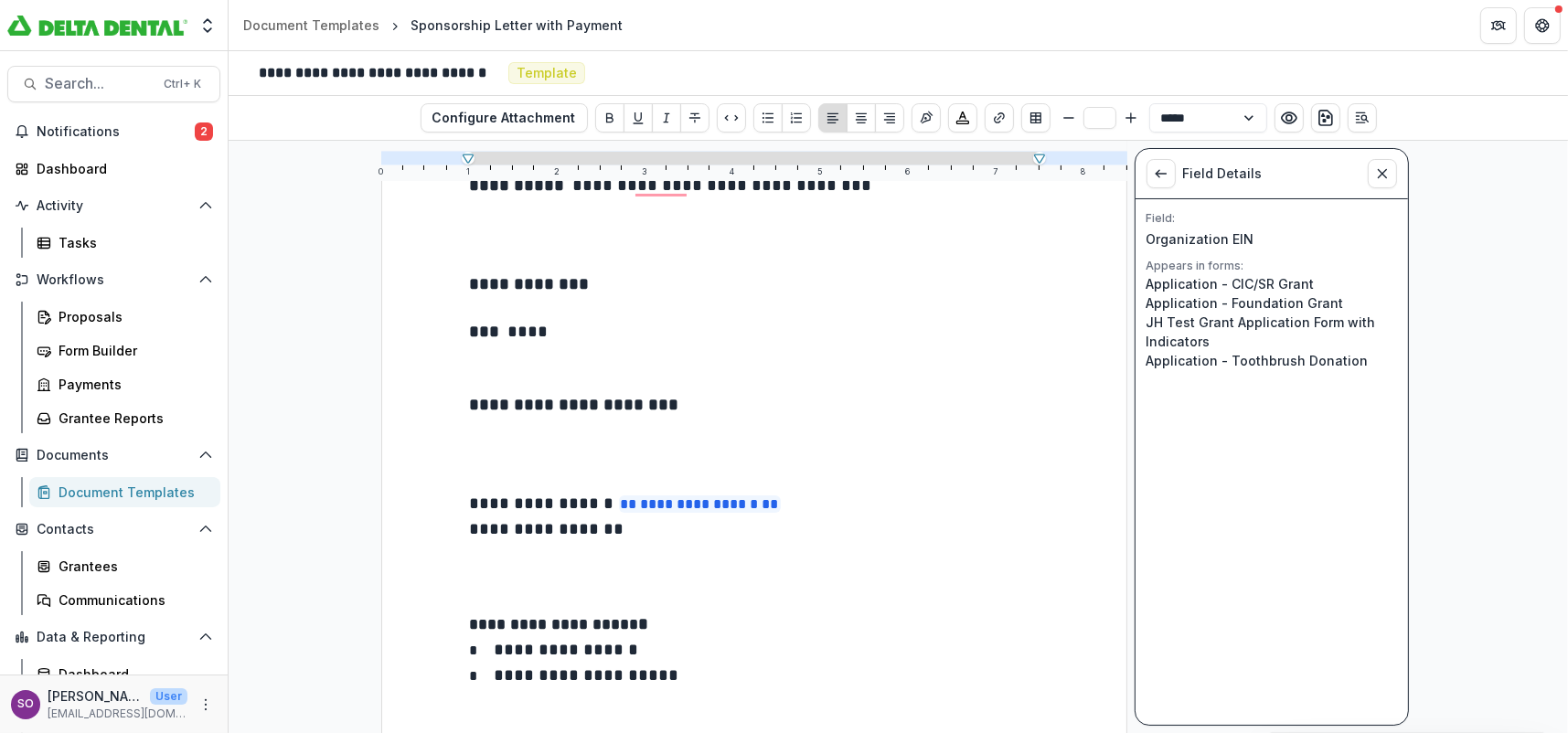 click on "**********" at bounding box center [754, 529] 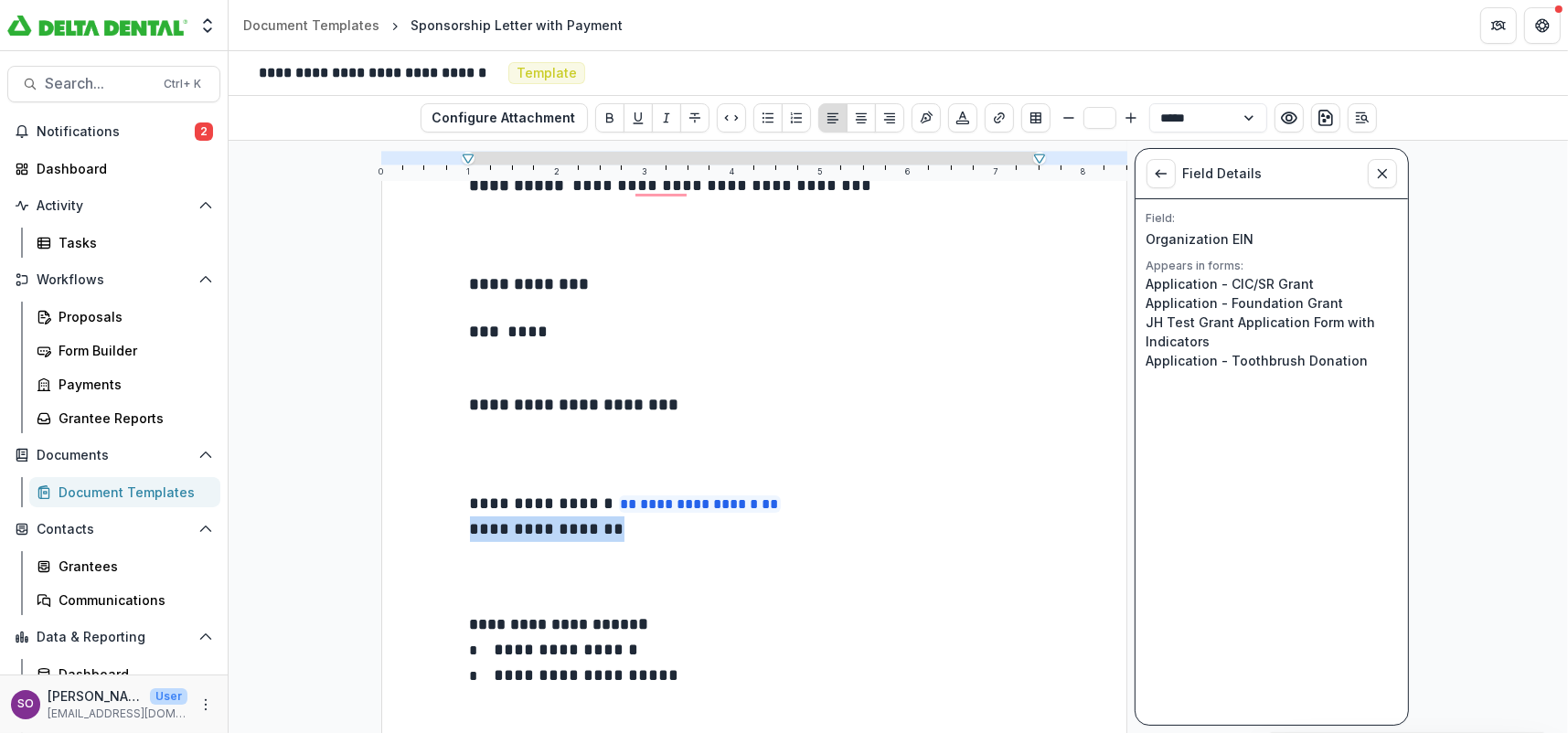 drag, startPoint x: 580, startPoint y: 527, endPoint x: 416, endPoint y: 525, distance: 164.01219 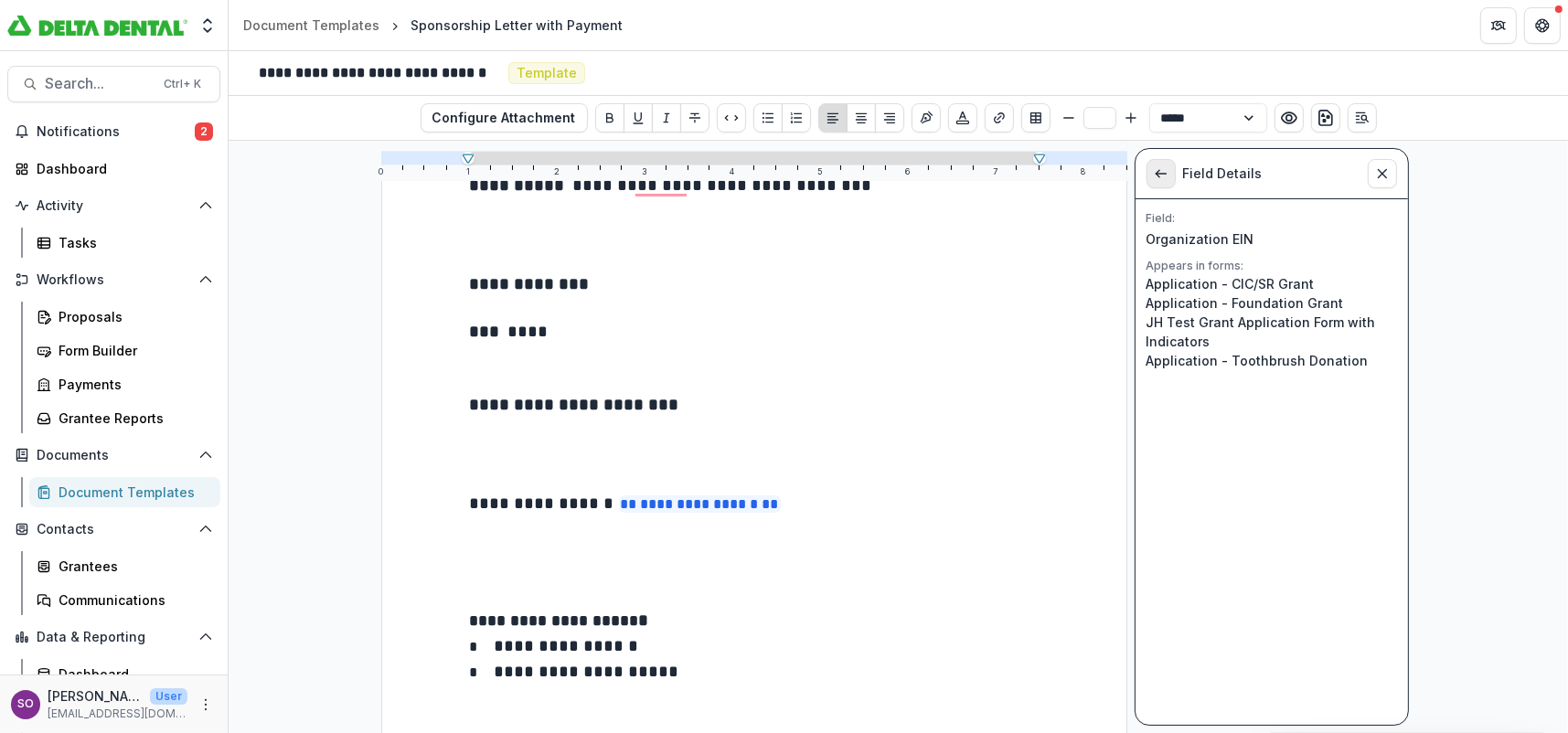 click 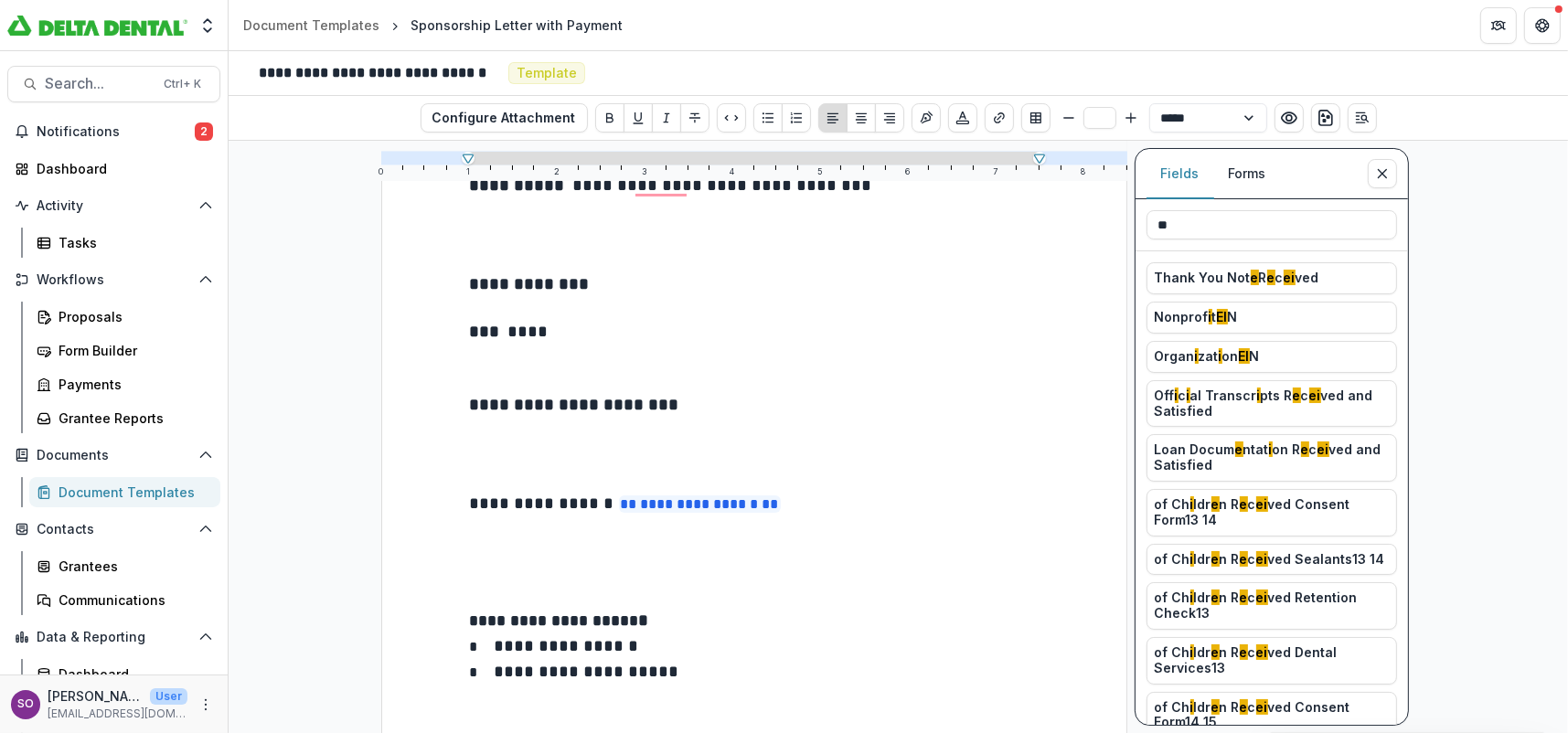 drag, startPoint x: 1198, startPoint y: 220, endPoint x: 1145, endPoint y: 218, distance: 53.037722 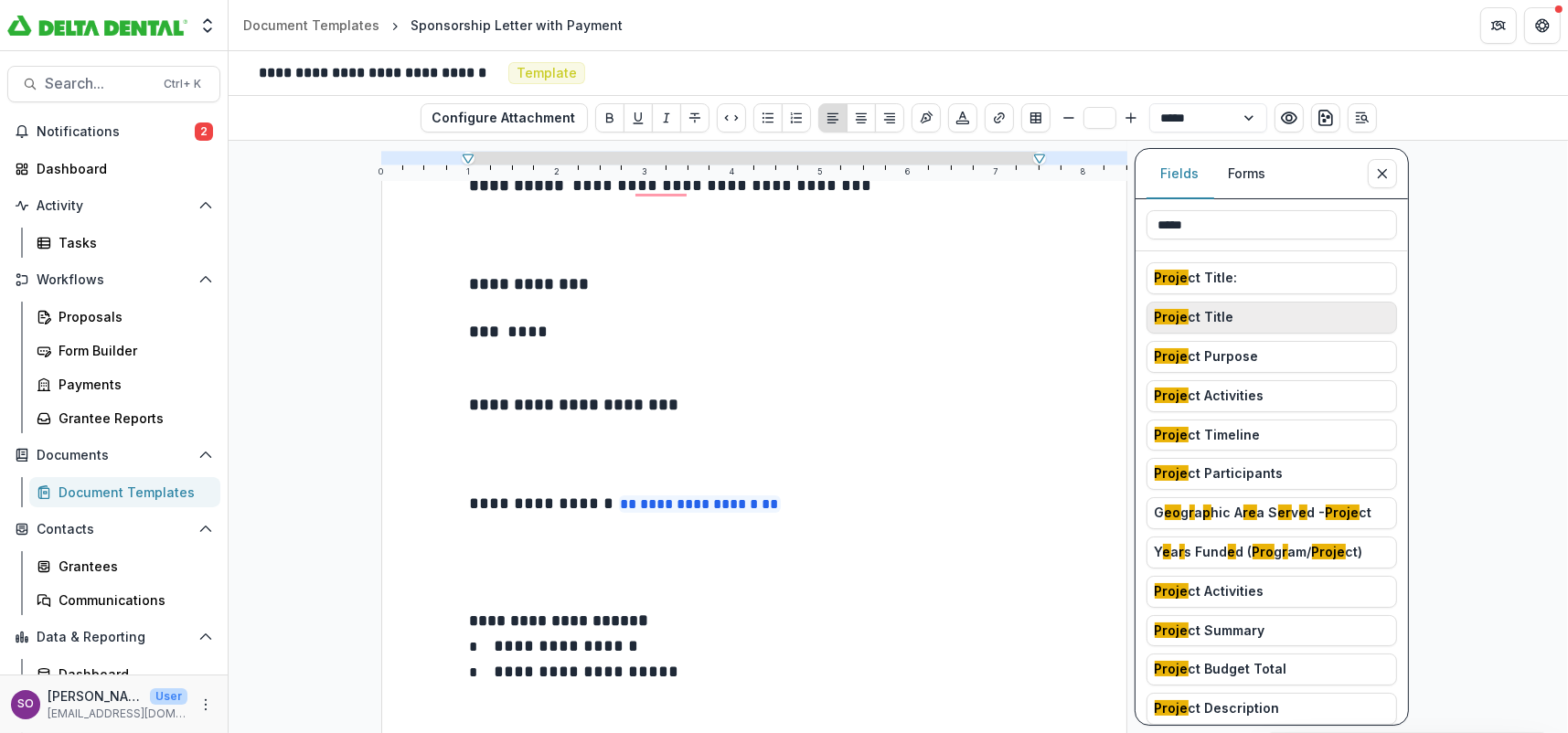 type on "*****" 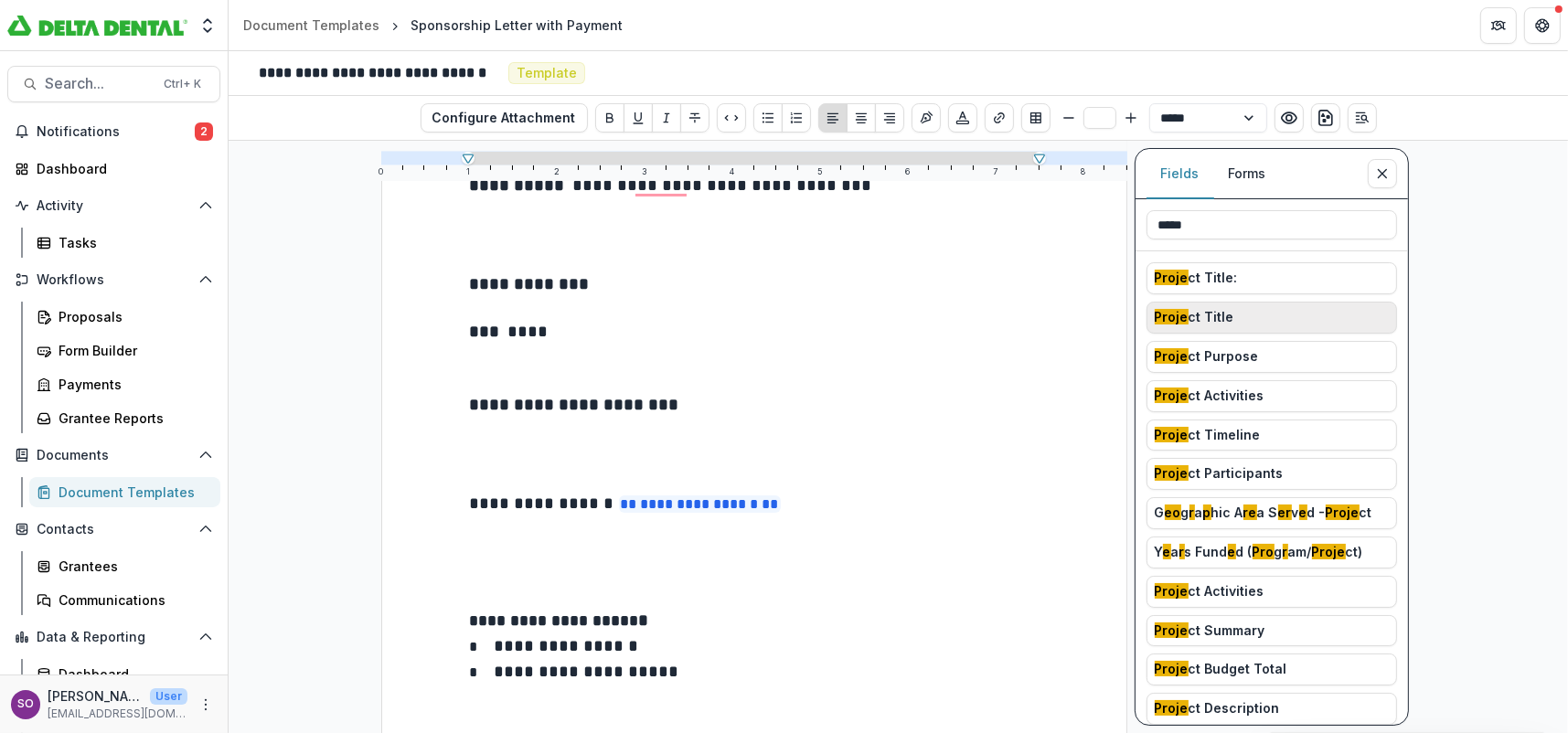 click on "Proje ct Title" at bounding box center [1194, 317] 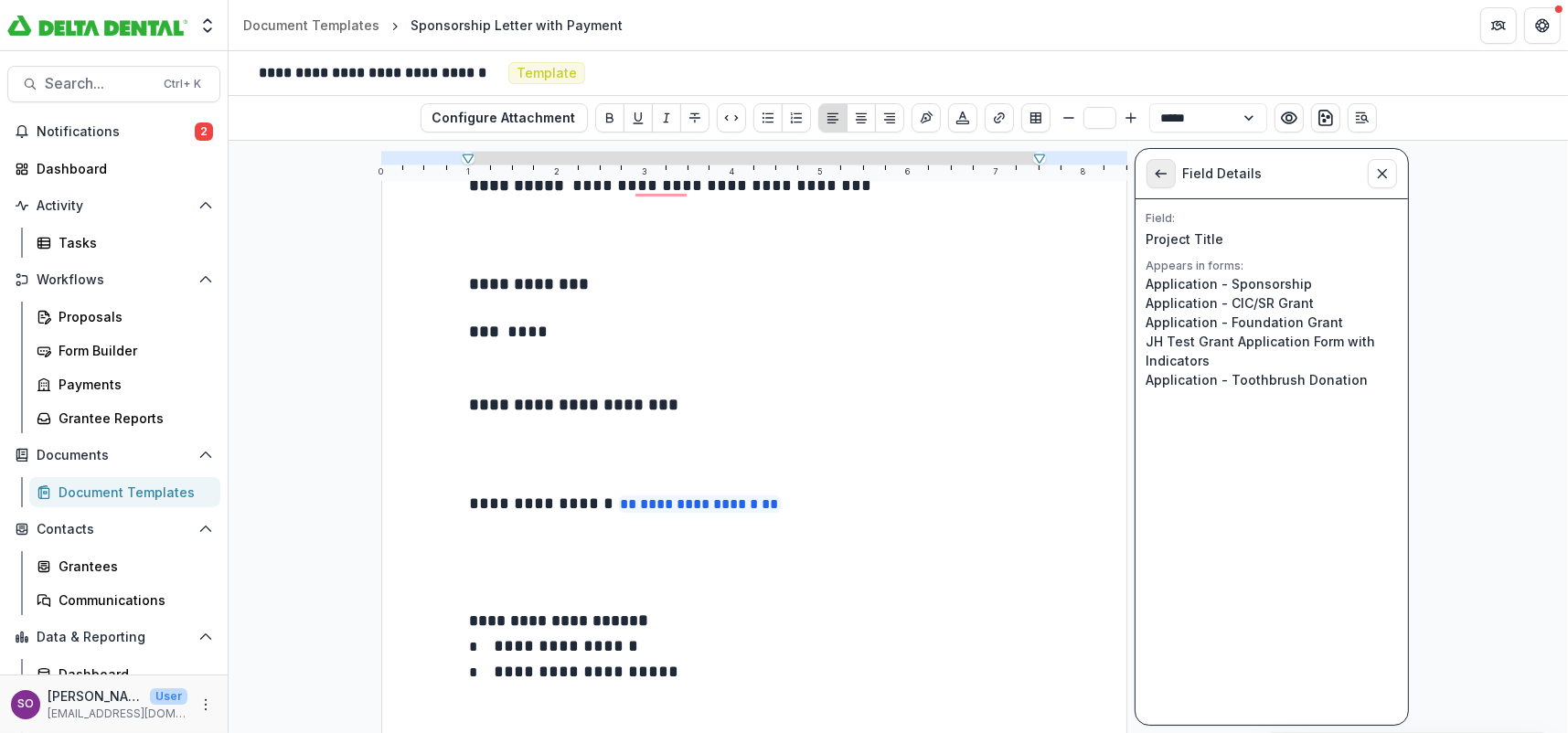 click 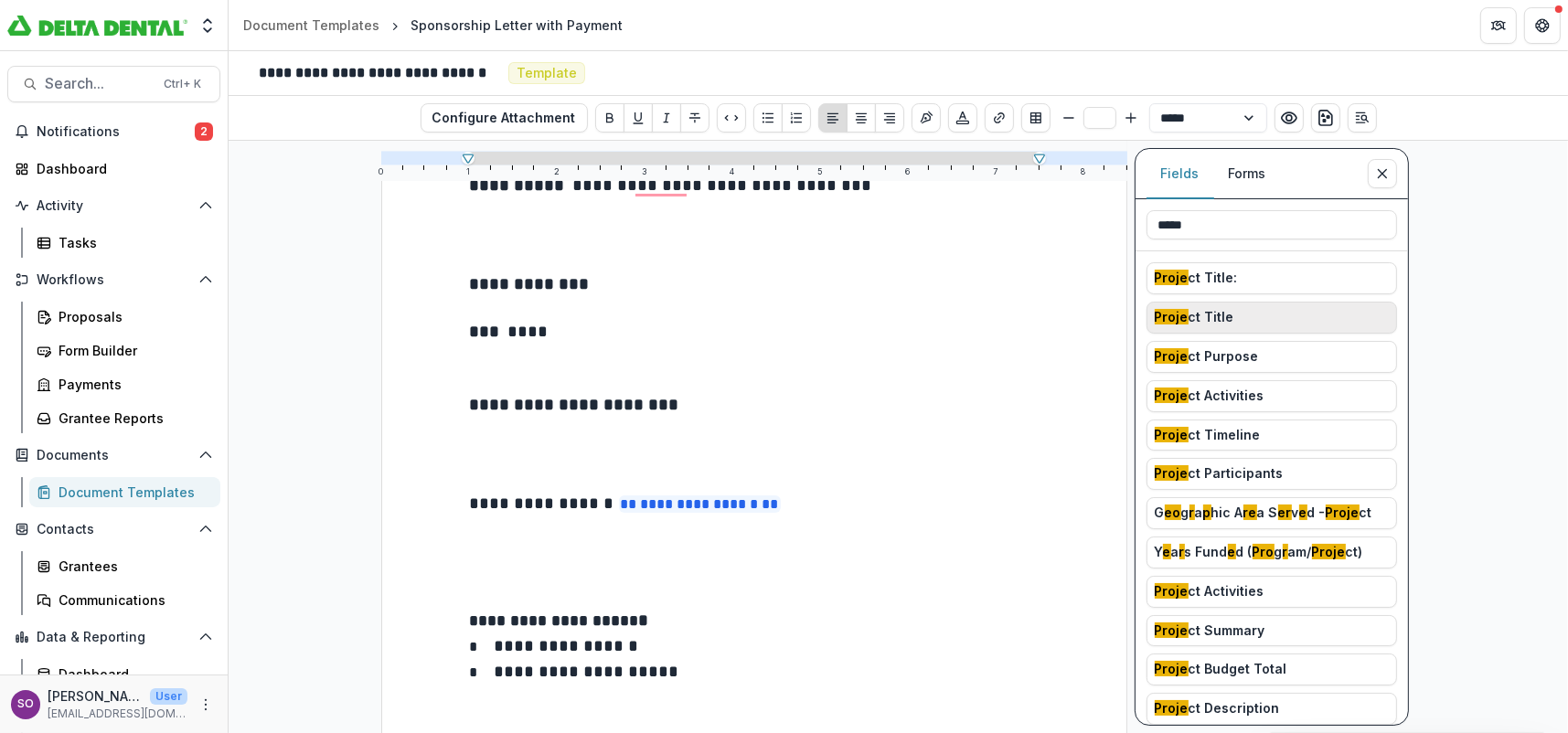 click on "Proje ct Title" at bounding box center [1272, 317] 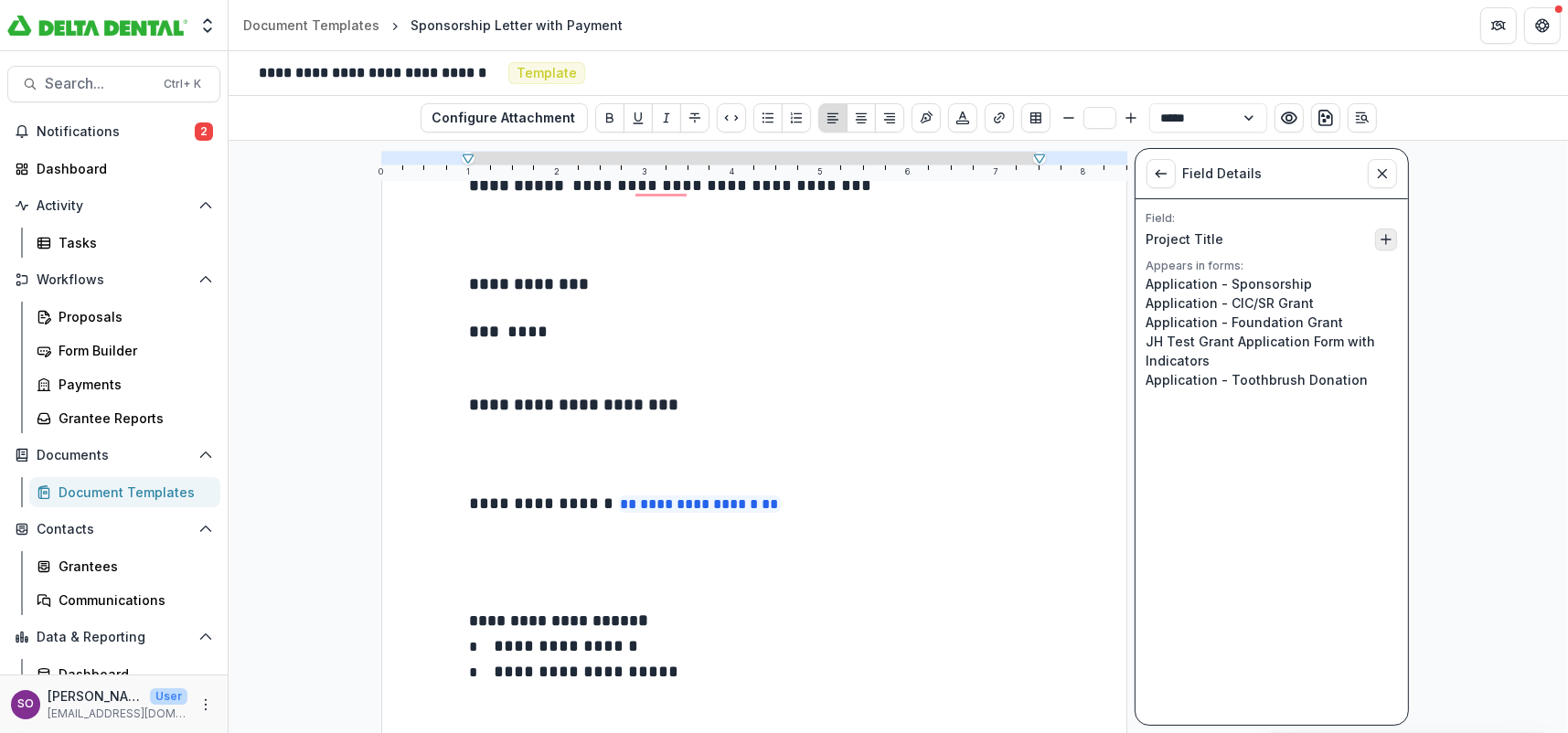 click 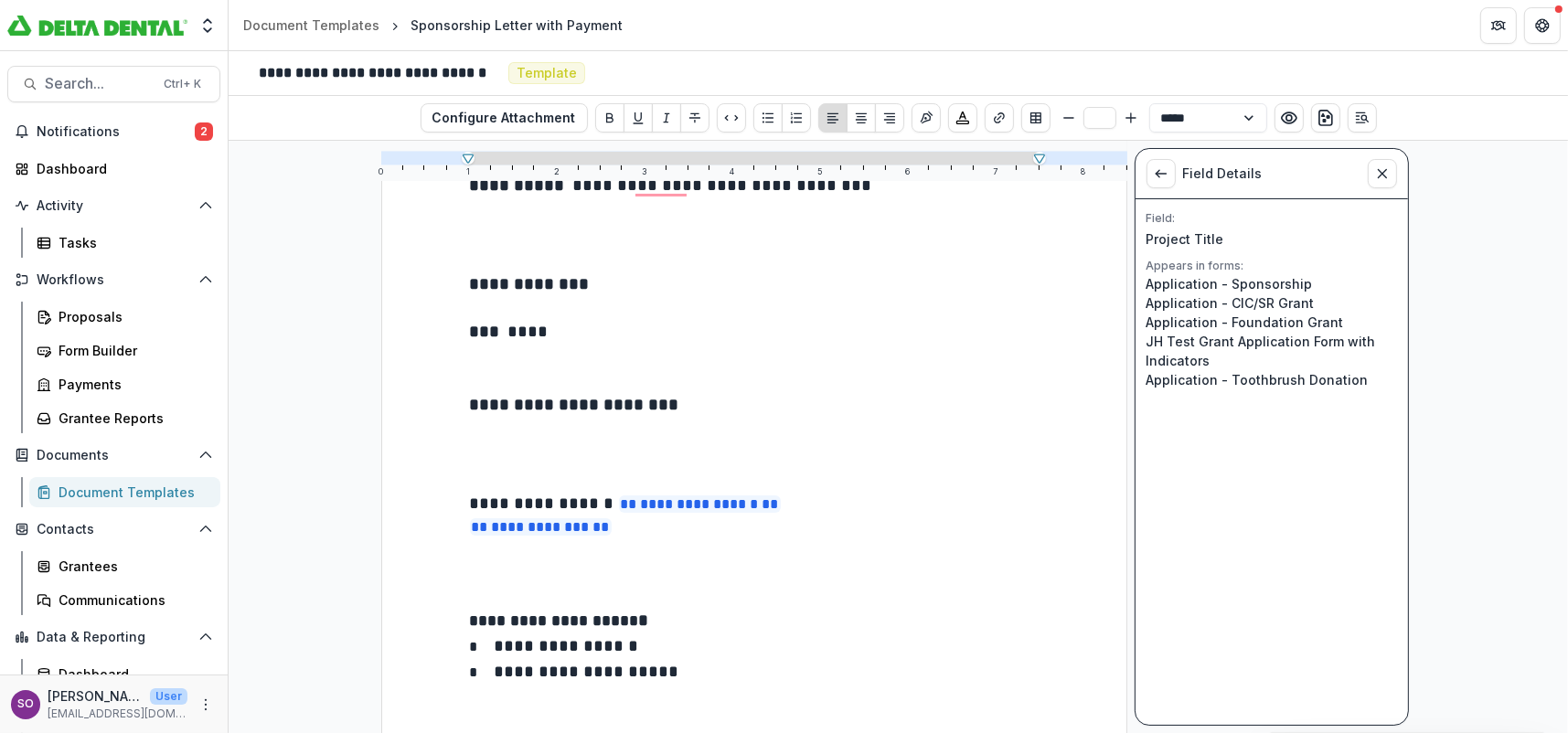 click on "**********" at bounding box center [754, 429] 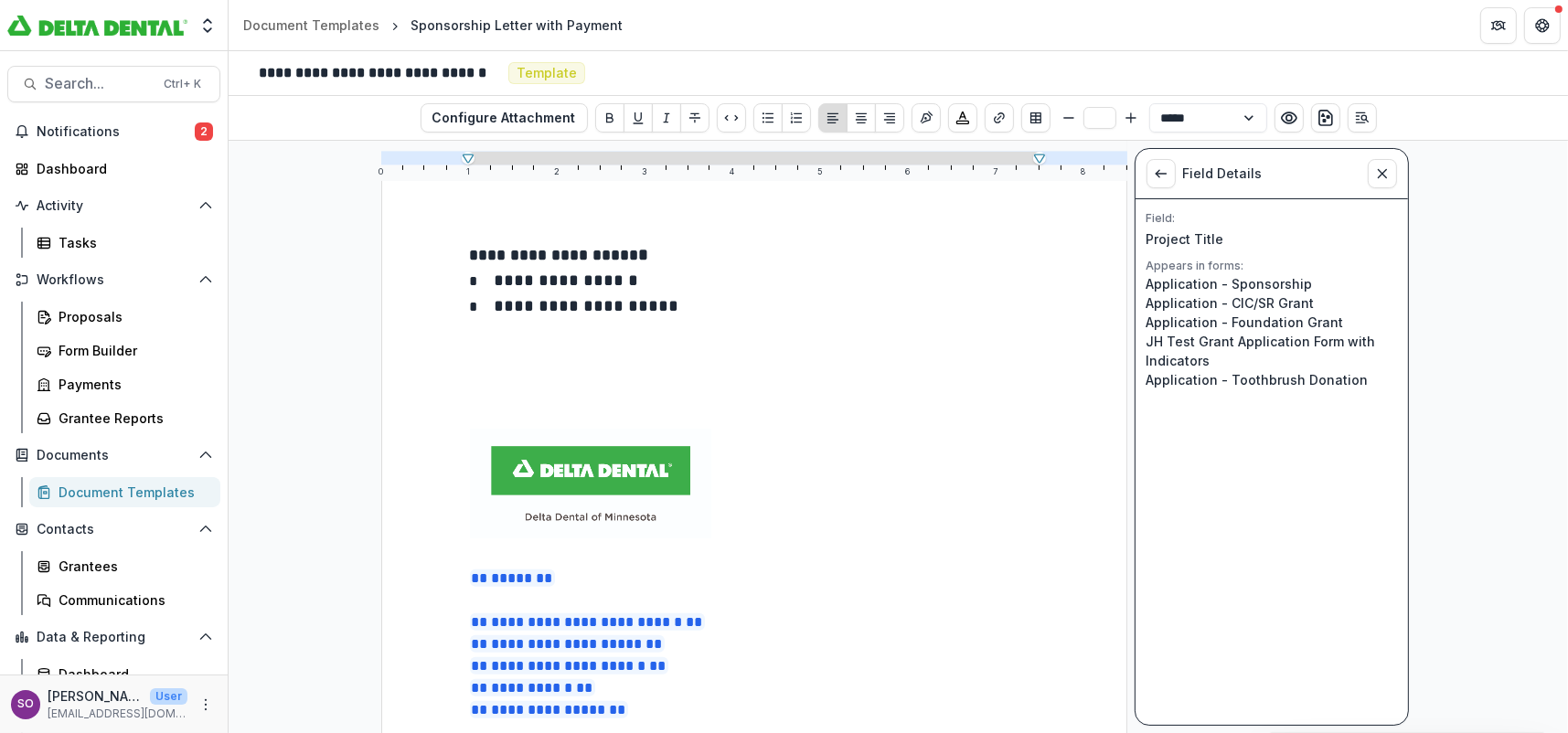 click at bounding box center (754, 352) 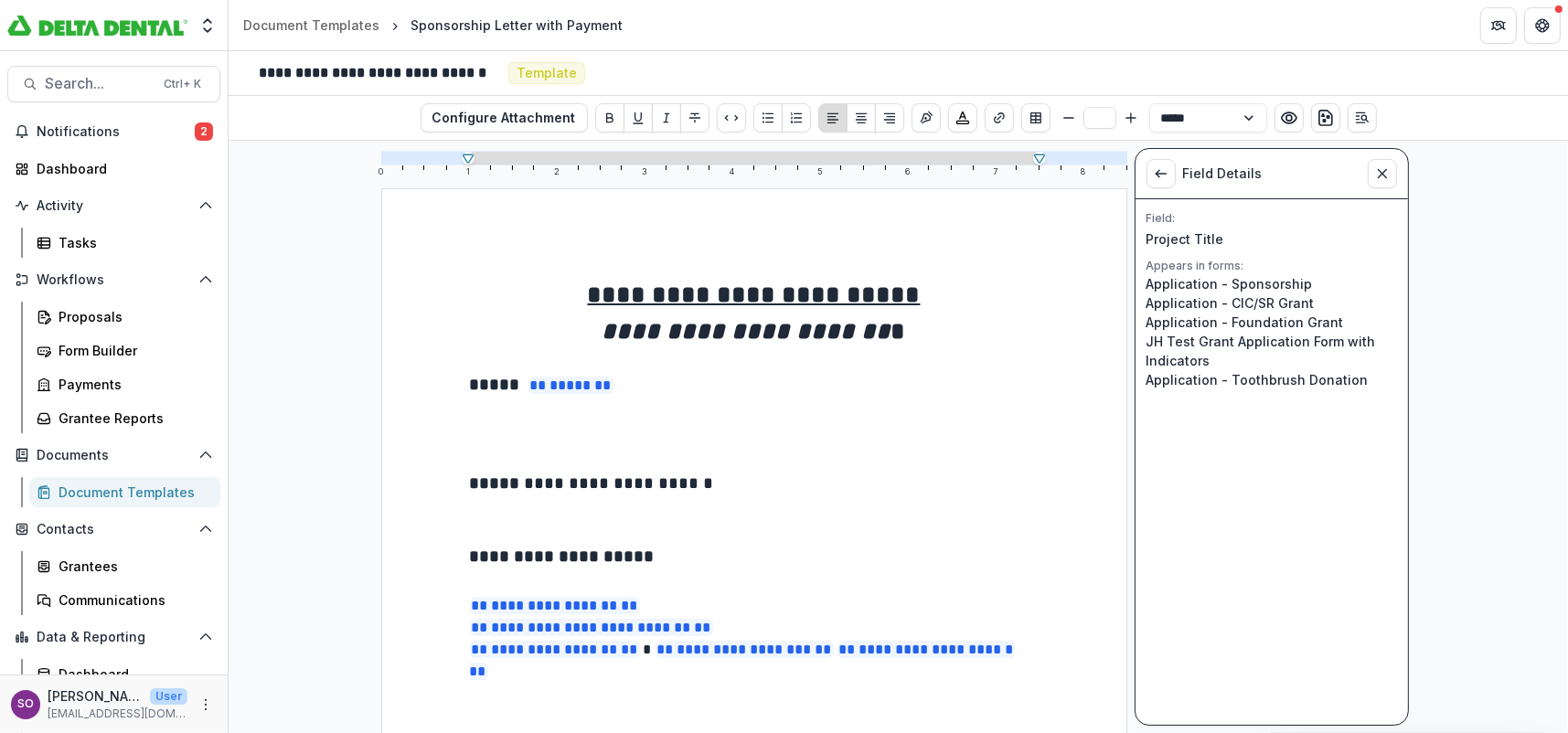 click at bounding box center (754, 447) 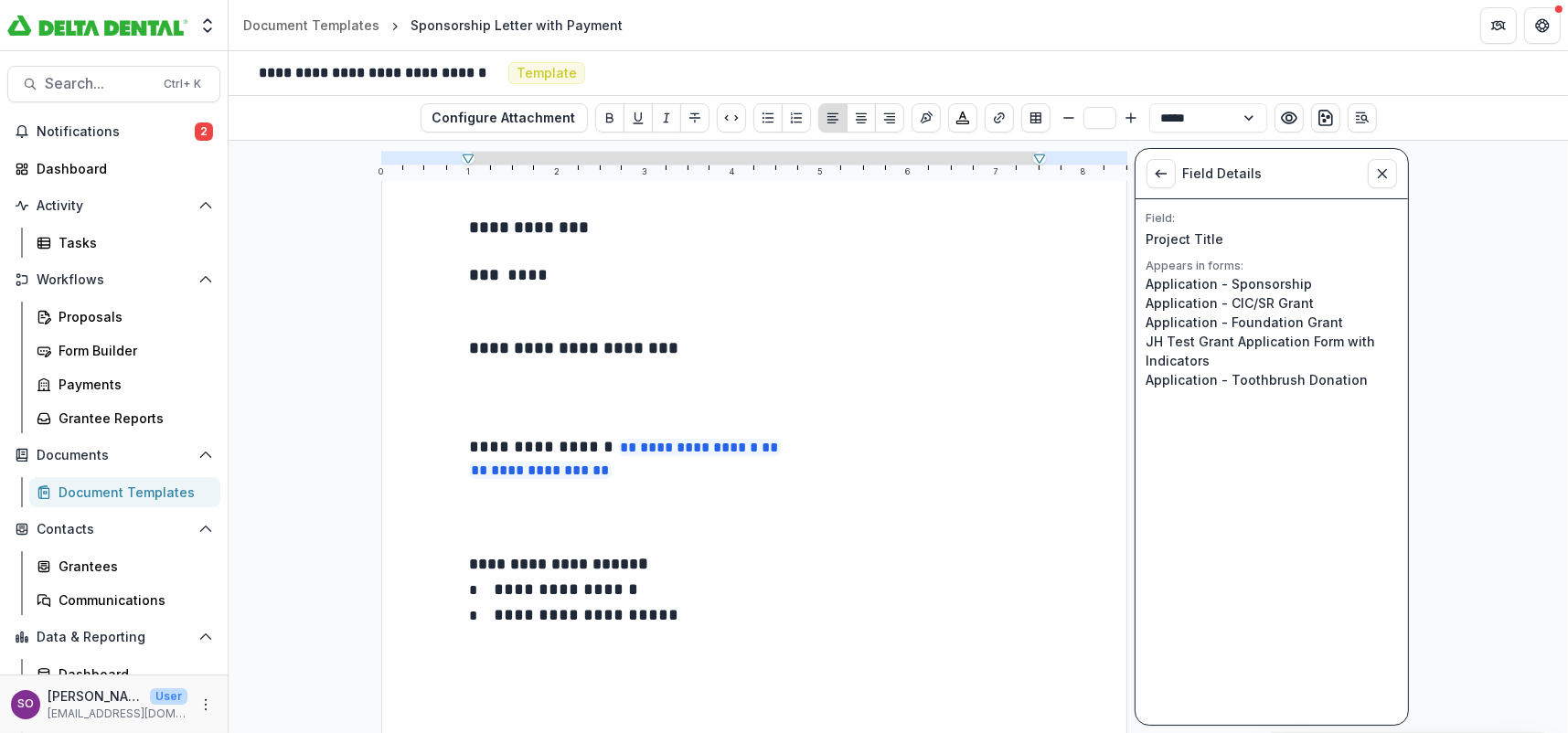 type on "**" 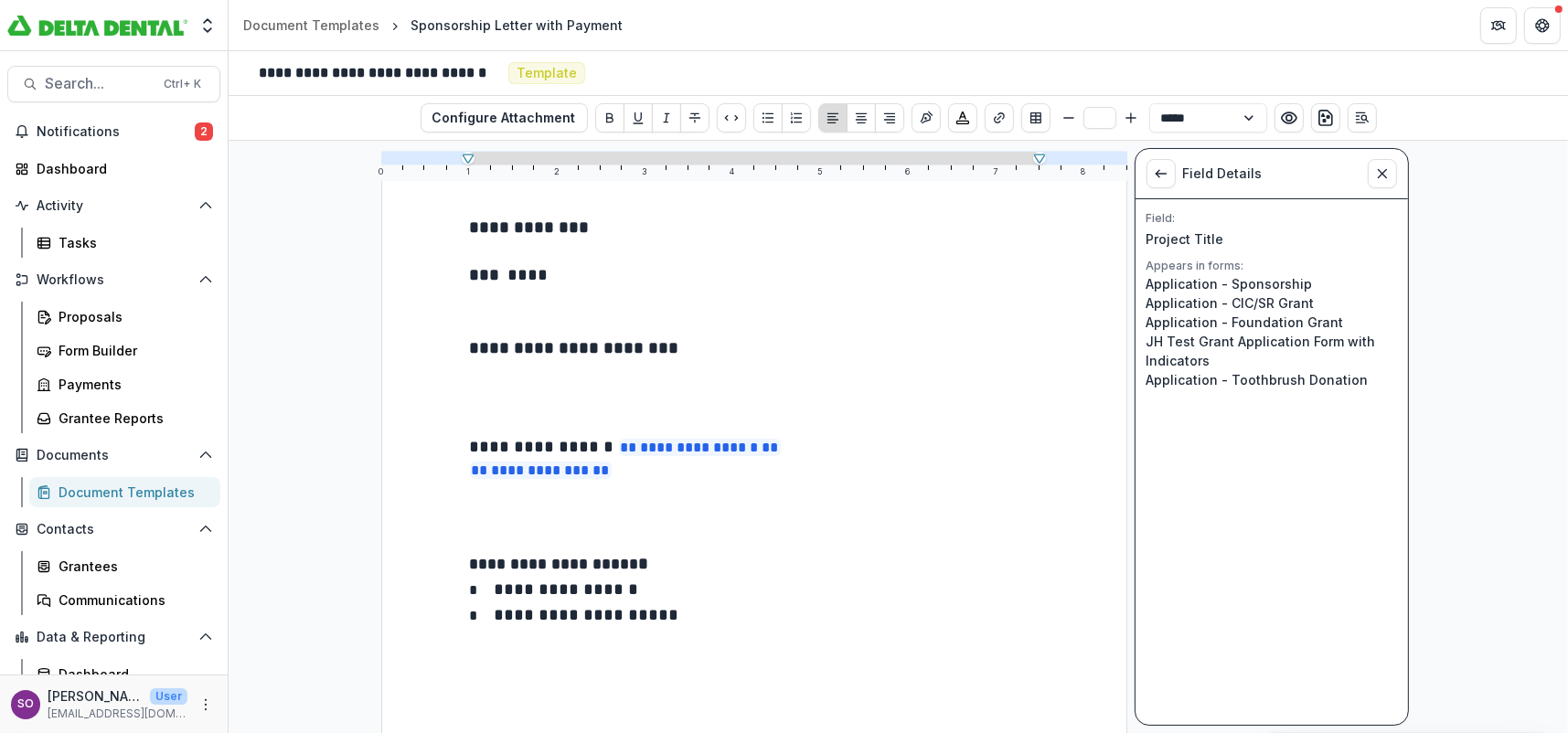 click at bounding box center [754, 421] 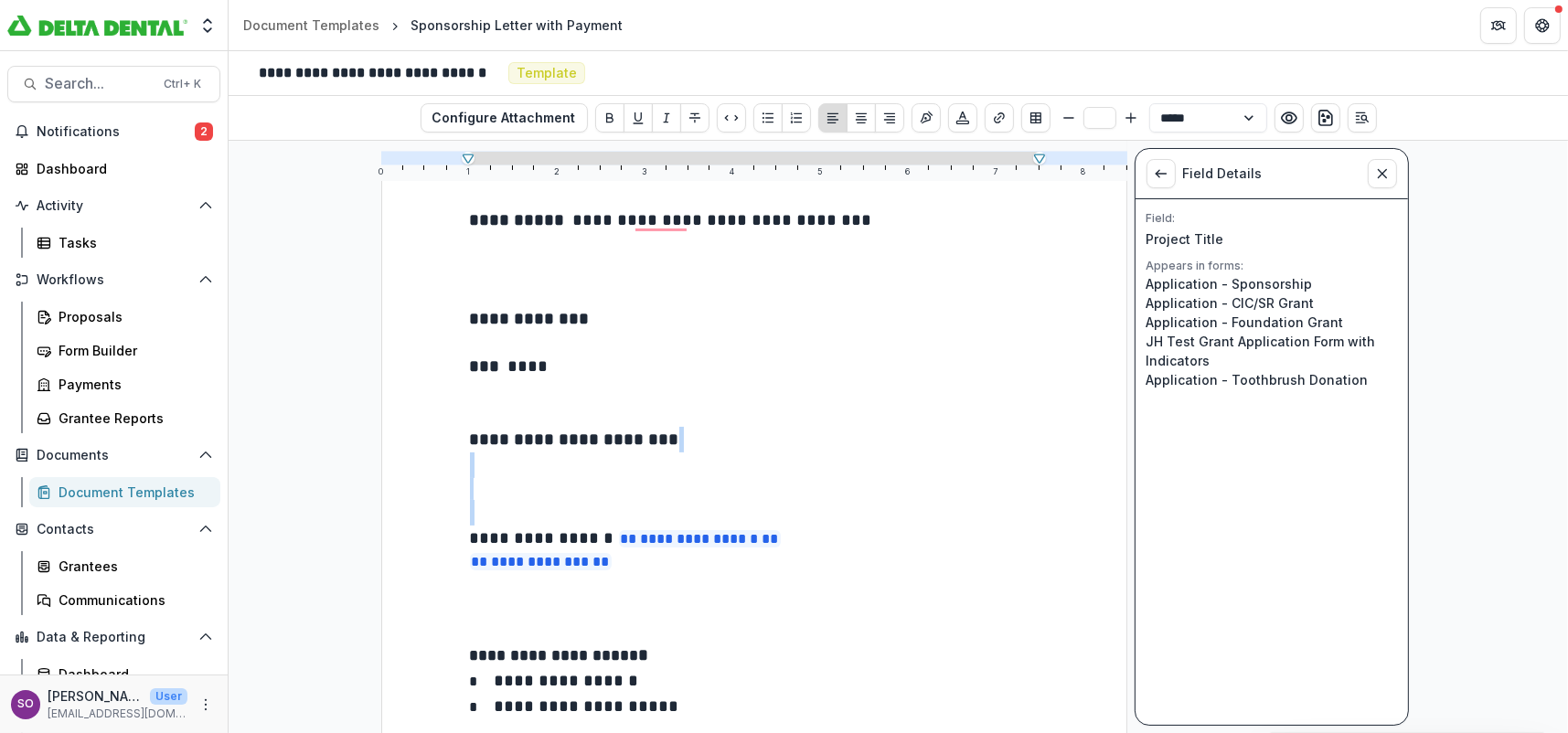 drag, startPoint x: 586, startPoint y: 471, endPoint x: 580, endPoint y: 502, distance: 31.575307 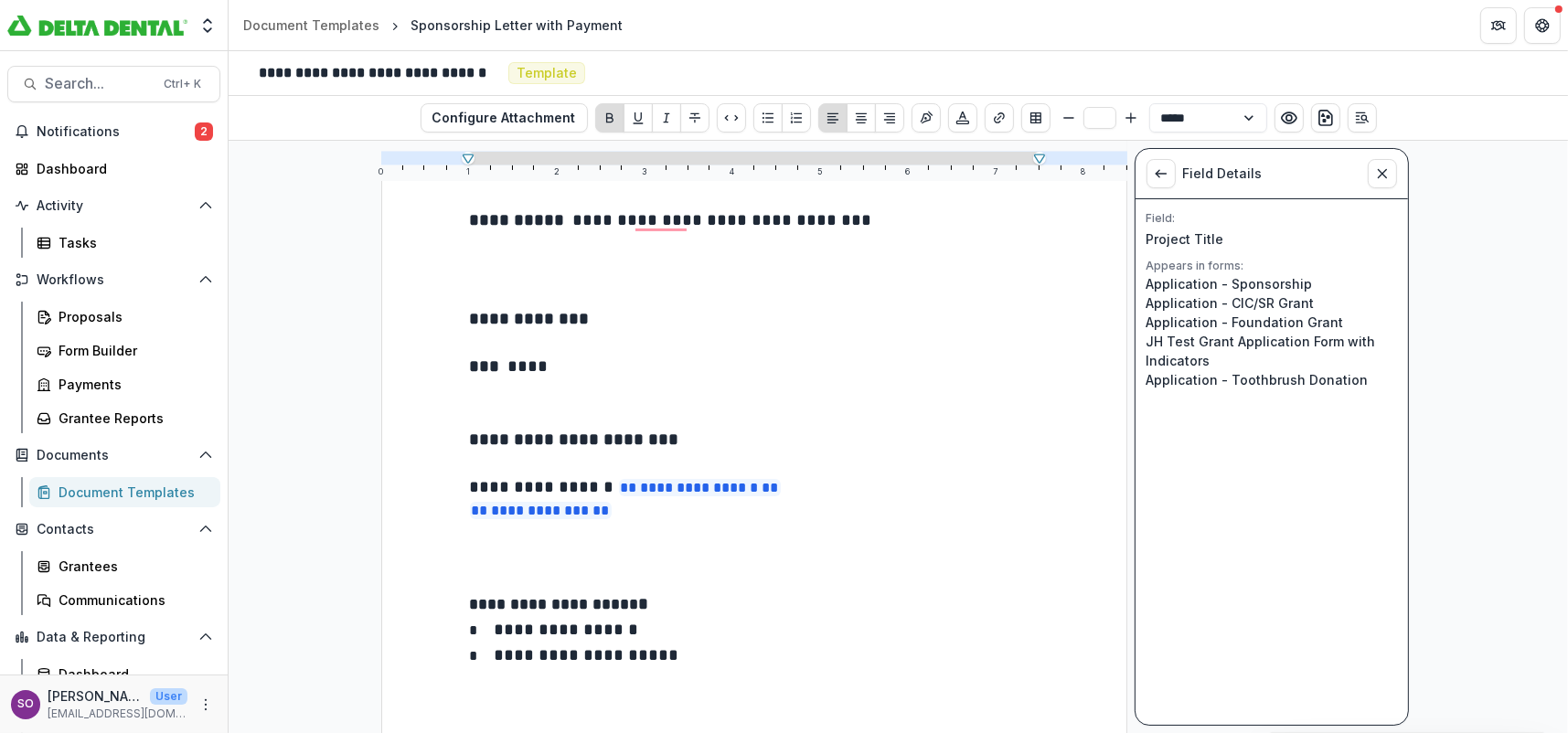 click on "**********" at bounding box center [754, 451] 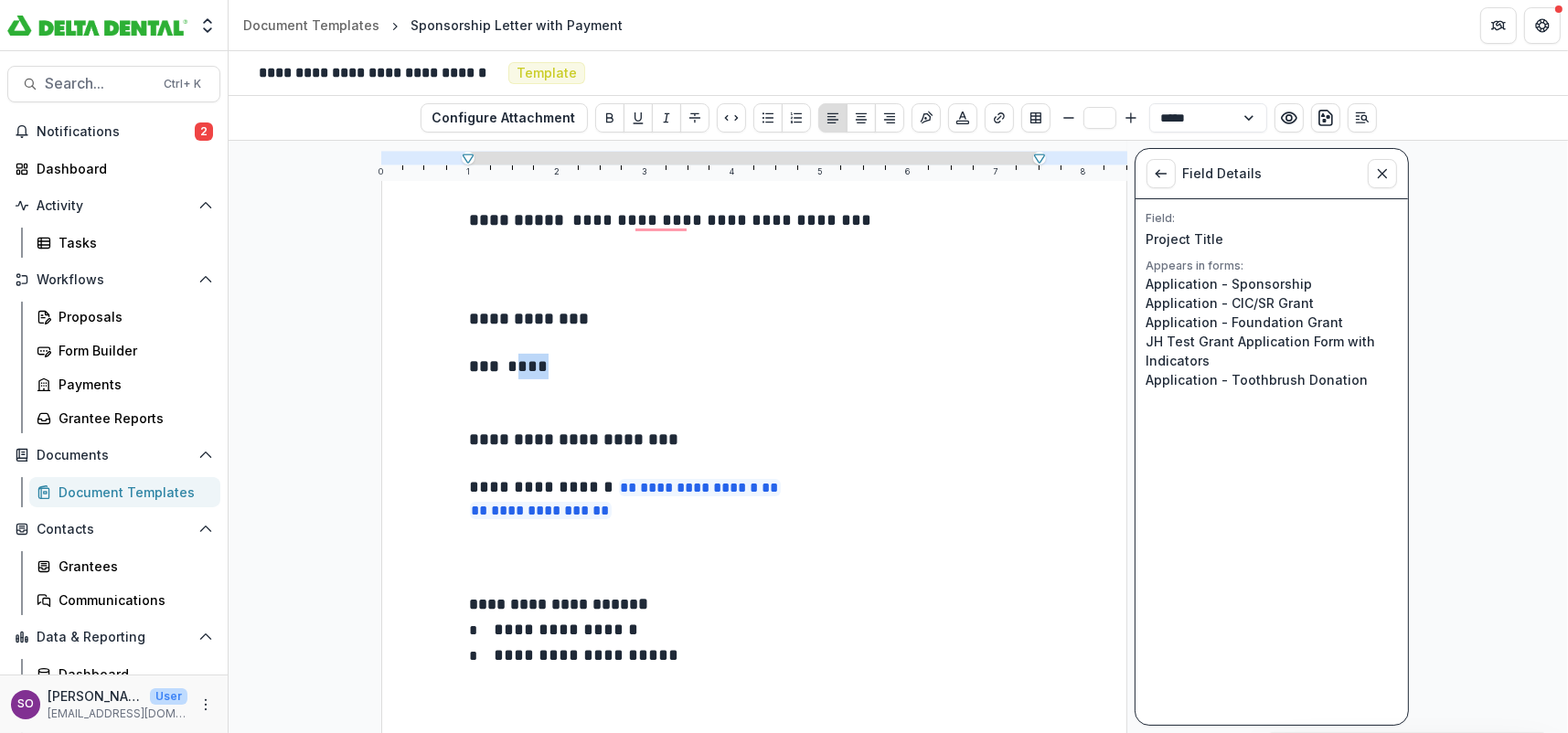 drag, startPoint x: 547, startPoint y: 359, endPoint x: 519, endPoint y: 363, distance: 28.284271 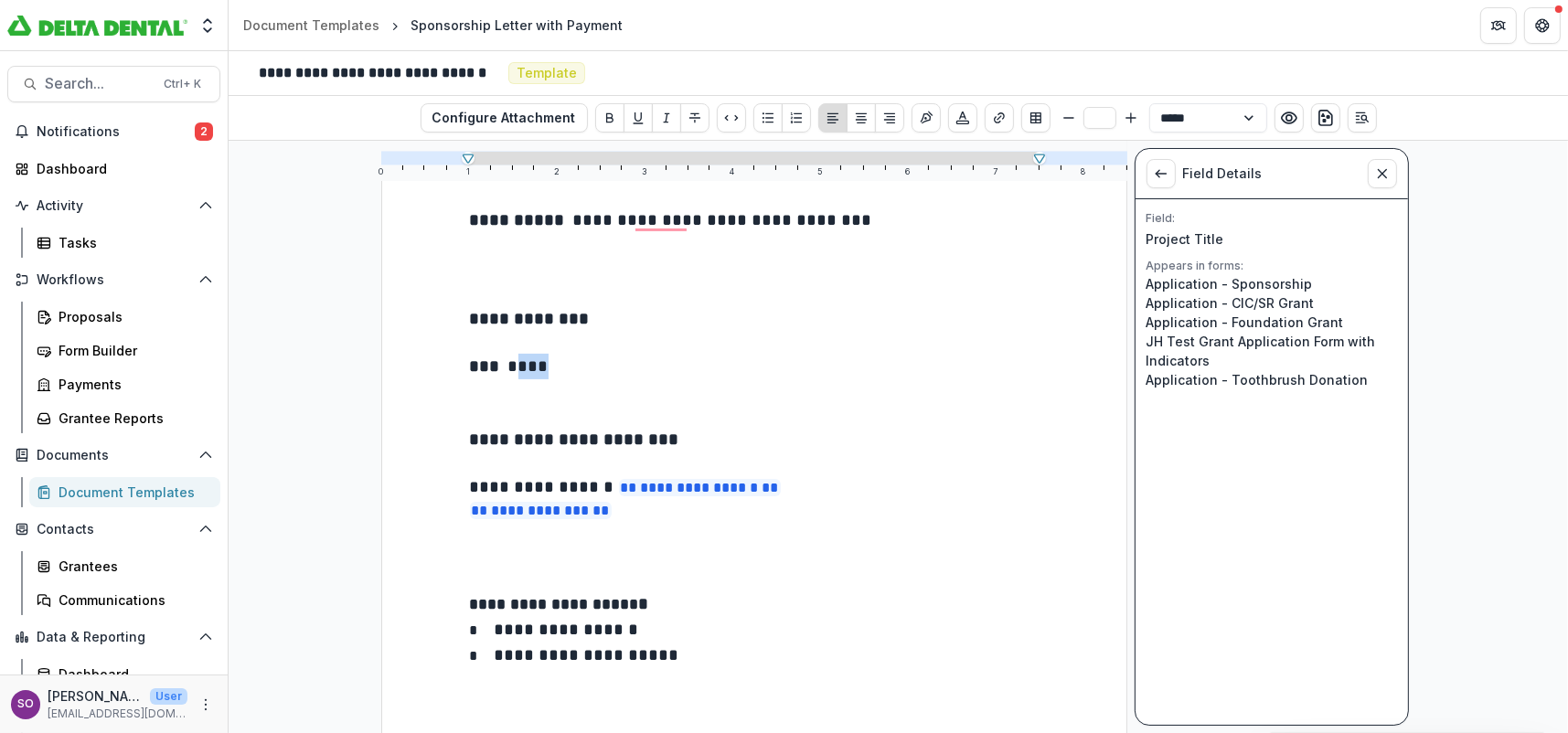click on "****" at bounding box center (528, 366) 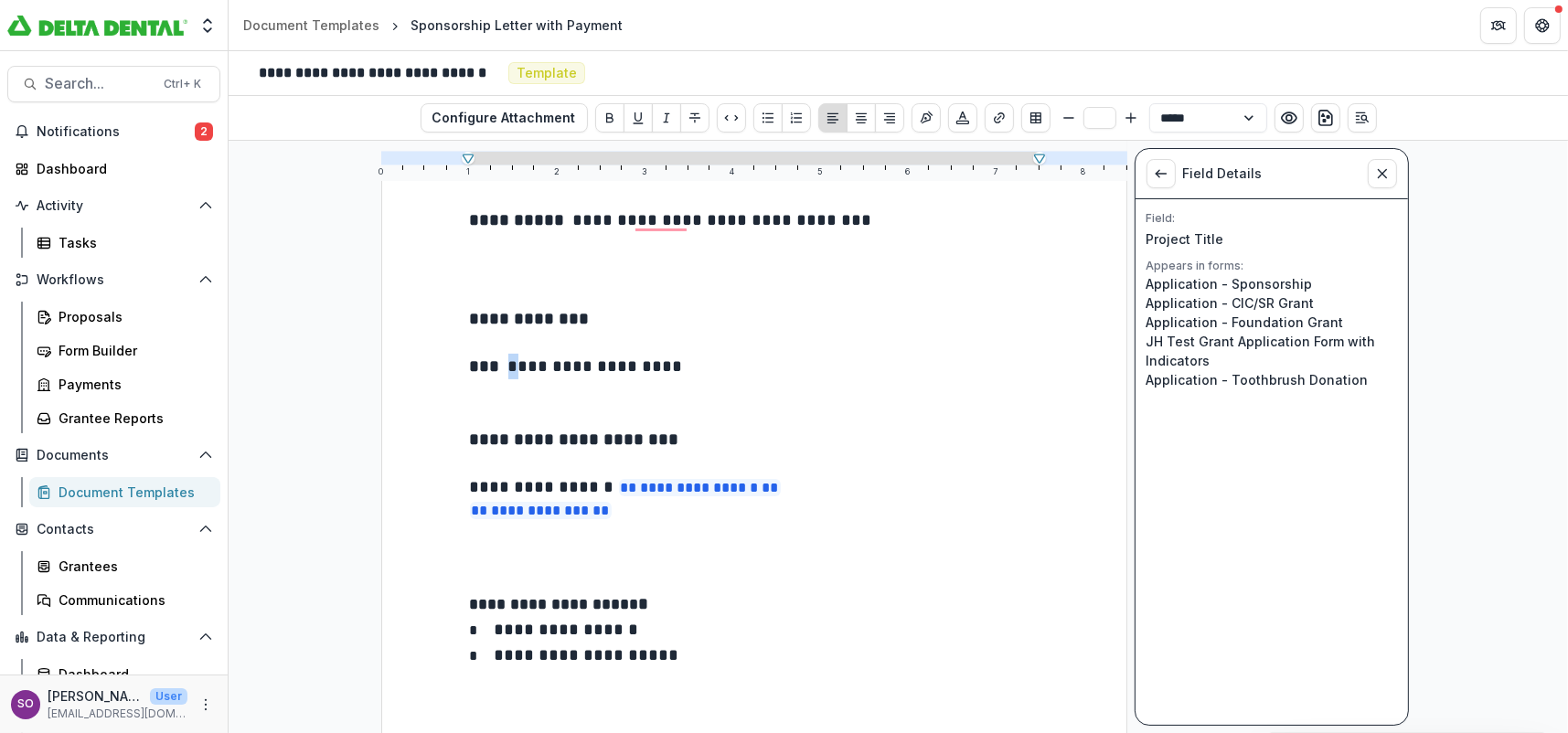 click on "**********" at bounding box center [595, 366] 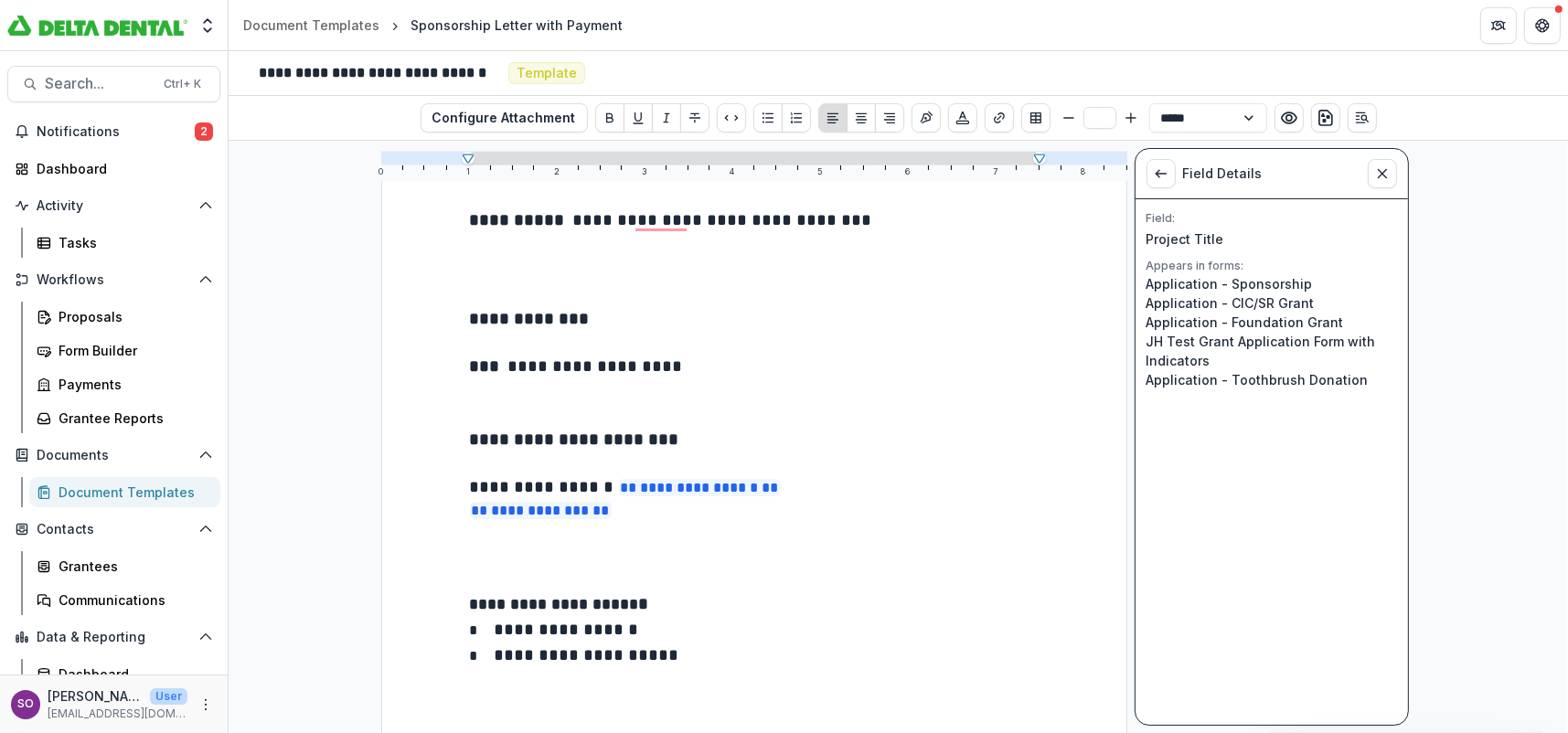 click on "**********" at bounding box center (595, 366) 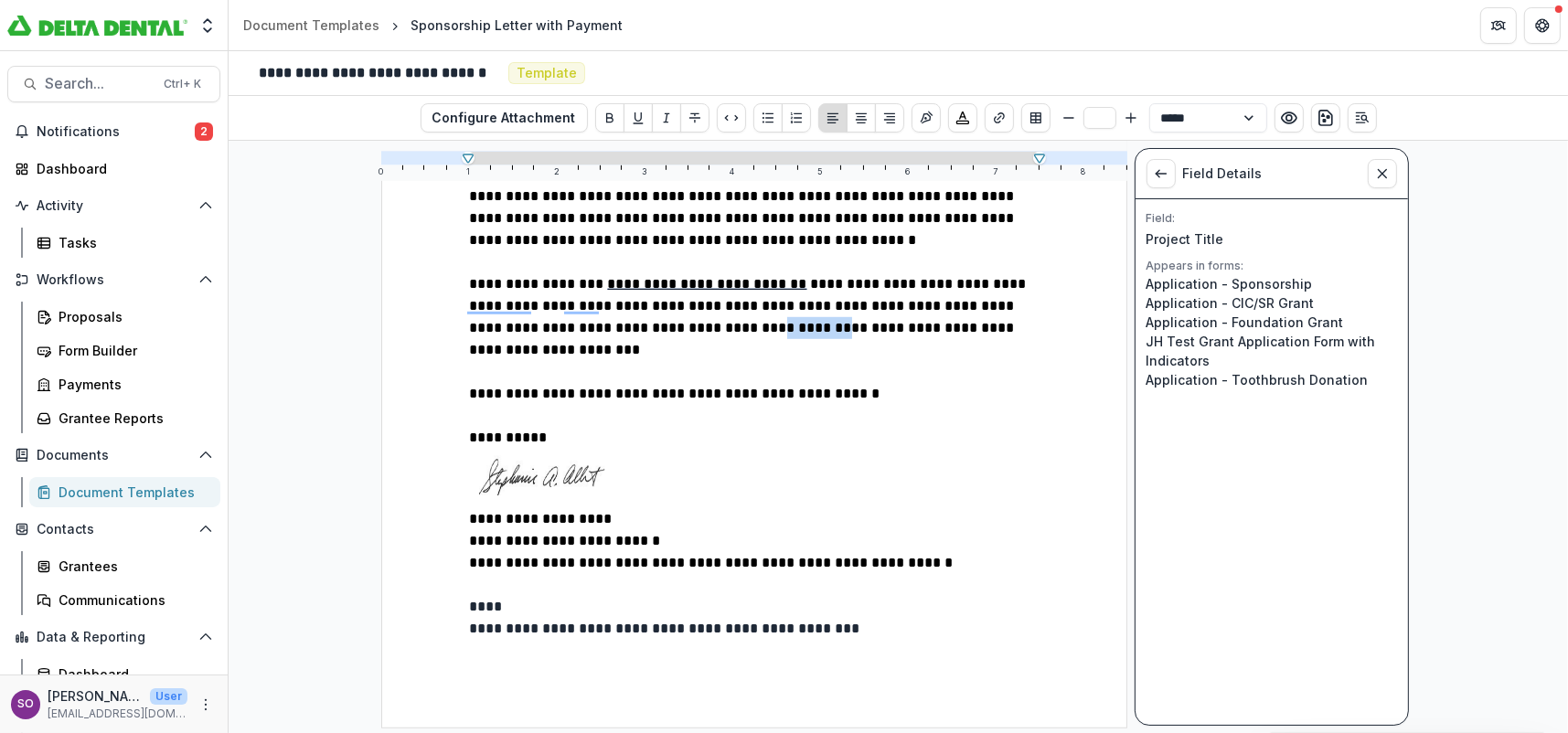 drag, startPoint x: 859, startPoint y: 323, endPoint x: 804, endPoint y: 324, distance: 55.00909 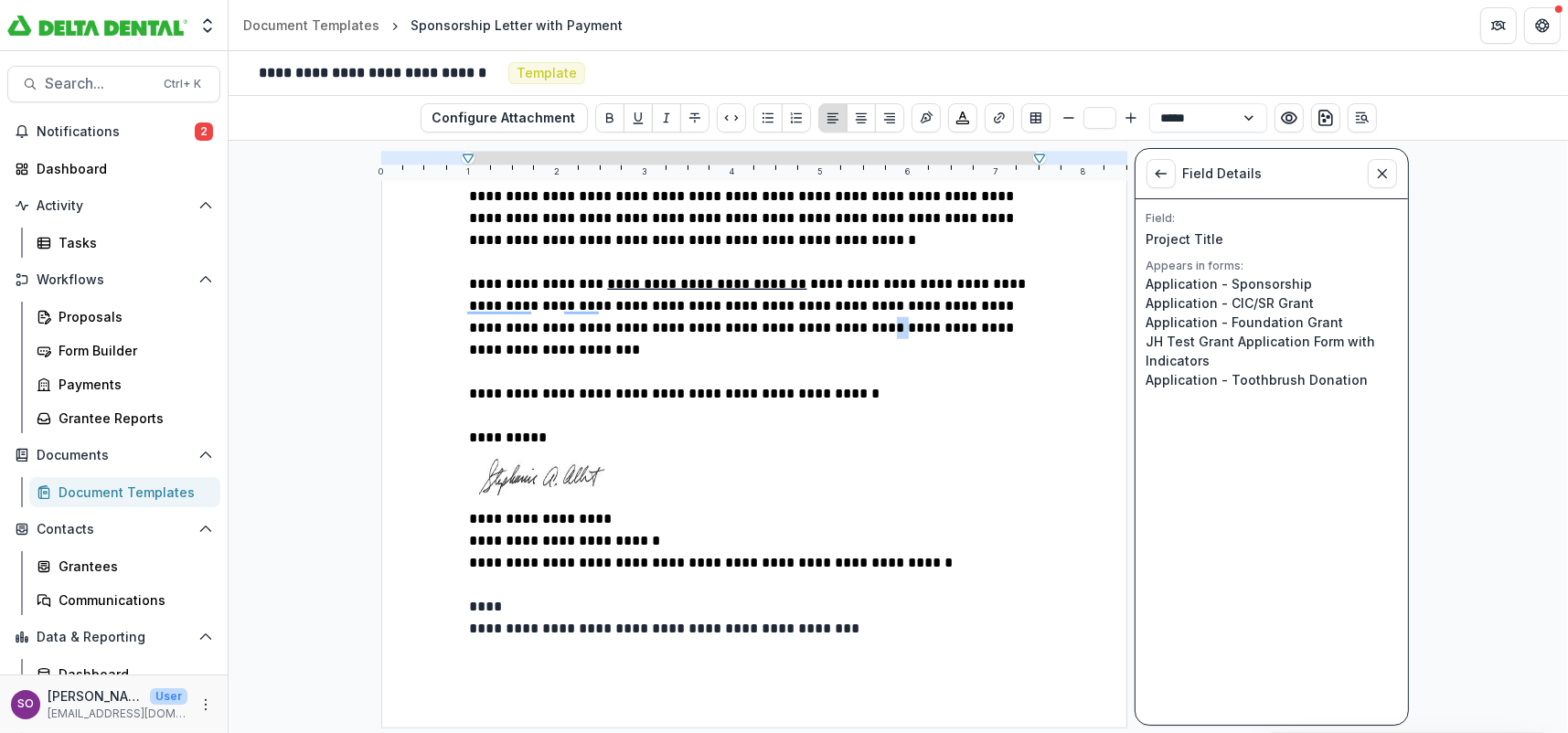 drag, startPoint x: 915, startPoint y: 322, endPoint x: 904, endPoint y: 322, distance: 11 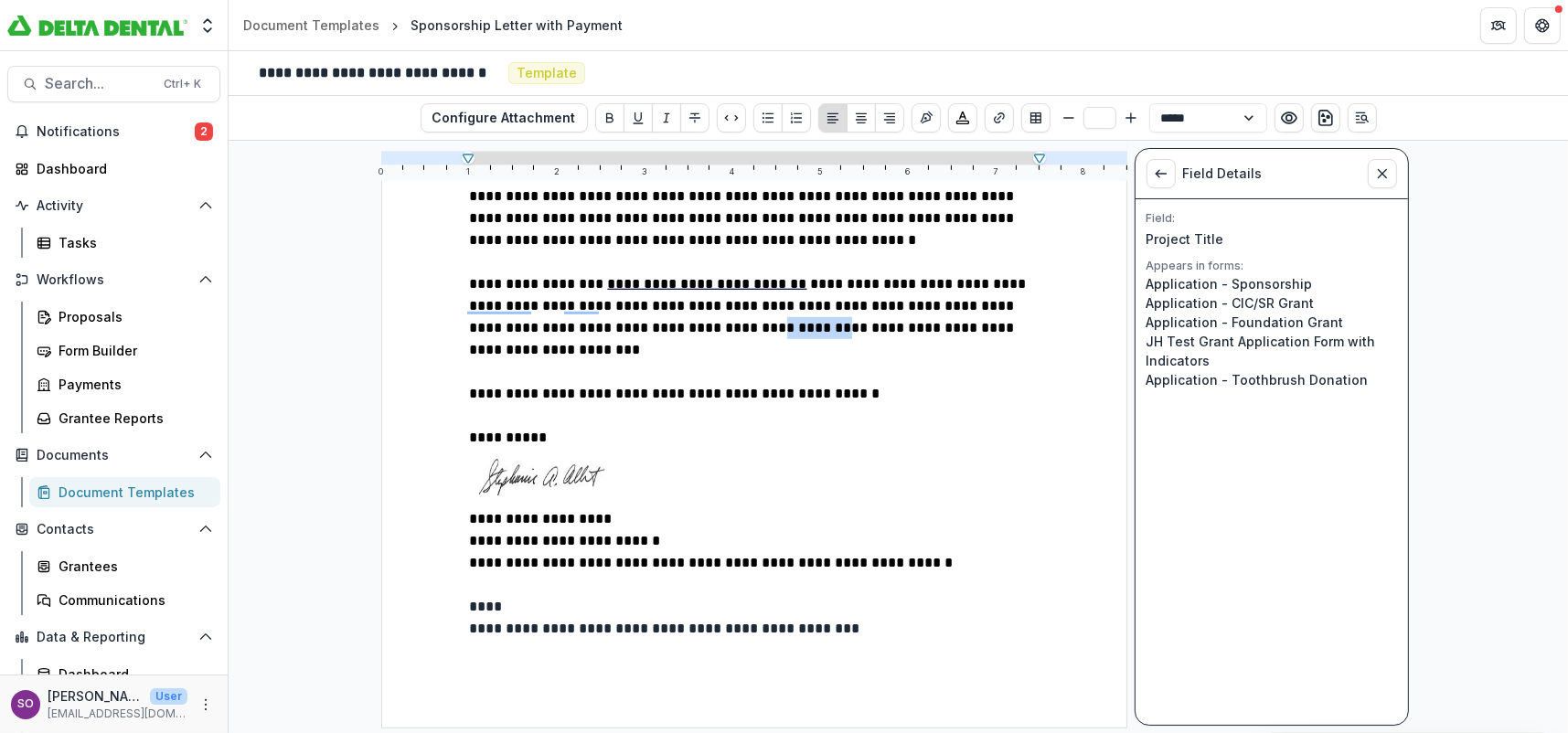 drag, startPoint x: 860, startPoint y: 324, endPoint x: 805, endPoint y: 324, distance: 55 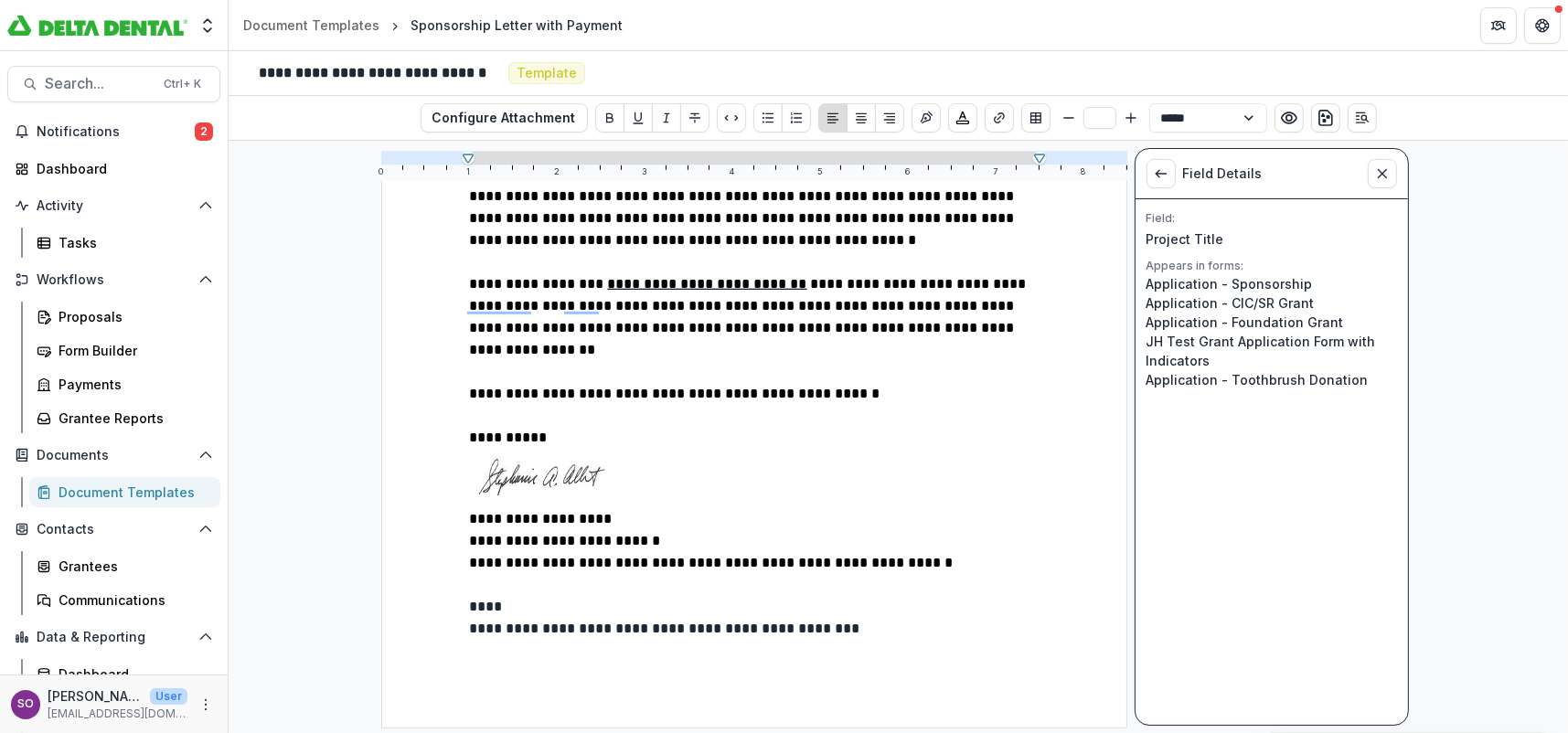 click on "**********" at bounding box center [754, 317] 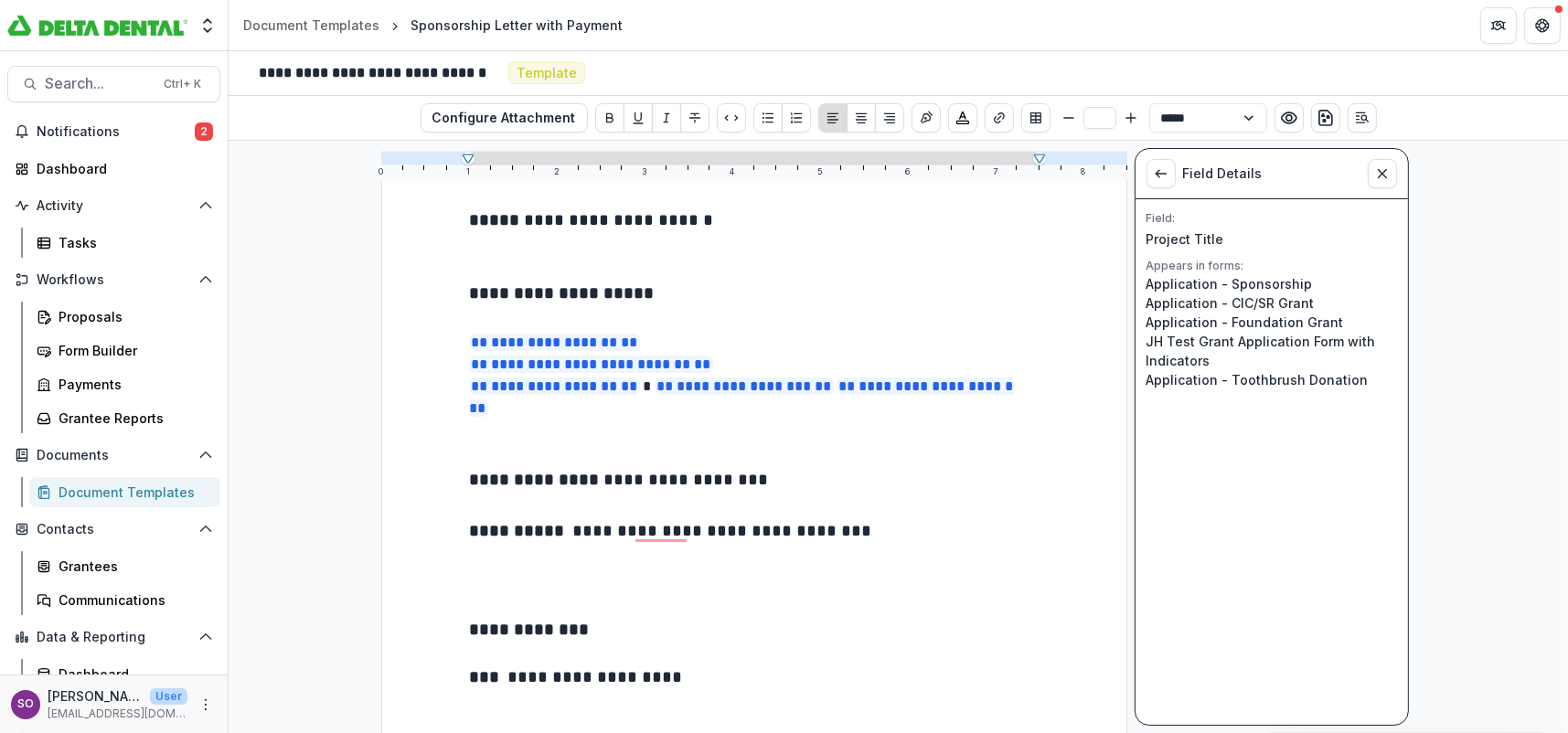 type on "**" 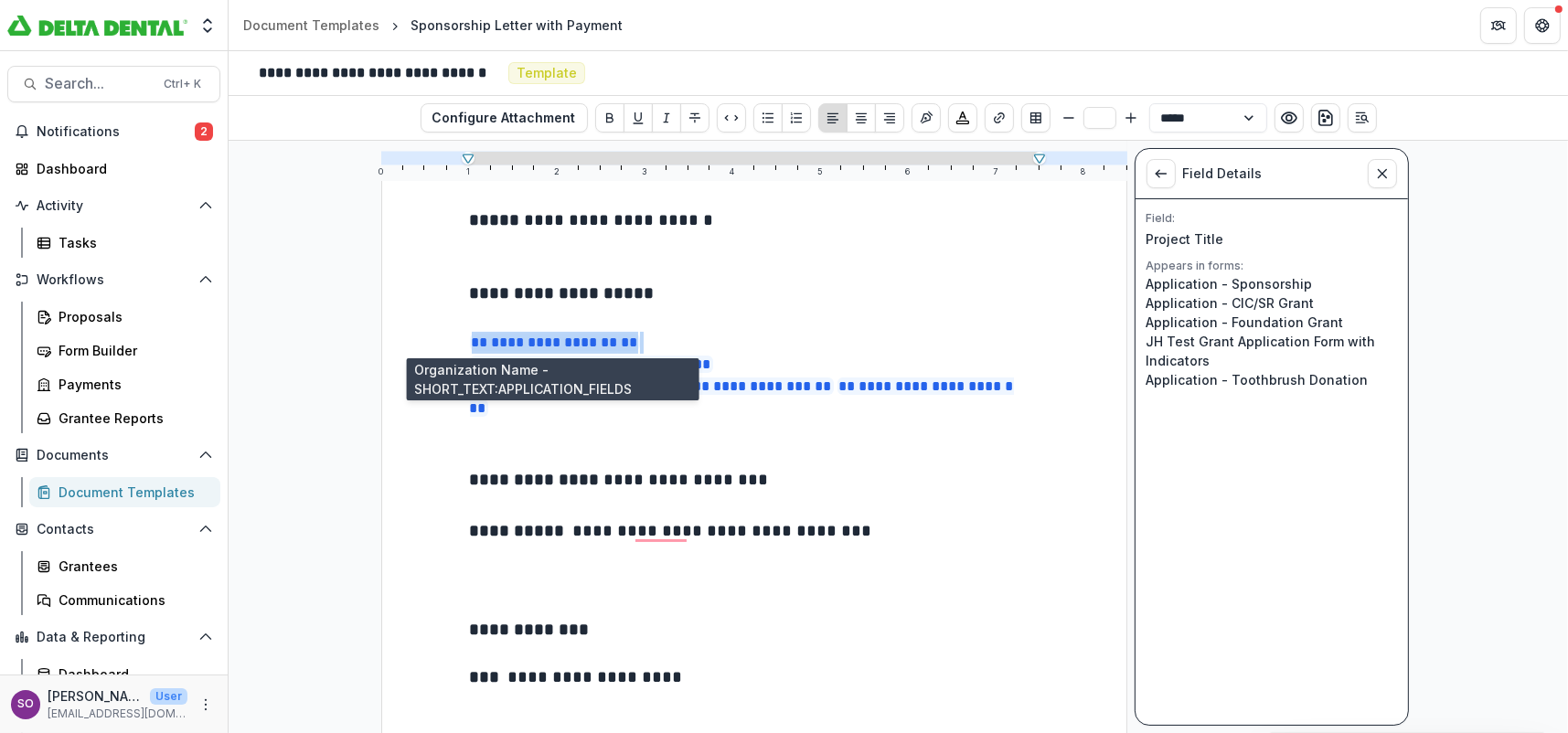 drag, startPoint x: 648, startPoint y: 338, endPoint x: 477, endPoint y: 334, distance: 171.04678 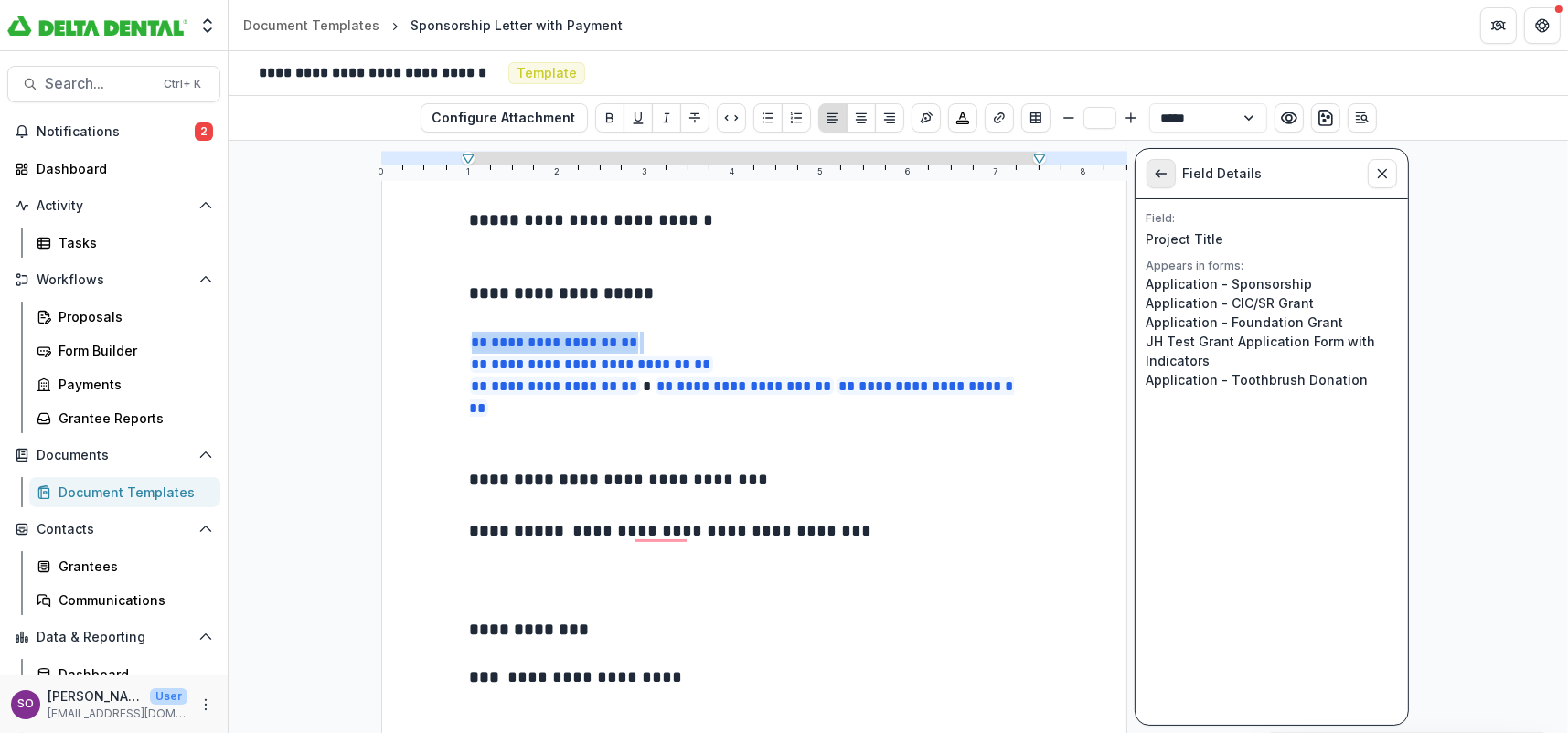 click 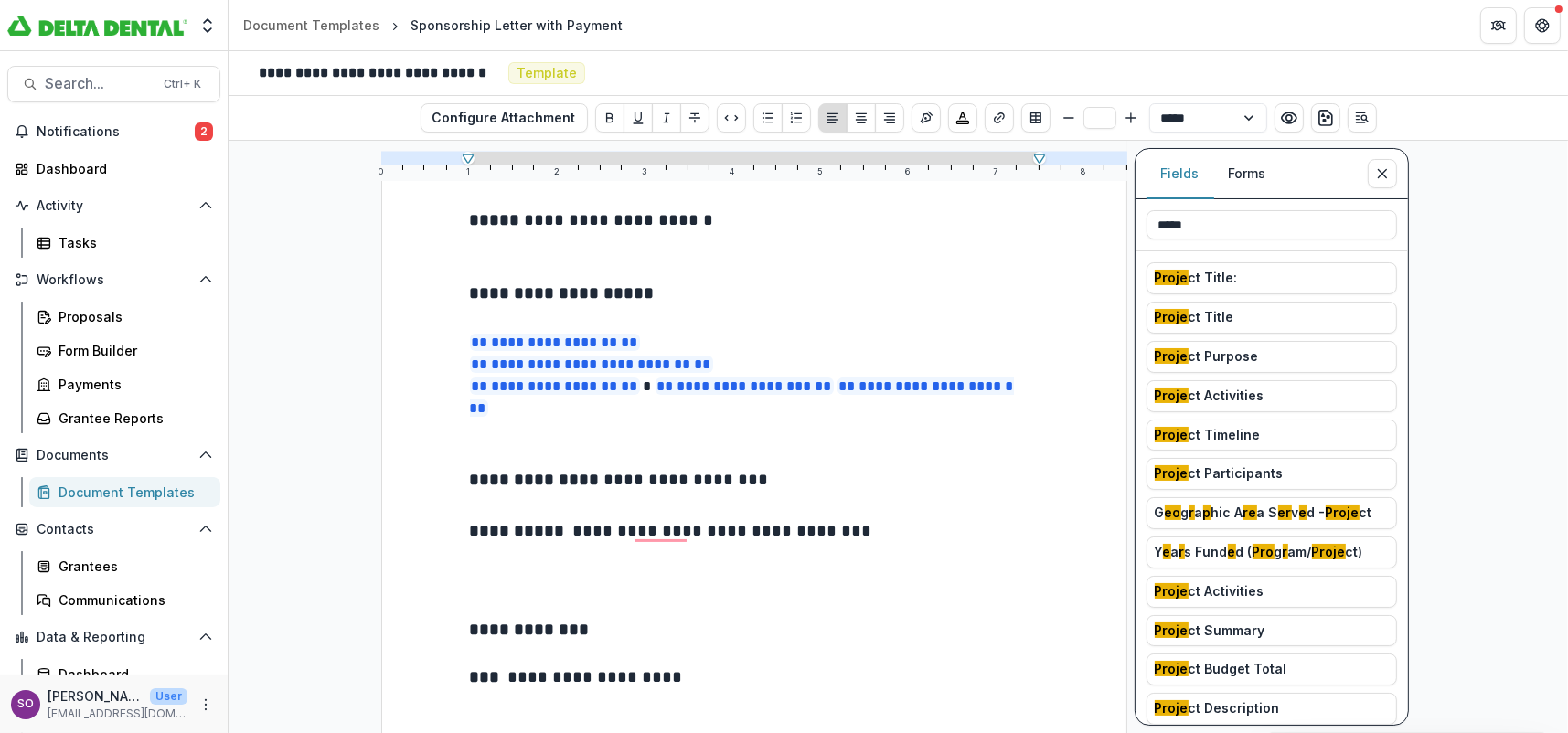 drag, startPoint x: 1211, startPoint y: 223, endPoint x: 1121, endPoint y: 218, distance: 90.13878 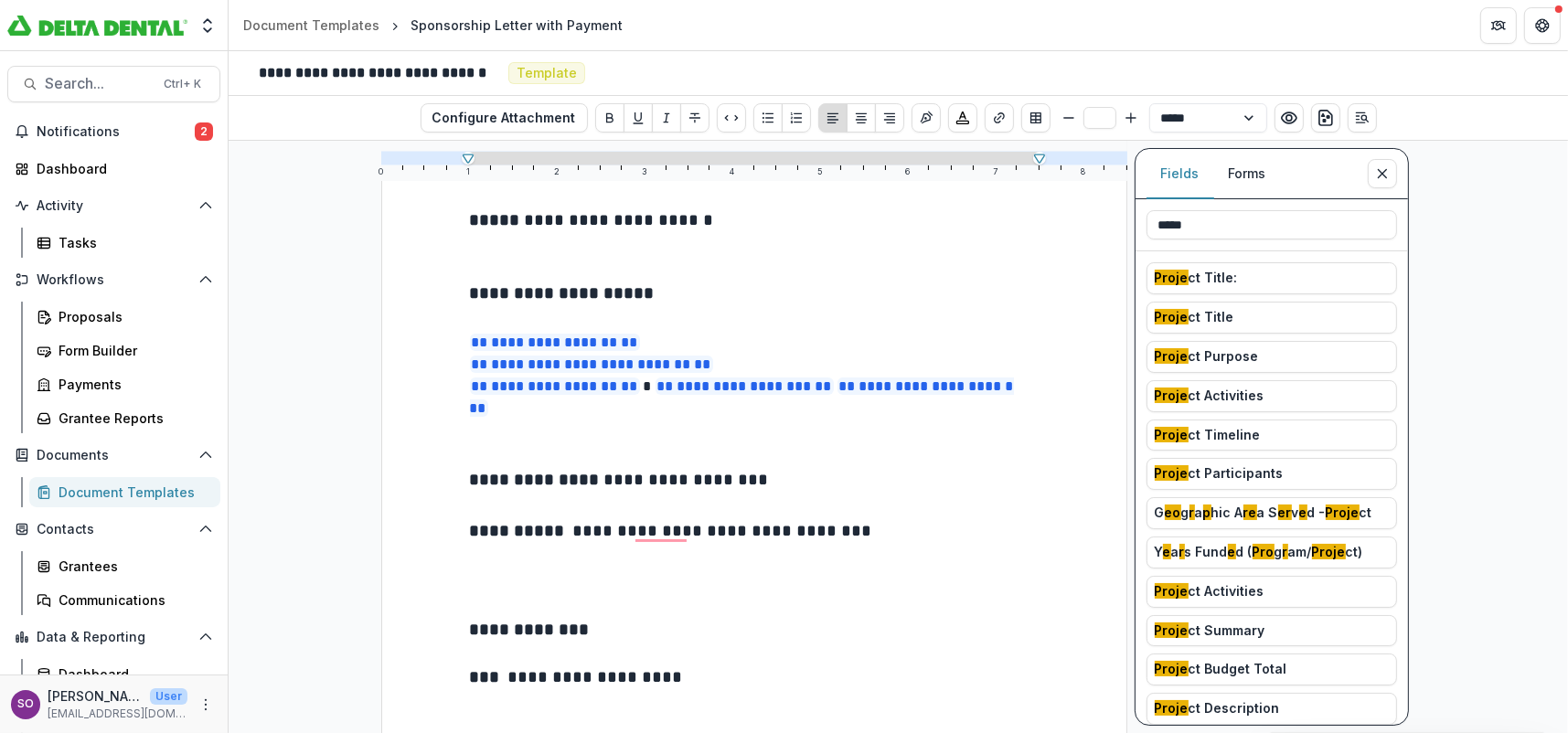 click on "**********" at bounding box center (898, 437) 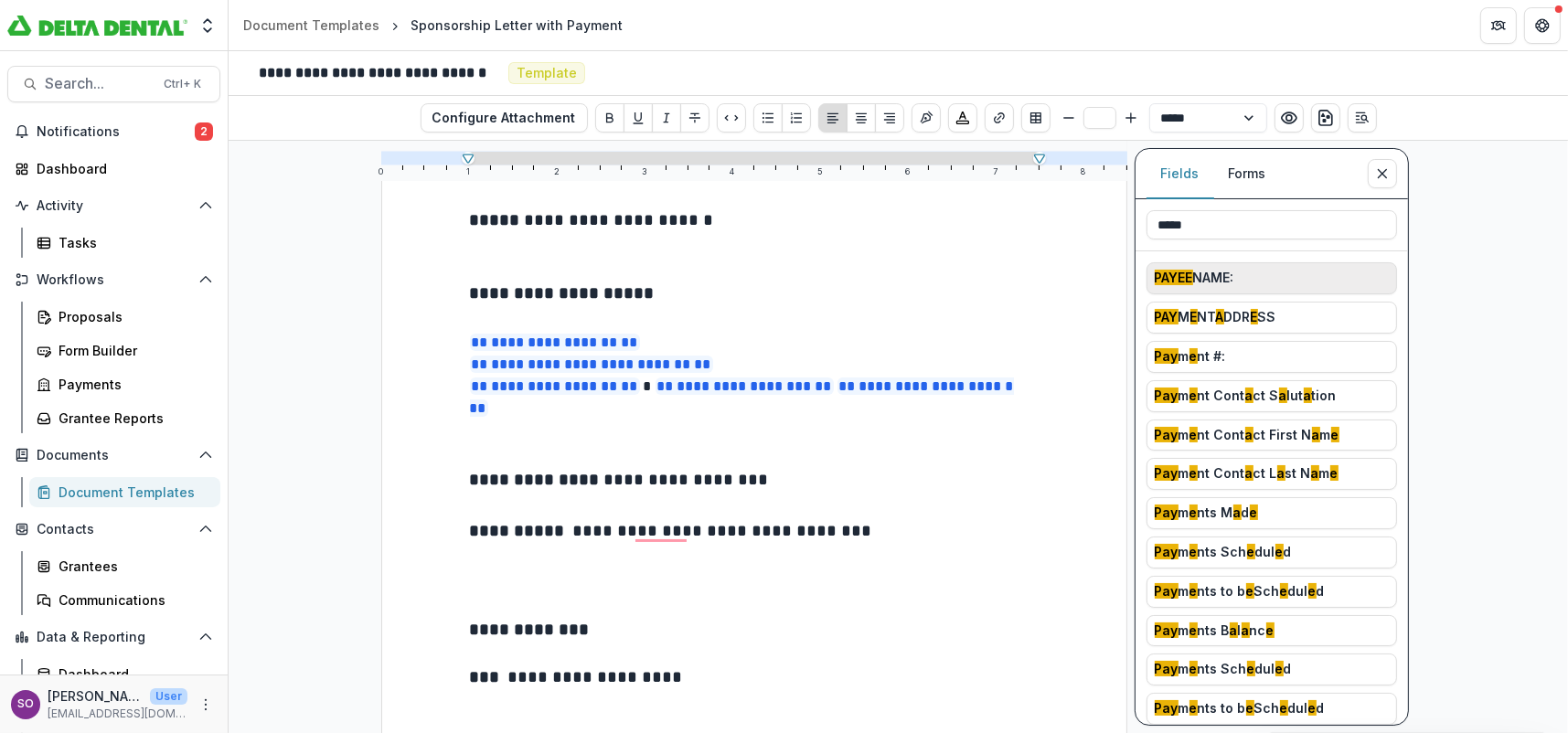 type on "*****" 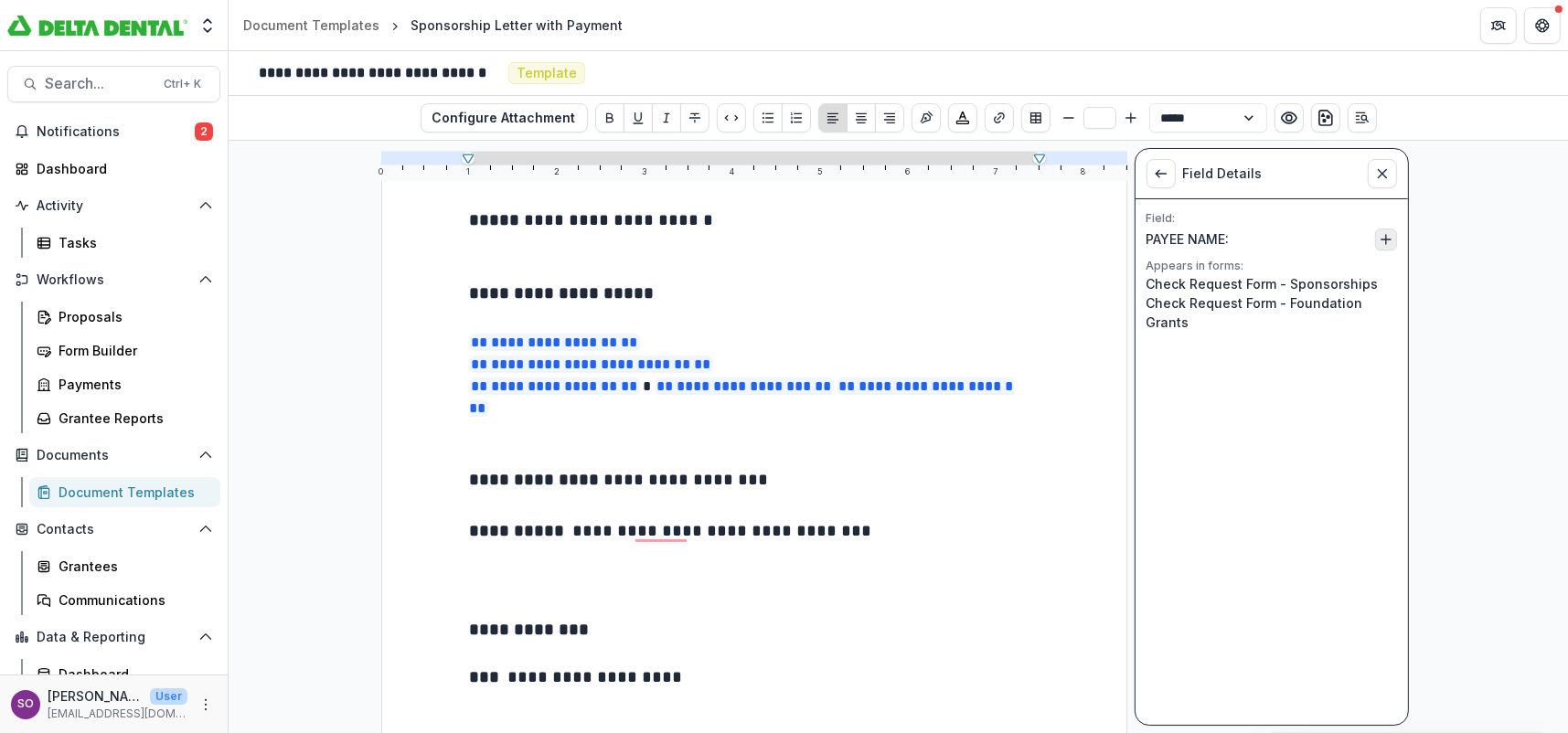 click 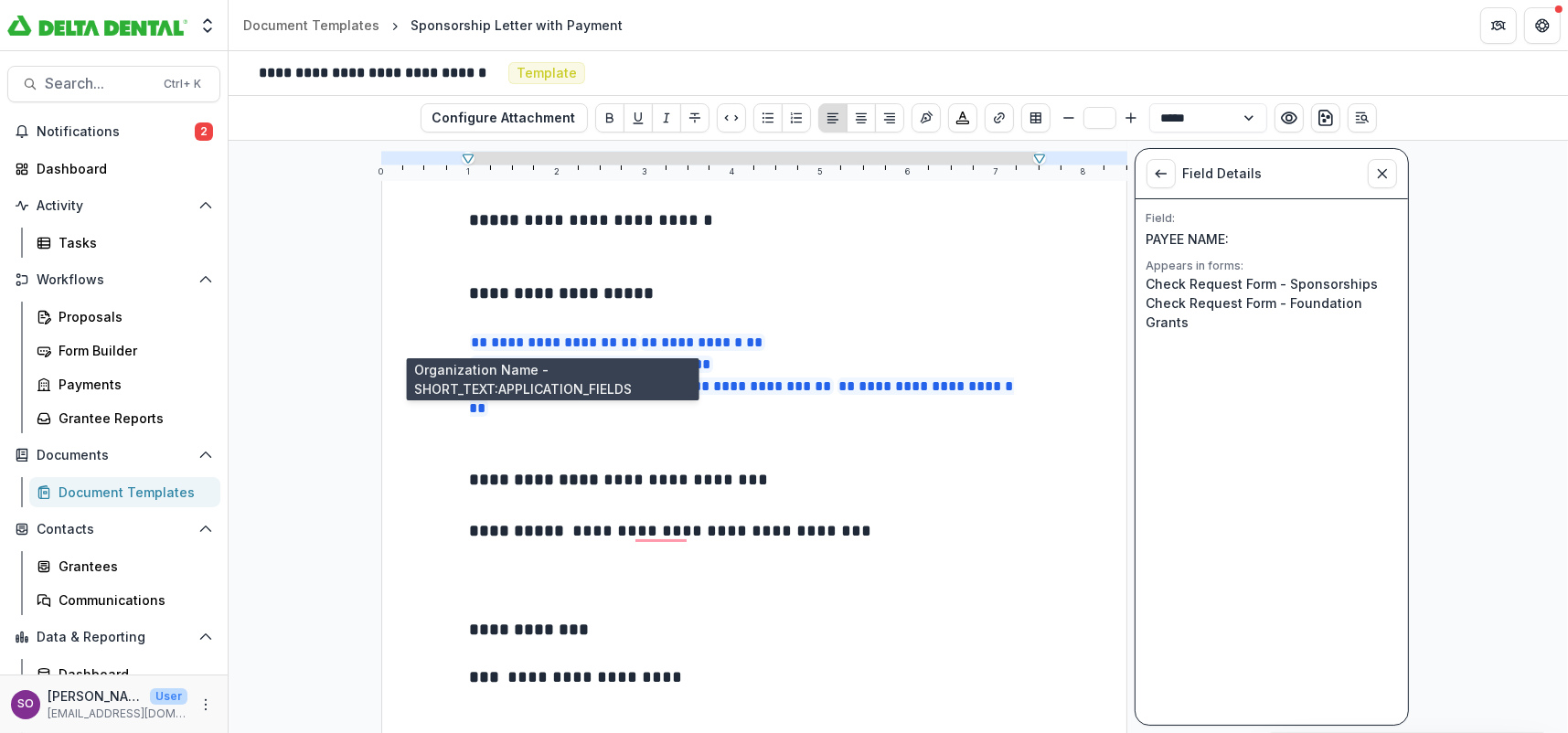 click on "**********" at bounding box center [555, 342] 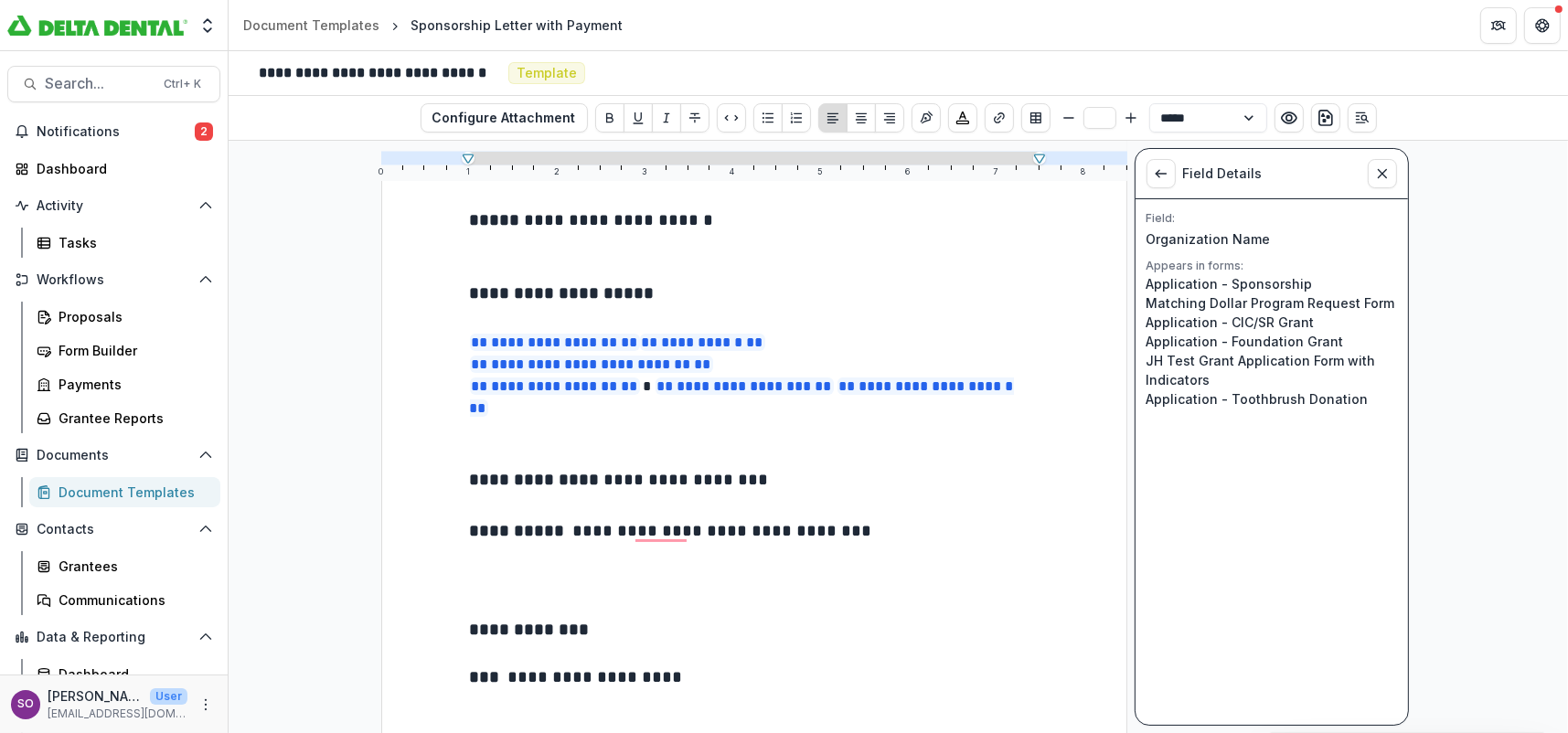 click on "**********" at bounding box center [702, 342] 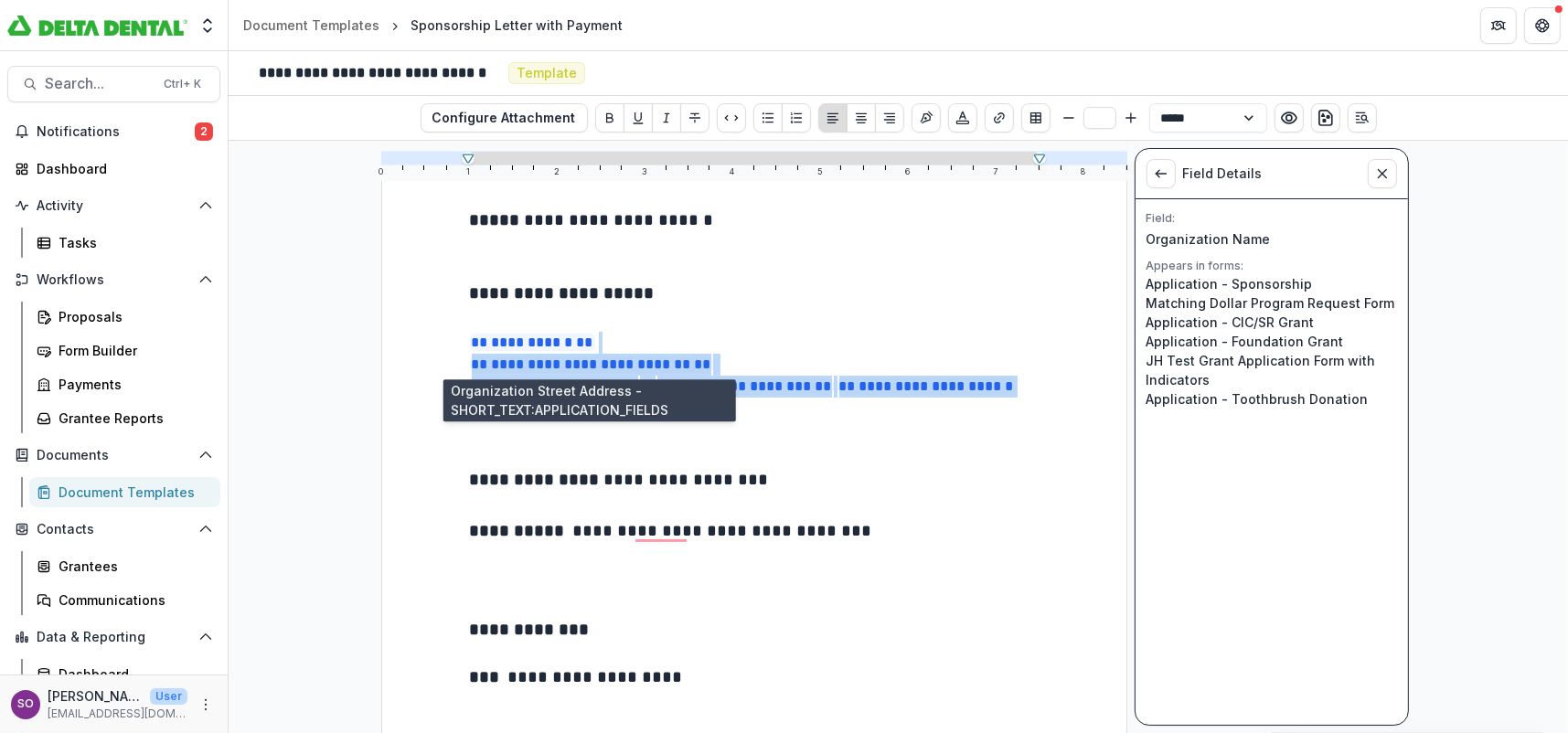 drag, startPoint x: 540, startPoint y: 404, endPoint x: 470, endPoint y: 366, distance: 79.64923 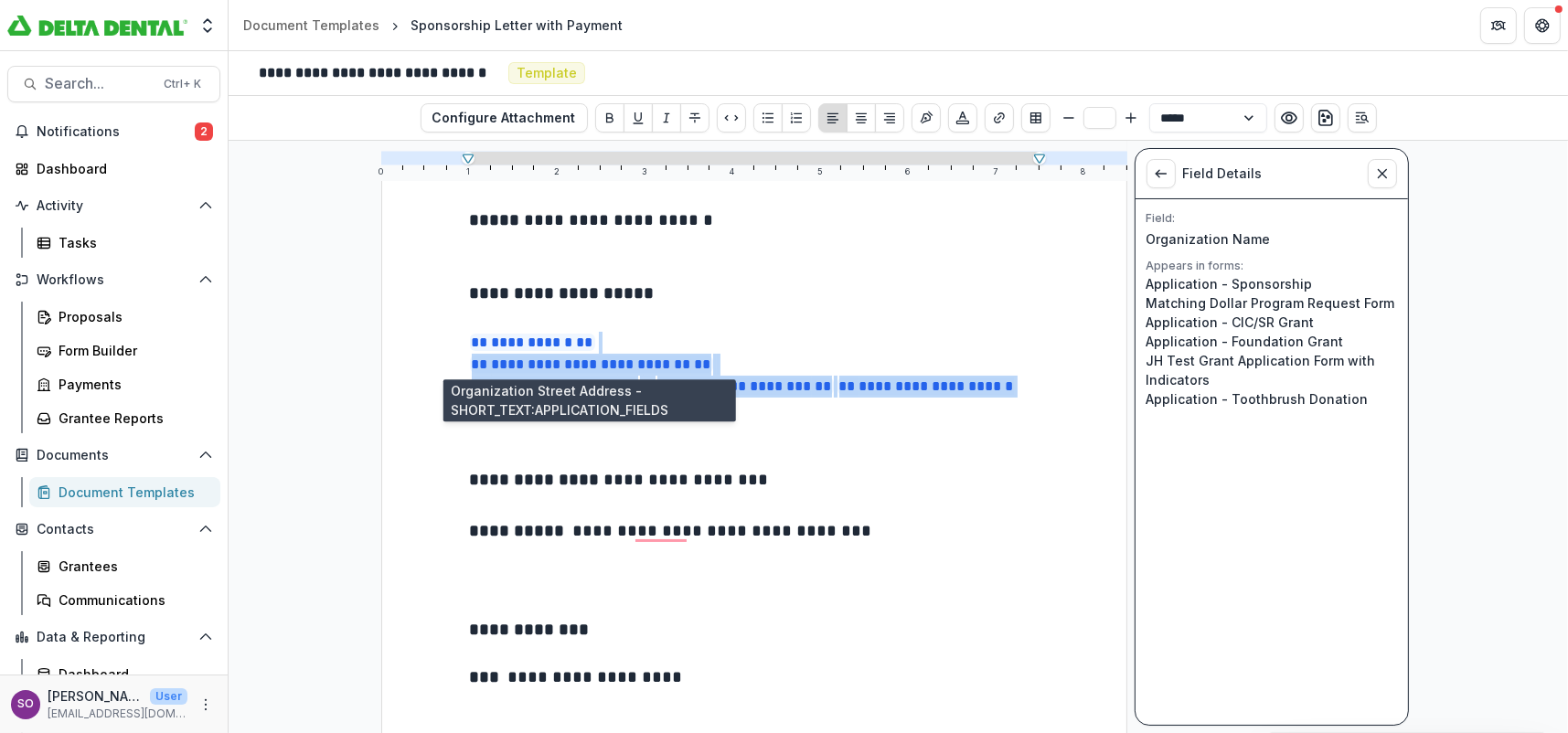 click on "**********" at bounding box center (754, 376) 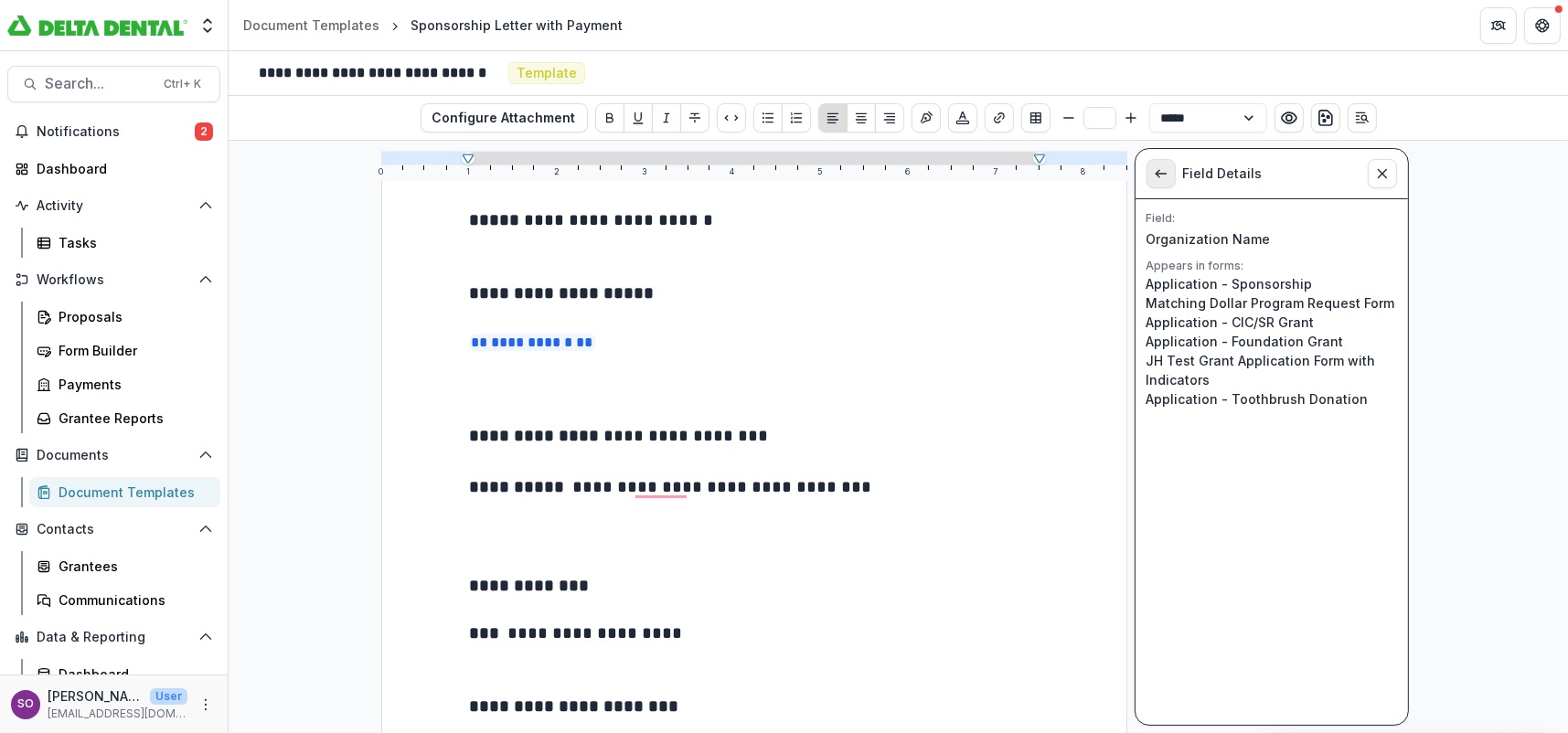 click 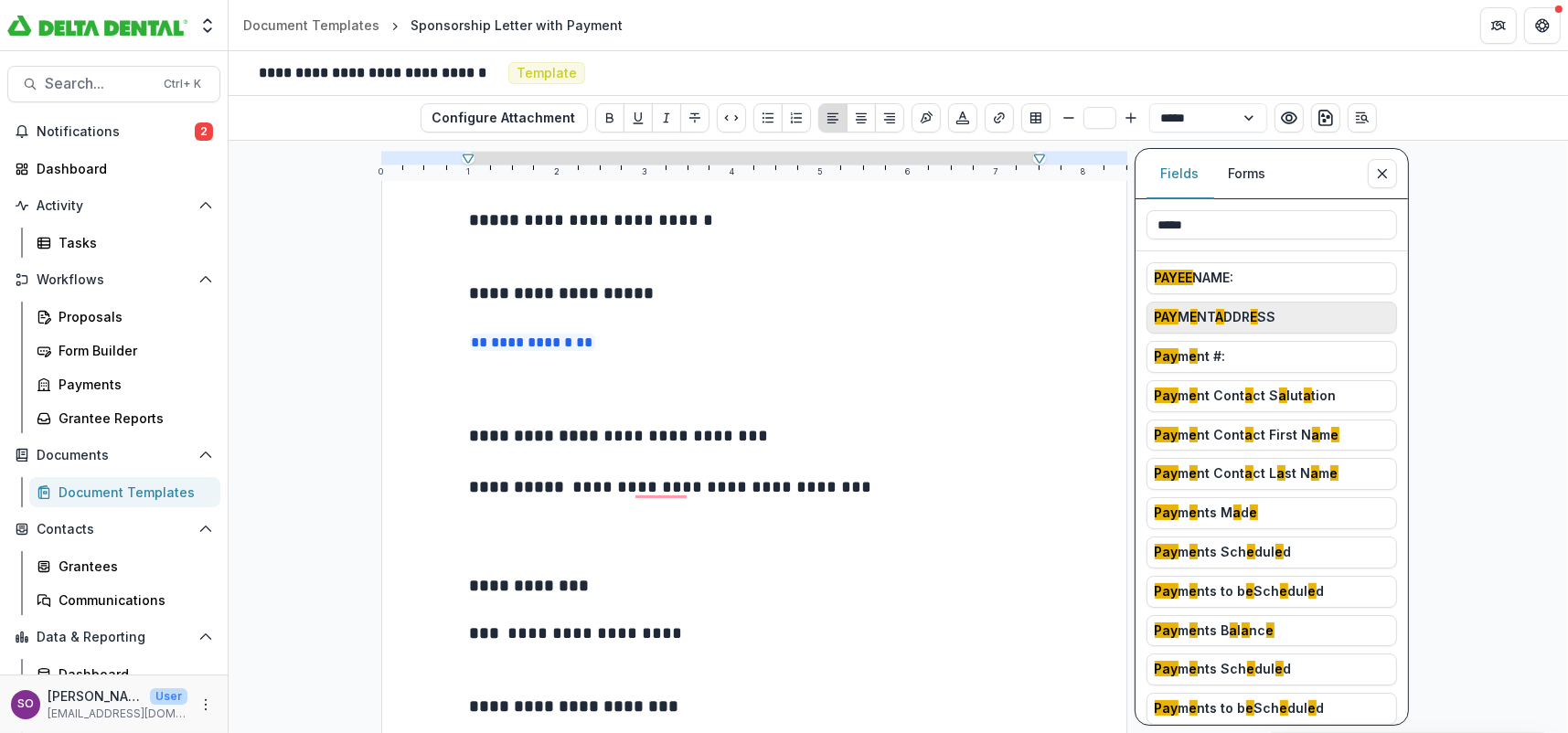 click on "PAY M E NT  A DDR E SS" at bounding box center (1215, 317) 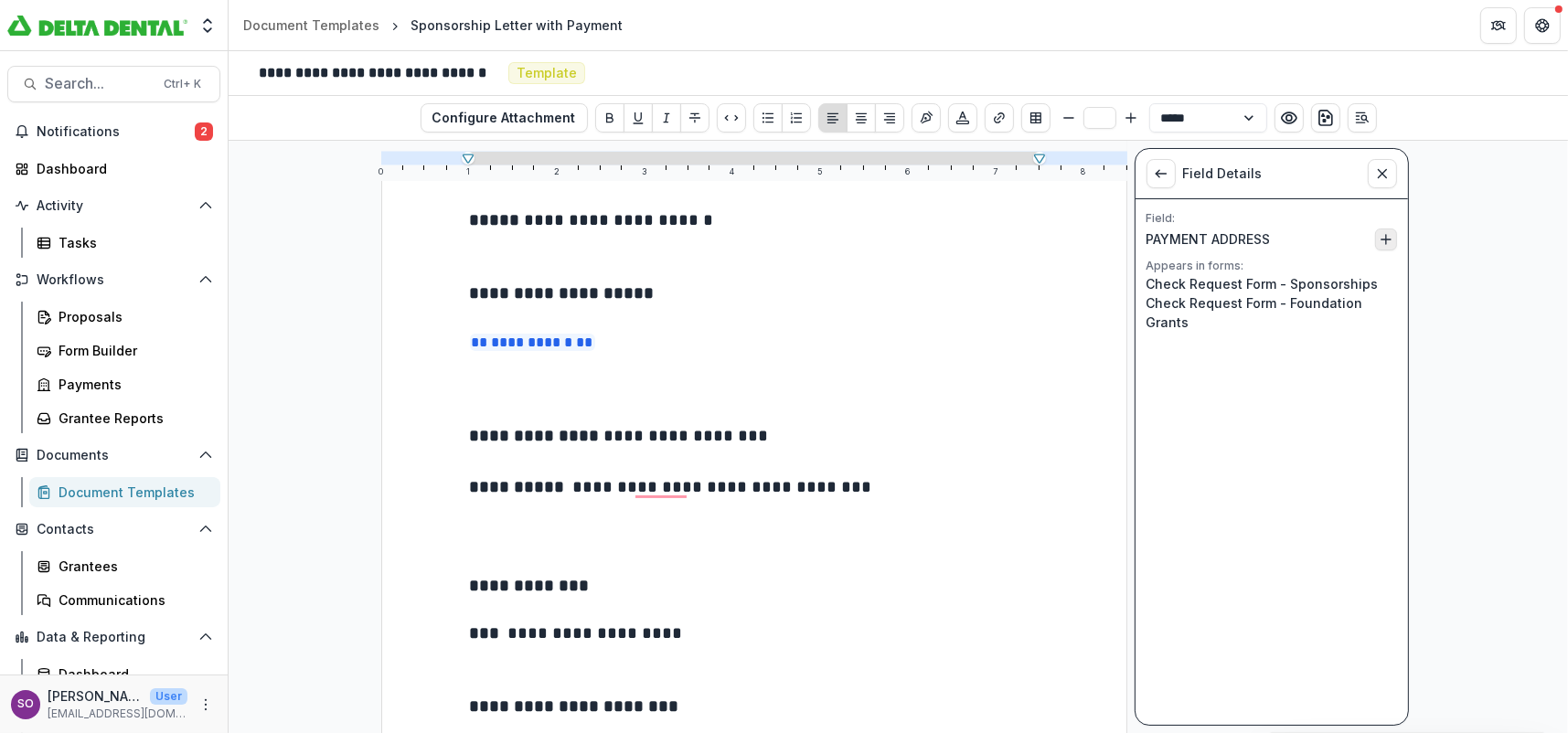 click 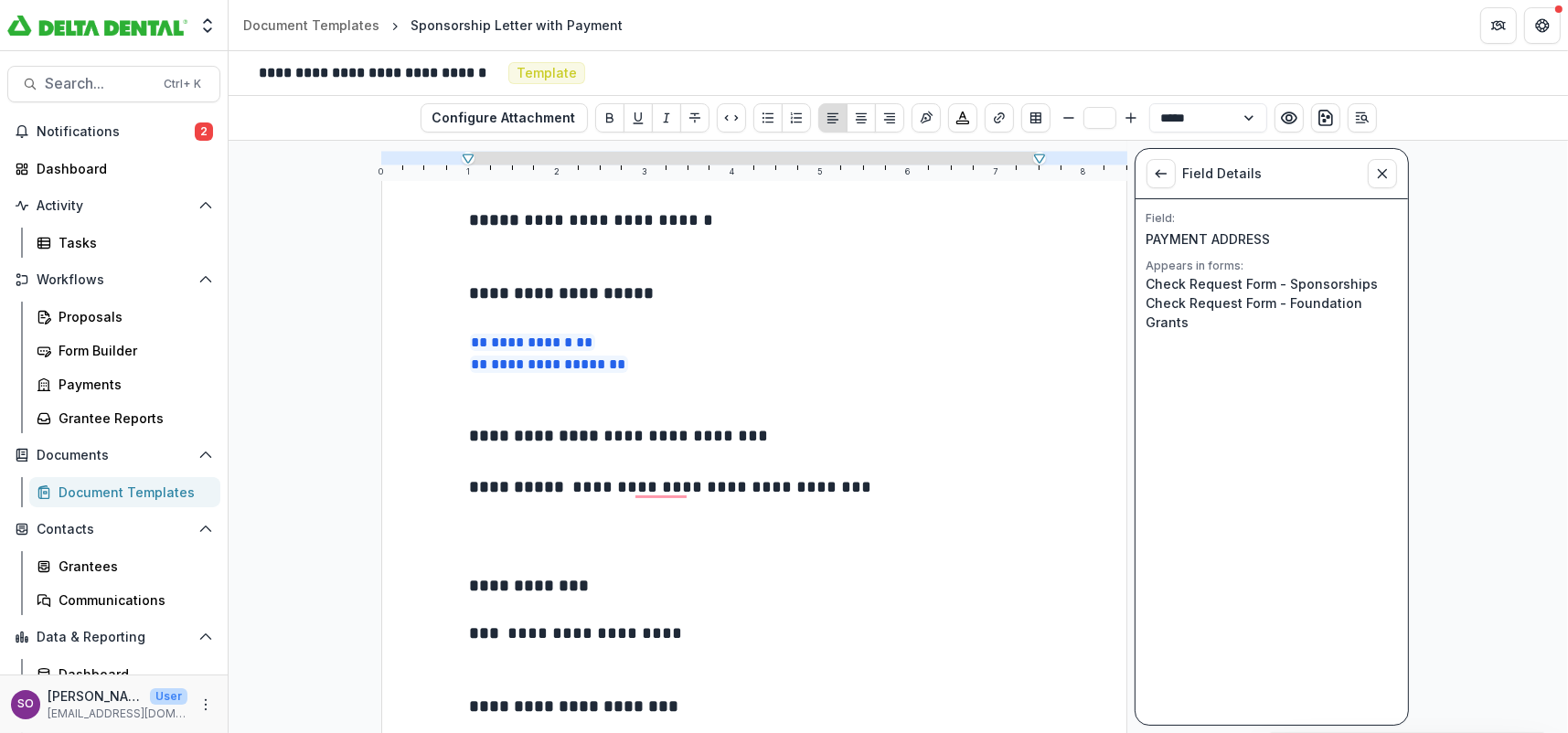 click at bounding box center (754, 399) 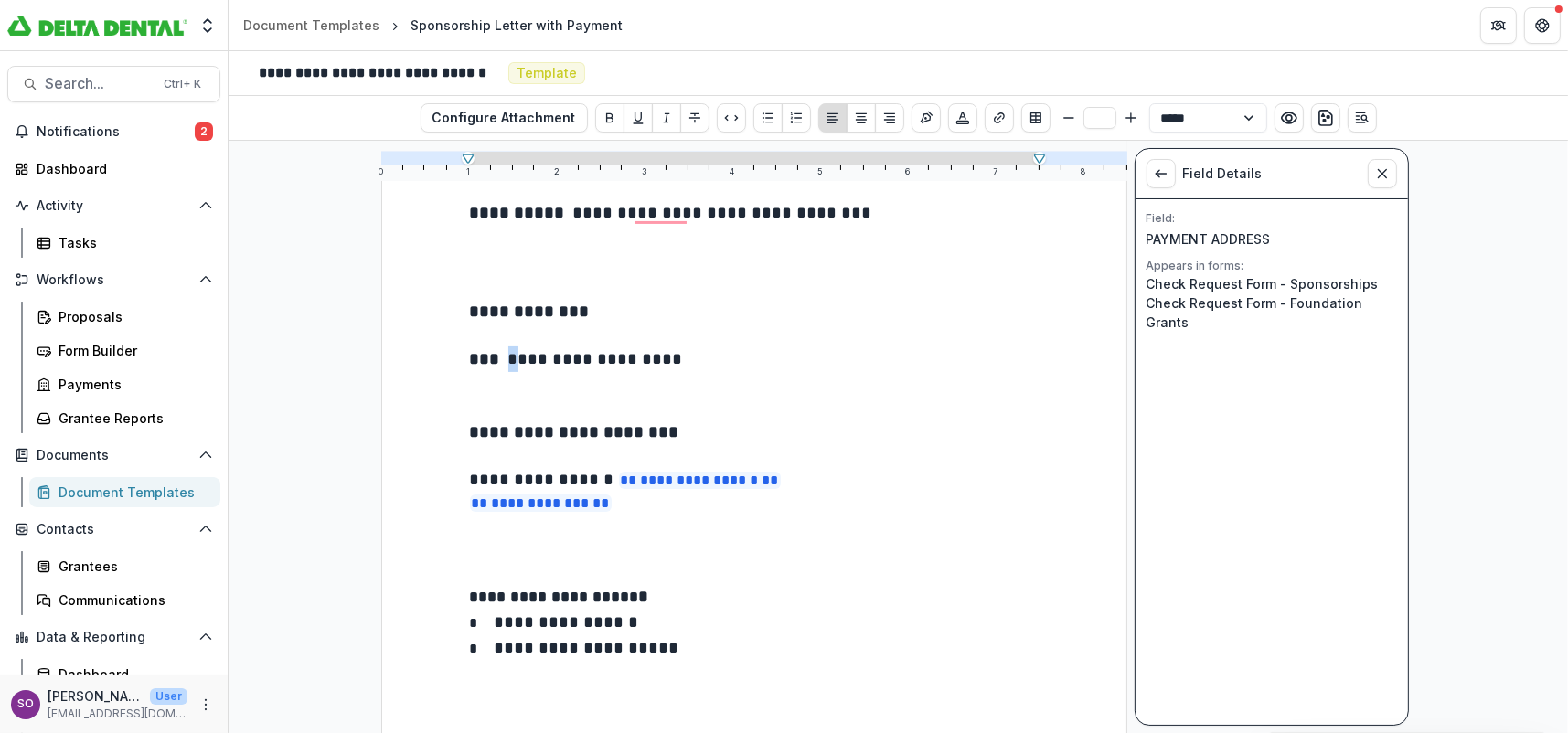 click on "**********" at bounding box center (595, 358) 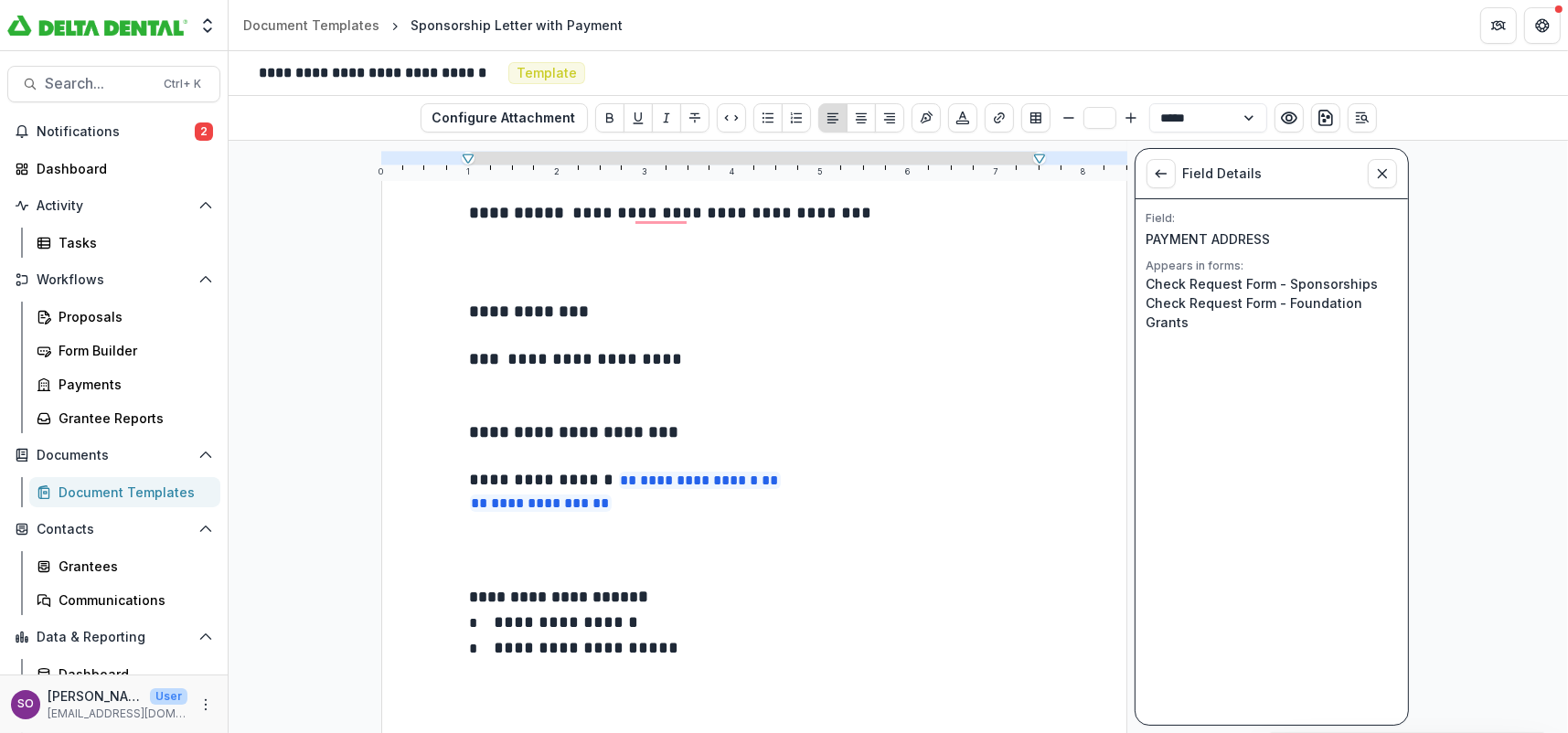 click on "**********" at bounding box center [595, 358] 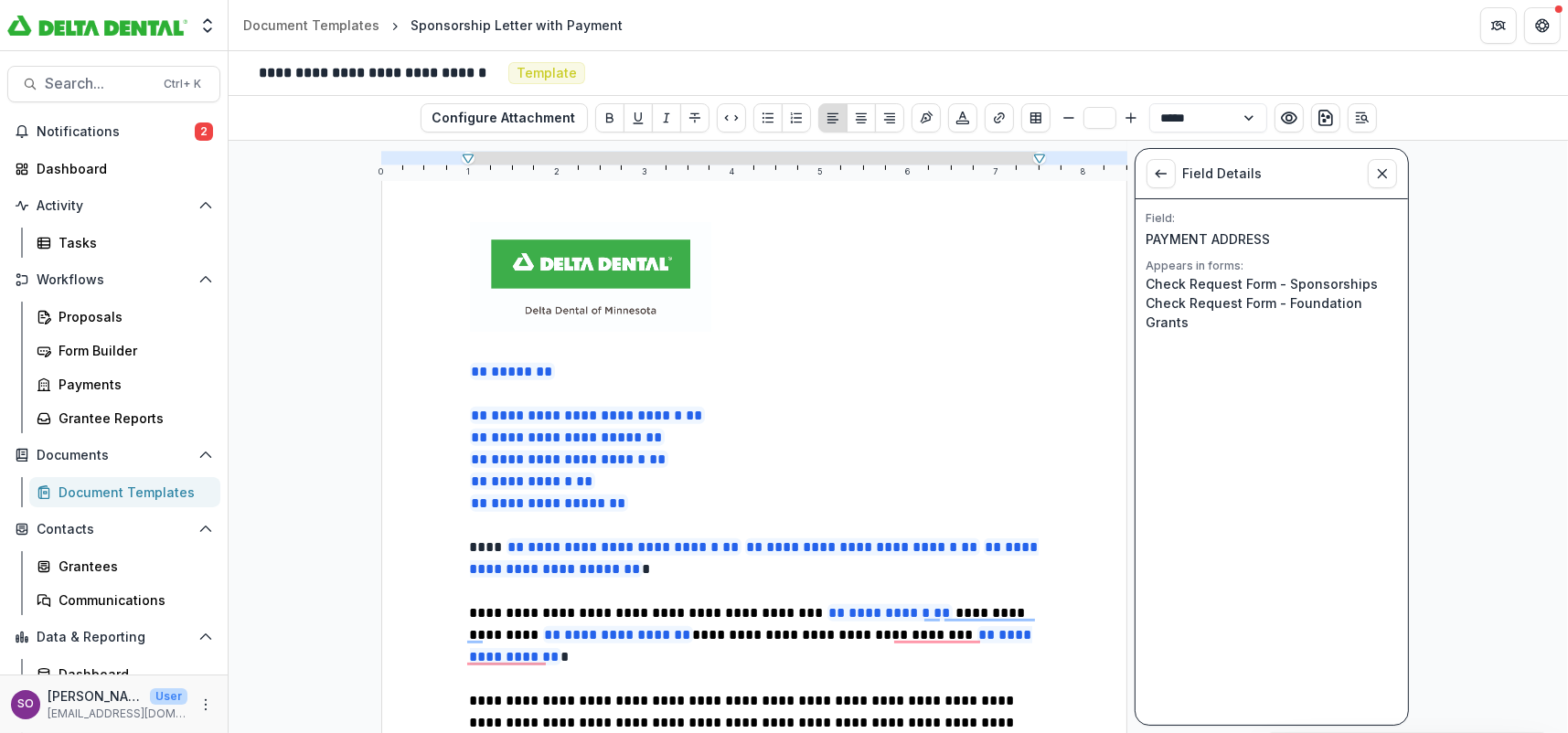 click on "**********" at bounding box center (754, 438) 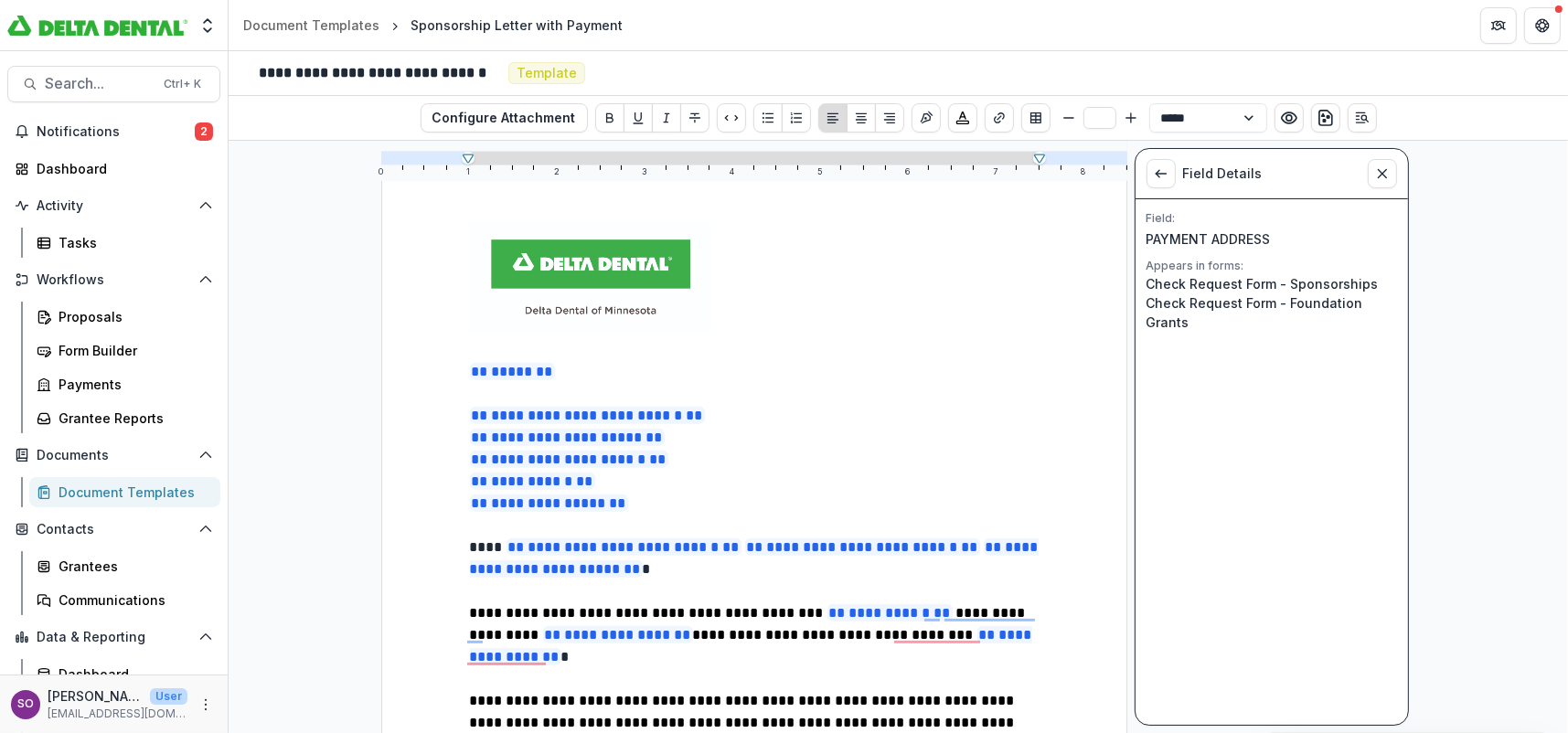 click on "**********" at bounding box center (754, 416) 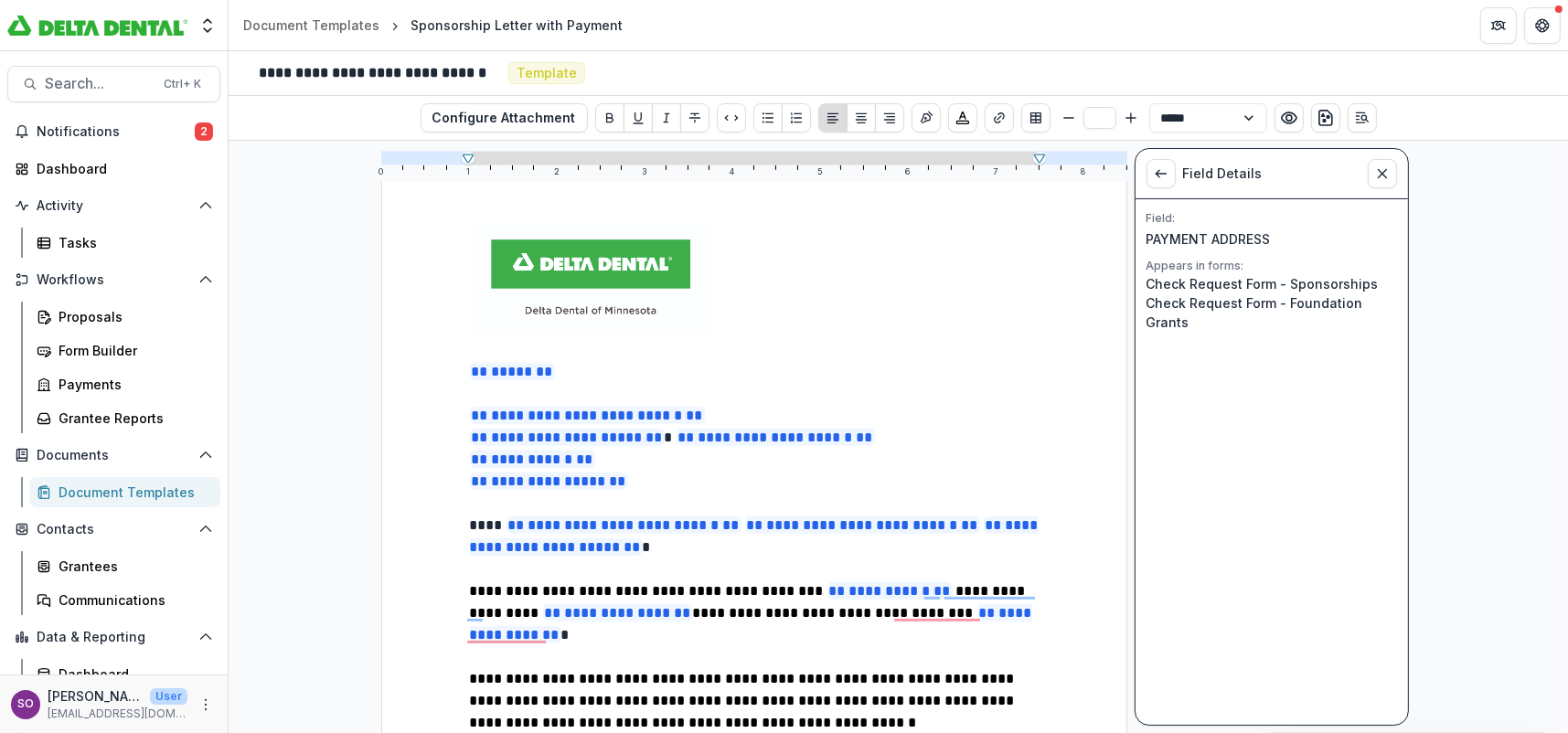click on "**********" at bounding box center (754, 416) 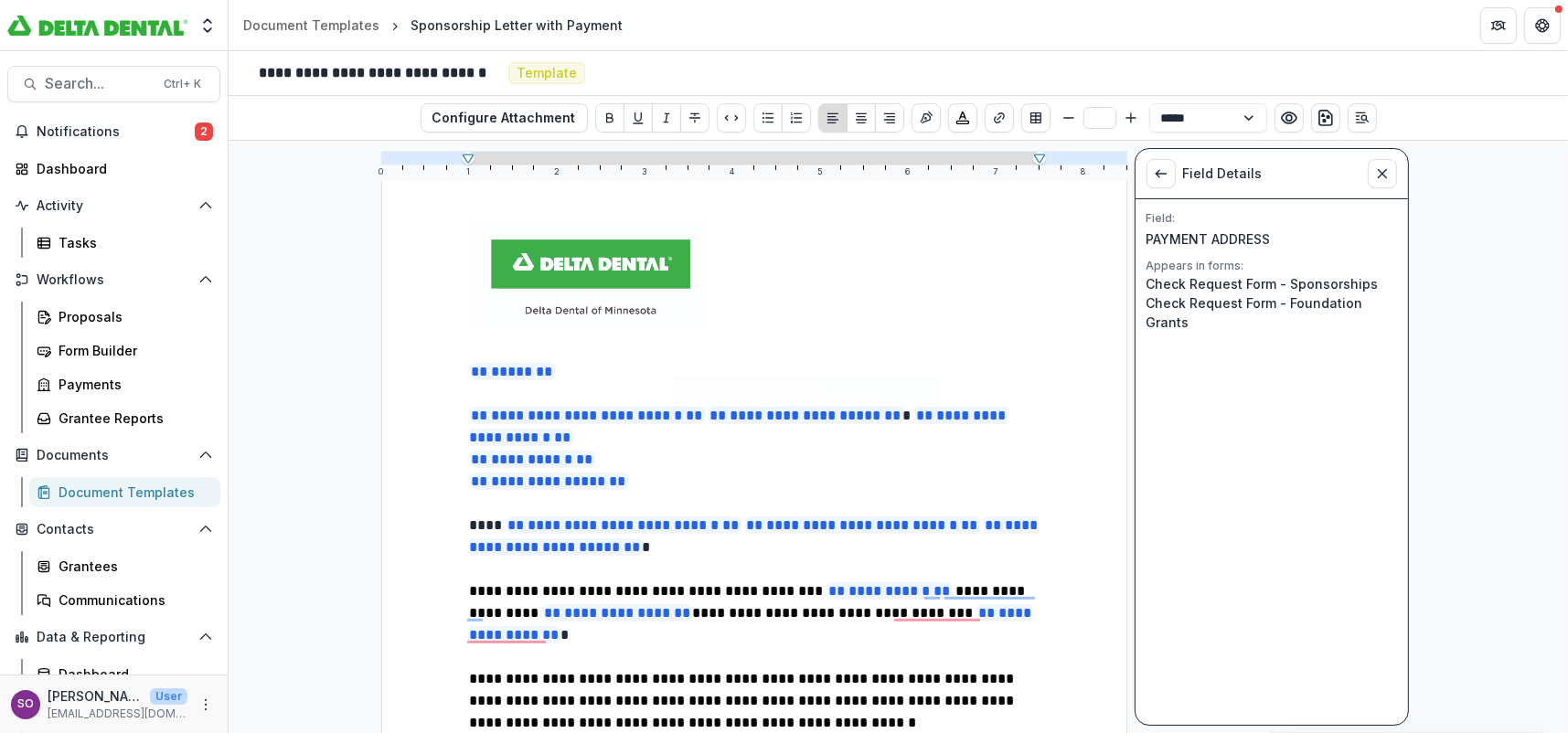 scroll, scrollTop: 1241, scrollLeft: 0, axis: vertical 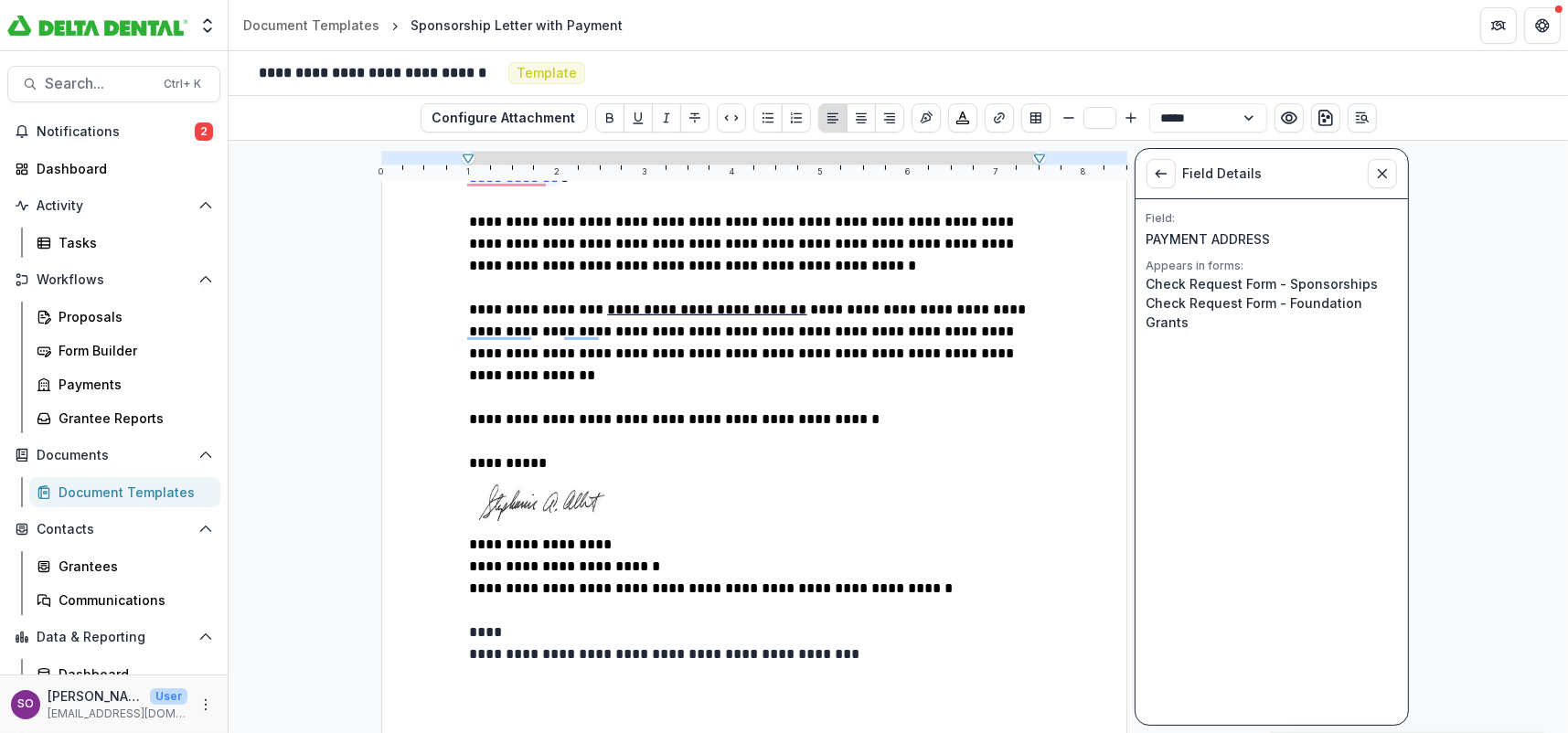 click on "****" at bounding box center (754, 632) 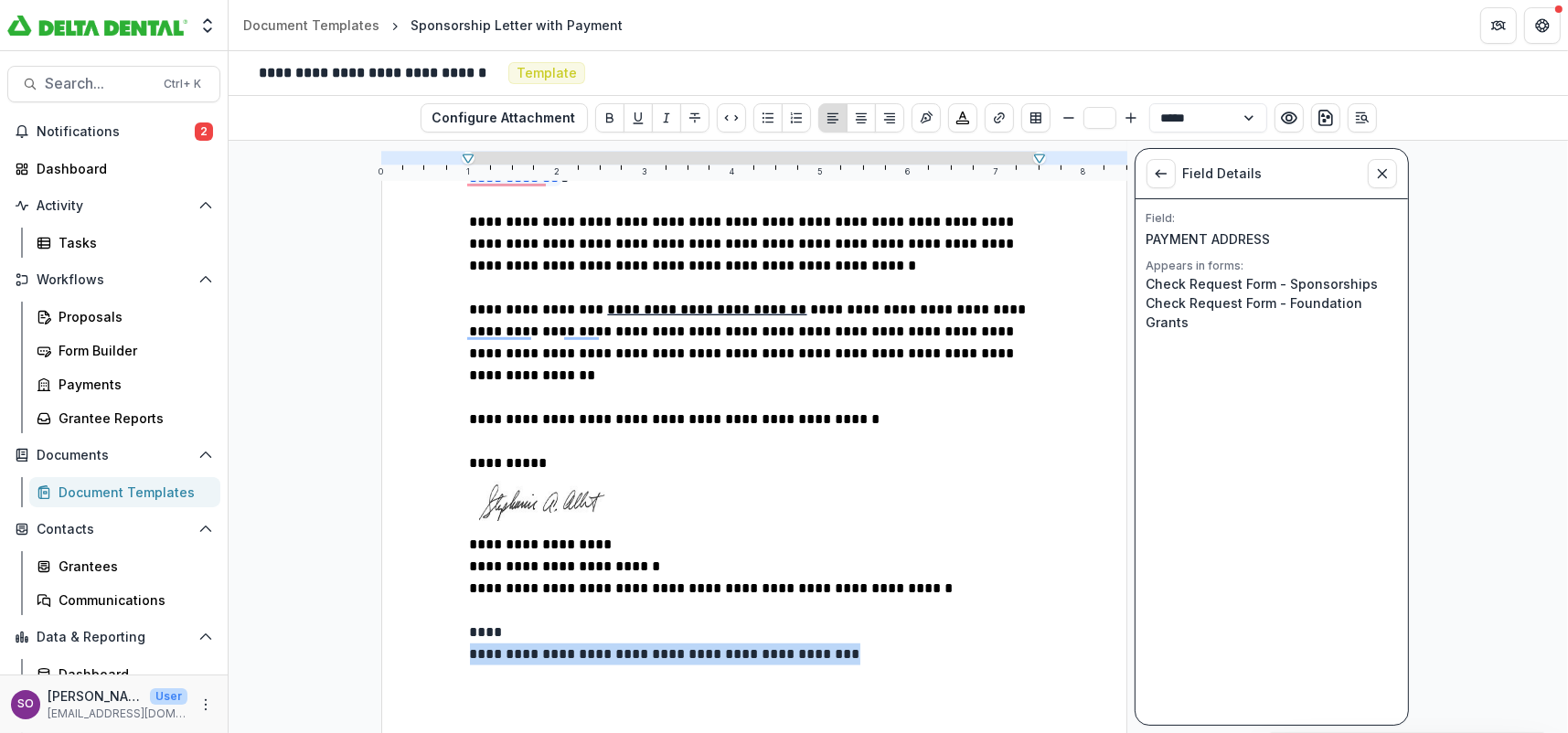 drag, startPoint x: 835, startPoint y: 651, endPoint x: 470, endPoint y: 644, distance: 365.0671 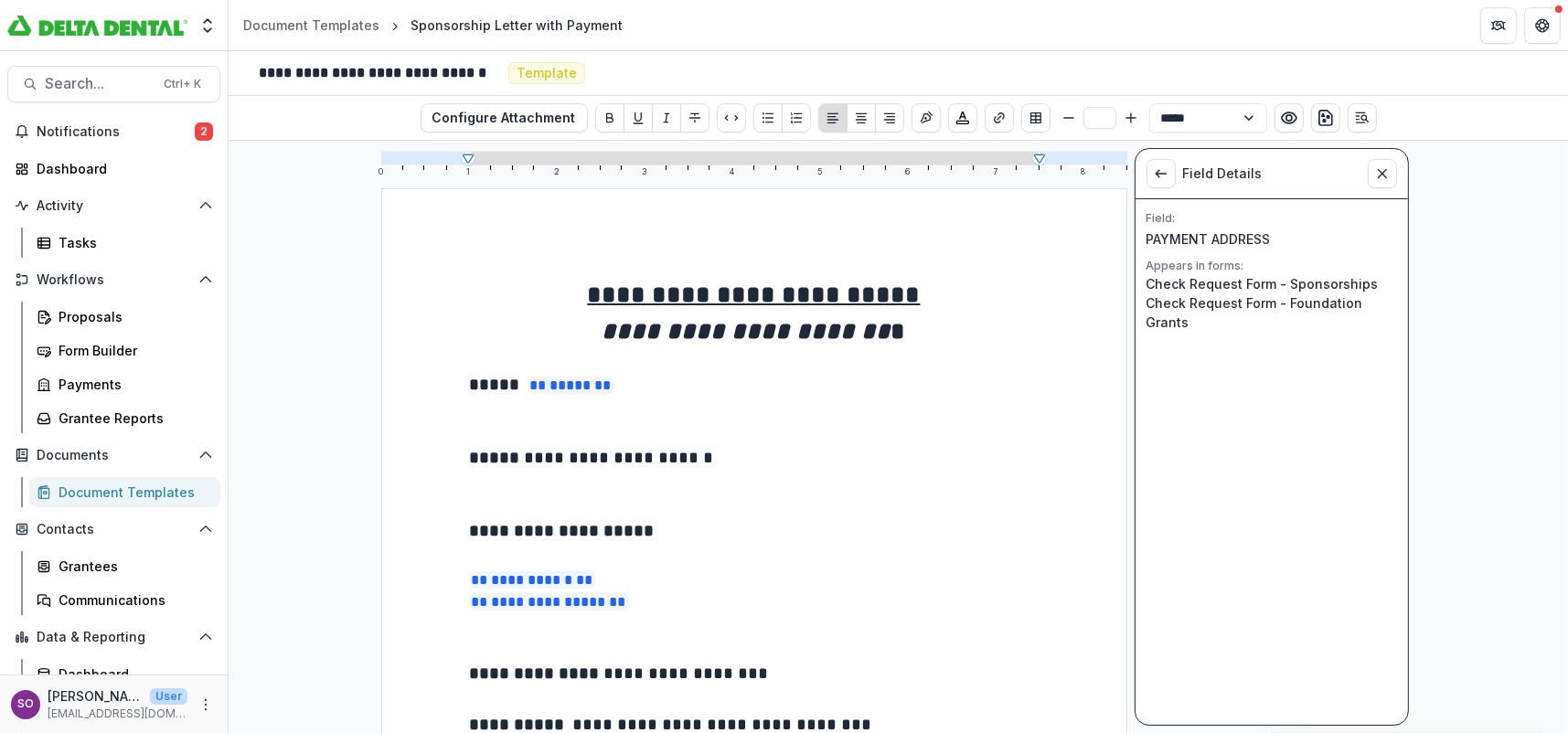 type on "**" 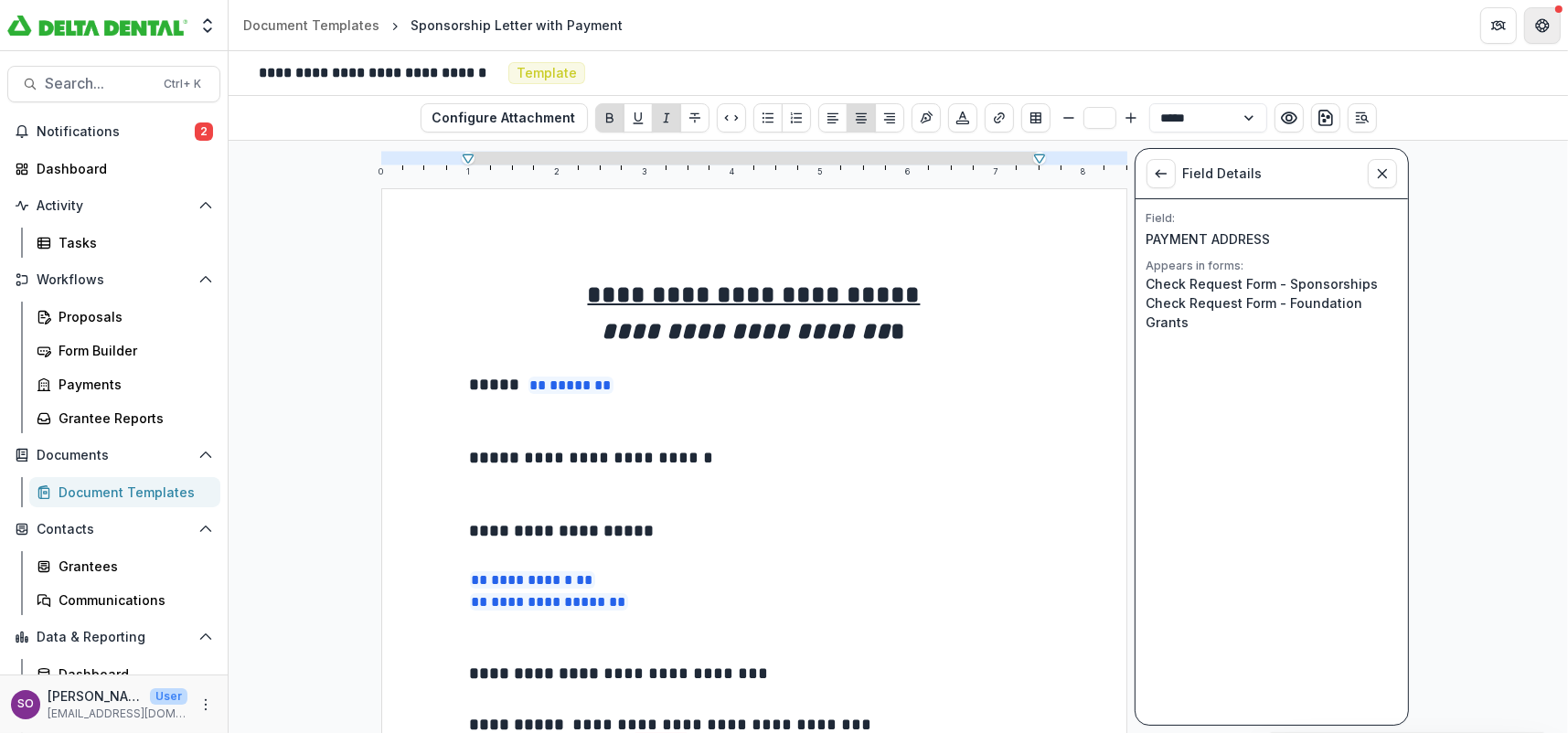 click 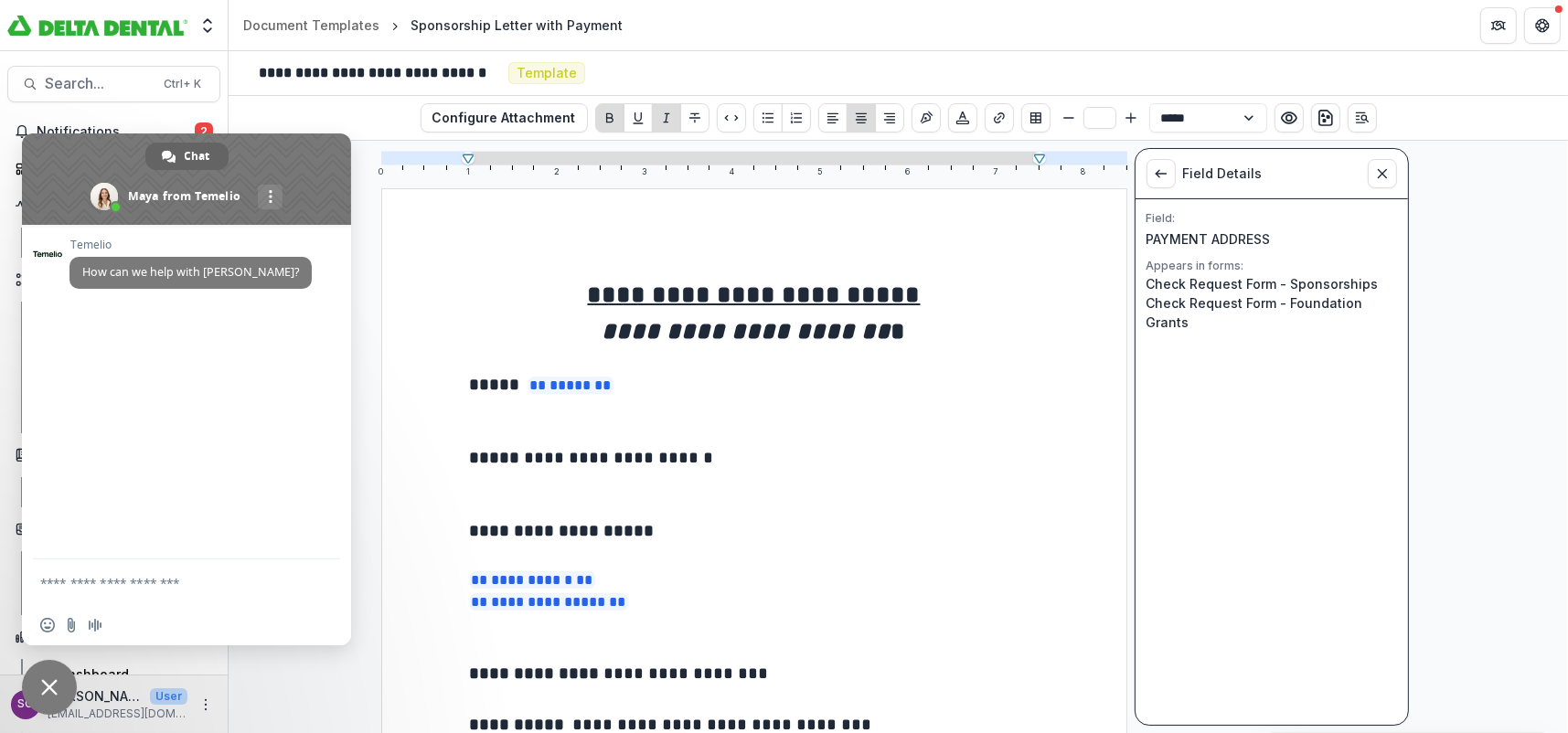 click at bounding box center [172, 582] 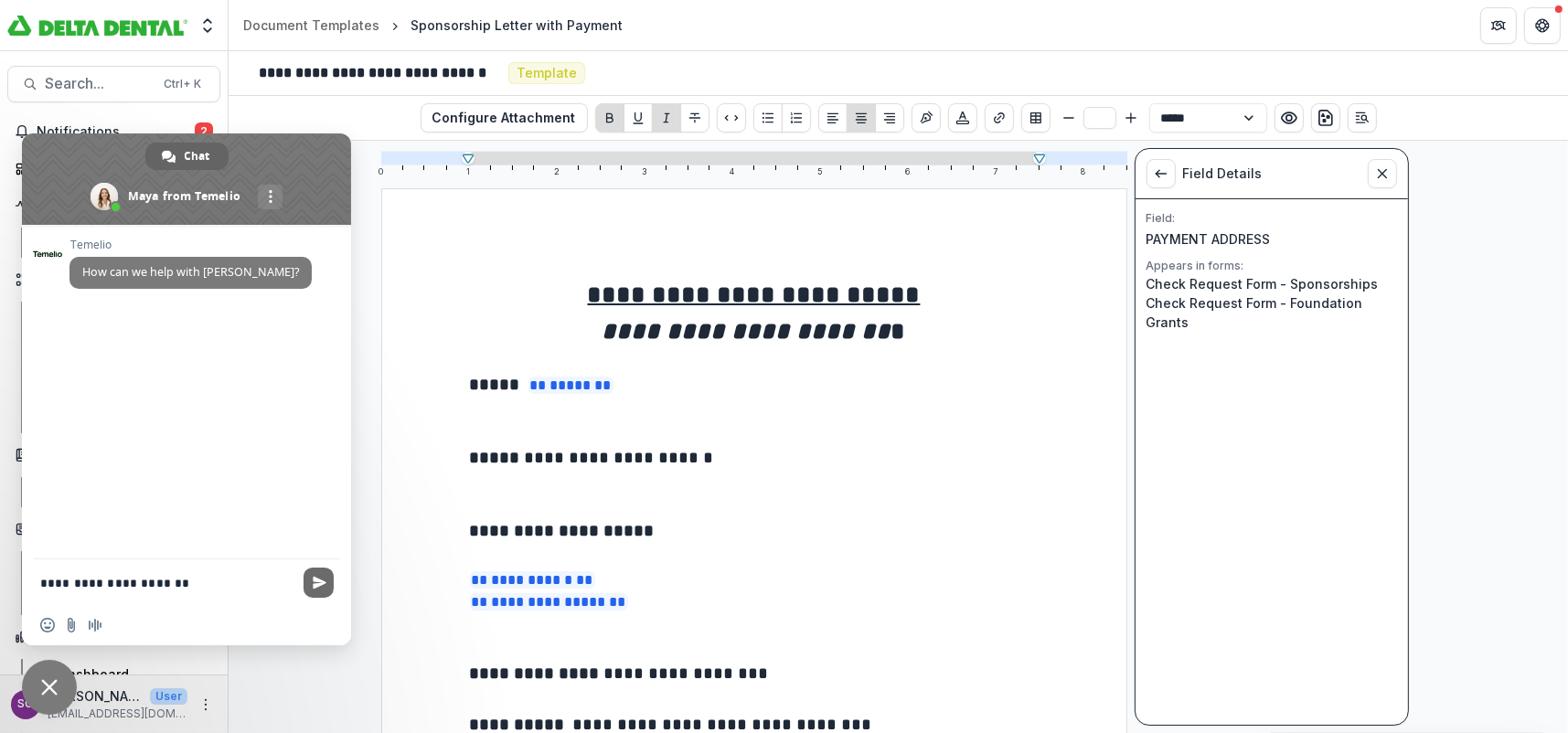 type on "**********" 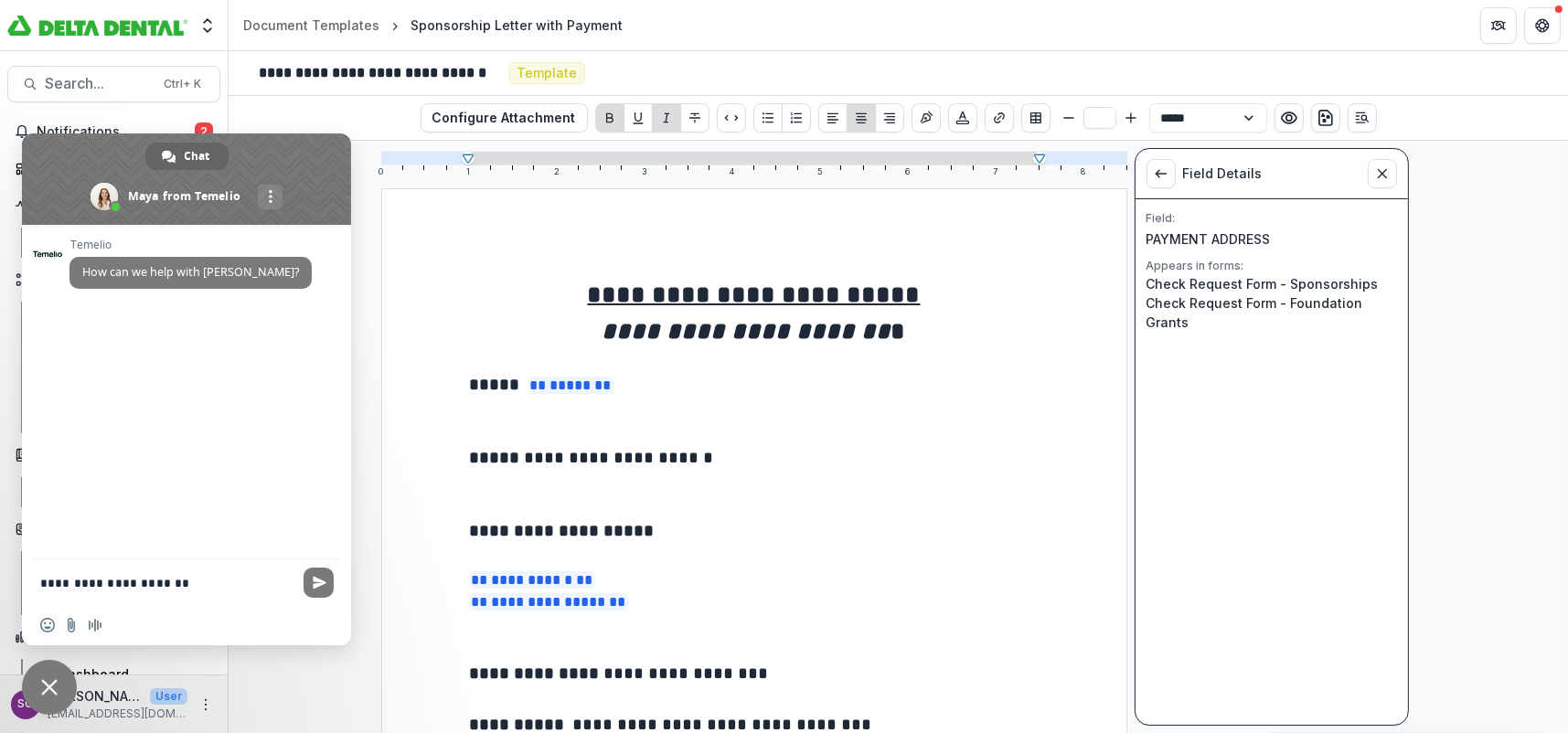 drag, startPoint x: 320, startPoint y: 583, endPoint x: 335, endPoint y: 568, distance: 21.213203 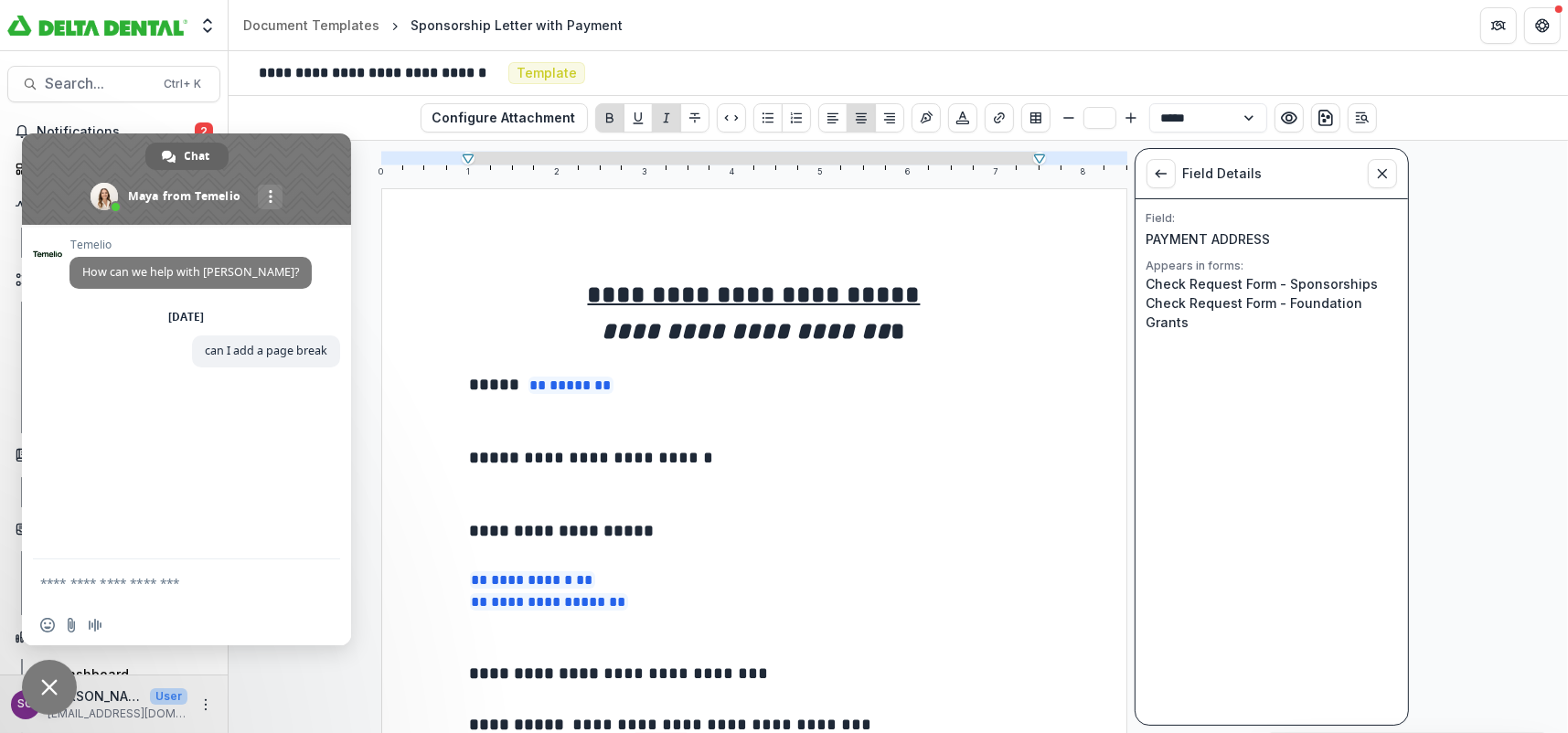 click at bounding box center (168, 582) 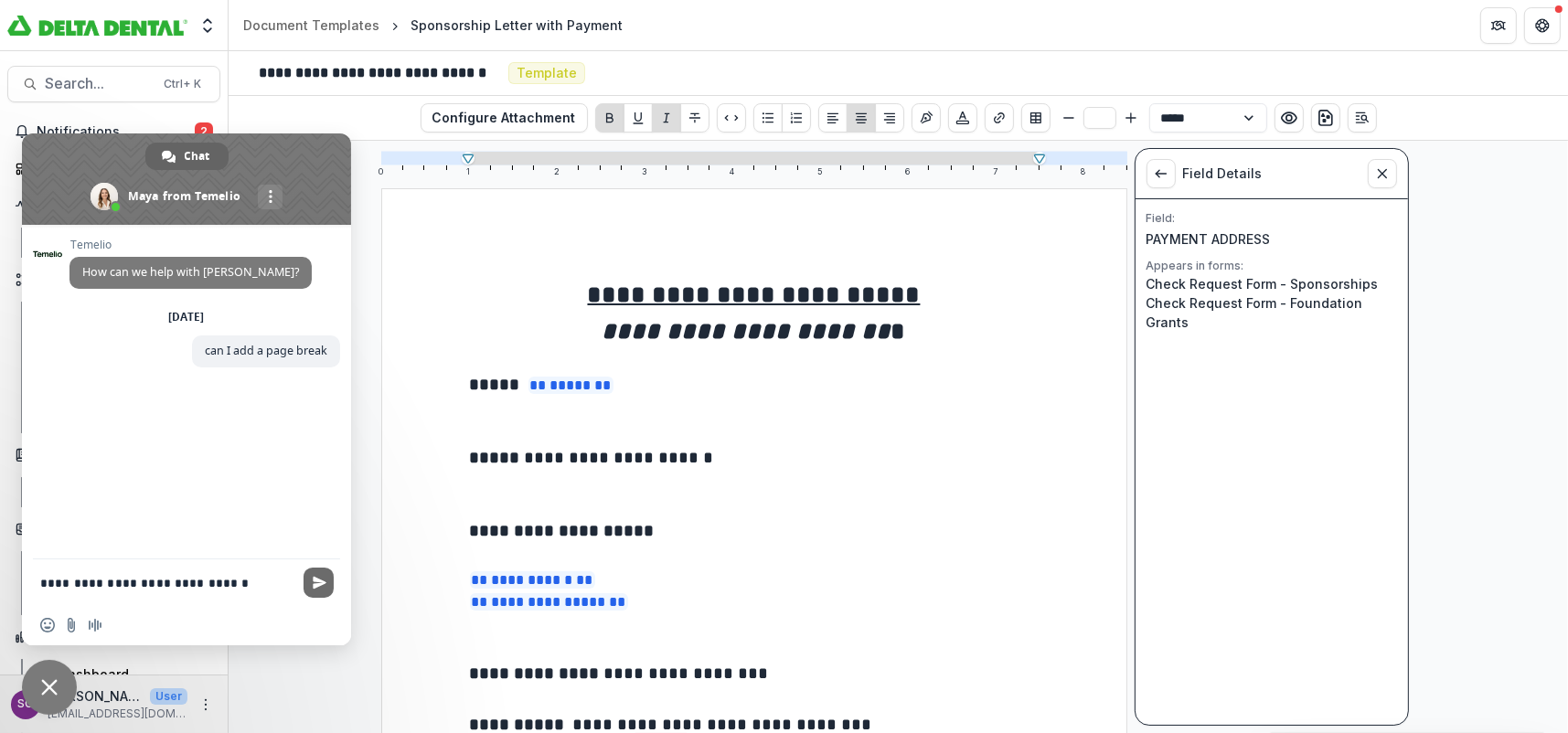 type on "**********" 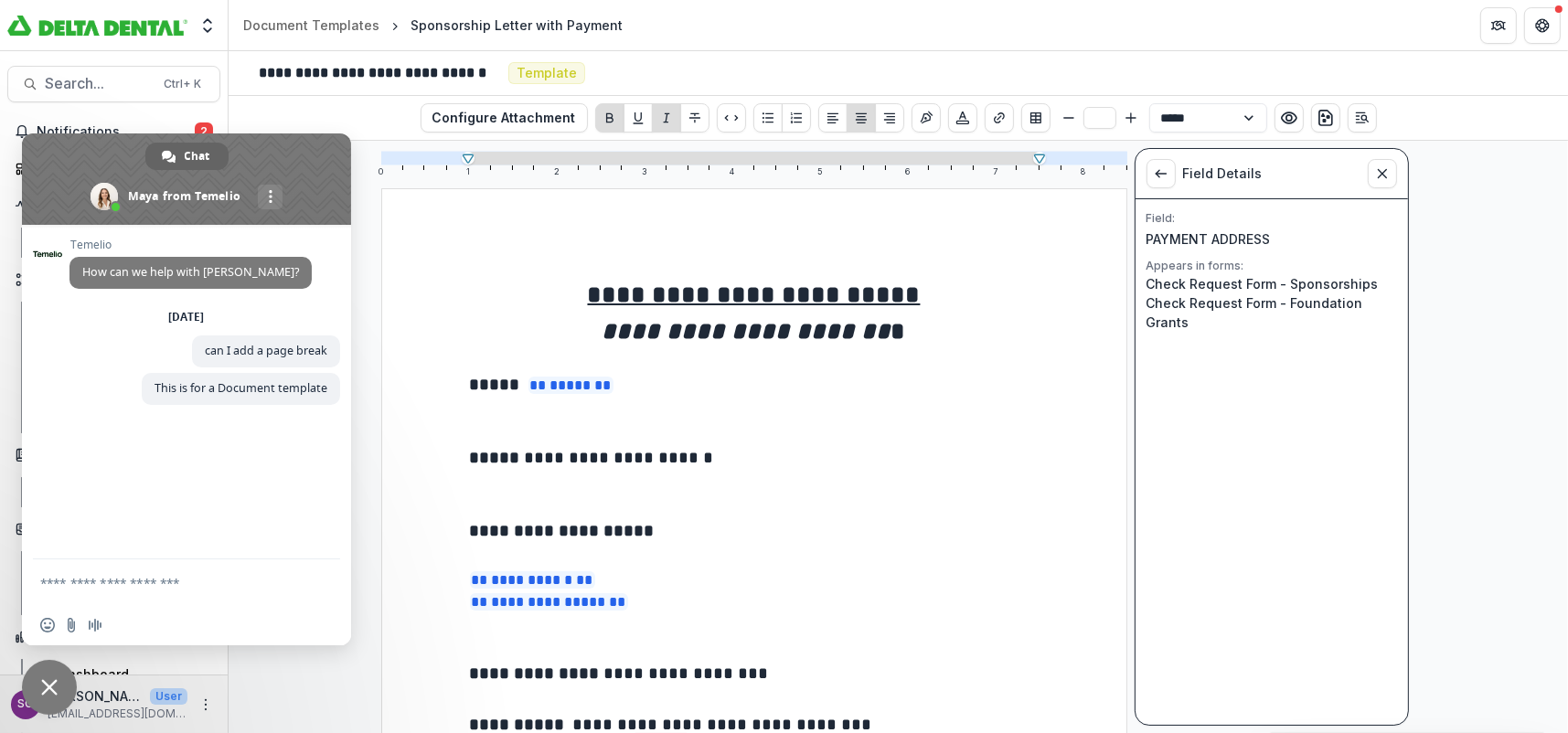 click at bounding box center [754, 361] 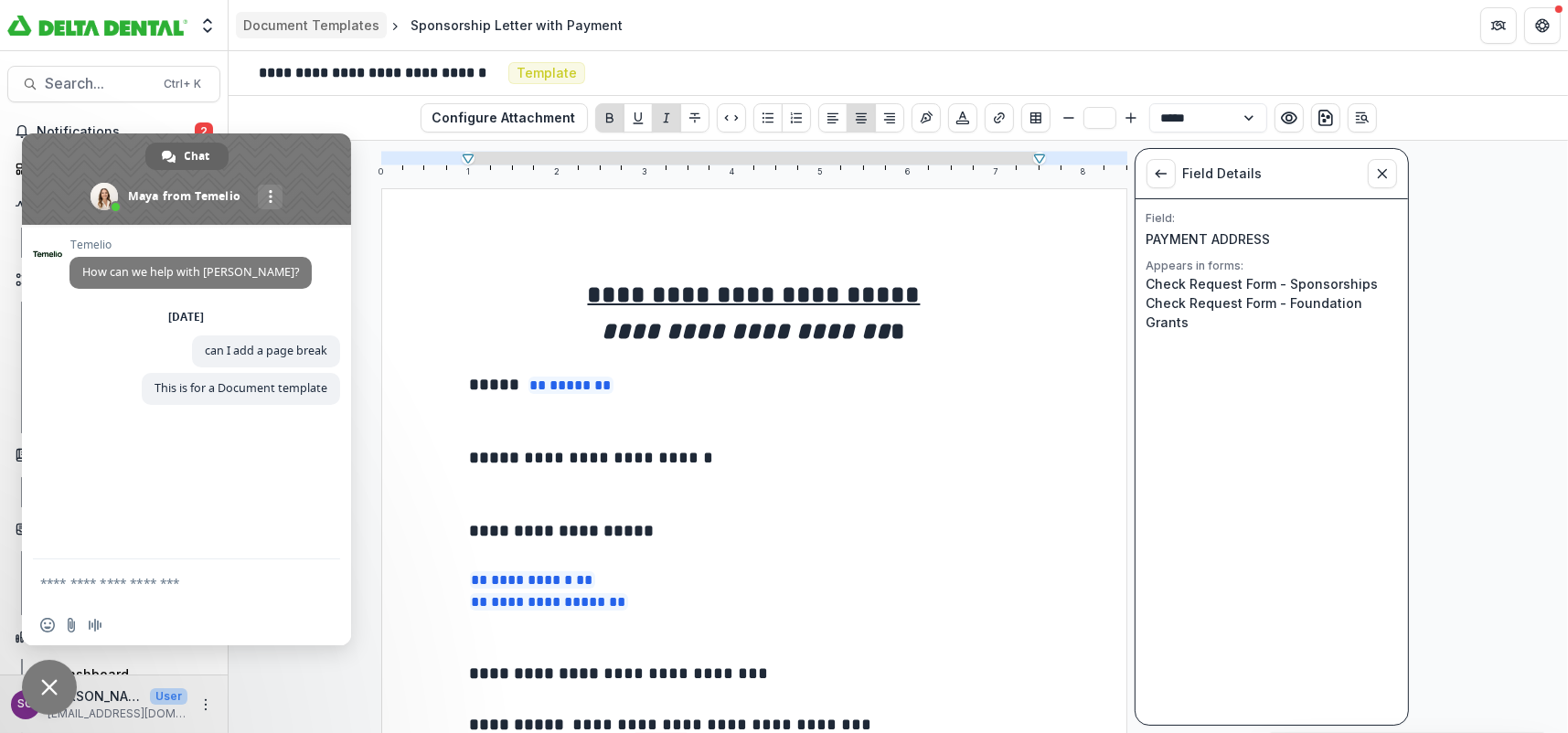 click on "Document Templates" at bounding box center (311, 25) 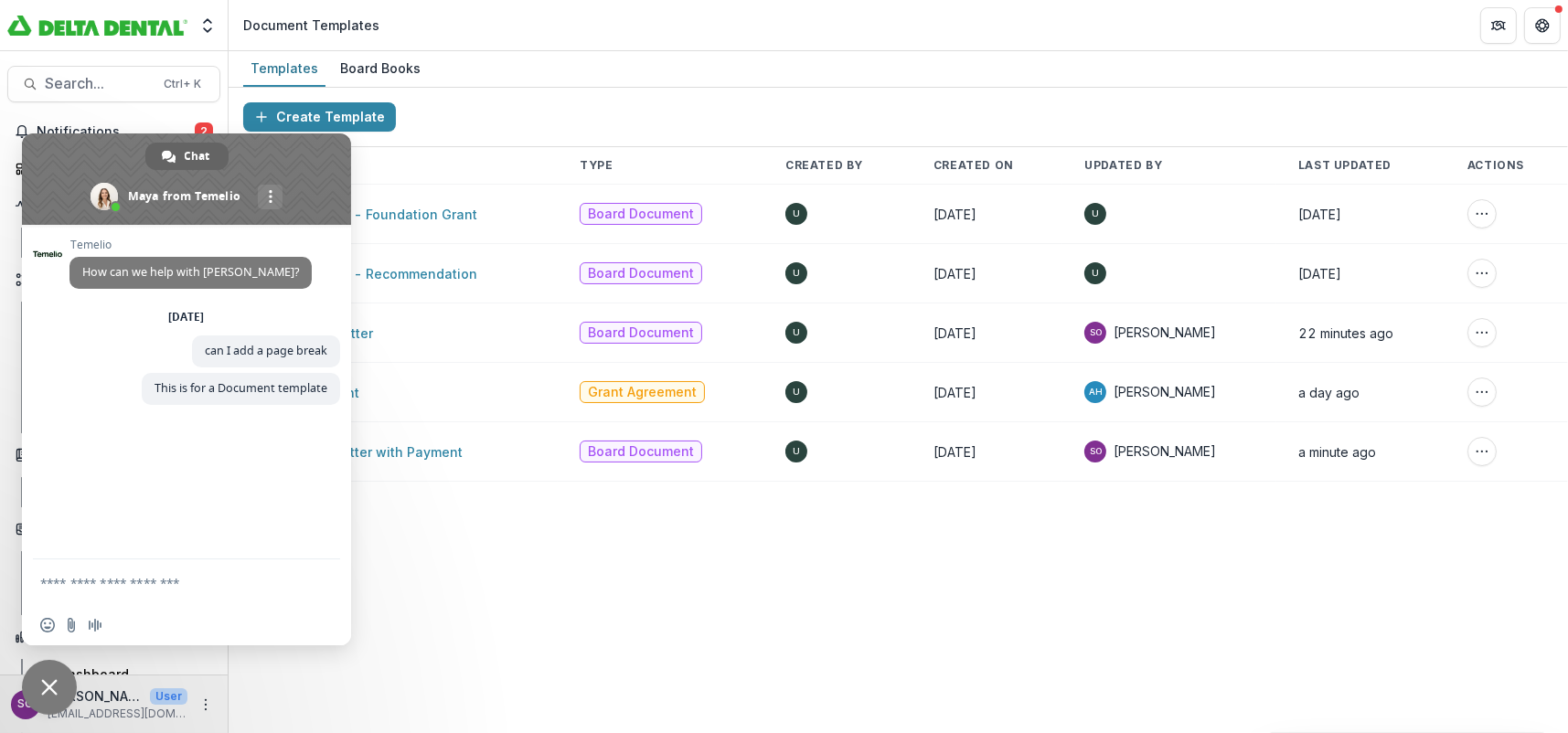 drag, startPoint x: 315, startPoint y: 161, endPoint x: 659, endPoint y: 329, distance: 382.8316 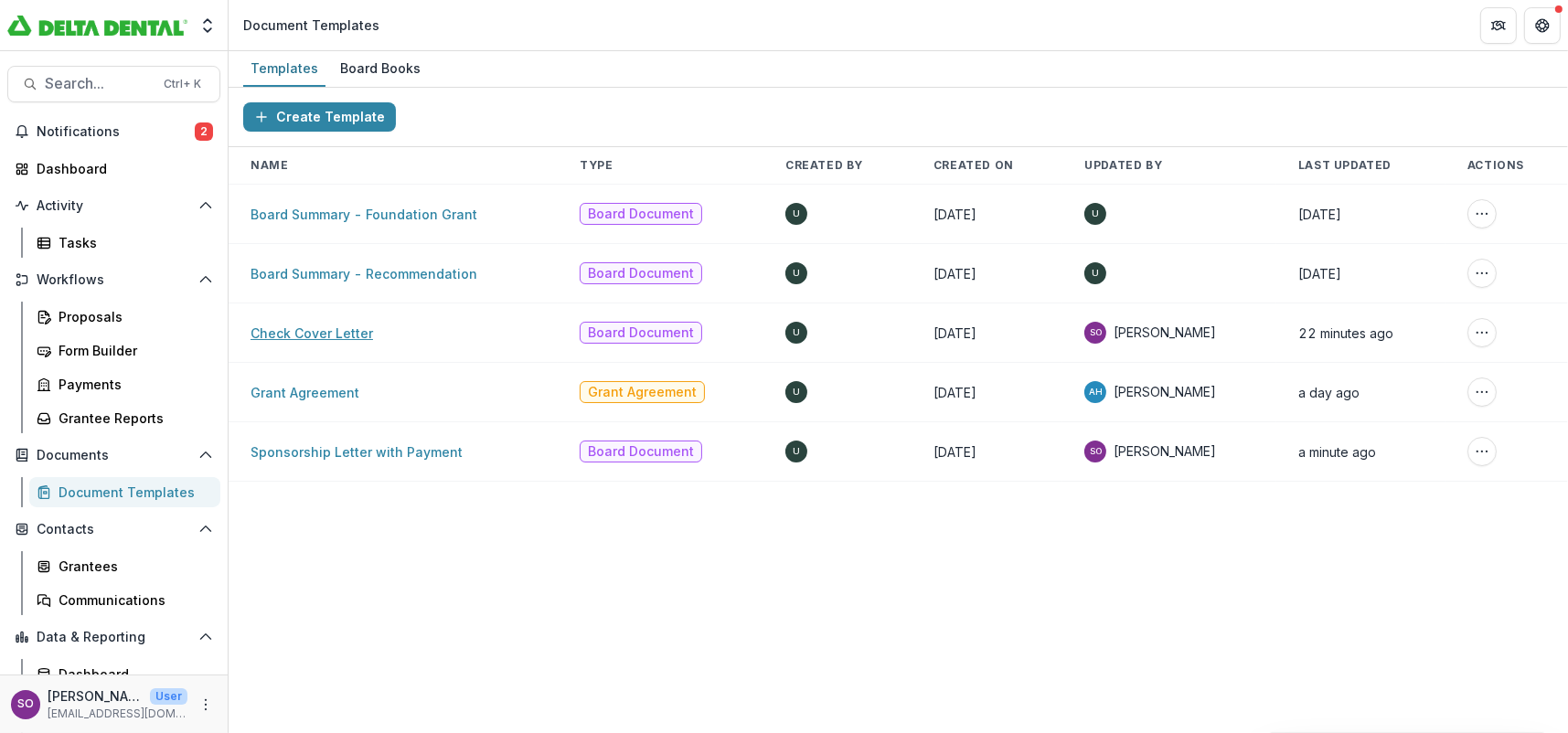click on "Check Cover Letter" at bounding box center (312, 333) 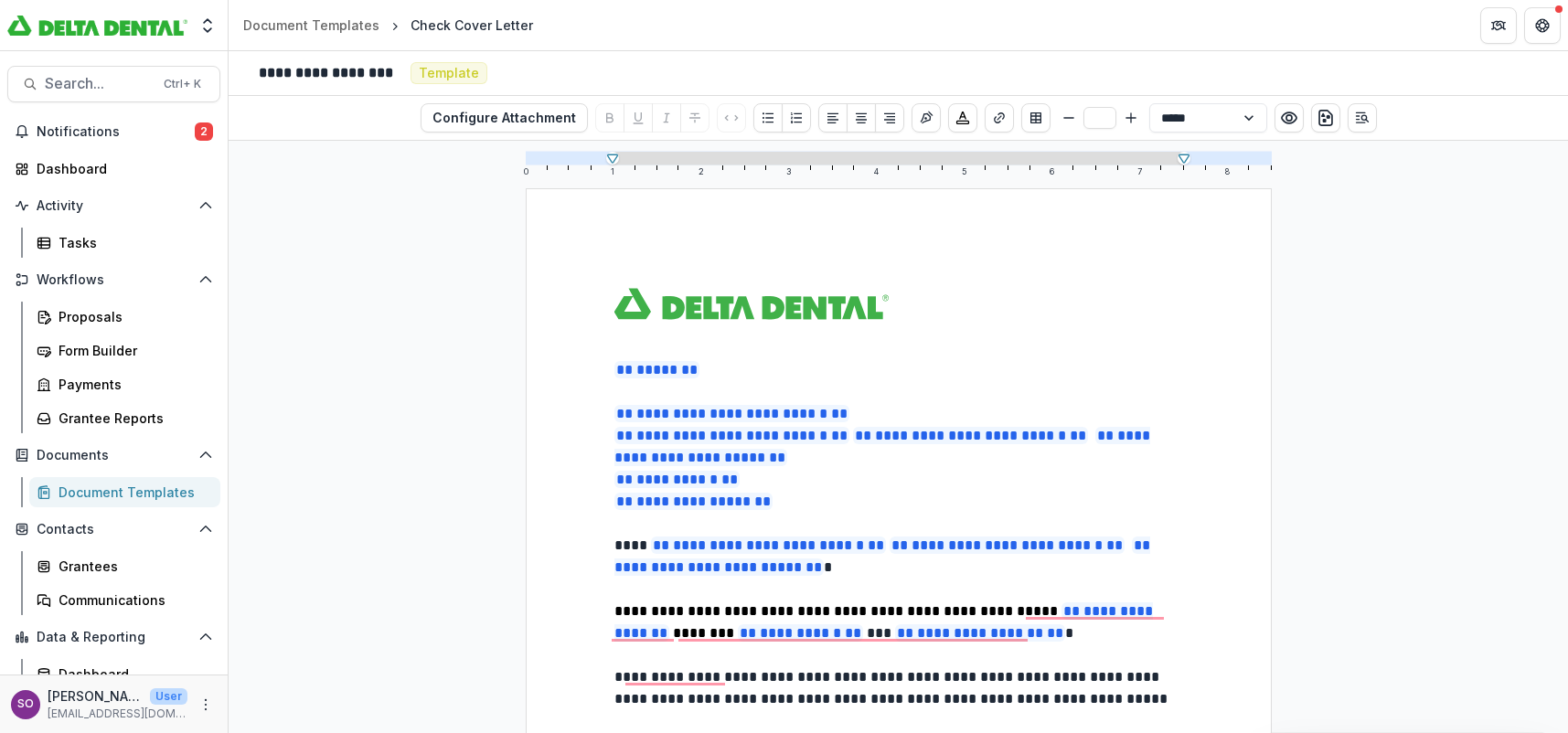 scroll, scrollTop: 0, scrollLeft: 0, axis: both 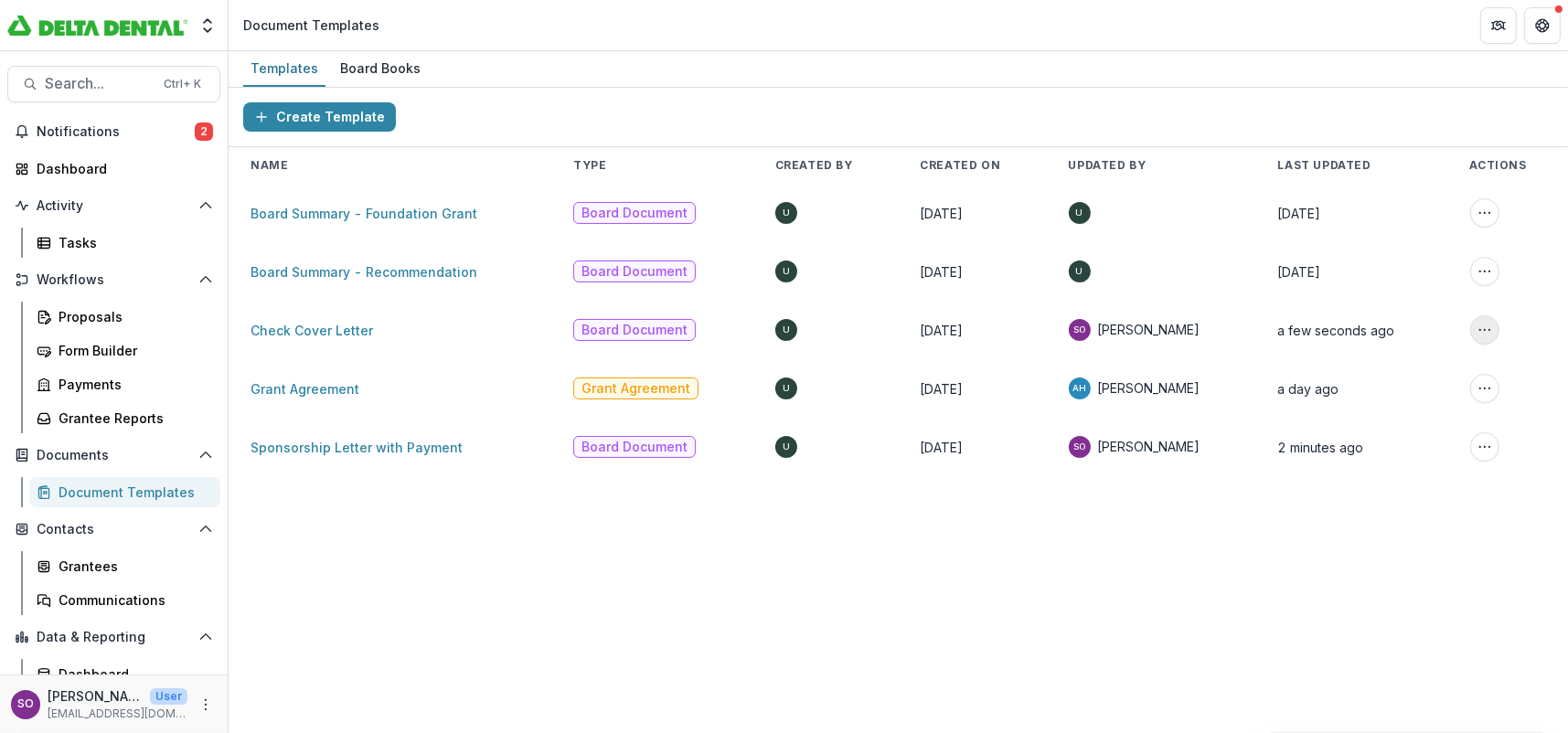 click 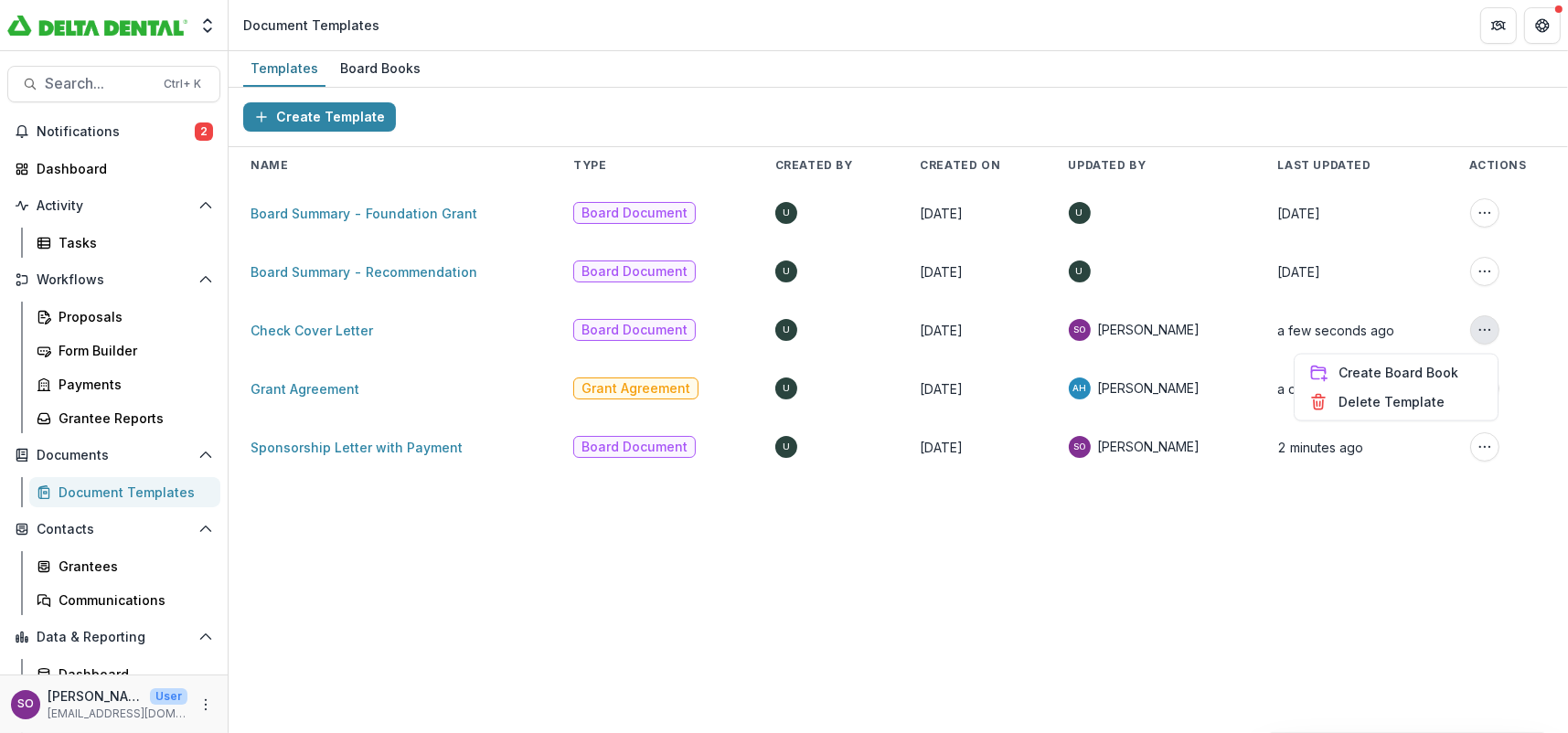 click on "Create Template Name Type Created By Created On Updated By Last Updated Actions Board Summary - Foundation Grant Board Document U [DATE] U [DATE] Create Board Book Delete Template Board Summary - Recommendation Board Document U [DATE] U [DATE] Create Board Book Delete Template Check Cover Letter Board Document U [DATE] SO [PERSON_NAME] a few seconds ago Create Board Book Delete Template Grant Agreement Grant Agreement U [DATE] AH [PERSON_NAME] a day ago Create Board Book Delete Template Sponsorship Letter with Payment Board Document U [DATE] SO [PERSON_NAME] 2 minutes ago Create Board Book Delete Template" at bounding box center [898, 410] 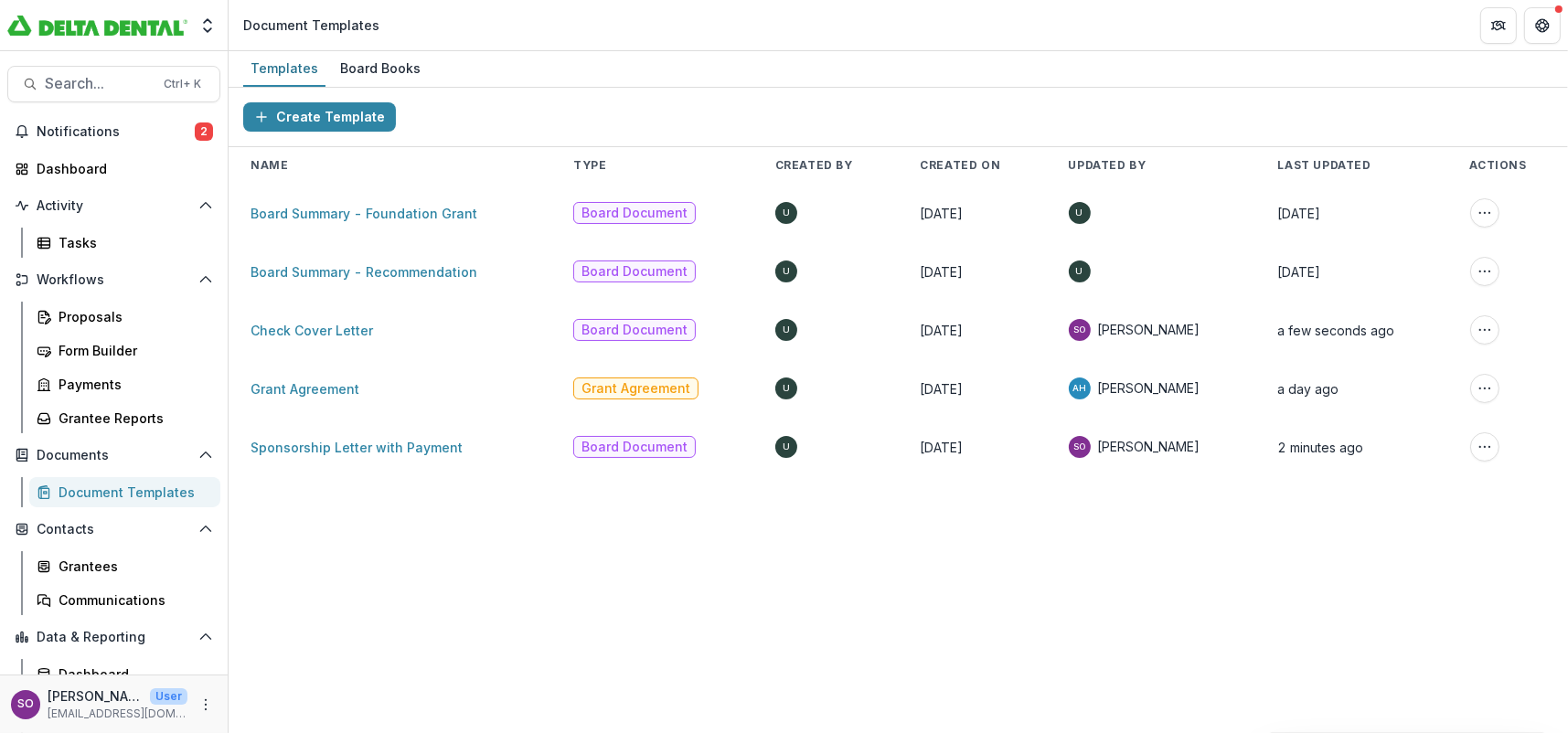 drag, startPoint x: 1527, startPoint y: 335, endPoint x: 1559, endPoint y: 340, distance: 32.38827 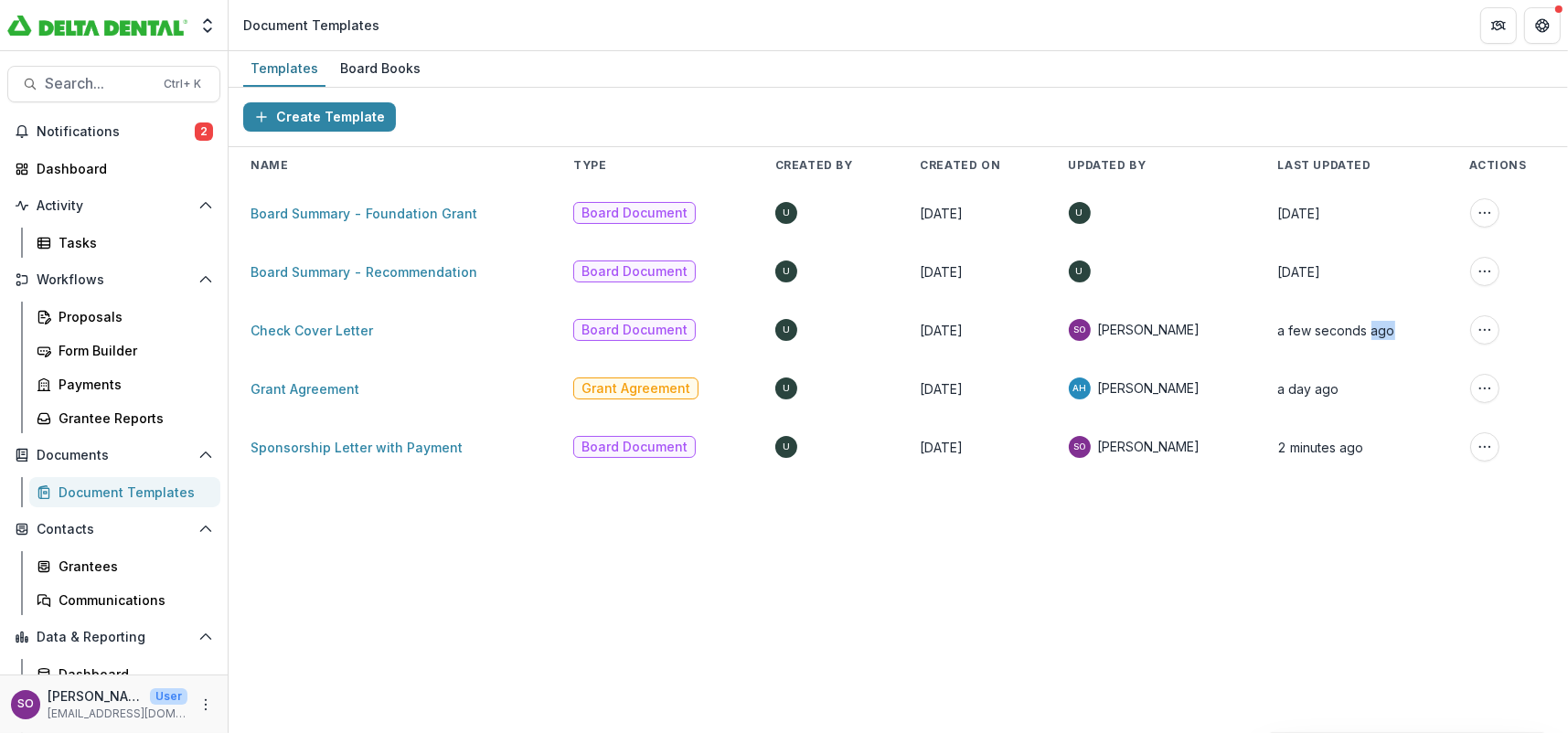 drag, startPoint x: 1546, startPoint y: 335, endPoint x: 1365, endPoint y: 340, distance: 181.06905 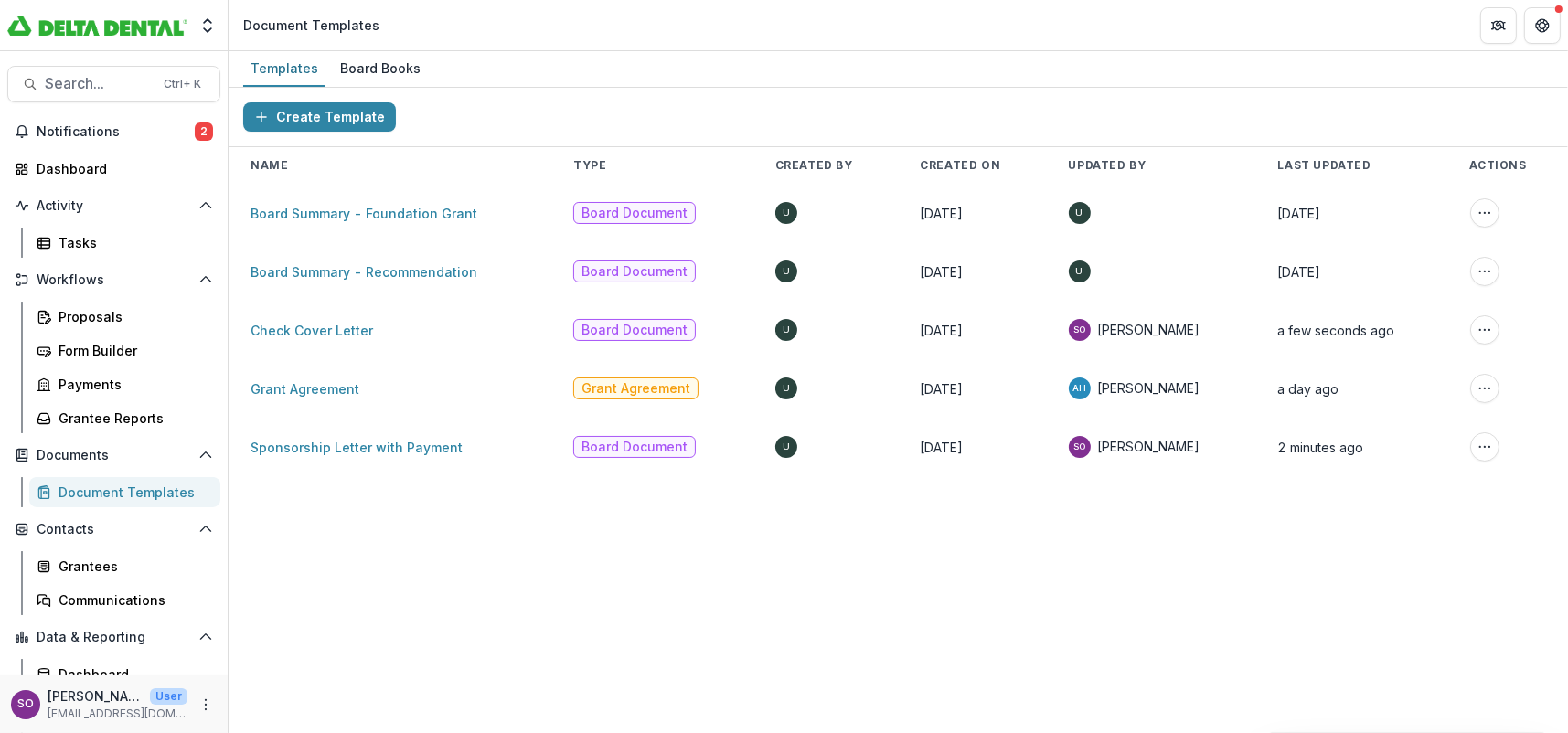 click on "Create Template Name Type Created By Created On Updated By Last Updated Actions Board Summary - Foundation Grant Board Document U [DATE] U [DATE] Create Board Book Delete Template Board Summary - Recommendation Board Document U [DATE] U [DATE] Create Board Book Delete Template Check Cover Letter Board Document U [DATE] SO [PERSON_NAME] a few seconds ago Create Board Book Delete Template Grant Agreement Grant Agreement U [DATE] AH [PERSON_NAME] a day ago Create Board Book Delete Template Sponsorship Letter with Payment Board Document U [DATE] SO [PERSON_NAME] 2 minutes ago Create Board Book Delete Template" at bounding box center (898, 410) 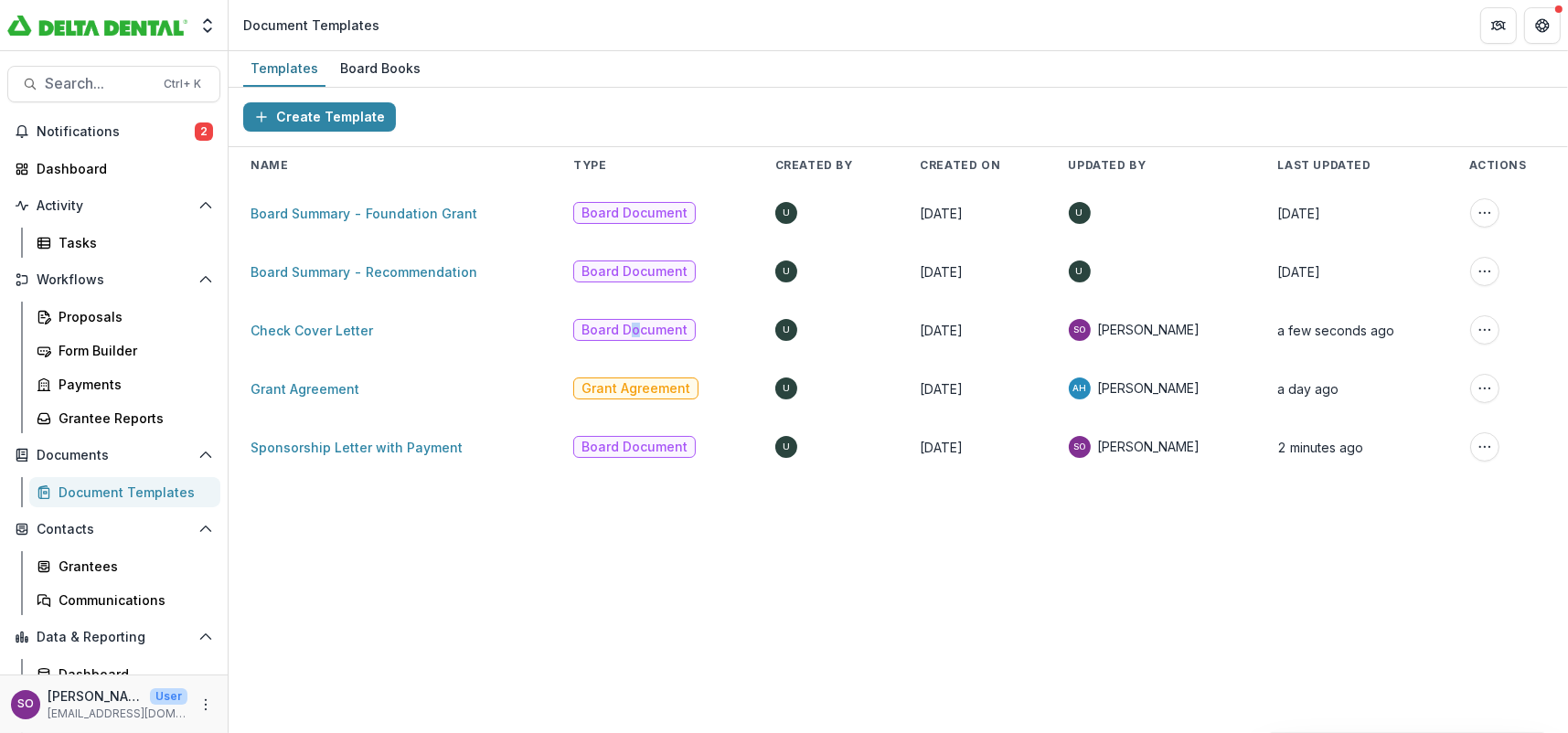 drag, startPoint x: 320, startPoint y: 330, endPoint x: 645, endPoint y: 324, distance: 325.055 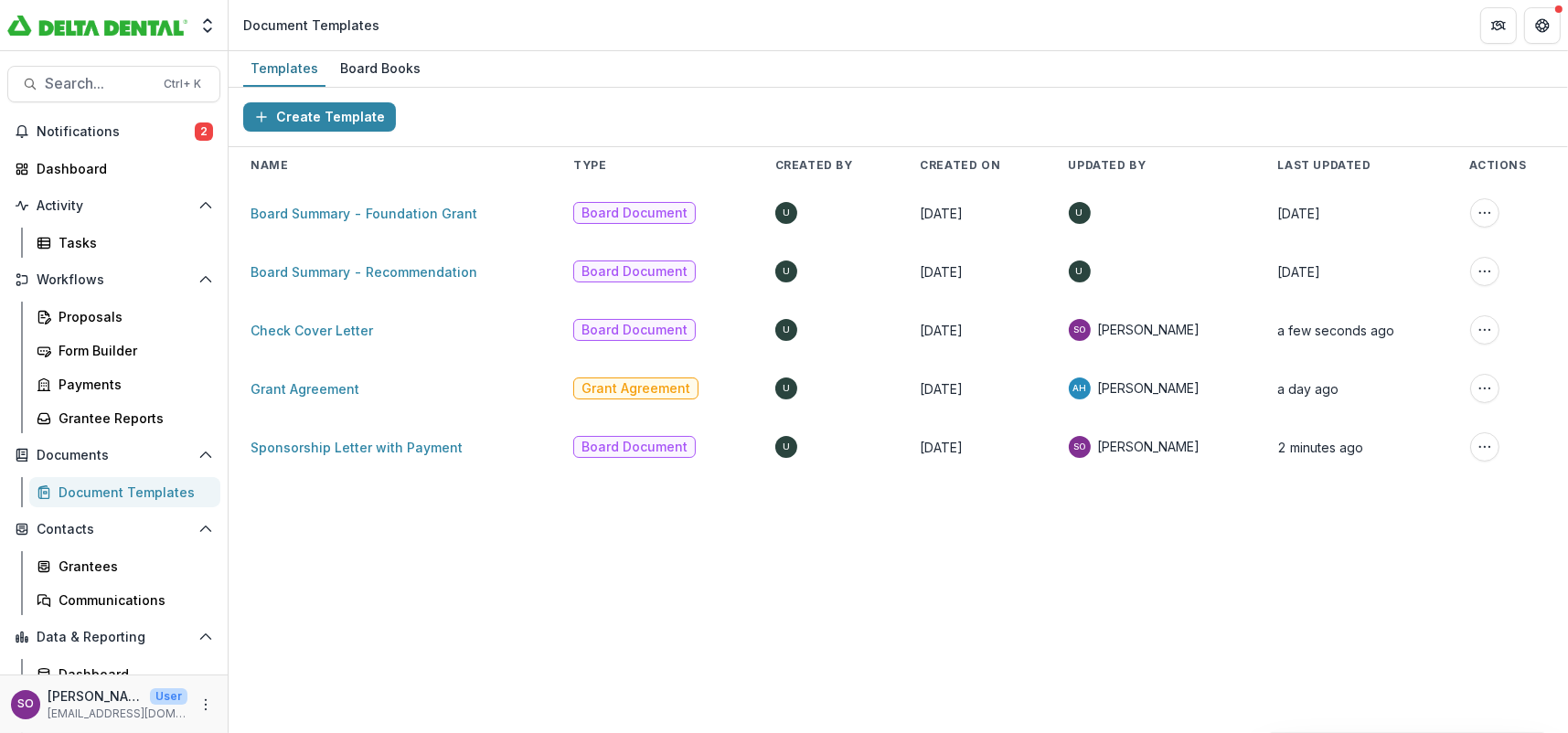click on "U" at bounding box center [826, 330] 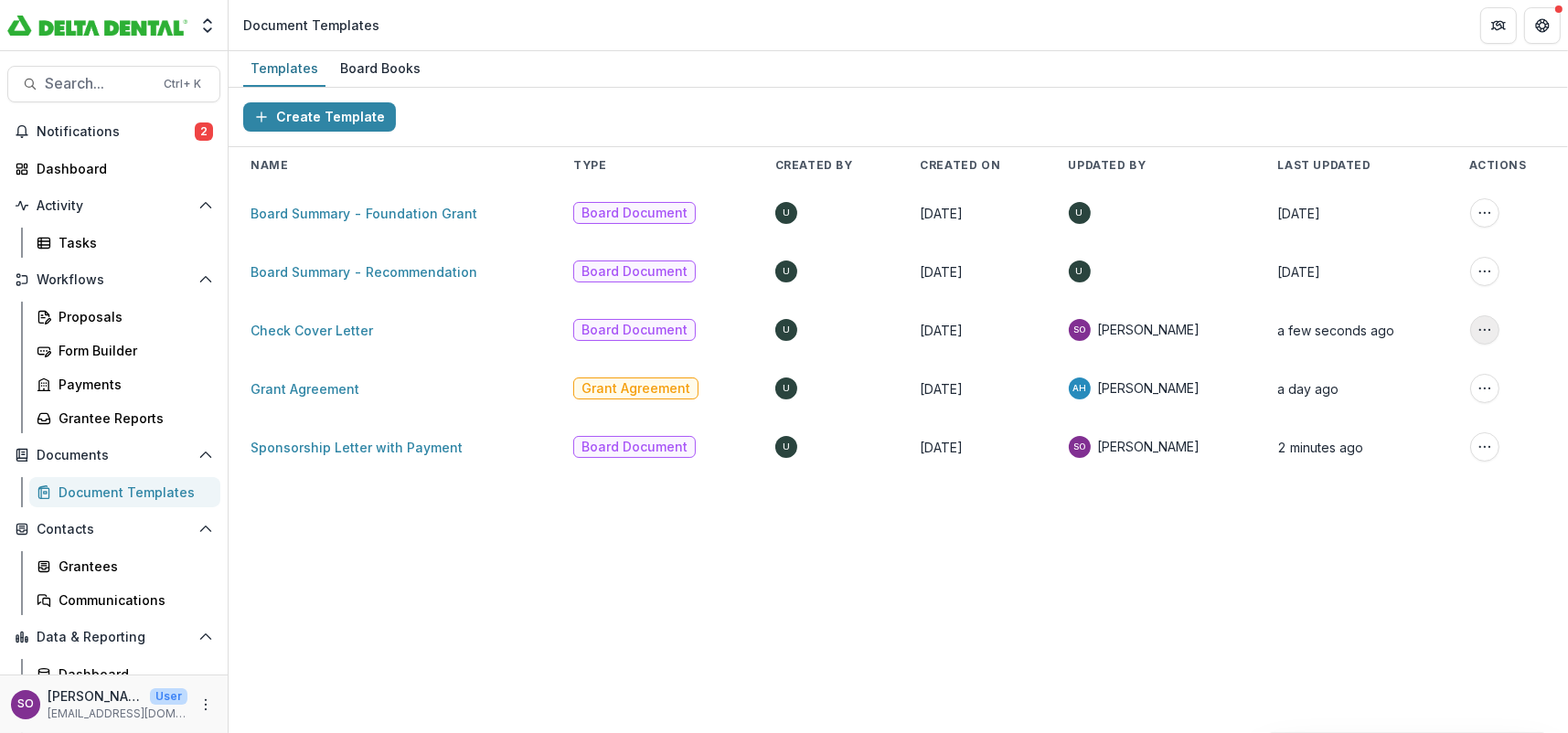 click 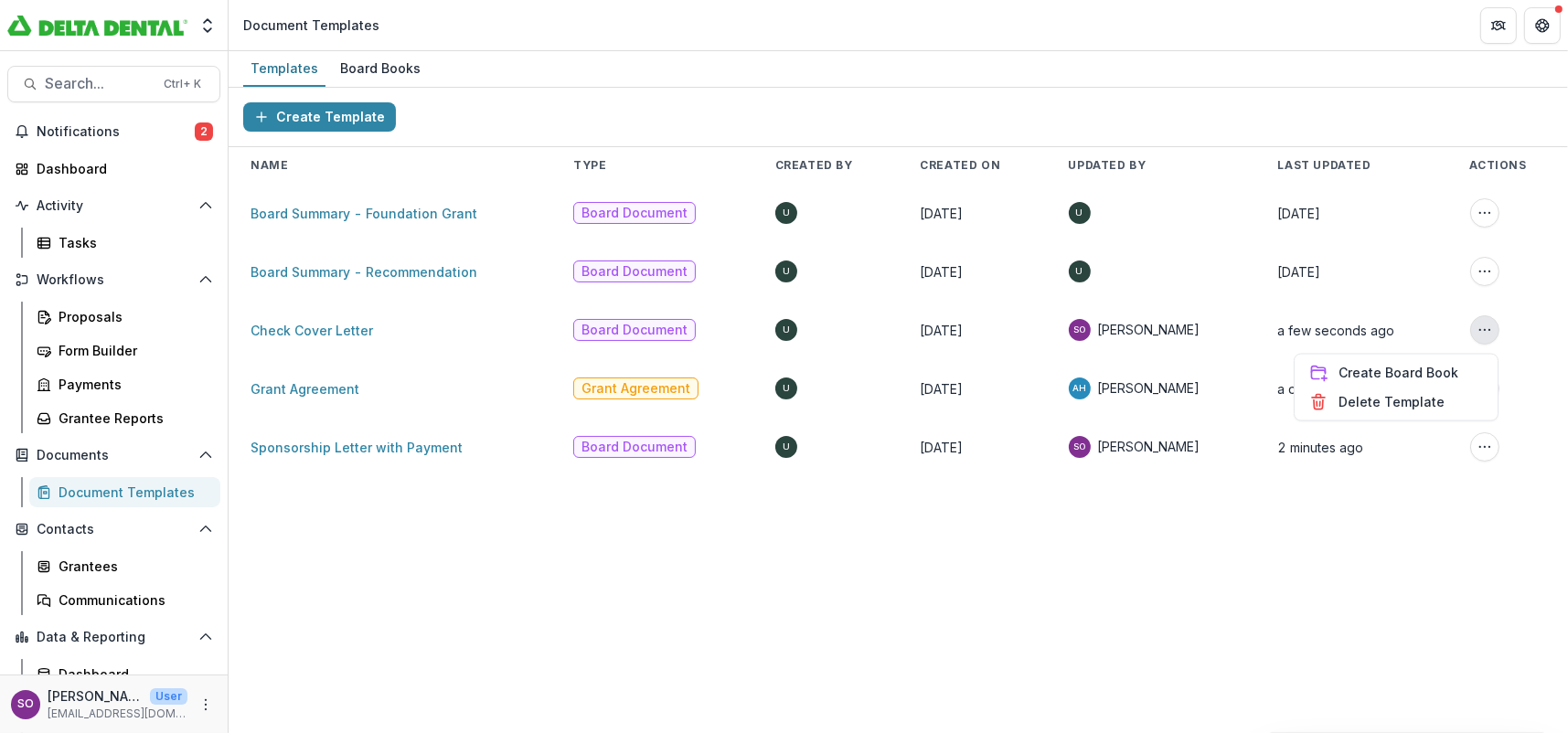 click on "U" at bounding box center (786, 330) 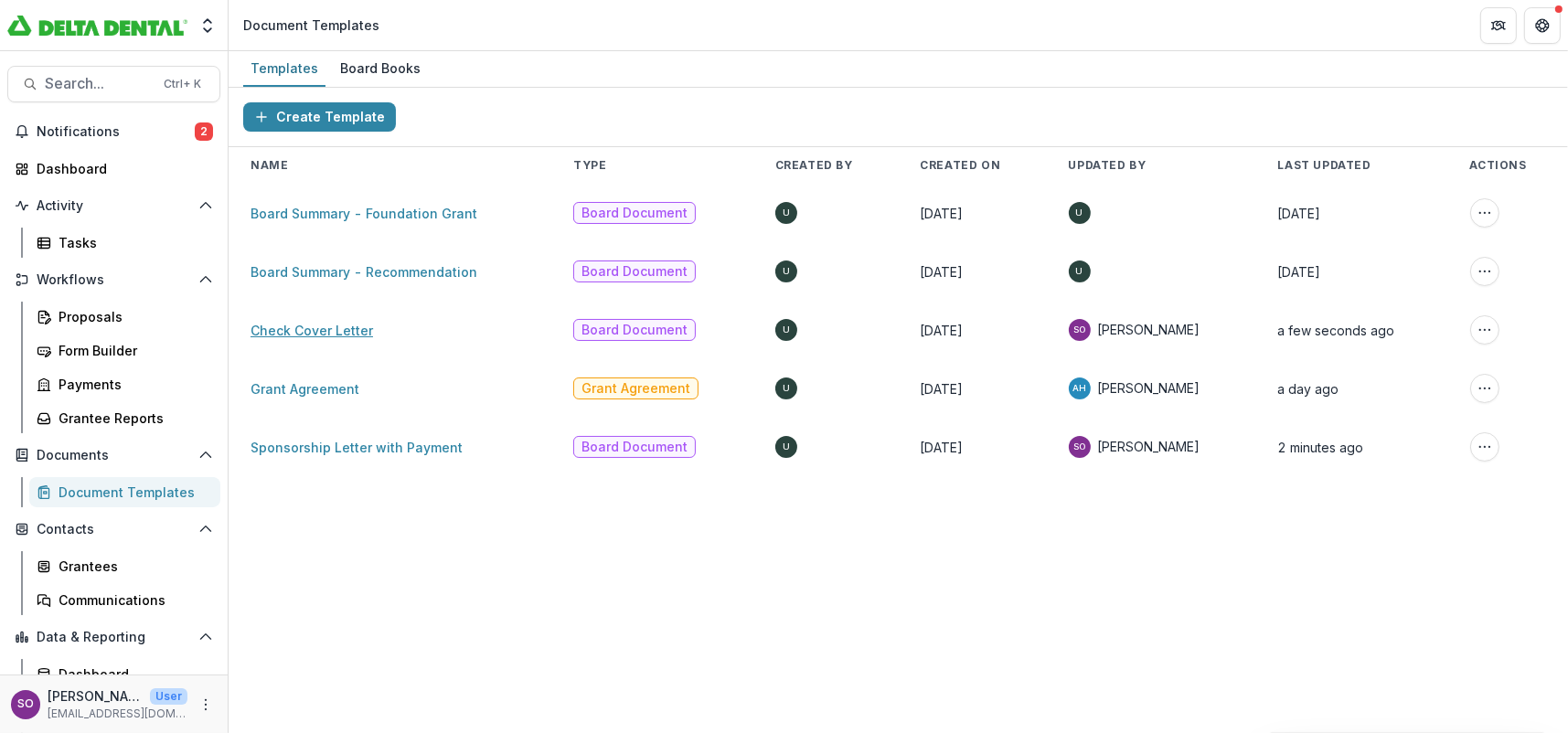 click on "Check Cover Letter" at bounding box center (312, 330) 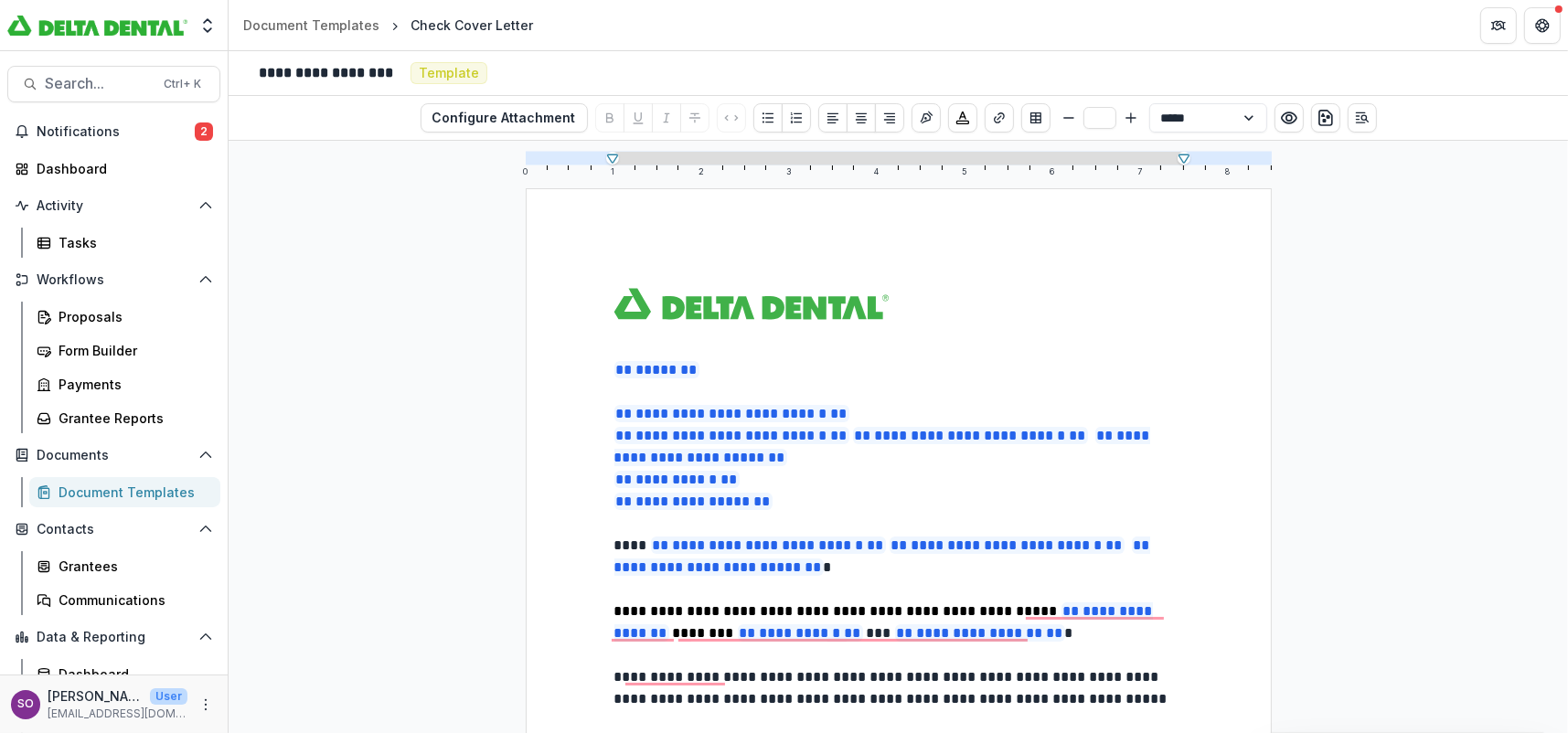 click on "Check Cover Letter" at bounding box center [472, 25] 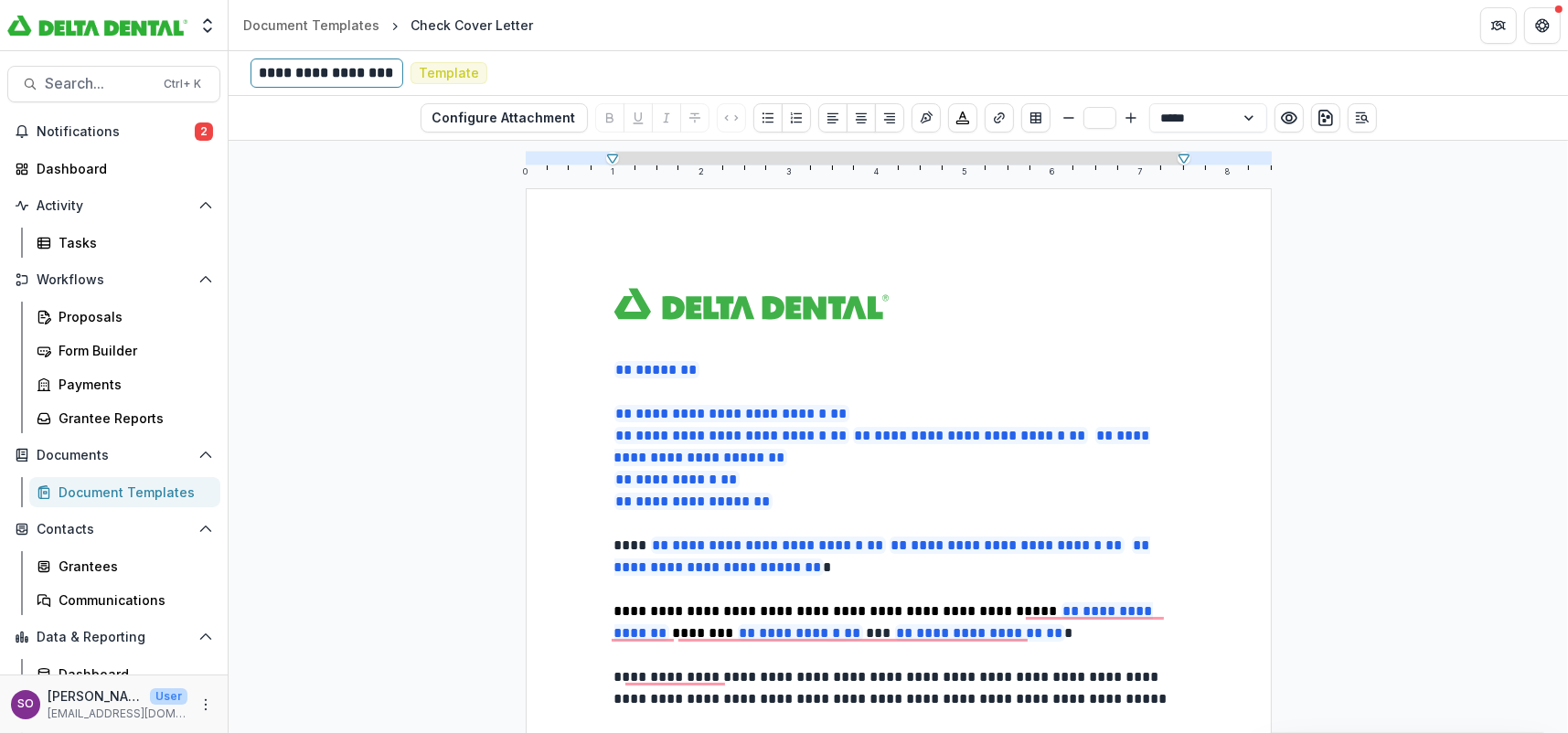 click on "**********" at bounding box center [326, 73] 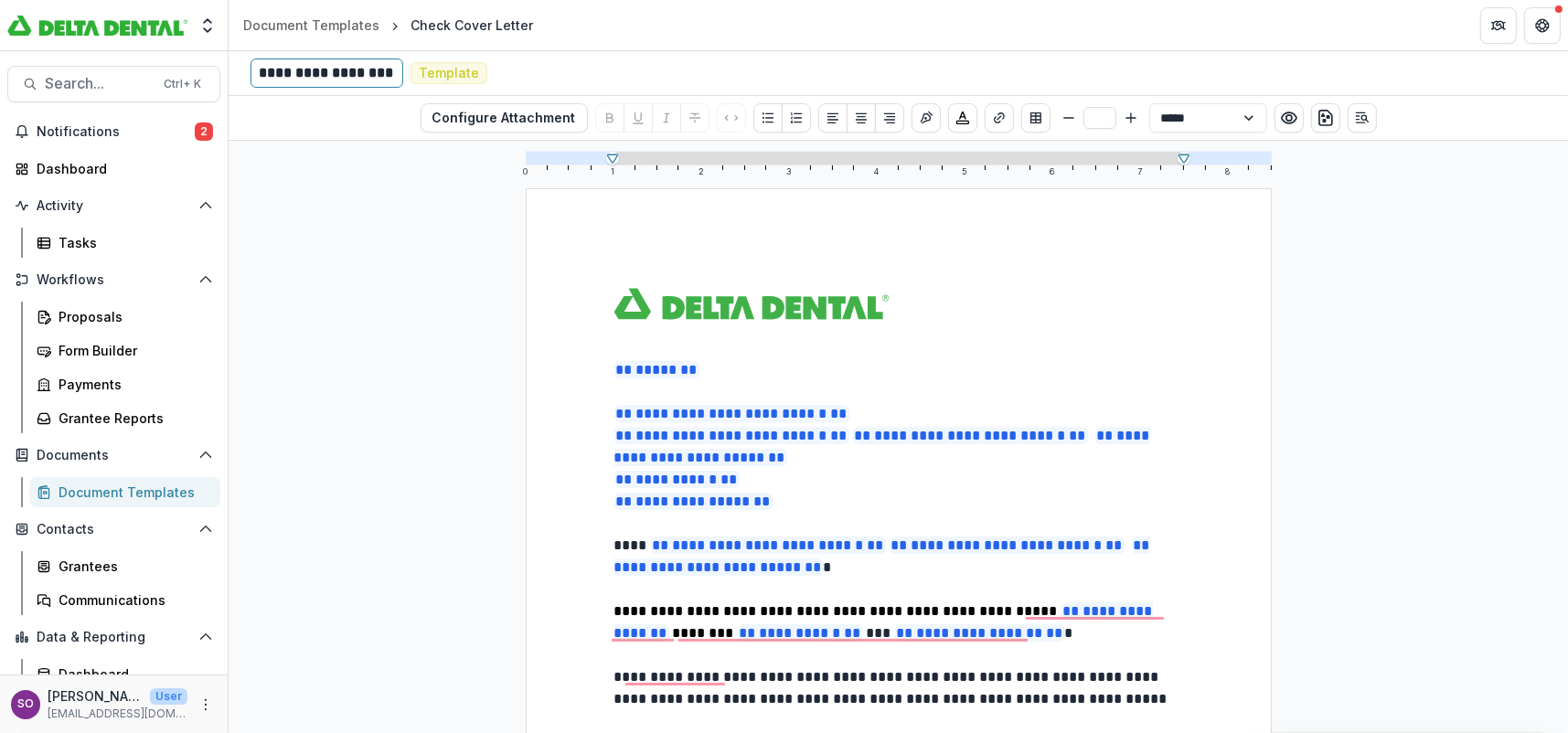 type 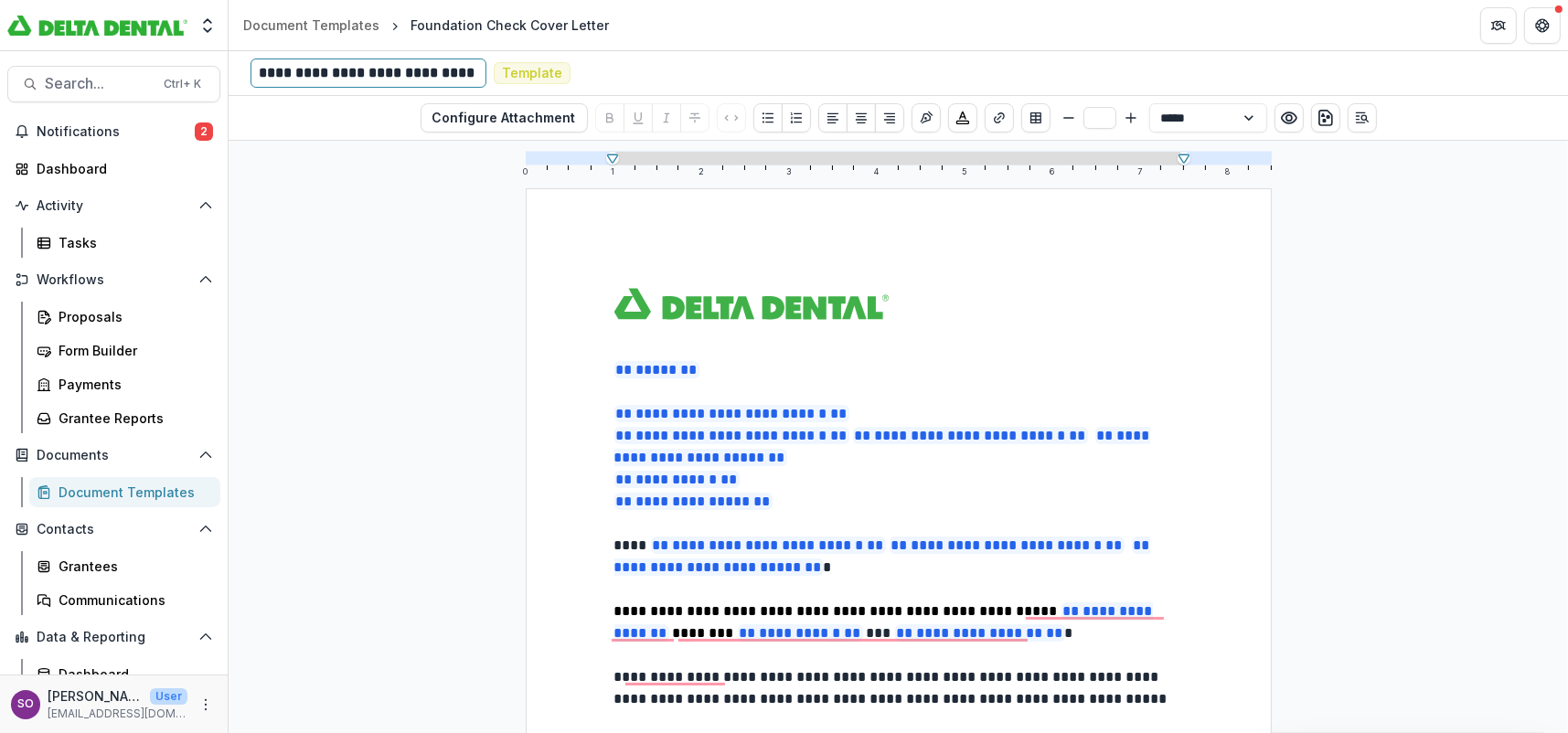 drag, startPoint x: 389, startPoint y: 77, endPoint x: 393, endPoint y: 61, distance: 16.492423 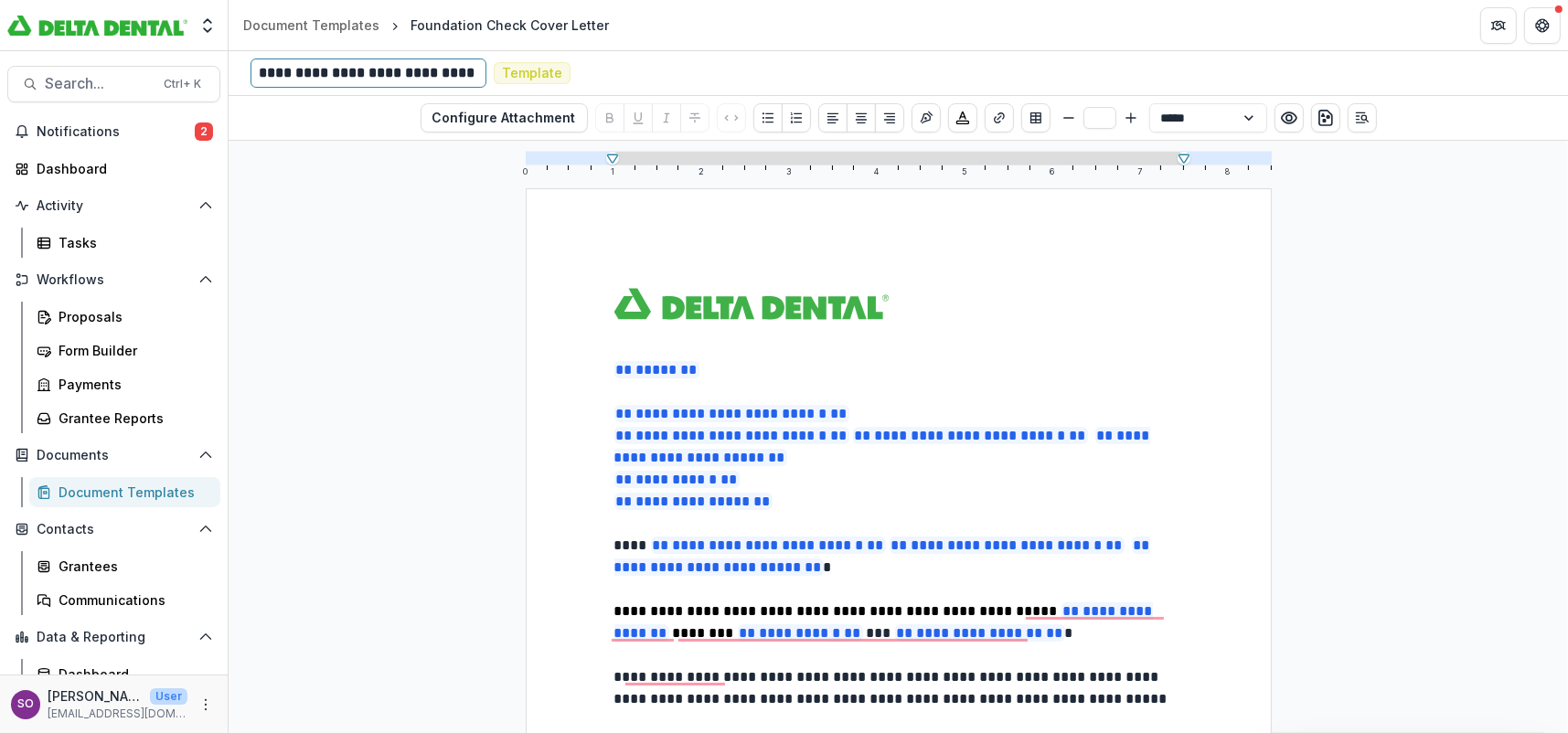 type 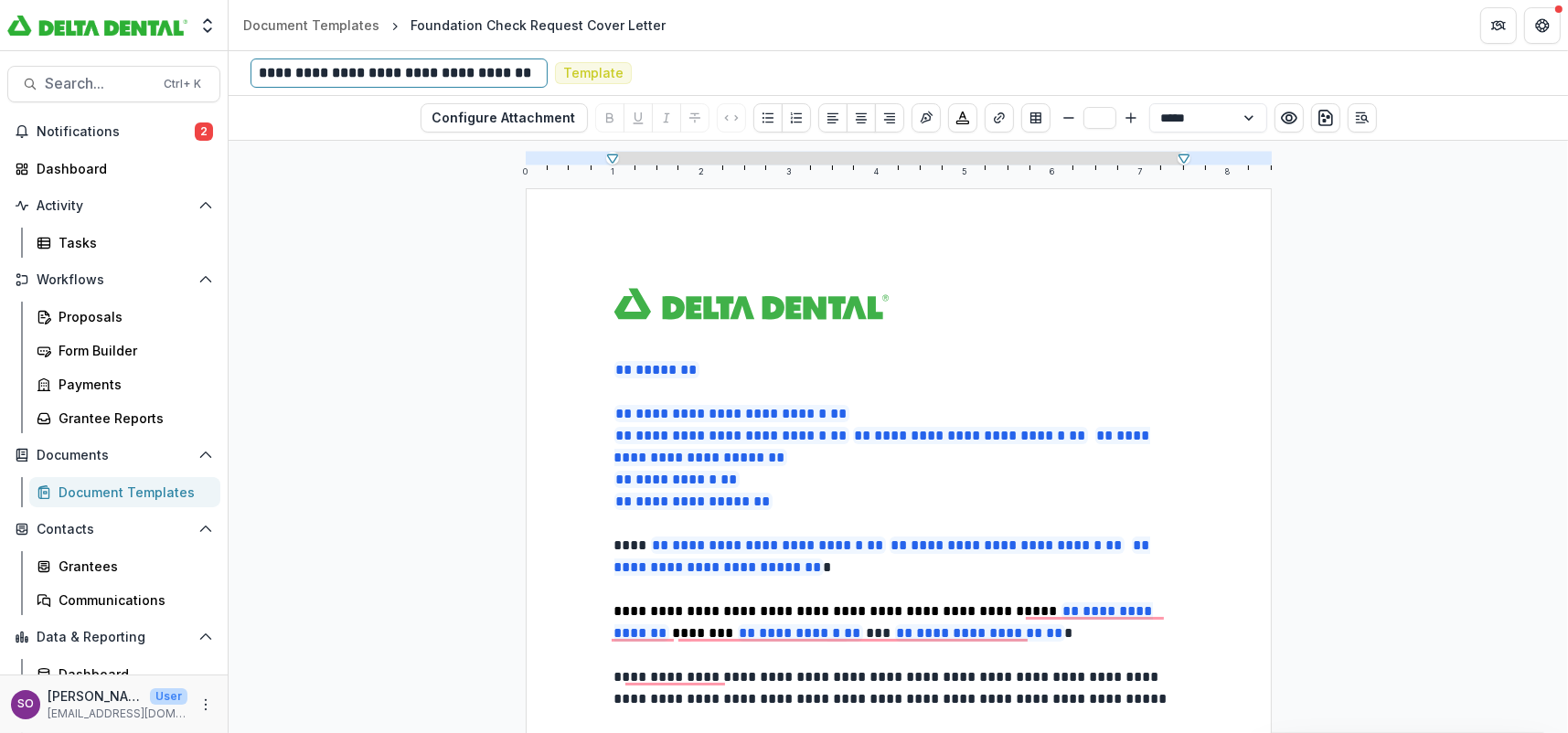 drag, startPoint x: 455, startPoint y: 69, endPoint x: 459, endPoint y: 50, distance: 19.416488 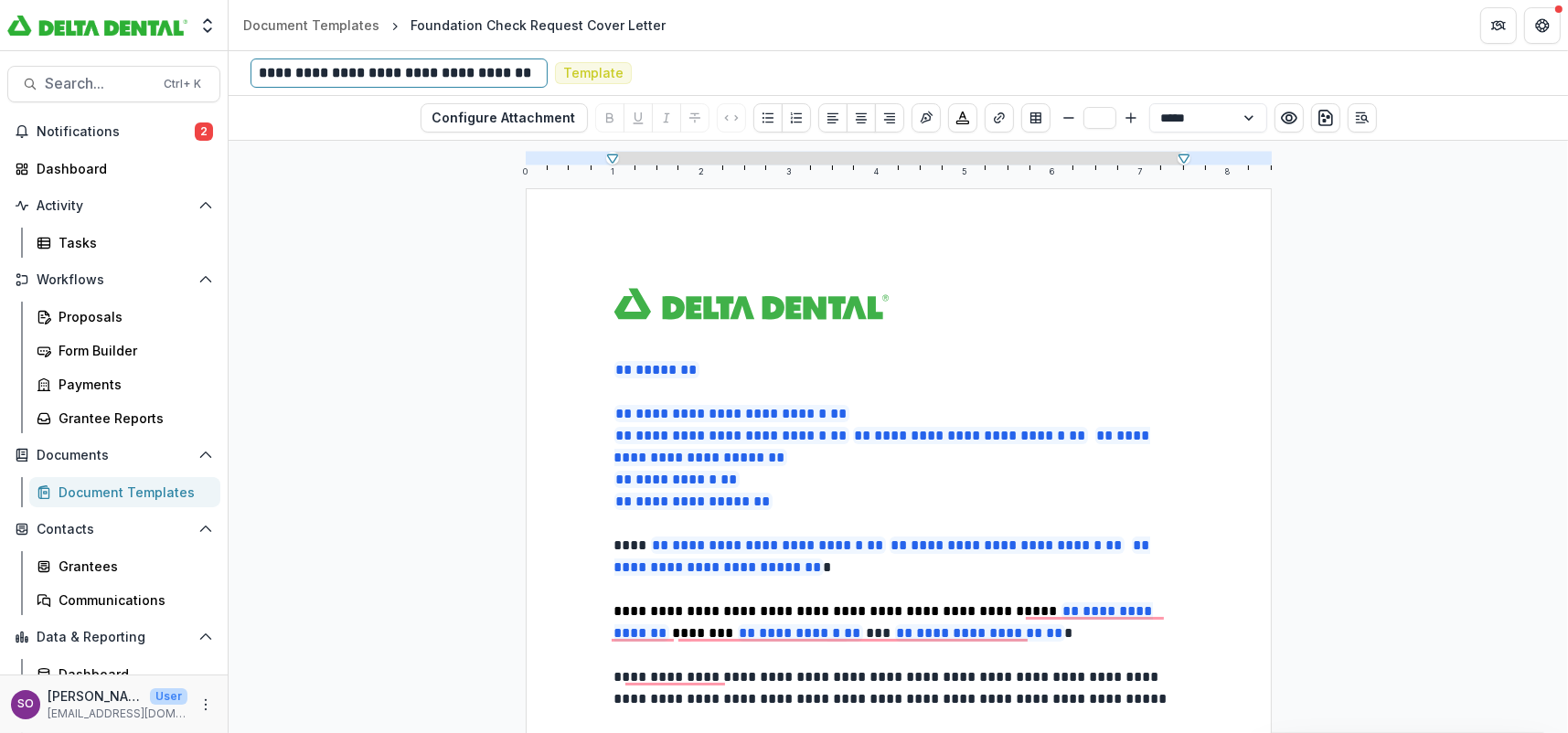 type 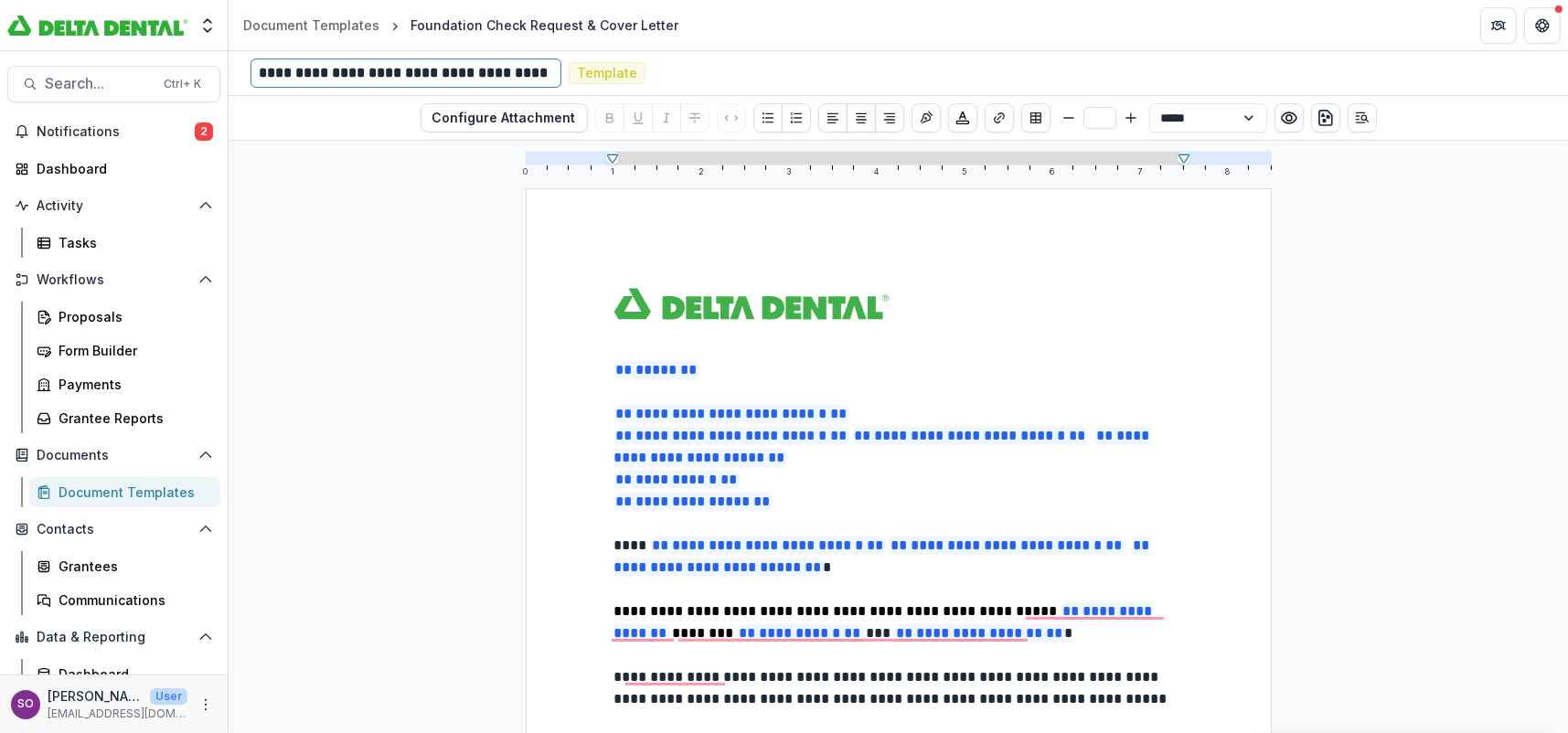 click on "**********" at bounding box center (406, 73) 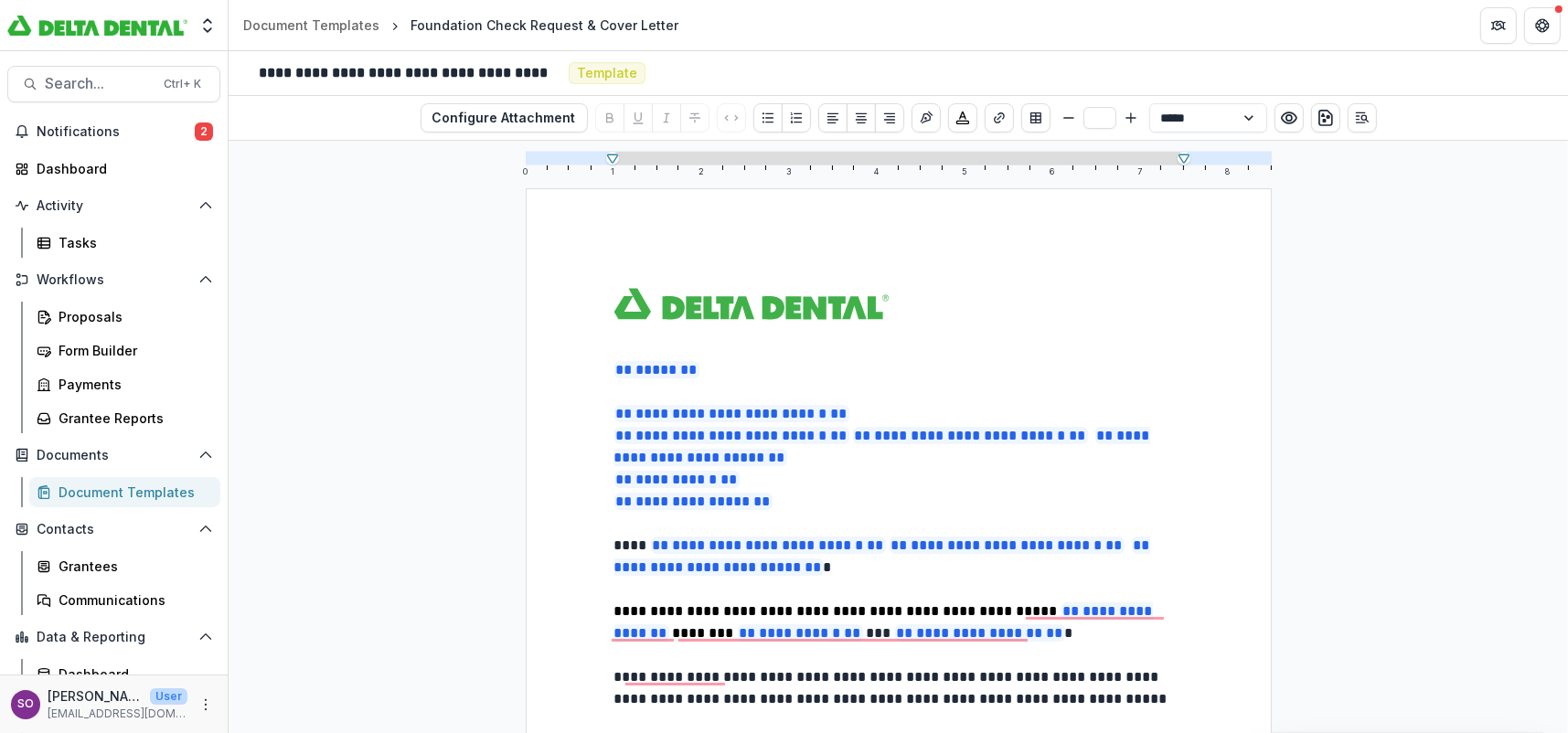 click at bounding box center (752, 303) 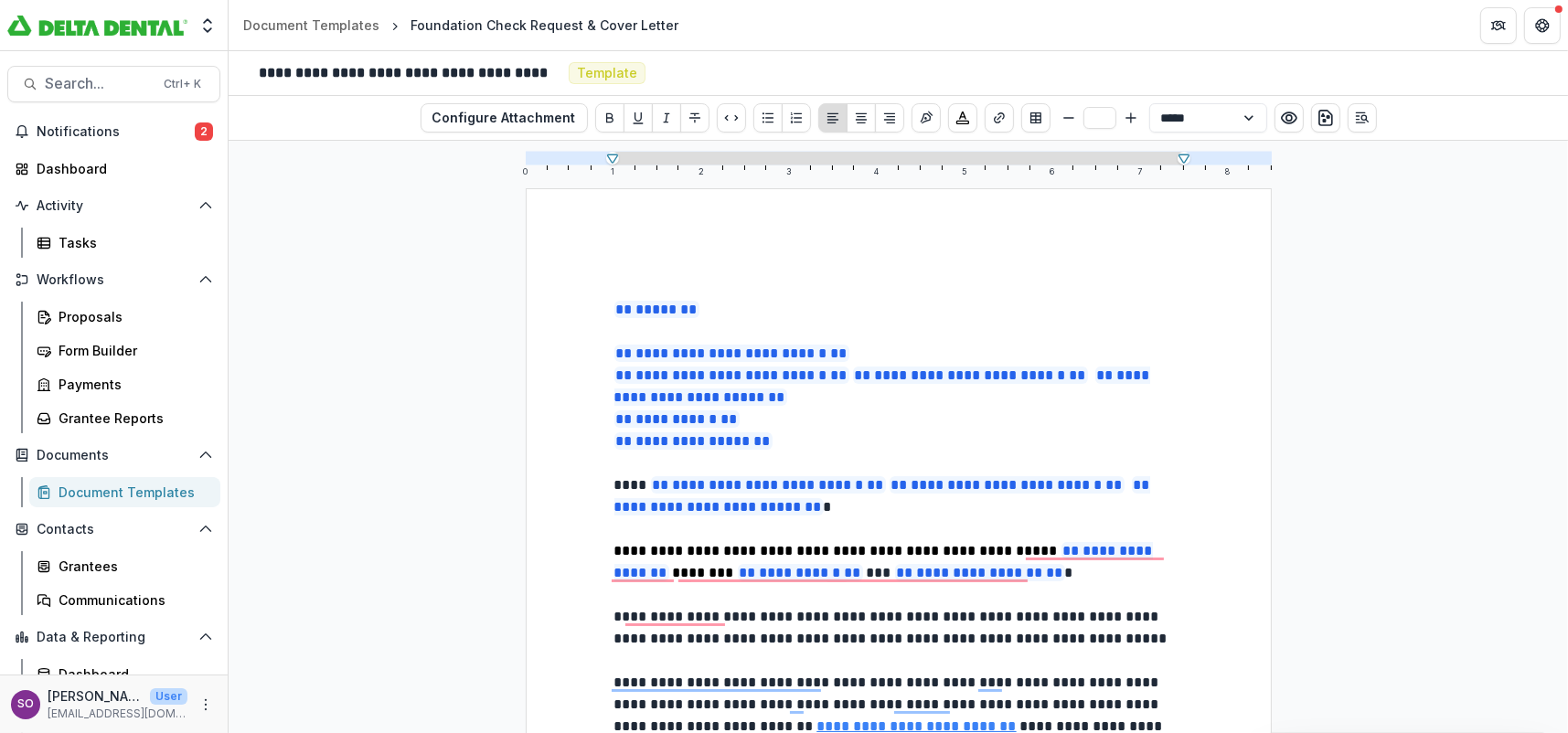 click on "**********" at bounding box center [899, 701] 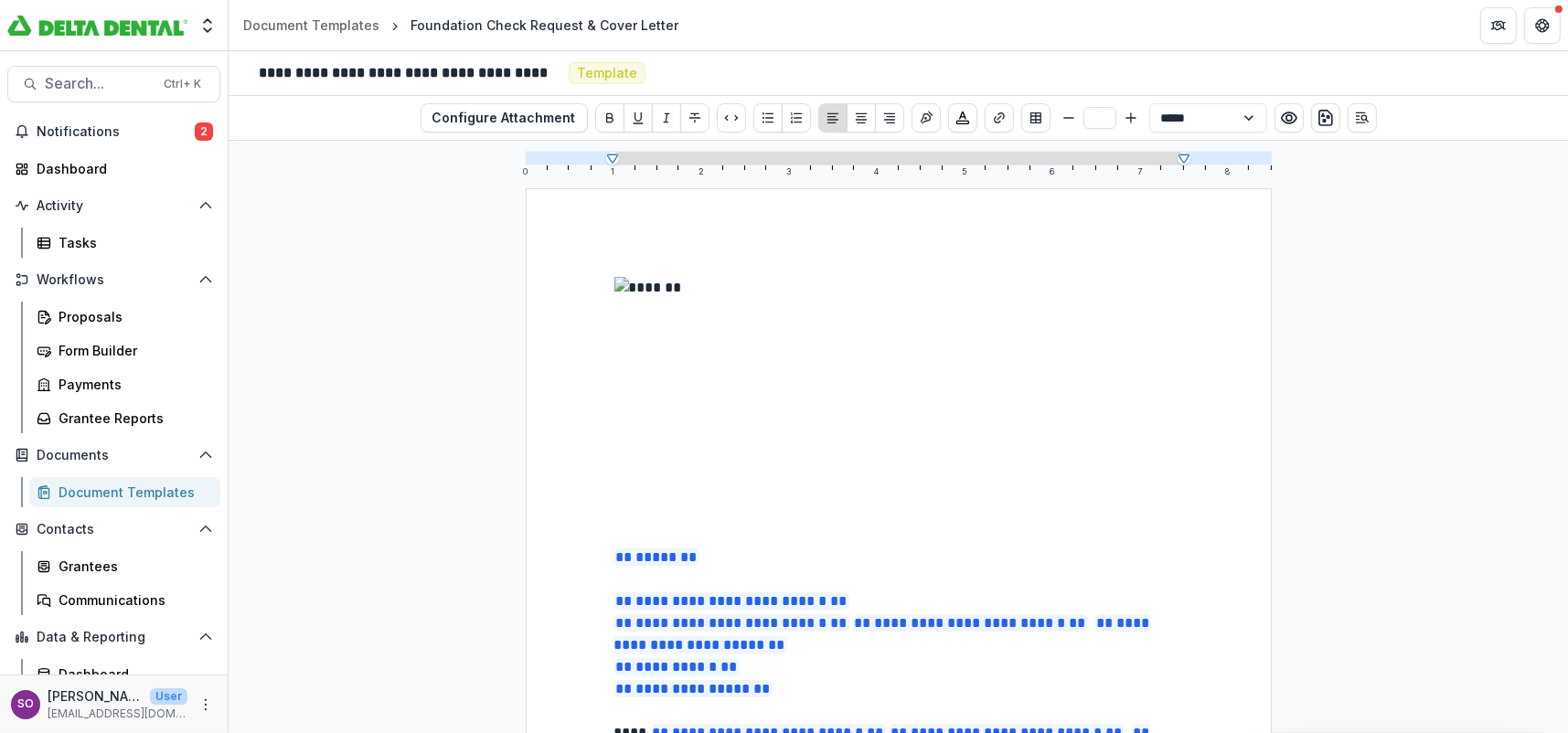 click at bounding box center (910, 411) 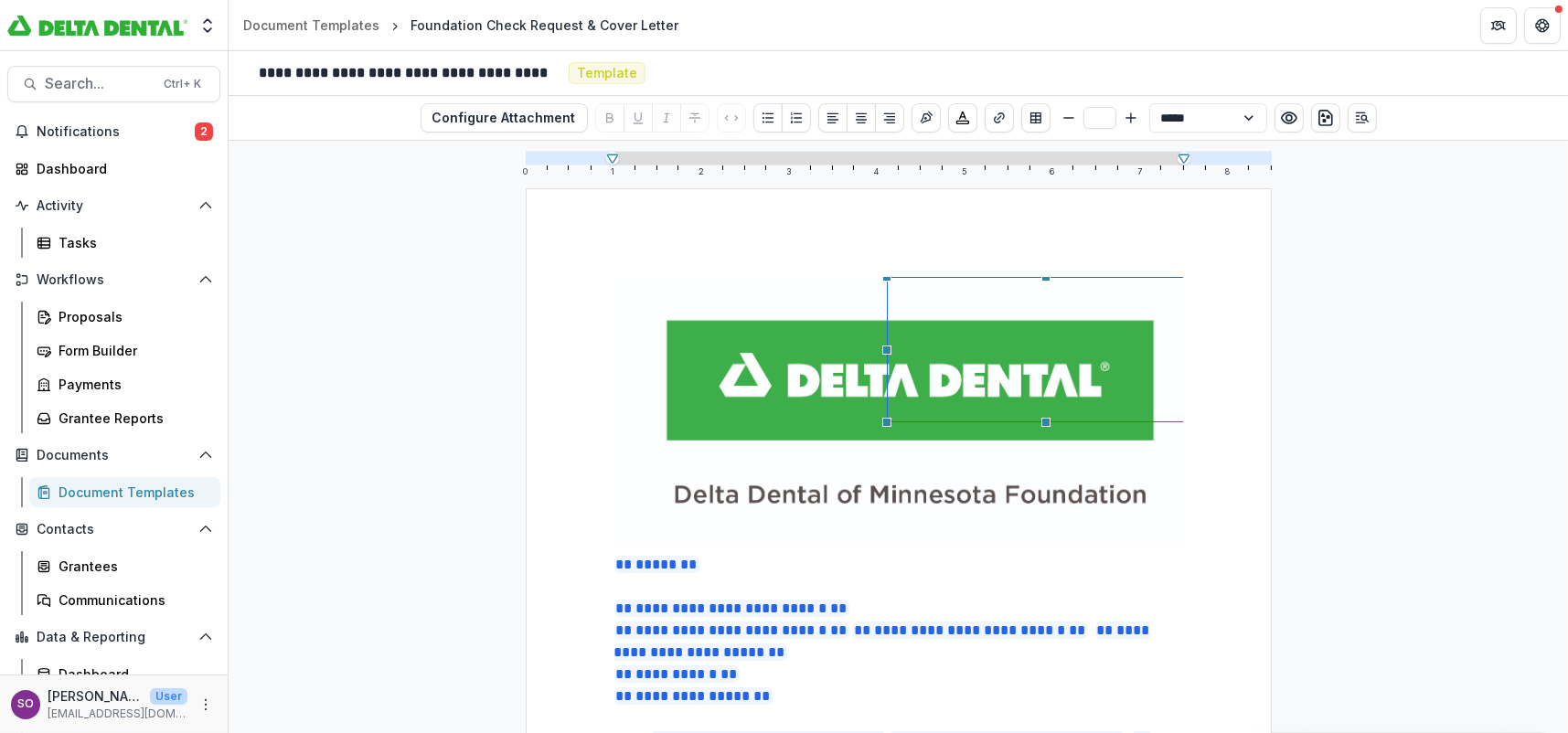 drag, startPoint x: 612, startPoint y: 547, endPoint x: 770, endPoint y: 422, distance: 201.46712 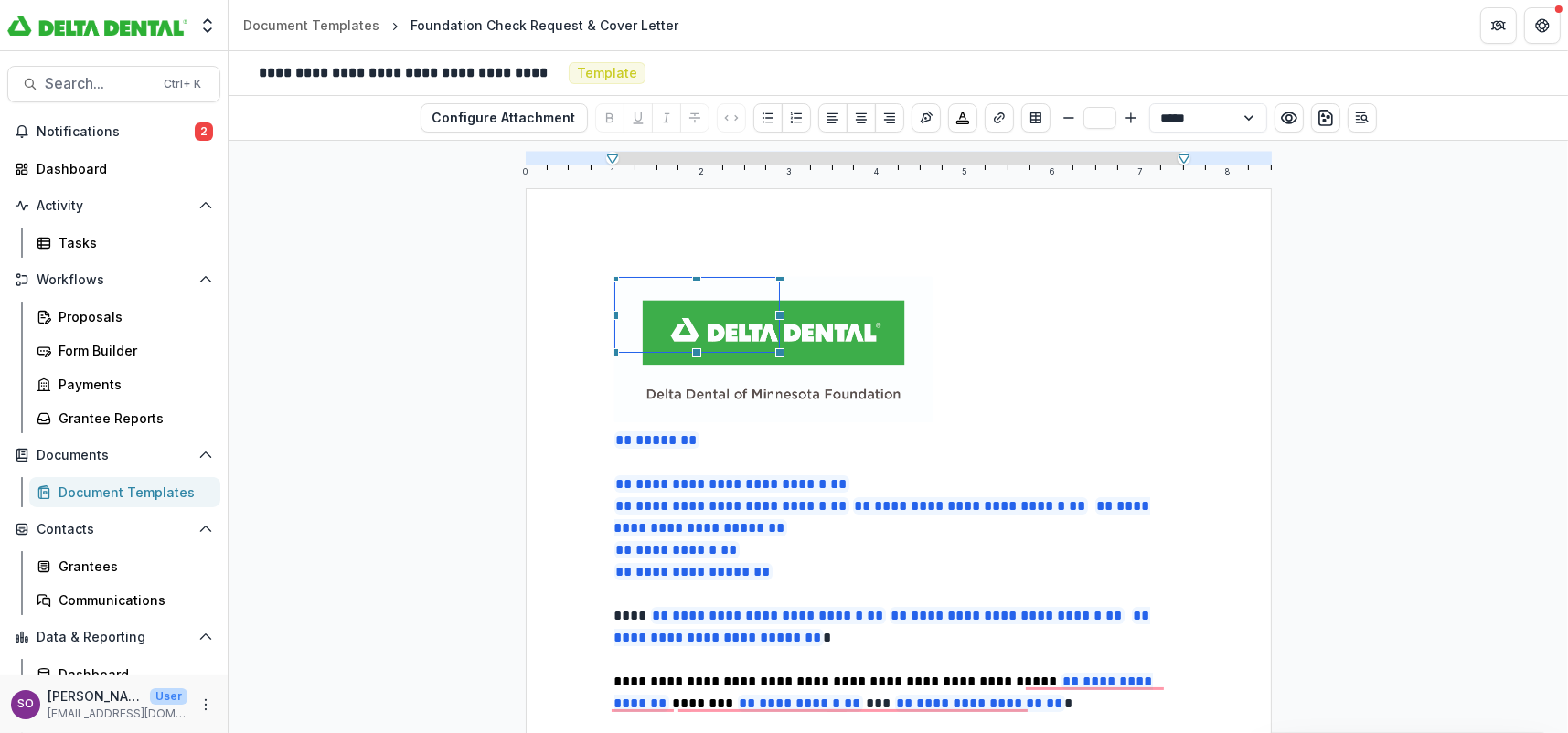 drag, startPoint x: 930, startPoint y: 422, endPoint x: 800, endPoint y: 353, distance: 147.17676 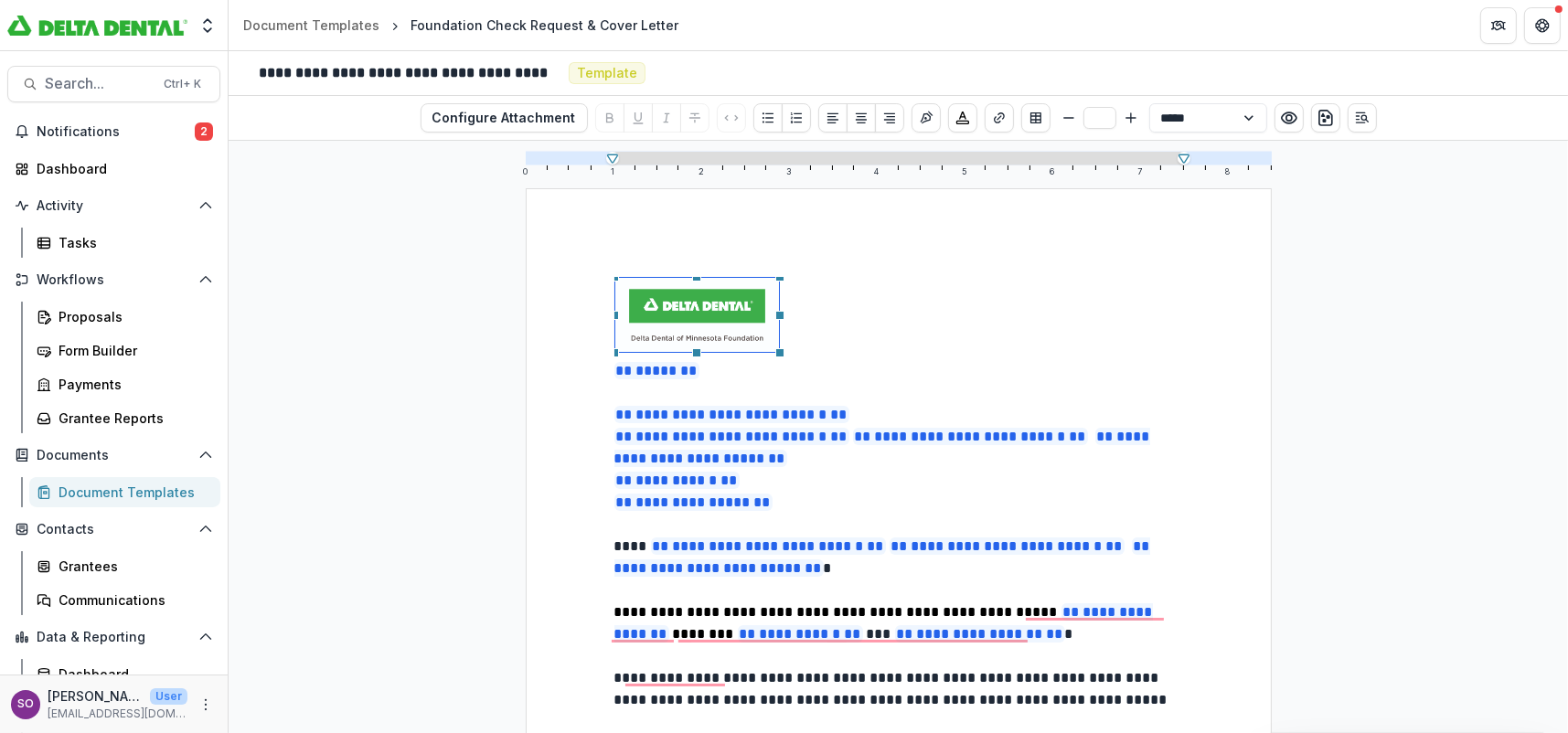 click on "**********" at bounding box center (899, 732) 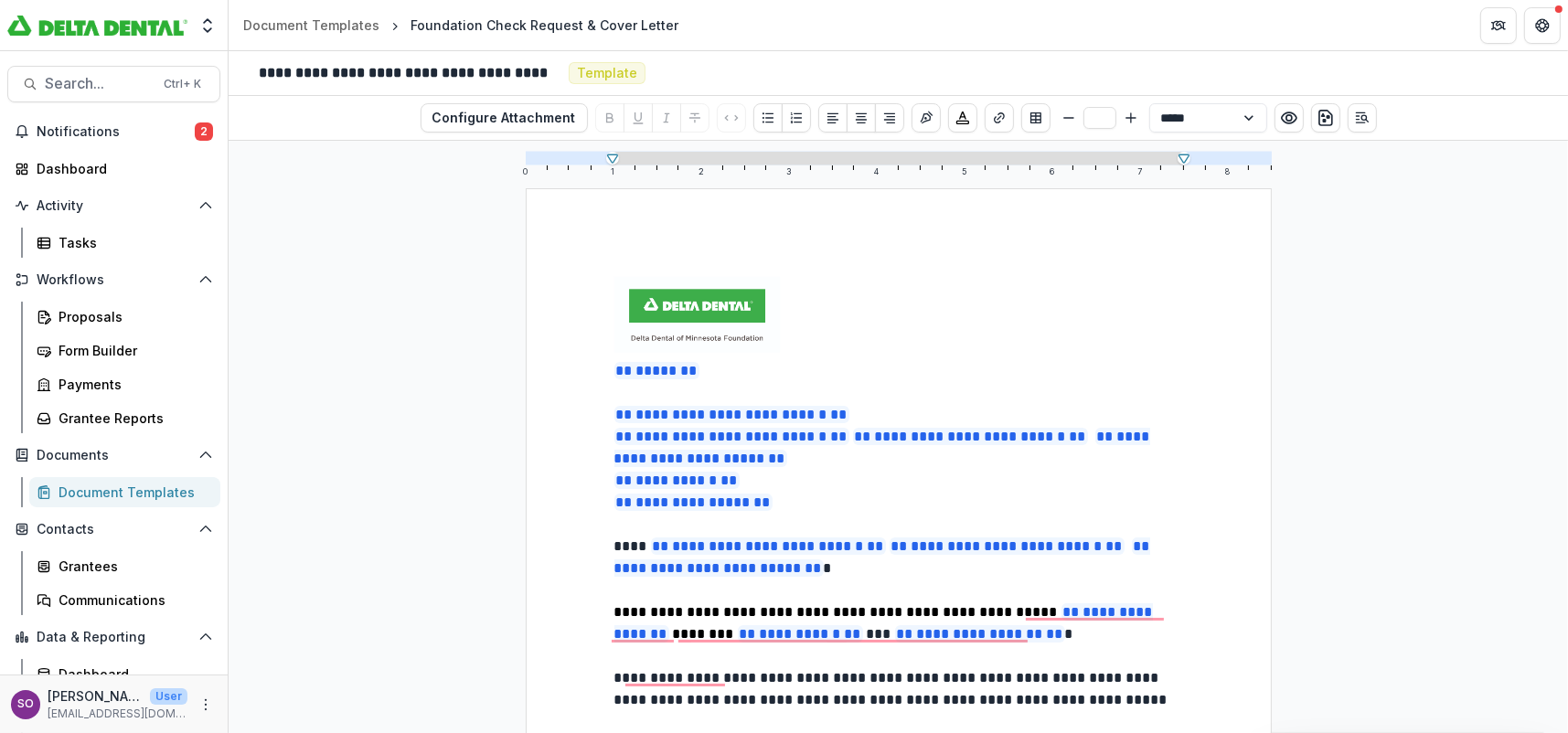 click on "**********" at bounding box center [899, 732] 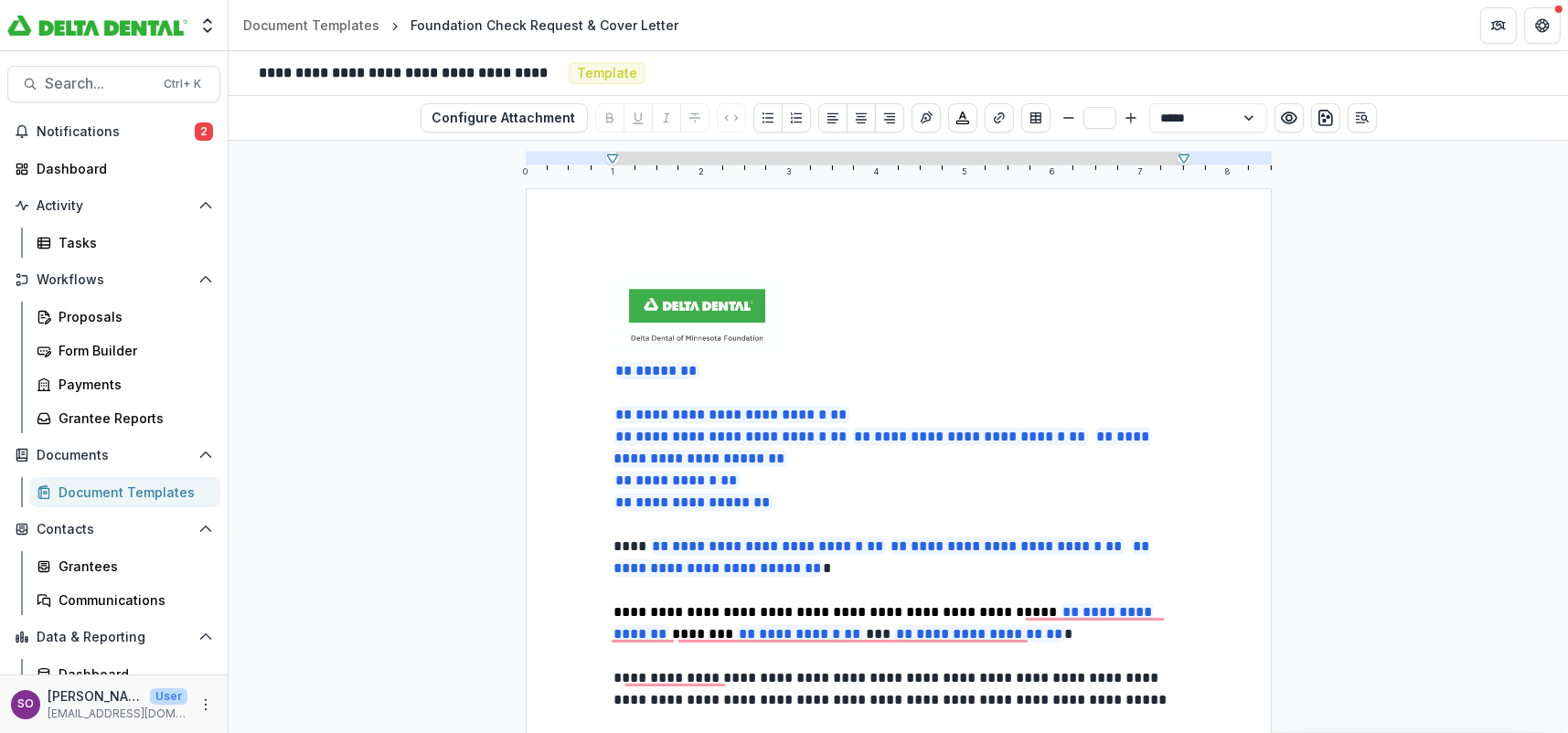 click at bounding box center [698, 314] 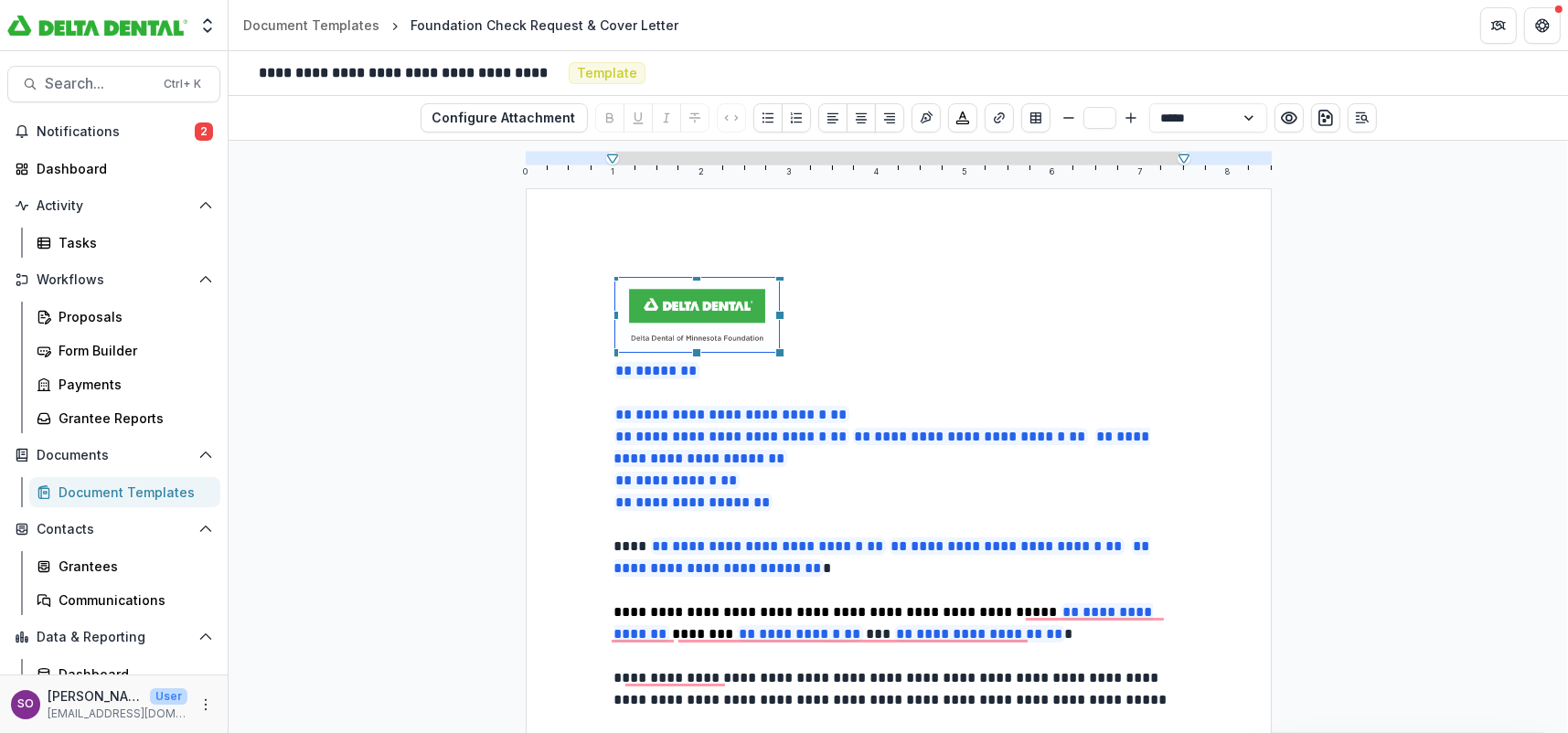 click on "**********" at bounding box center [899, 732] 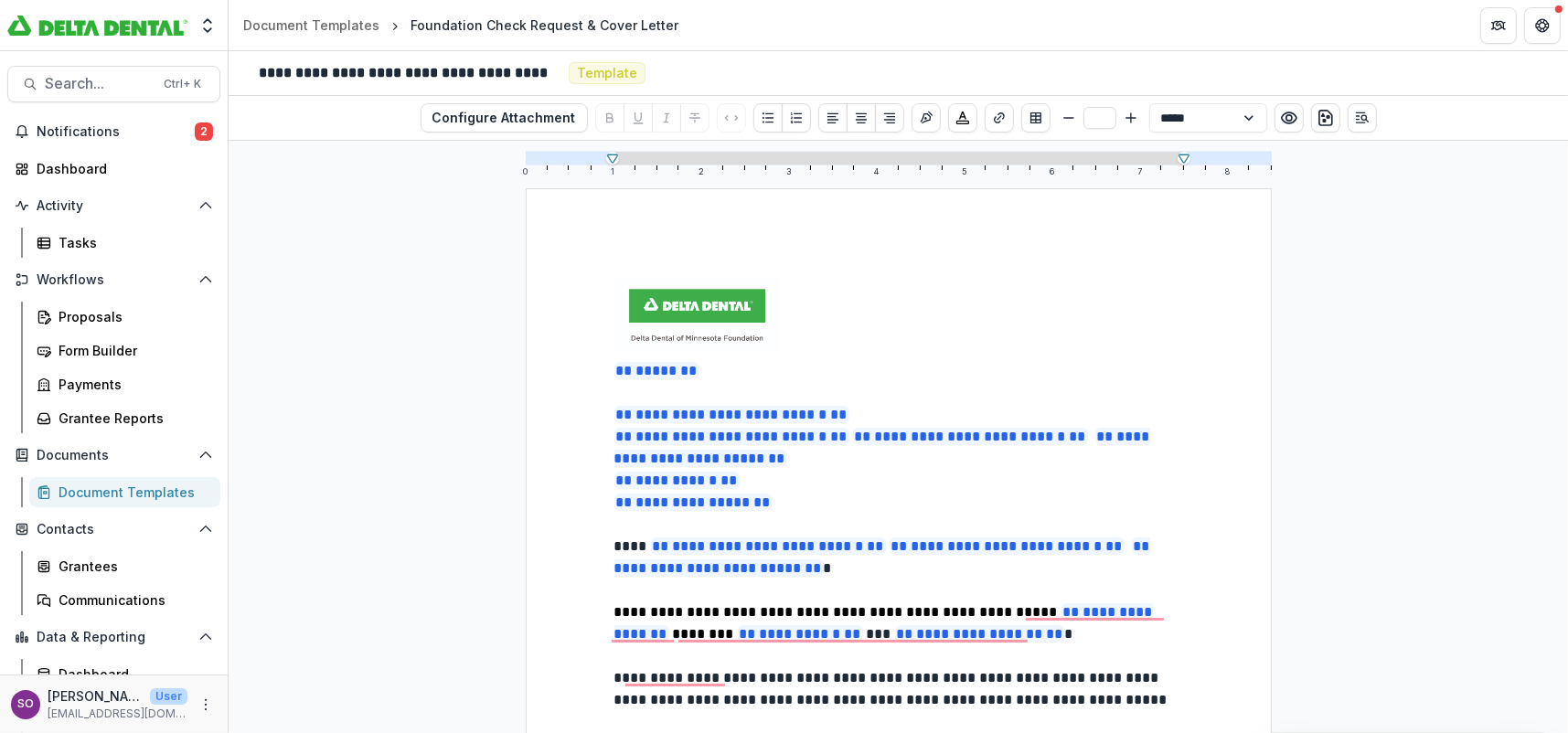 click on "**********" at bounding box center [899, 732] 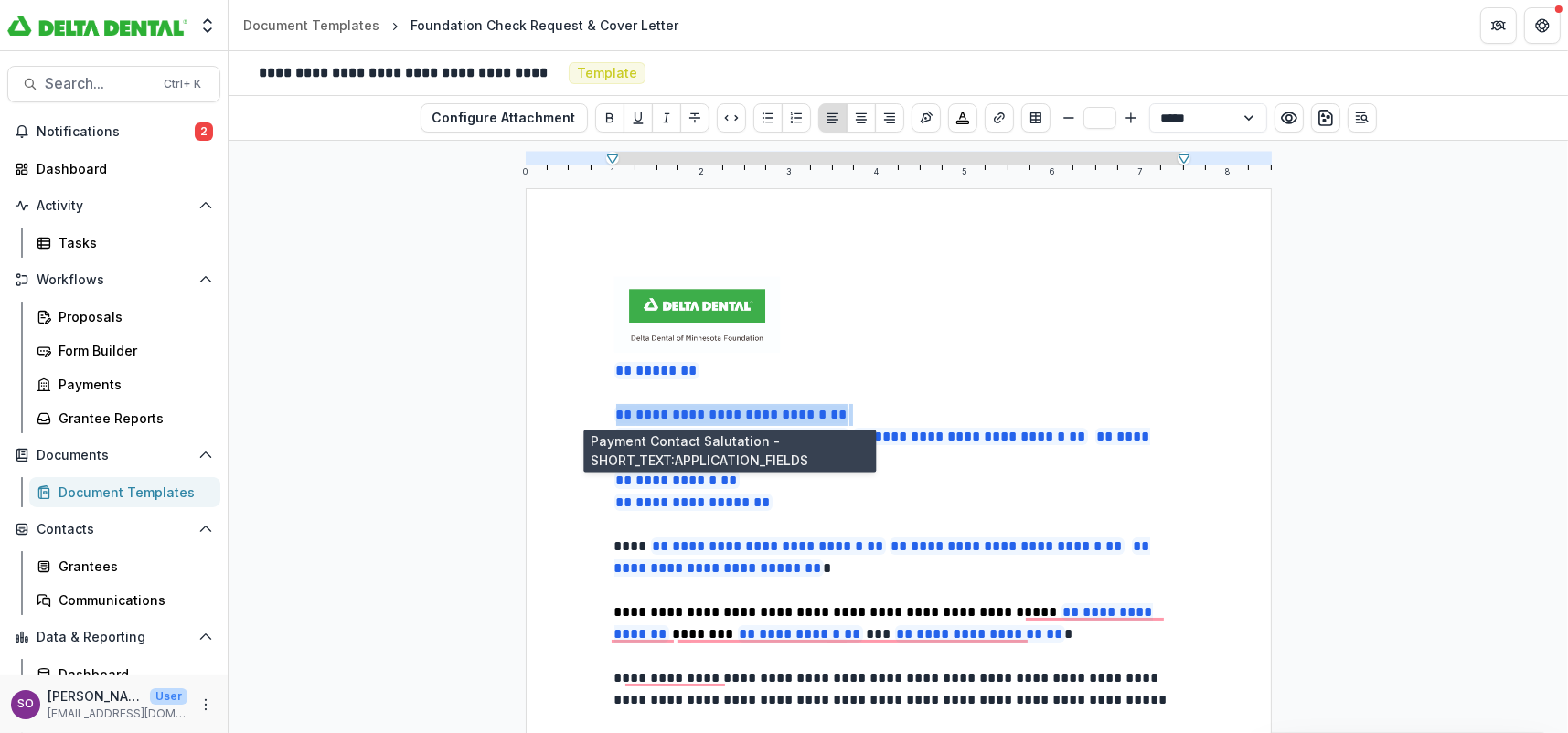 drag, startPoint x: 859, startPoint y: 413, endPoint x: 683, endPoint y: 409, distance: 176.04545 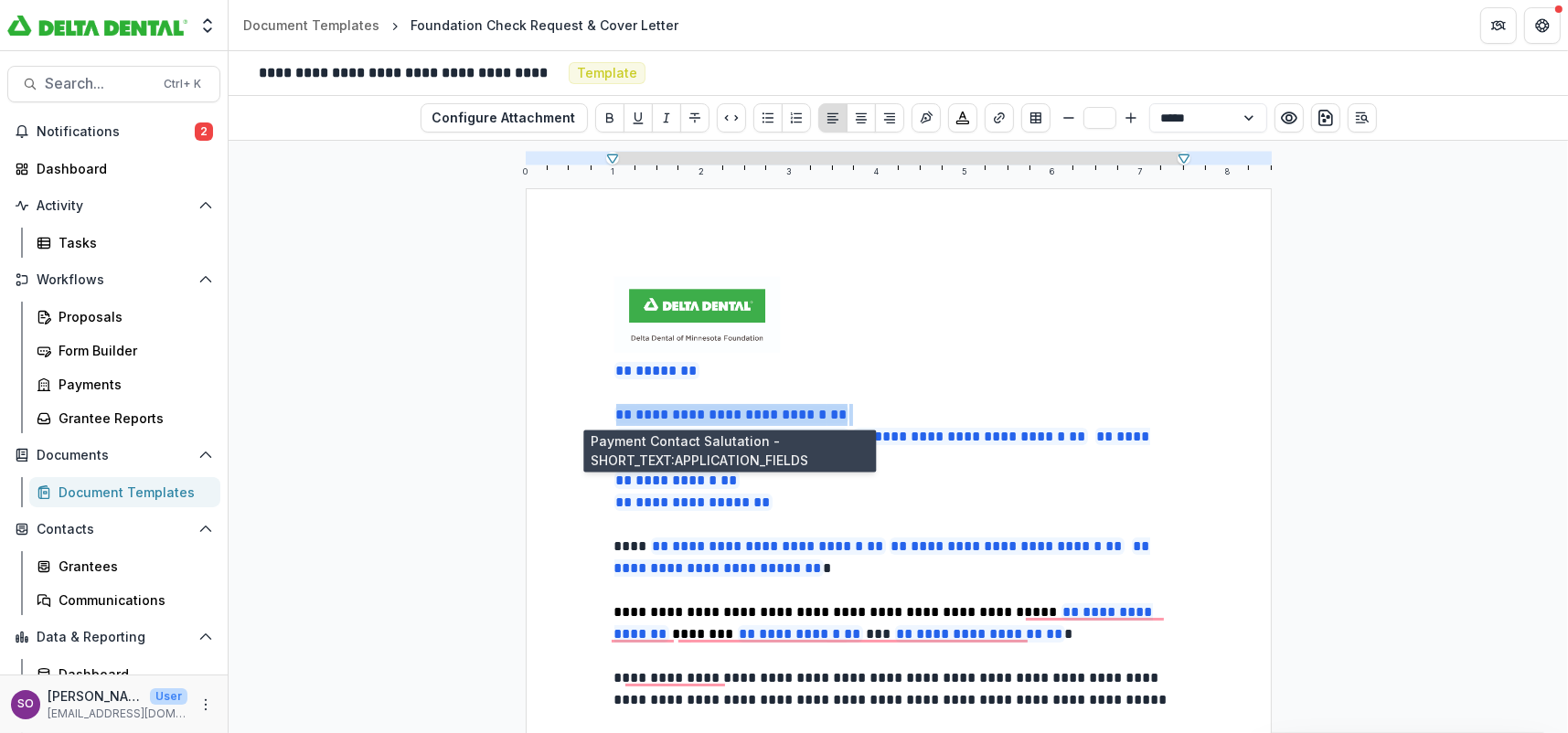 click on "**********" at bounding box center [899, 415] 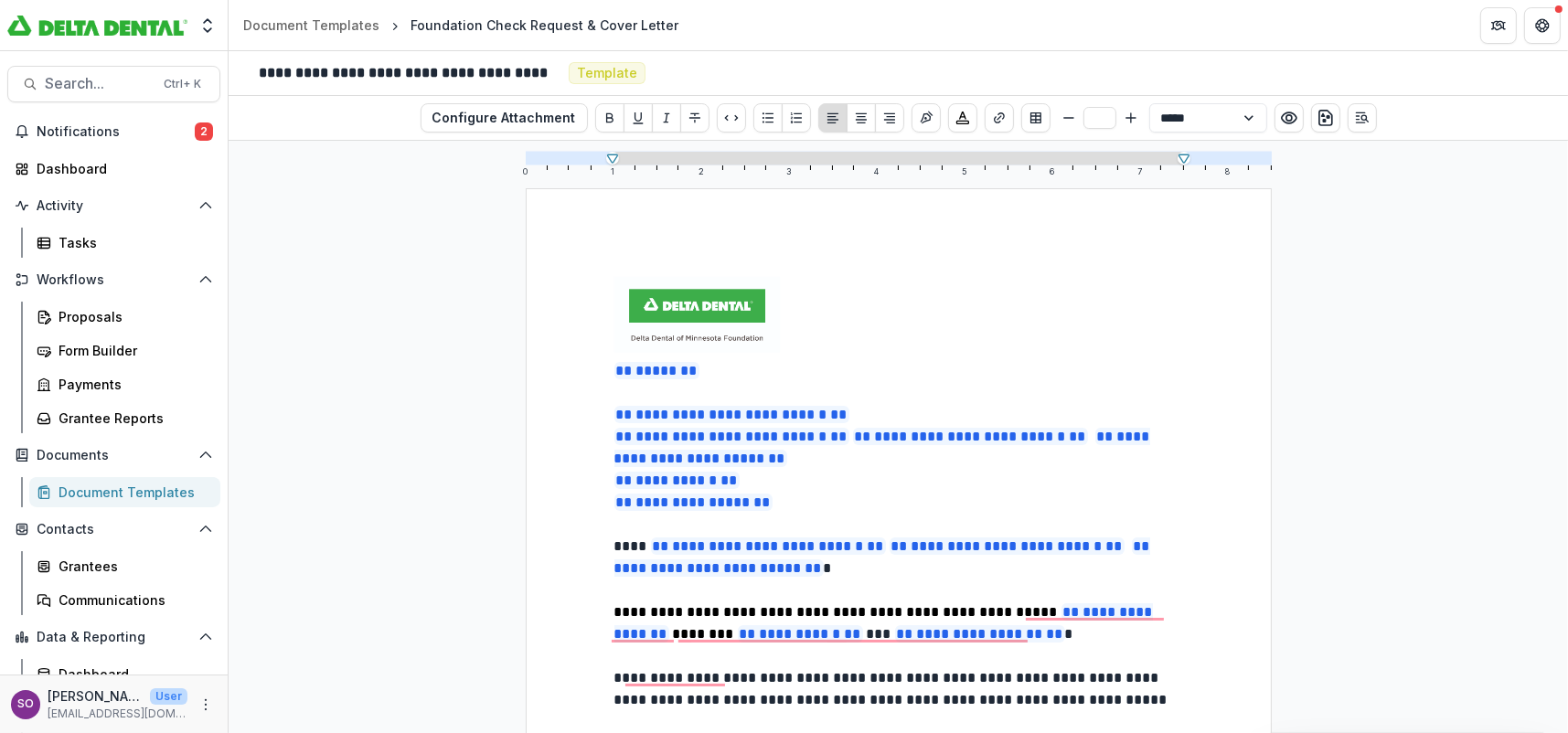 click on "**********" at bounding box center [899, 732] 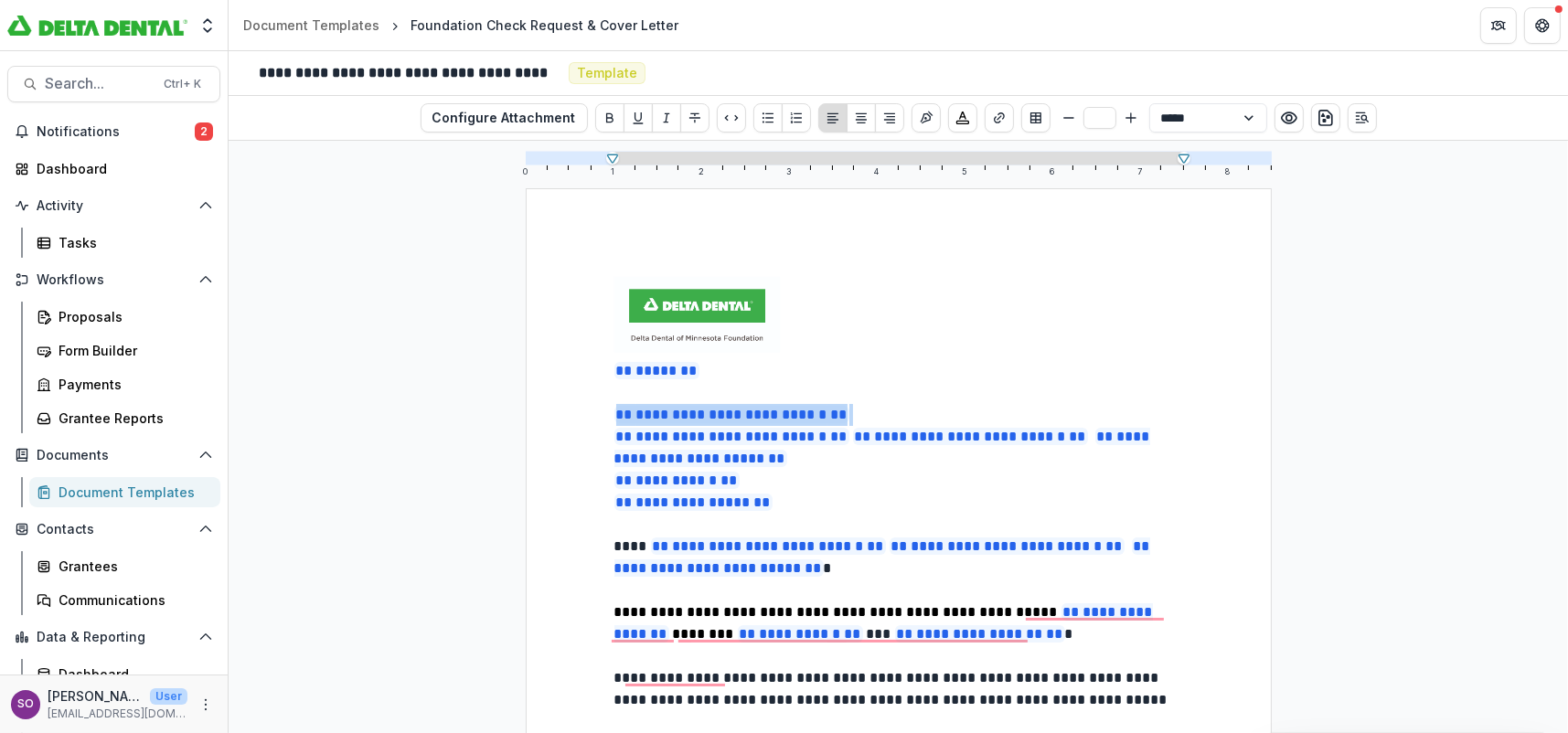click on "**********" at bounding box center (899, 732) 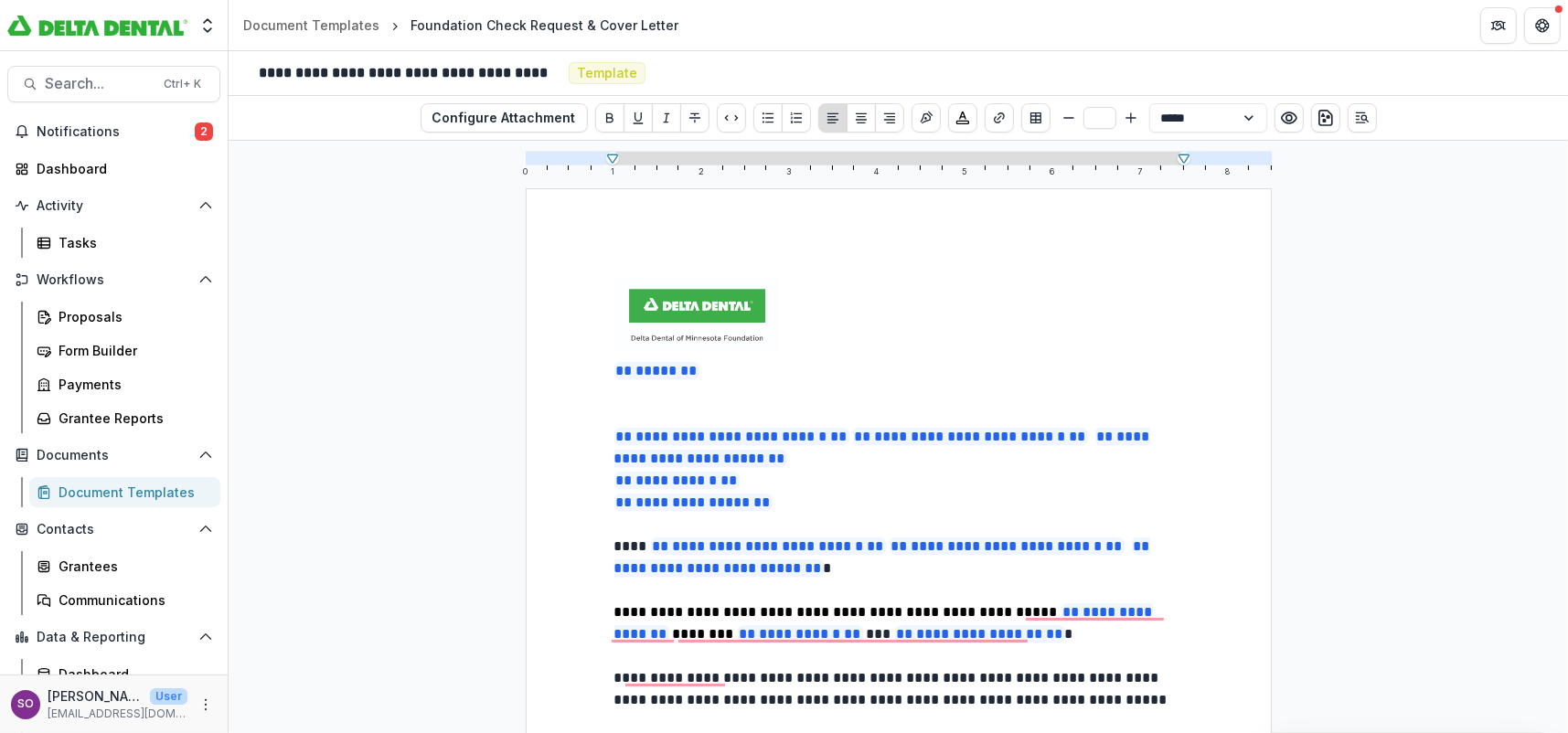 type 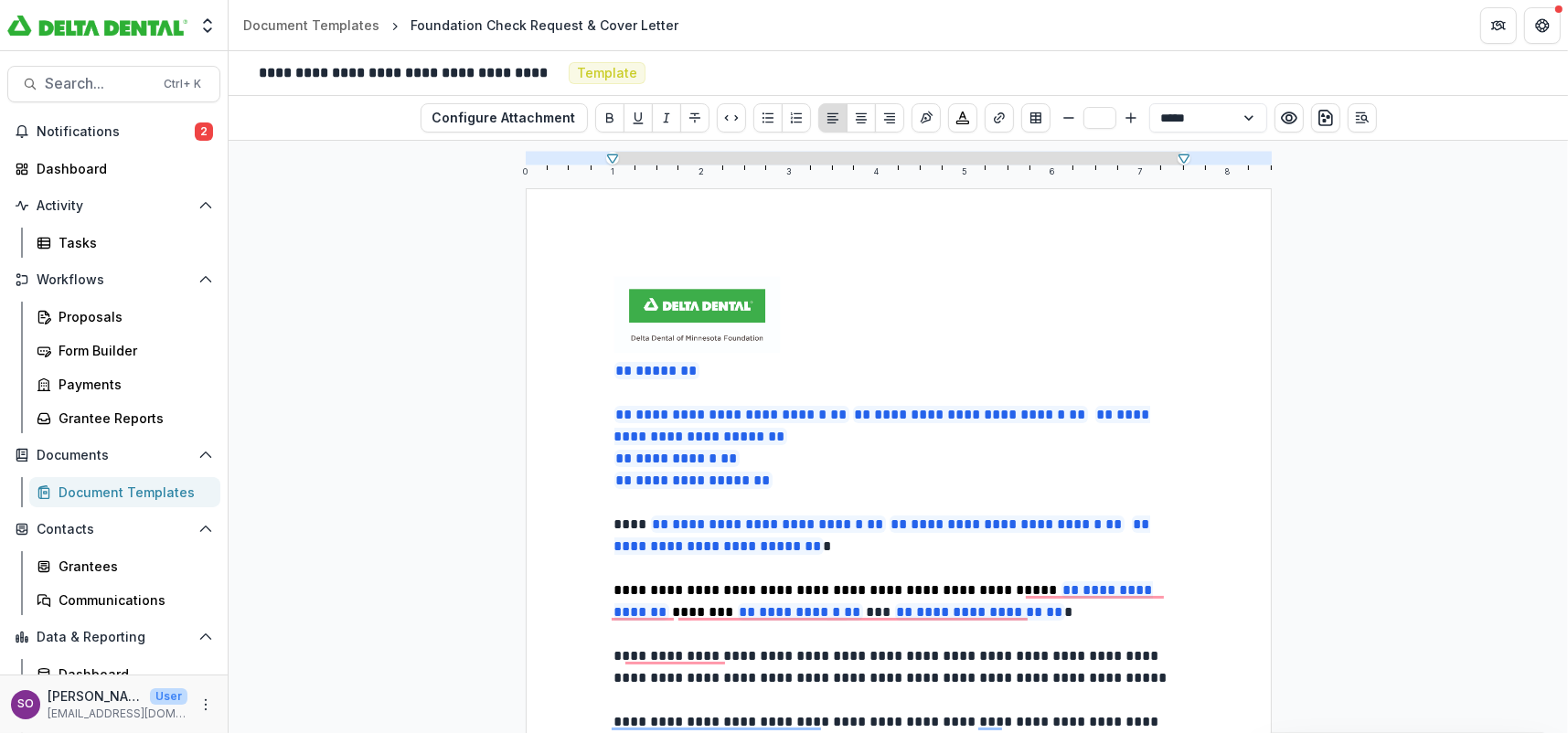 click on "**********" at bounding box center (899, 426) 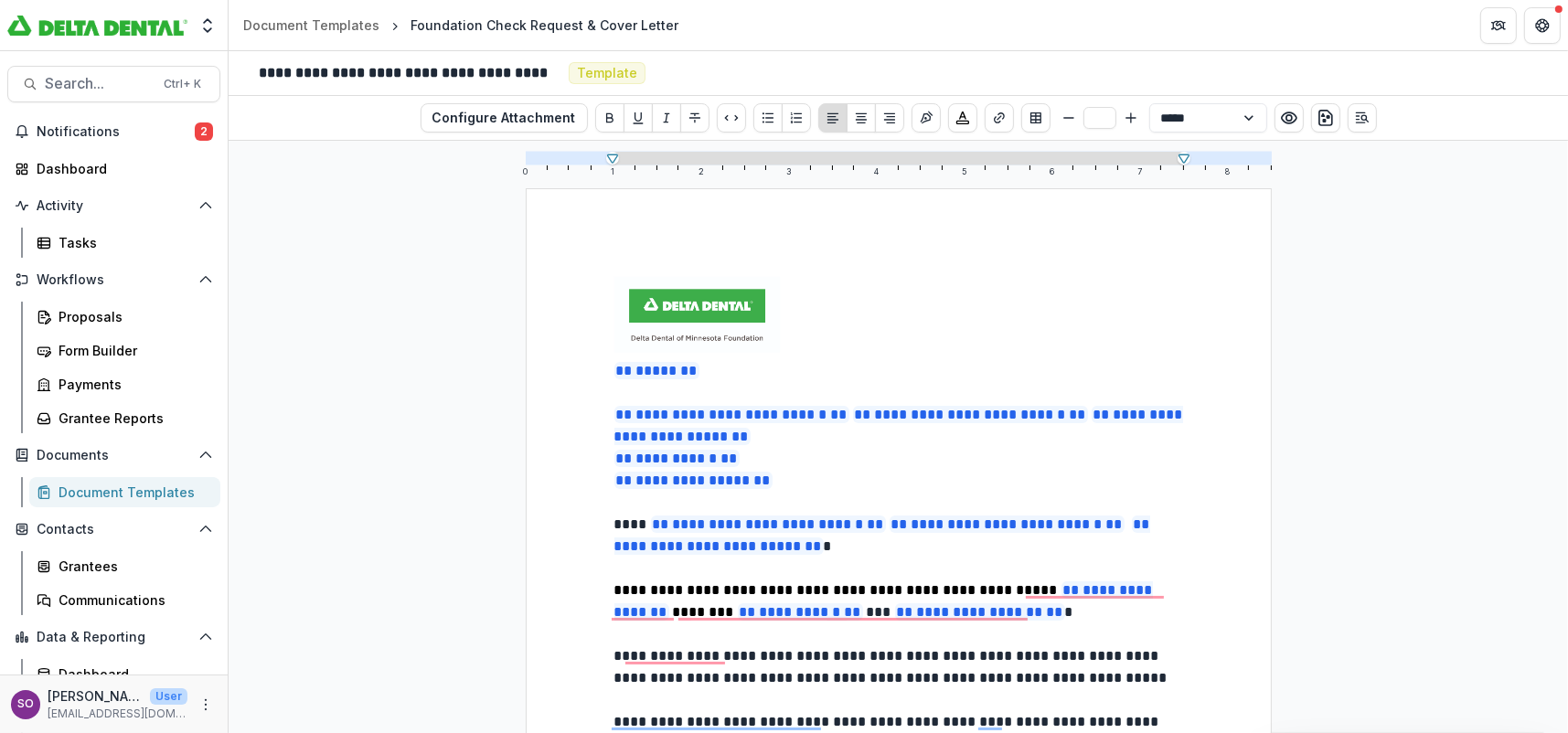 drag, startPoint x: 1135, startPoint y: 526, endPoint x: 1145, endPoint y: 506, distance: 22.36068 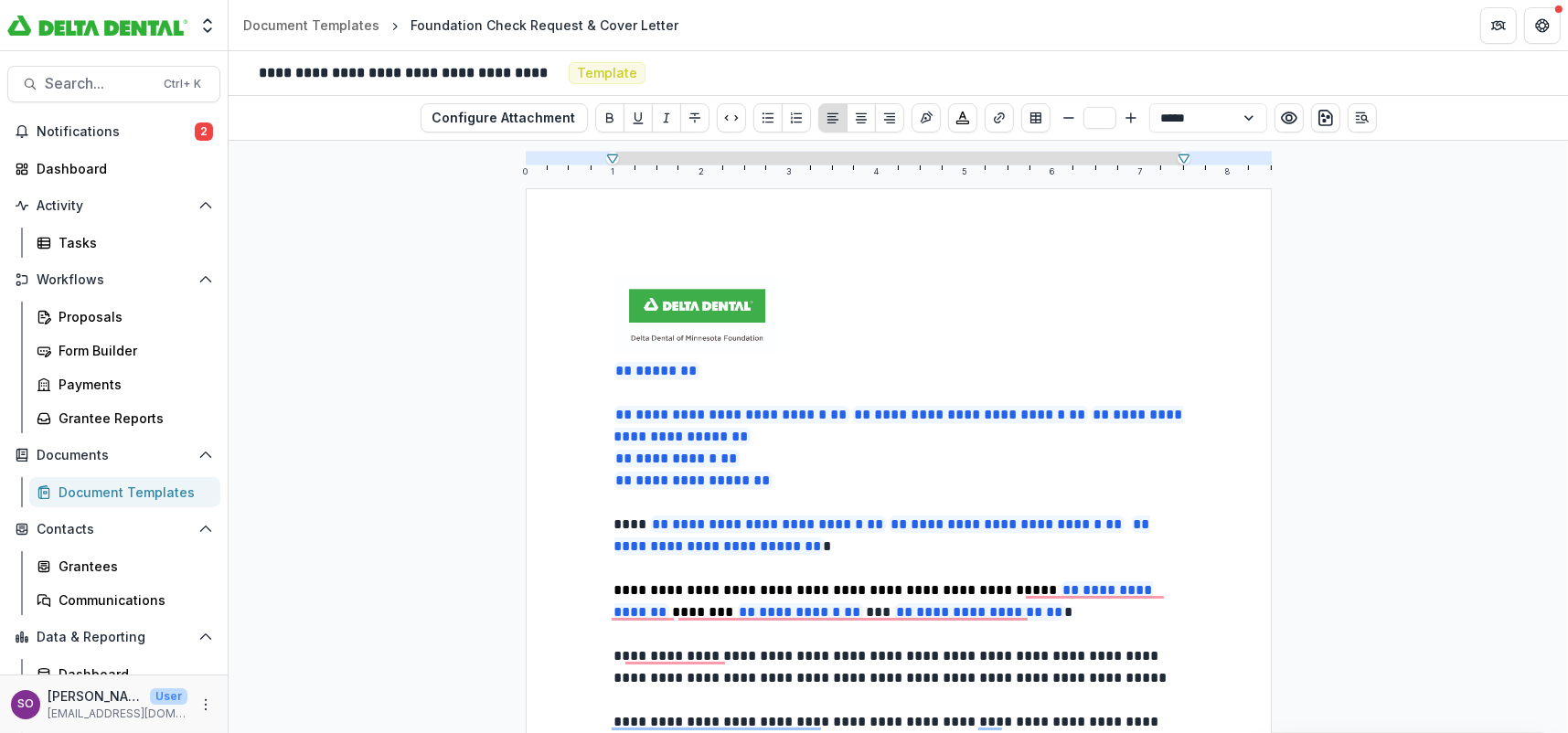 click on "**********" at bounding box center (899, 536) 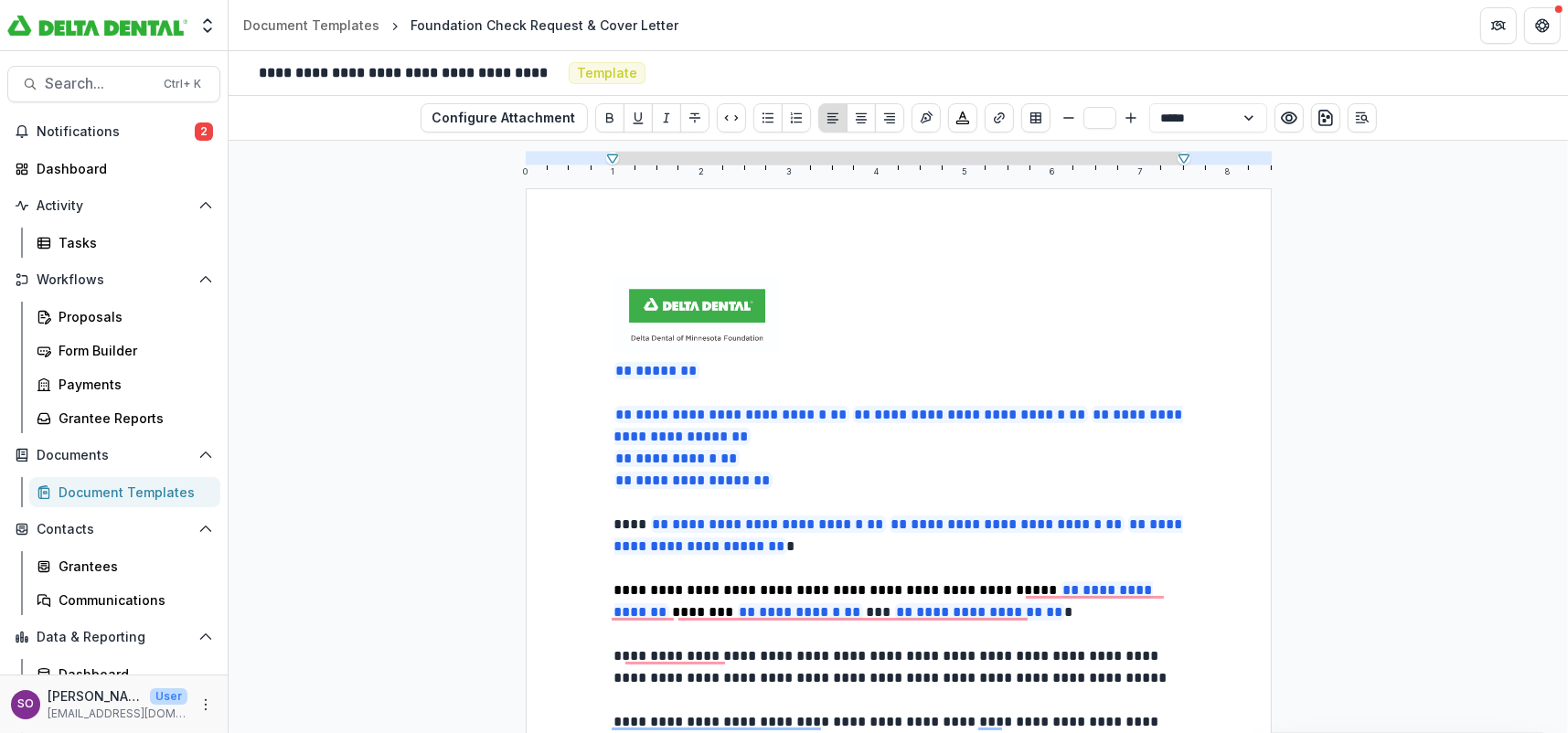drag, startPoint x: 886, startPoint y: 521, endPoint x: 926, endPoint y: 518, distance: 40.112342 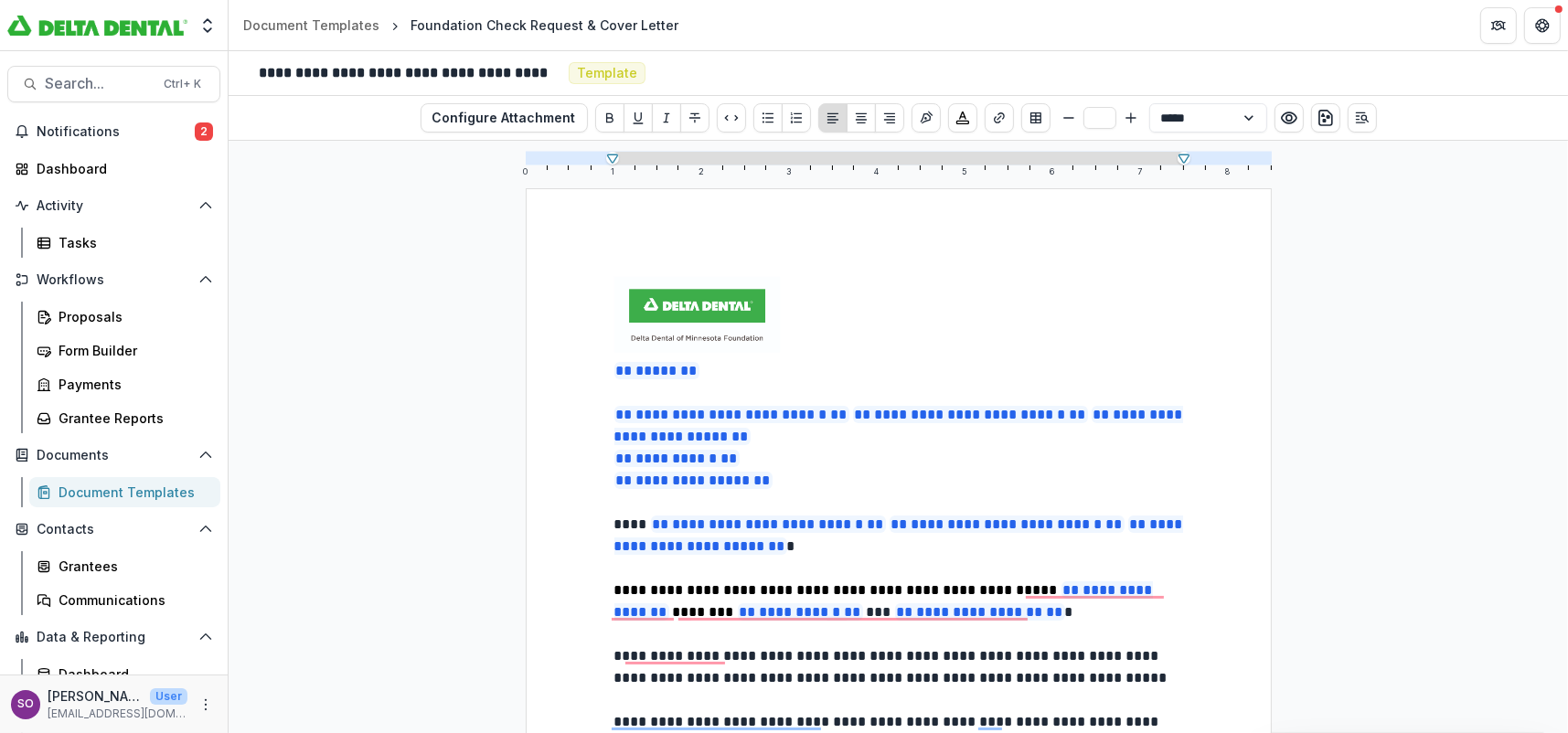 click on "**********" at bounding box center [899, 536] 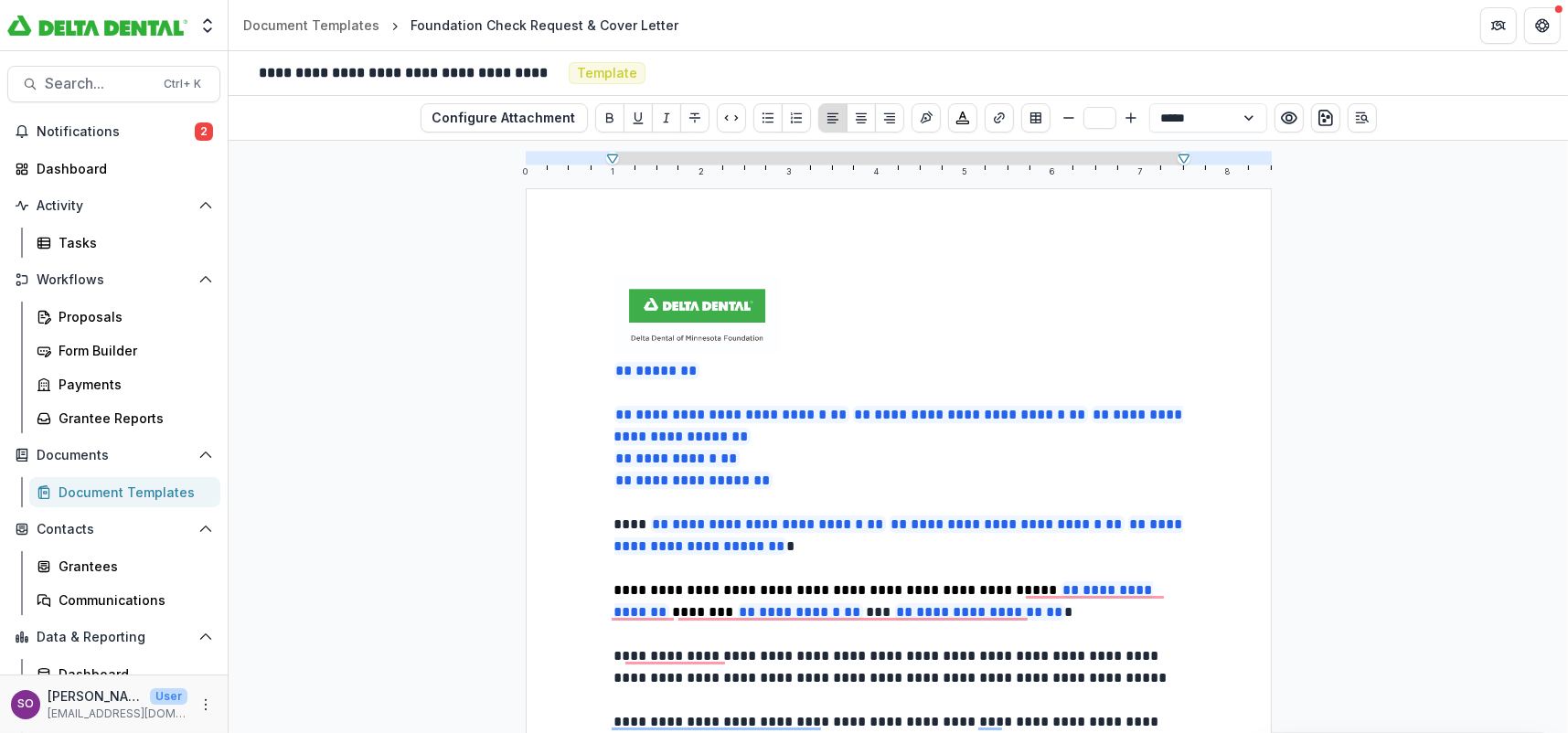 scroll, scrollTop: 68, scrollLeft: 0, axis: vertical 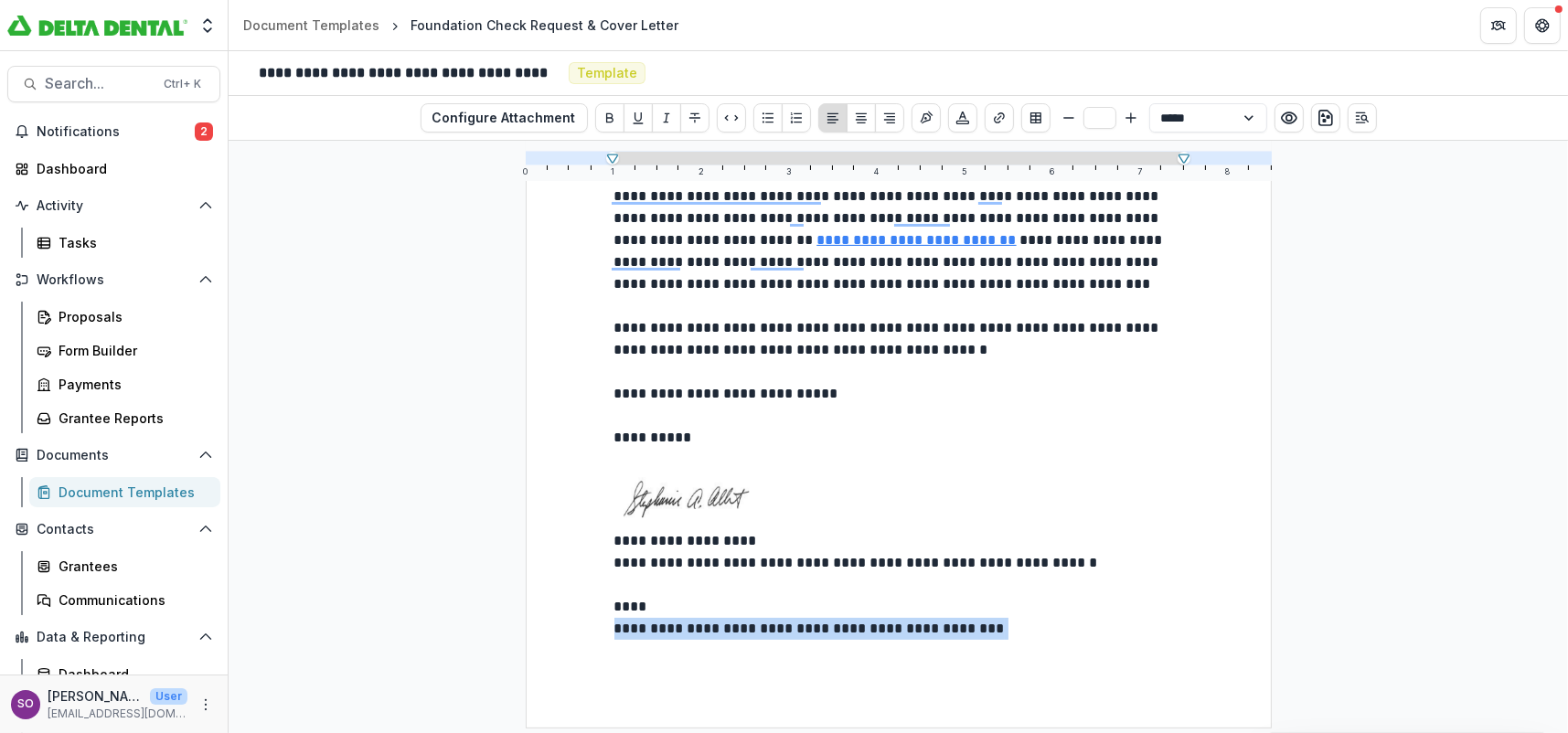 drag, startPoint x: 999, startPoint y: 628, endPoint x: 571, endPoint y: 626, distance: 428.00467 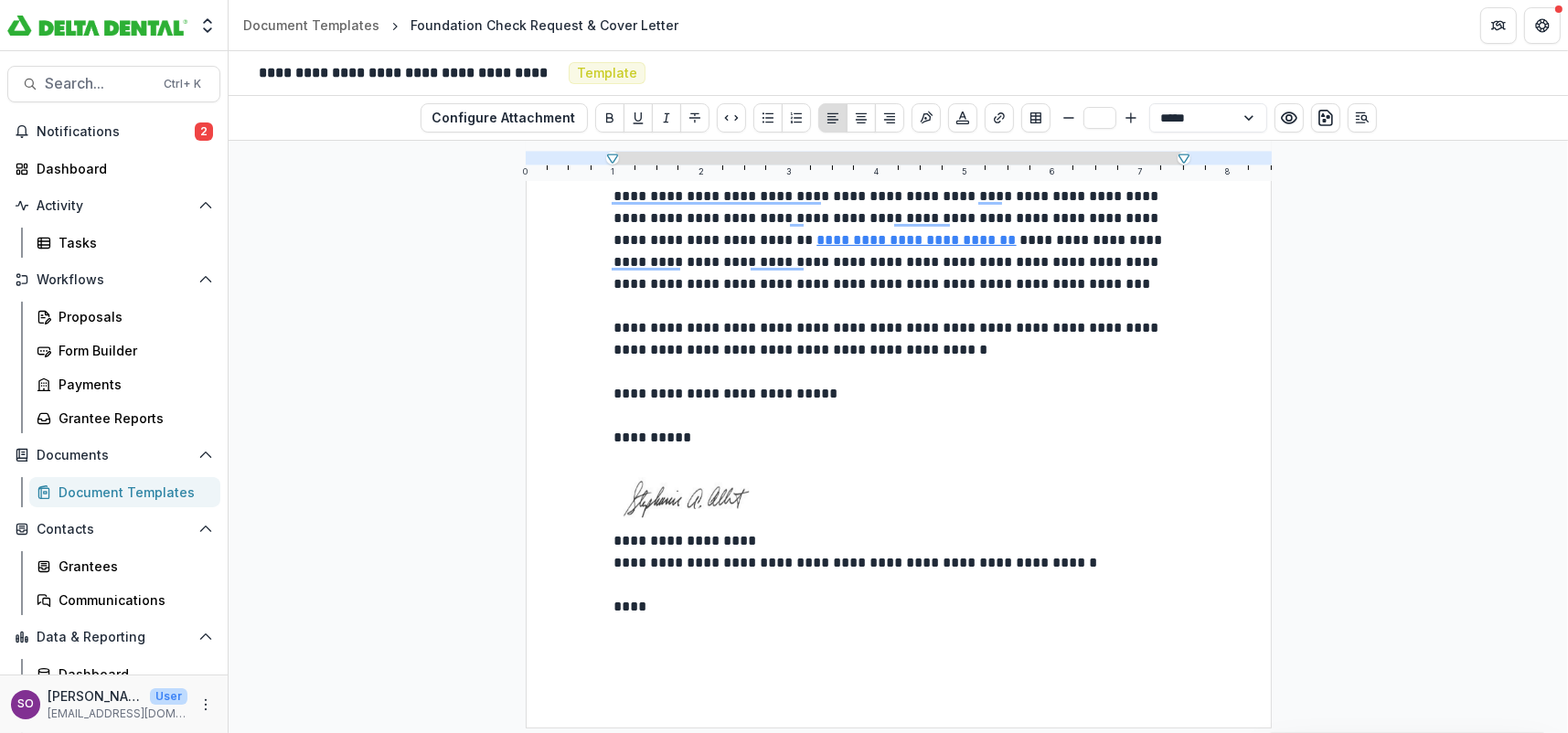 scroll, scrollTop: 305, scrollLeft: 0, axis: vertical 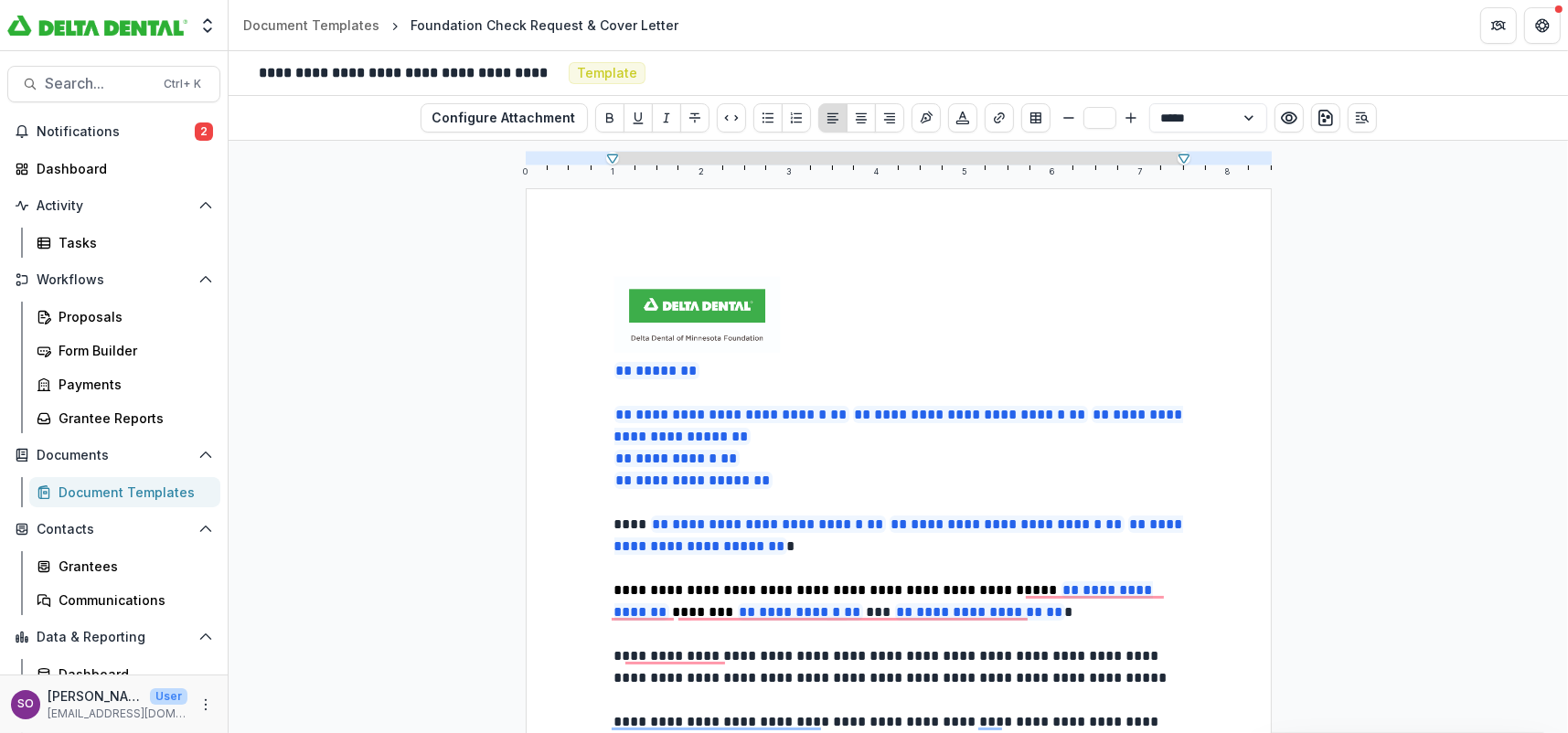 click at bounding box center [698, 314] 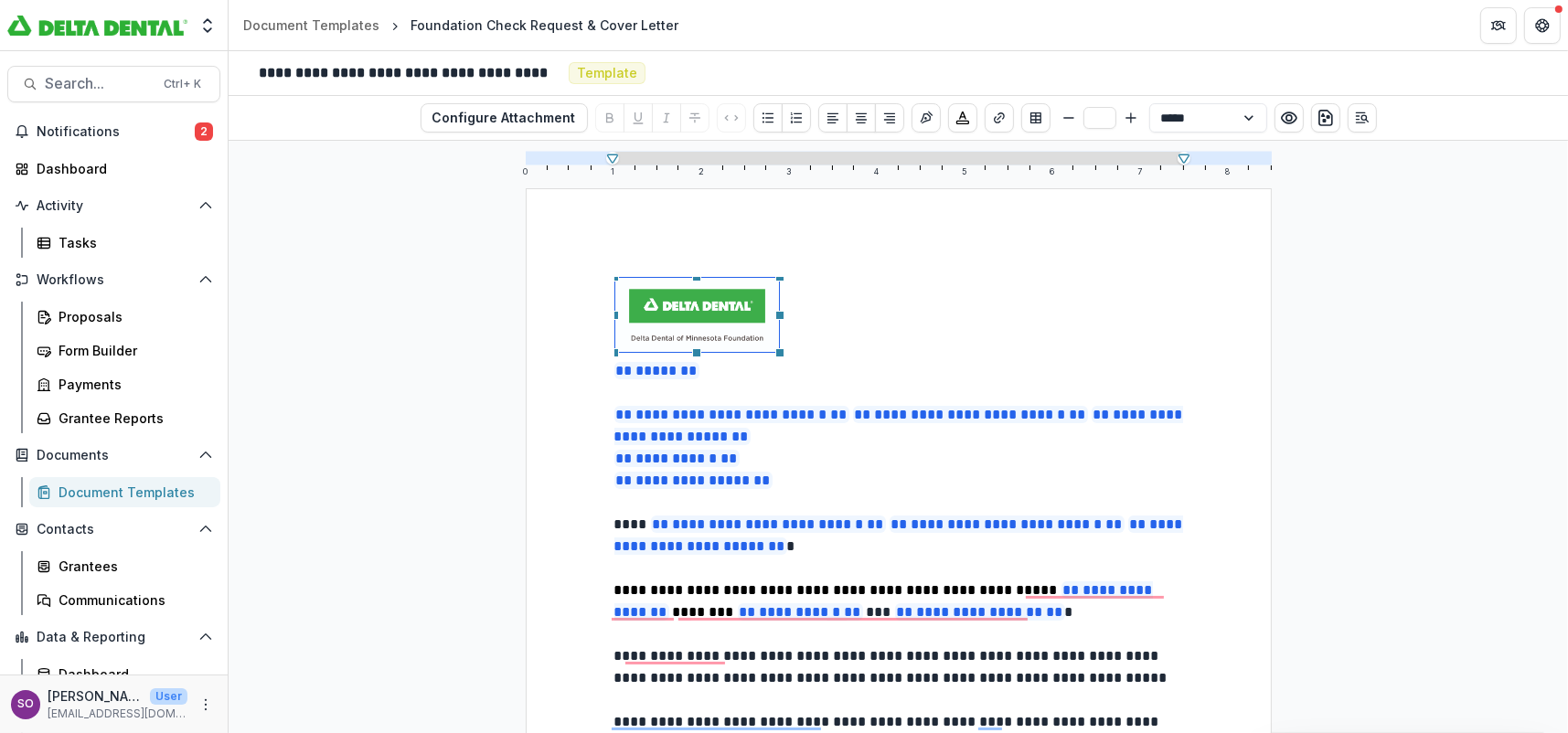 click at bounding box center [899, 318] 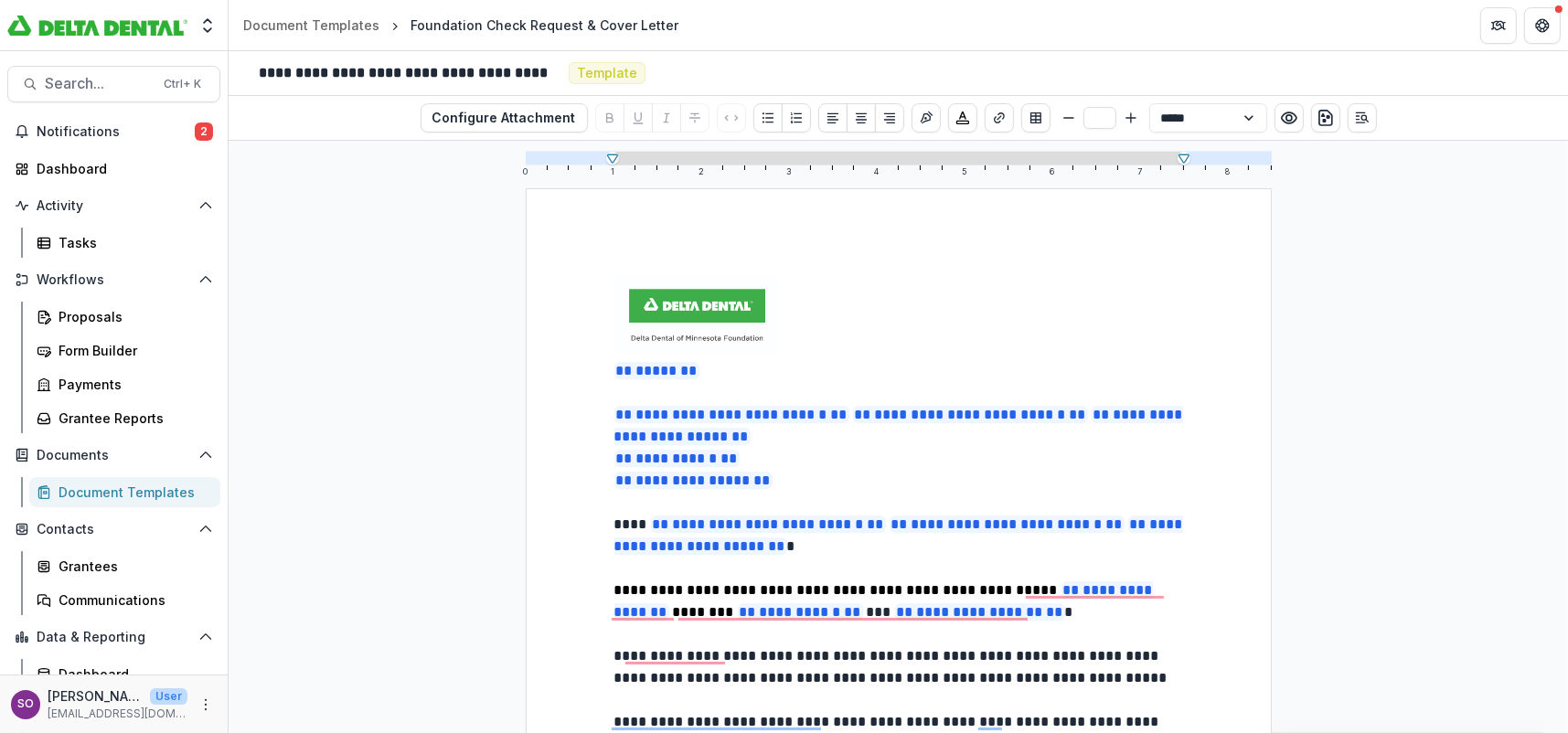 click at bounding box center [899, 318] 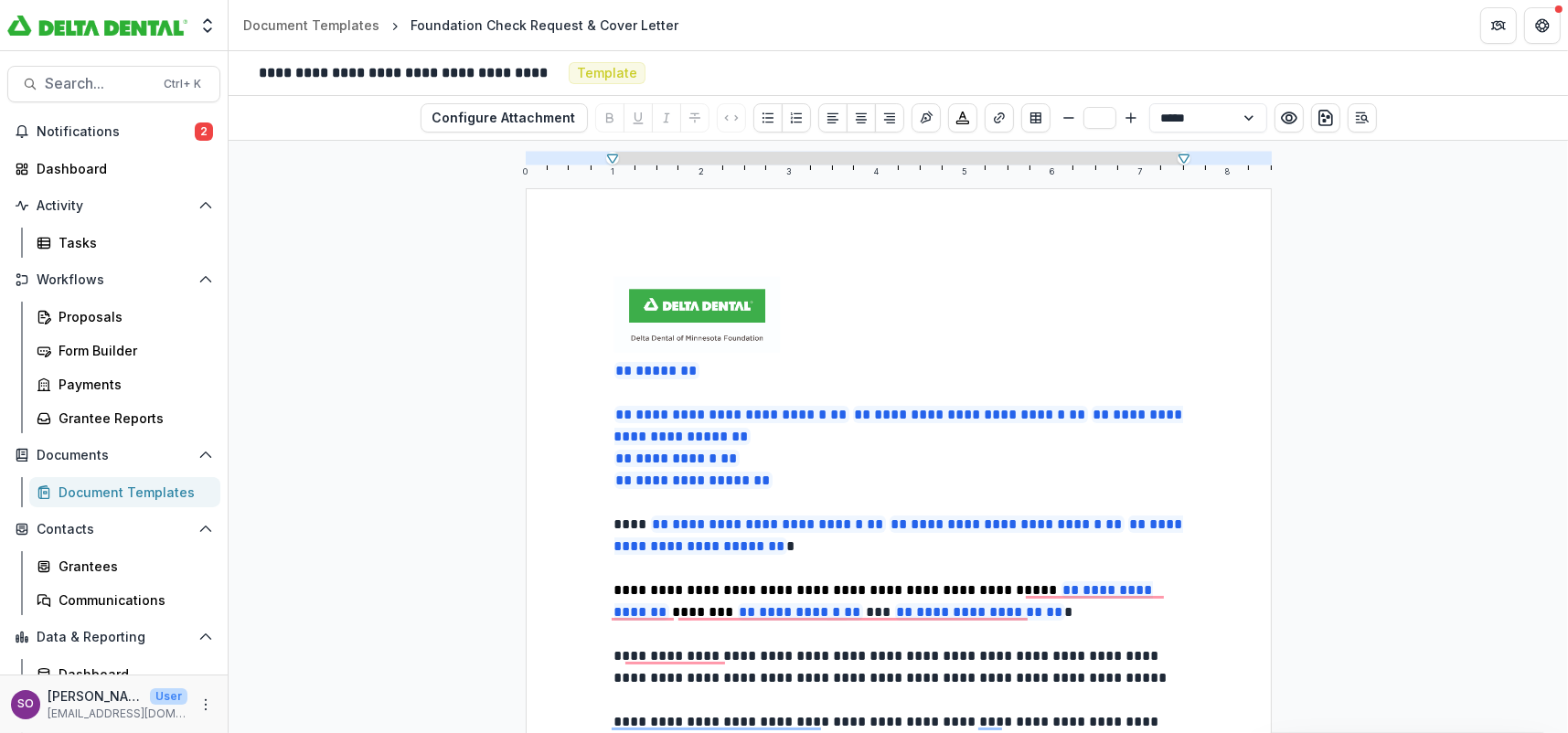 click at bounding box center [899, 318] 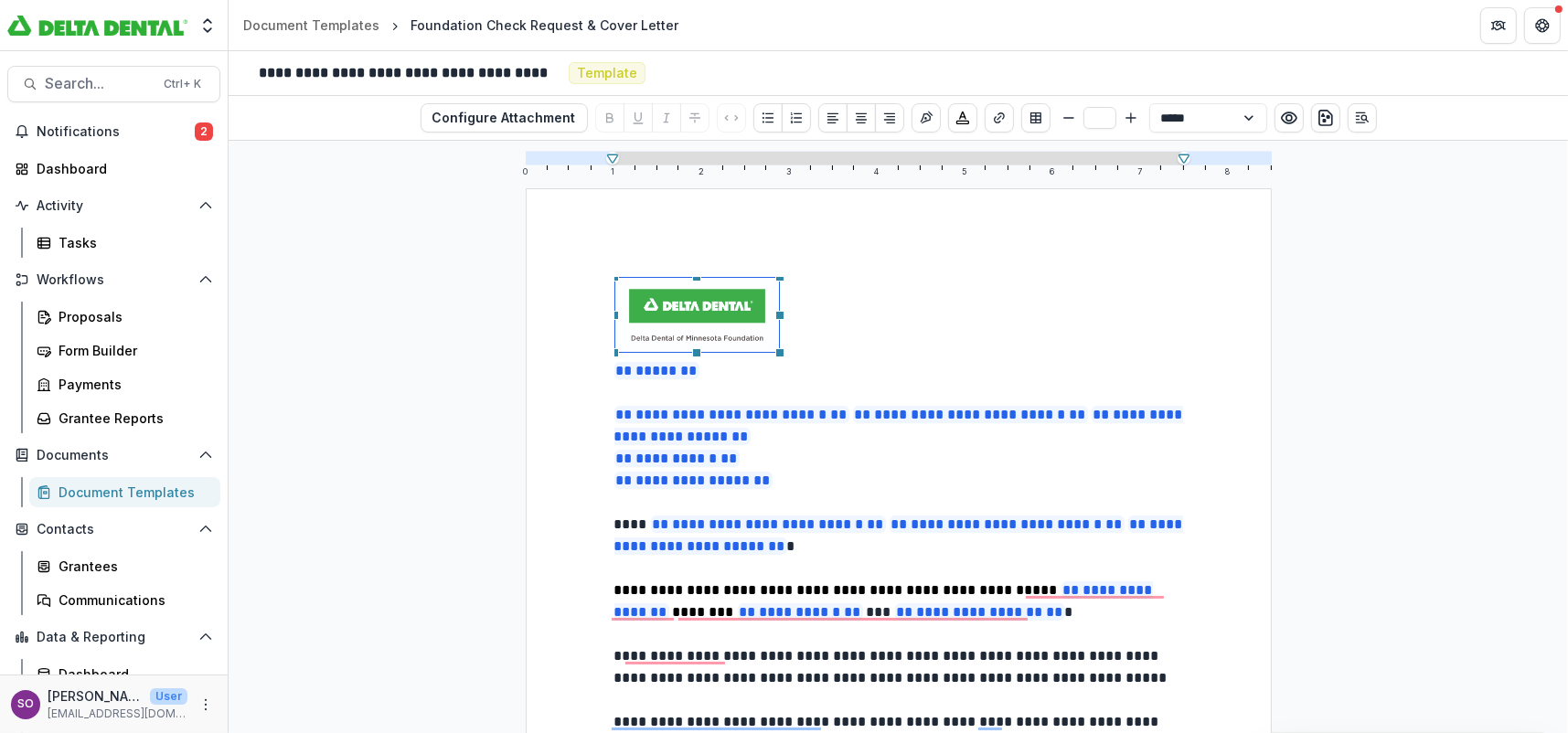 click at bounding box center [899, 318] 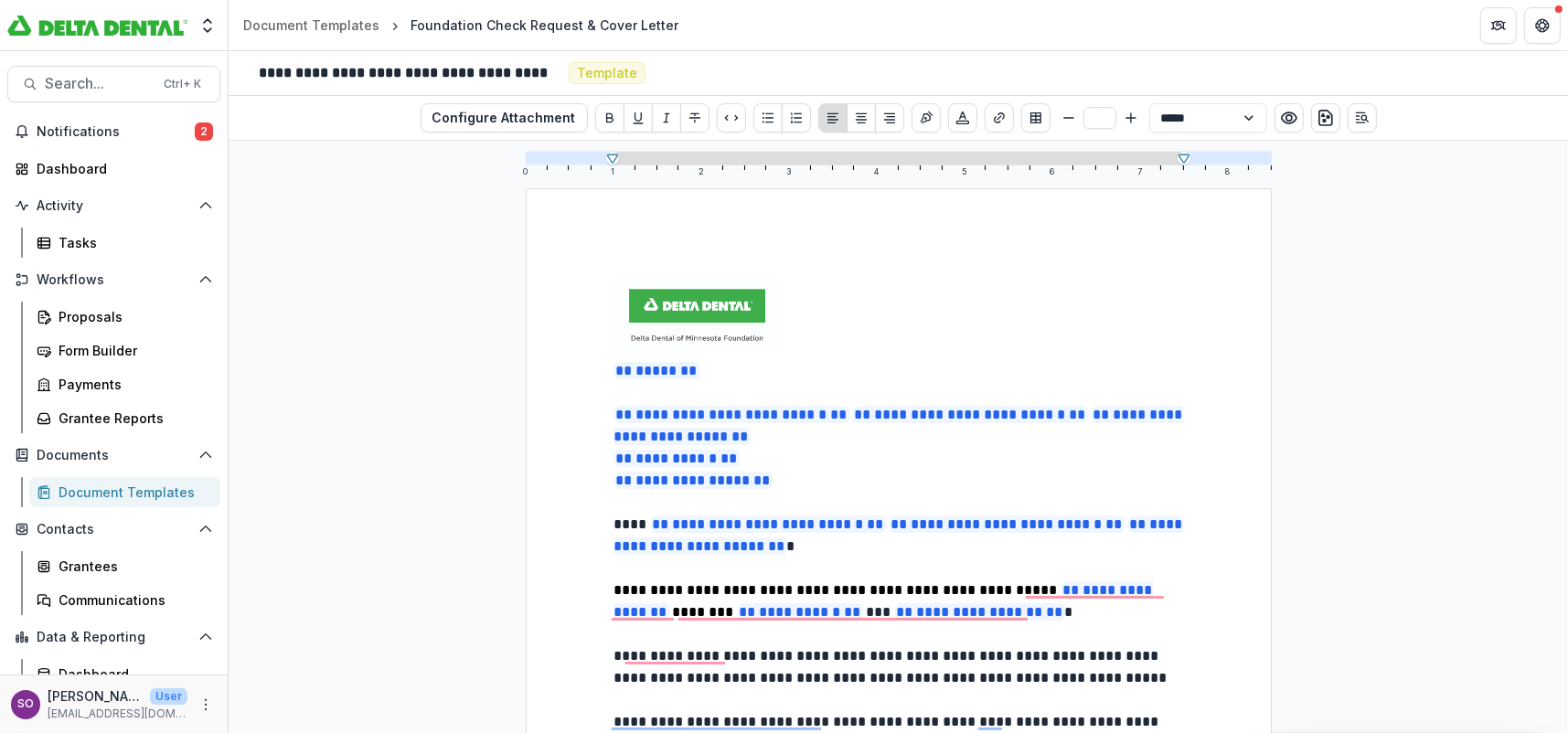 drag, startPoint x: 616, startPoint y: 390, endPoint x: 650, endPoint y: 377, distance: 36.40055 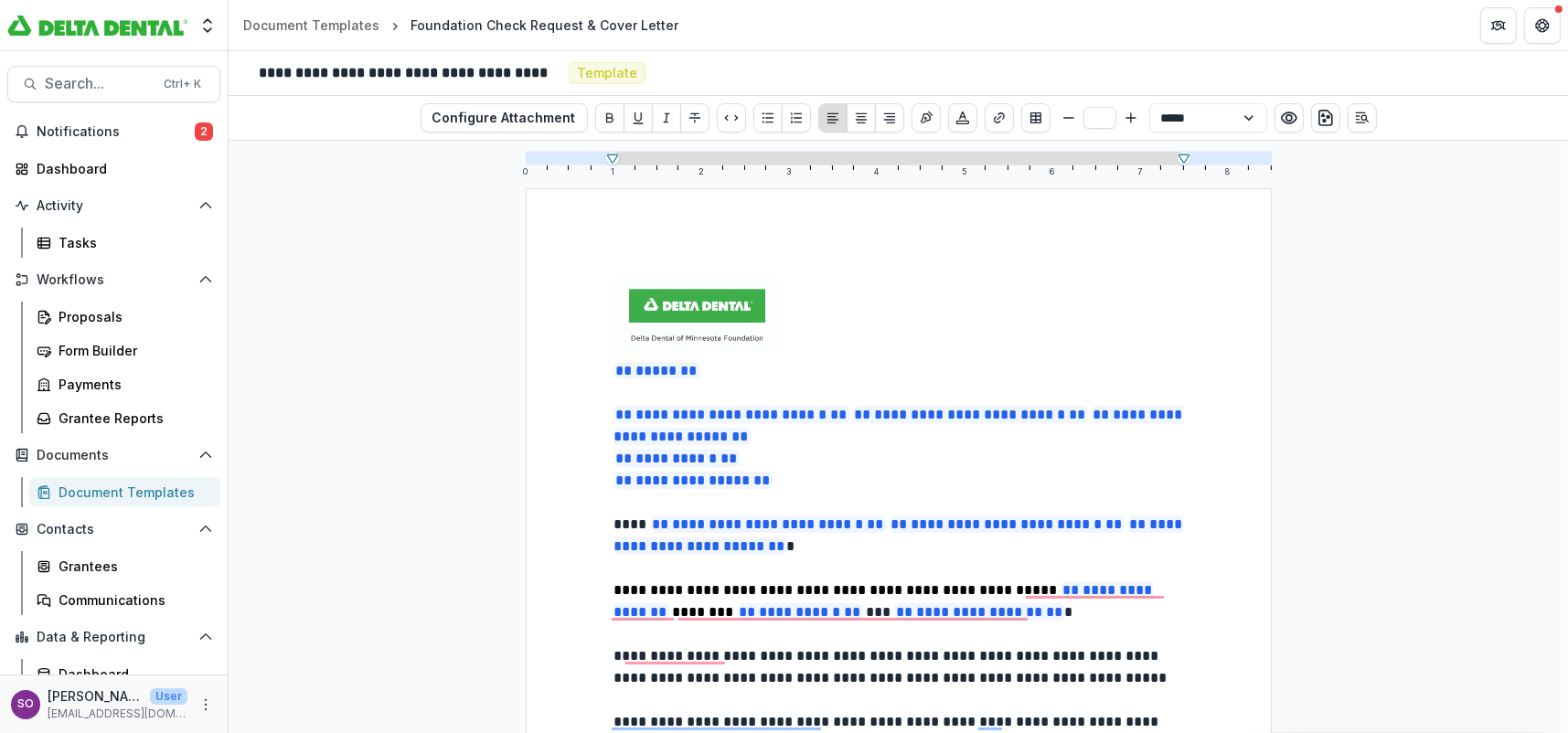 click at bounding box center [899, 393] 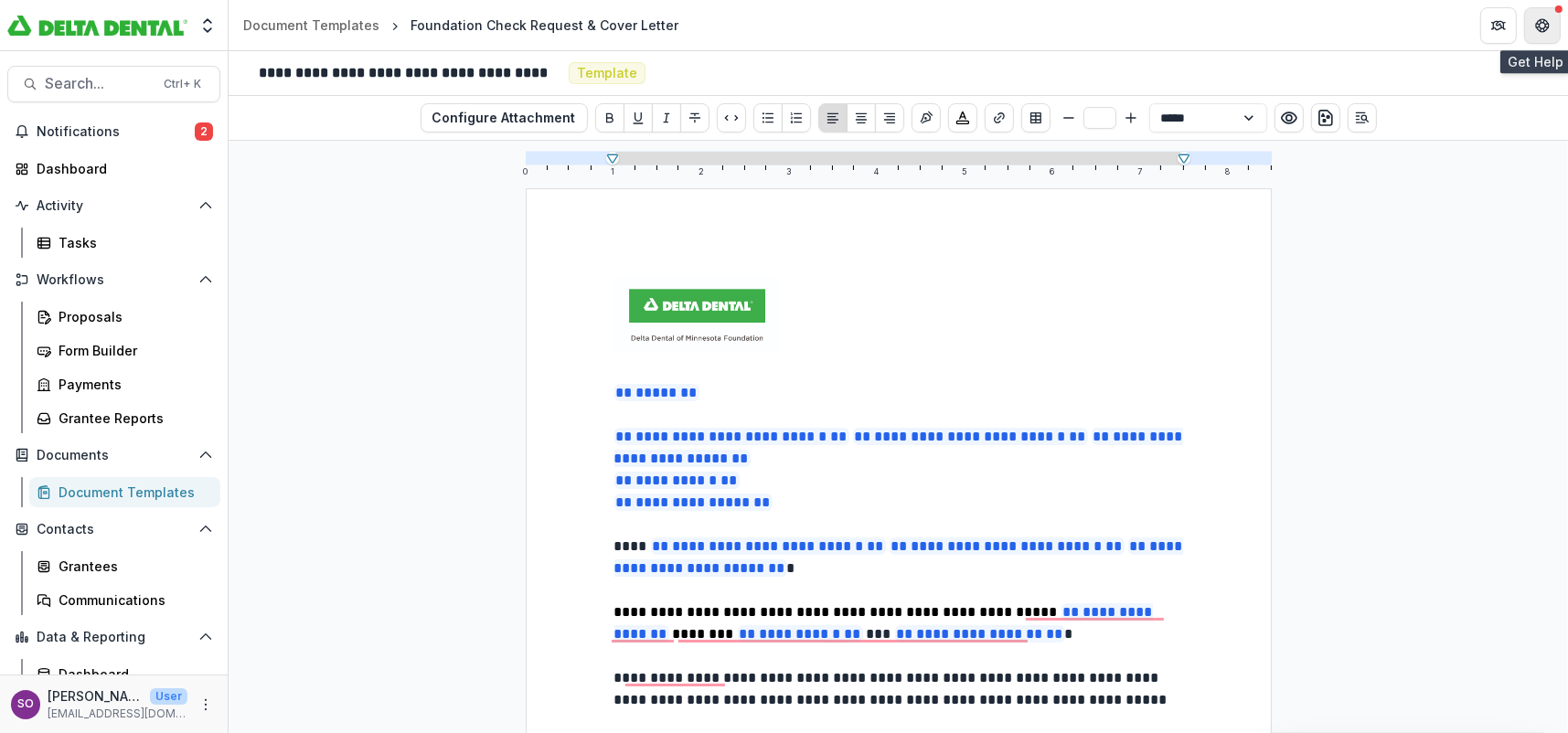 click 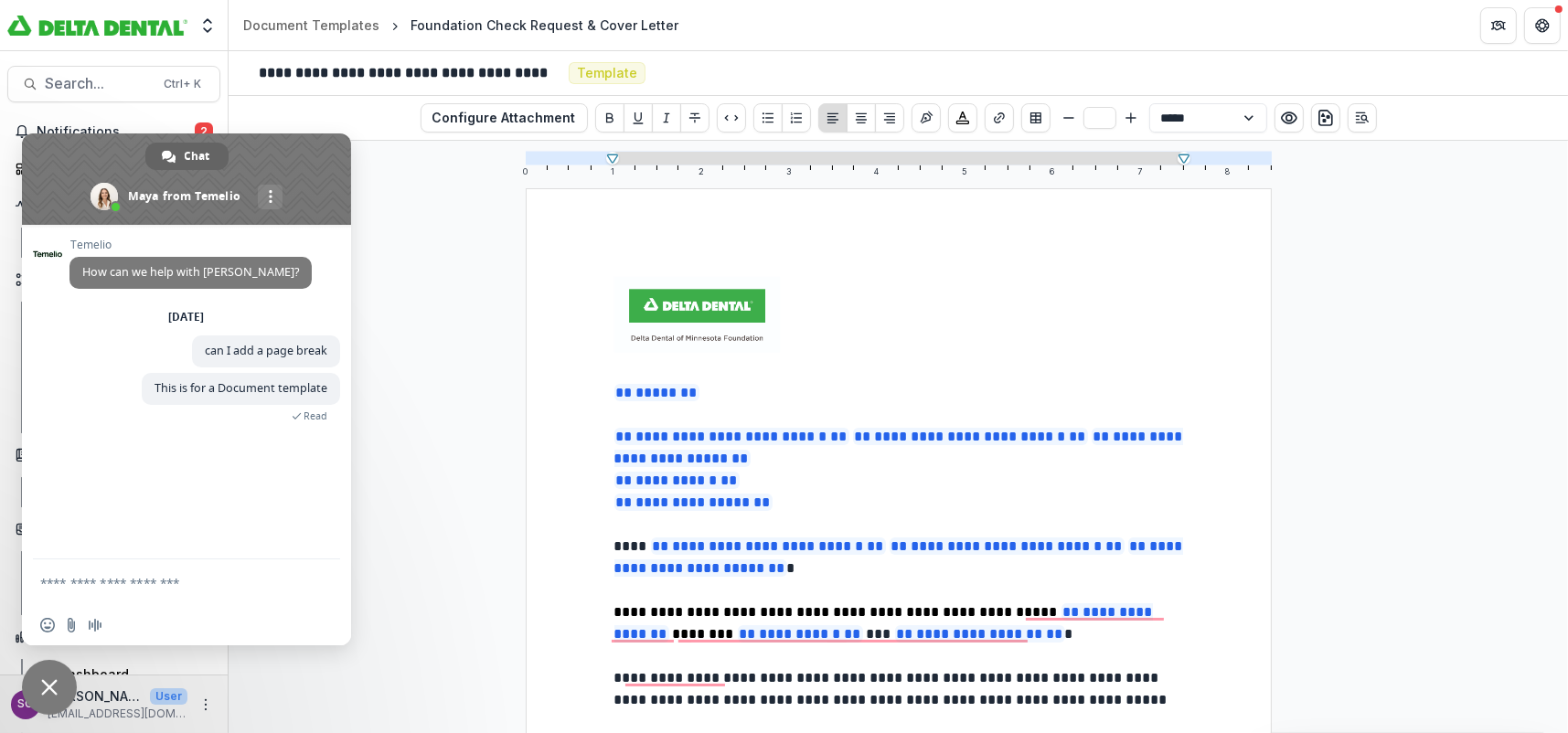 click on "**********" at bounding box center [899, 732] 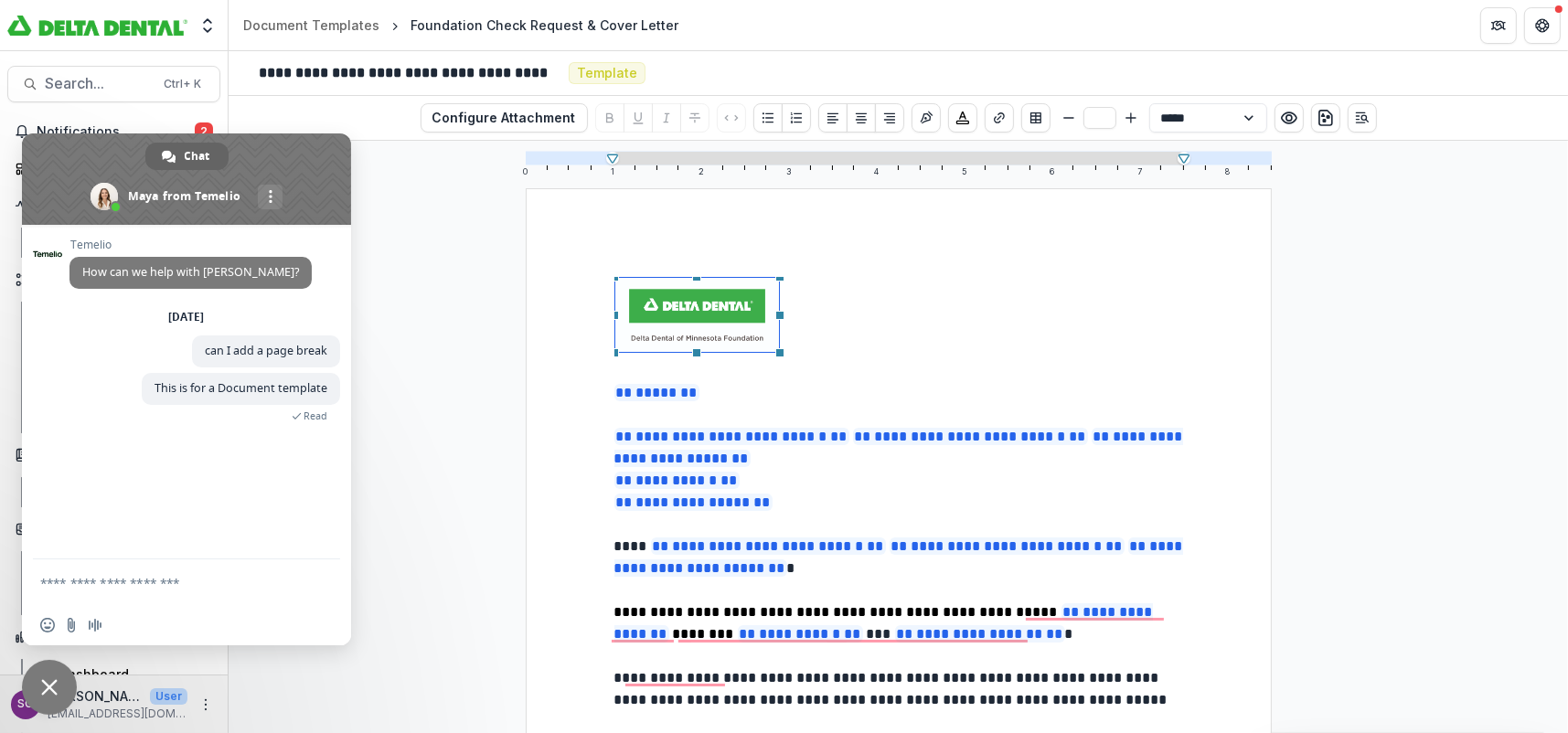 click on "**********" at bounding box center (899, 732) 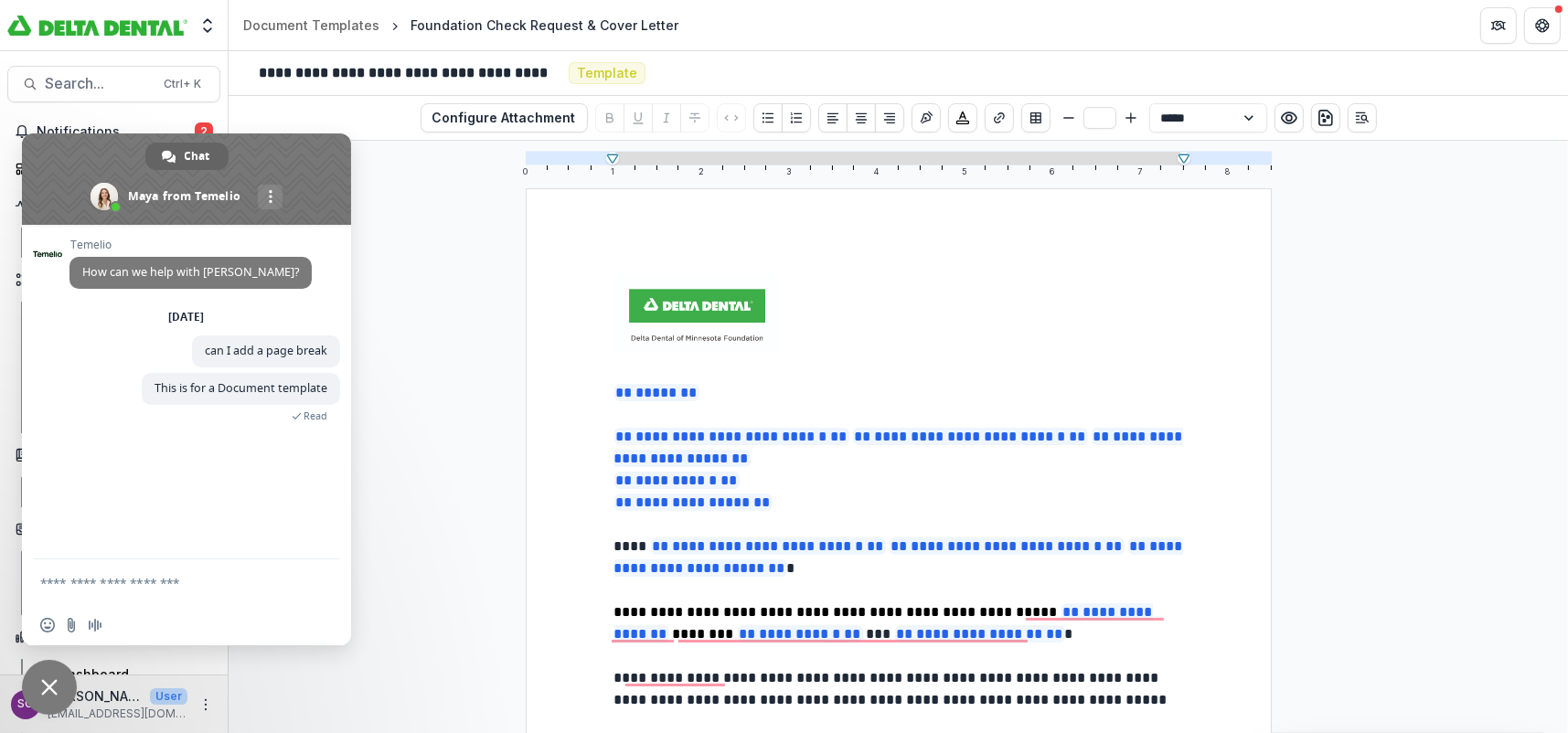 click at bounding box center [698, 314] 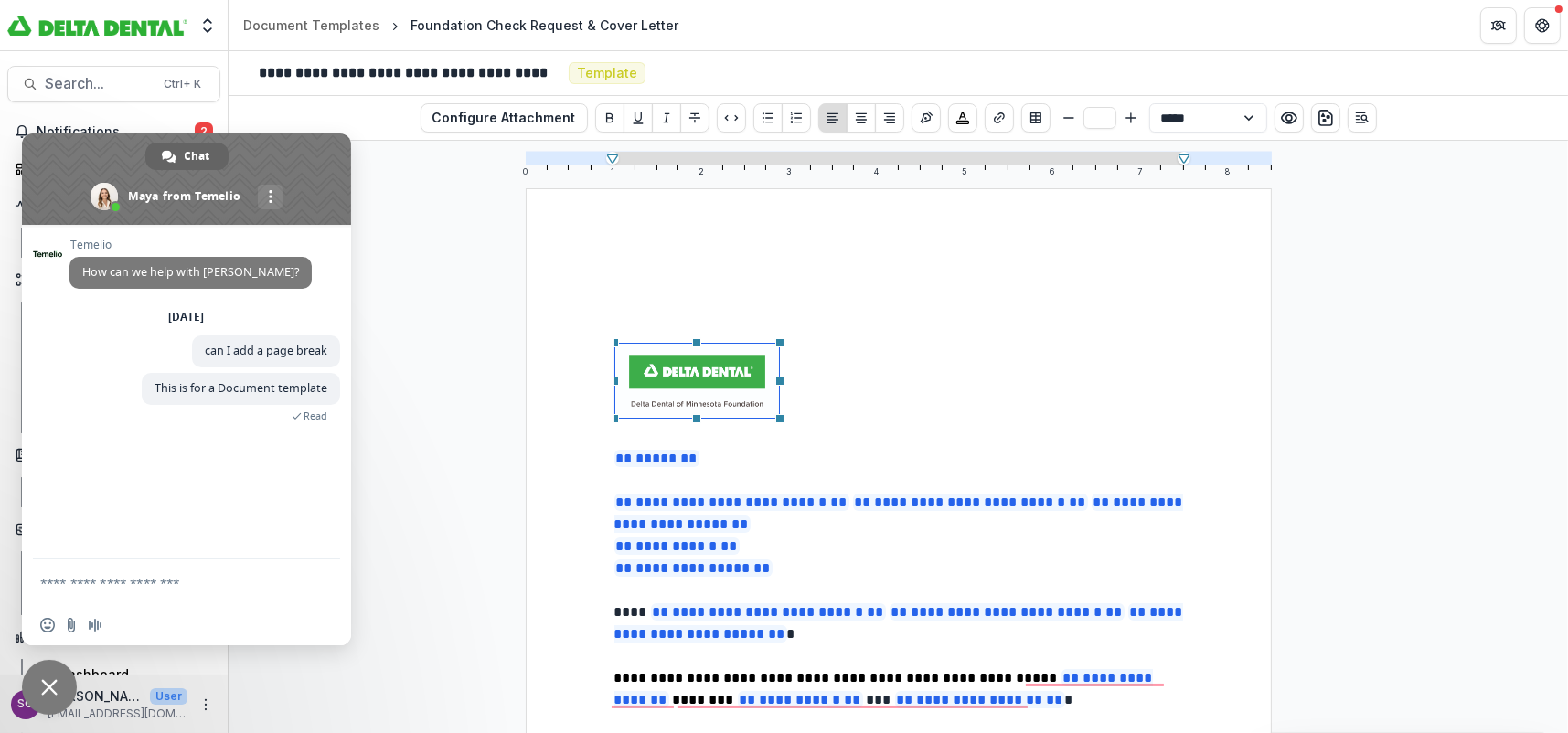 click on "**********" at bounding box center (899, 765) 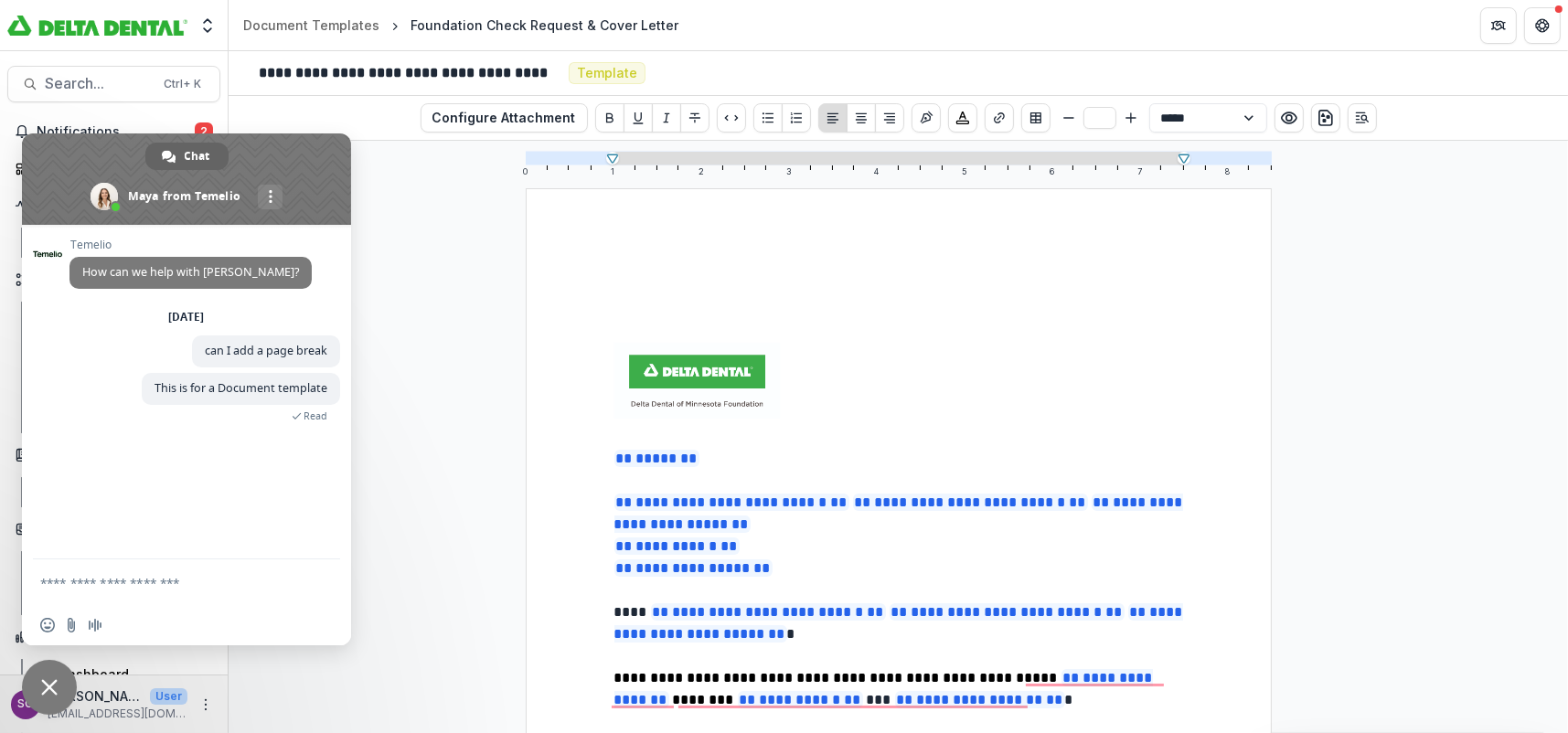 click at bounding box center (899, 288) 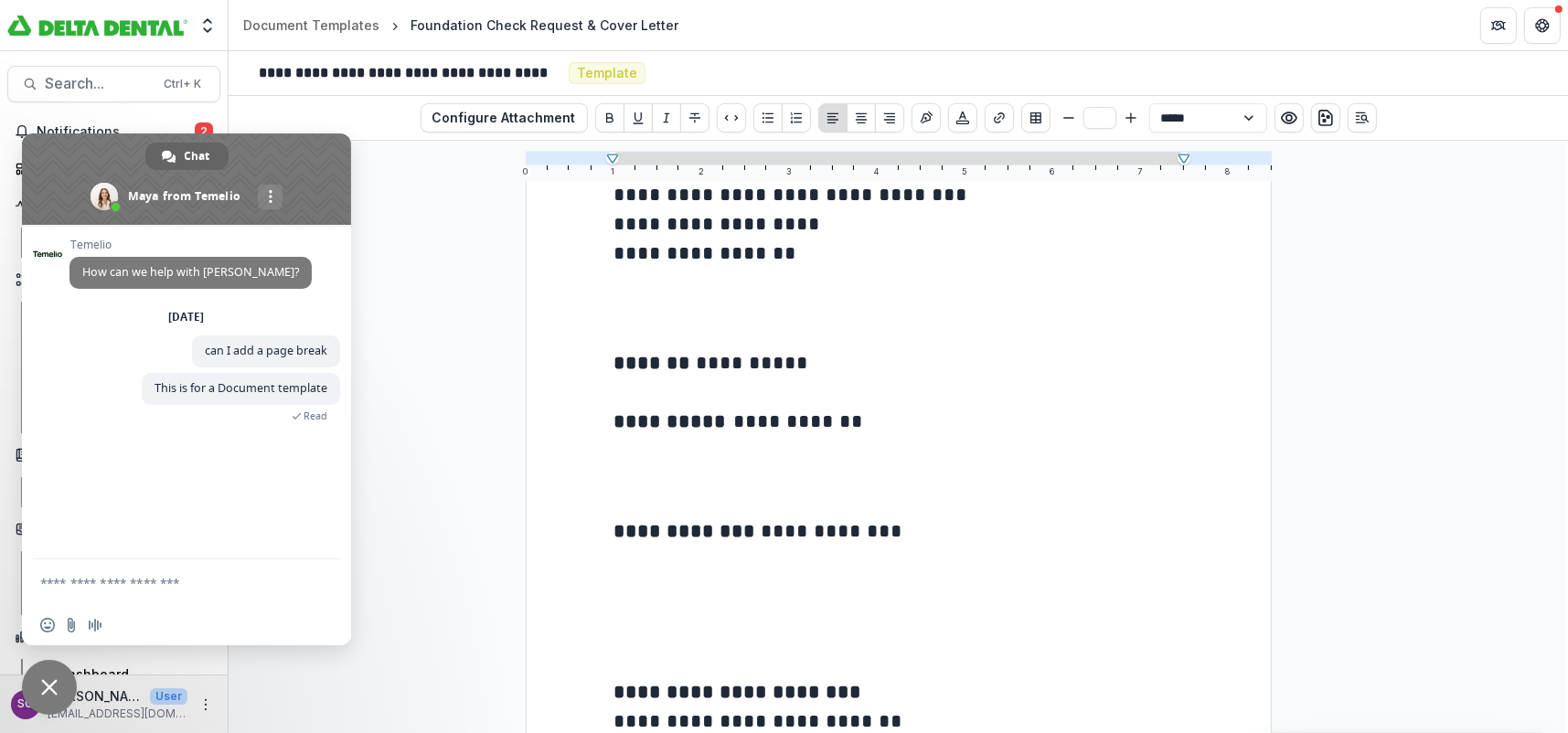 type on "**" 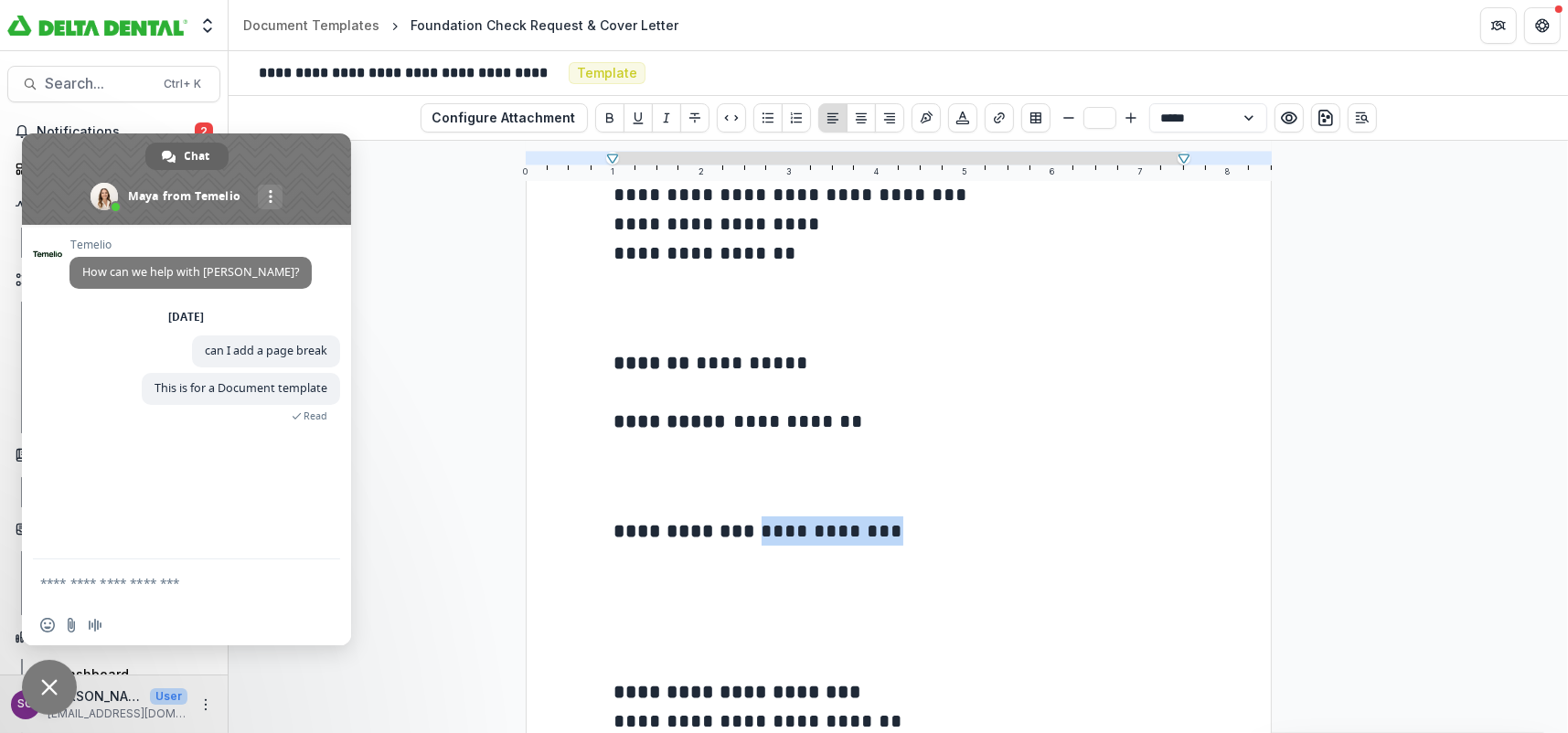 drag, startPoint x: 912, startPoint y: 526, endPoint x: 776, endPoint y: 526, distance: 136 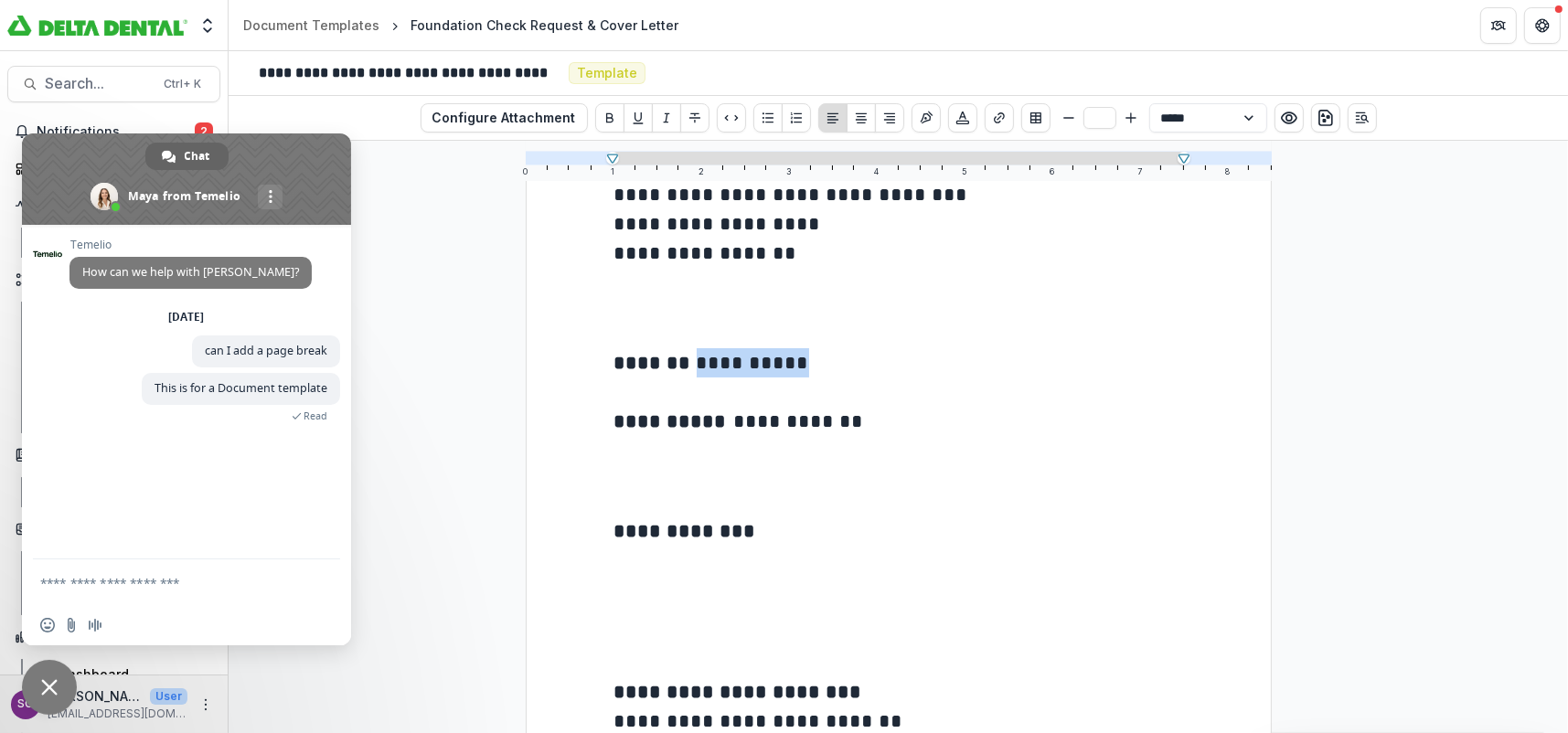 drag, startPoint x: 821, startPoint y: 361, endPoint x: 715, endPoint y: 361, distance: 106 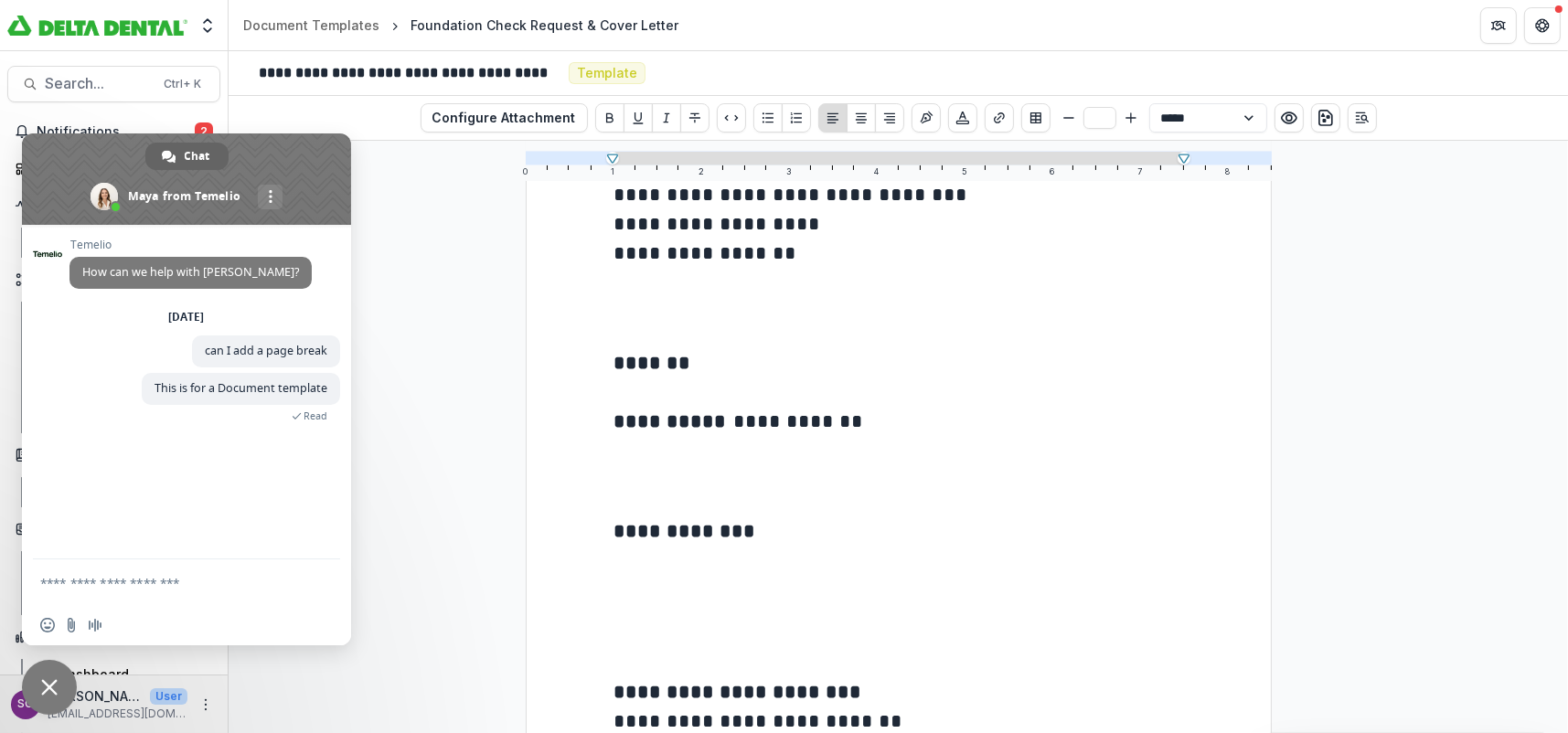 scroll, scrollTop: 5, scrollLeft: 0, axis: vertical 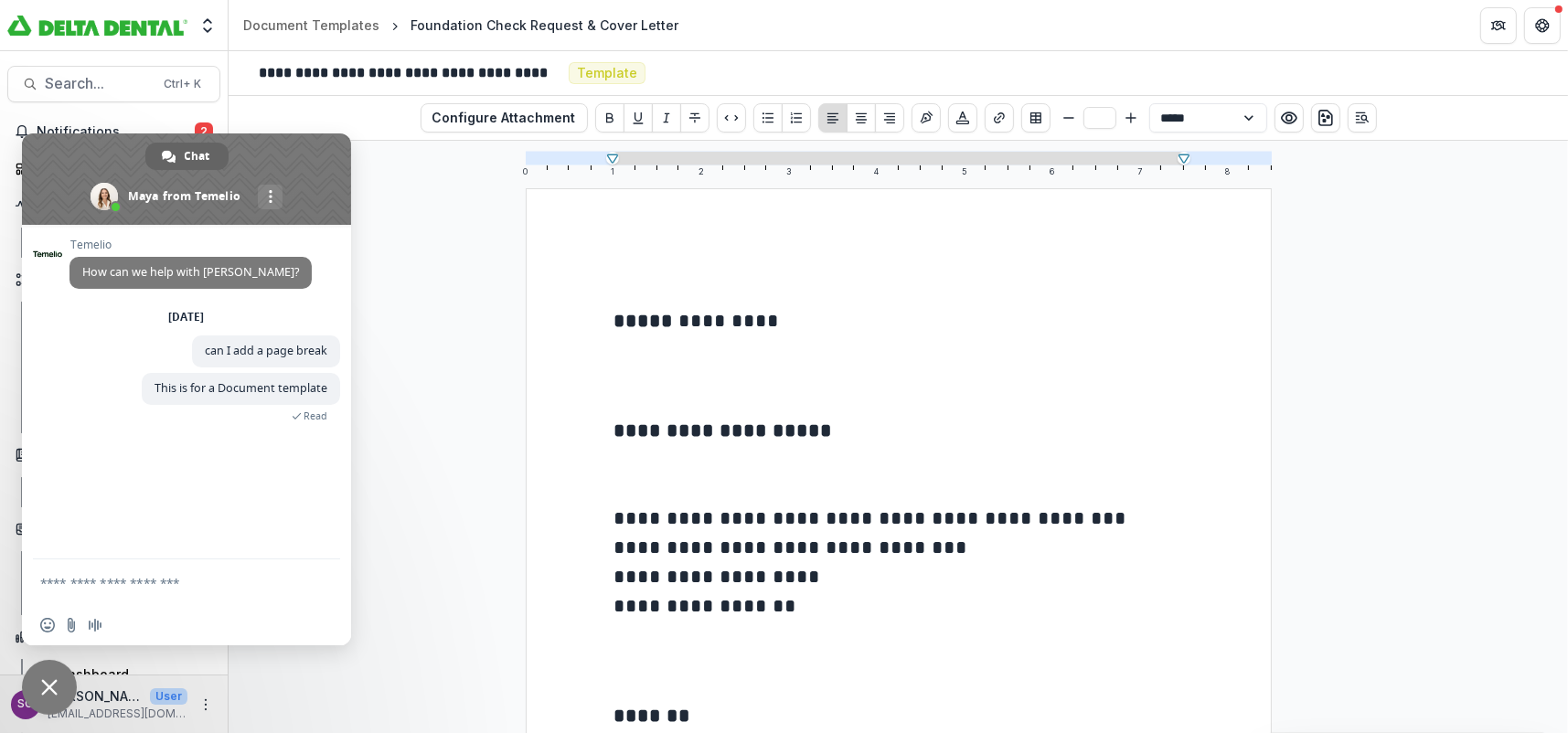 click at bounding box center [815, 322] 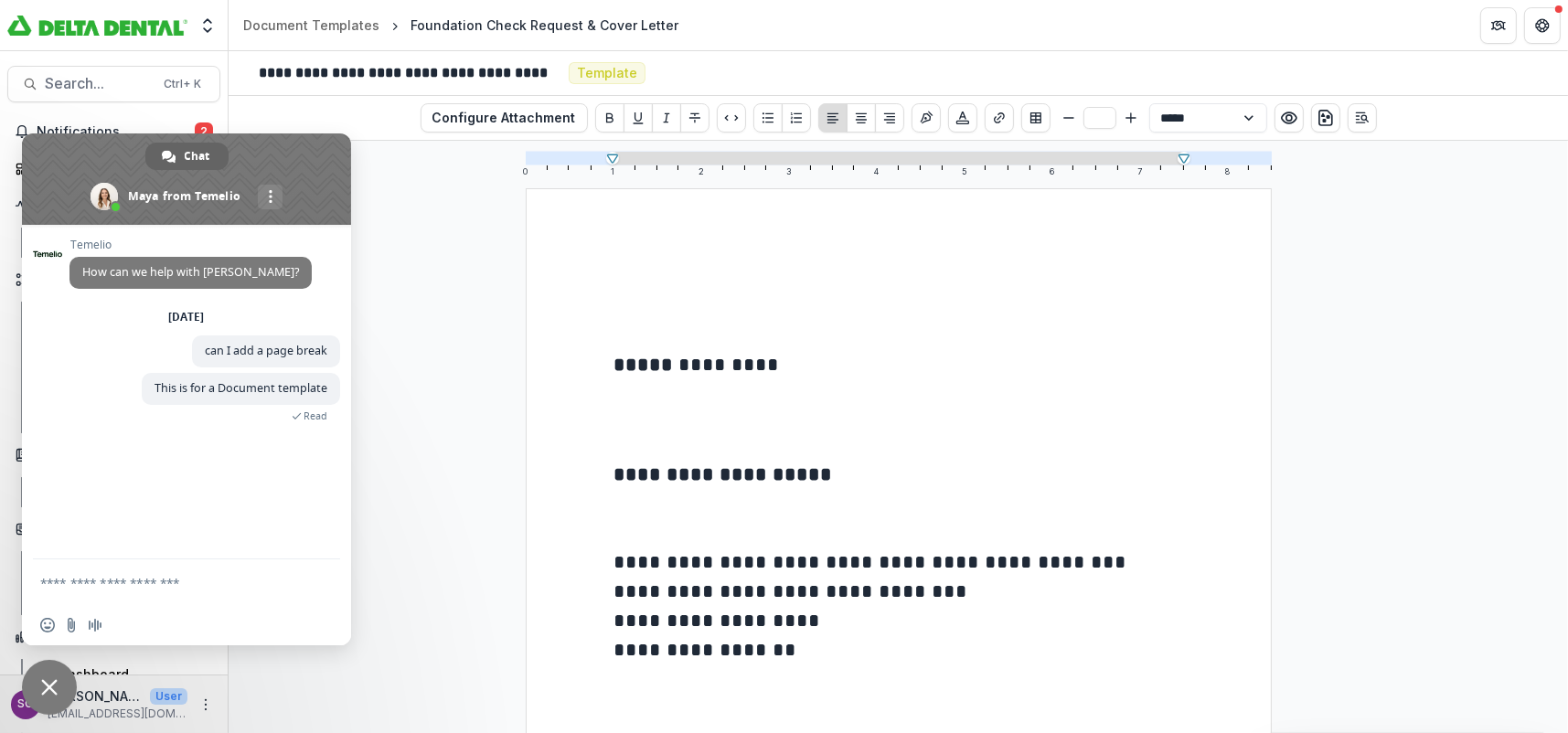 click at bounding box center (899, 303) 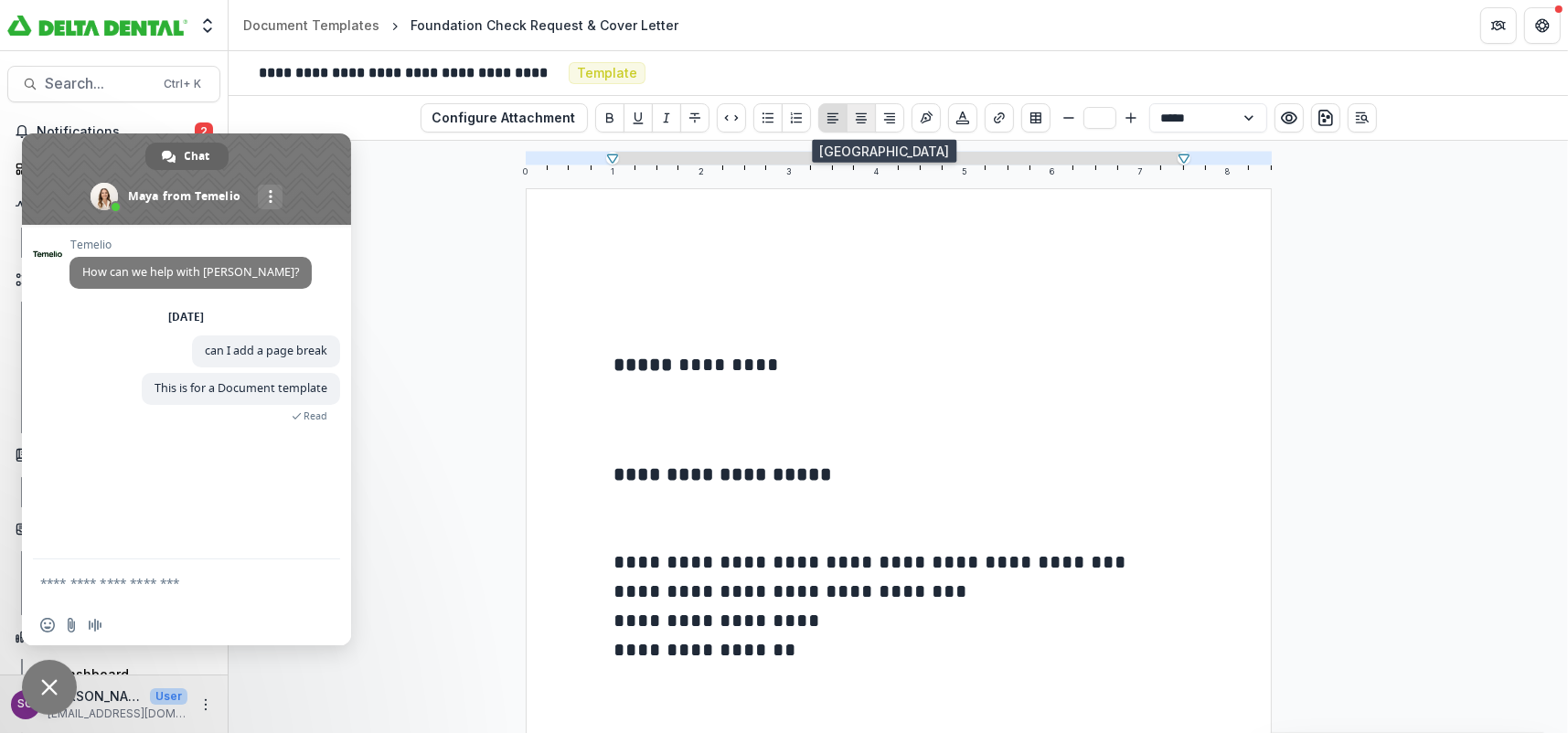 click 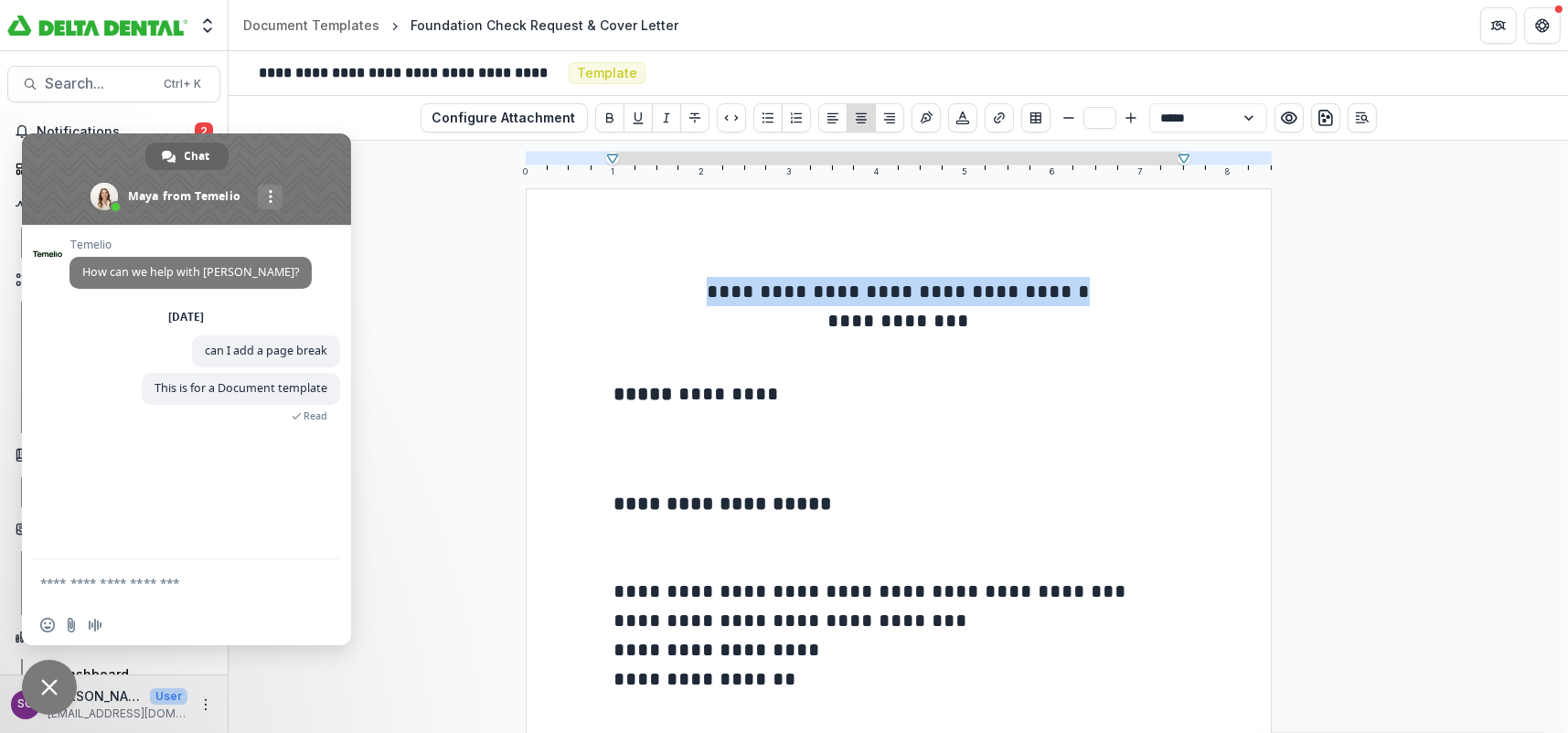 drag, startPoint x: 1066, startPoint y: 290, endPoint x: 678, endPoint y: 265, distance: 388.8046 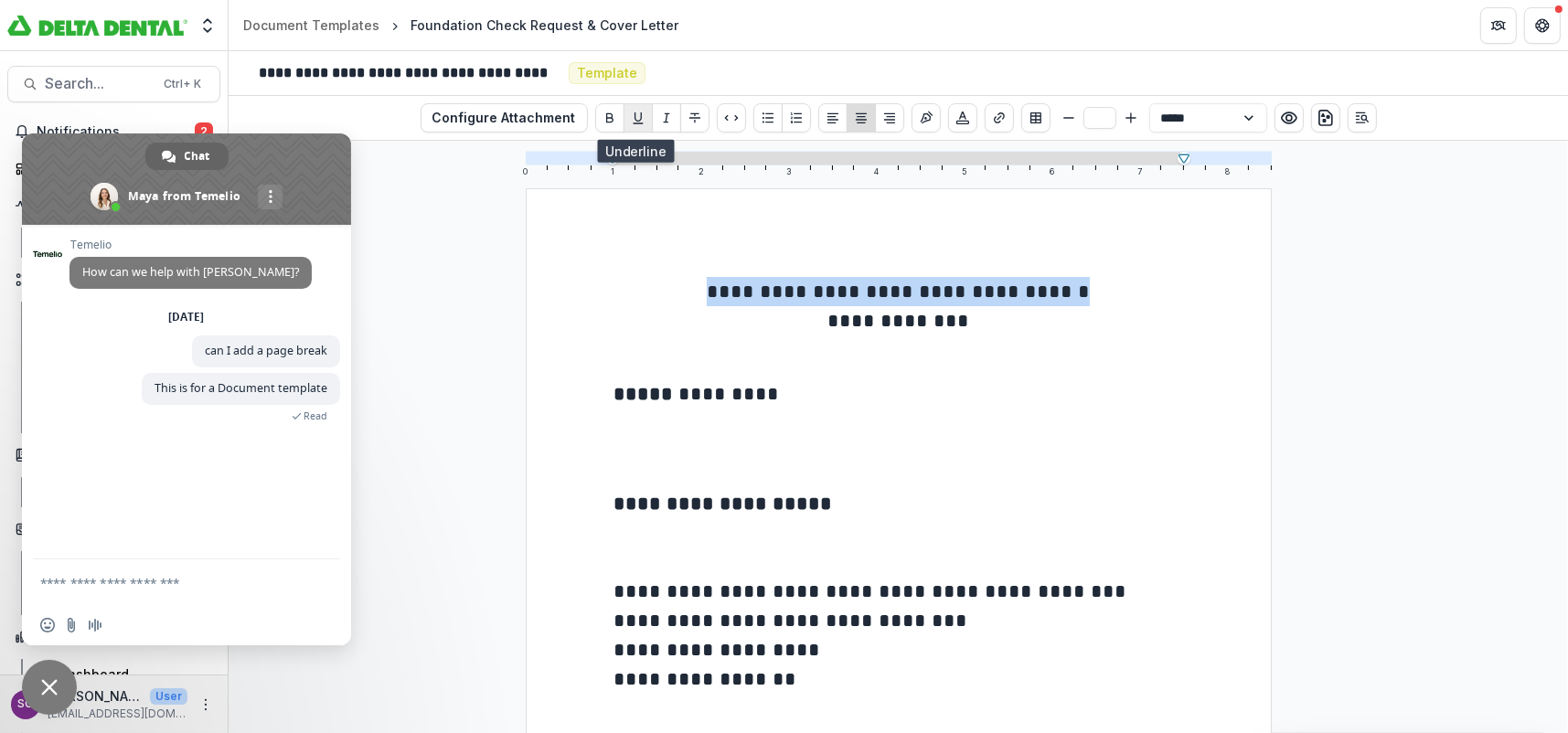 click 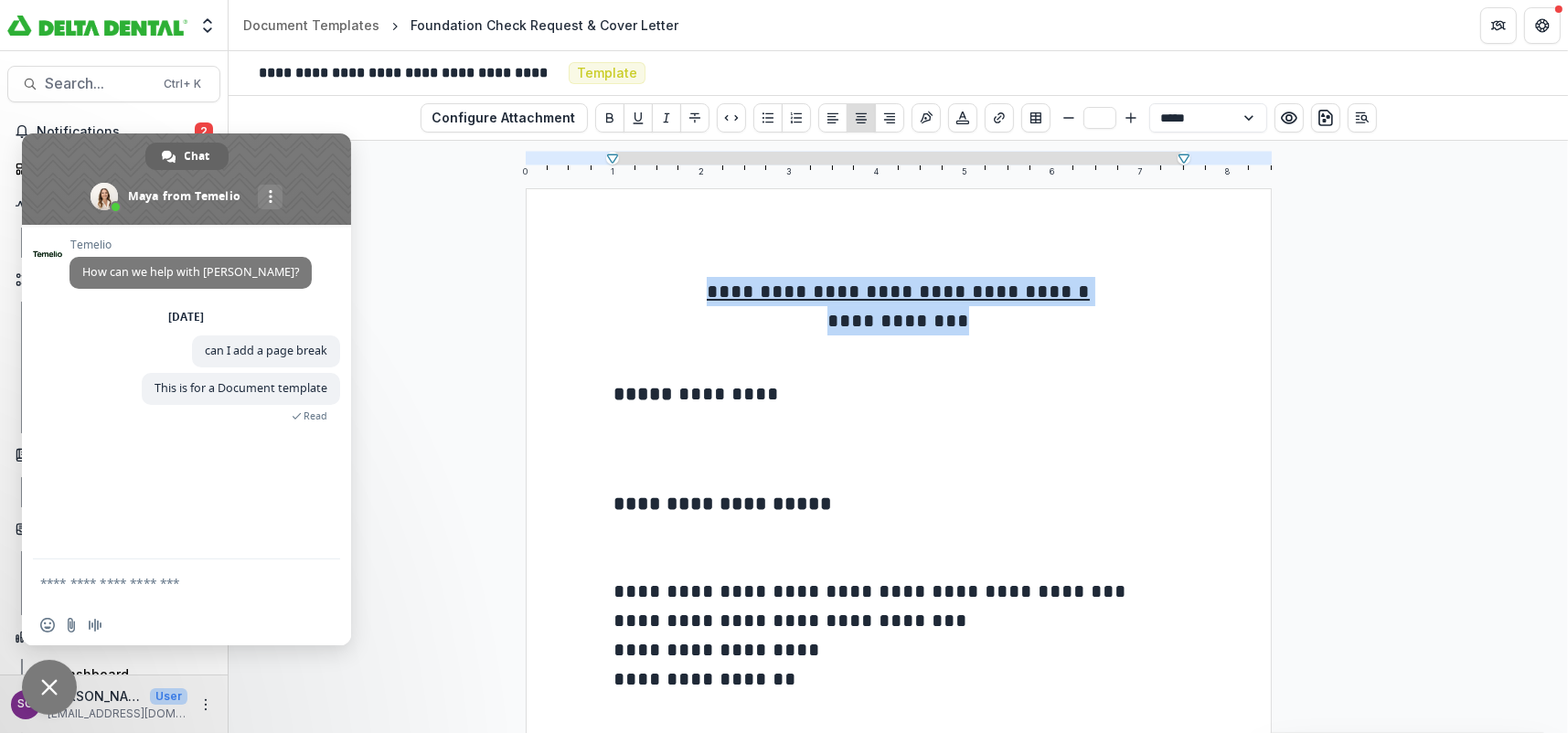 drag, startPoint x: 968, startPoint y: 318, endPoint x: 724, endPoint y: 280, distance: 246.94129 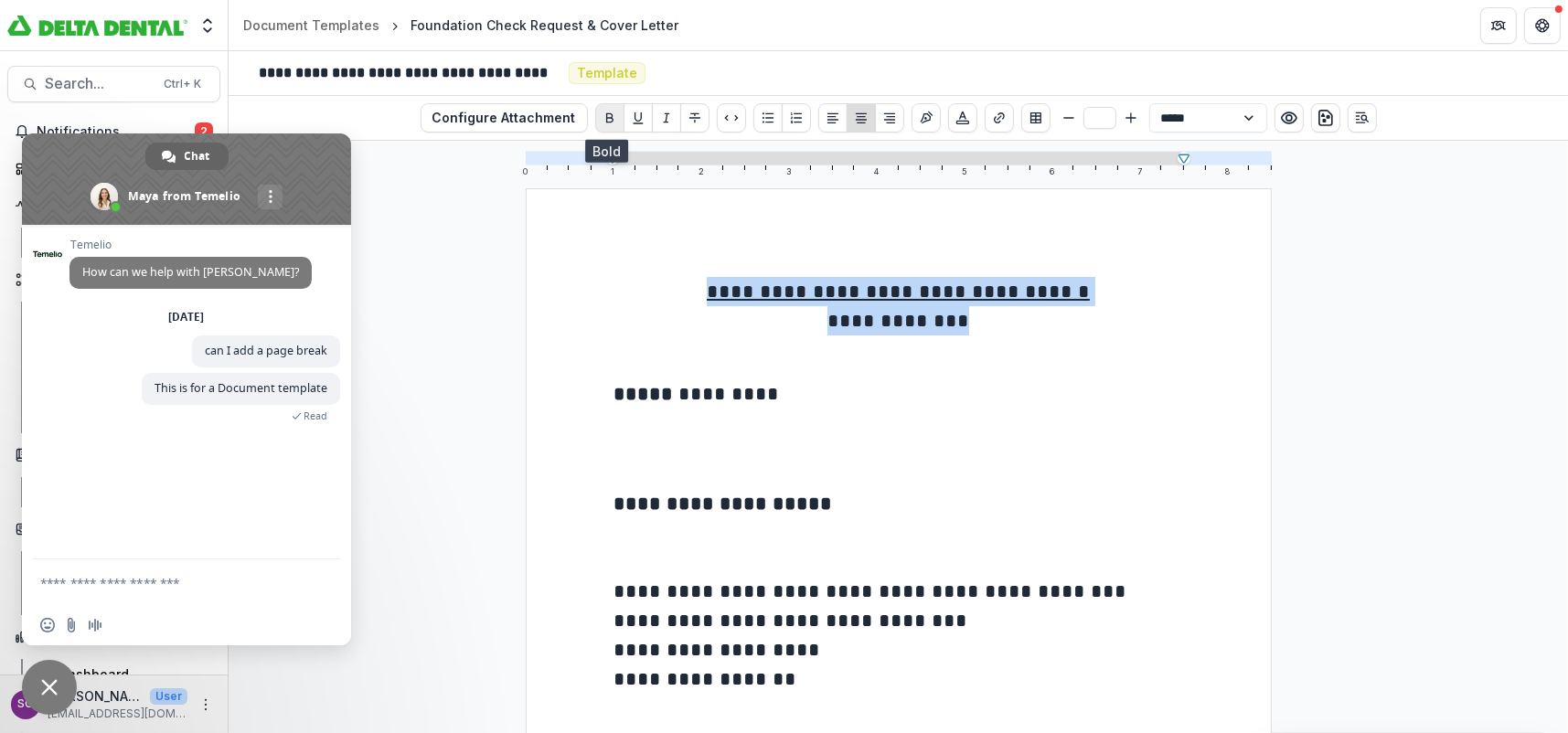 click 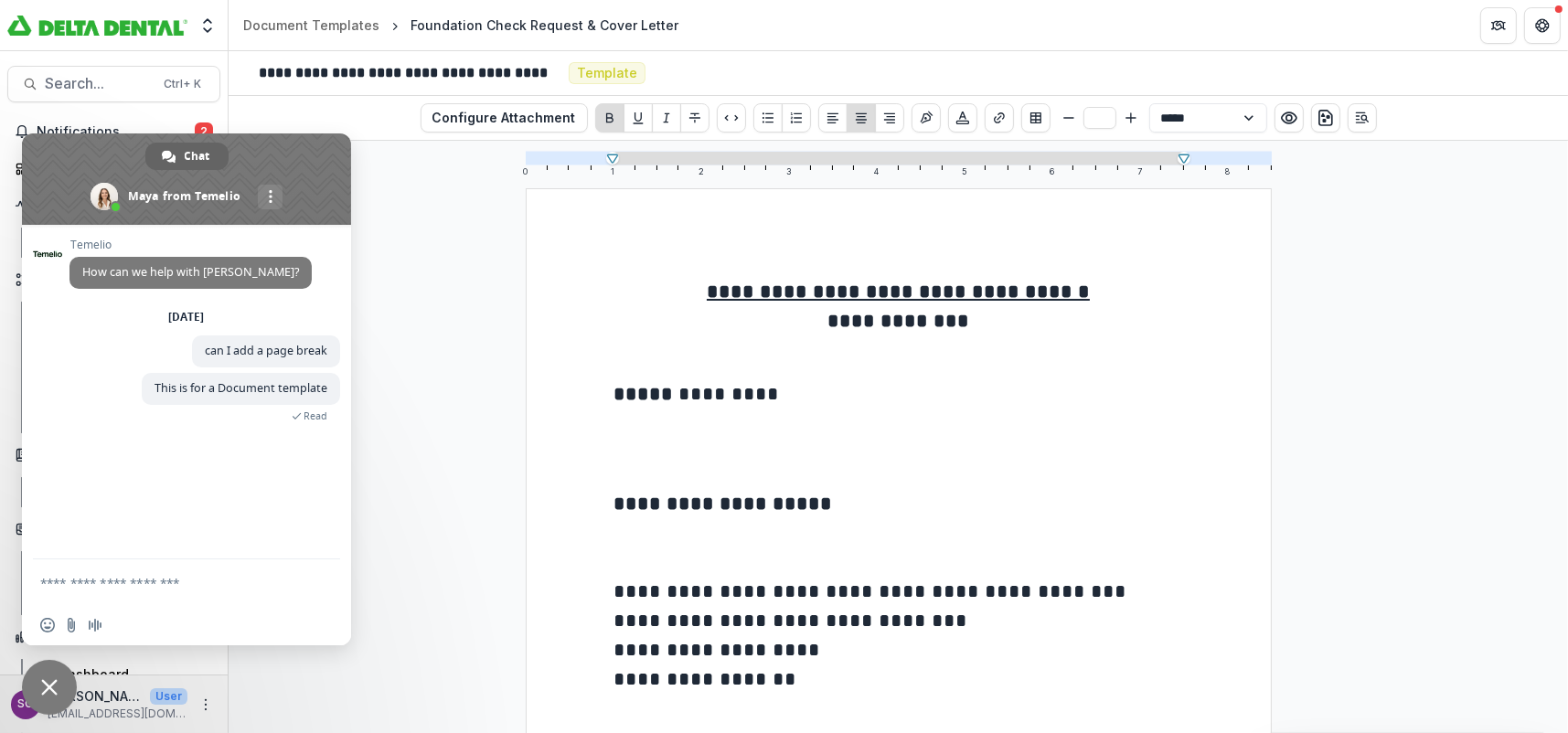 click on "**********" at bounding box center (899, 332) 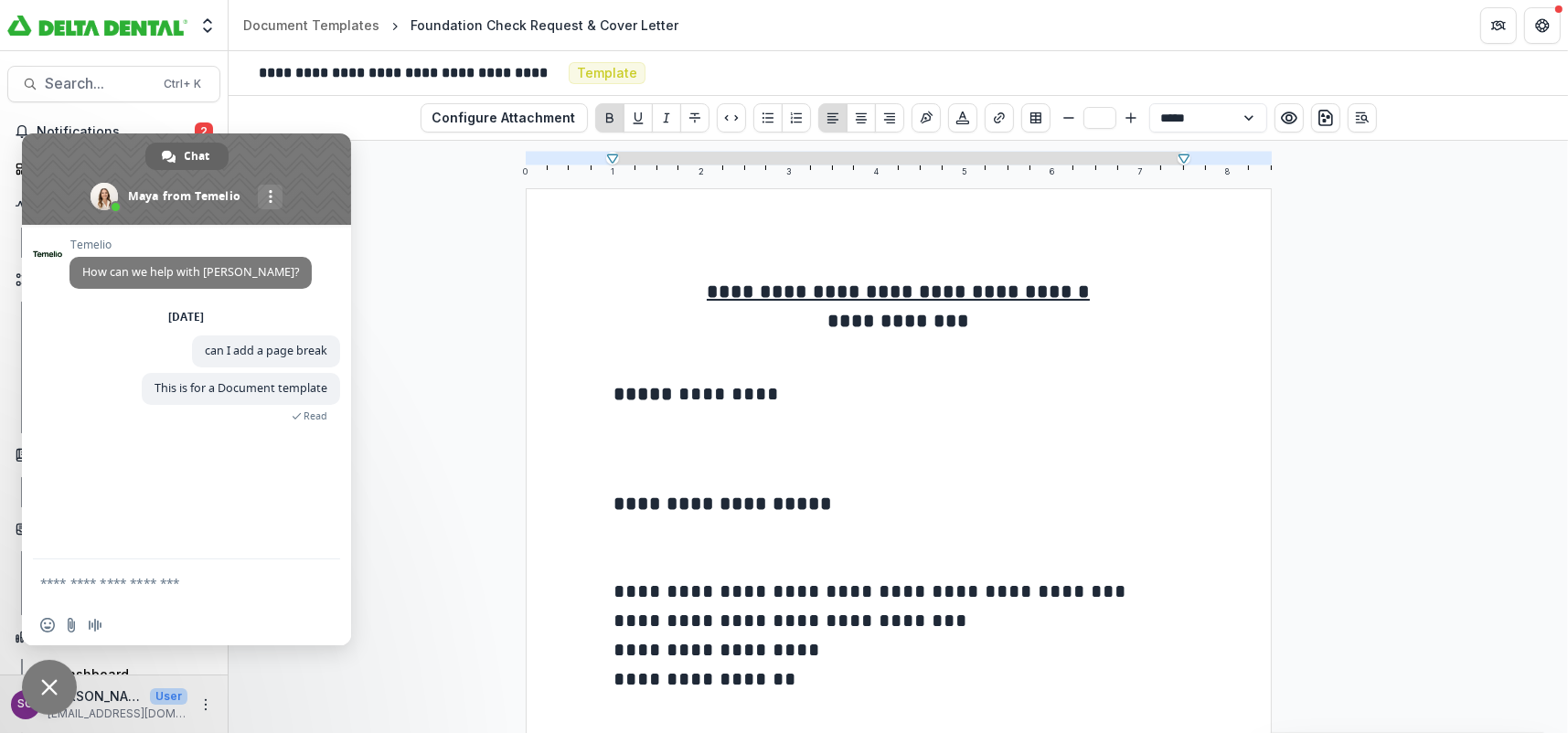 click at bounding box center [899, 463] 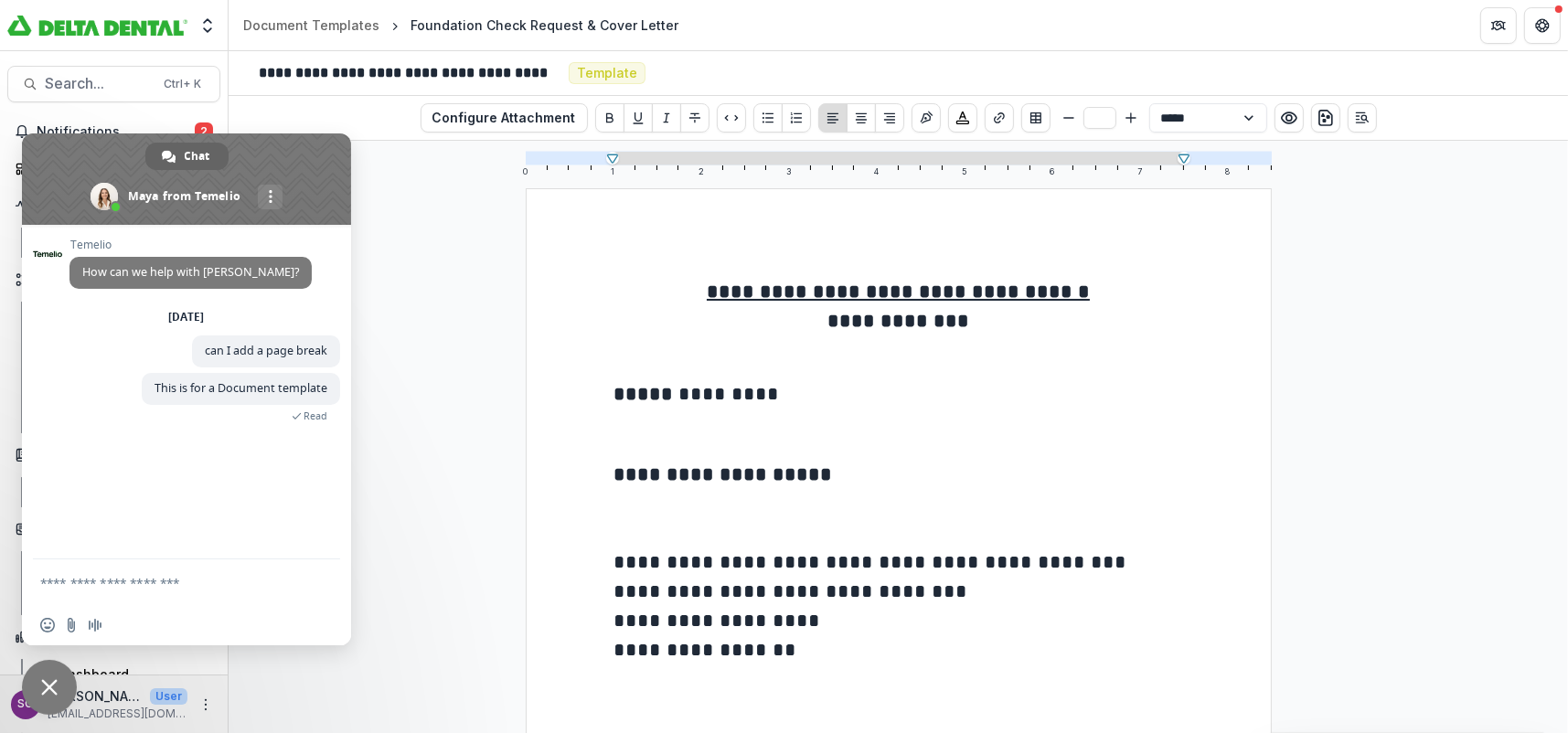 type on "**" 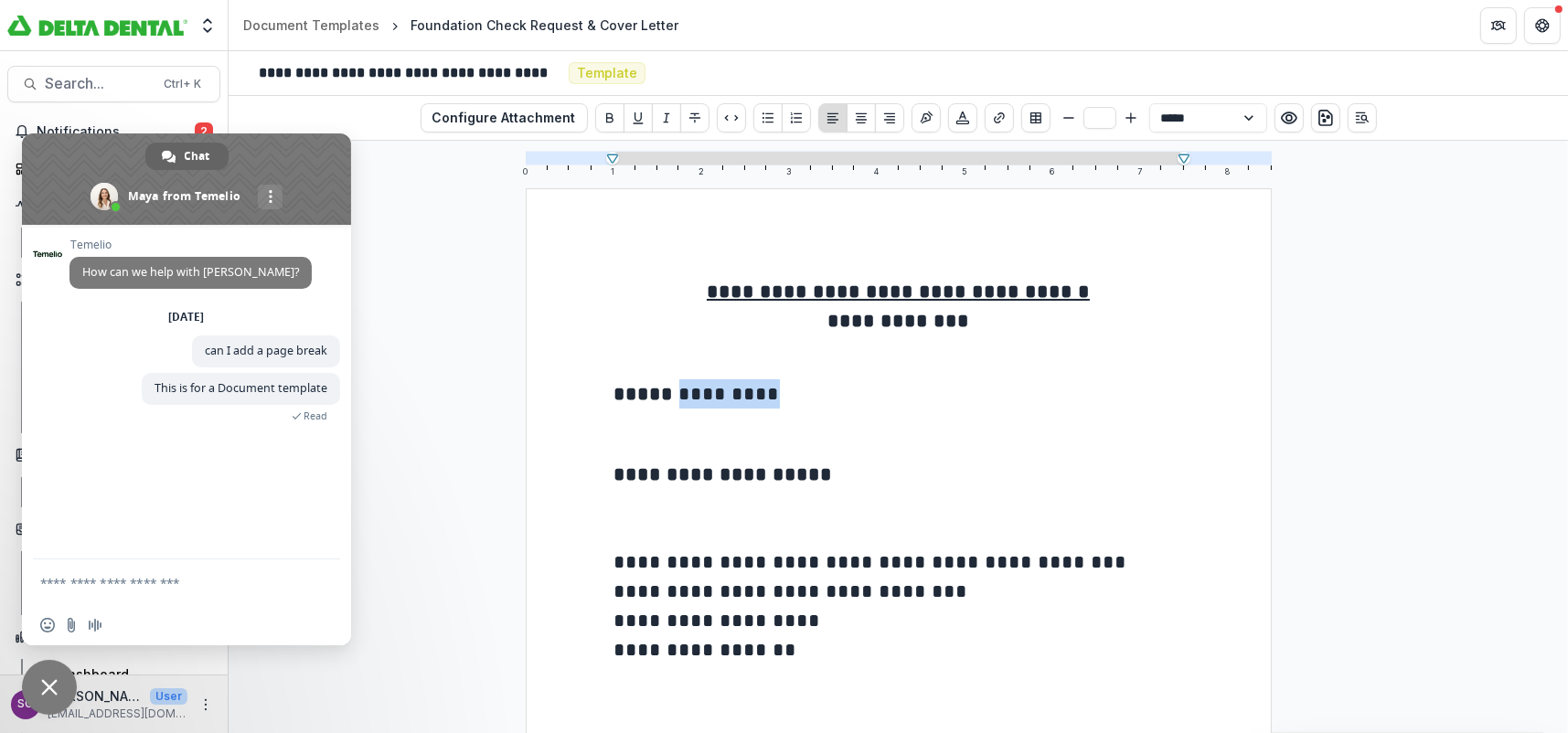 drag, startPoint x: 764, startPoint y: 398, endPoint x: 677, endPoint y: 394, distance: 87.091905 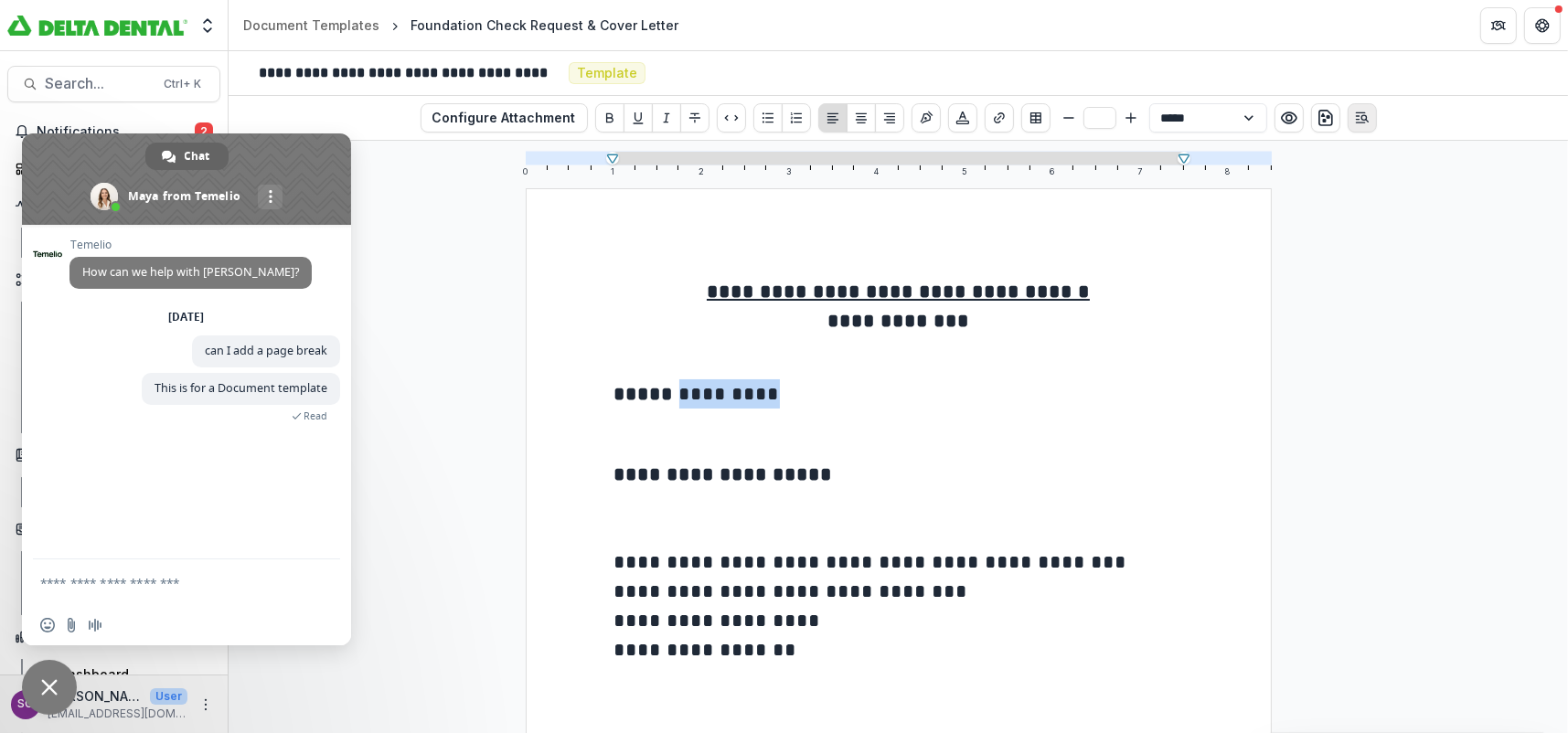 click 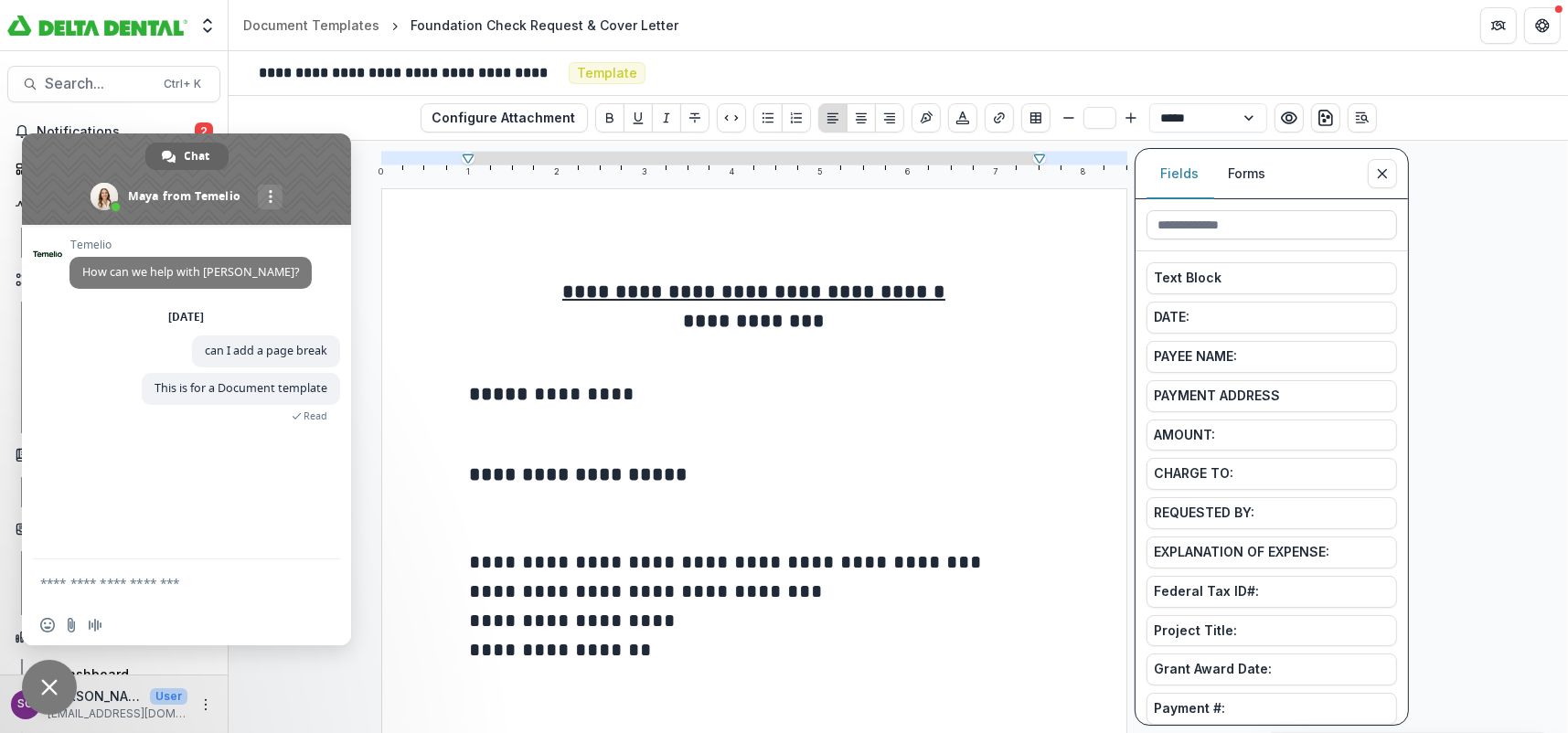 click at bounding box center [1272, 225] 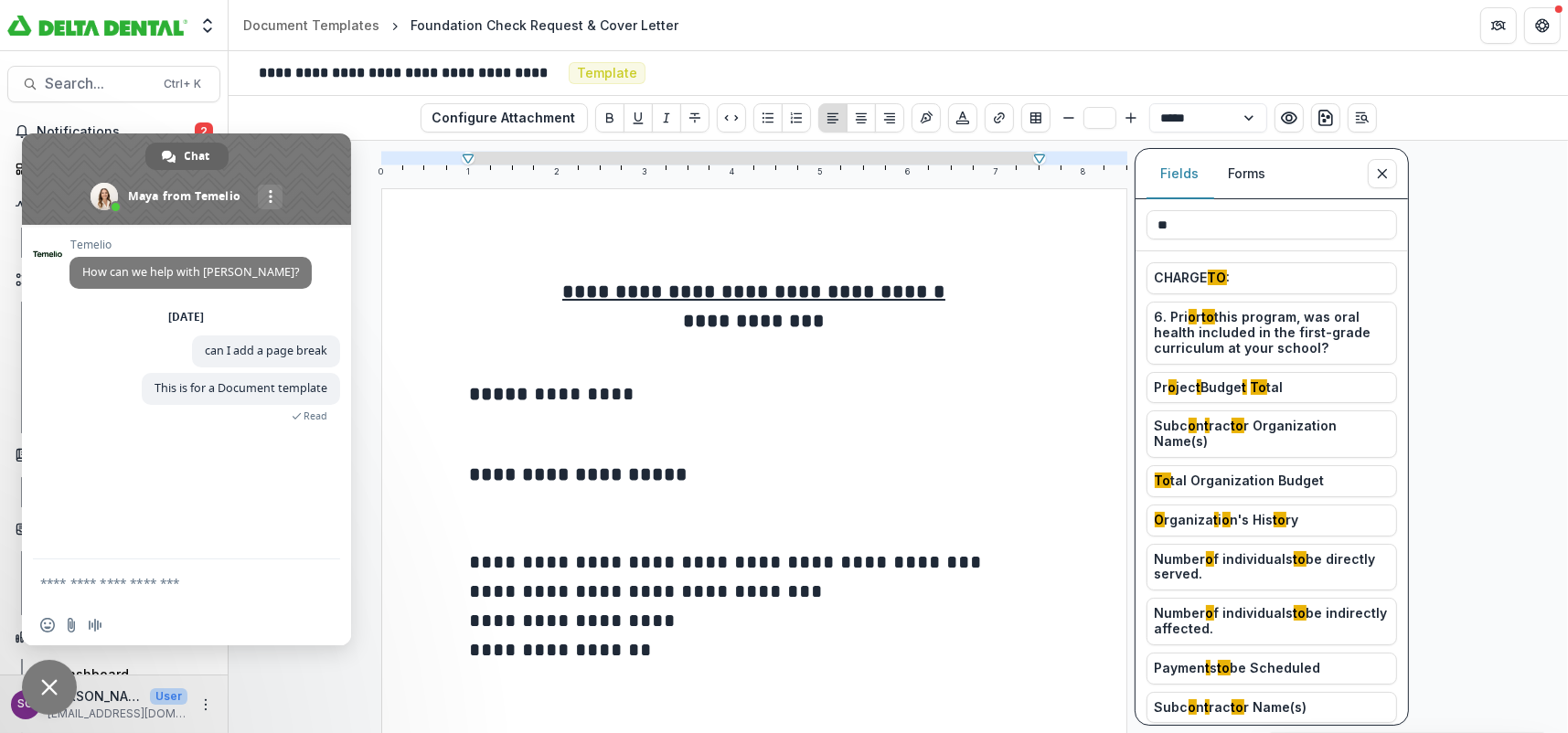 type on "*" 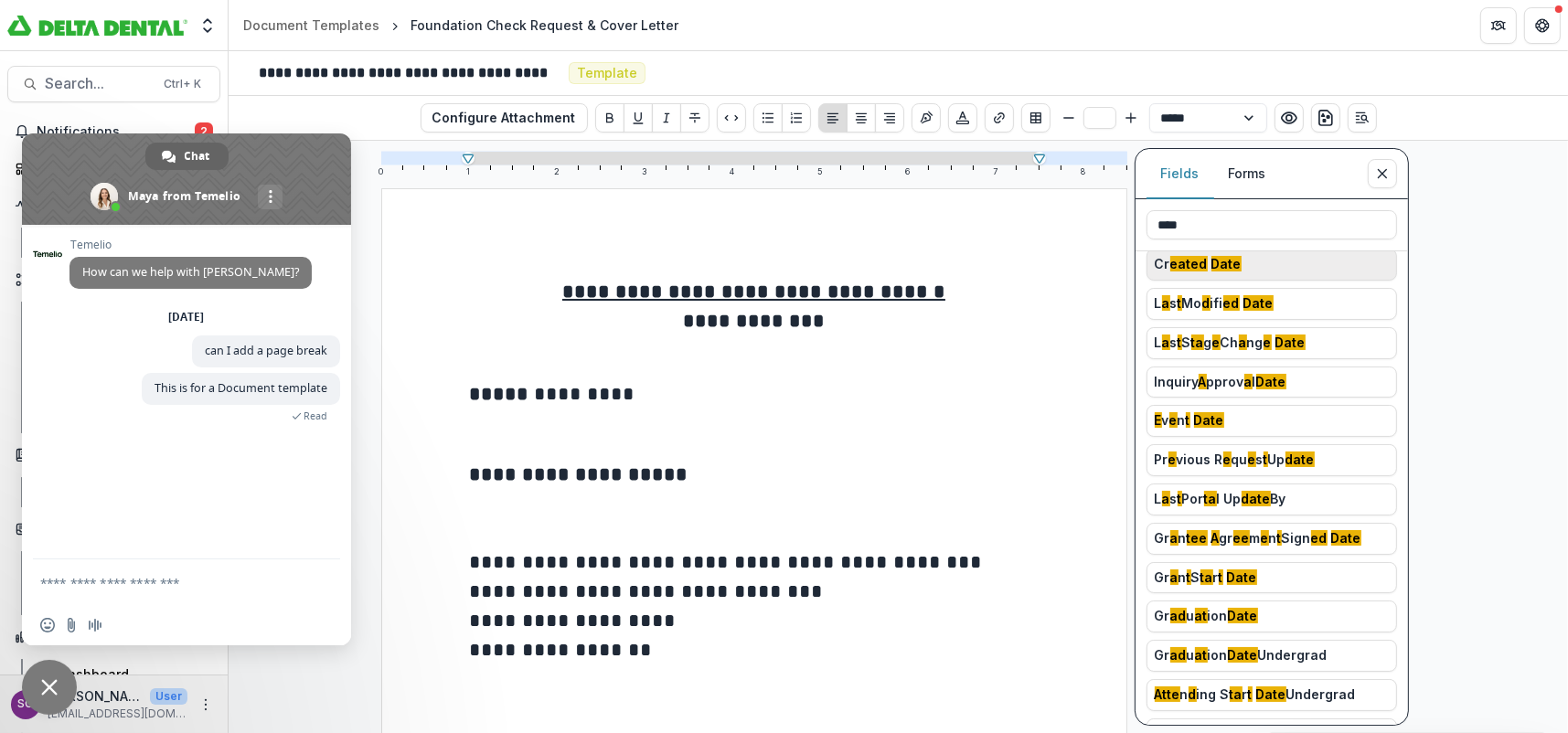scroll, scrollTop: 863, scrollLeft: 0, axis: vertical 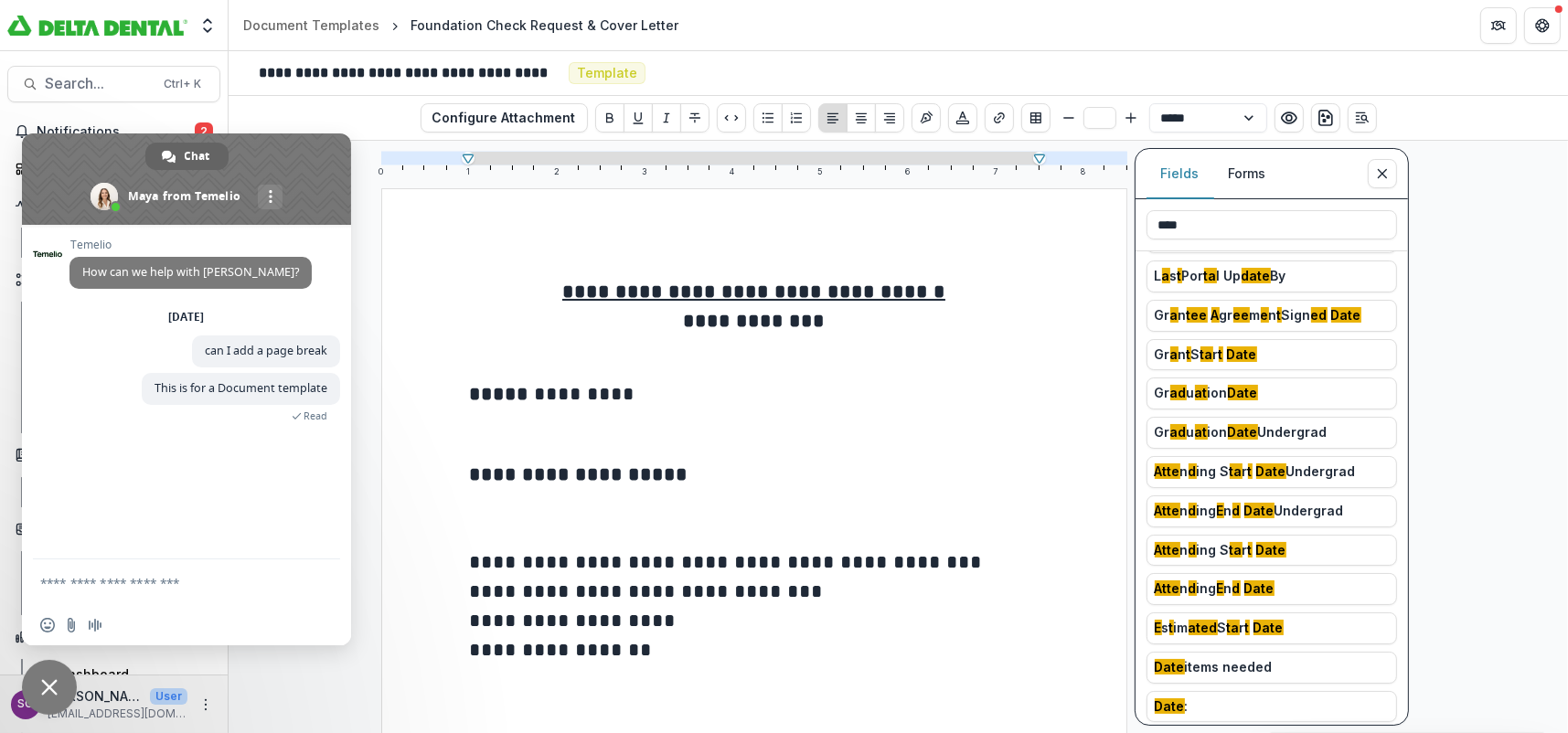 type on "****" 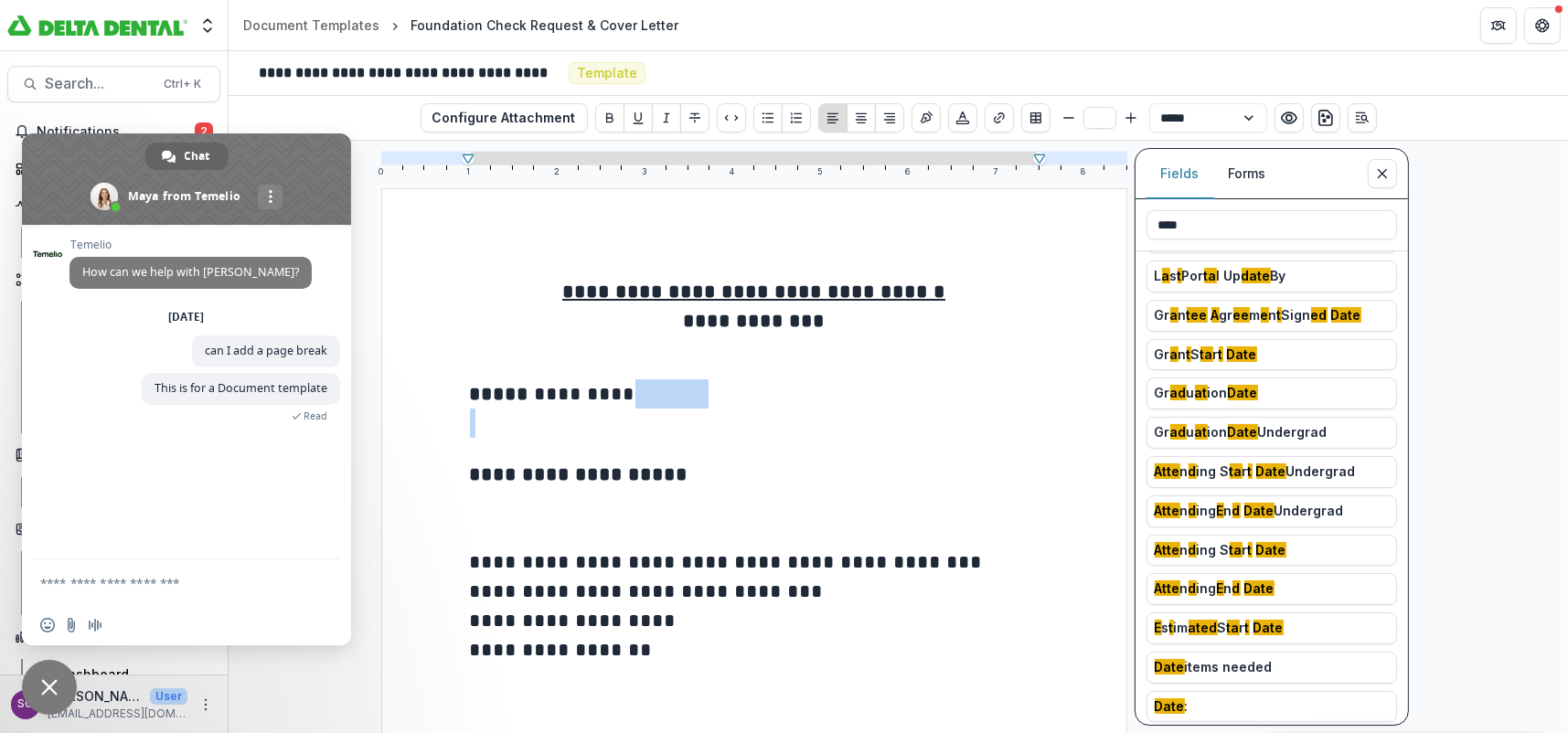 click at bounding box center [754, 423] 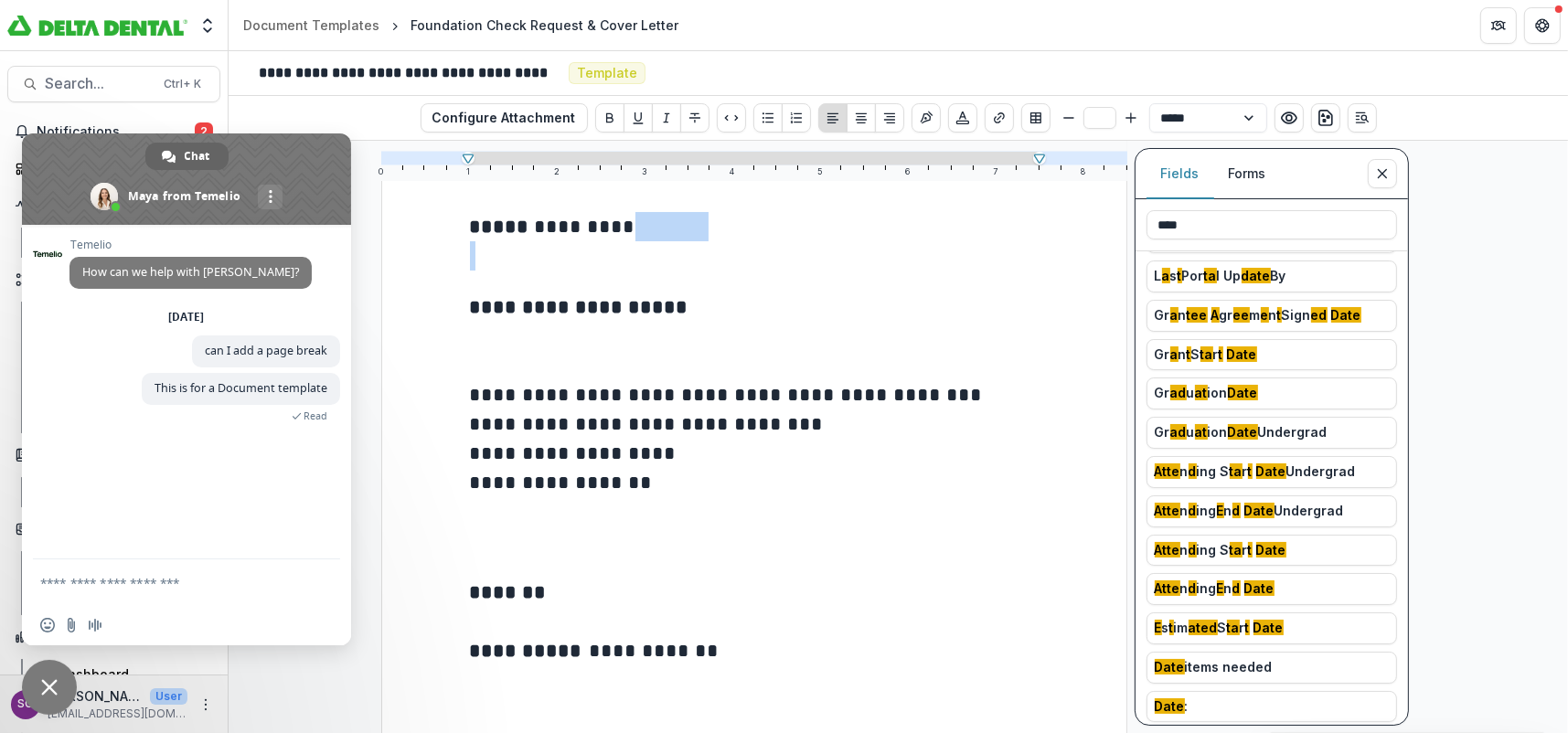 scroll, scrollTop: 366, scrollLeft: 0, axis: vertical 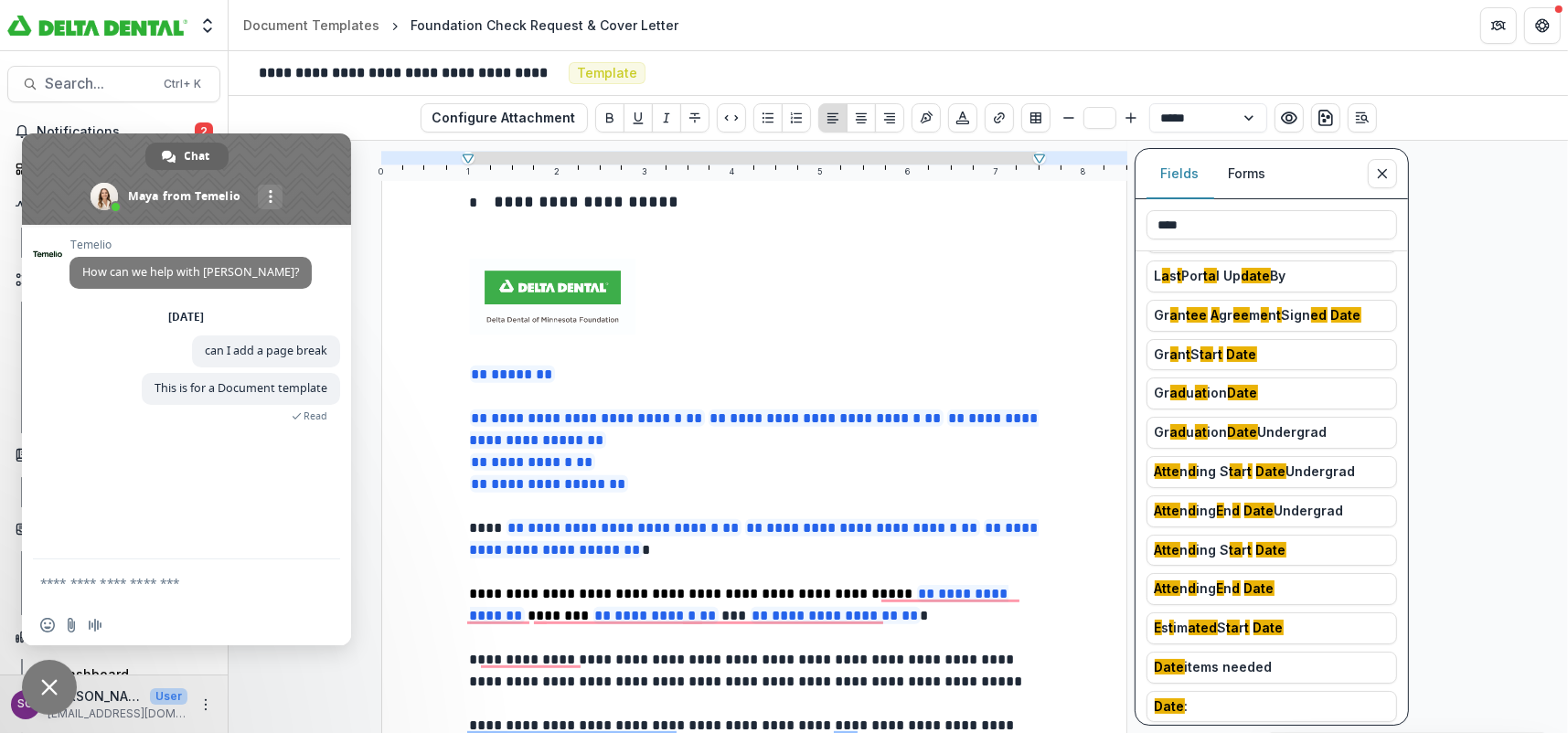 type on "**" 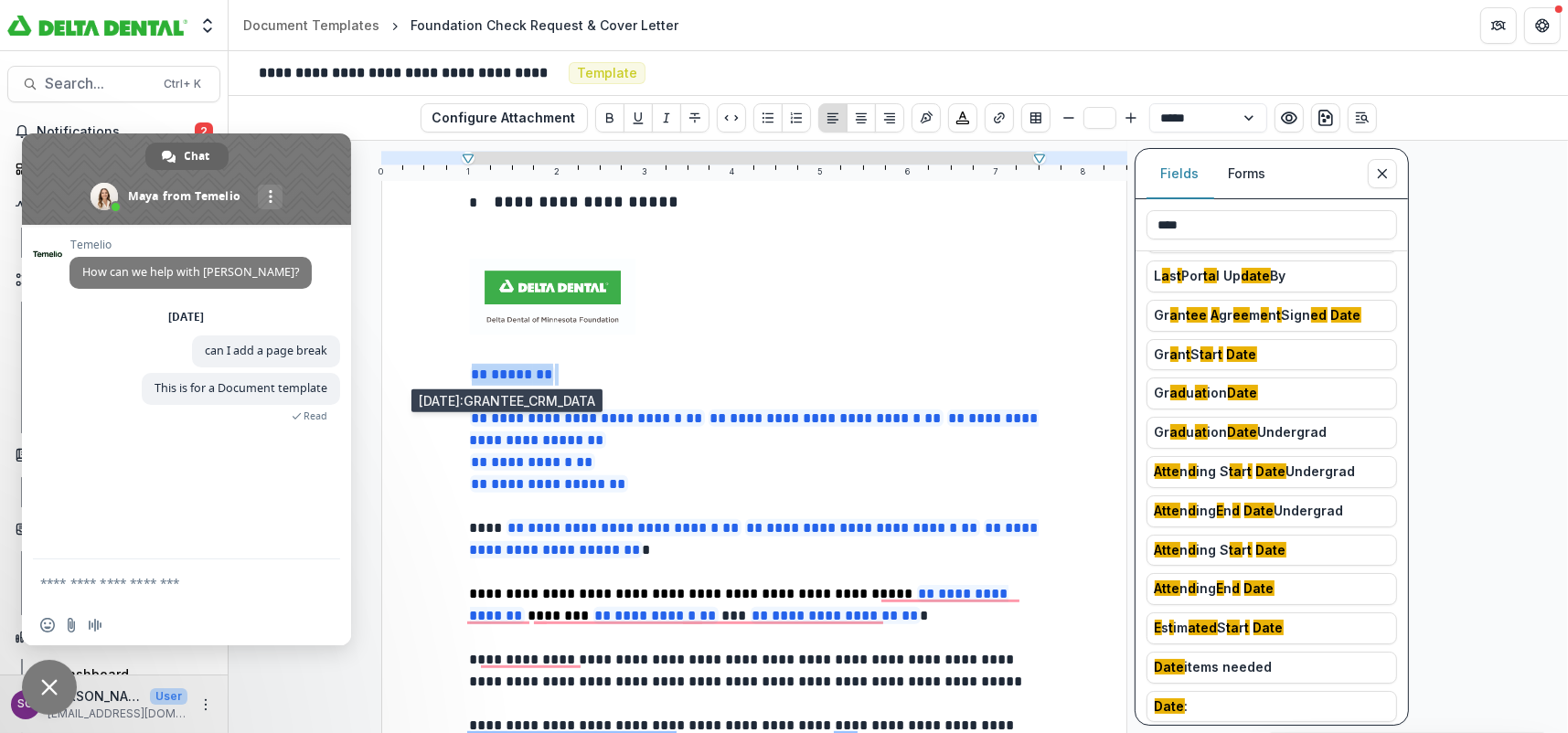 drag, startPoint x: 581, startPoint y: 379, endPoint x: 467, endPoint y: 371, distance: 114.28036 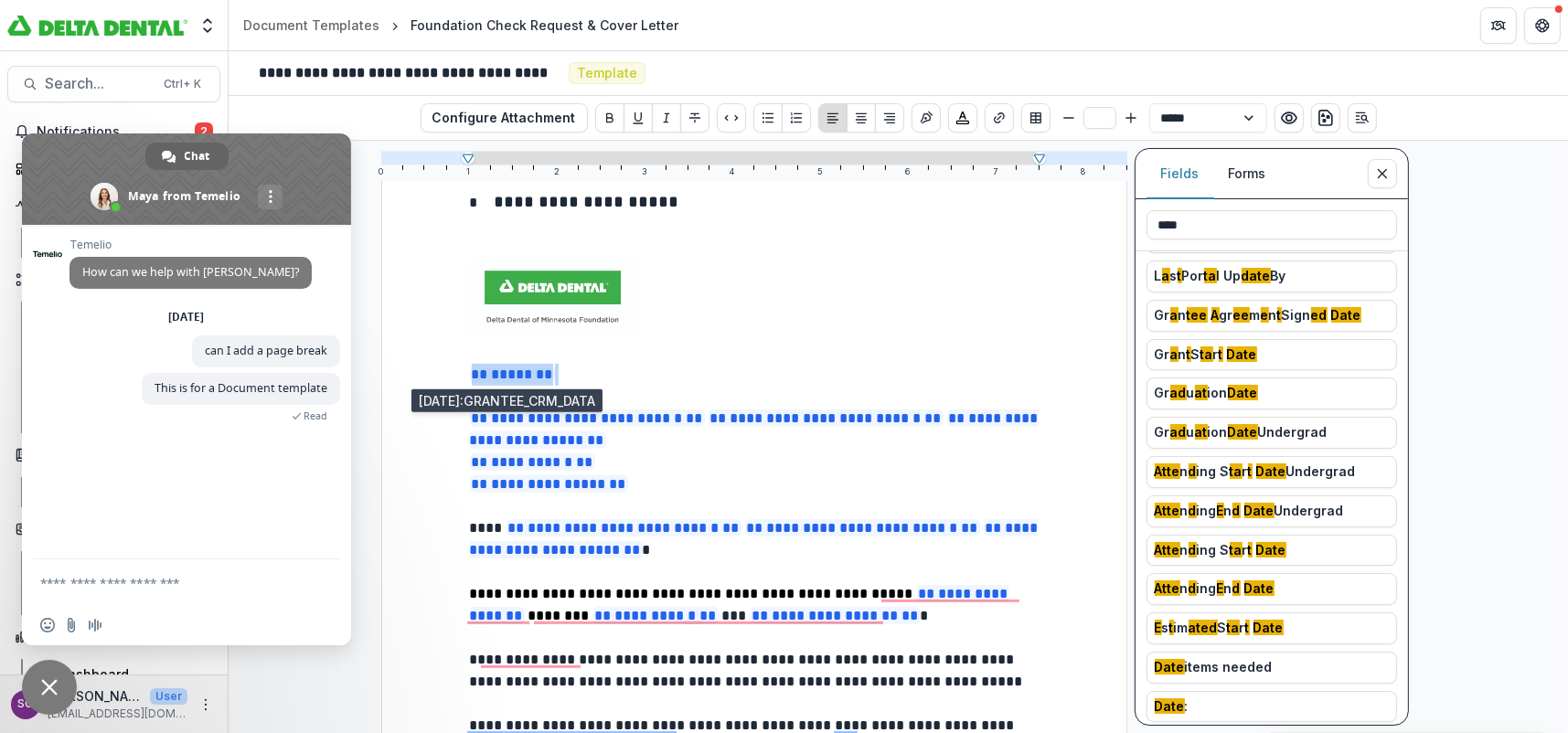 copy on "** ***** **" 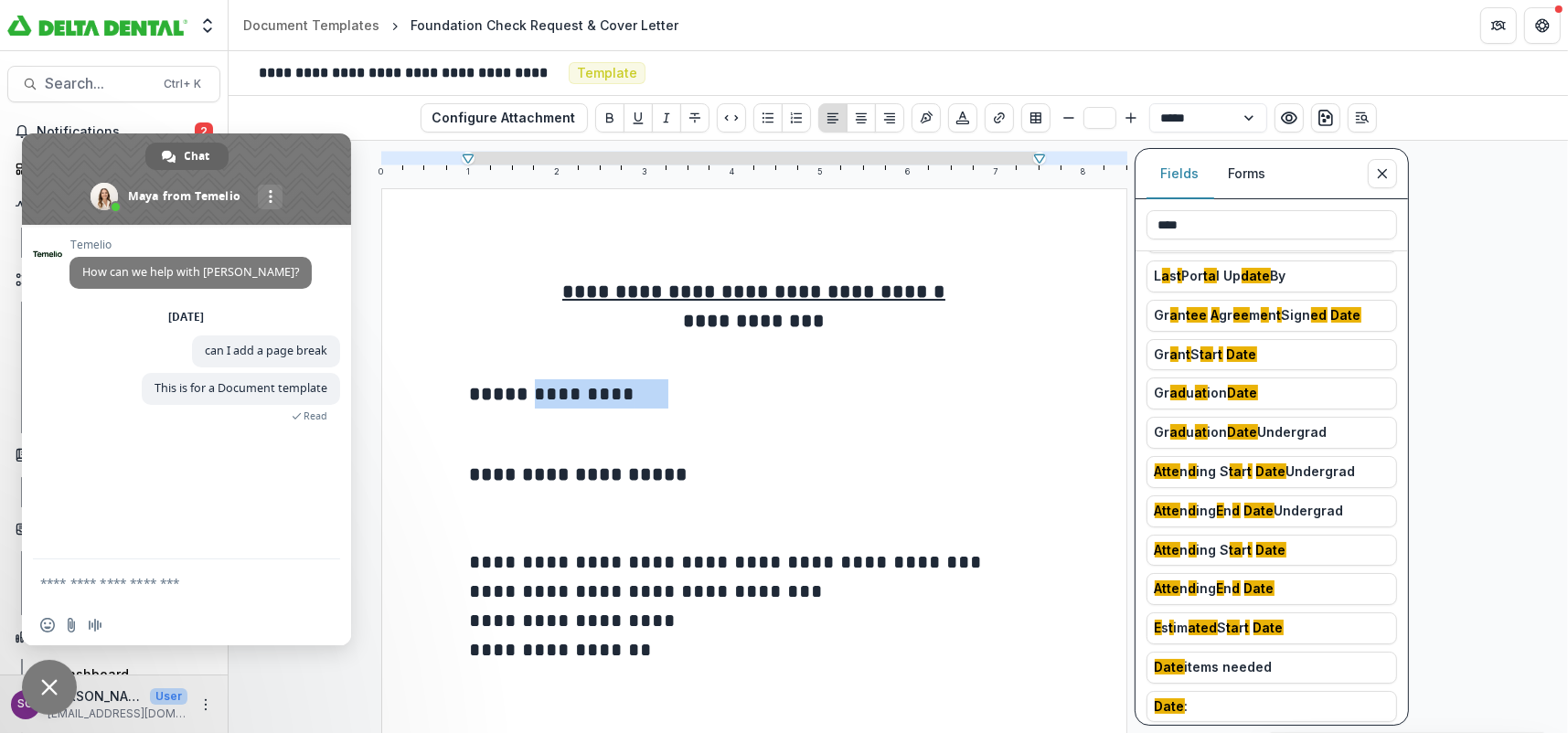 drag, startPoint x: 659, startPoint y: 395, endPoint x: 534, endPoint y: 386, distance: 125.32358 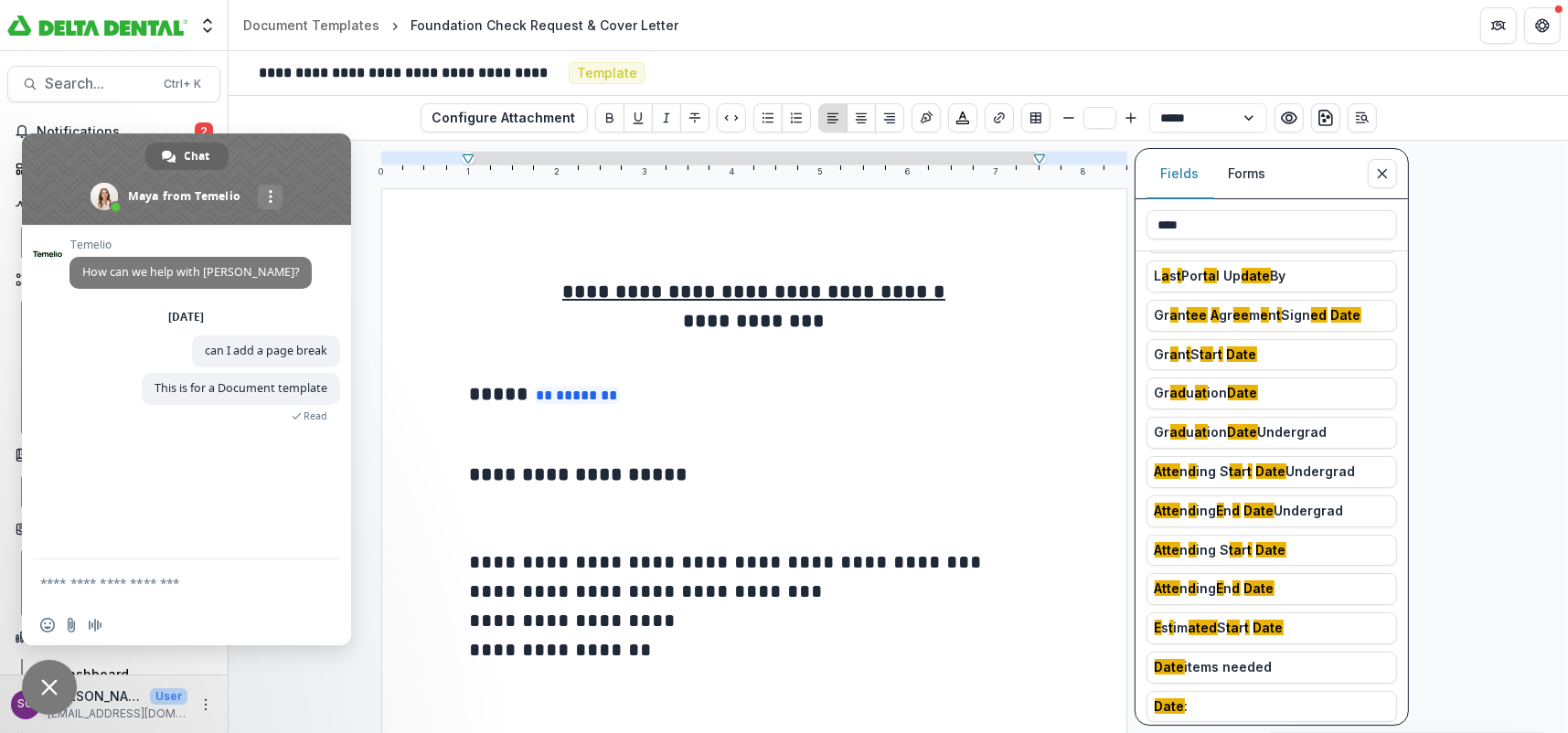 type on "**" 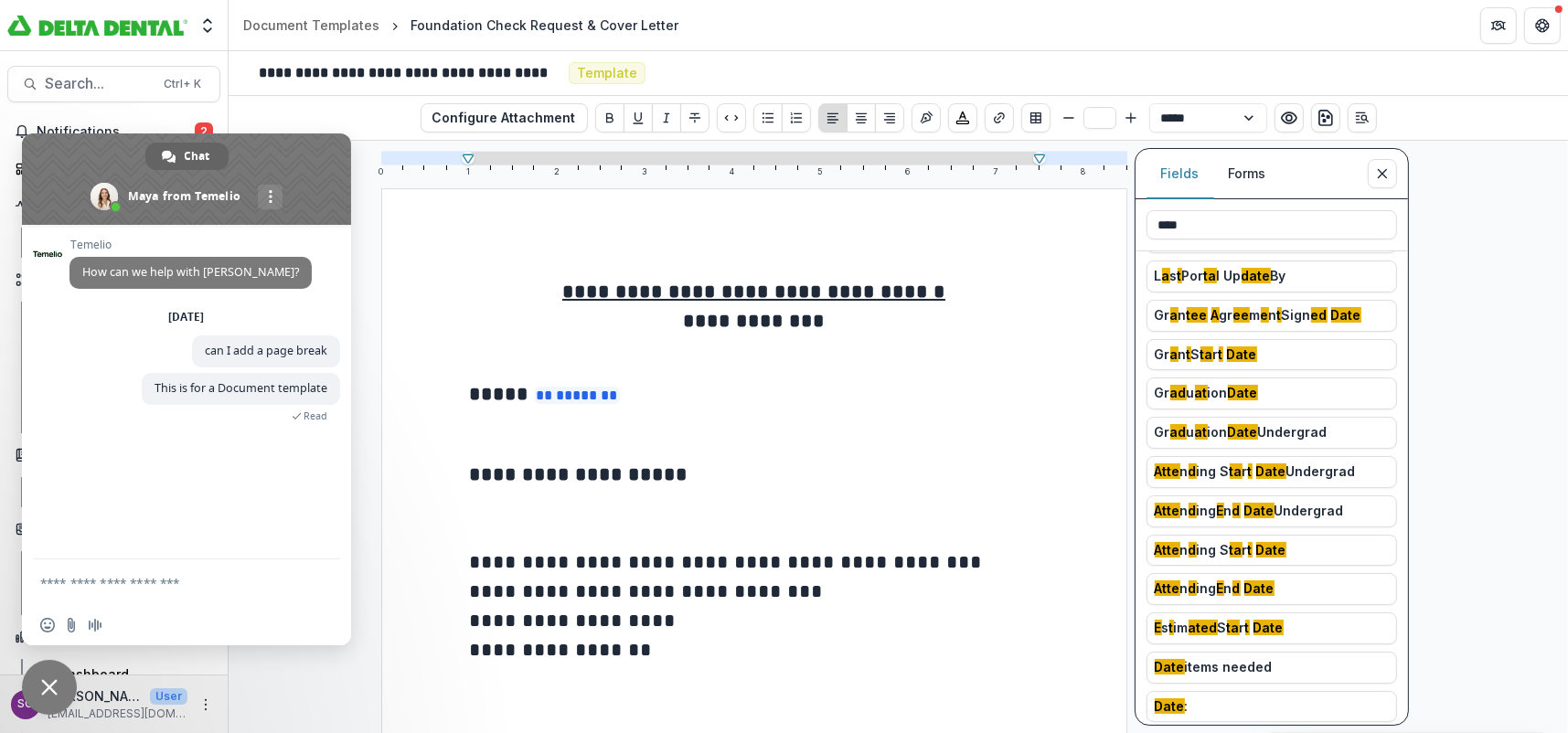 click on "**********" at bounding box center (754, 474) 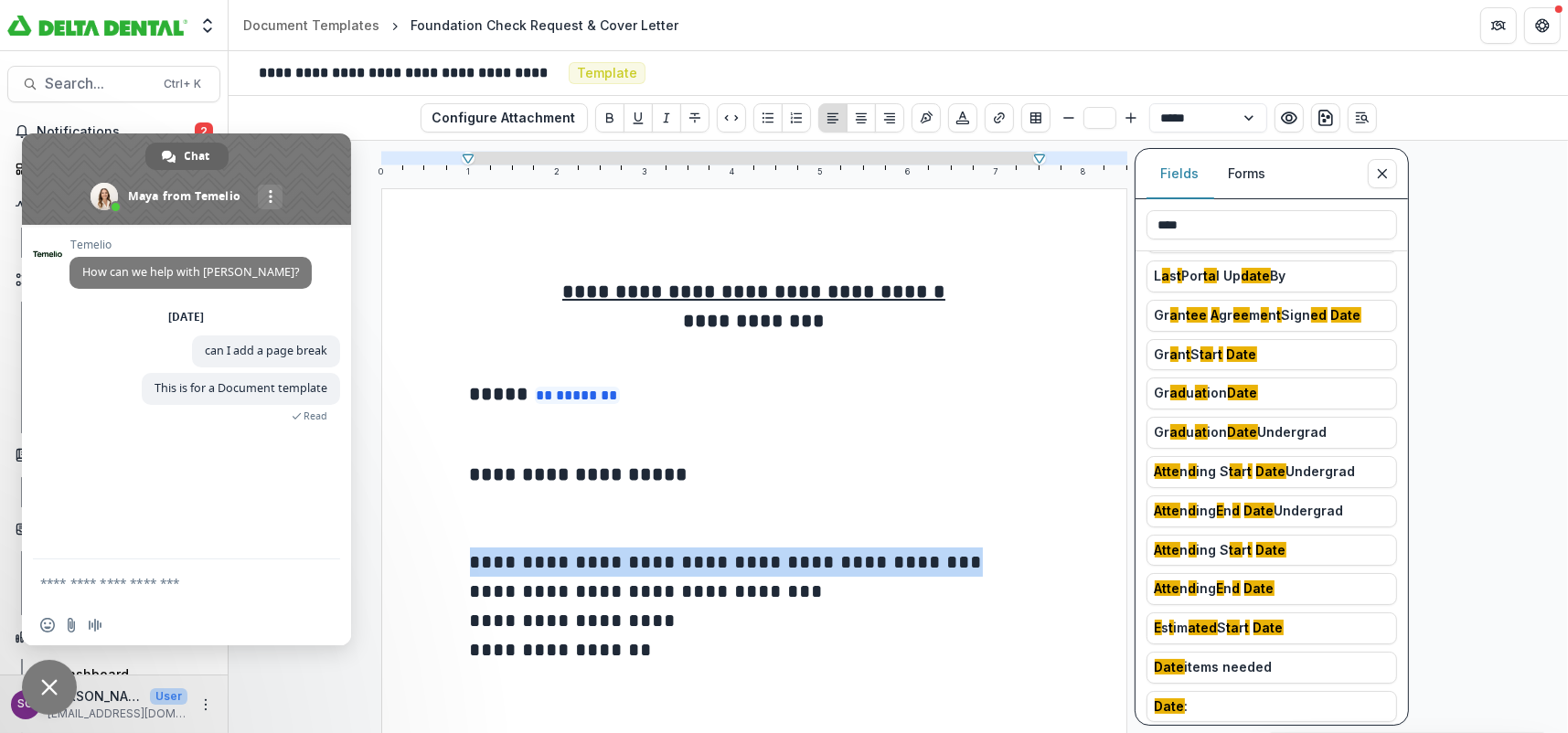 drag, startPoint x: 929, startPoint y: 563, endPoint x: 472, endPoint y: 557, distance: 457.039 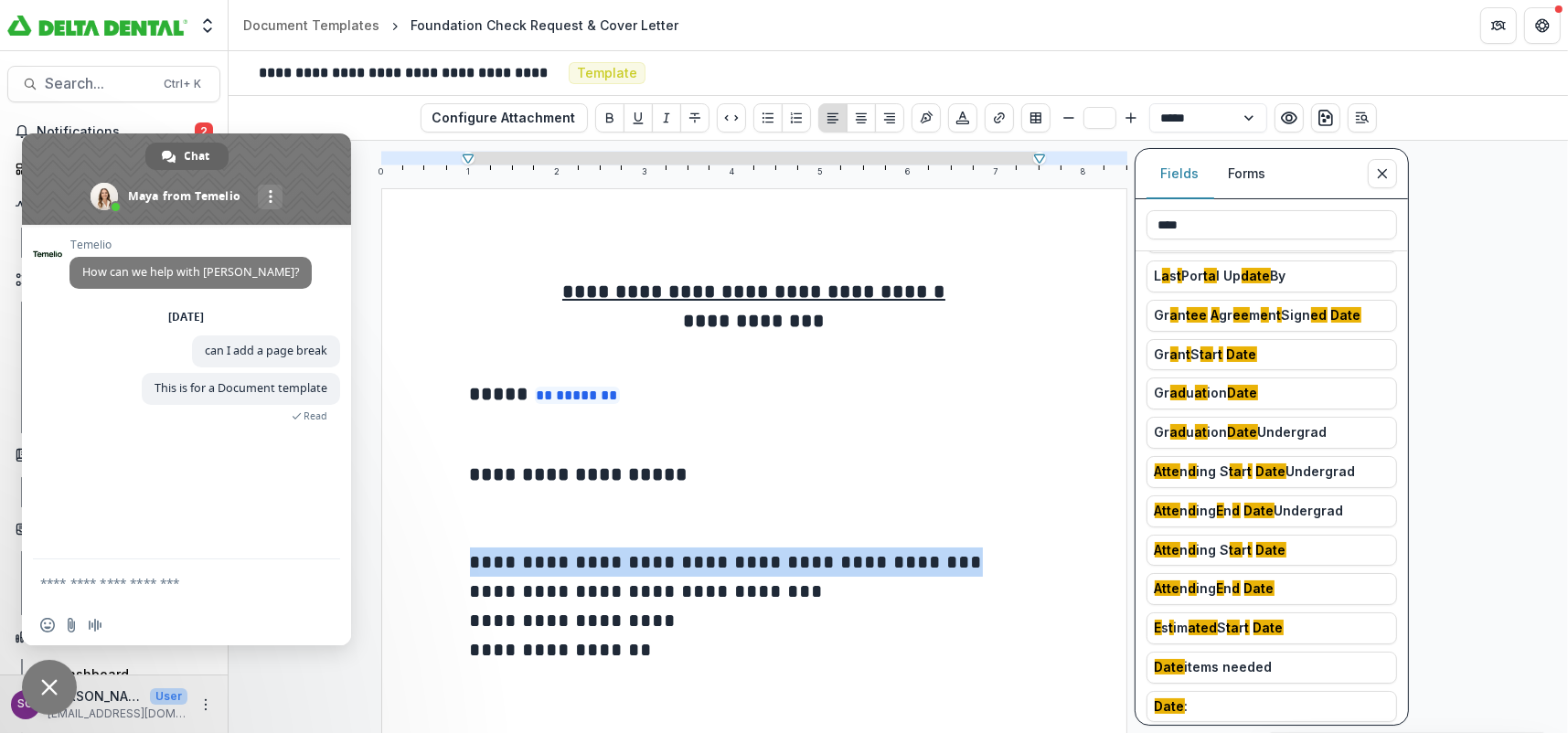 click on "**********" at bounding box center [754, 562] 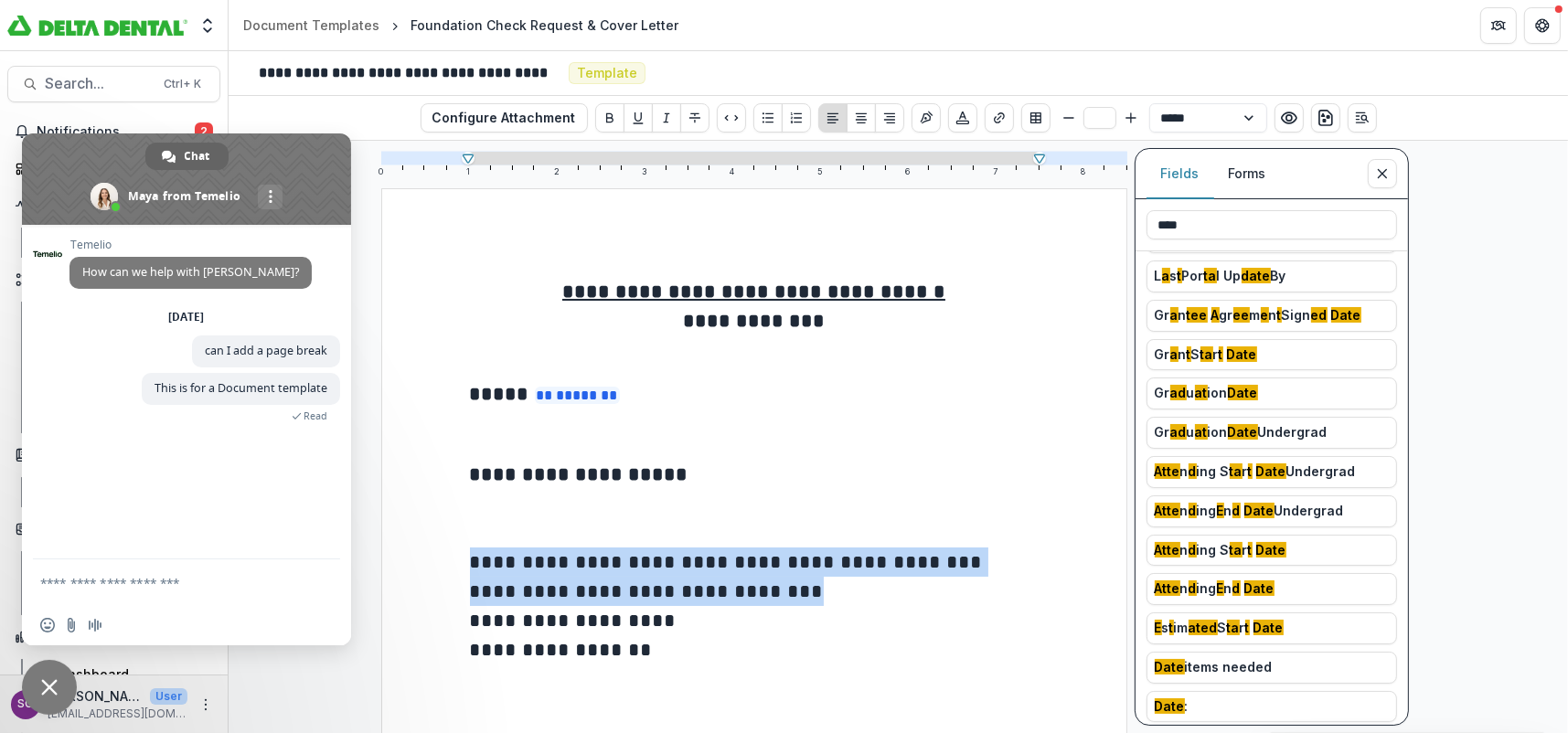 drag, startPoint x: 797, startPoint y: 590, endPoint x: 468, endPoint y: 558, distance: 330.553 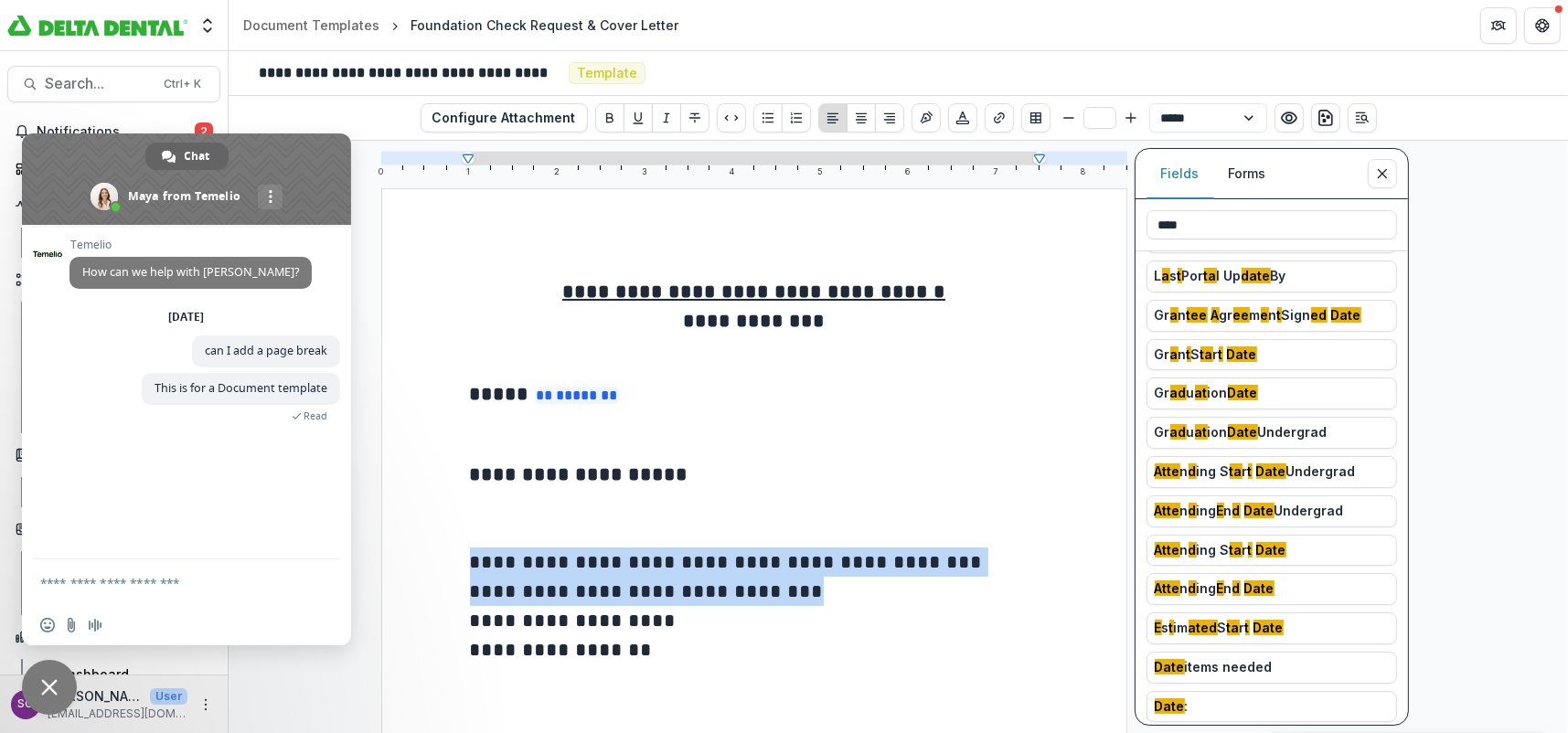 click on "**********" at bounding box center [754, 1316] 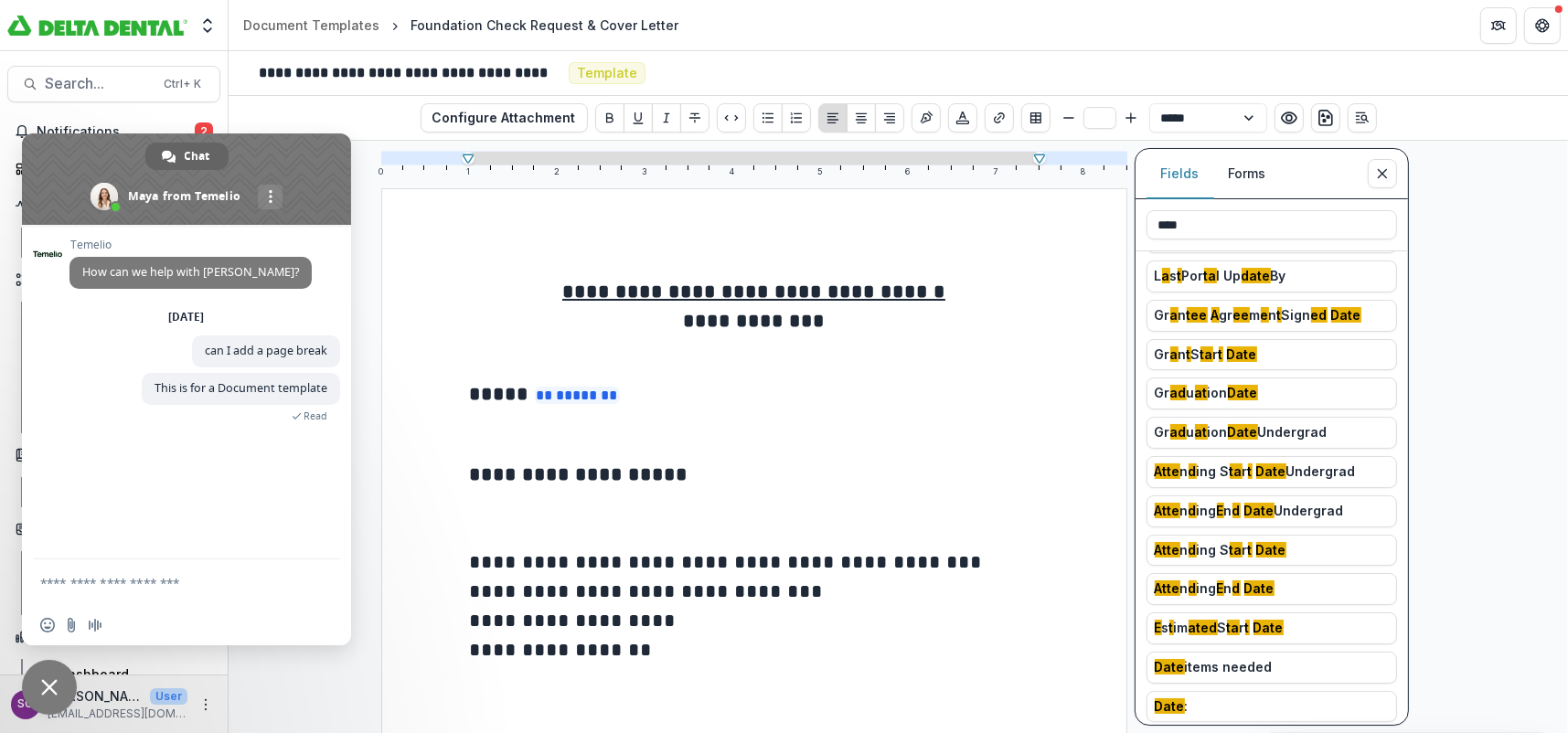 drag, startPoint x: 1191, startPoint y: 223, endPoint x: 1144, endPoint y: 226, distance: 47.095647 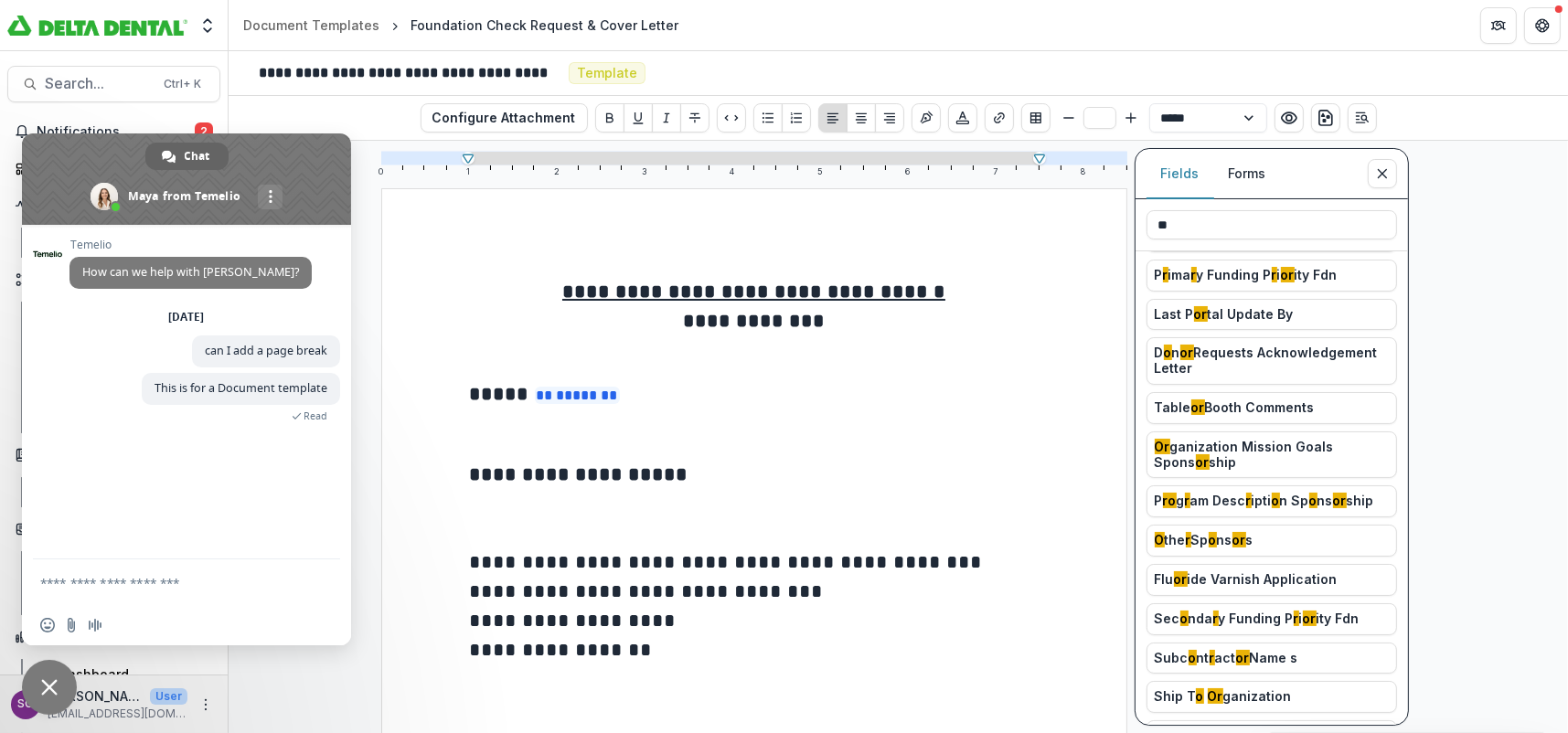 type on "*" 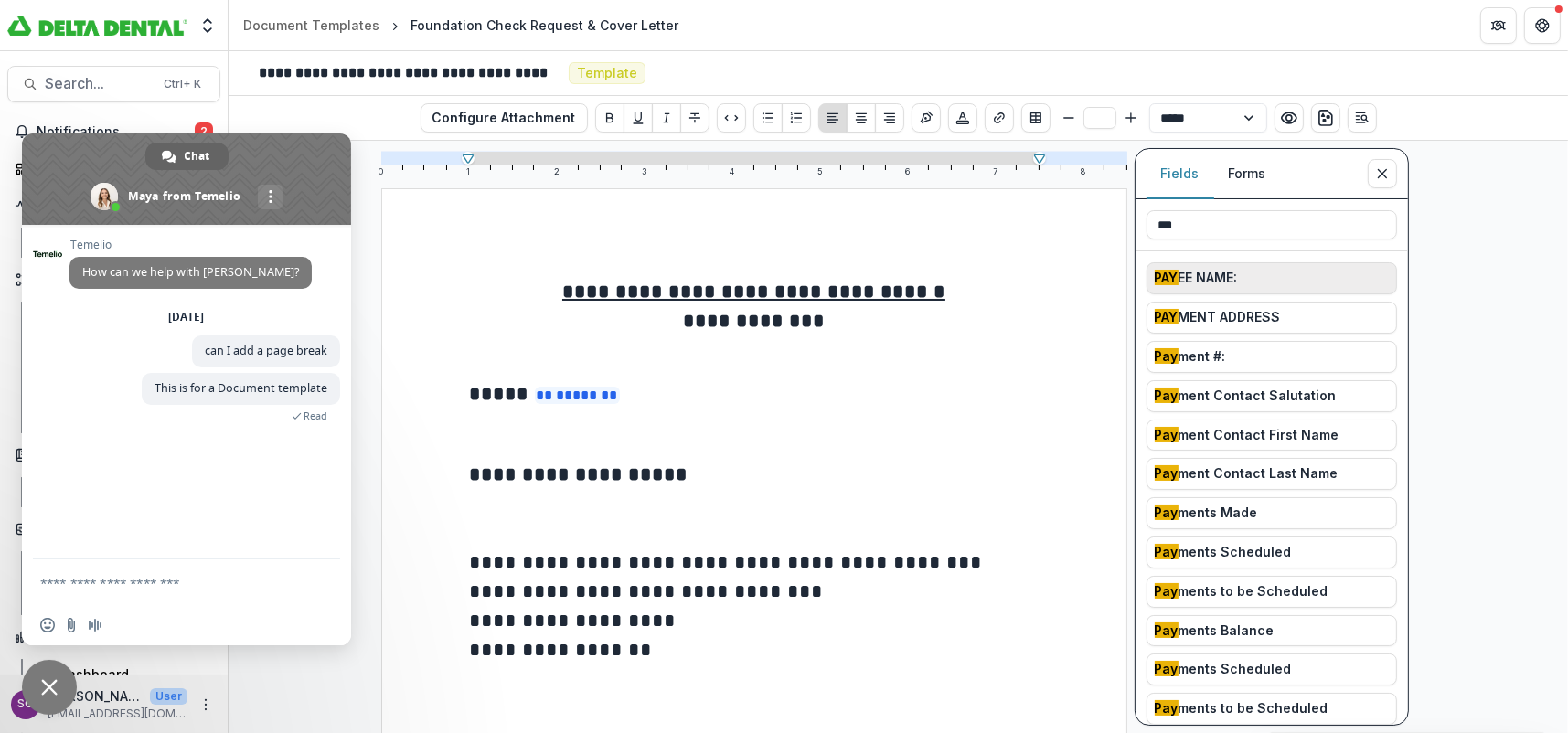type on "***" 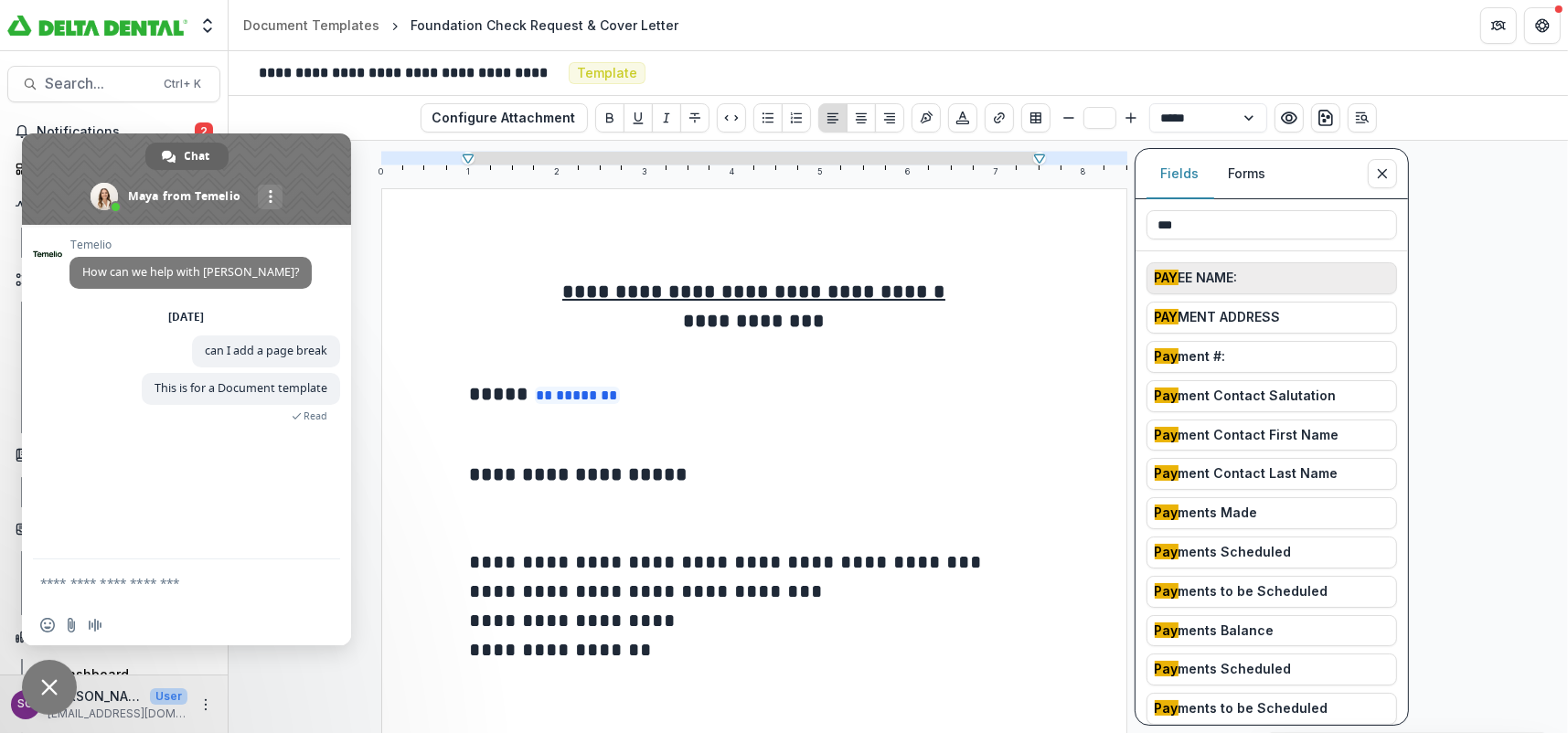 click on "PAY EE NAME:" at bounding box center (1196, 278) 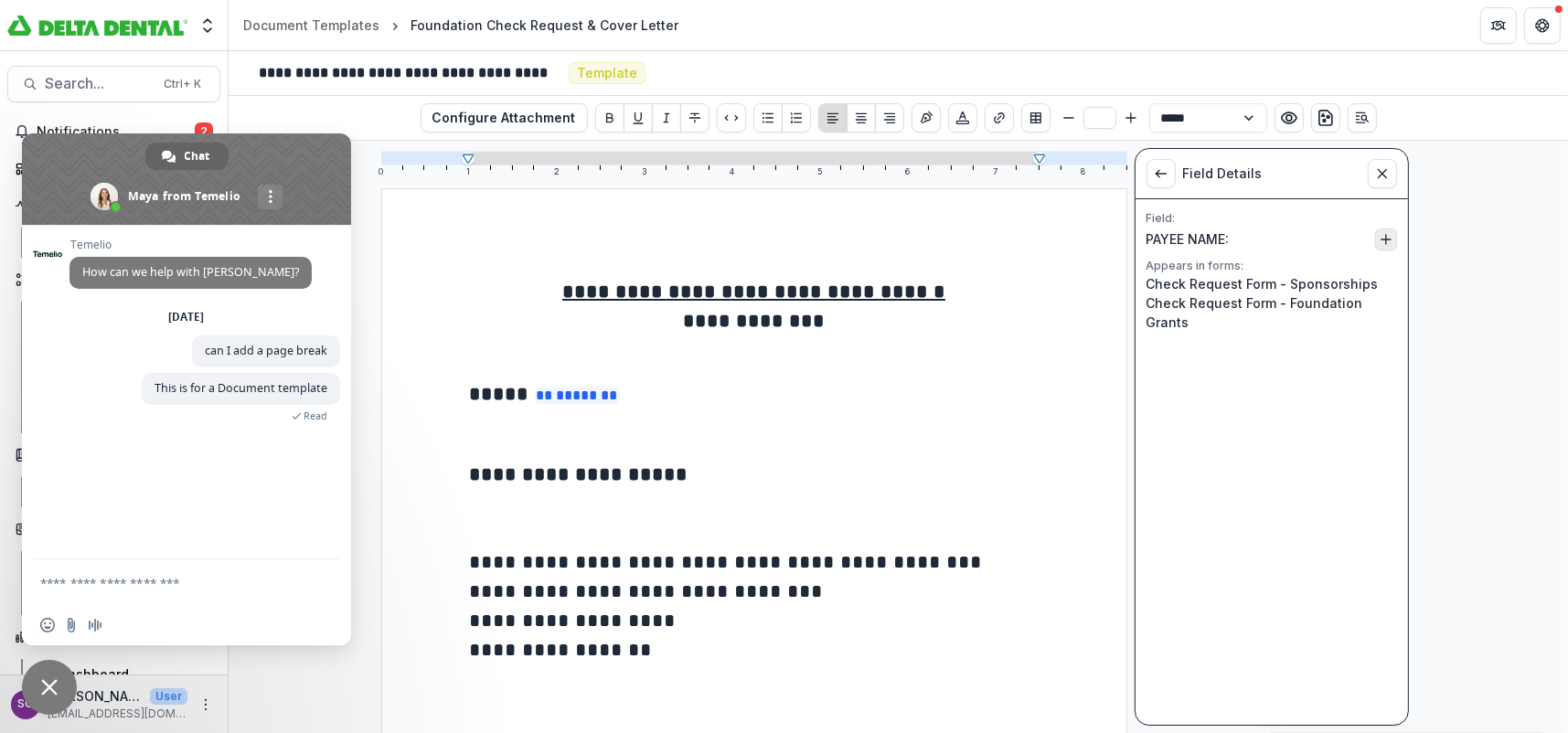 click 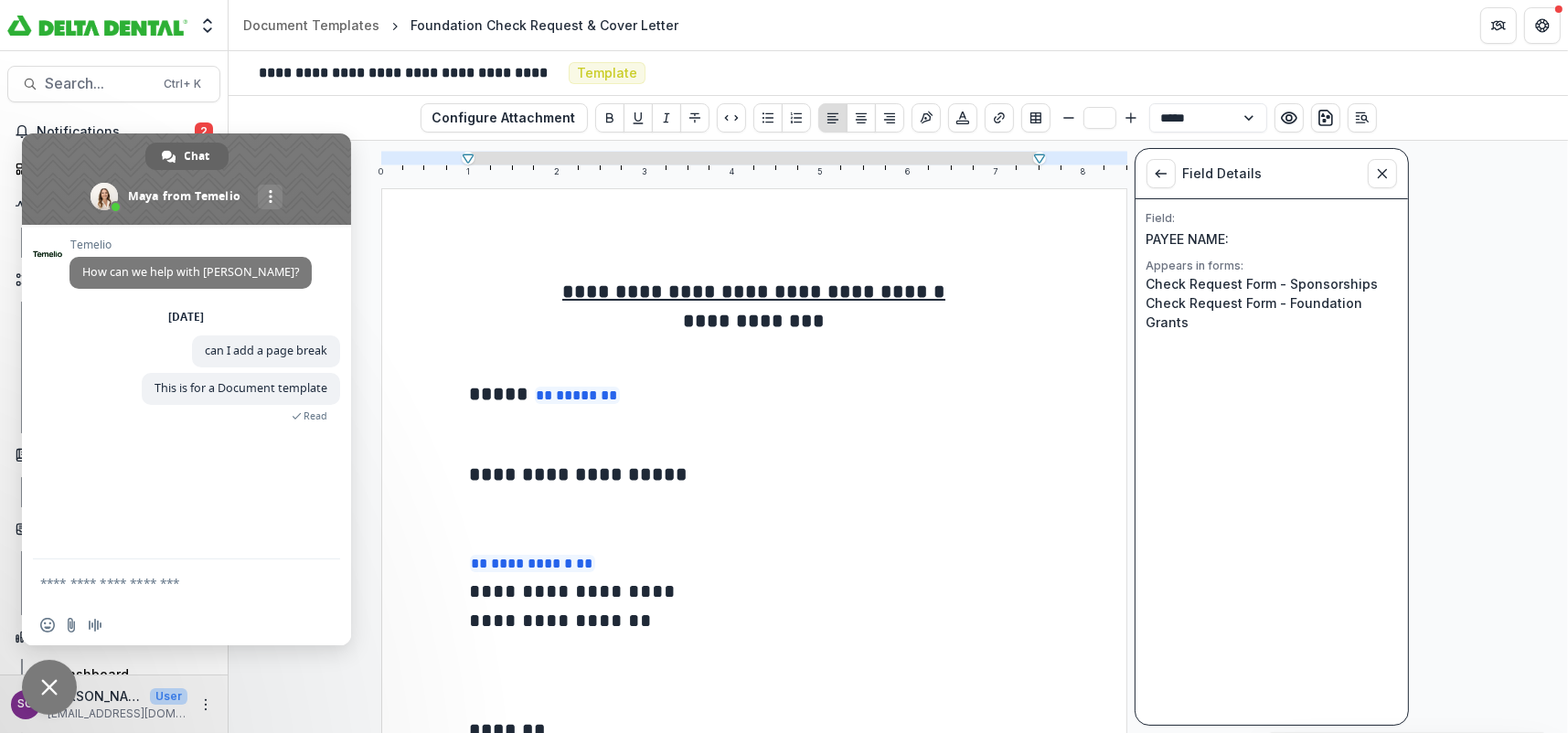 drag, startPoint x: 646, startPoint y: 621, endPoint x: 464, endPoint y: 592, distance: 184.29596 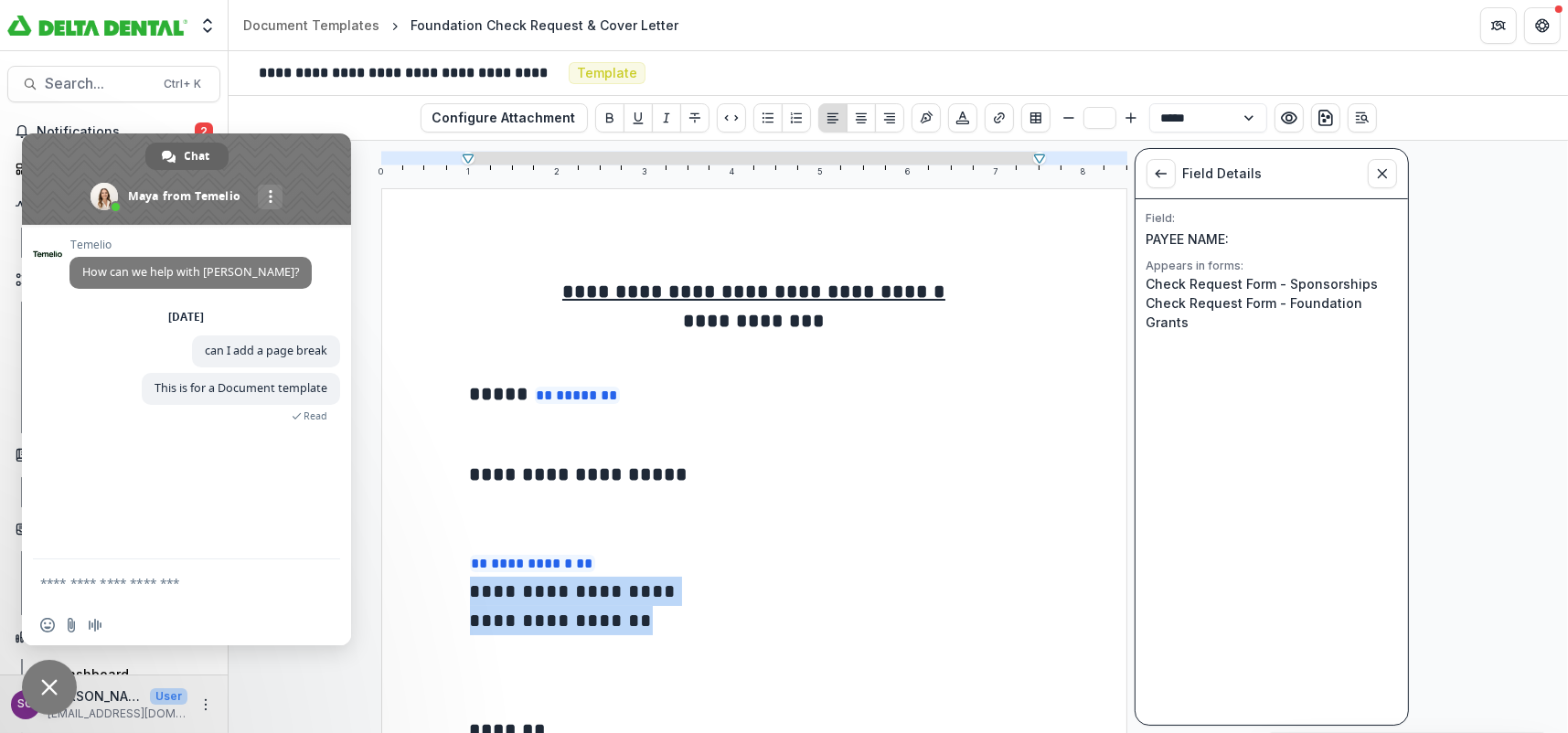 drag, startPoint x: 469, startPoint y: 589, endPoint x: 665, endPoint y: 632, distance: 200.66141 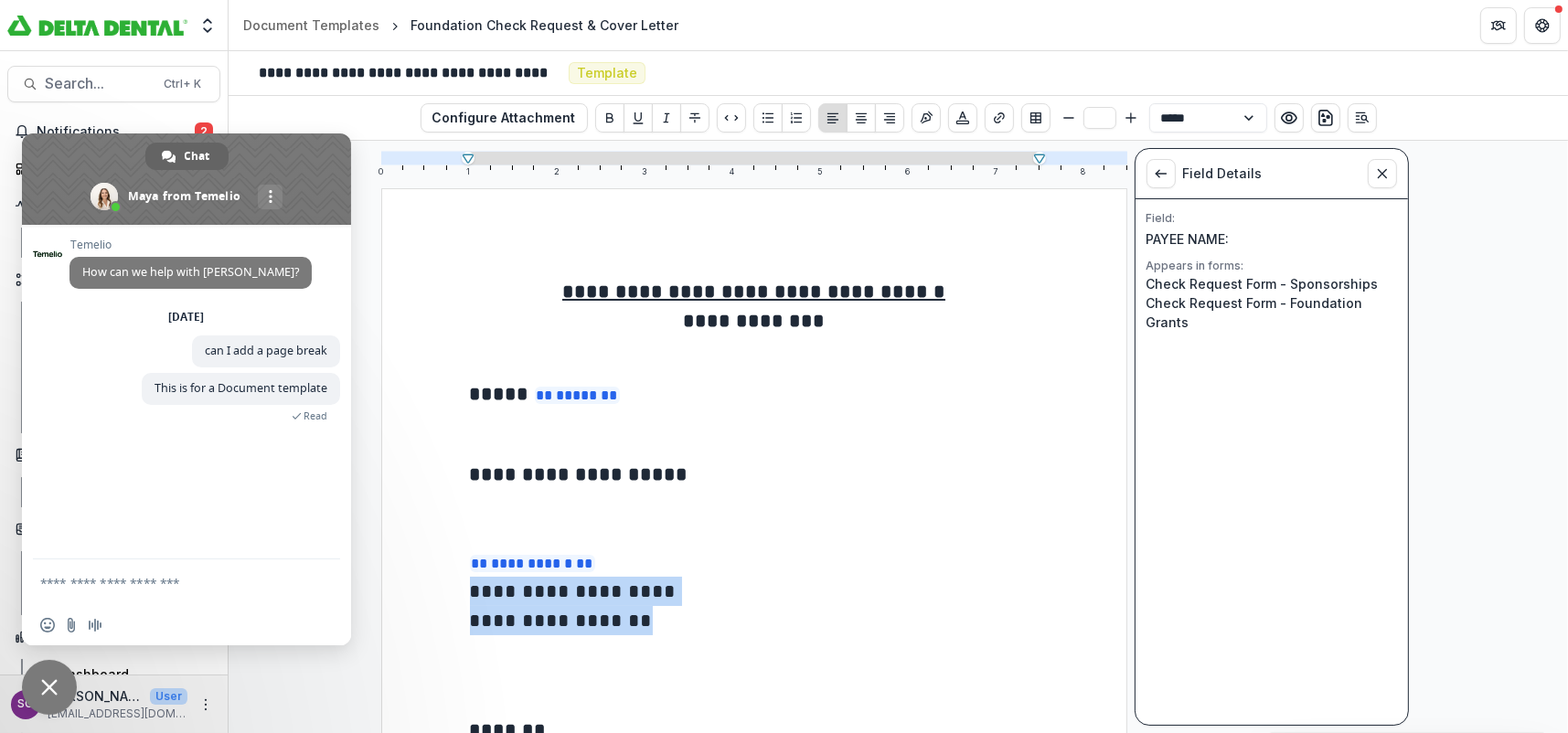 click on "**********" at bounding box center [754, 1301] 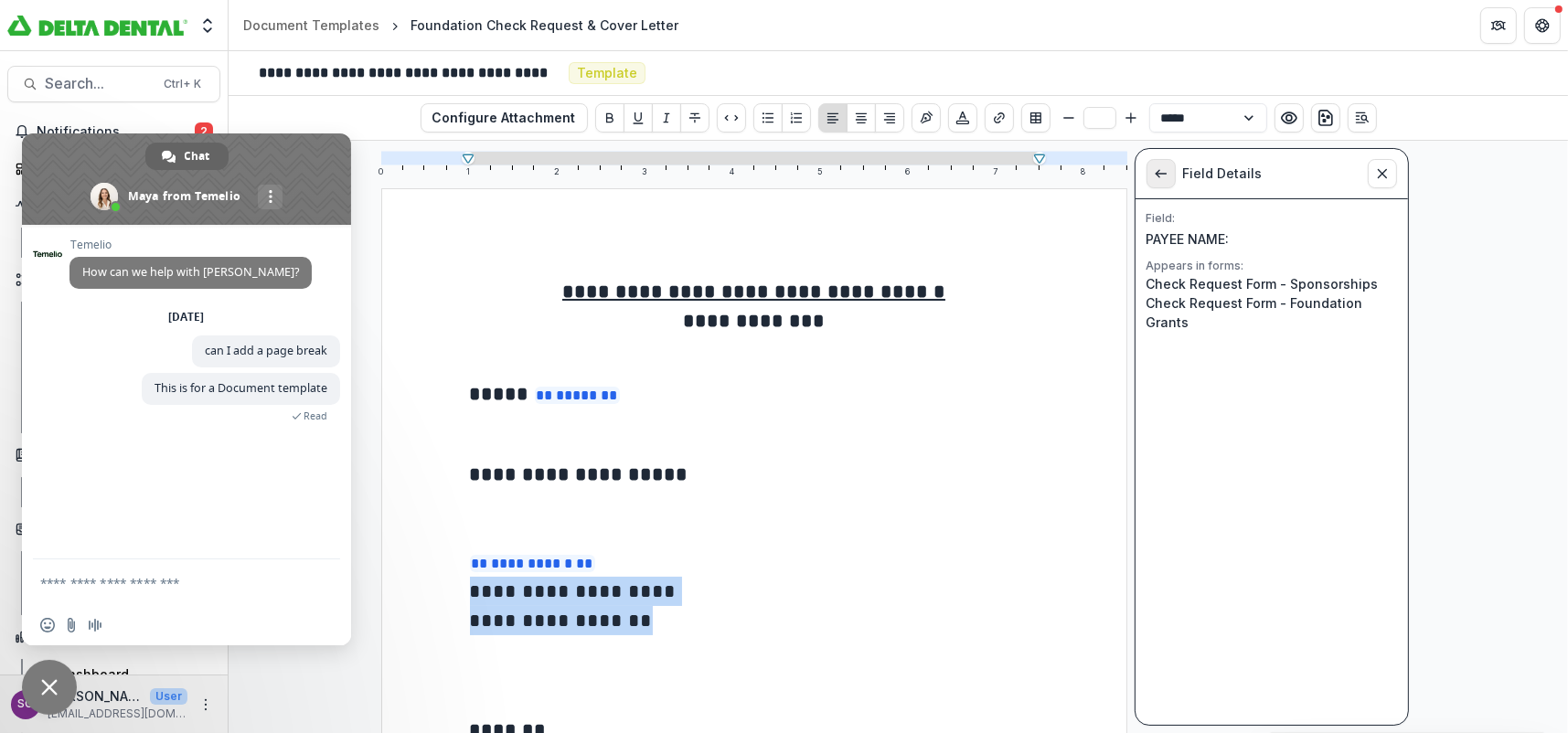 click 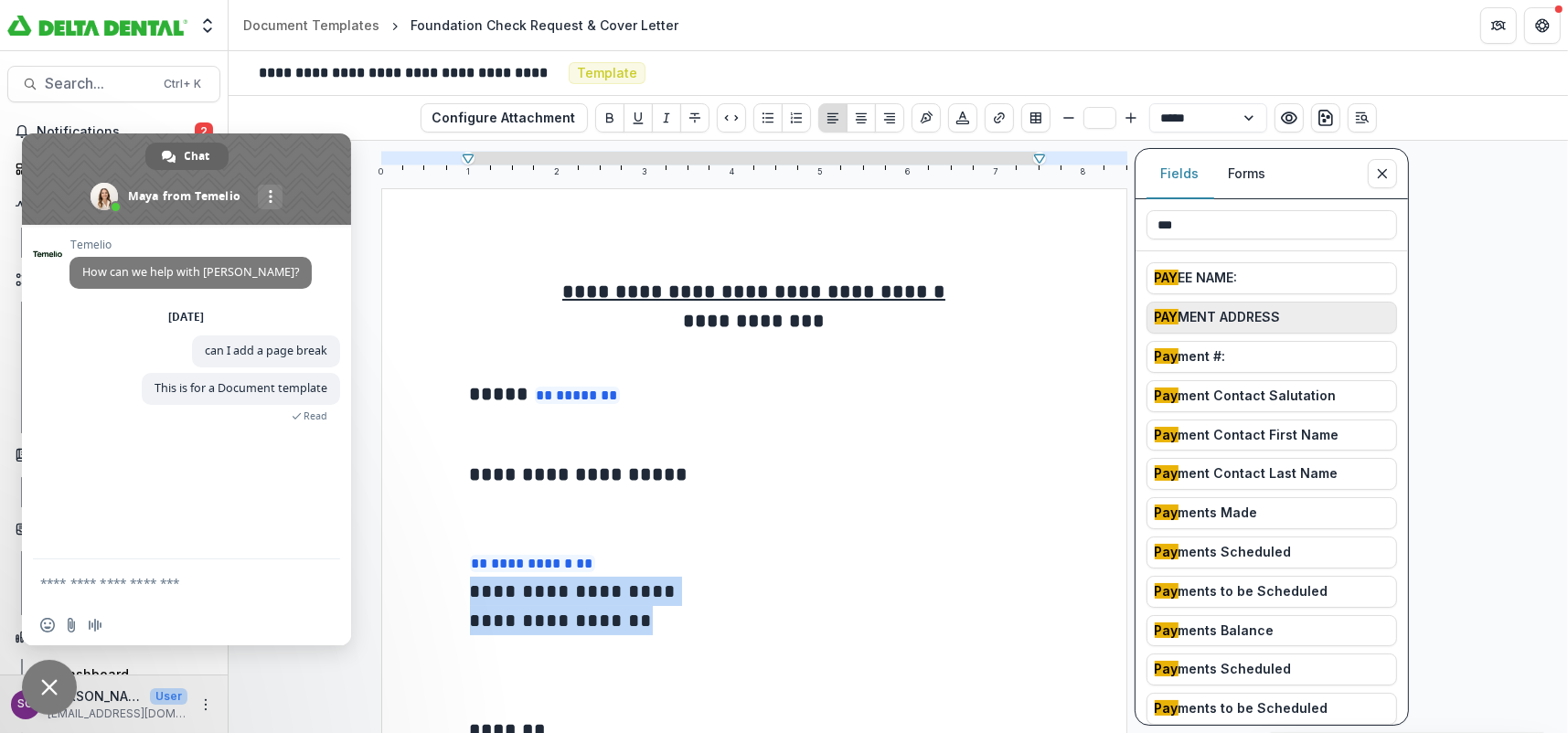 click on "PAY MENT ADDRESS" at bounding box center (1218, 317) 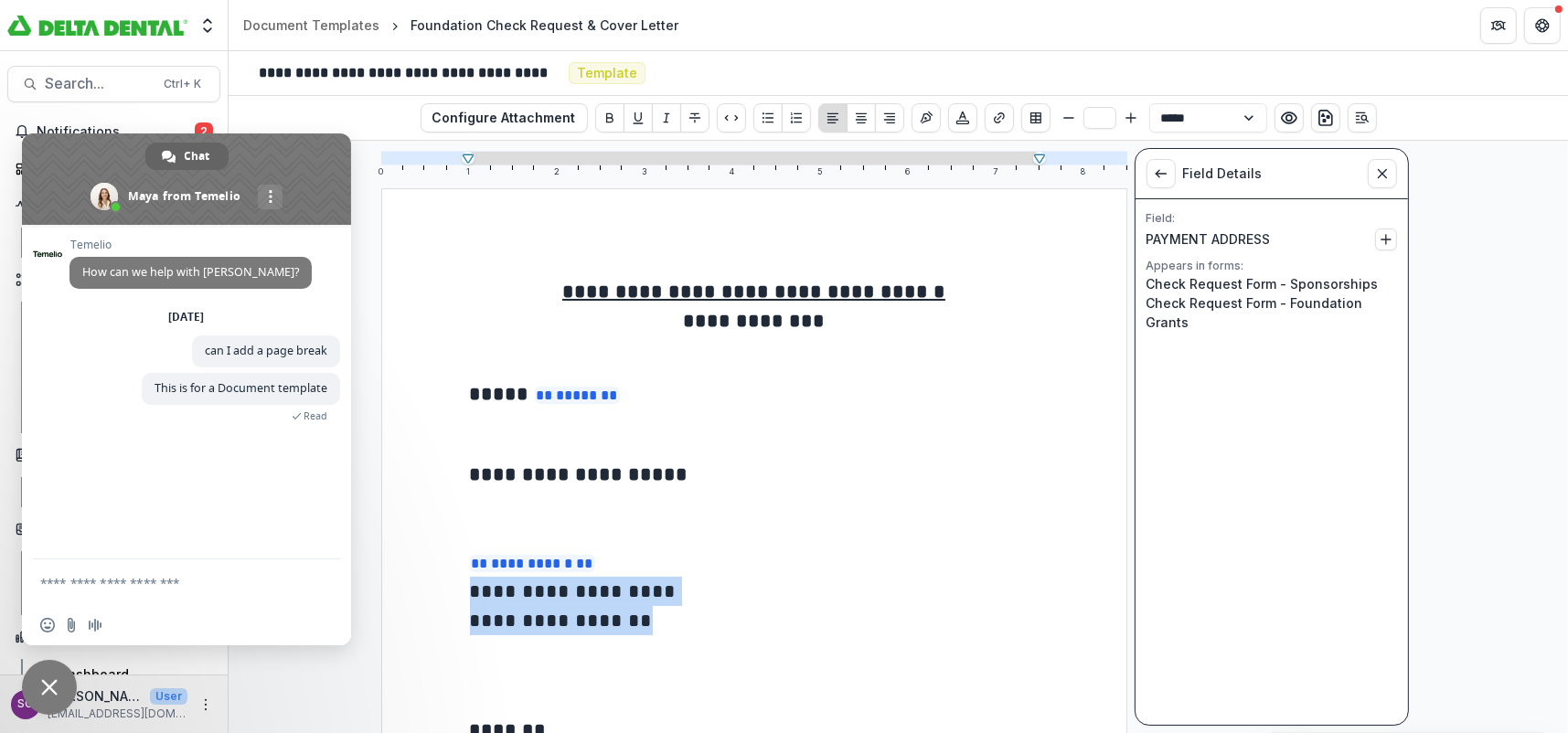 drag, startPoint x: 1386, startPoint y: 235, endPoint x: 1349, endPoint y: 248, distance: 39.217343 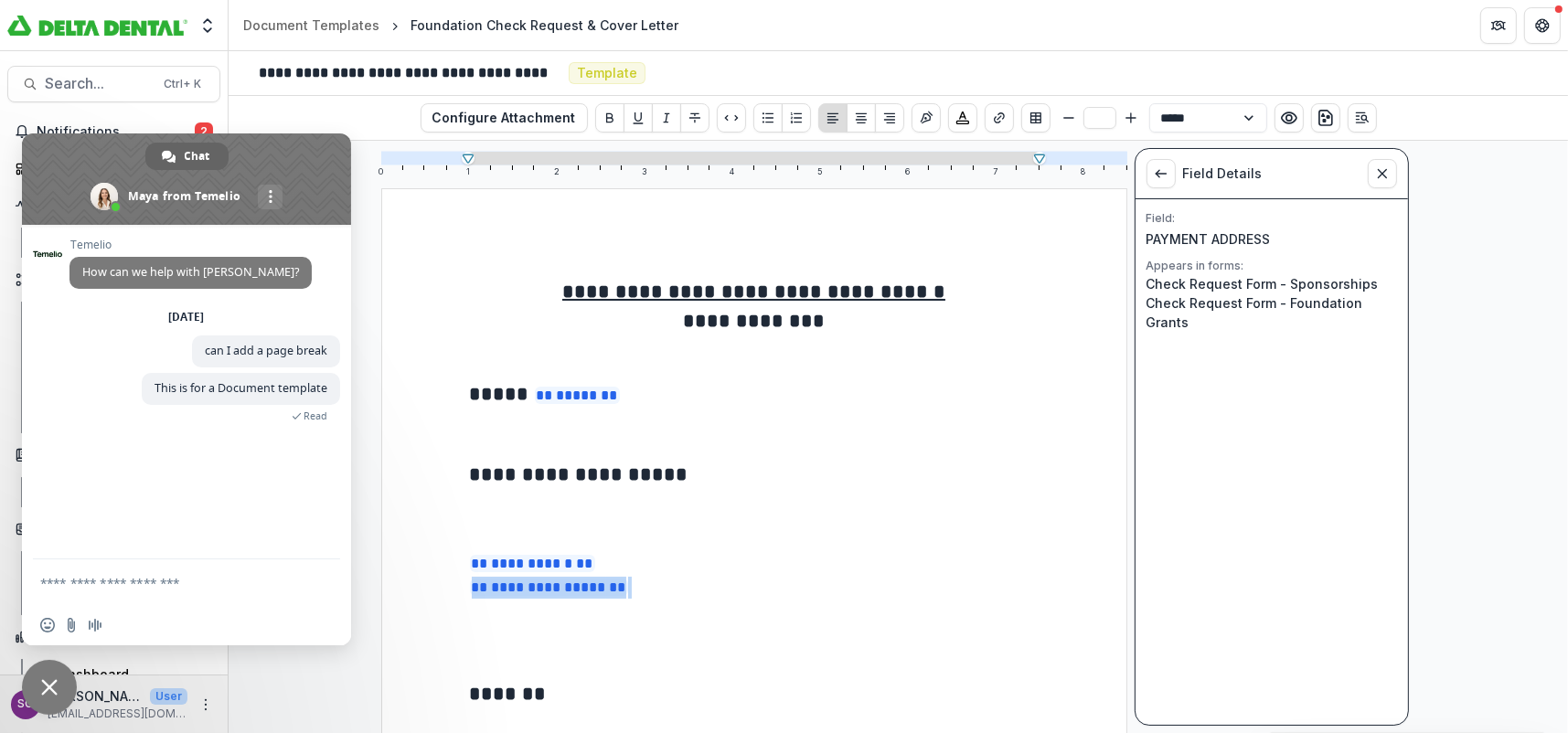 click on "**********" at bounding box center (754, 573) 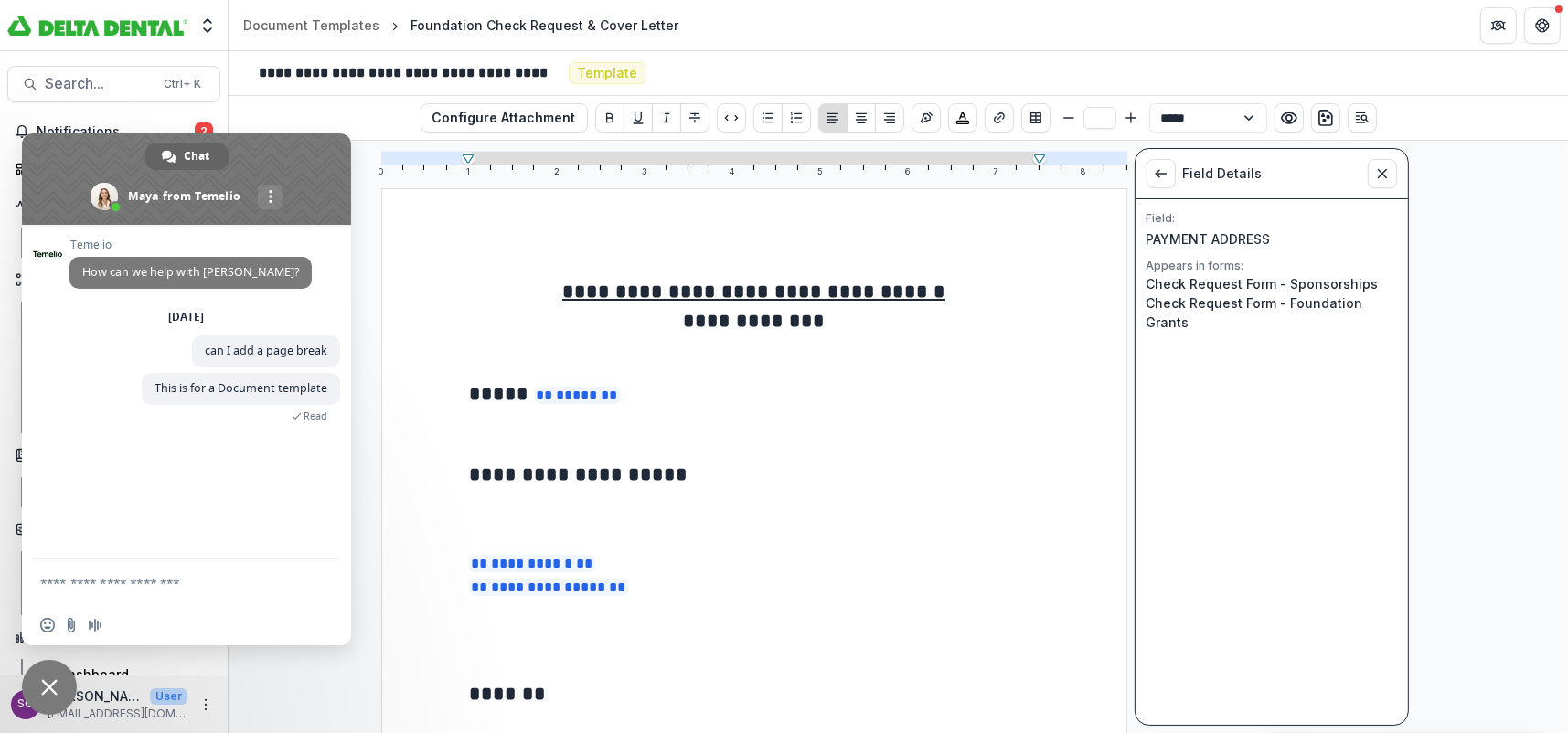type on "**" 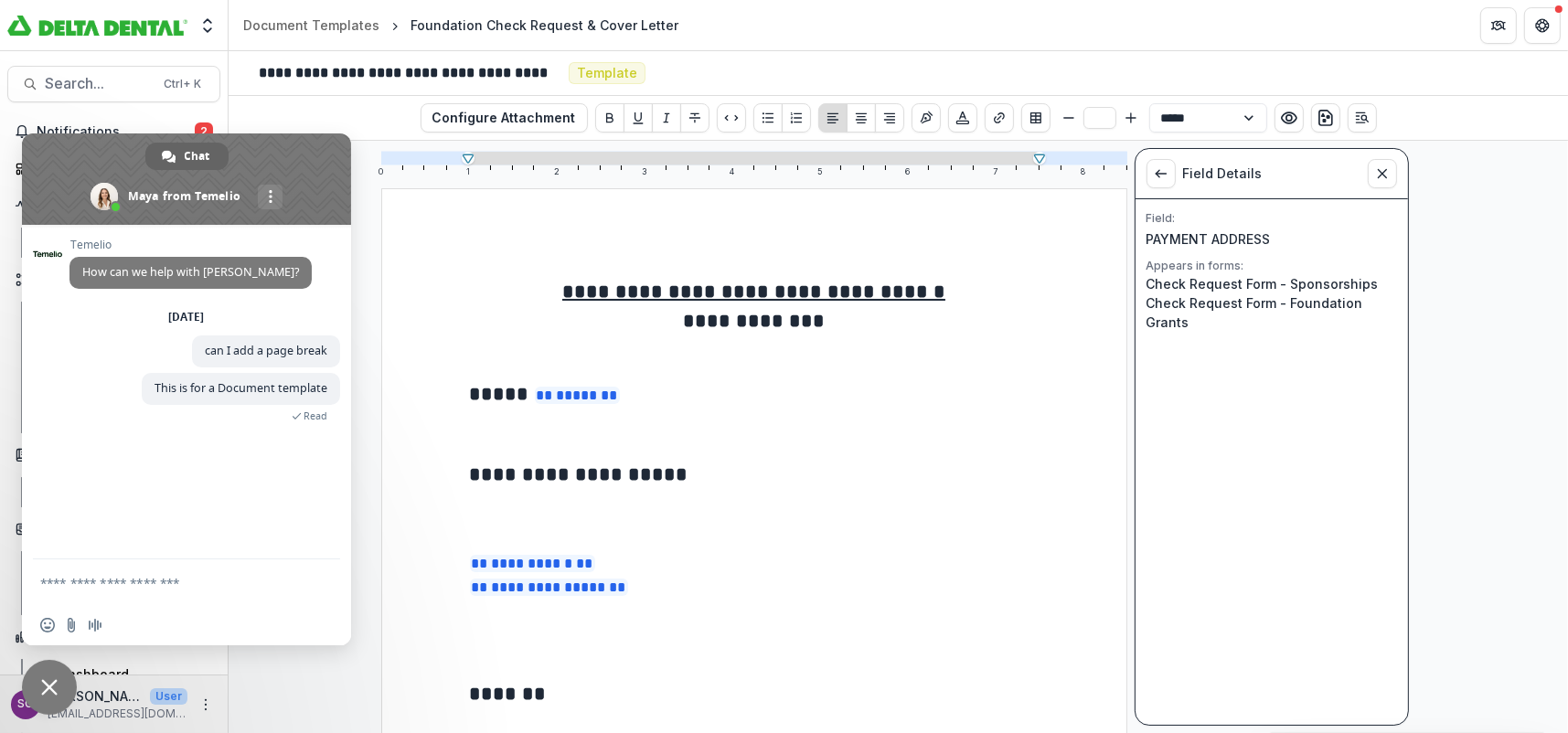 click at bounding box center [754, 533] 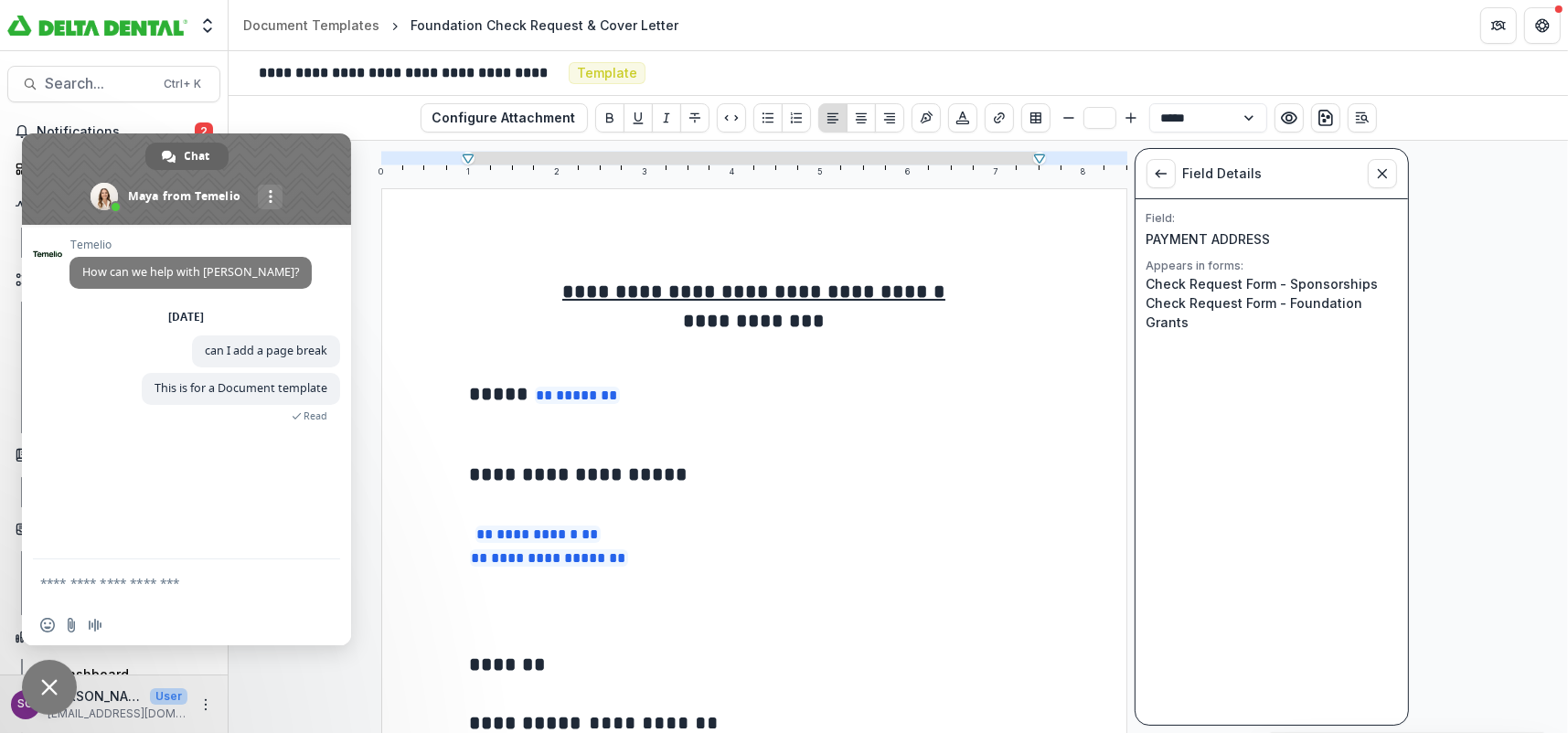 click at bounding box center [754, 504] 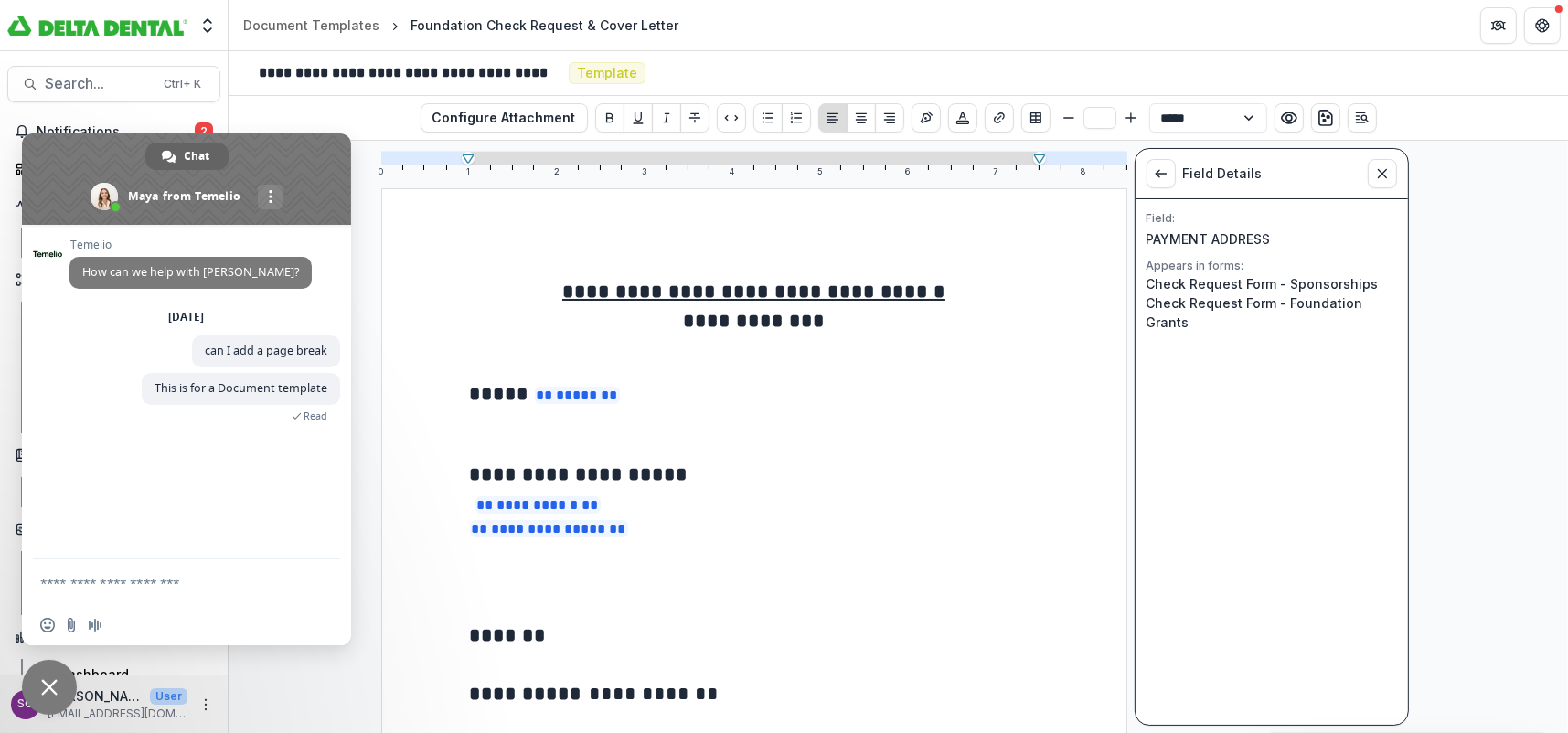 click on "**********" at bounding box center [754, 474] 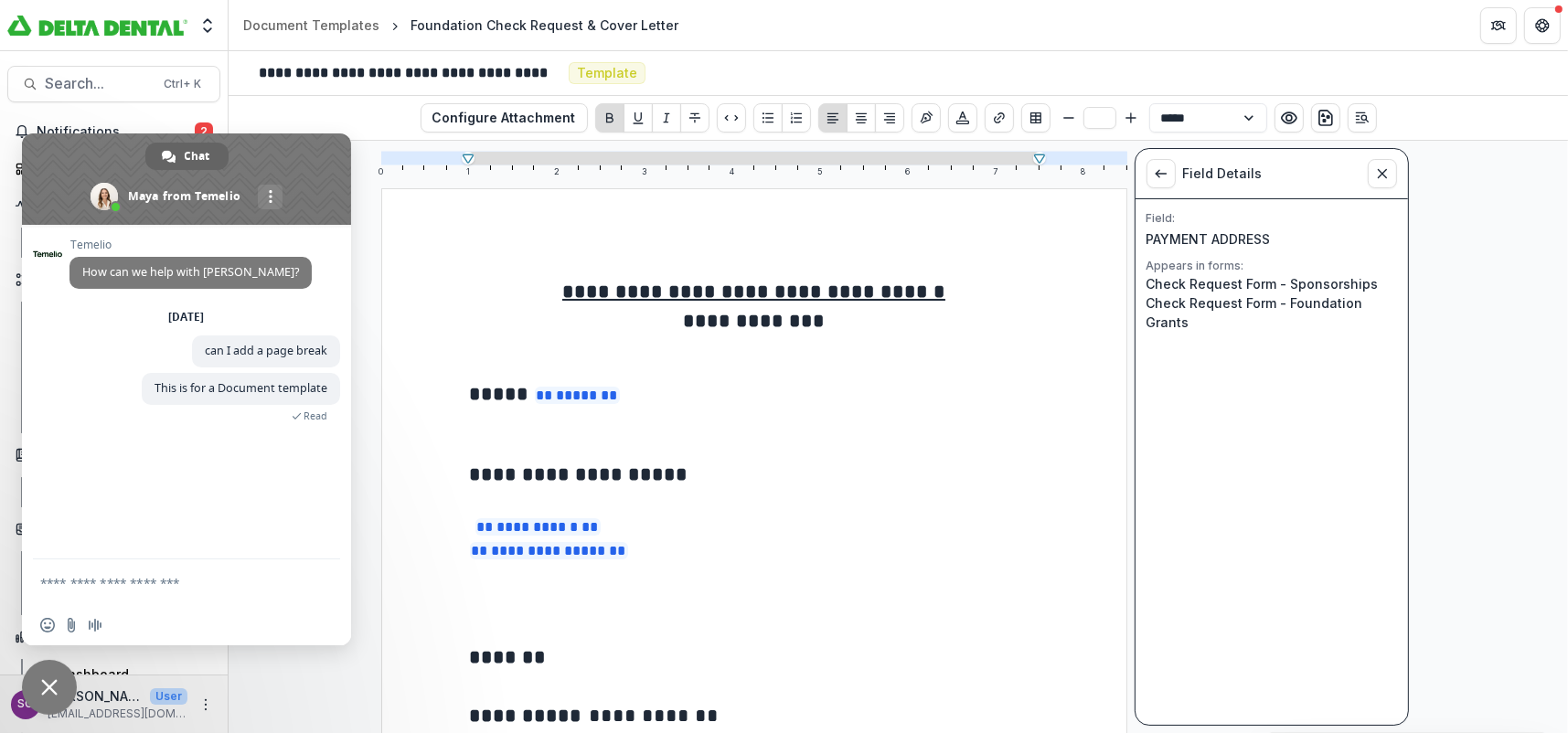 click on "**********" at bounding box center [754, 1265] 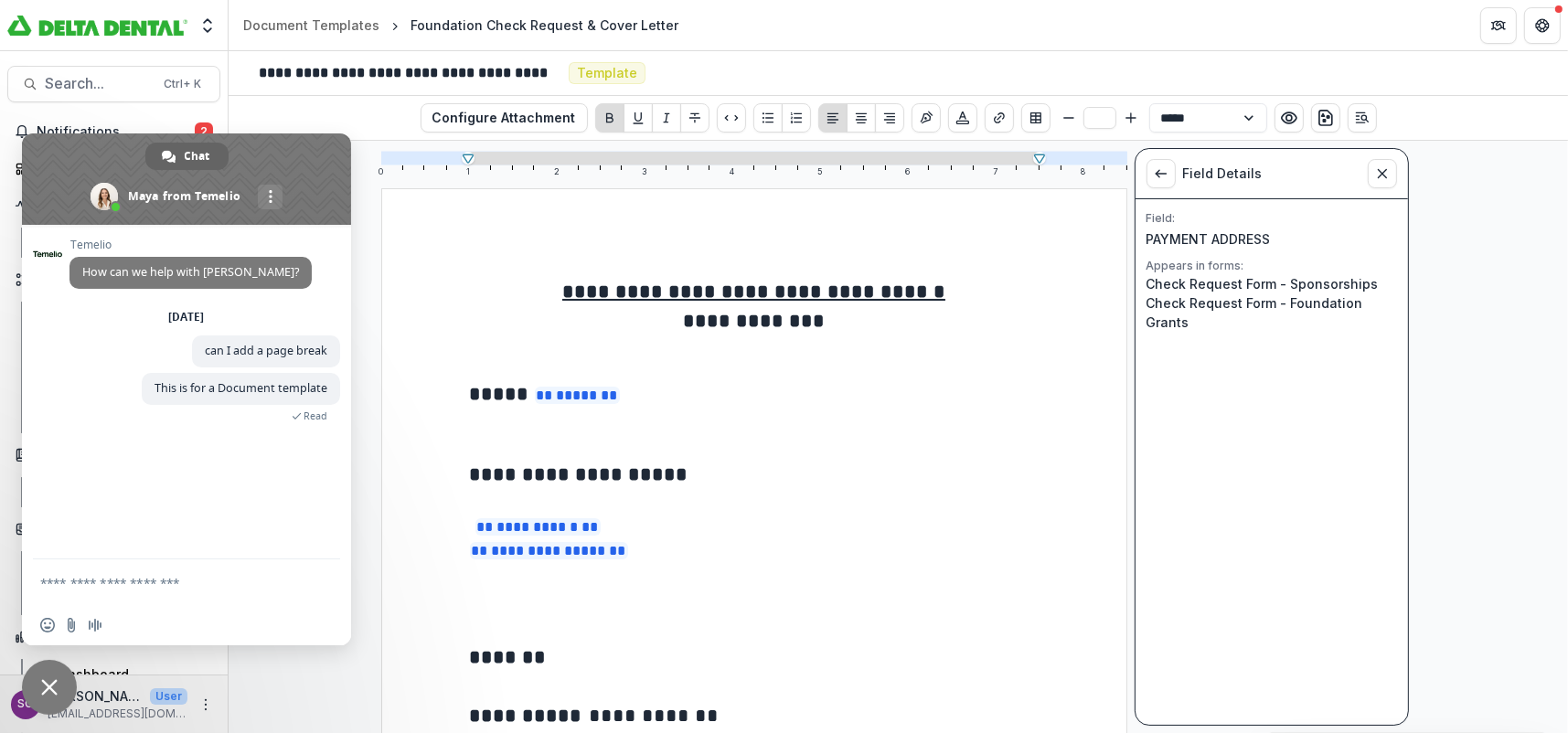 click at bounding box center [754, 628] 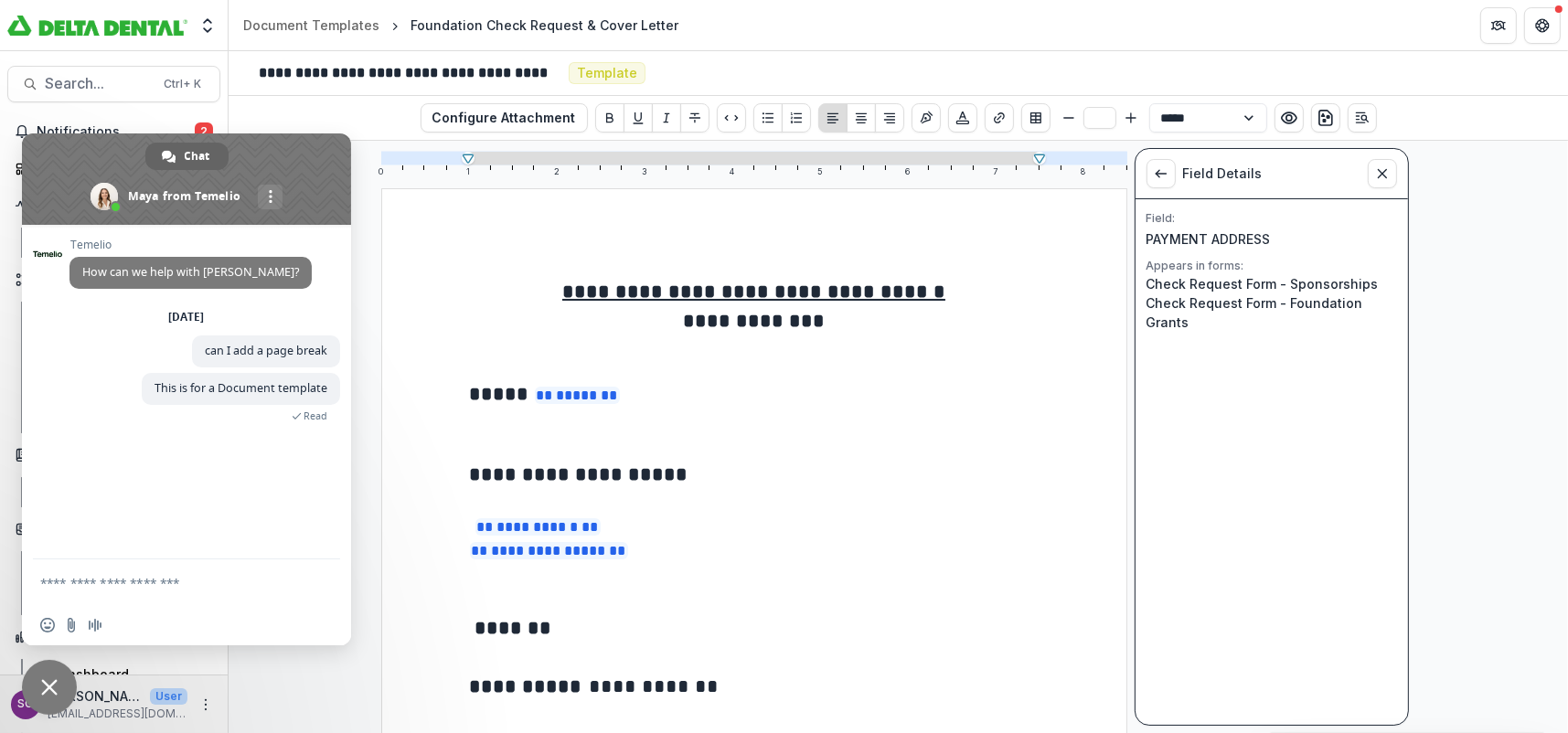 click on "*******" at bounding box center [754, 628] 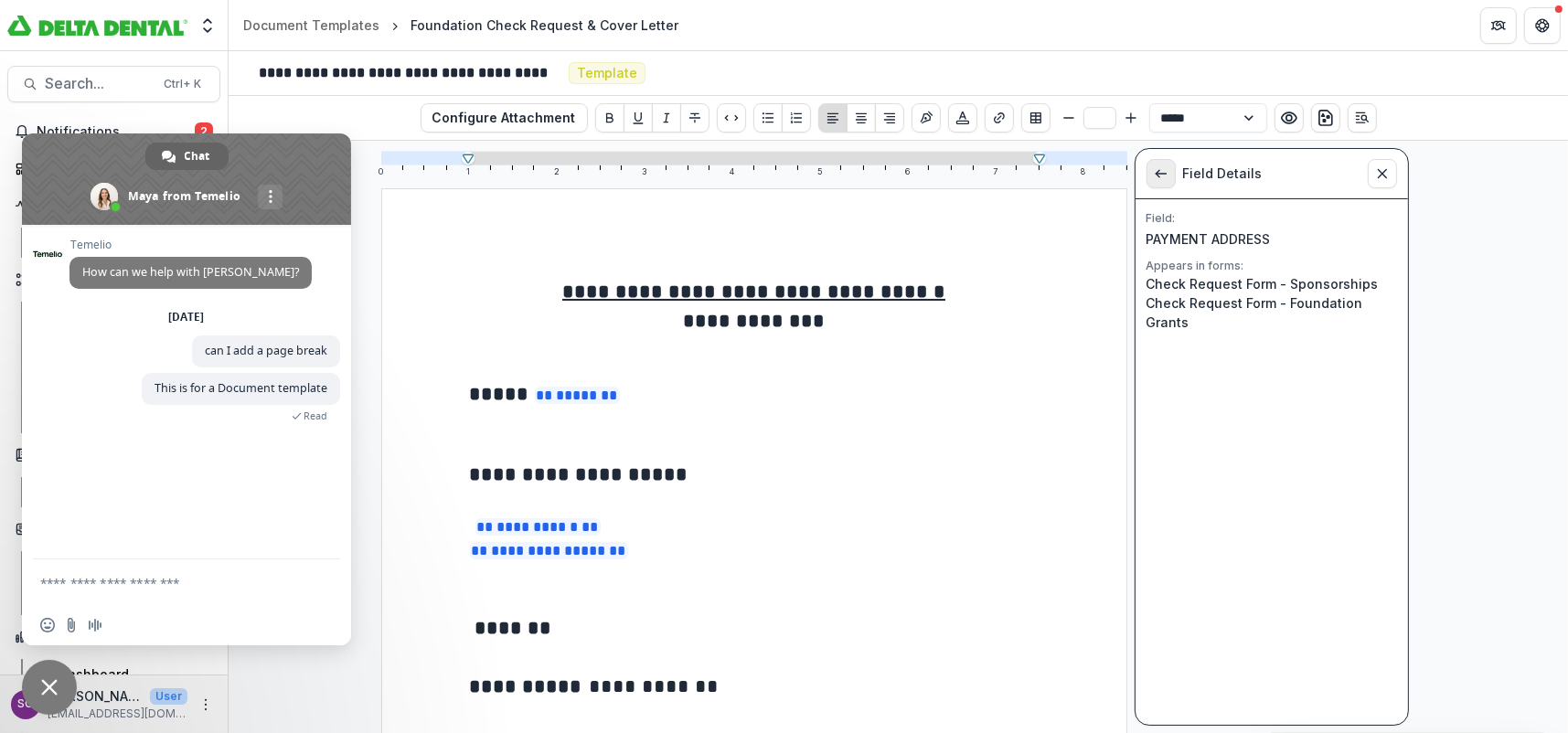 click 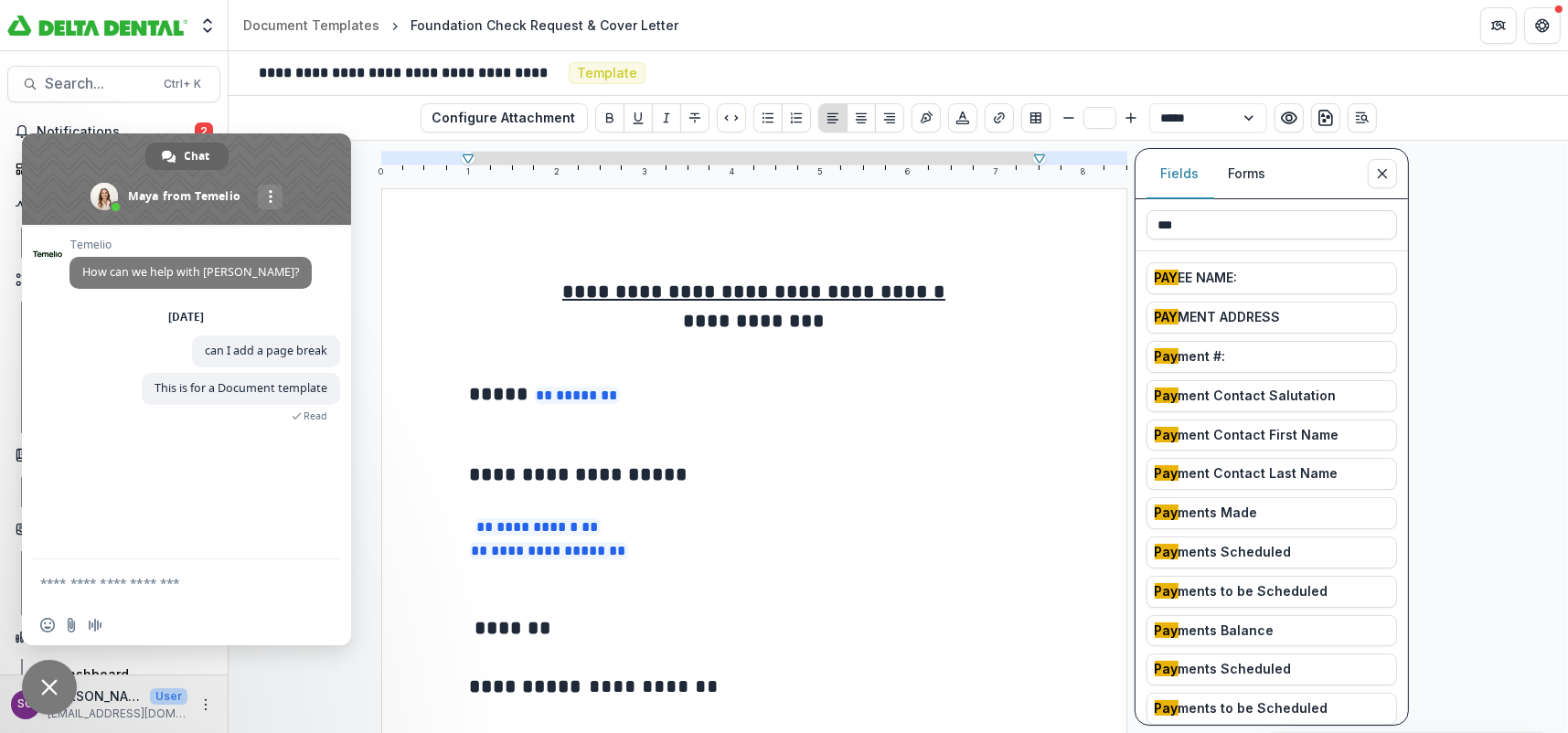 click on "***" at bounding box center (1272, 225) 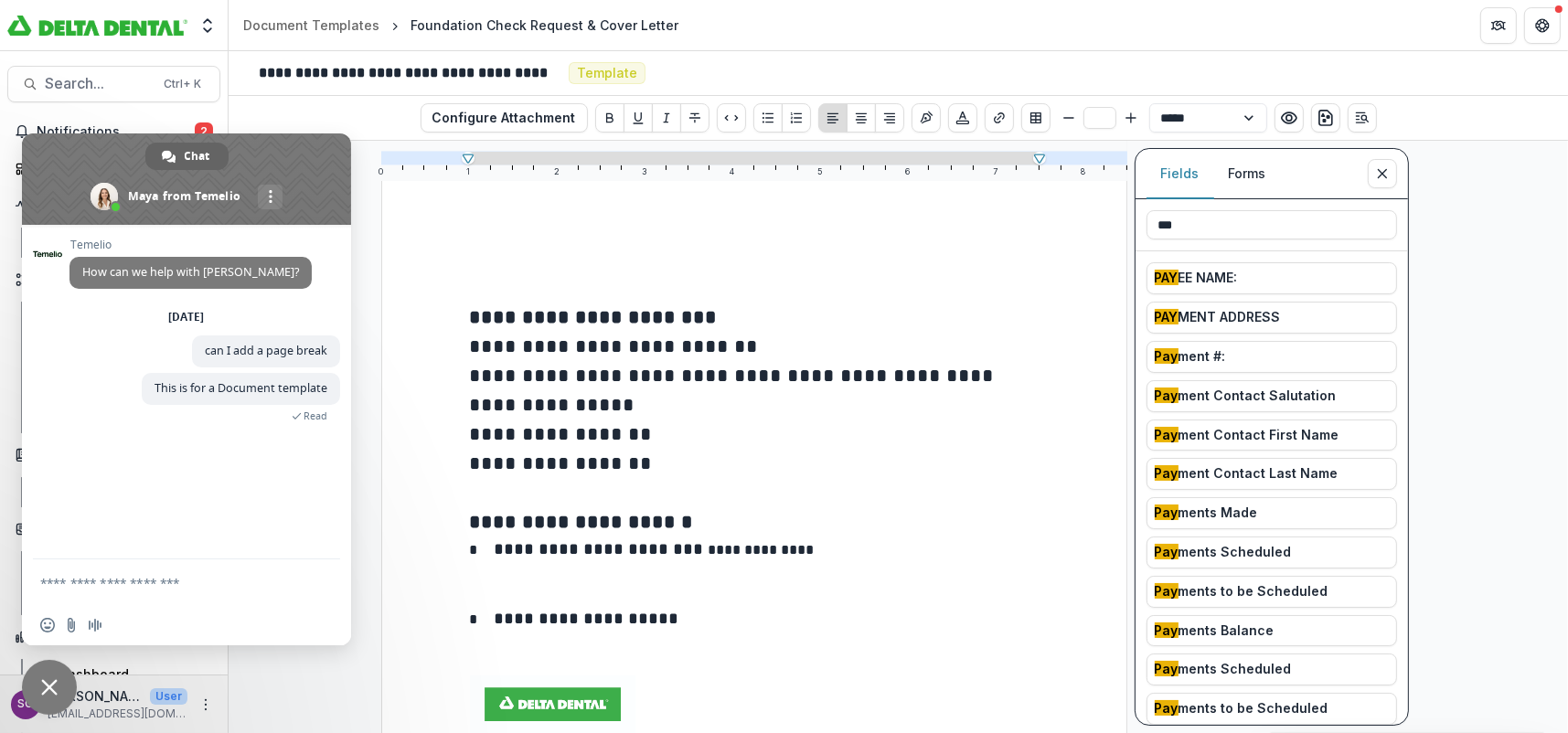 drag, startPoint x: 1204, startPoint y: 232, endPoint x: 1112, endPoint y: 230, distance: 92.0217 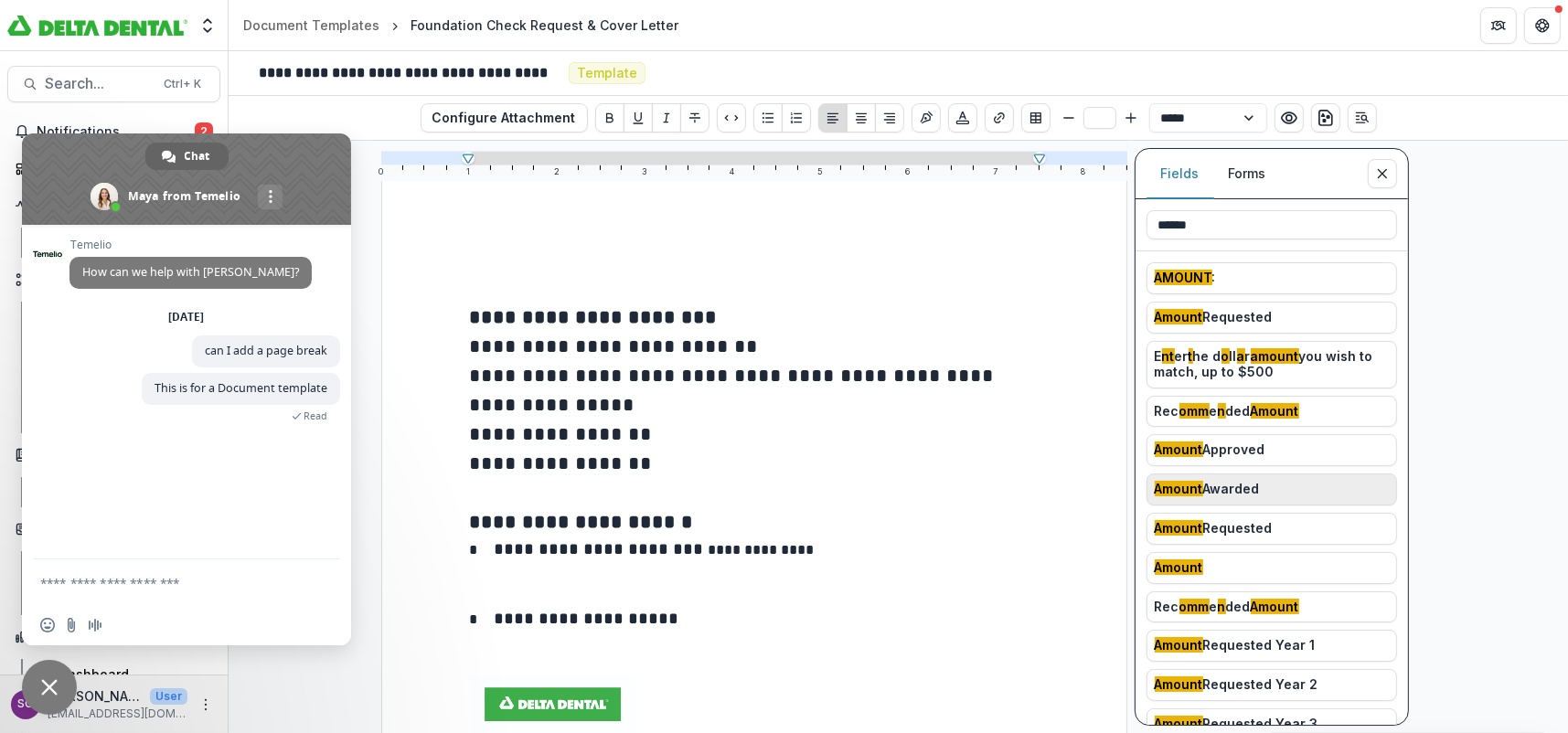 type on "******" 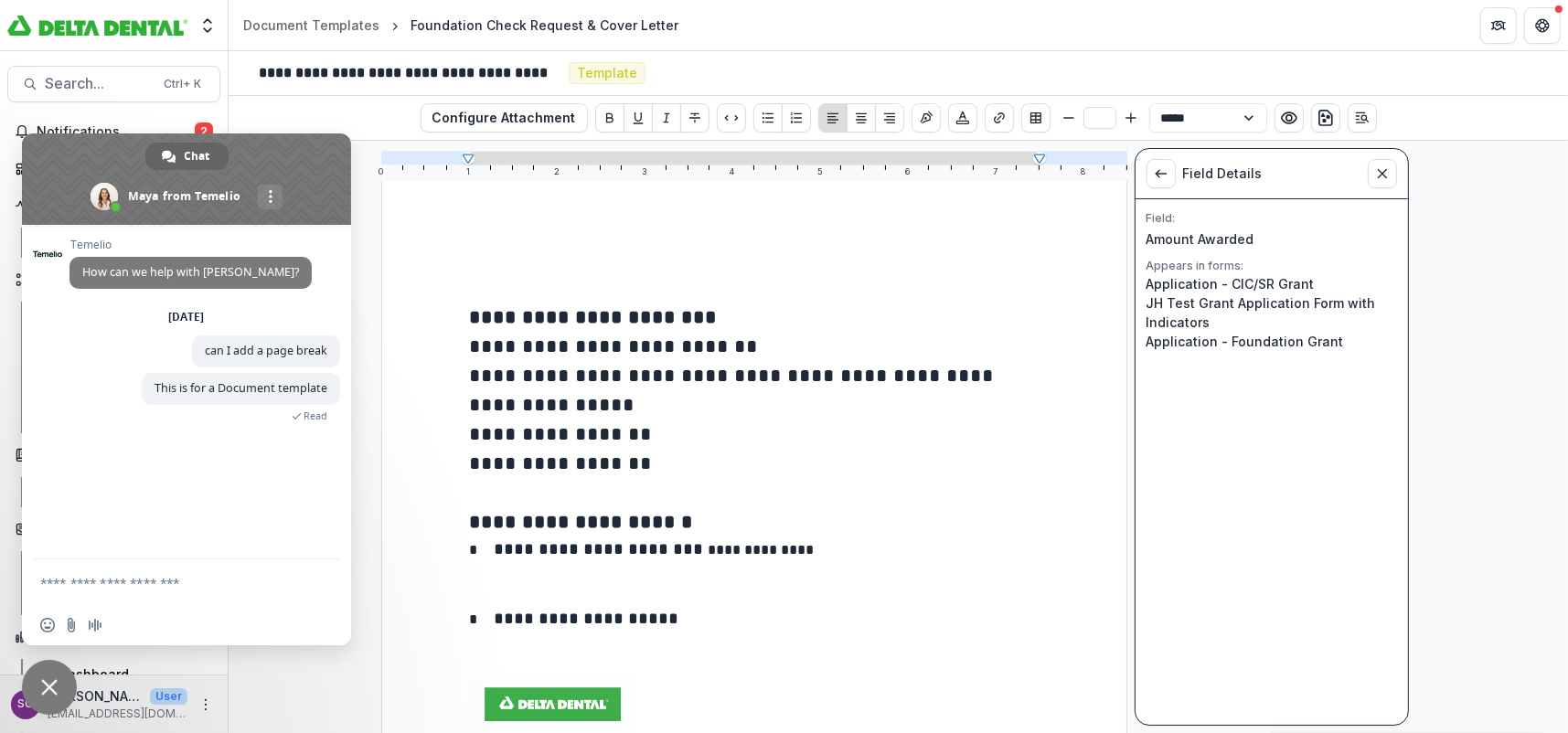 scroll, scrollTop: 366, scrollLeft: 0, axis: vertical 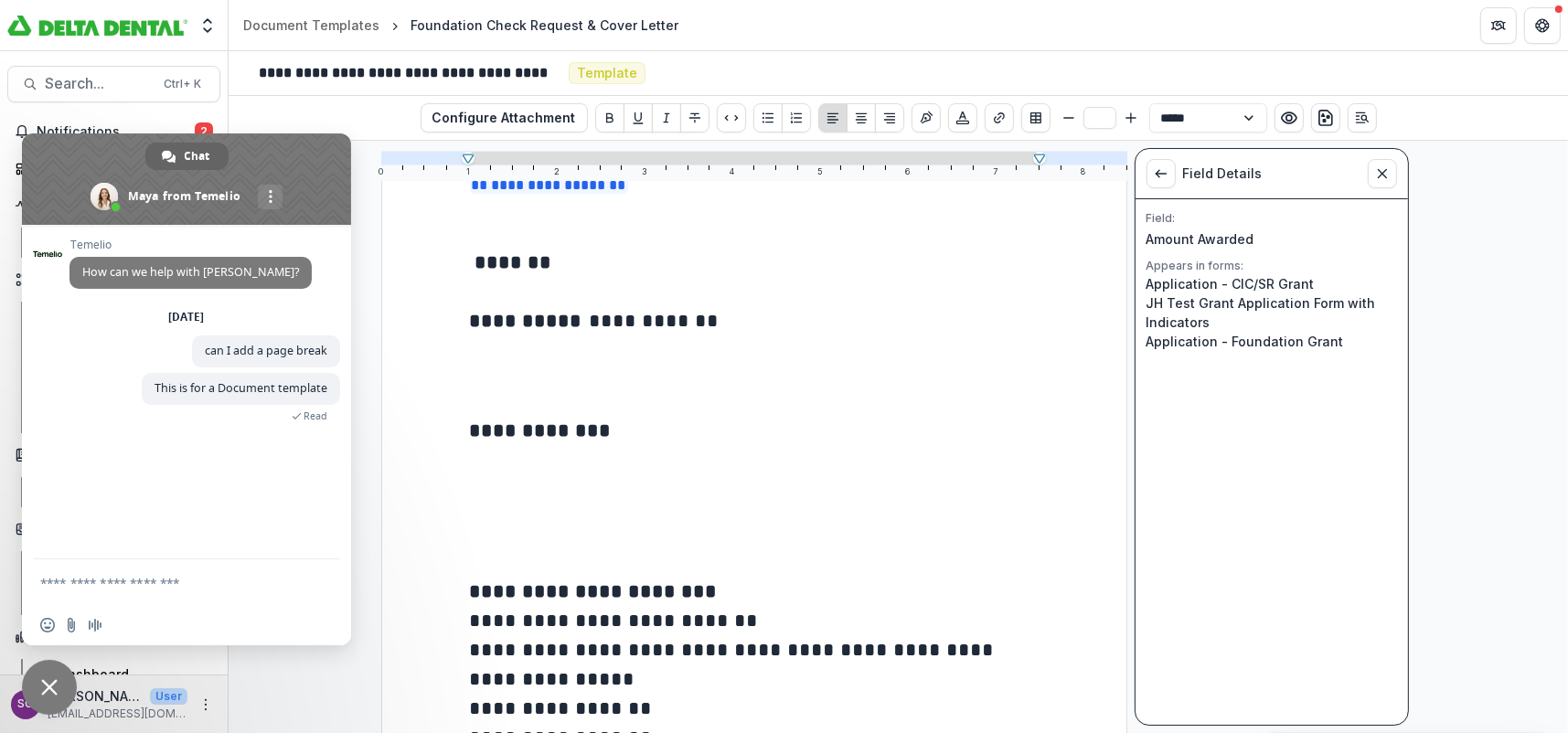 drag, startPoint x: 626, startPoint y: 258, endPoint x: 640, endPoint y: 257, distance: 14.035669 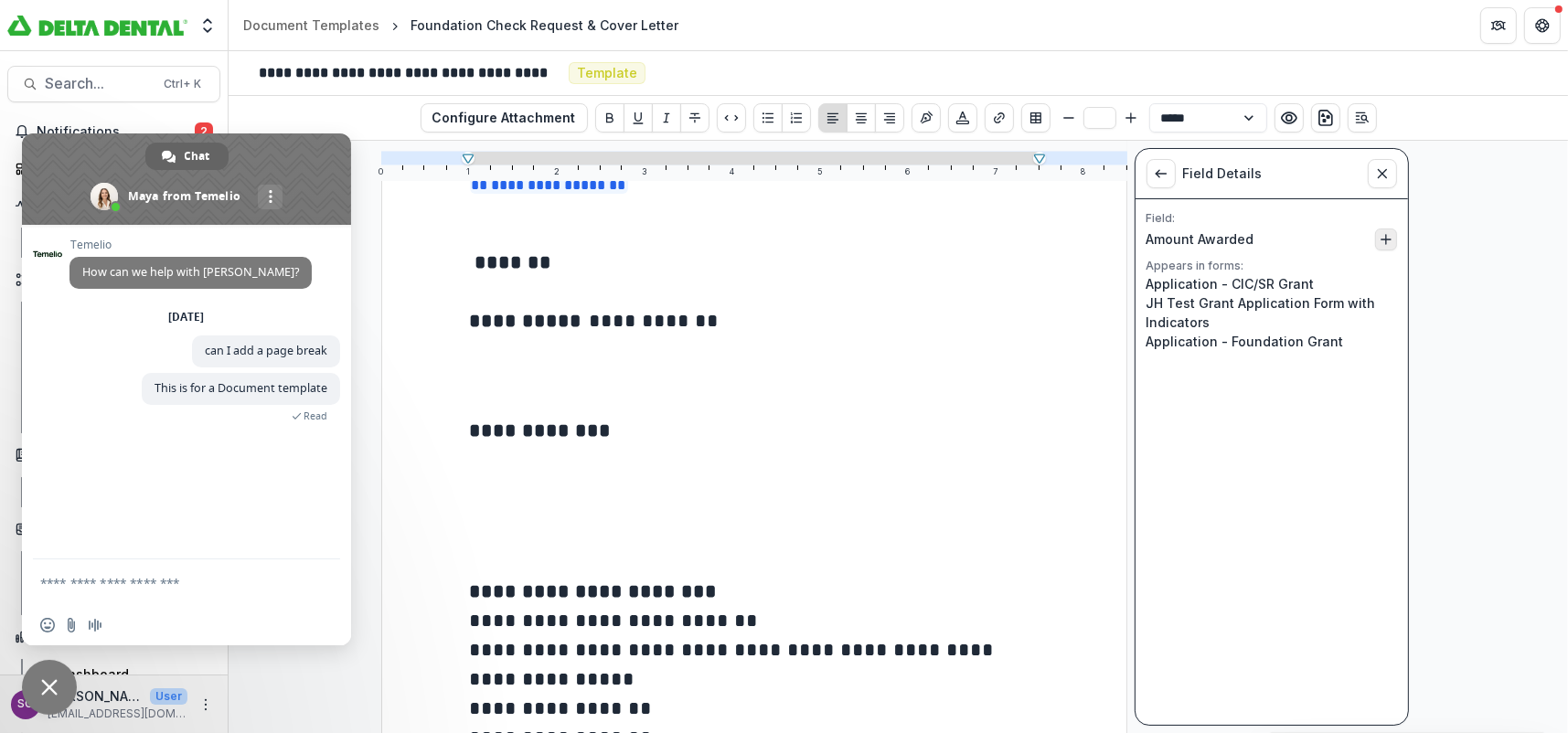 click 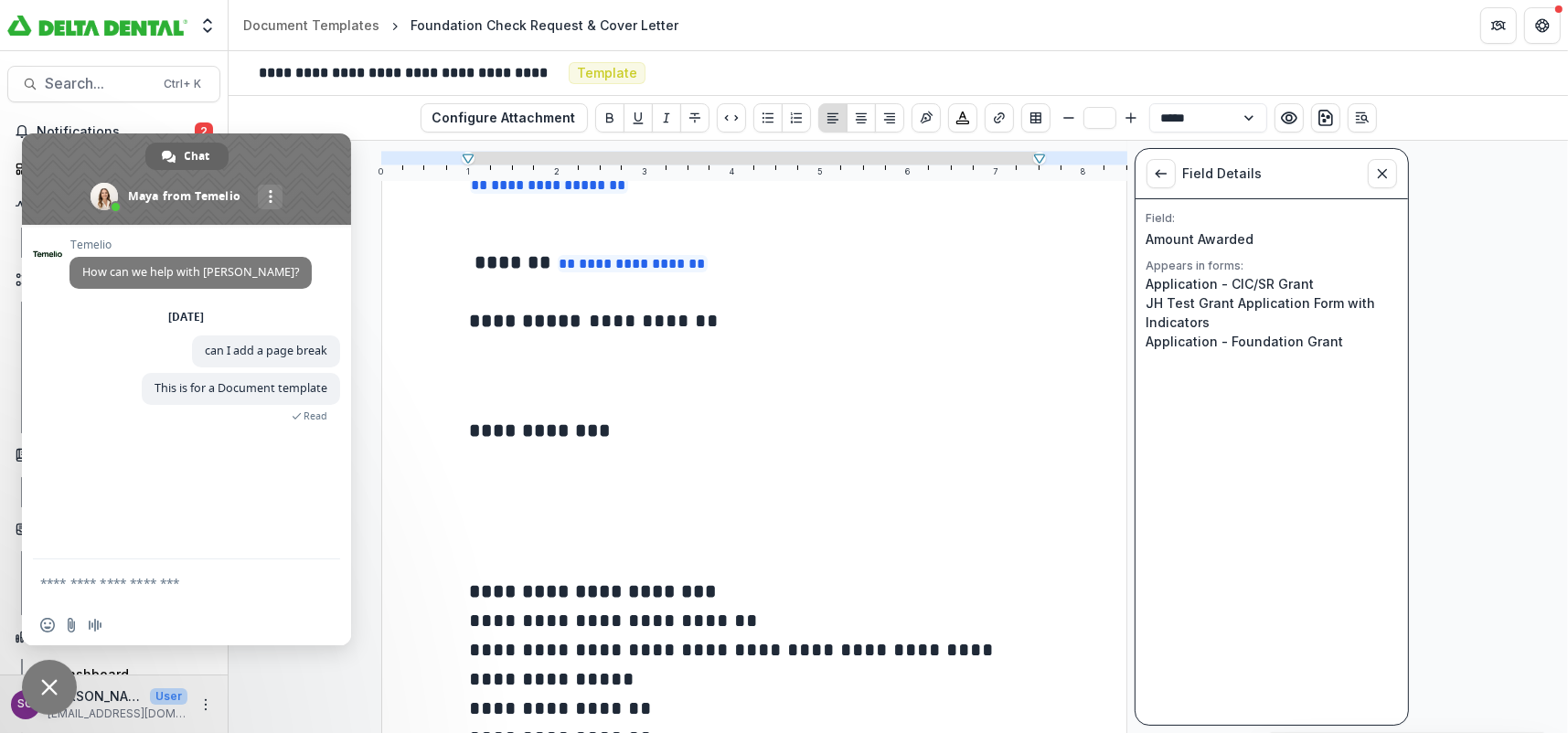 click on "**********" at bounding box center [754, 456] 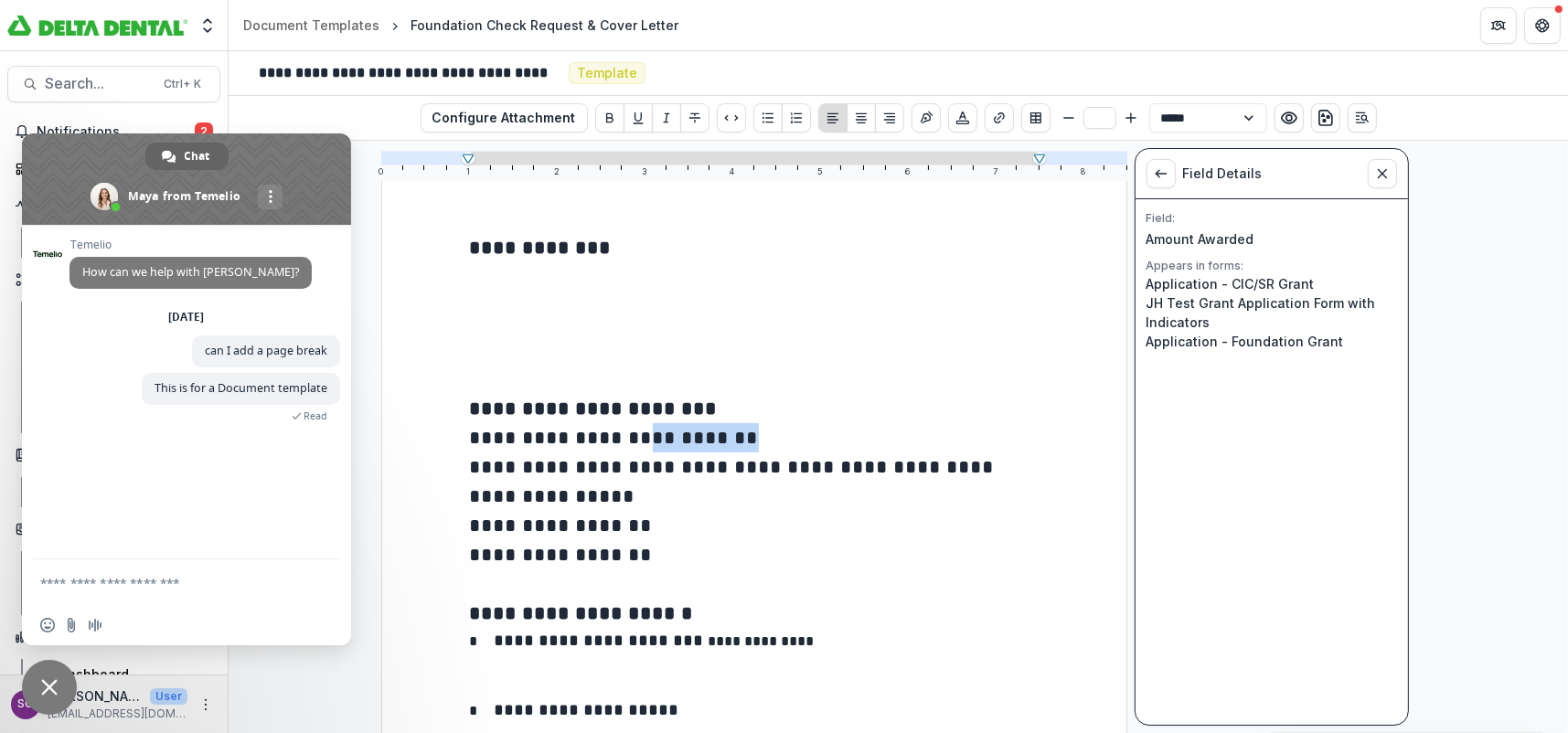 drag, startPoint x: 726, startPoint y: 439, endPoint x: 625, endPoint y: 435, distance: 101.0792 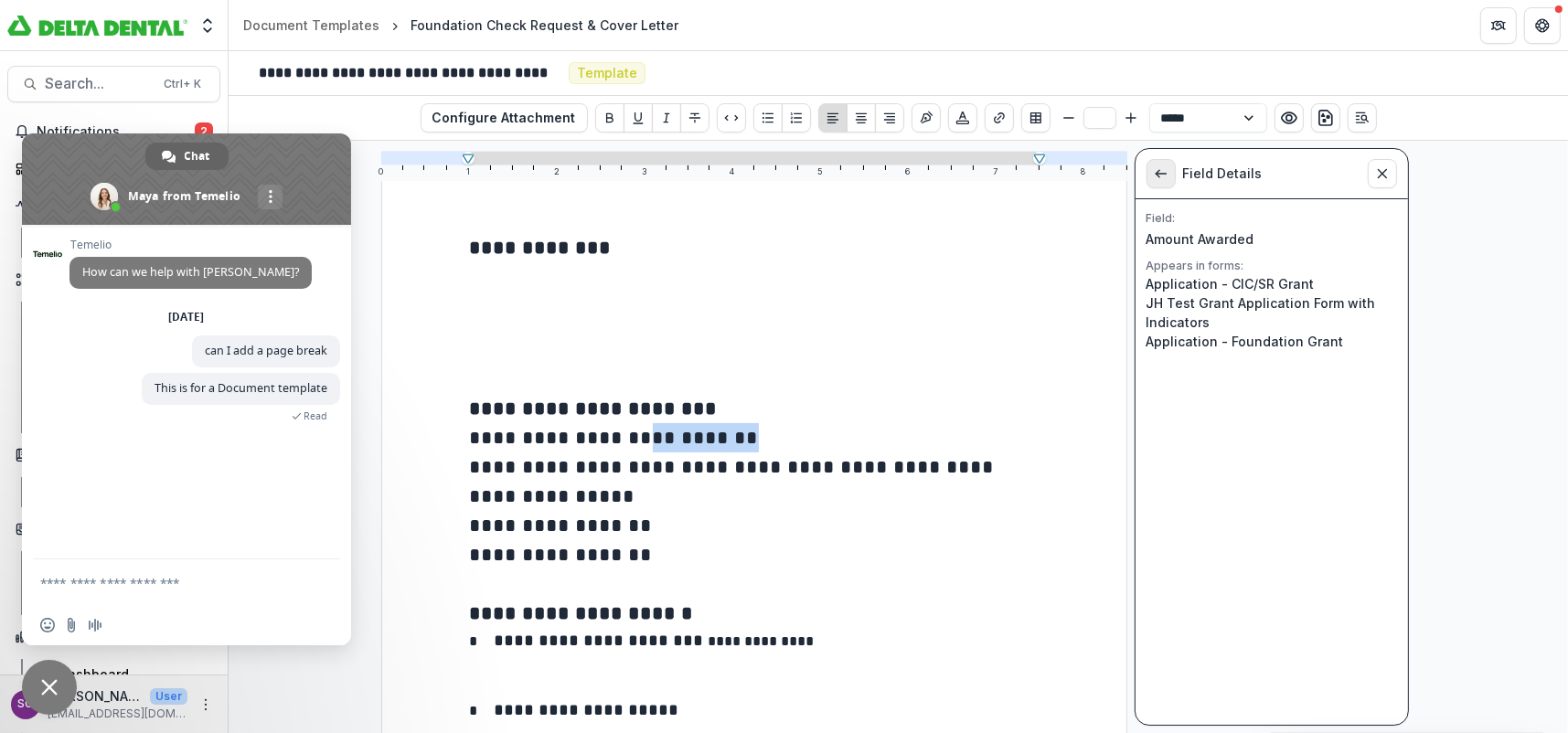 click 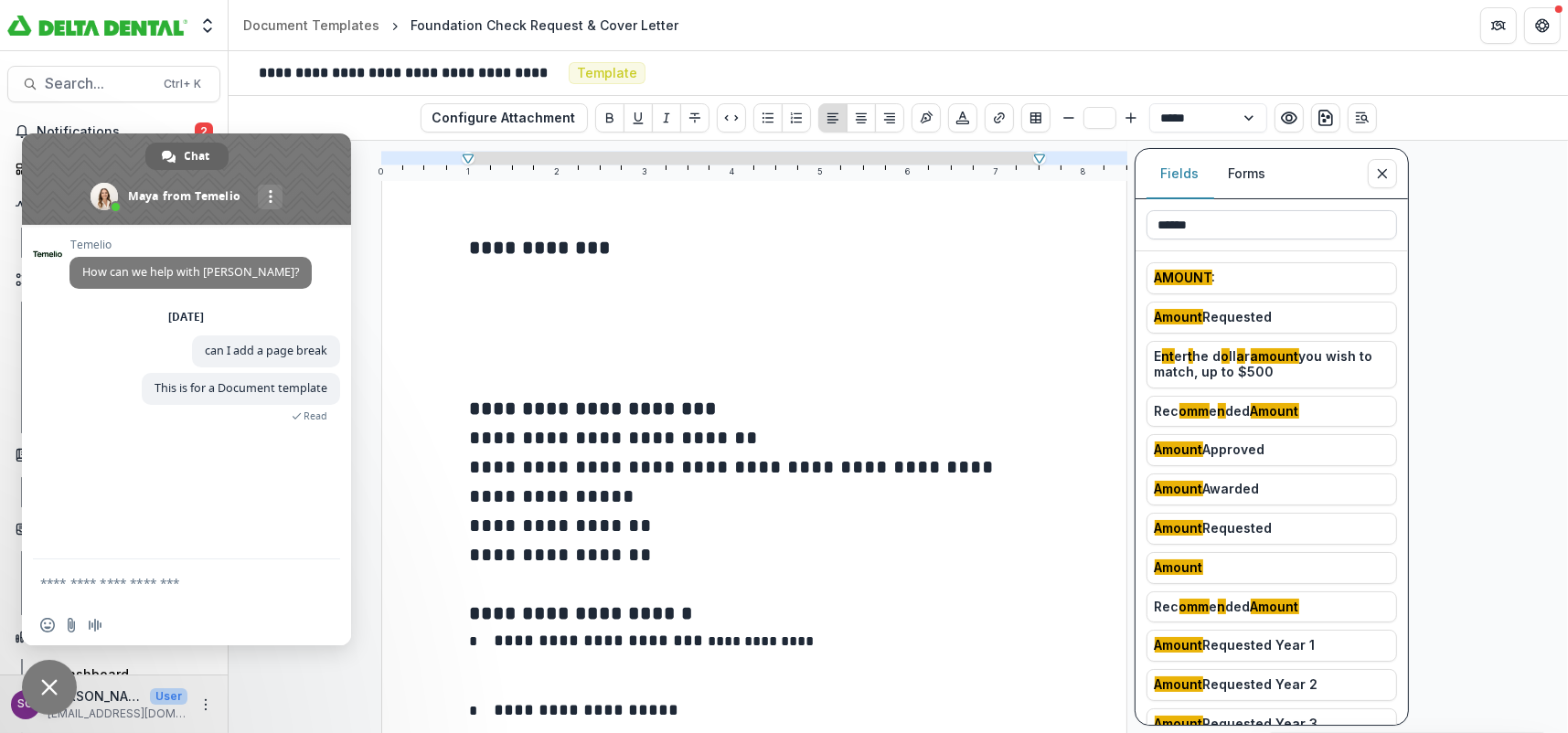 drag, startPoint x: 1243, startPoint y: 225, endPoint x: 1158, endPoint y: 226, distance: 85.00588 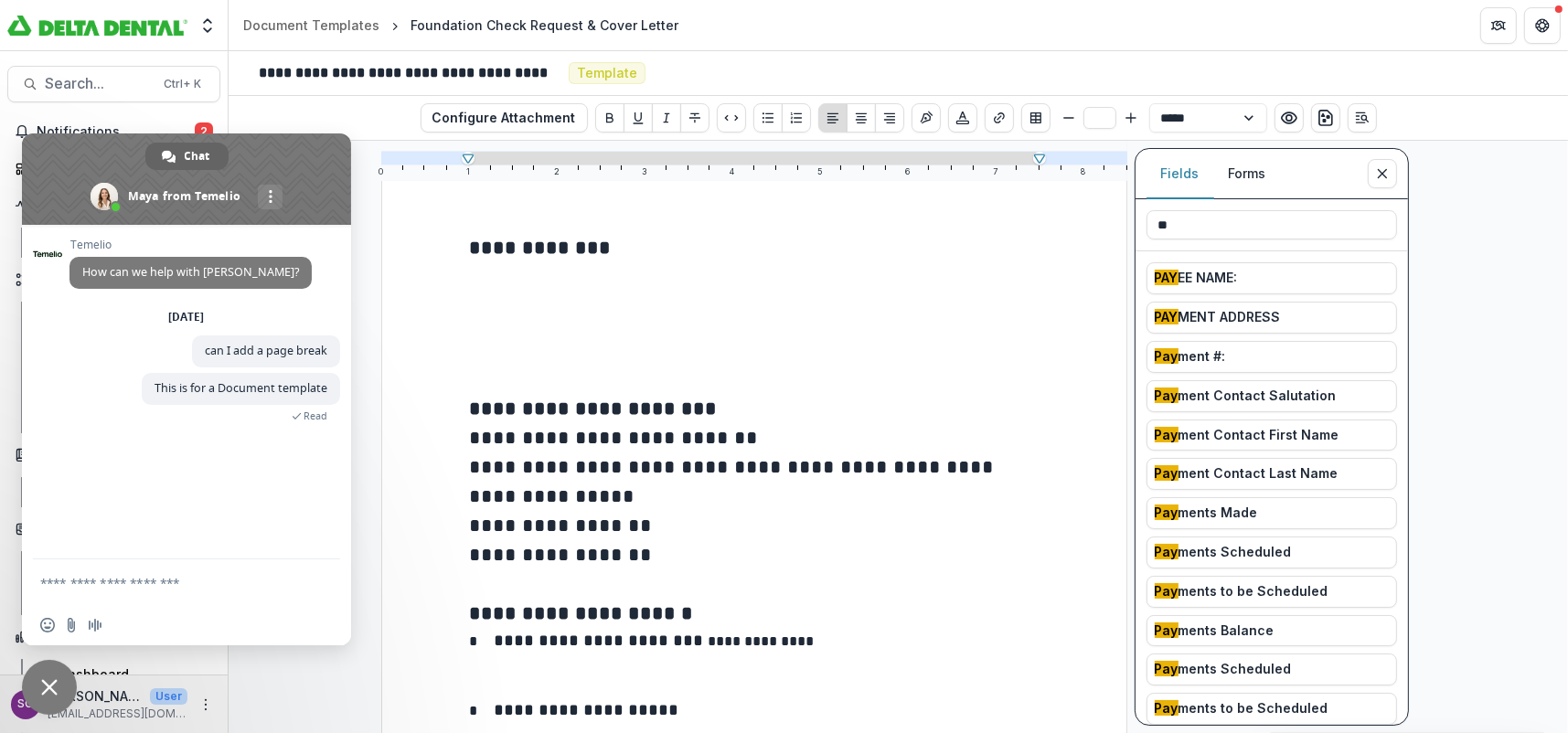 type on "*" 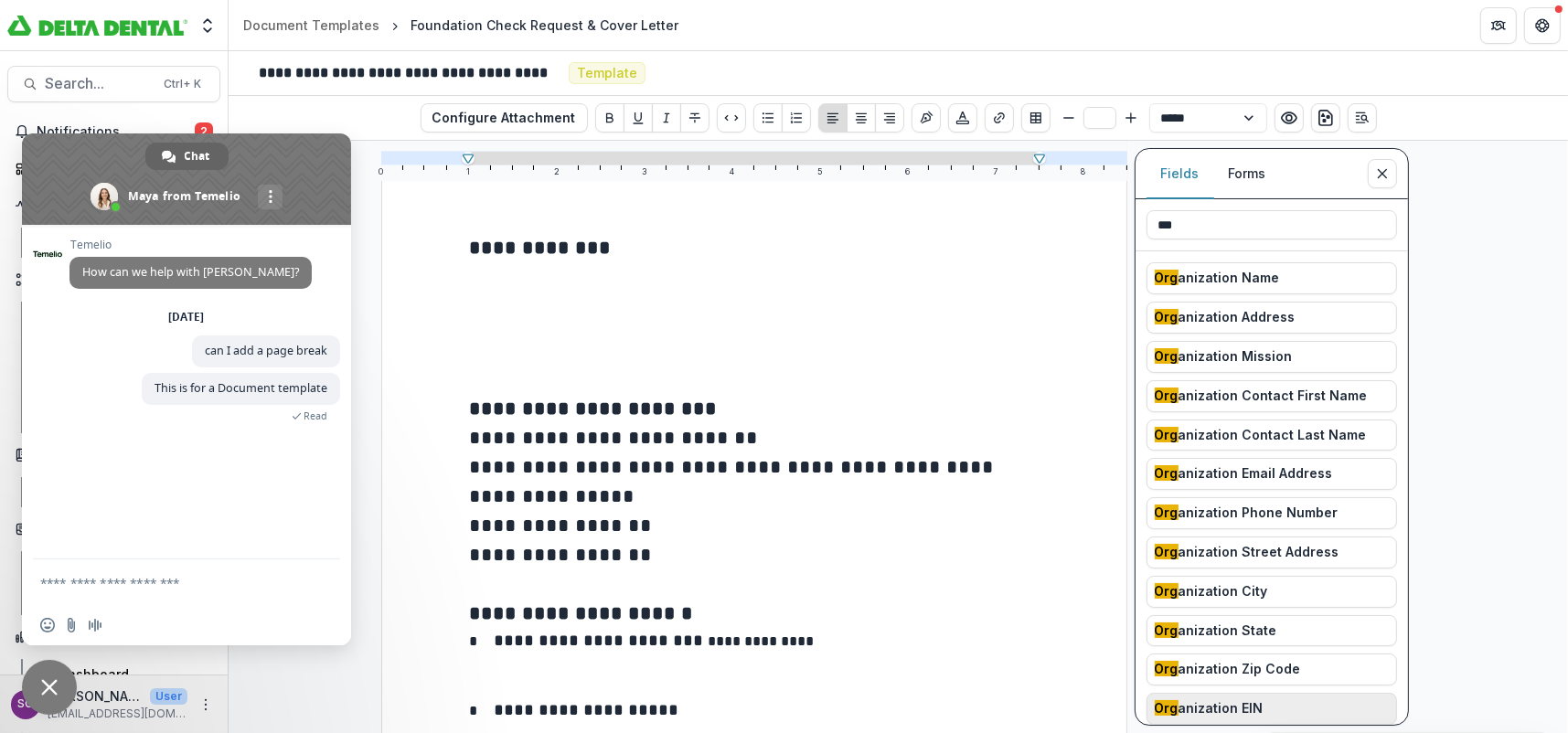 type on "***" 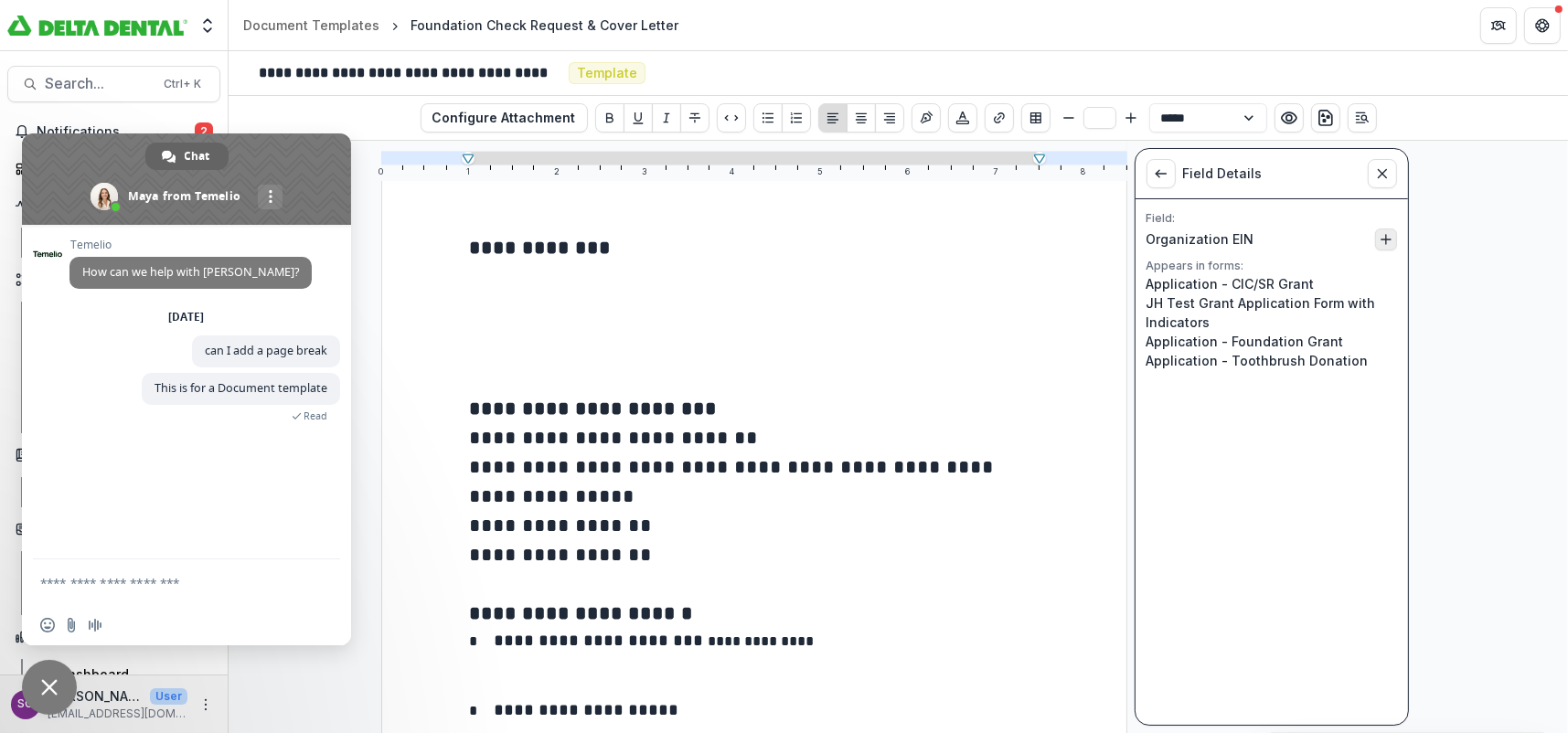 click 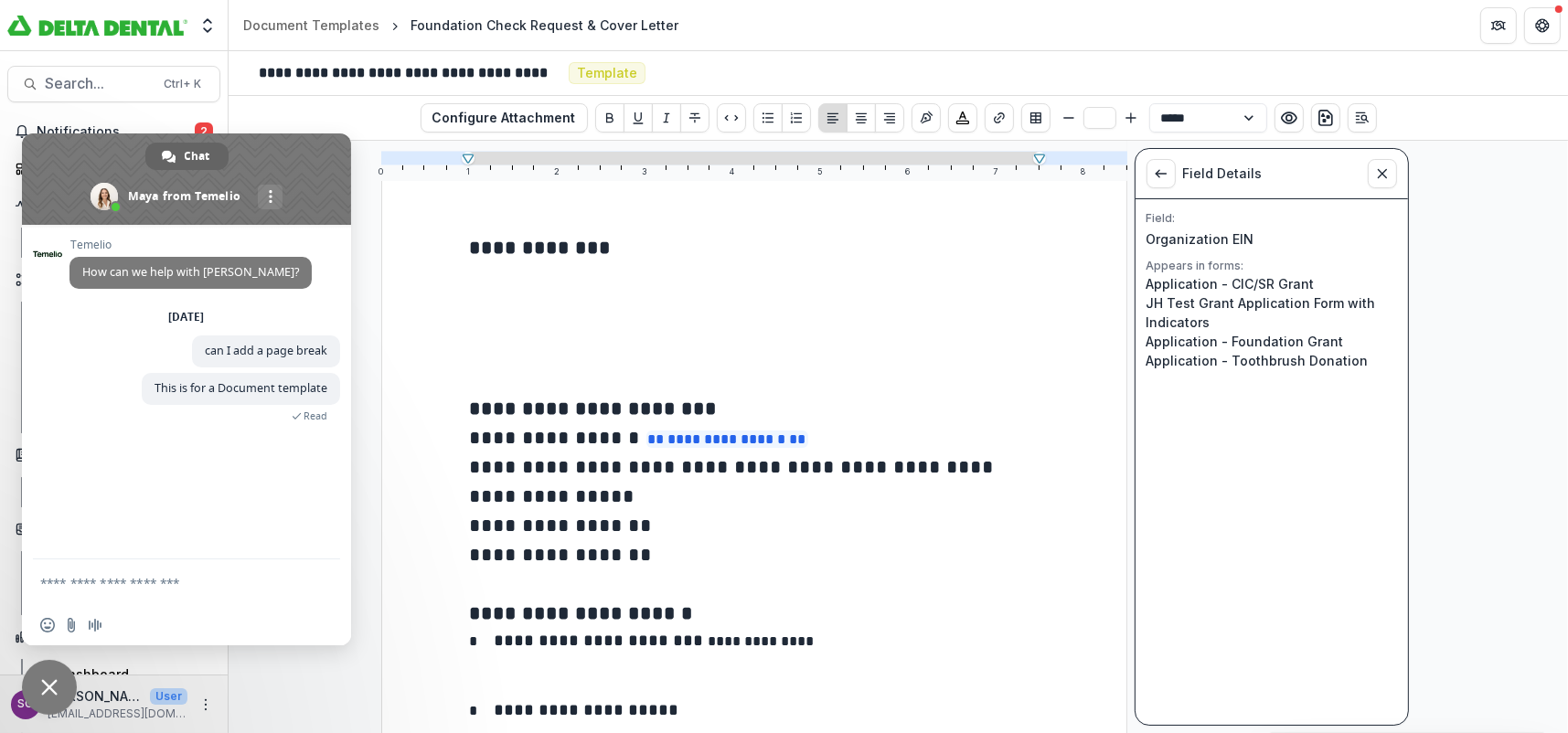 click on "**********" at bounding box center (754, 482) 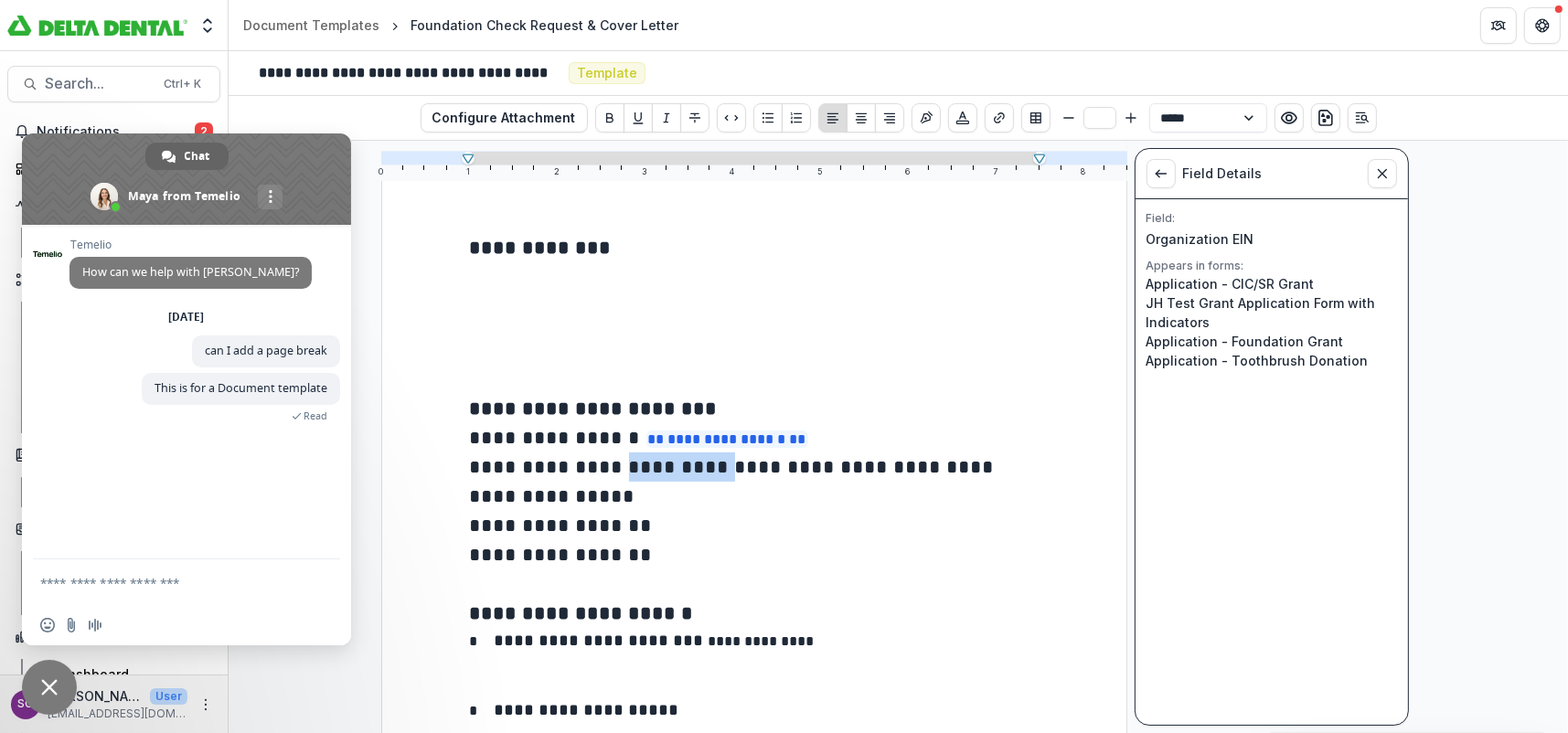 drag, startPoint x: 589, startPoint y: 465, endPoint x: 684, endPoint y: 474, distance: 95.42536 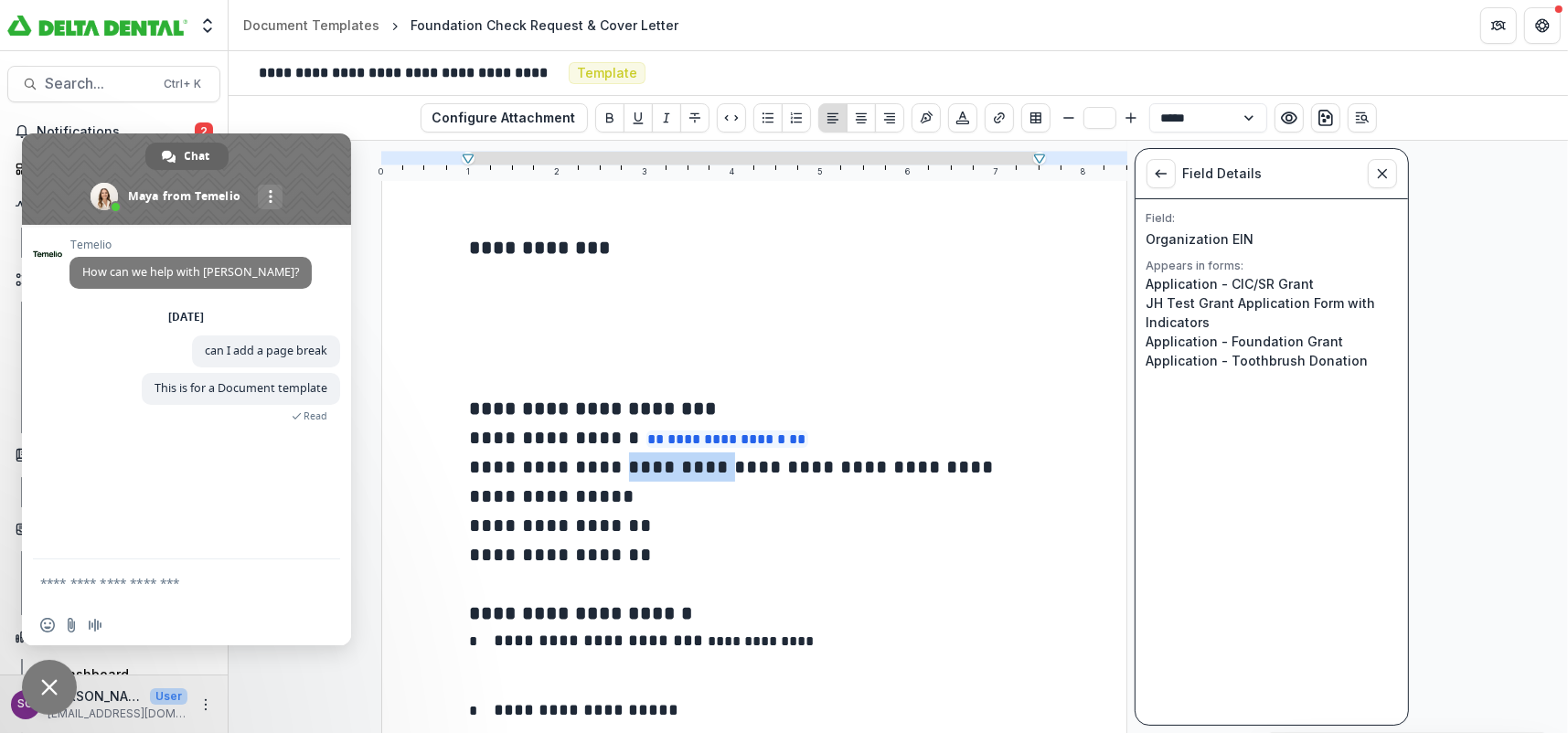 click on "**********" at bounding box center (735, 481) 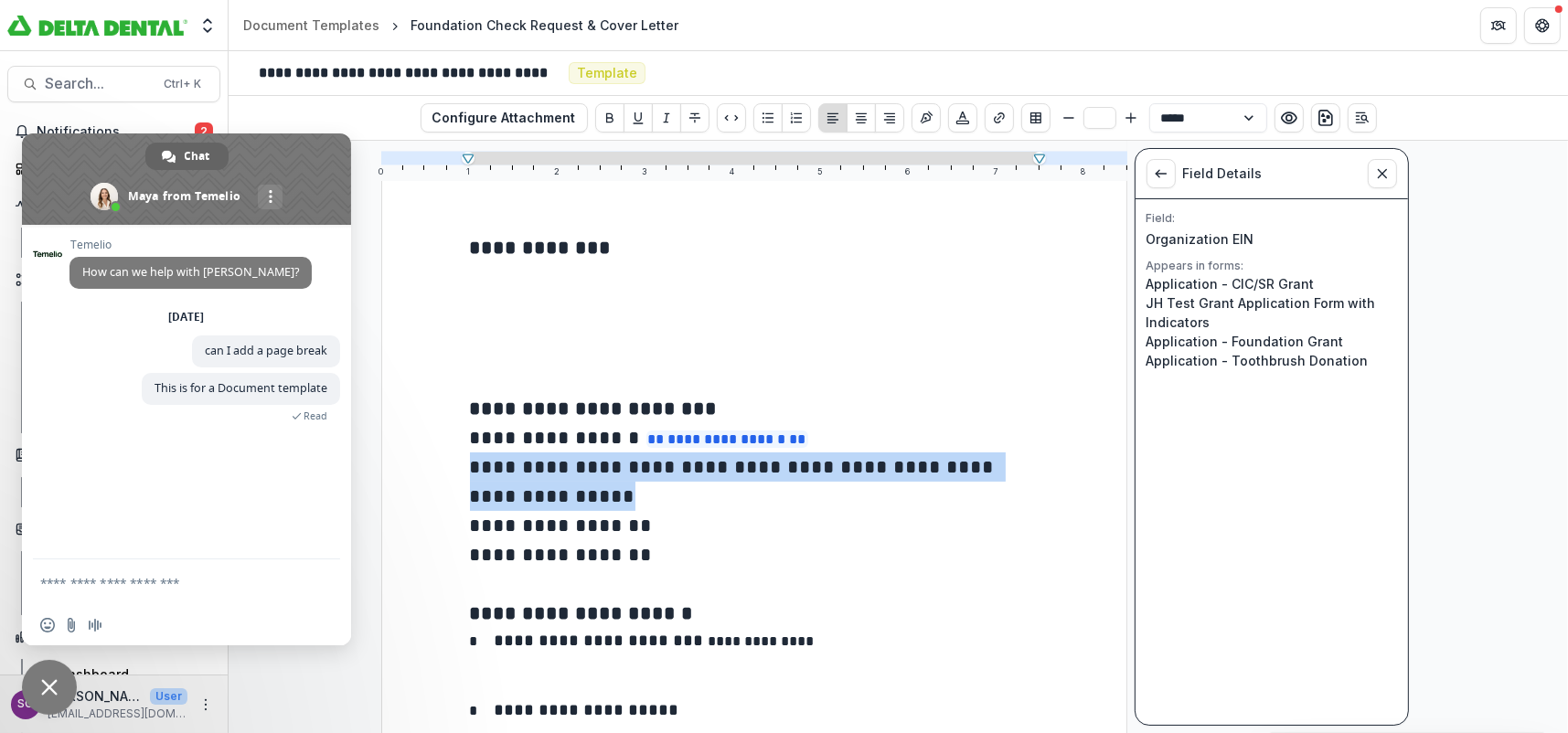 drag, startPoint x: 555, startPoint y: 486, endPoint x: 472, endPoint y: 467, distance: 85.14693 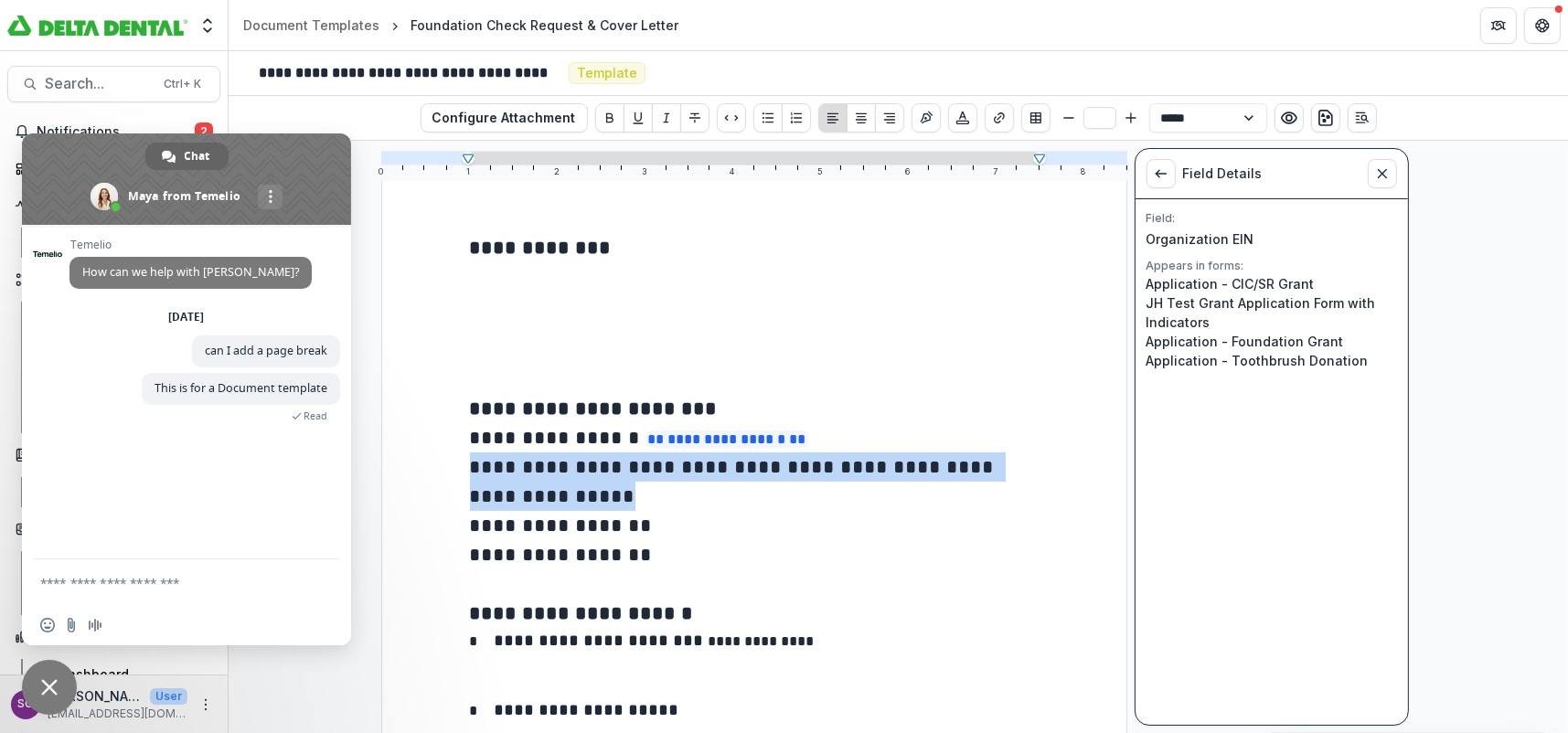 click on "**********" at bounding box center (754, 482) 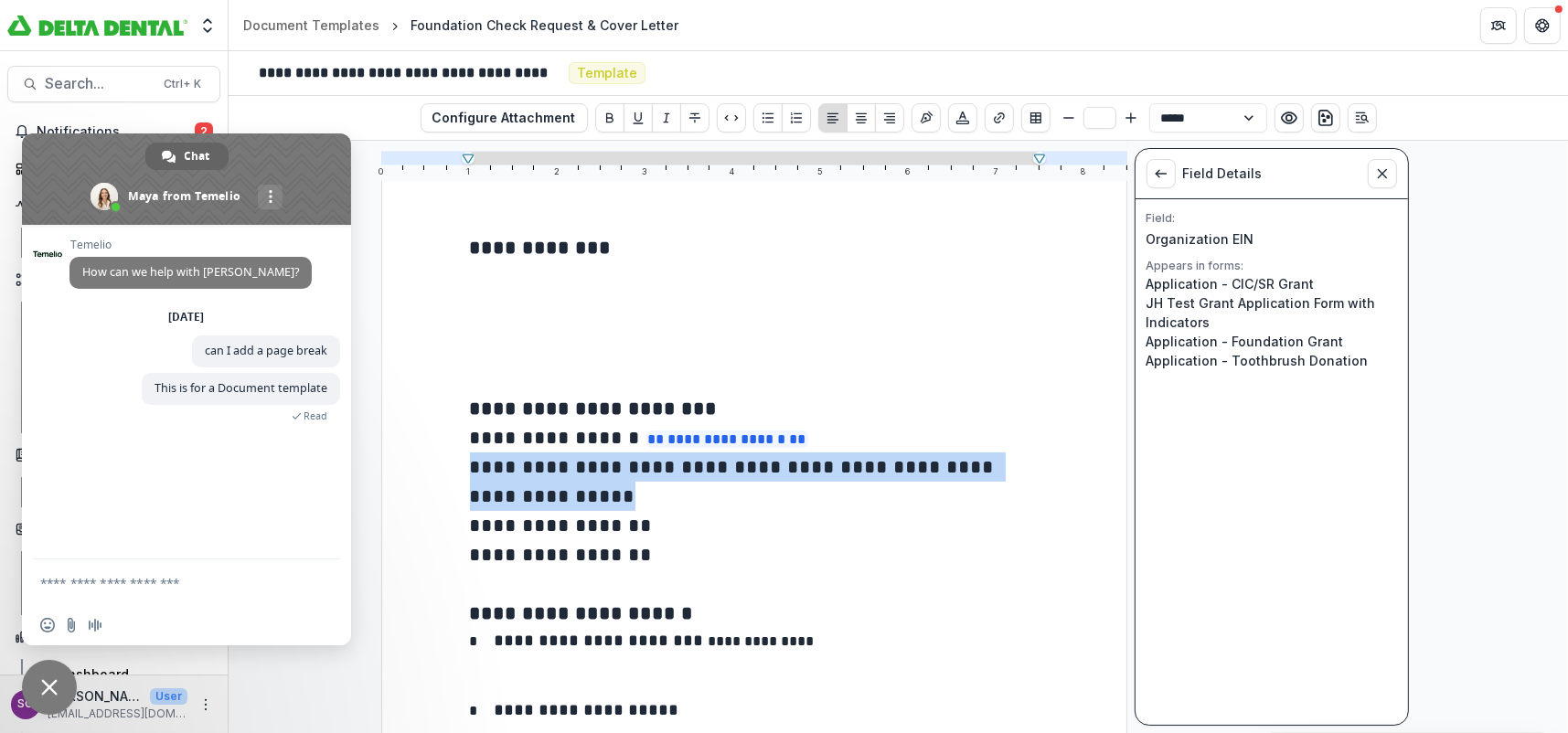 click on "**********" at bounding box center [735, 481] 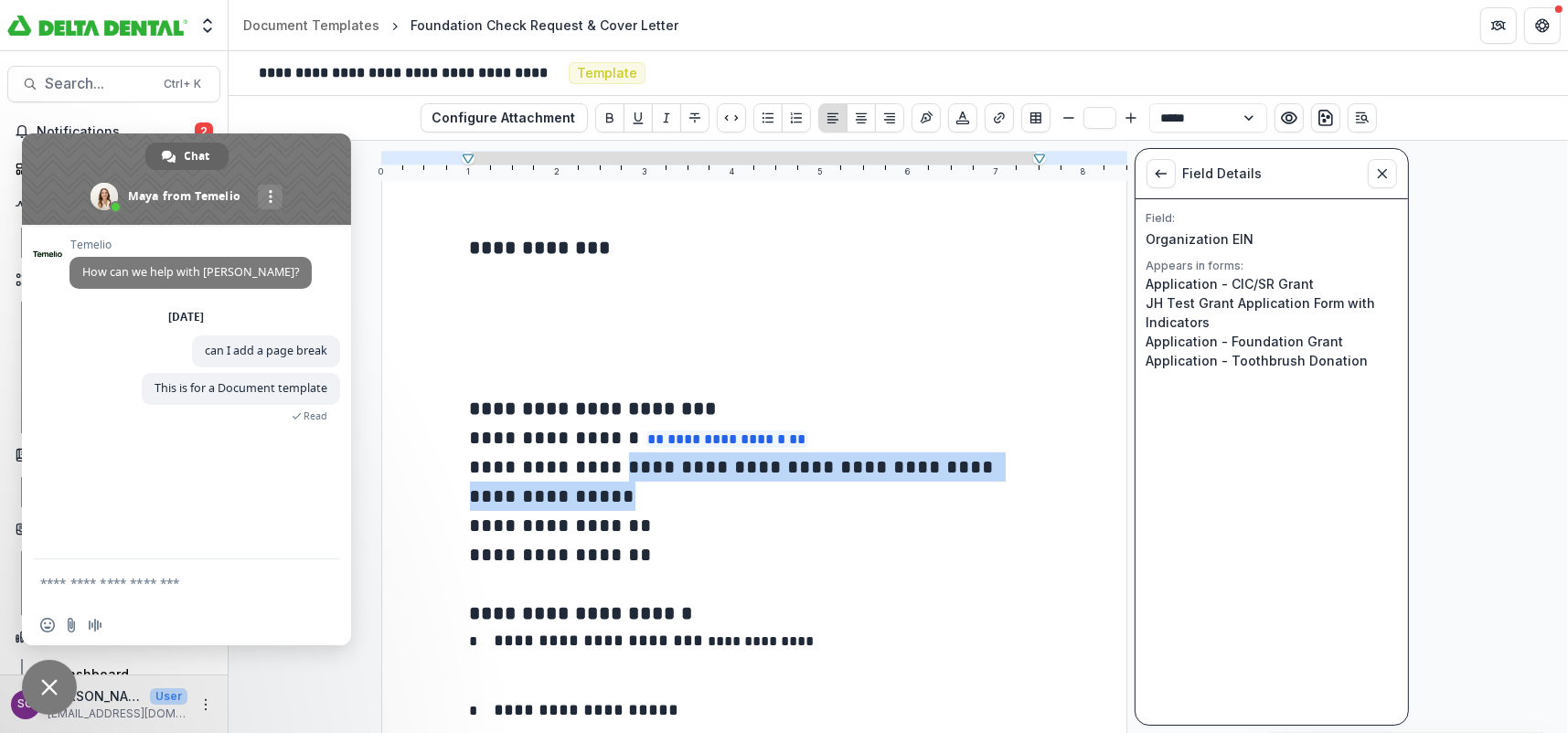 drag, startPoint x: 560, startPoint y: 489, endPoint x: 589, endPoint y: 469, distance: 35.22783 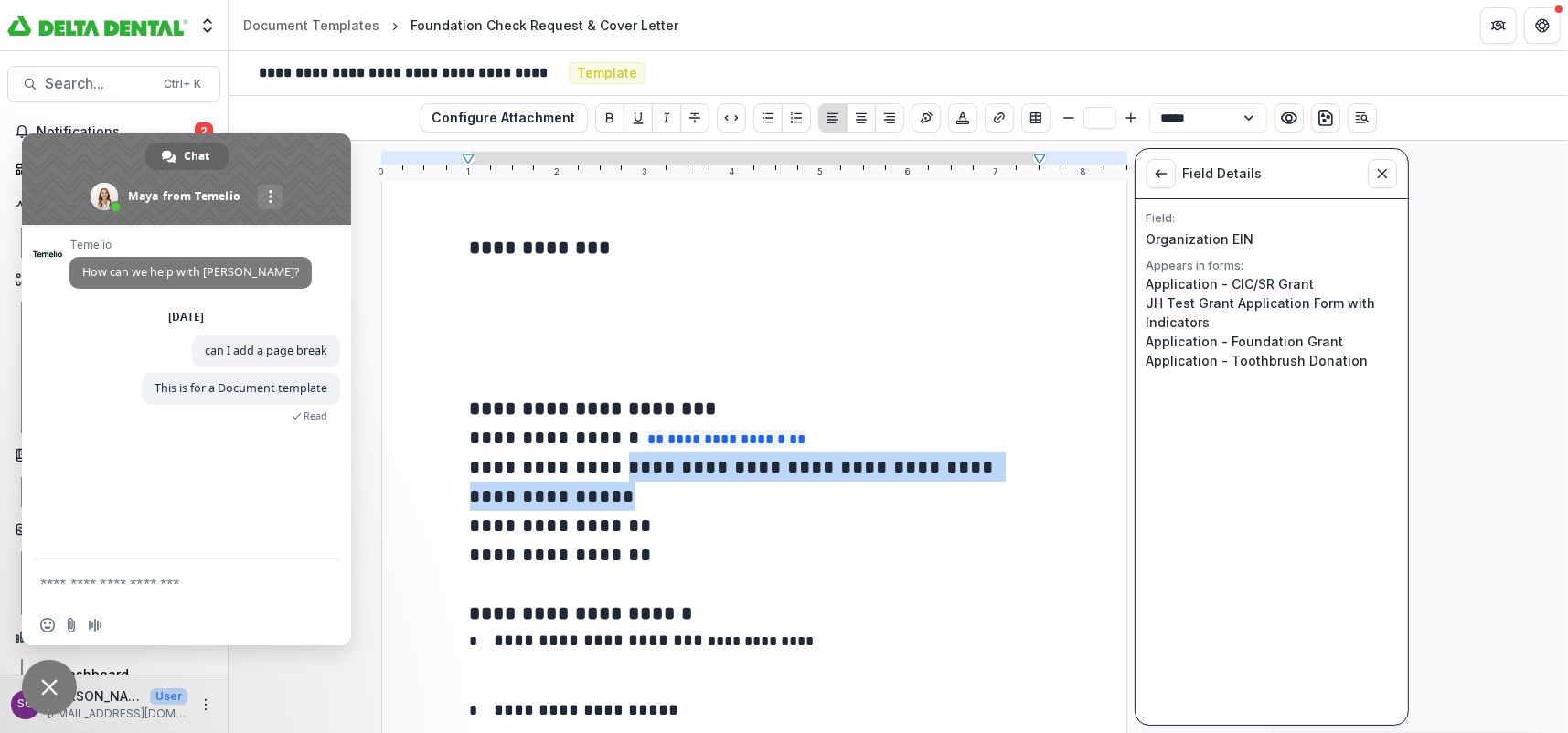 click on "**********" at bounding box center (784, 366) 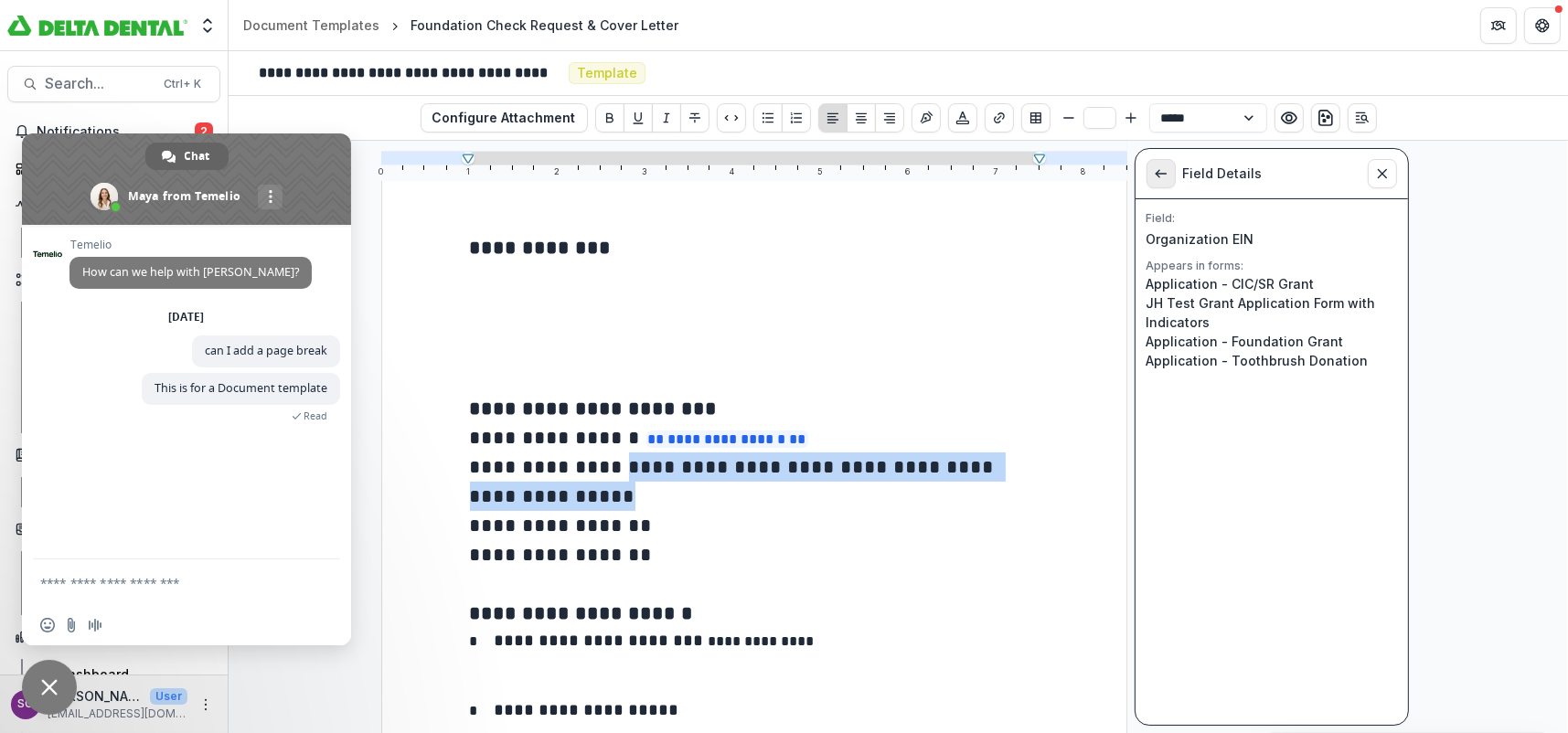 click 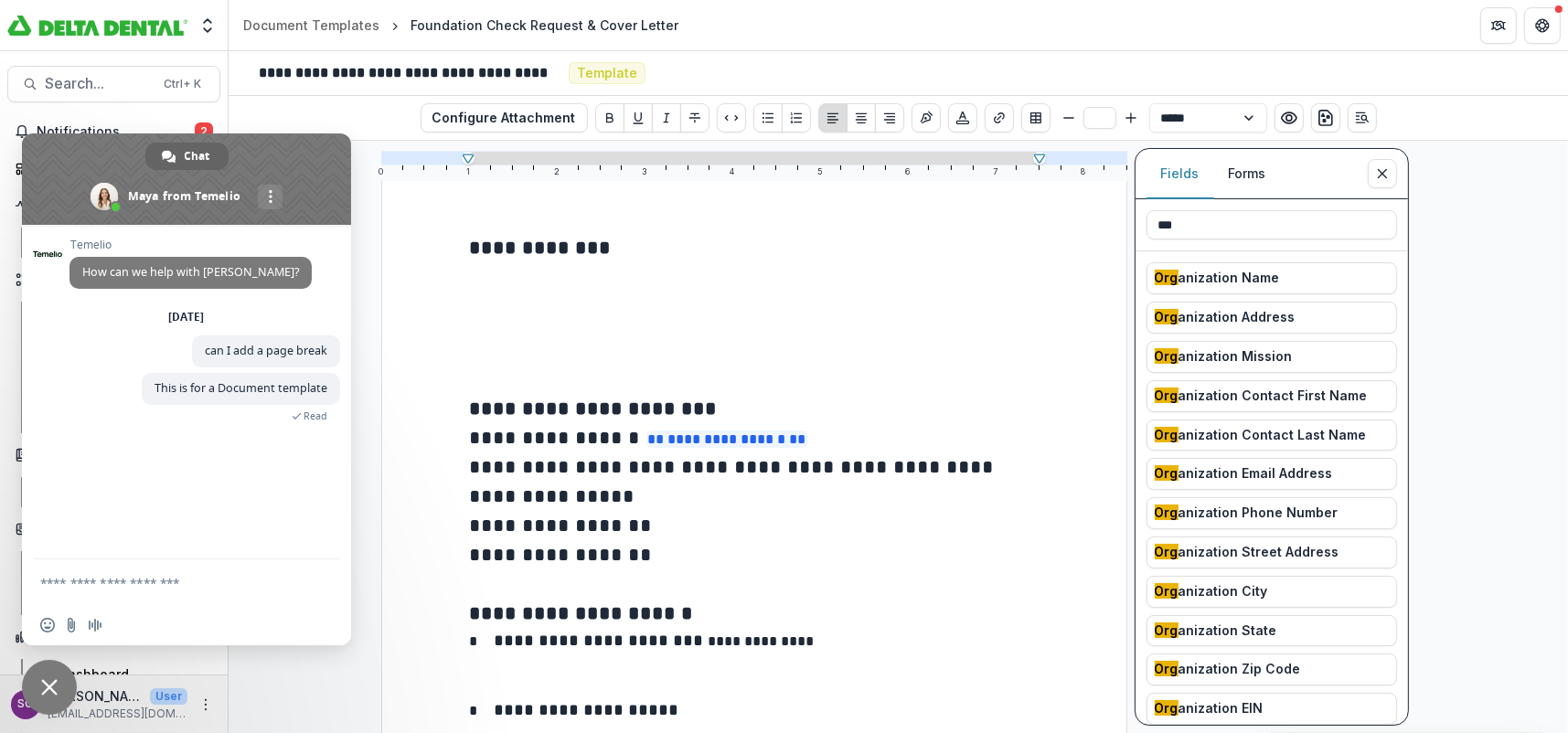 drag, startPoint x: 1213, startPoint y: 221, endPoint x: 1140, endPoint y: 221, distance: 73 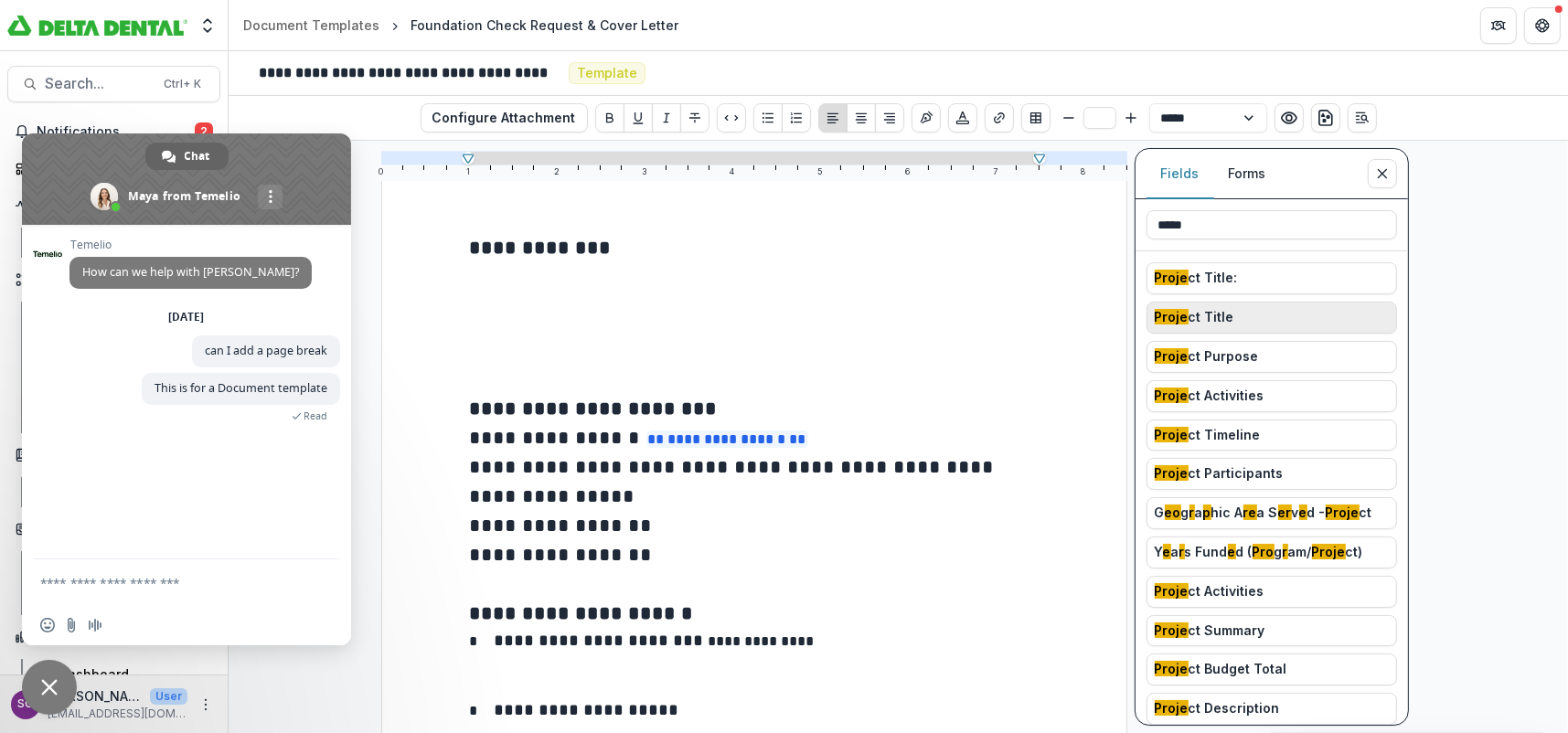 type on "*****" 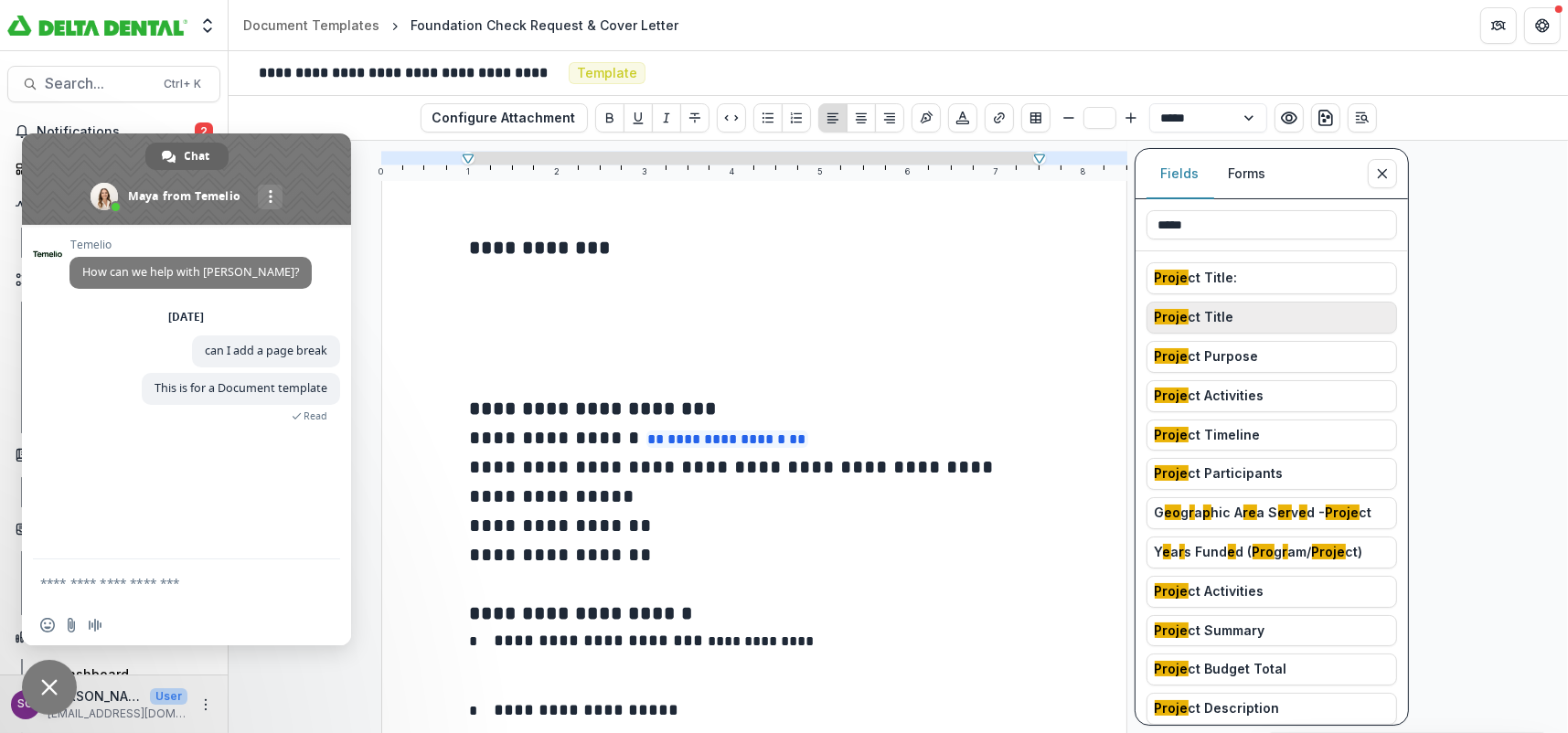 click on "Proje ct Title" at bounding box center (1194, 317) 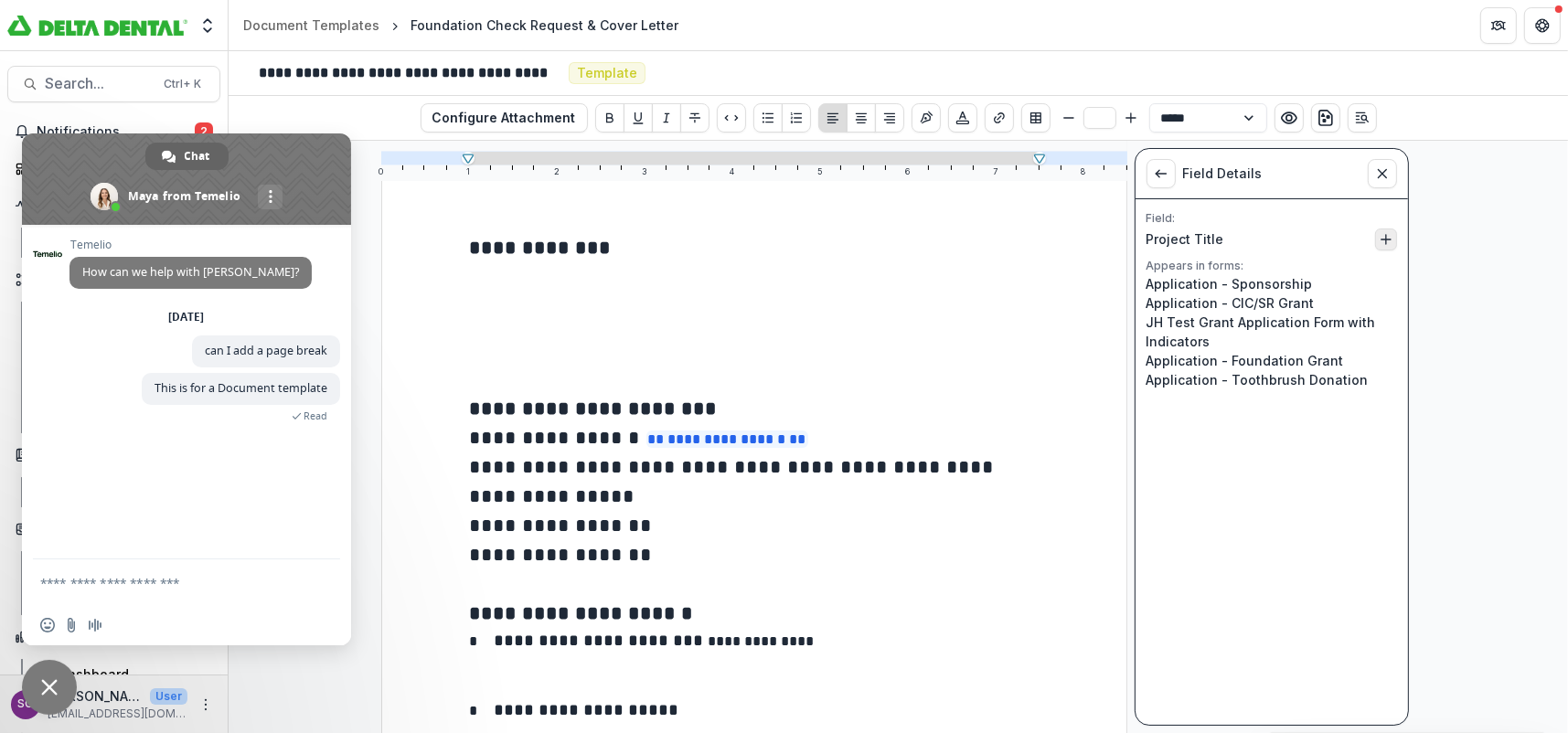 click 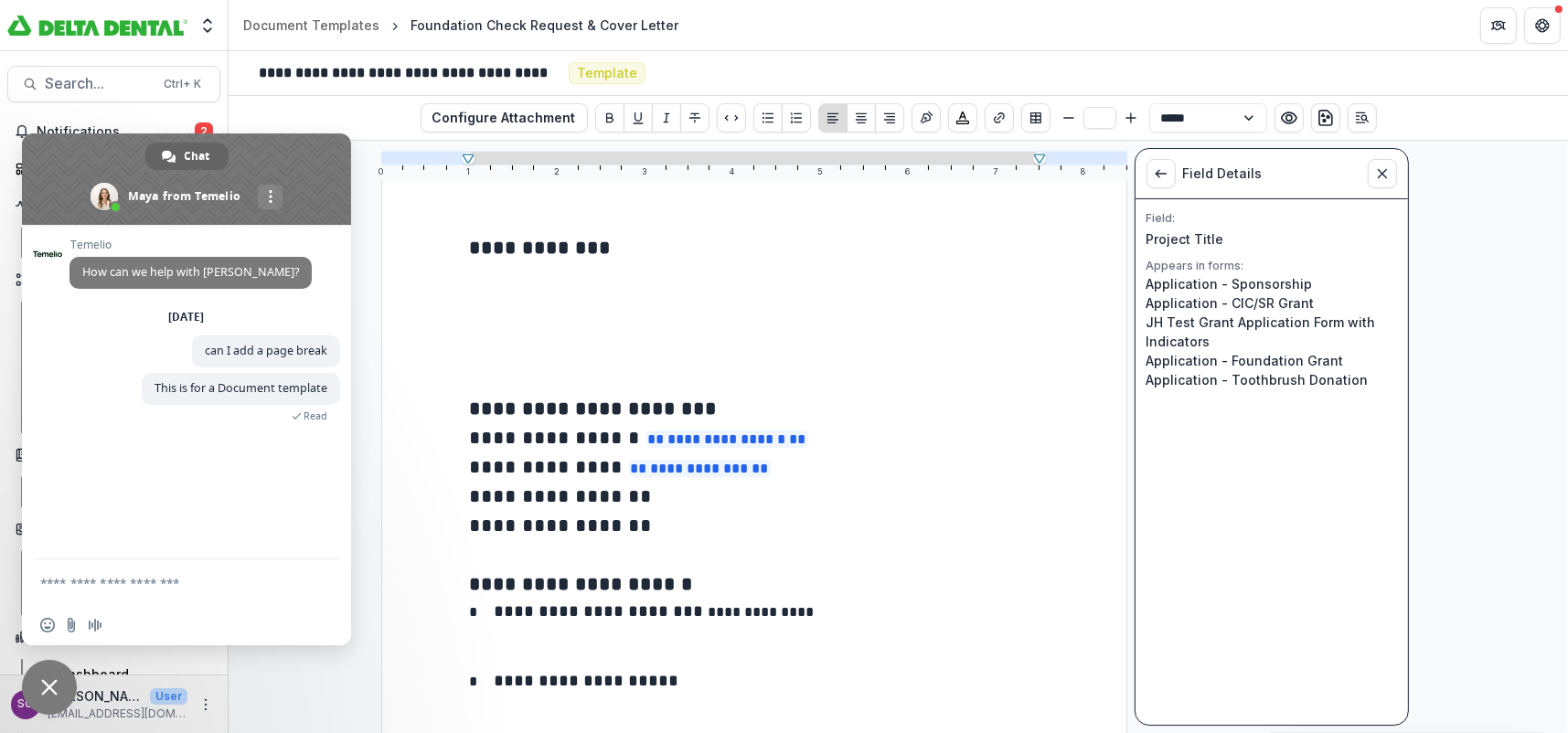 click on "**********" at bounding box center [754, 496] 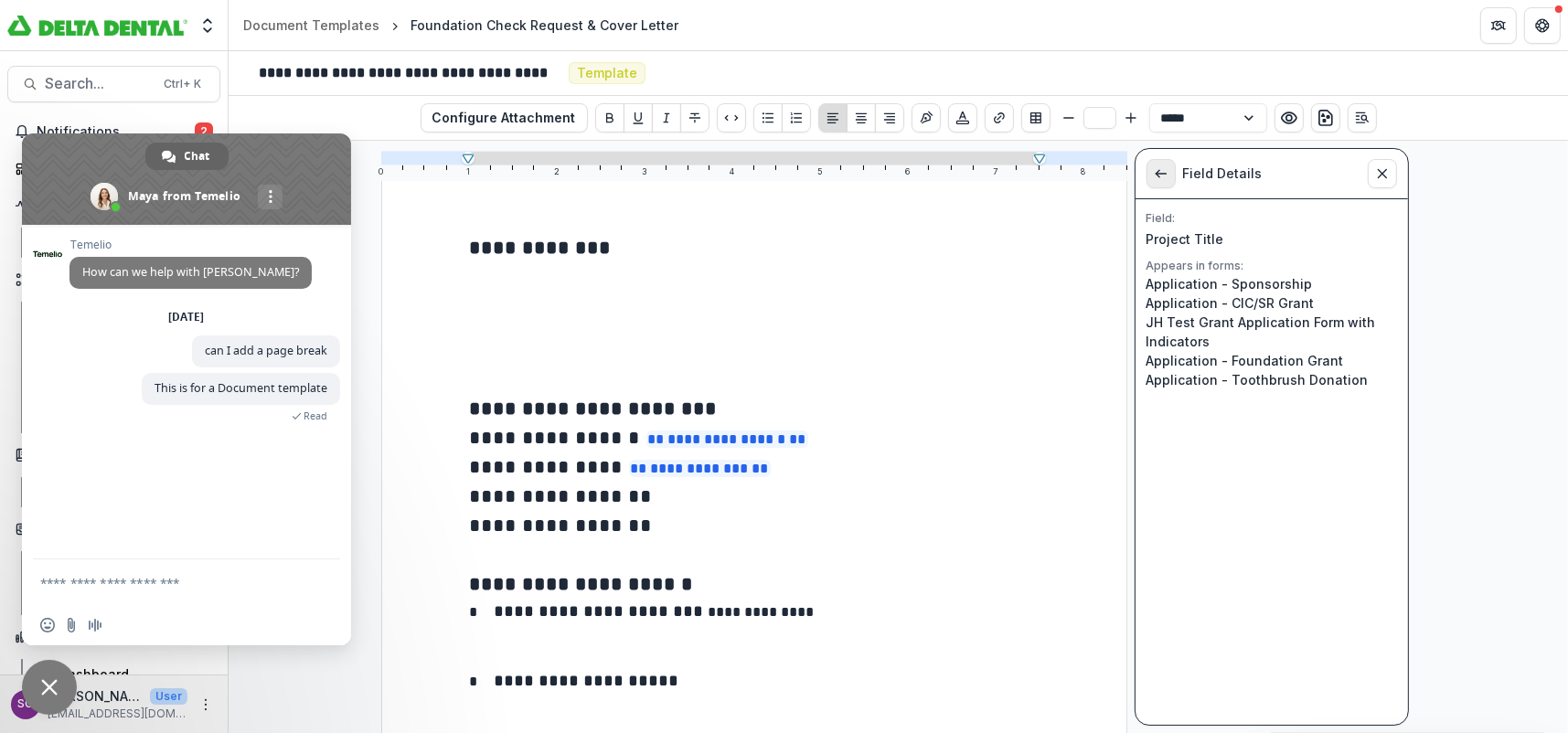 click 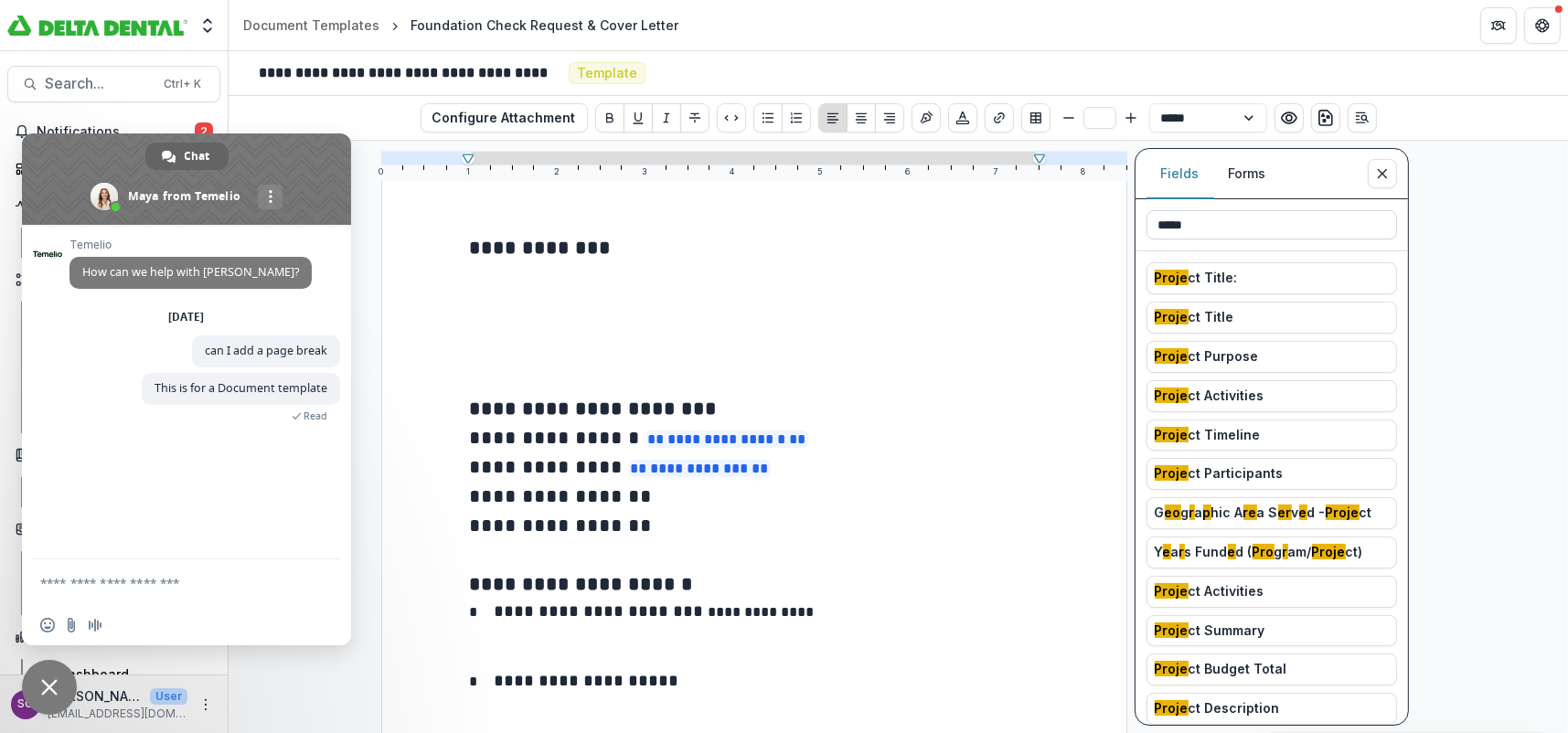 drag, startPoint x: 1229, startPoint y: 228, endPoint x: 1152, endPoint y: 222, distance: 77.23341 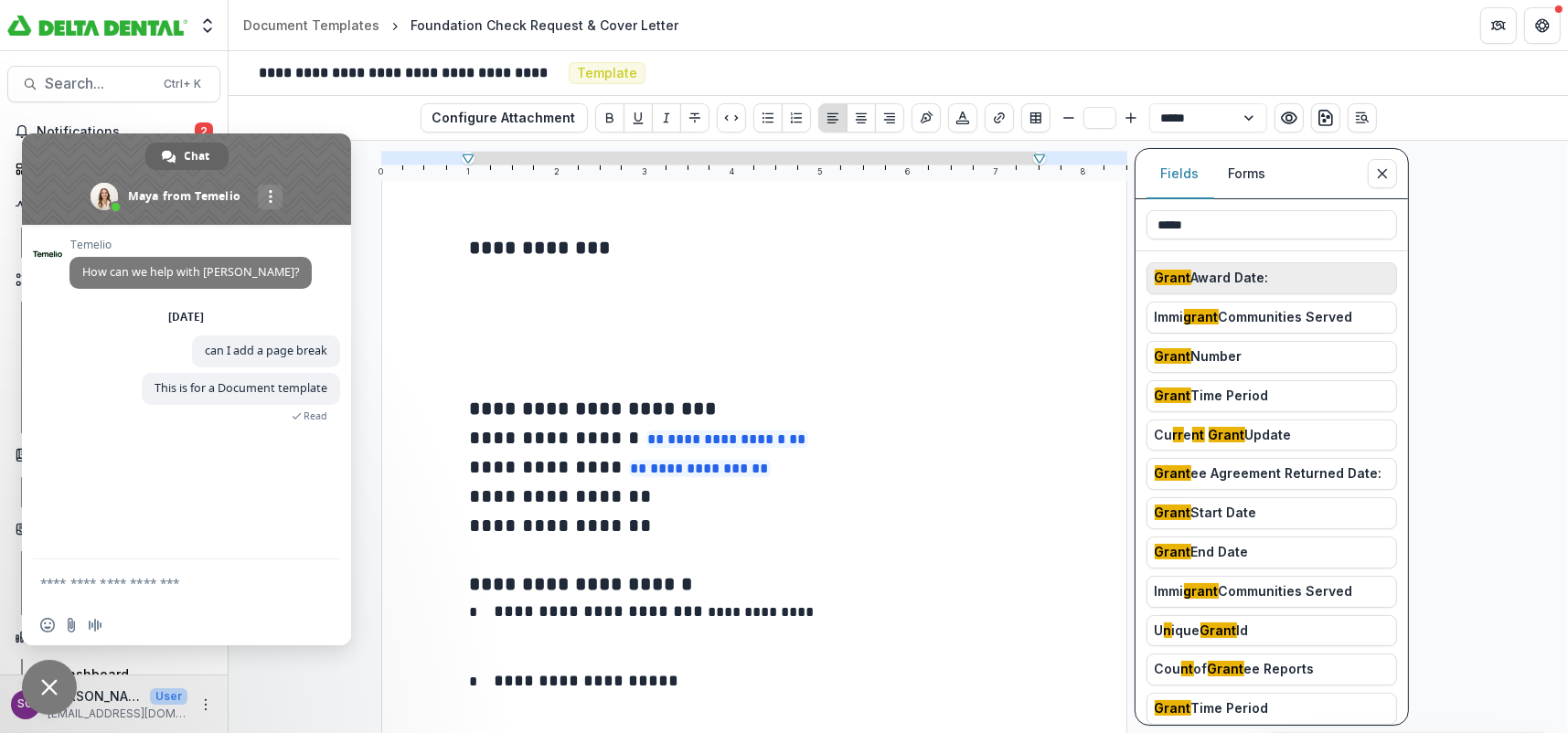 type on "*****" 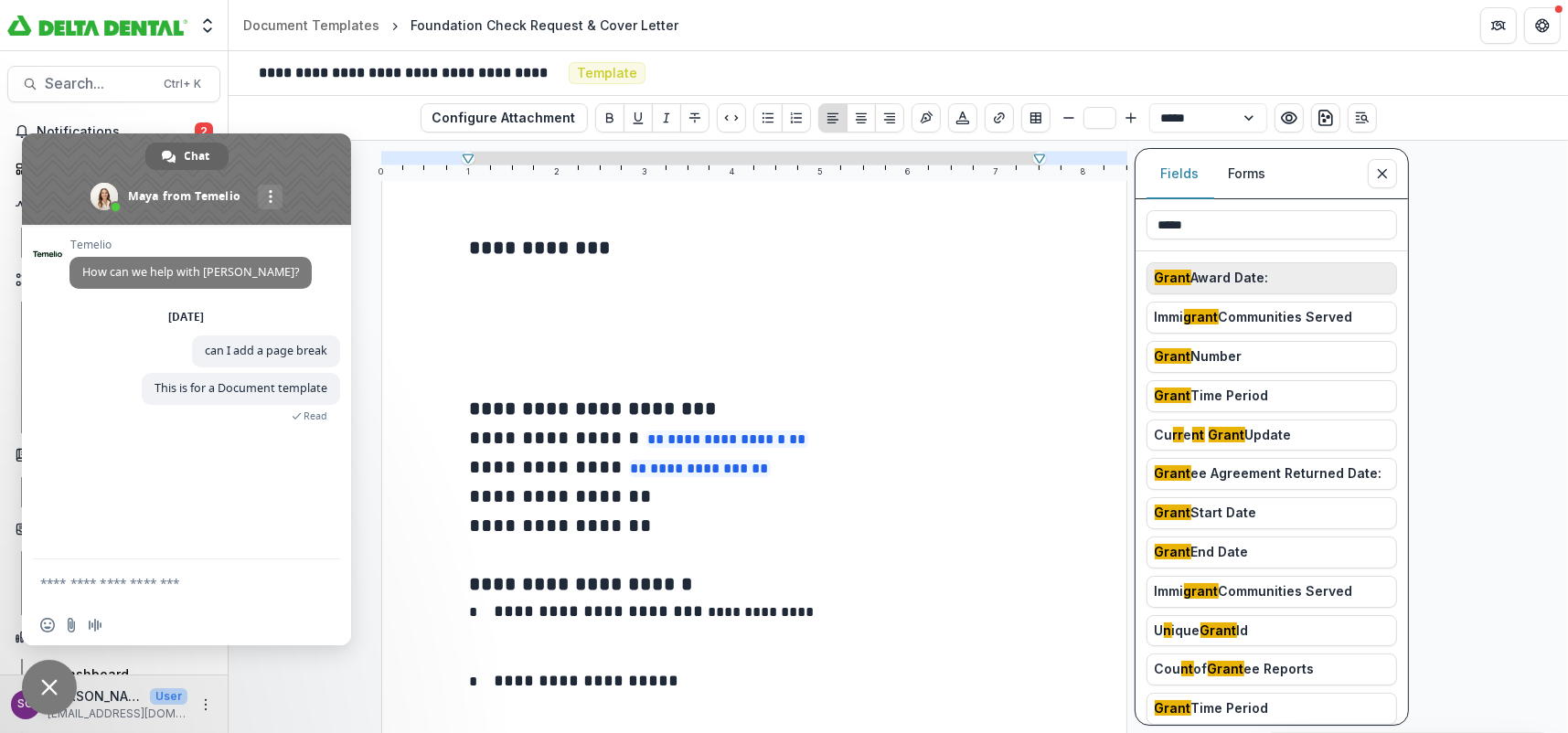 click on "Grant  Award Date:" at bounding box center [1211, 278] 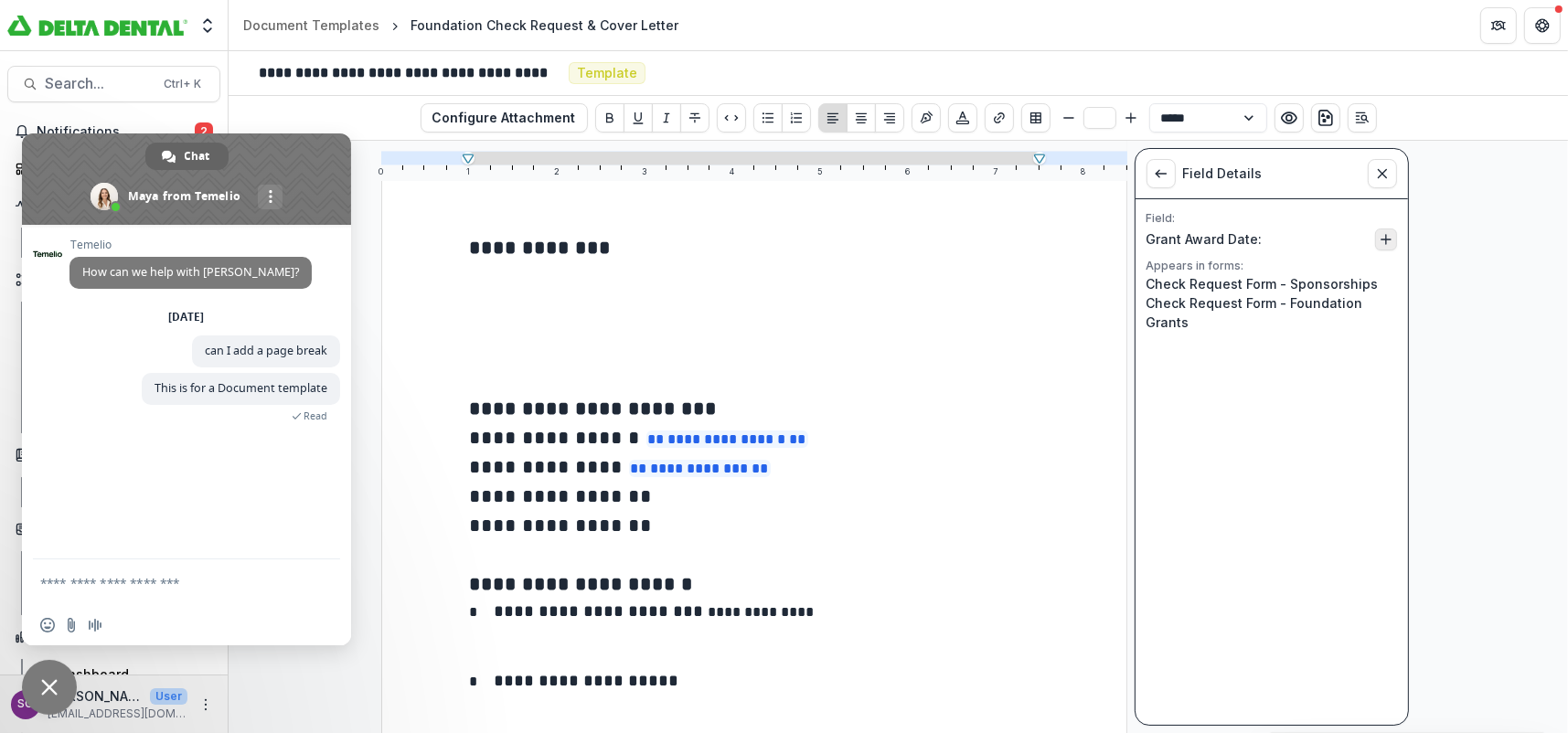 click 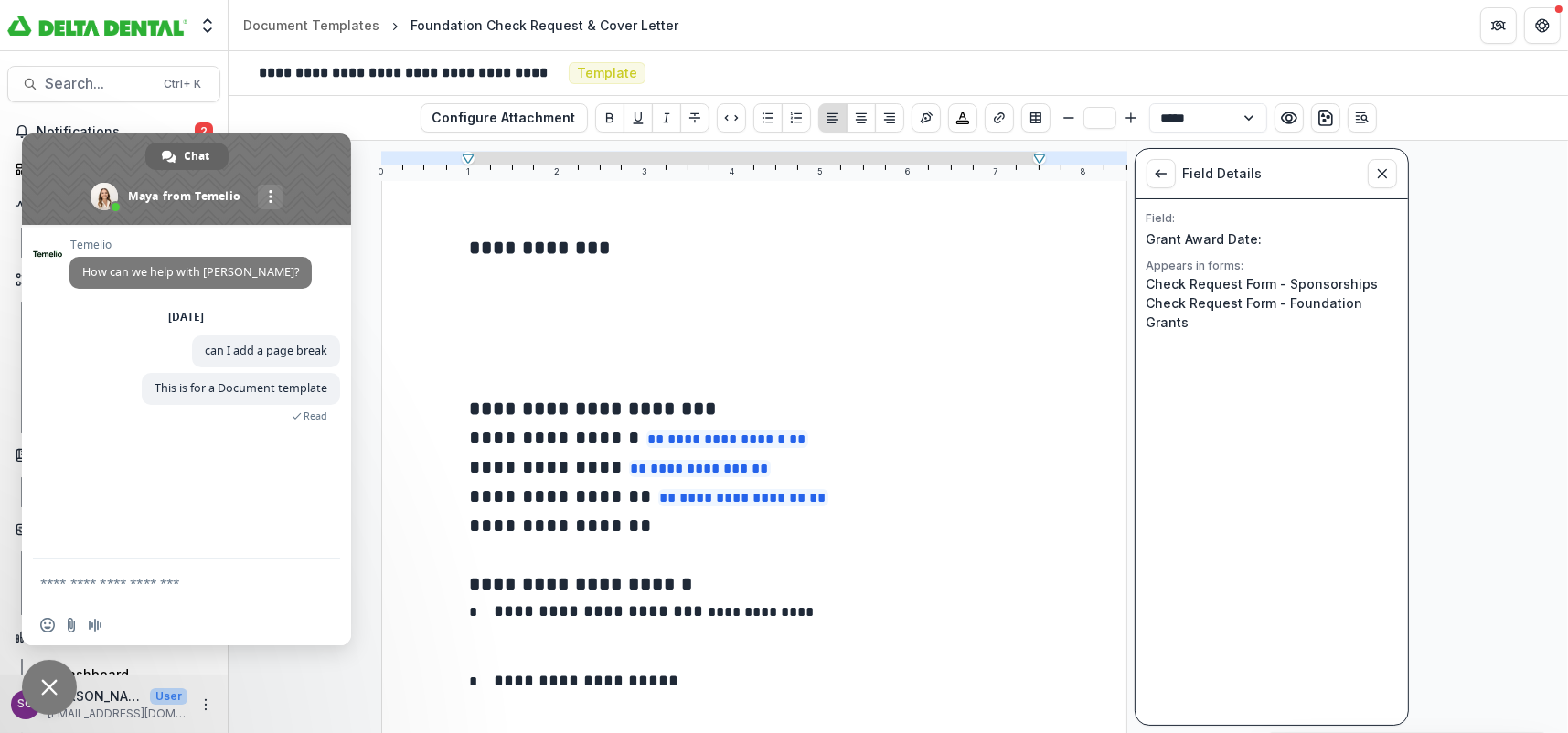 click on "**********" at bounding box center [549, 466] 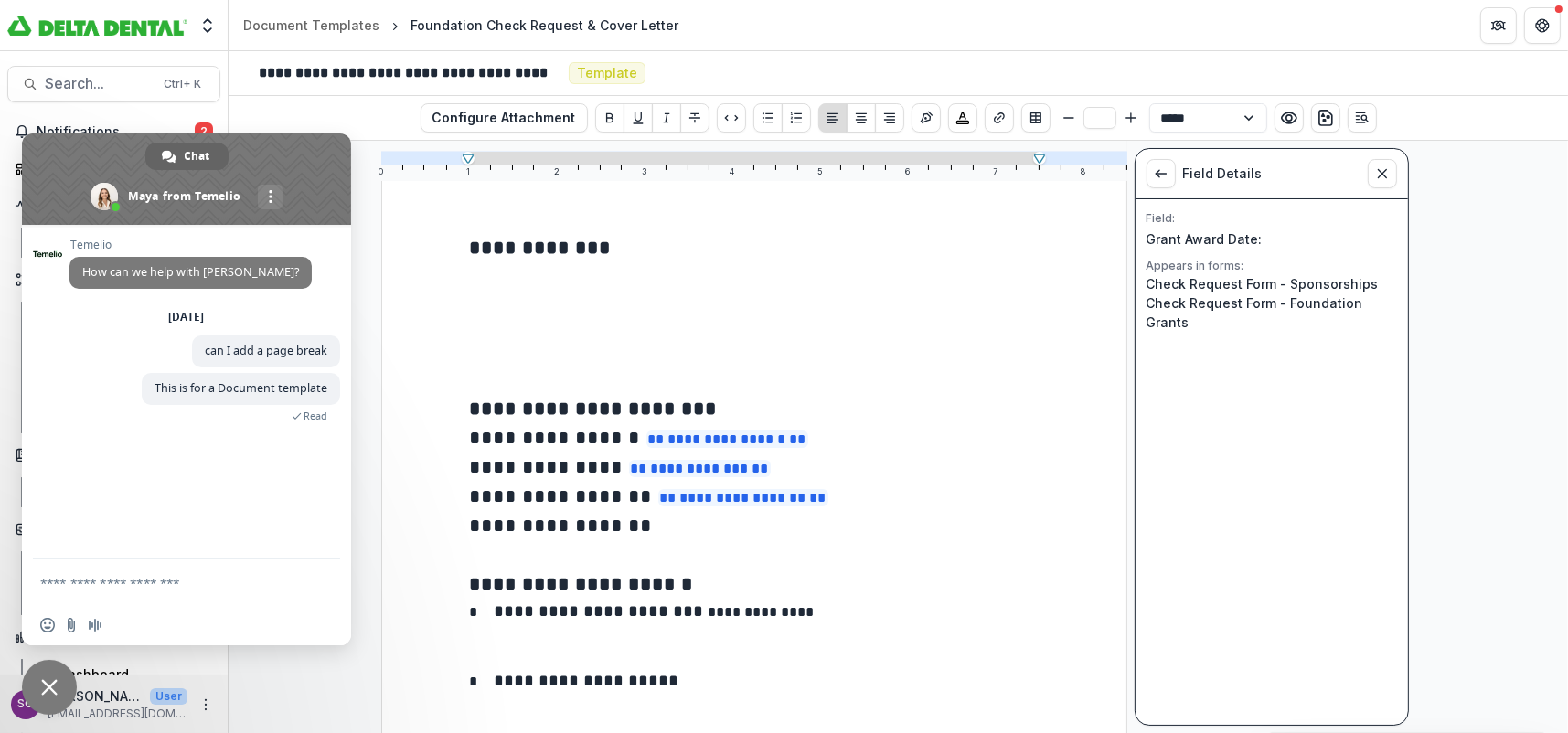 click on "**********" at bounding box center [754, 687] 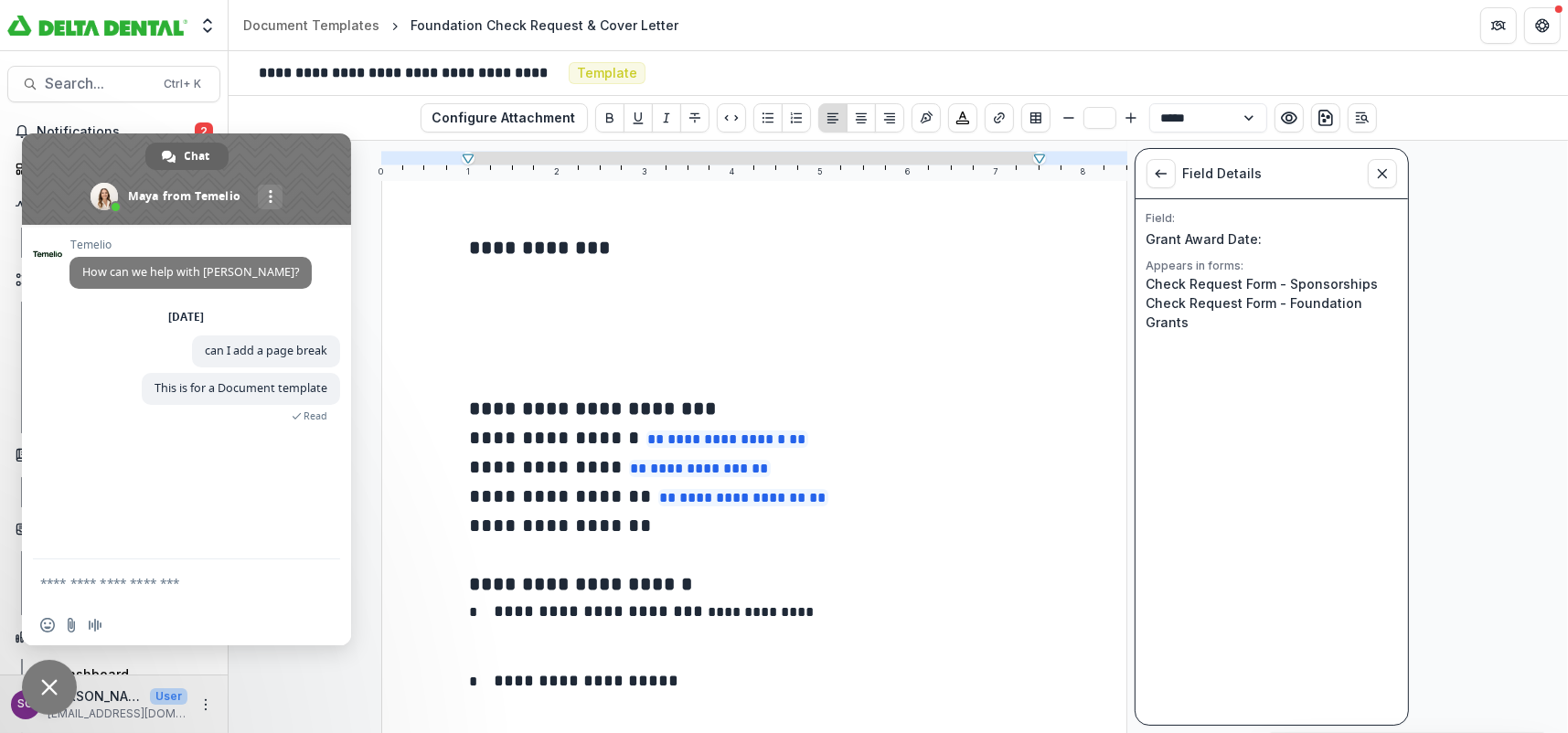 click on "**********" at bounding box center (564, 495) 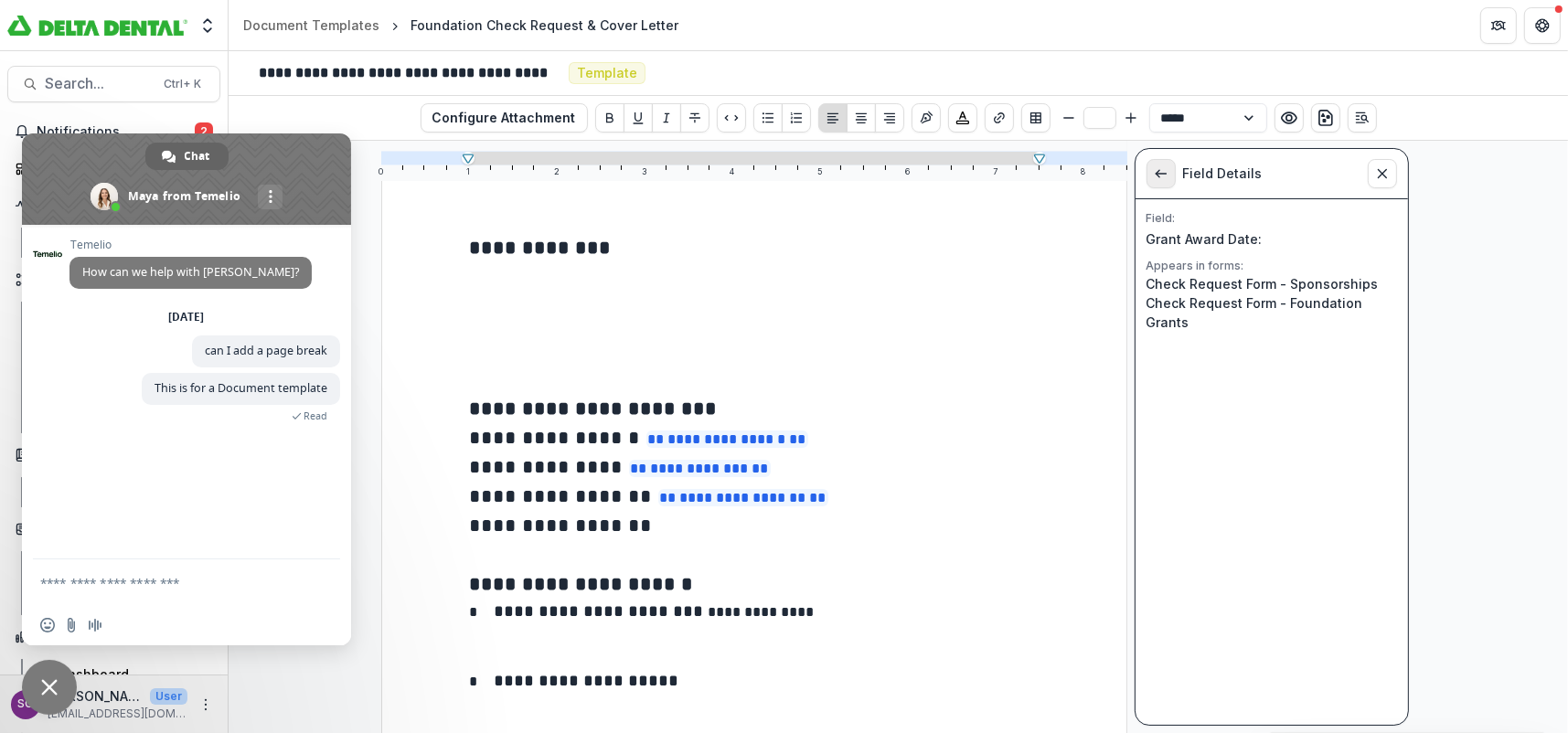 click at bounding box center (1161, 174) 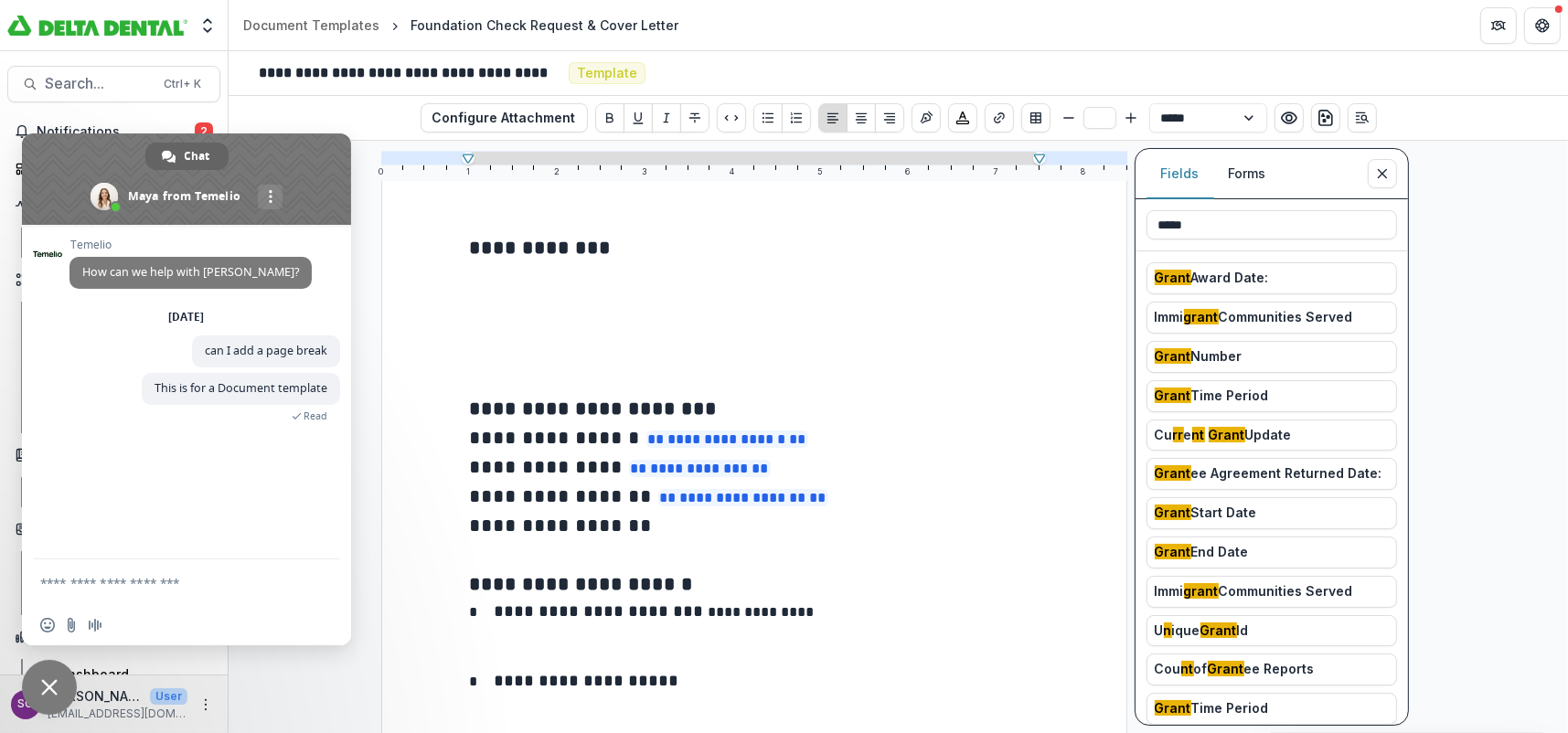 click on "**********" at bounding box center (754, 467) 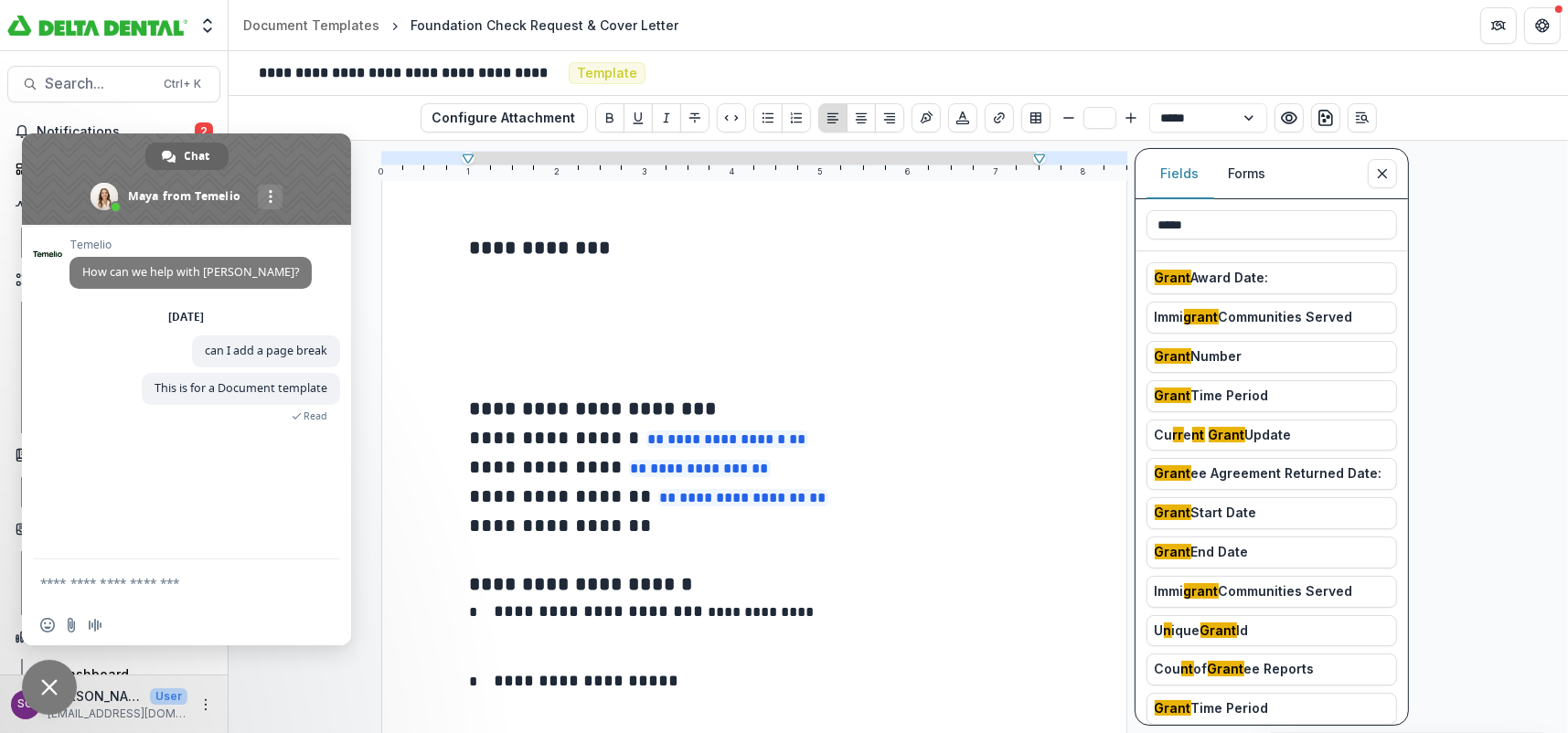 click on "**********" at bounding box center (564, 495) 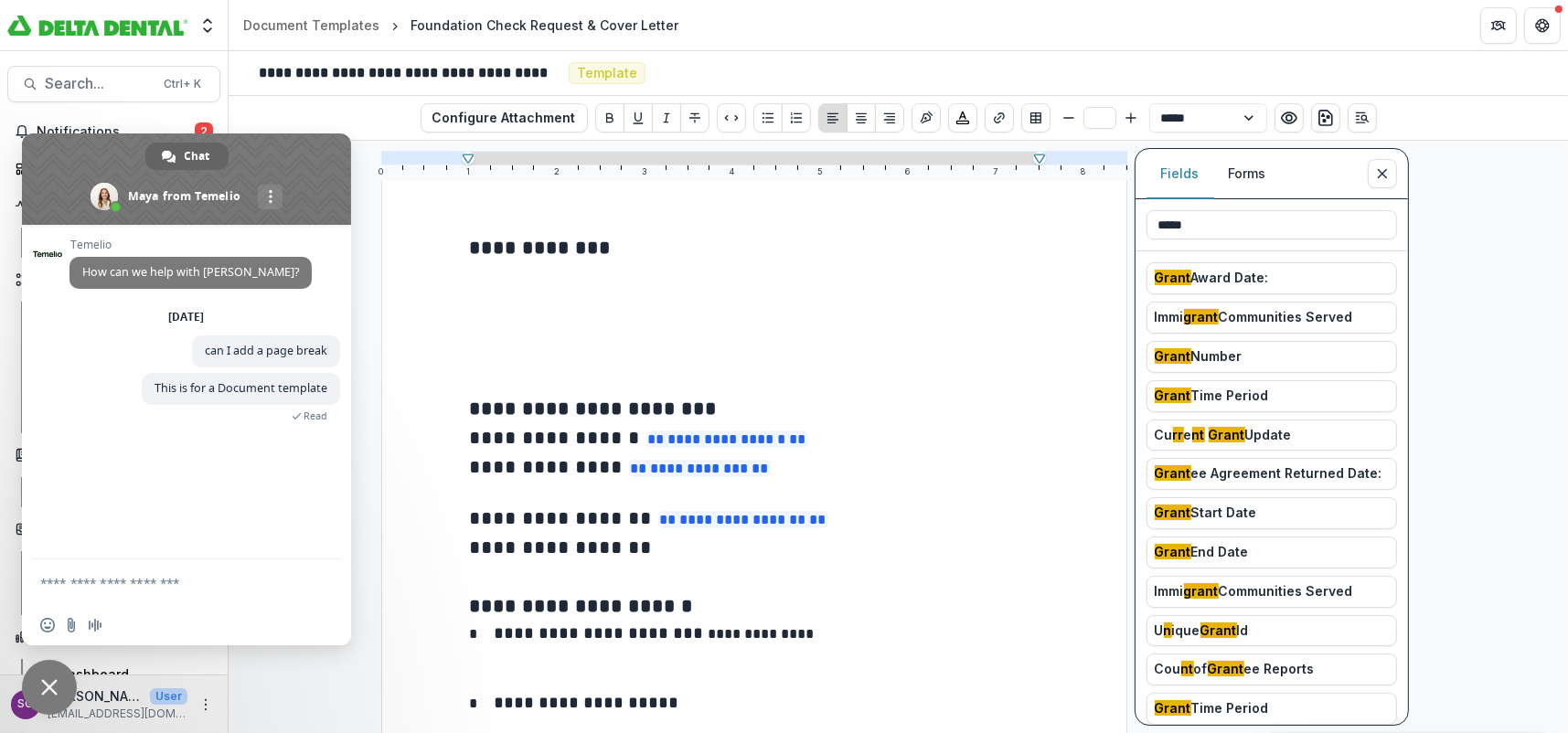 click at bounding box center [754, 493] 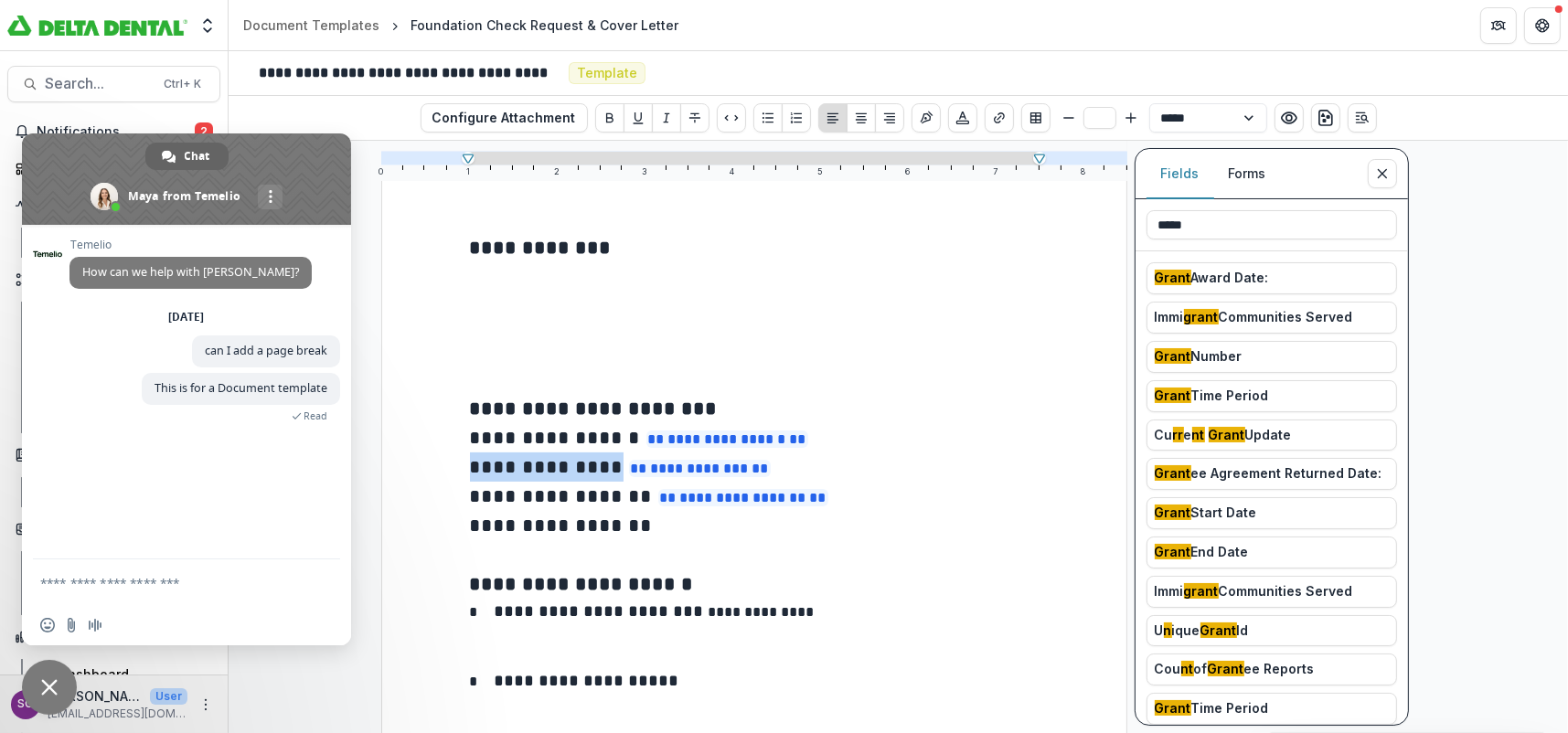 drag, startPoint x: 582, startPoint y: 464, endPoint x: 464, endPoint y: 464, distance: 118 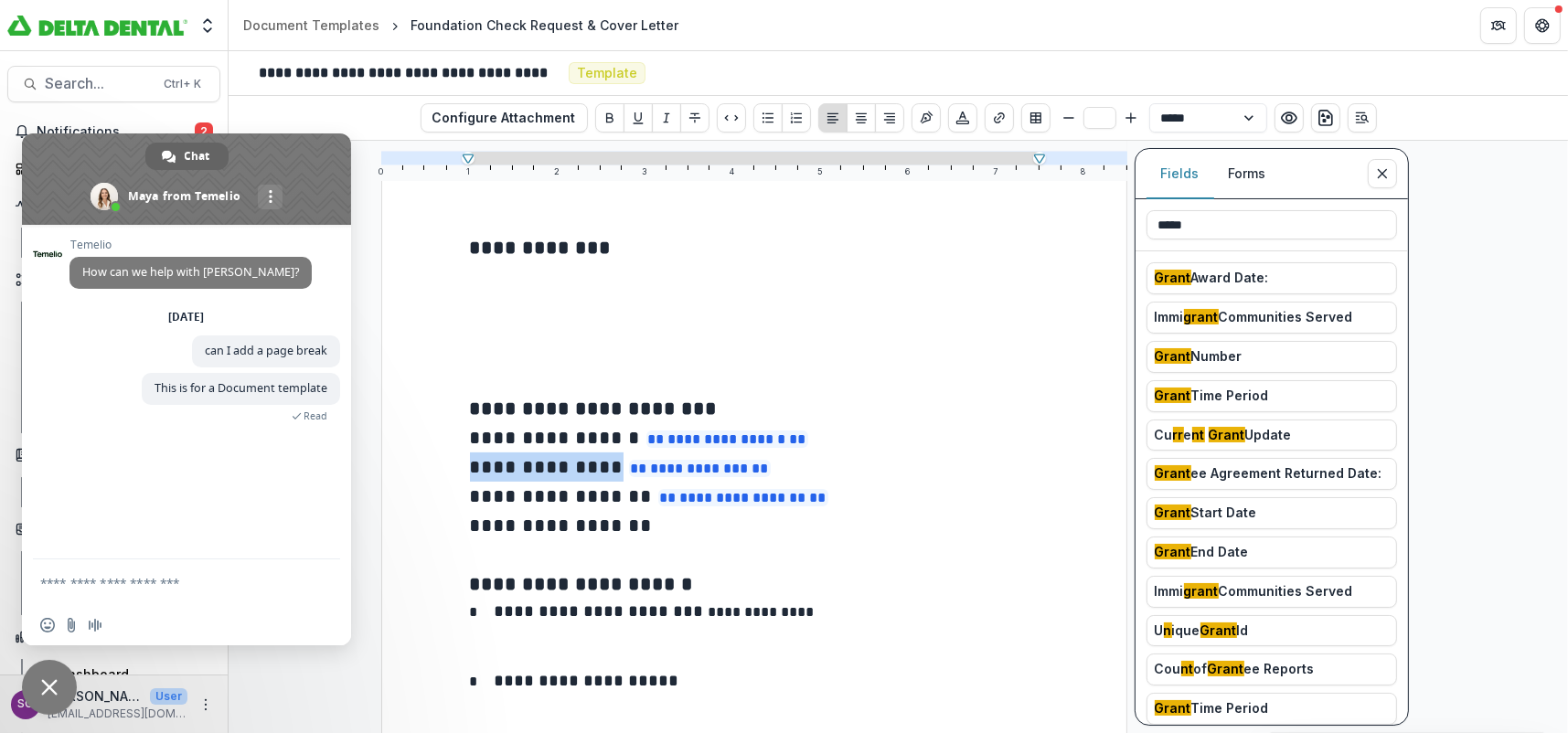 click on "**********" at bounding box center [754, 687] 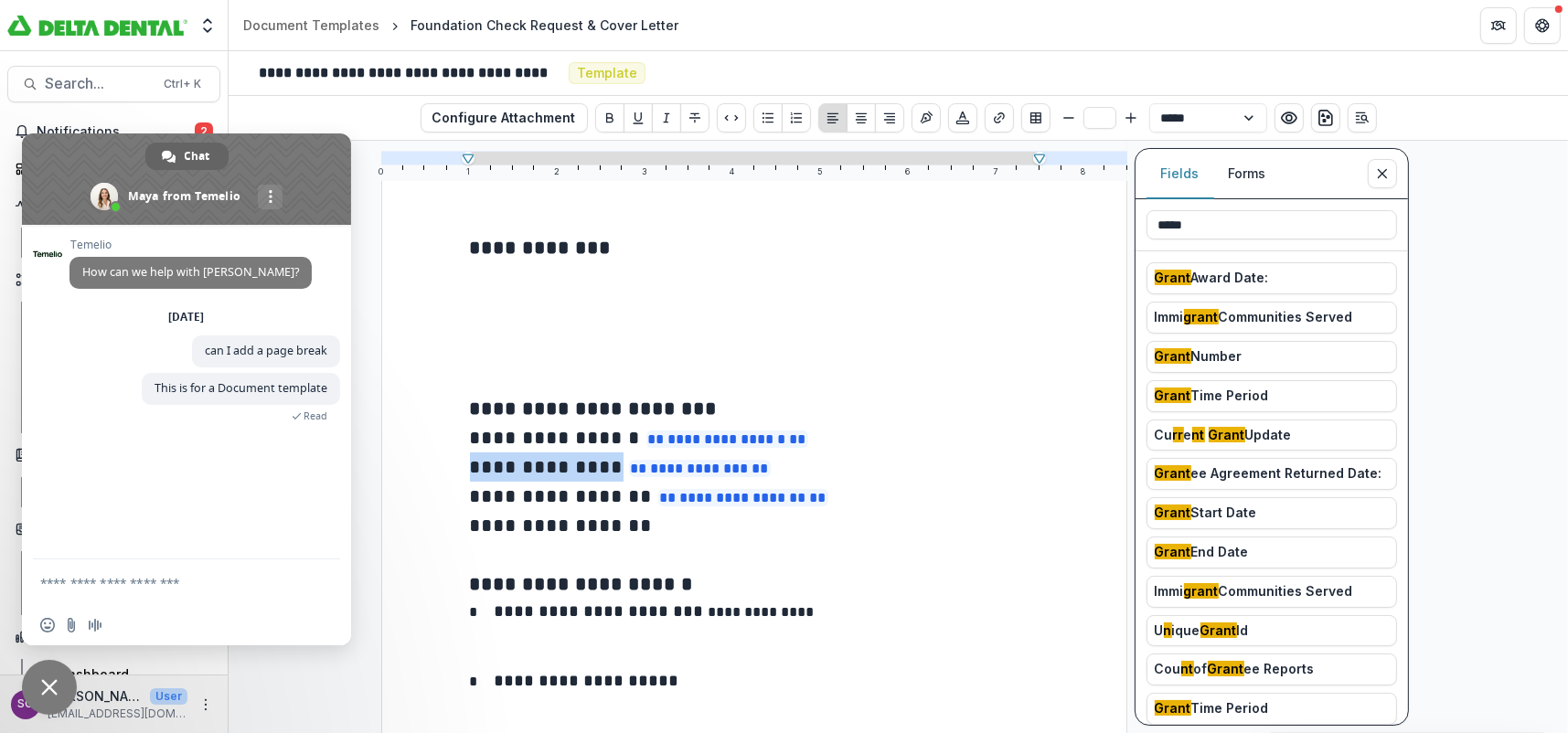 copy on "**********" 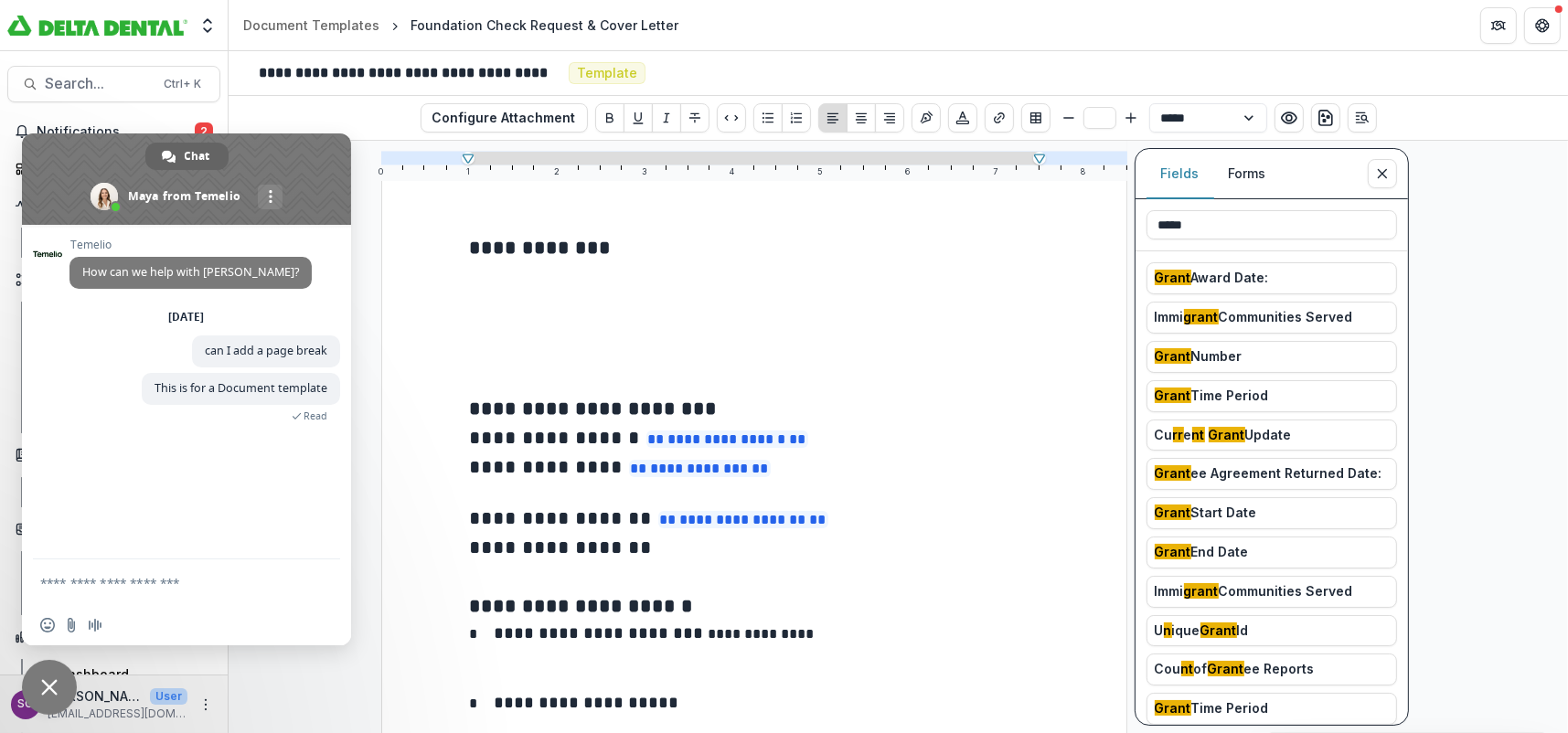 click at bounding box center [754, 493] 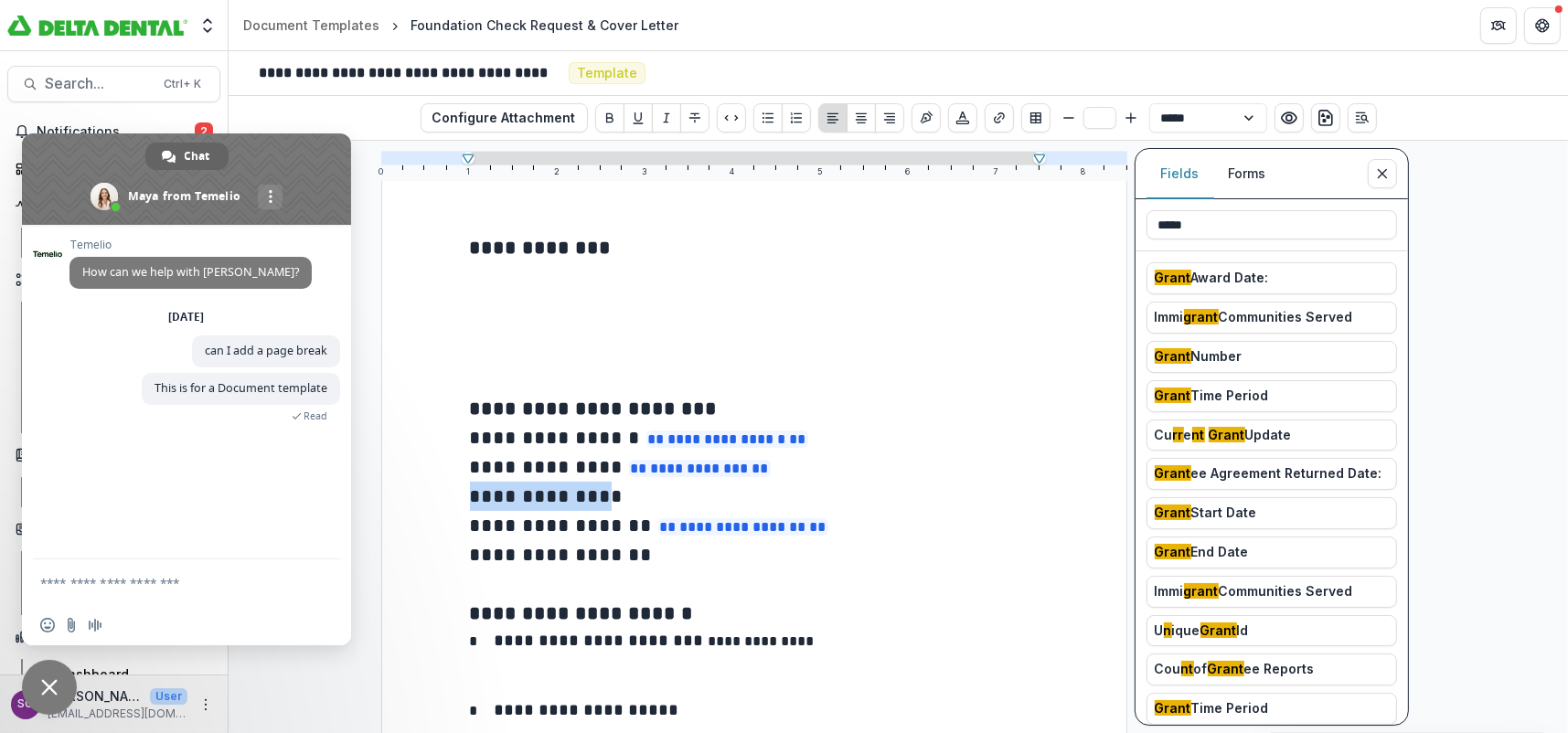 drag, startPoint x: 575, startPoint y: 494, endPoint x: 464, endPoint y: 498, distance: 111.07205 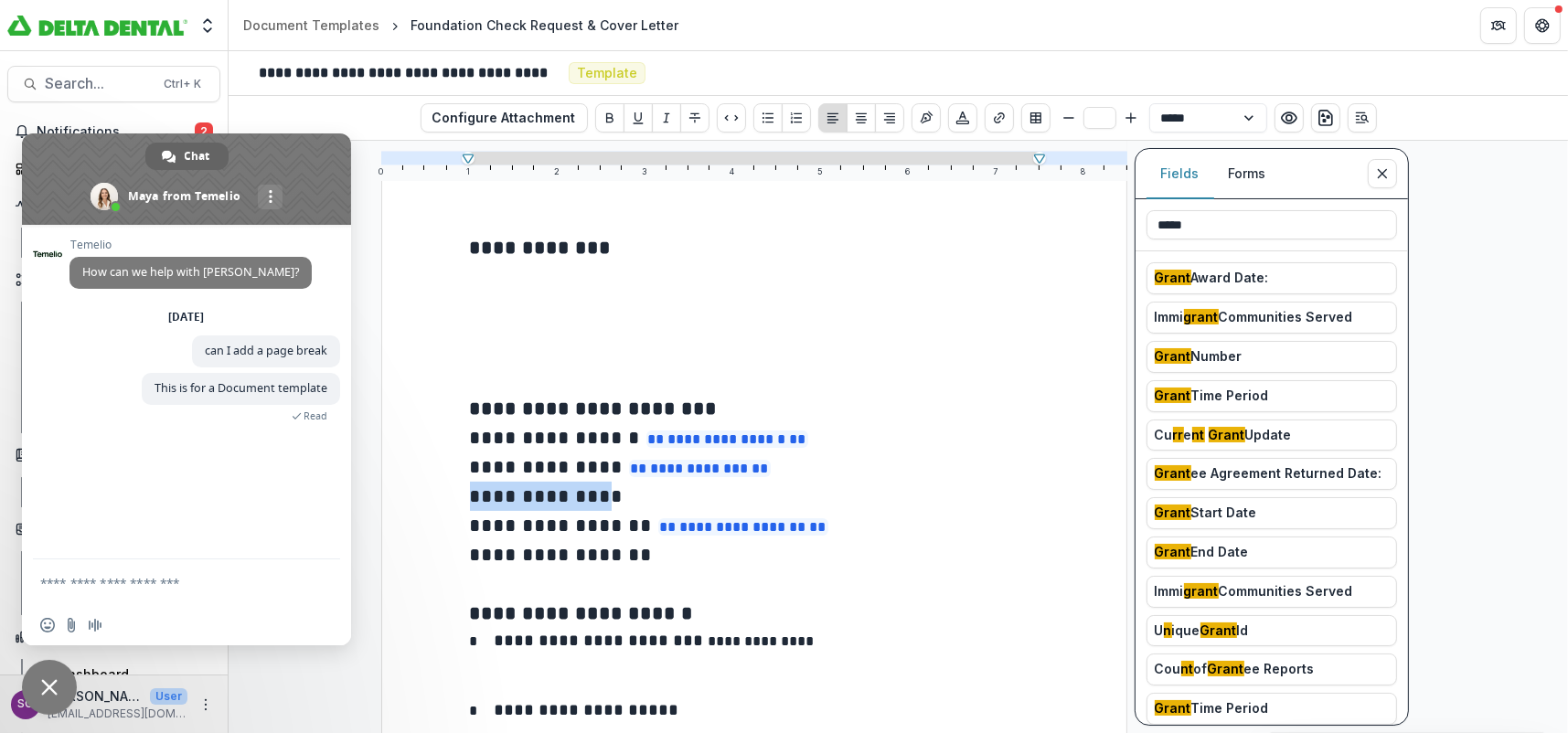 click on "**********" at bounding box center (754, 702) 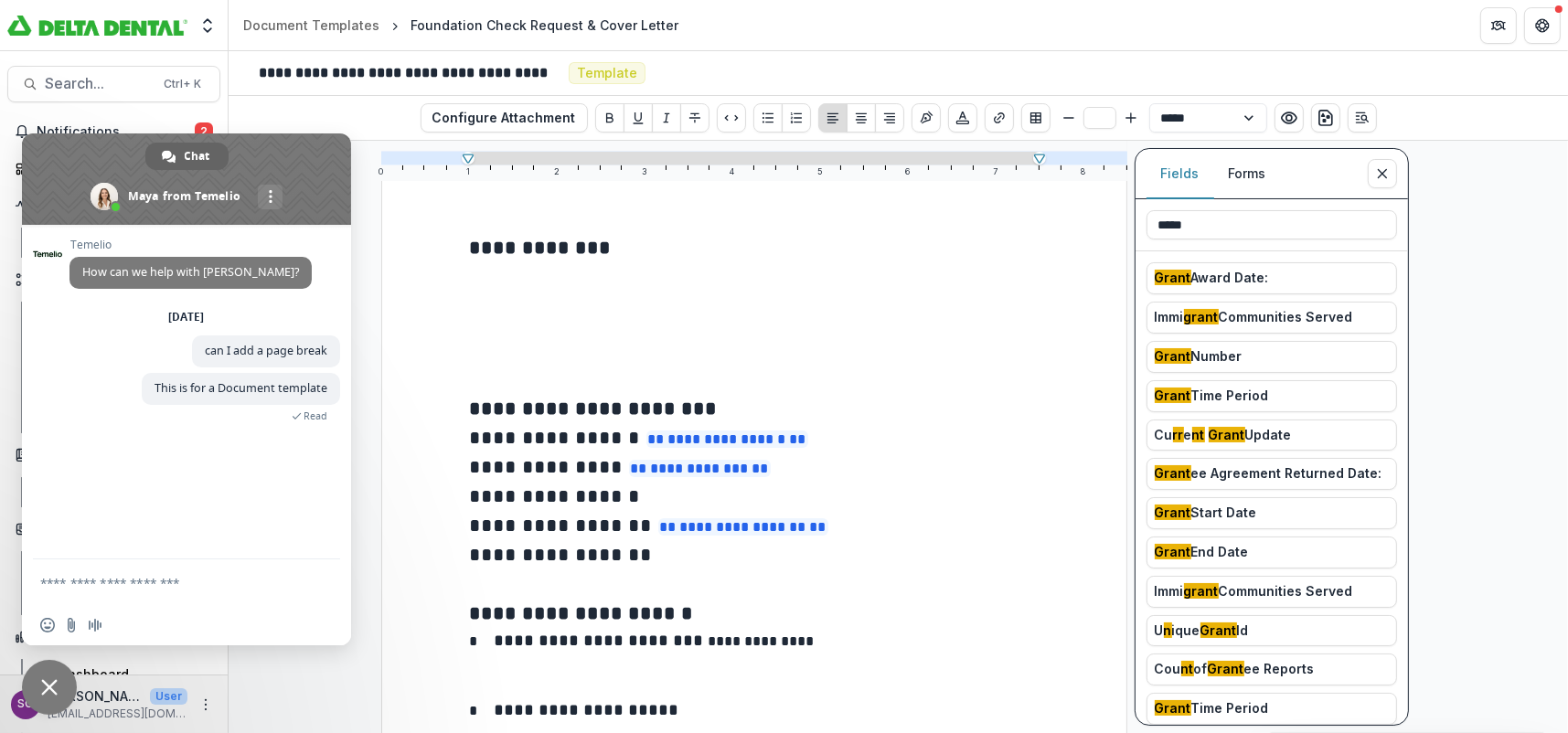 click on "**********" at bounding box center [754, 496] 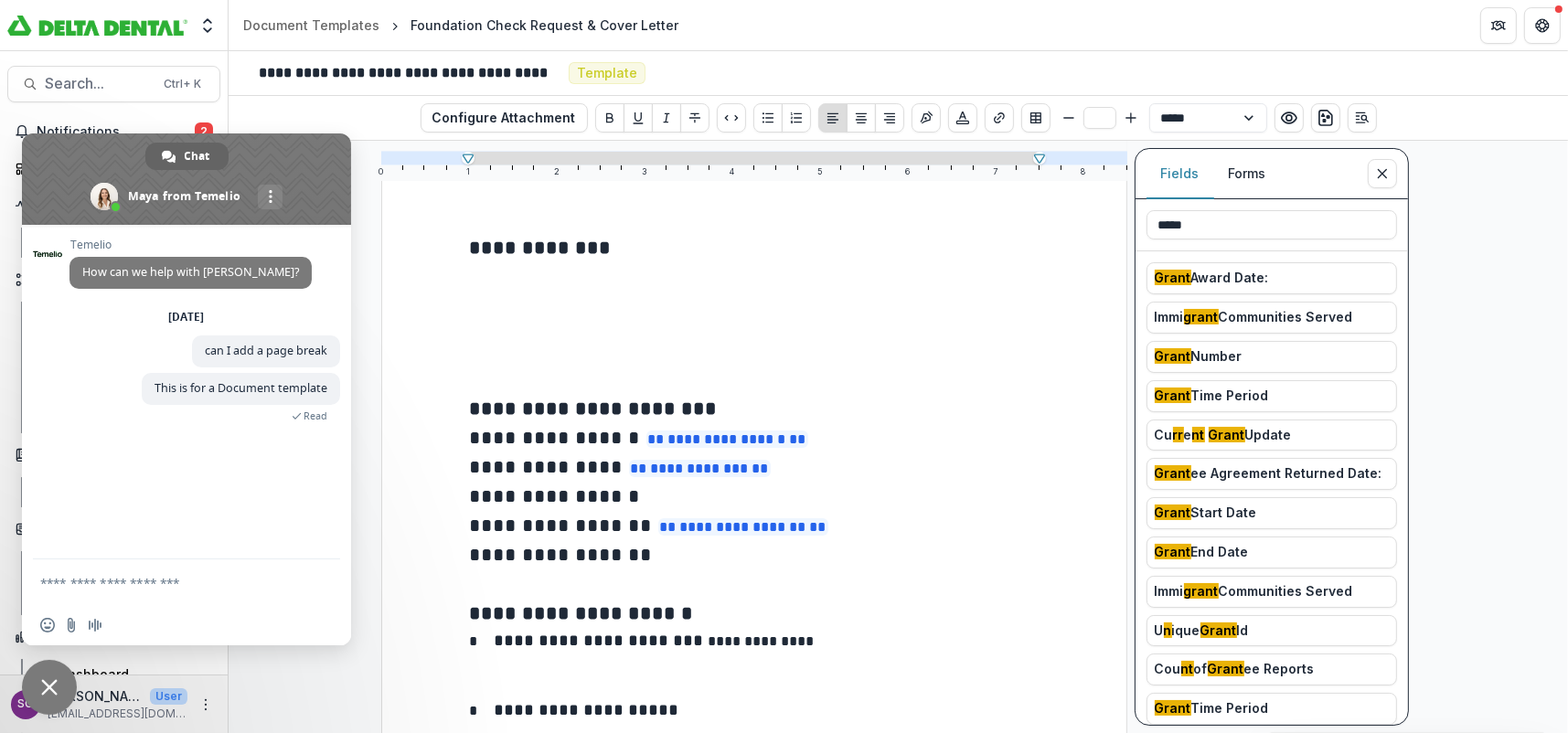 click on "U n ique  Grant  Id" at bounding box center [1272, 631] 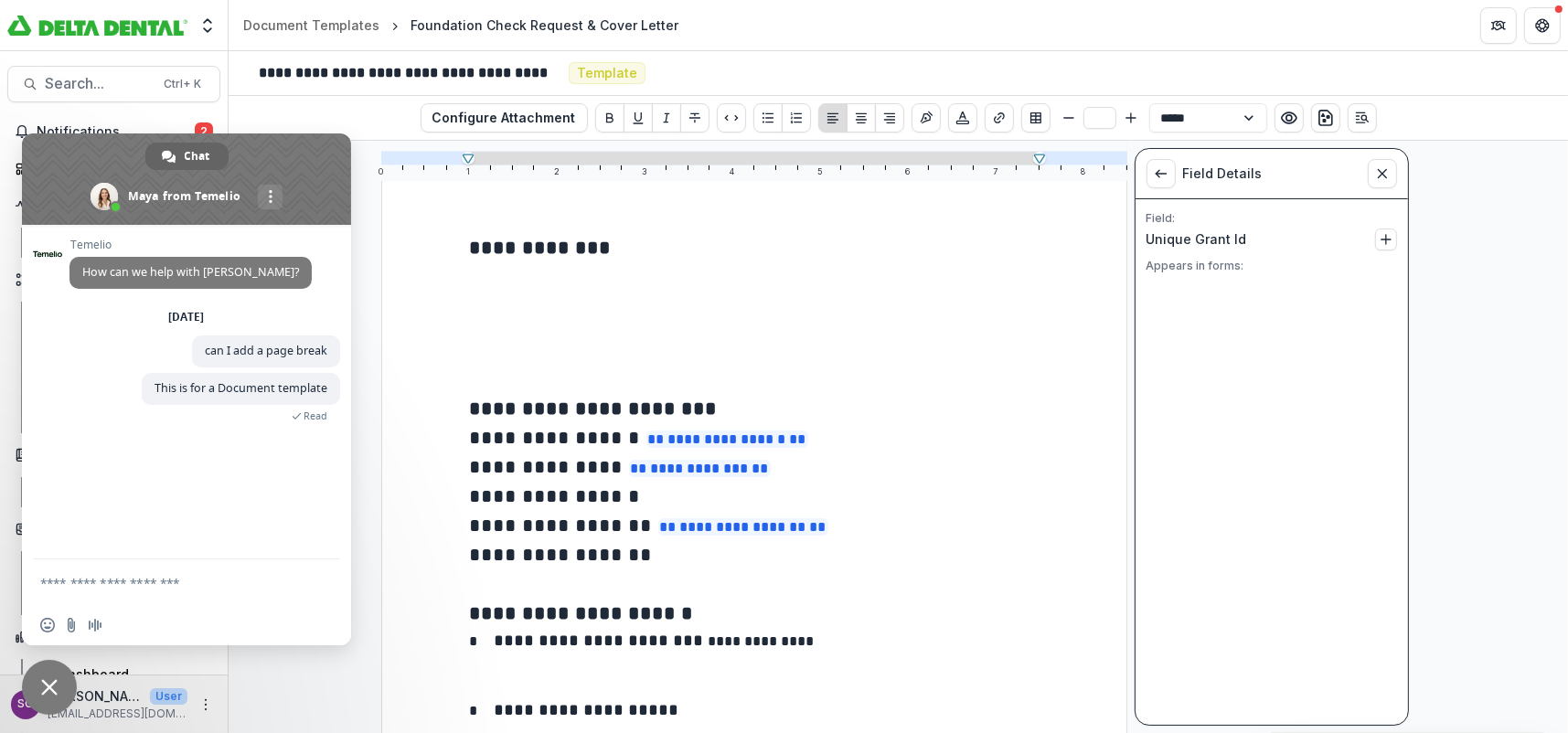 click on "Unique Grant Id" at bounding box center (1257, 239) 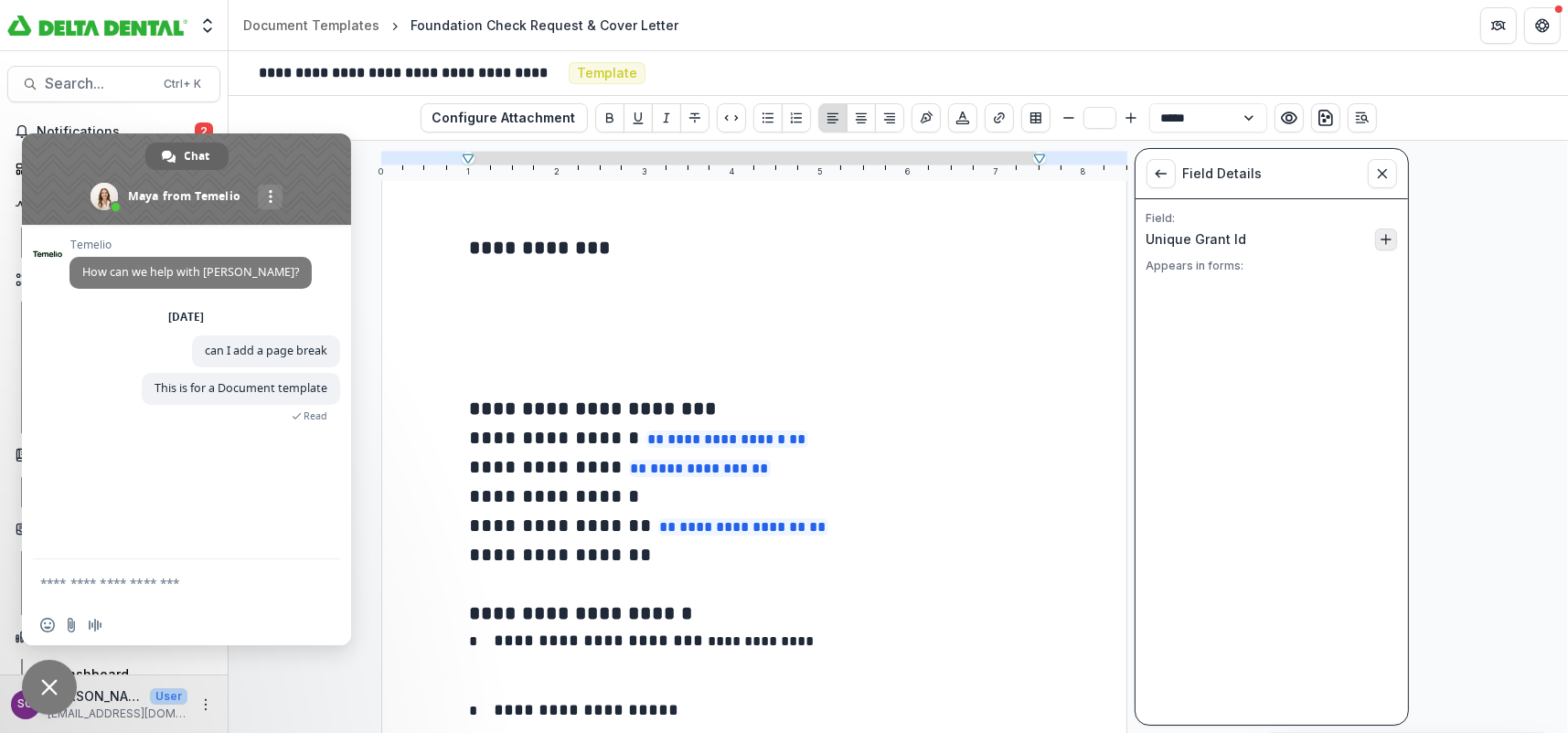 click 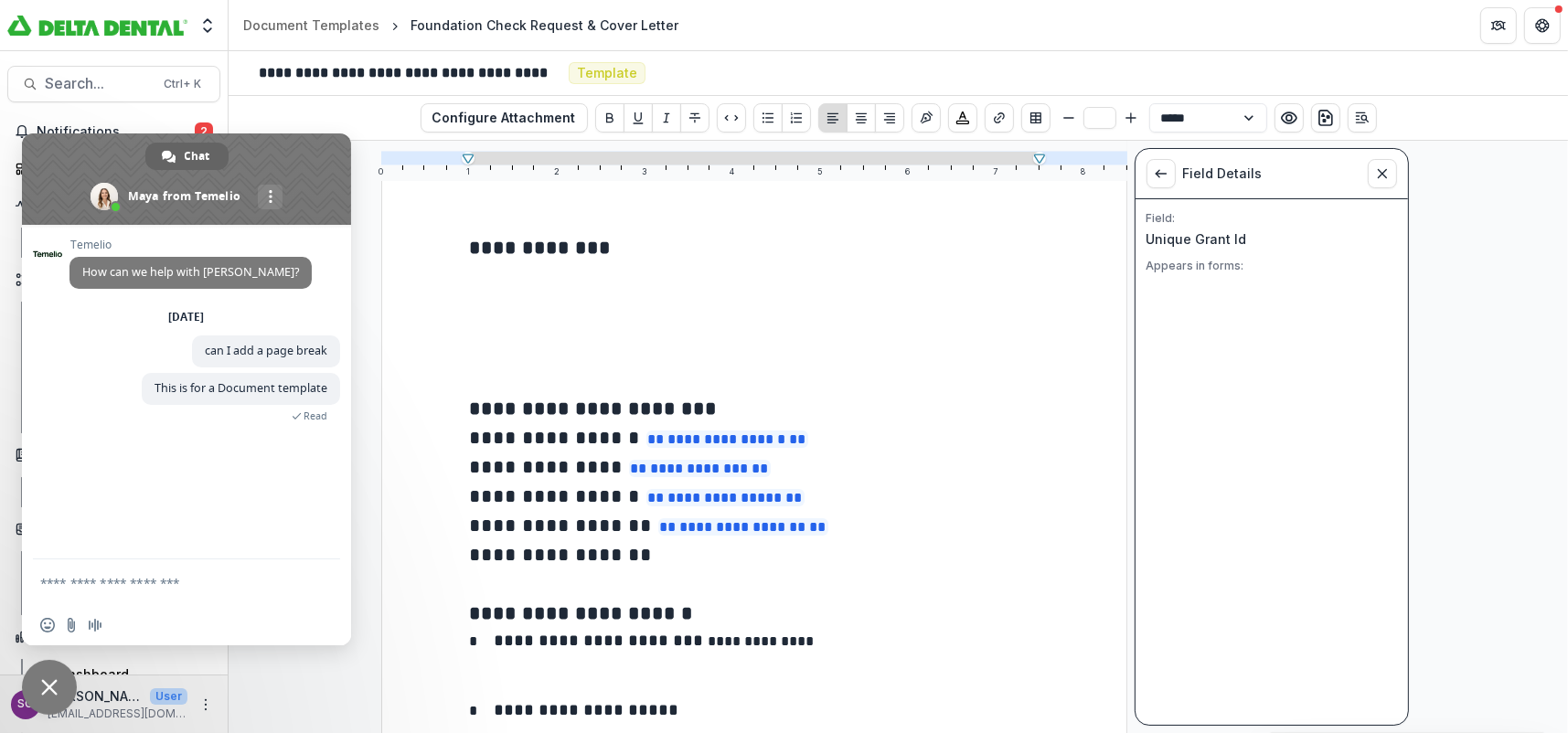 type on "**" 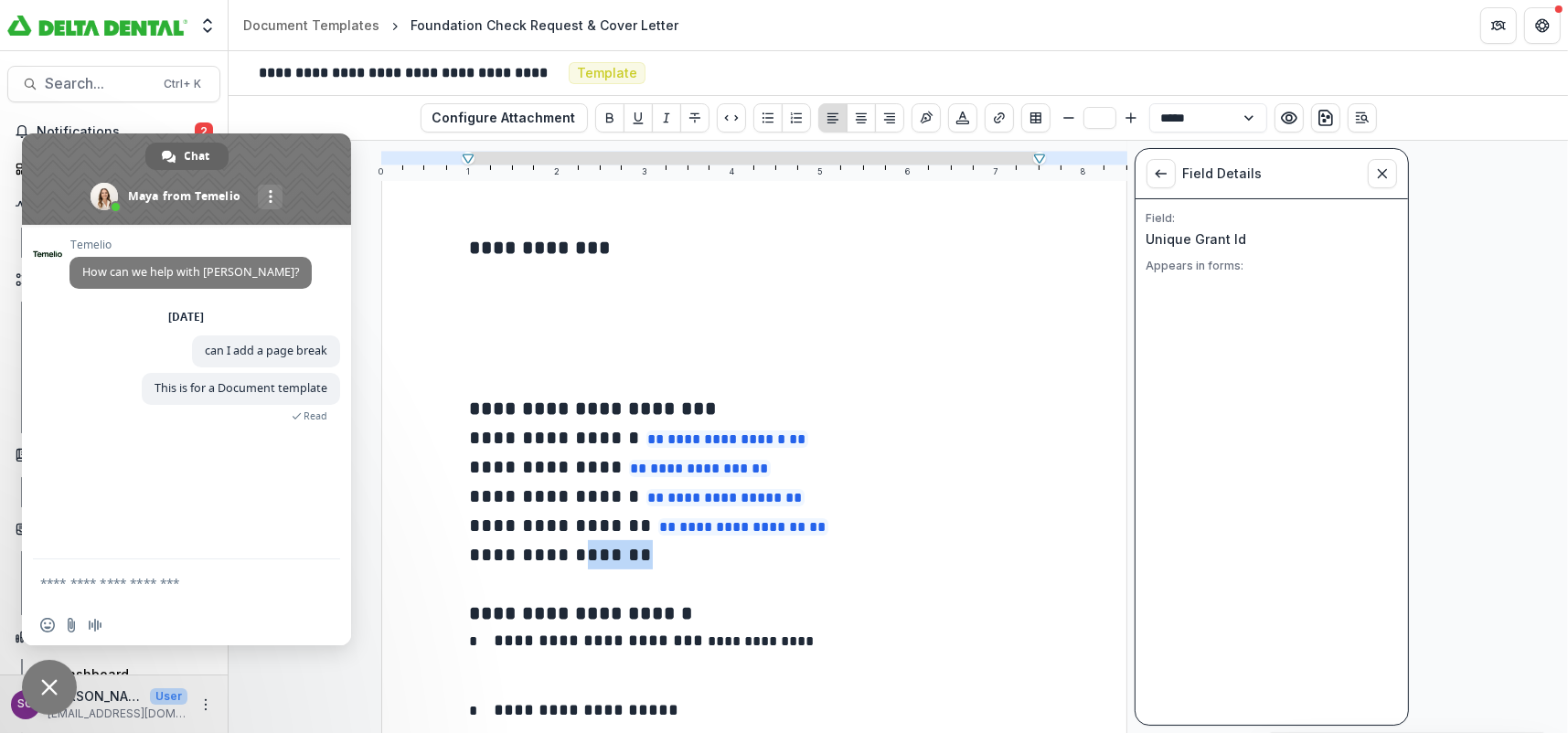 drag, startPoint x: 624, startPoint y: 549, endPoint x: 575, endPoint y: 548, distance: 49.0102 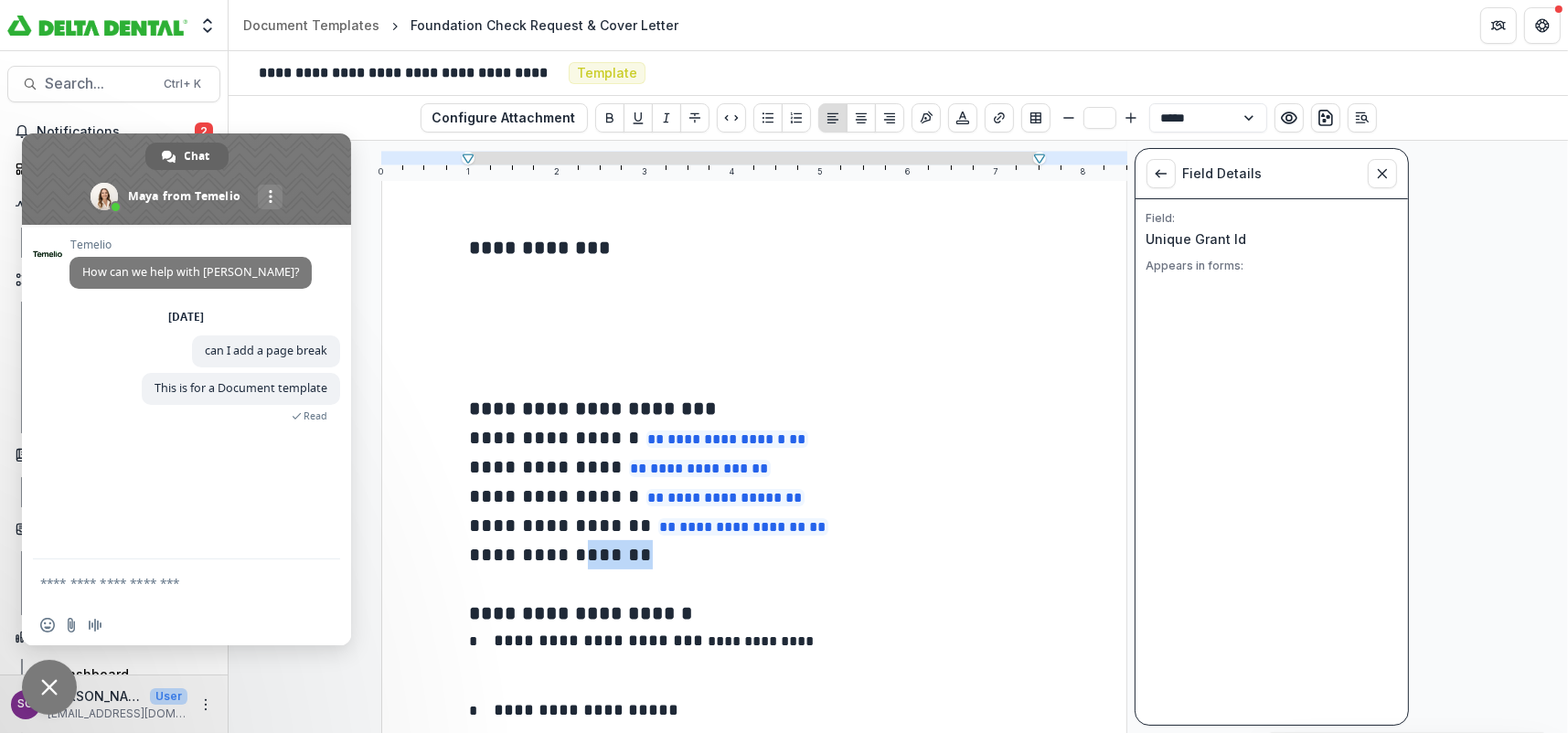 click on "**********" at bounding box center [754, 555] 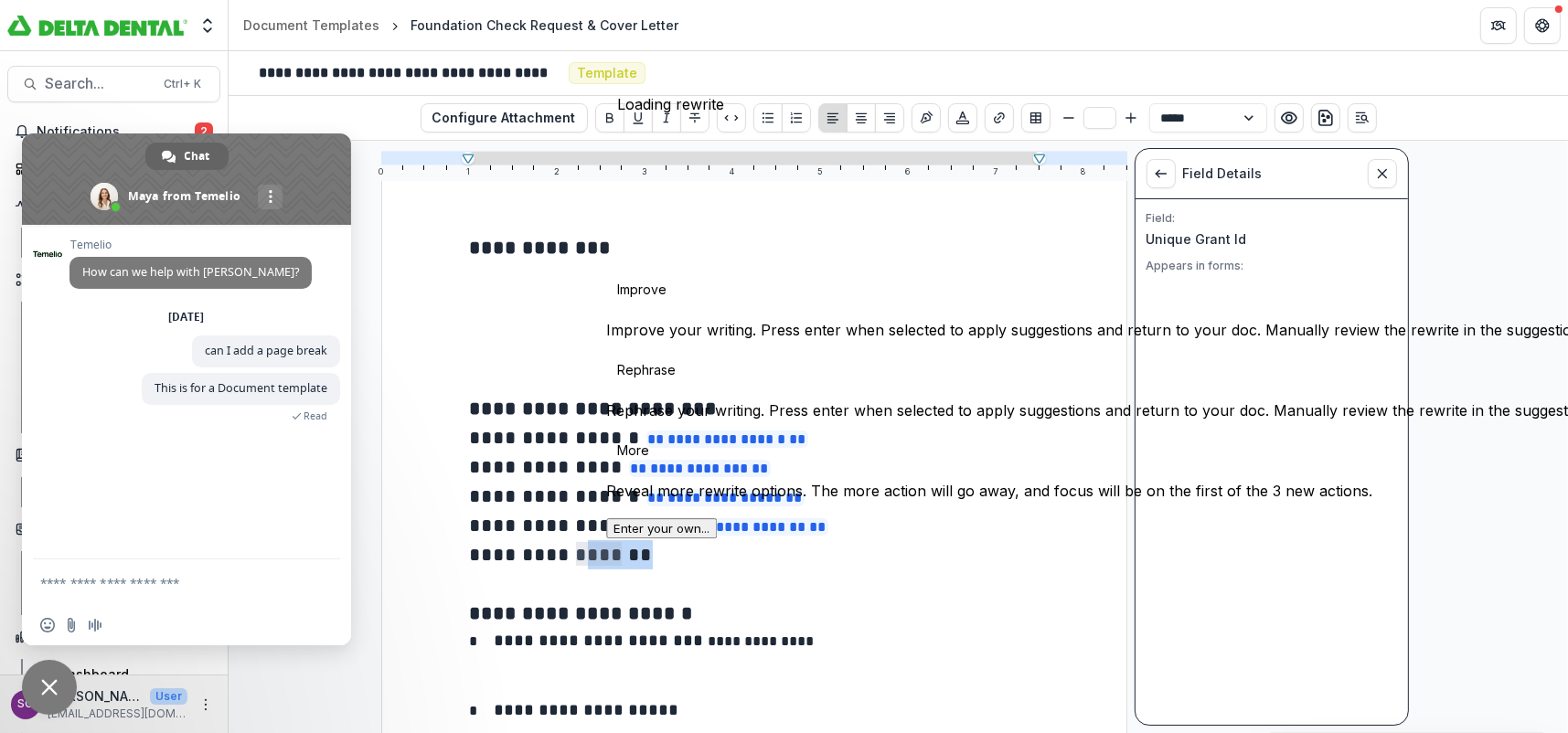 click at bounding box center [211, -260] 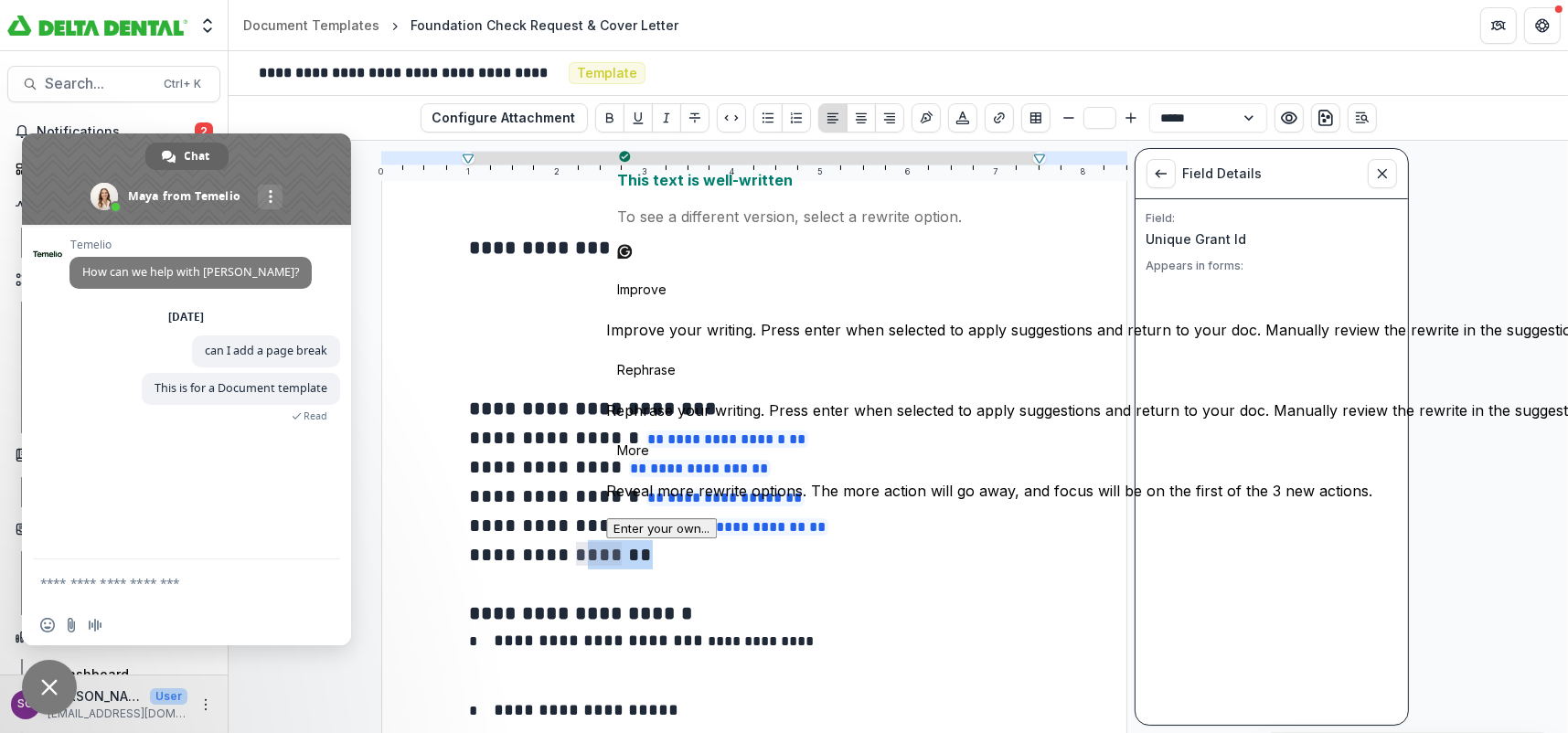 click at bounding box center (754, 584) 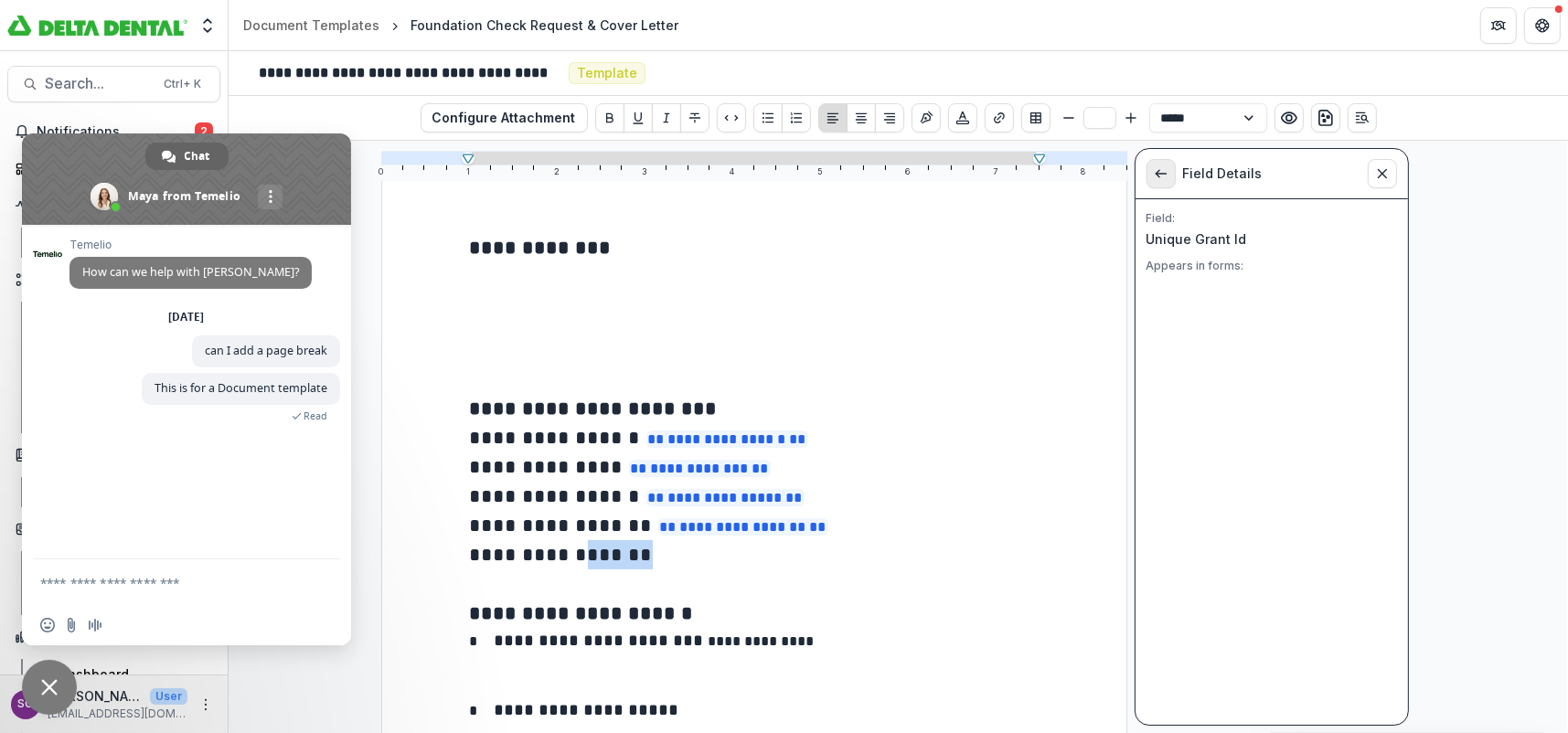 click 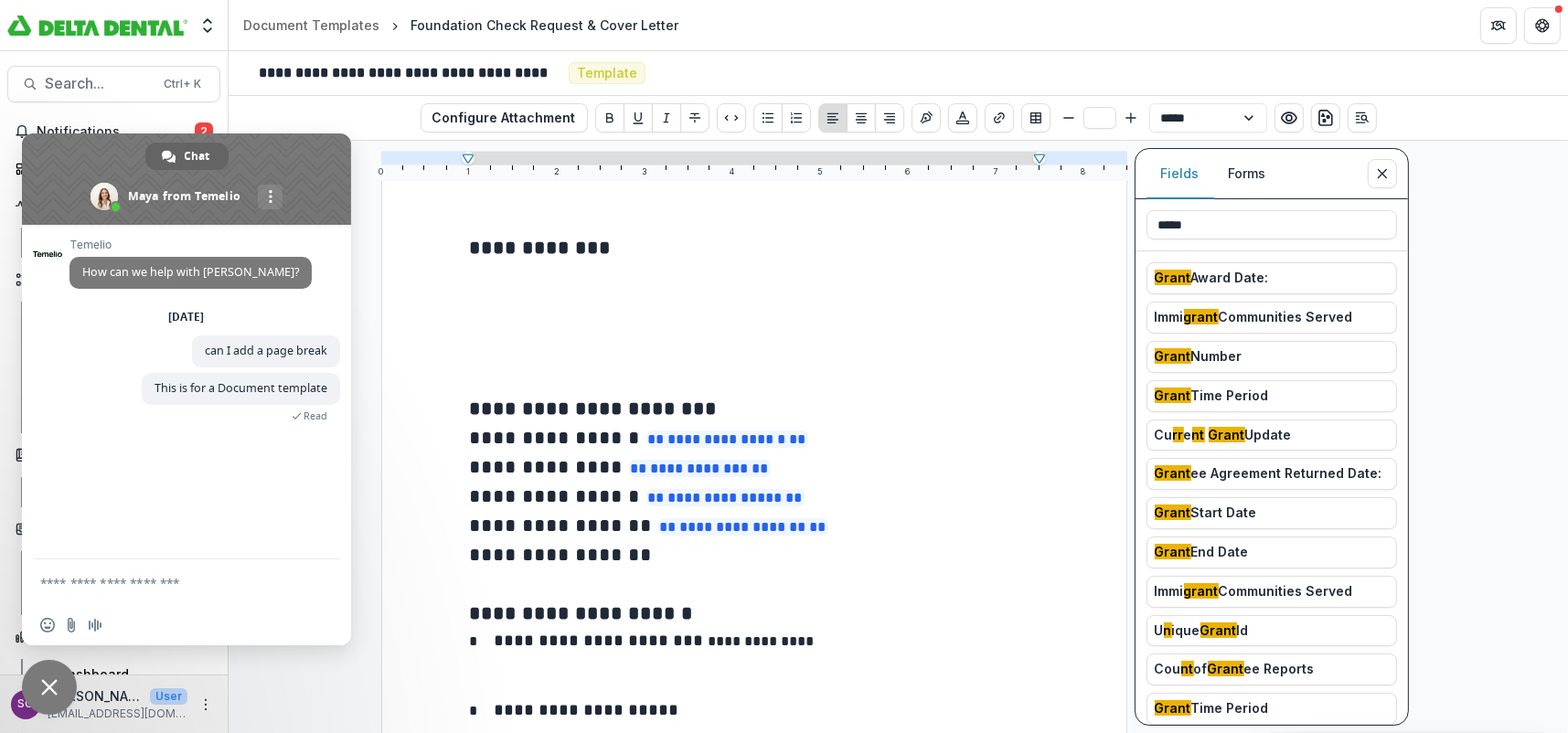 drag, startPoint x: 1221, startPoint y: 217, endPoint x: 1116, endPoint y: 219, distance: 105.01905 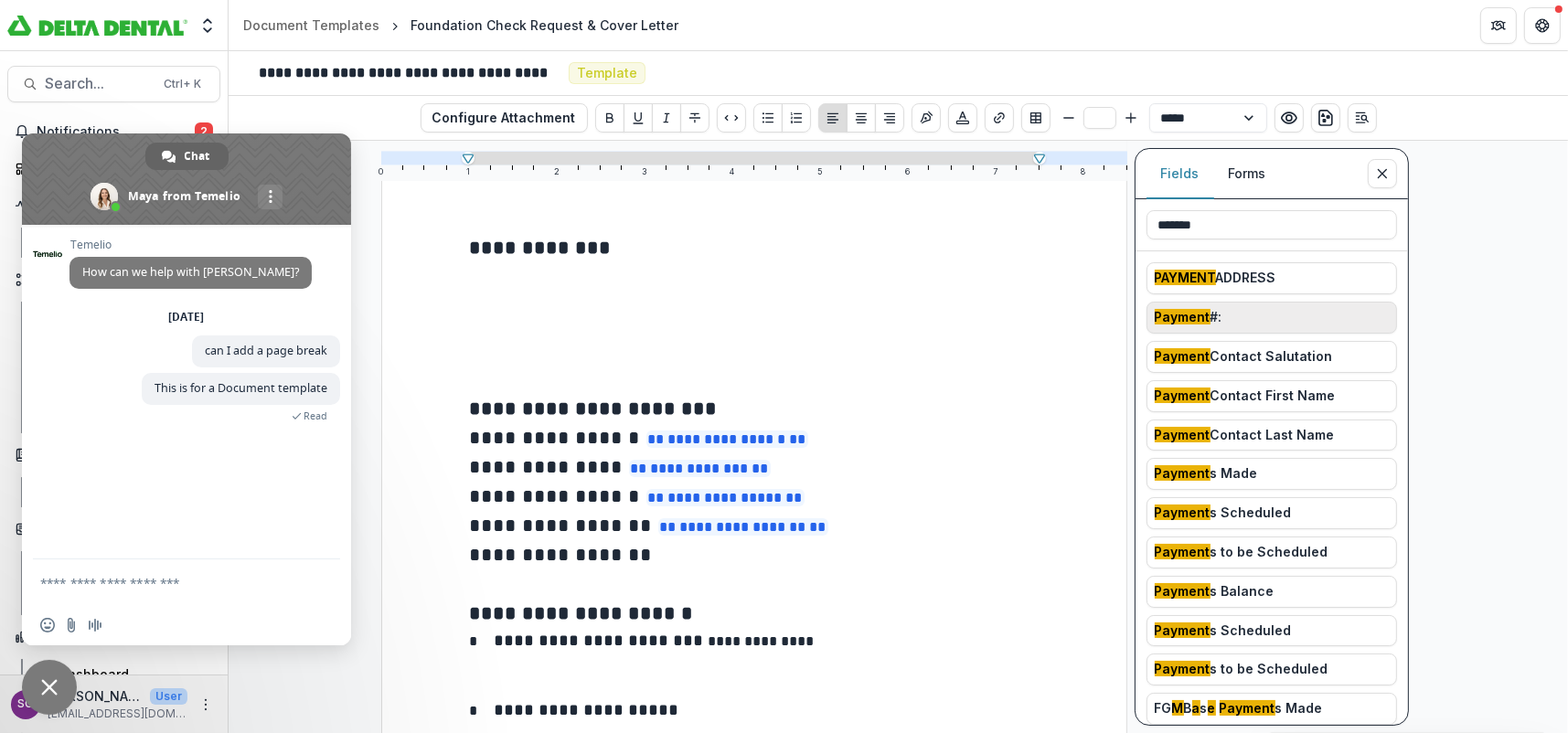 type on "*******" 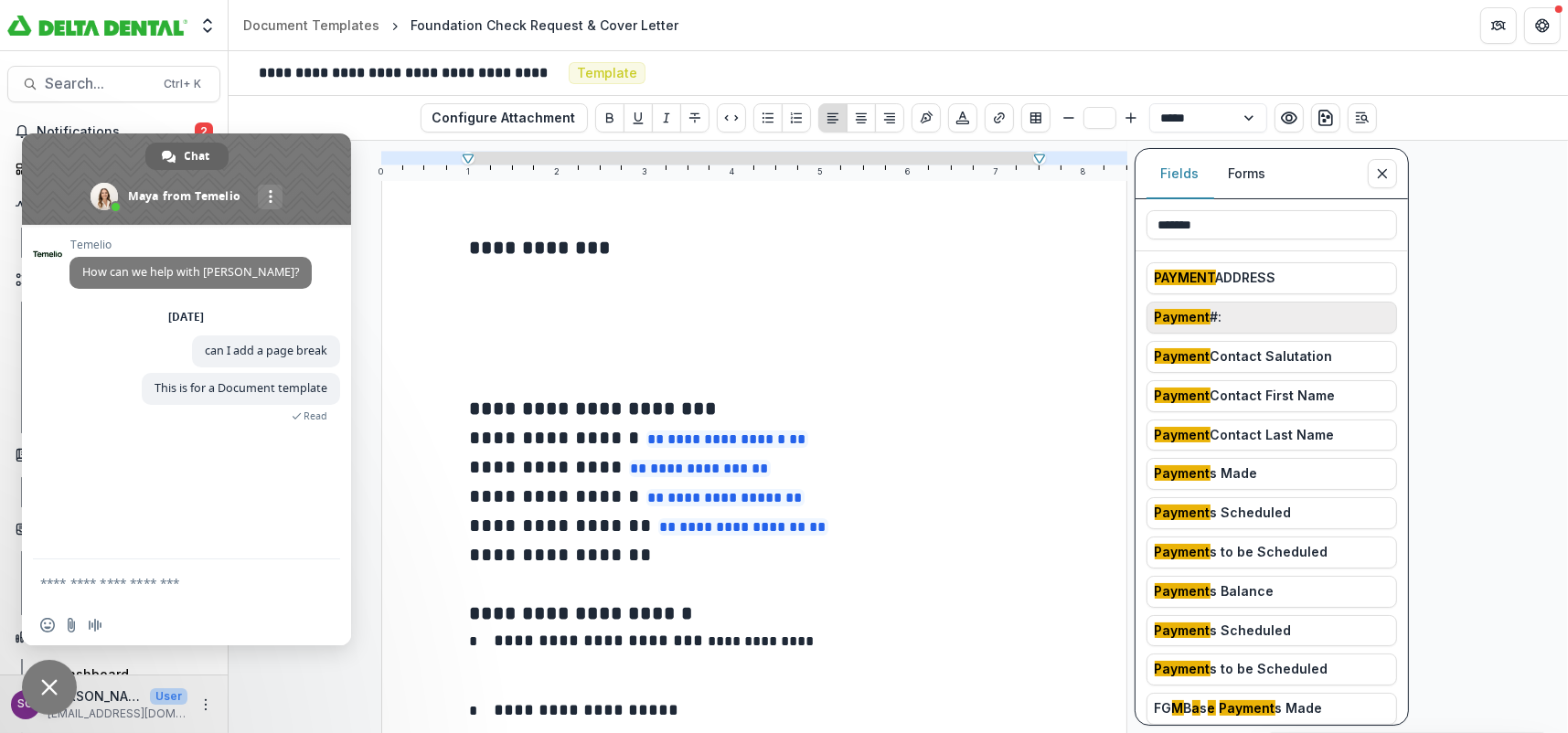click on "Payment  #:" at bounding box center (1272, 317) 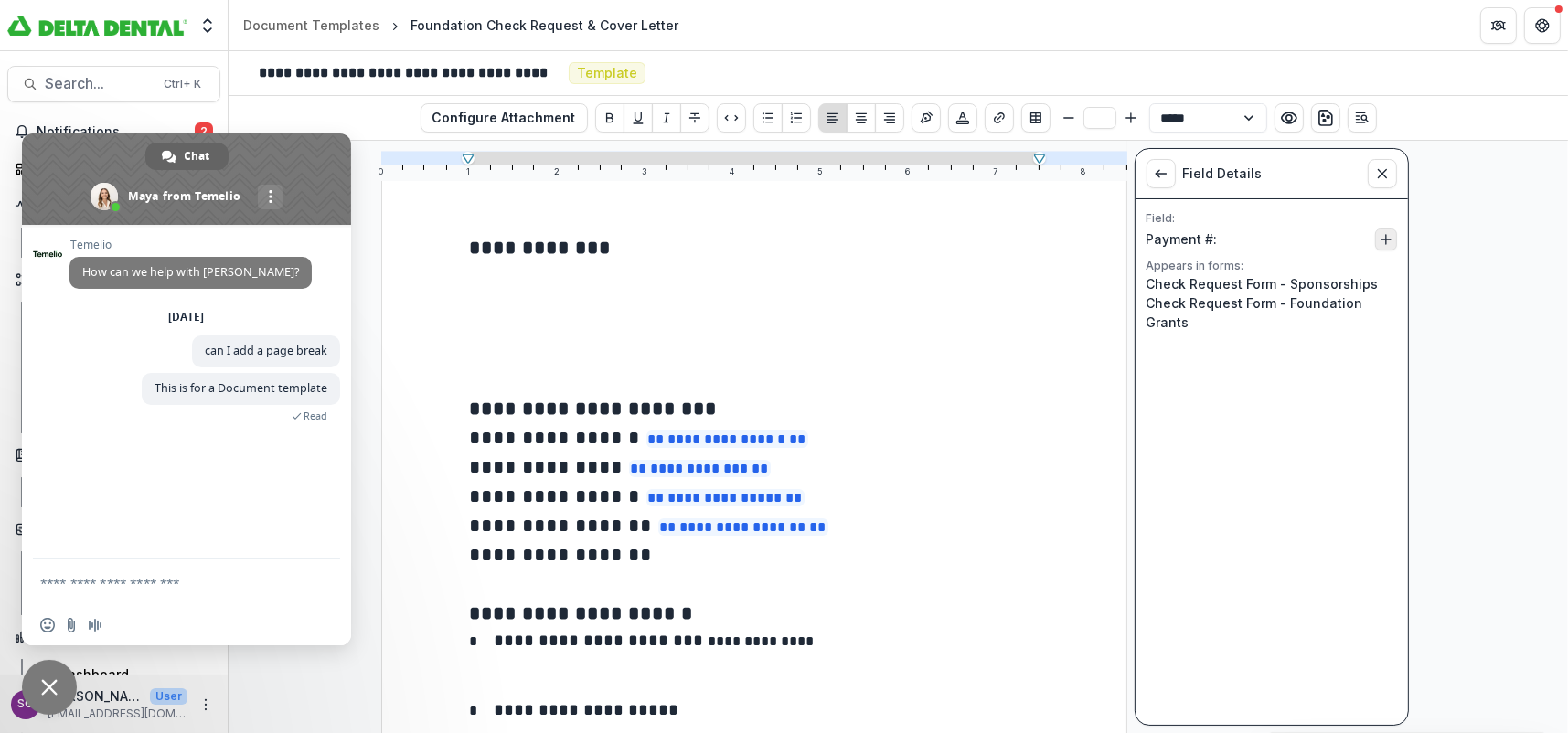 click 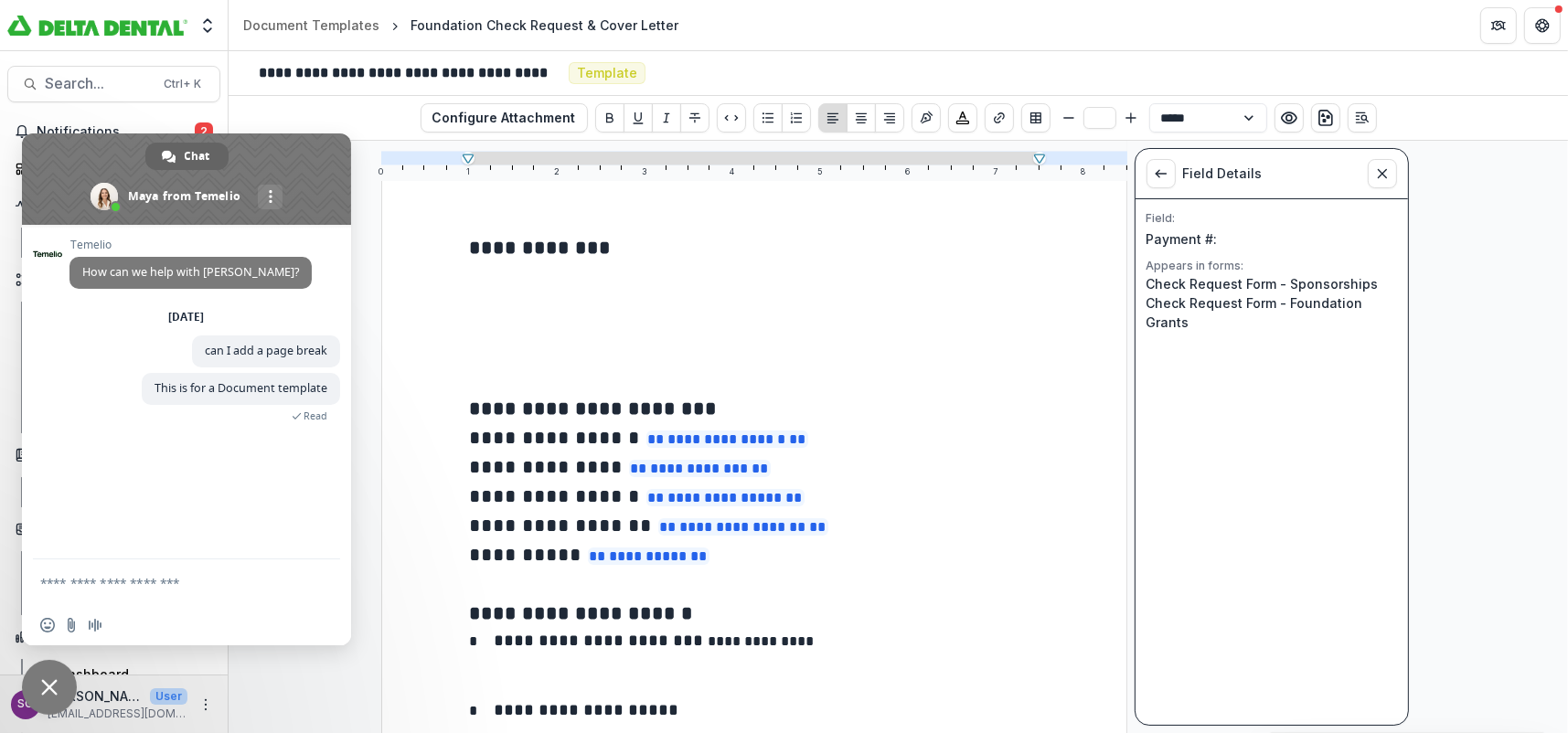 click on "**********" at bounding box center (754, 555) 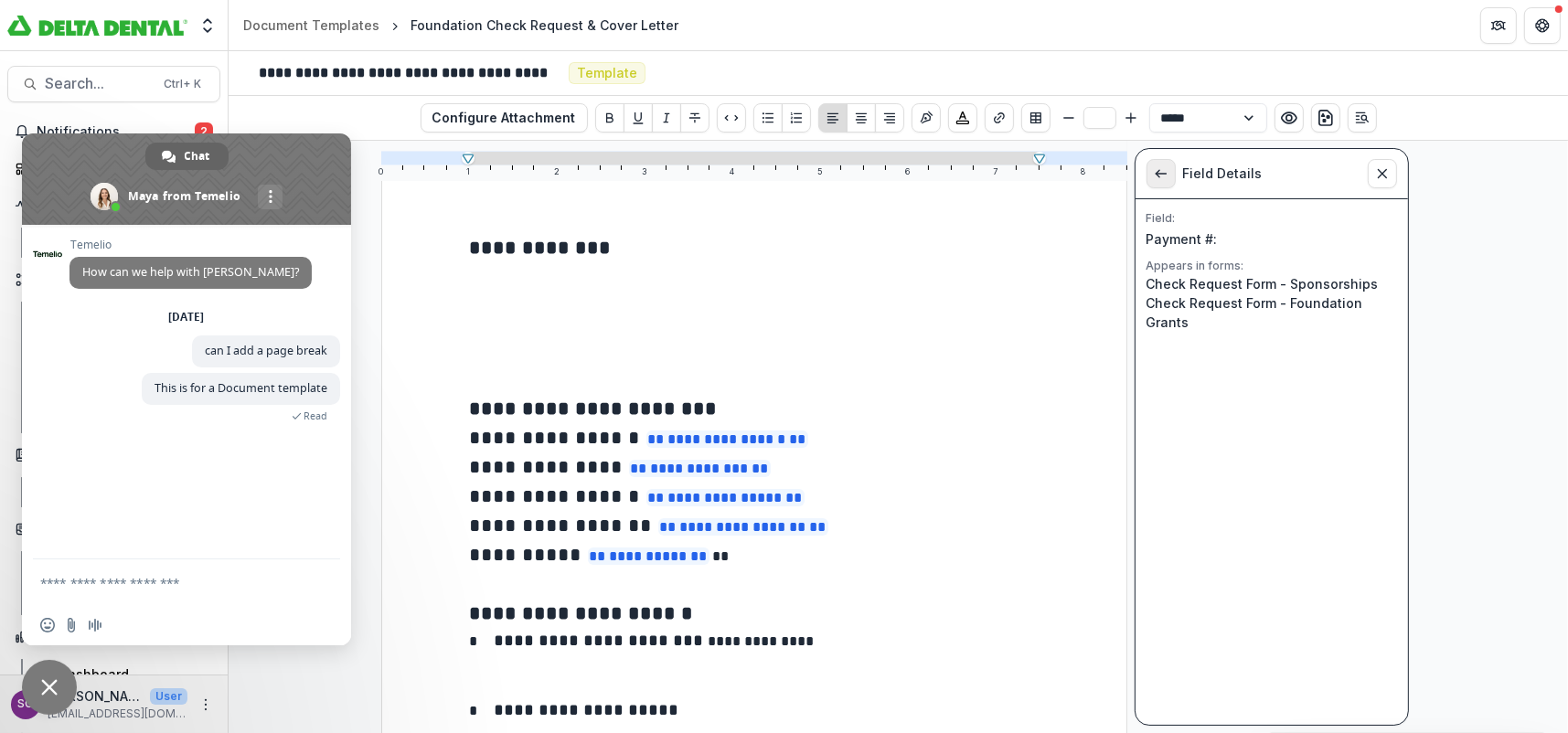 click 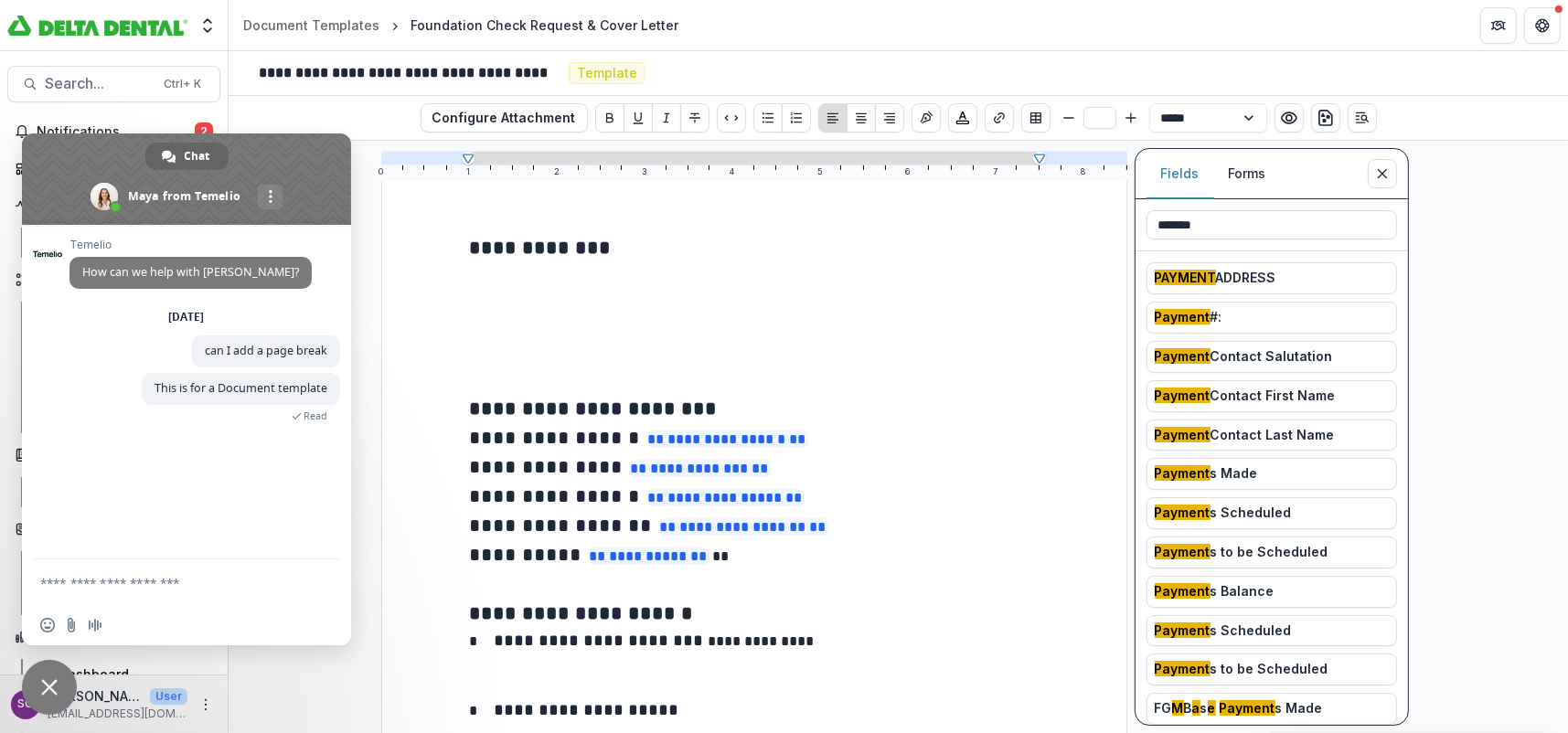 drag, startPoint x: 1249, startPoint y: 220, endPoint x: 1140, endPoint y: 217, distance: 109.04128 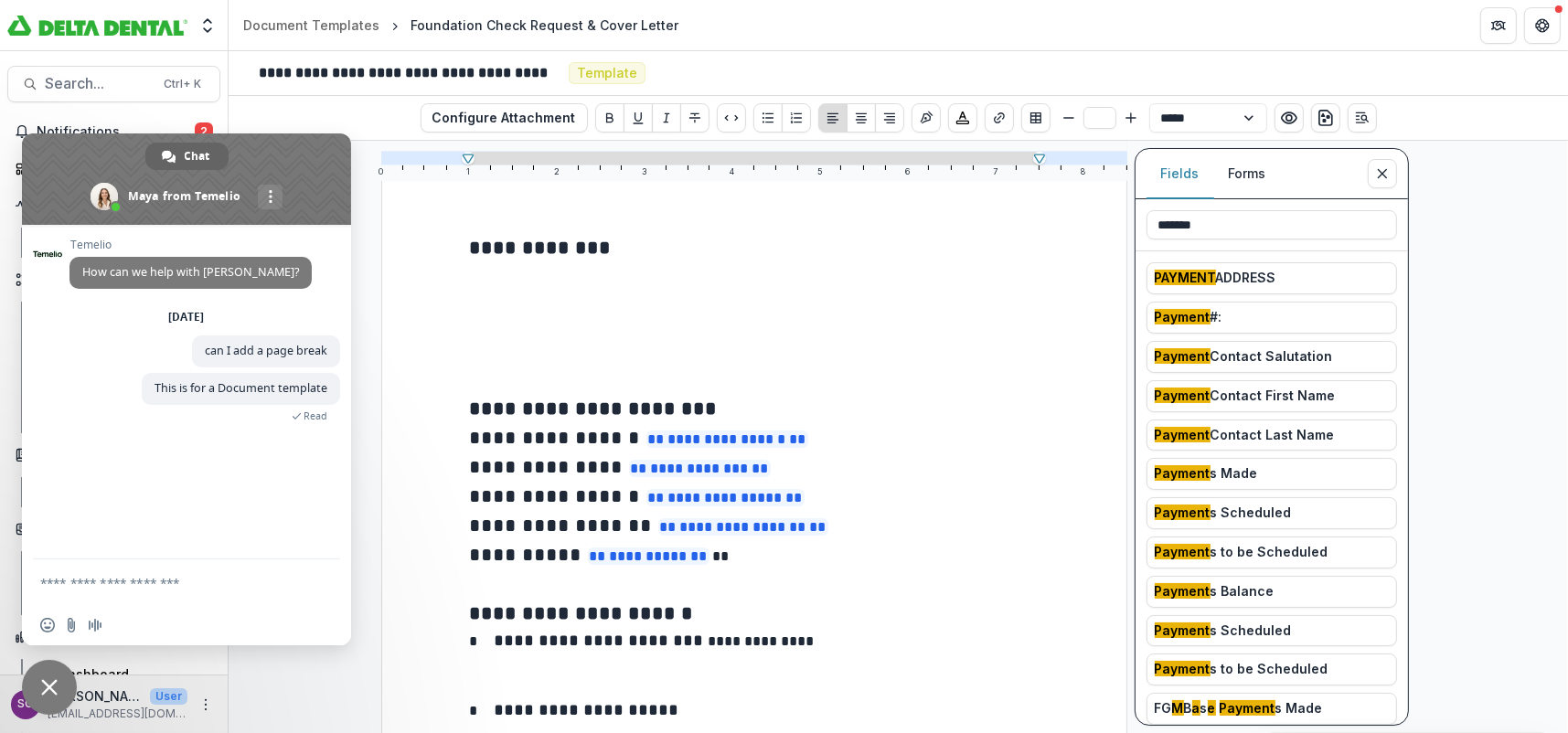 click on "*******" at bounding box center [1272, 225] 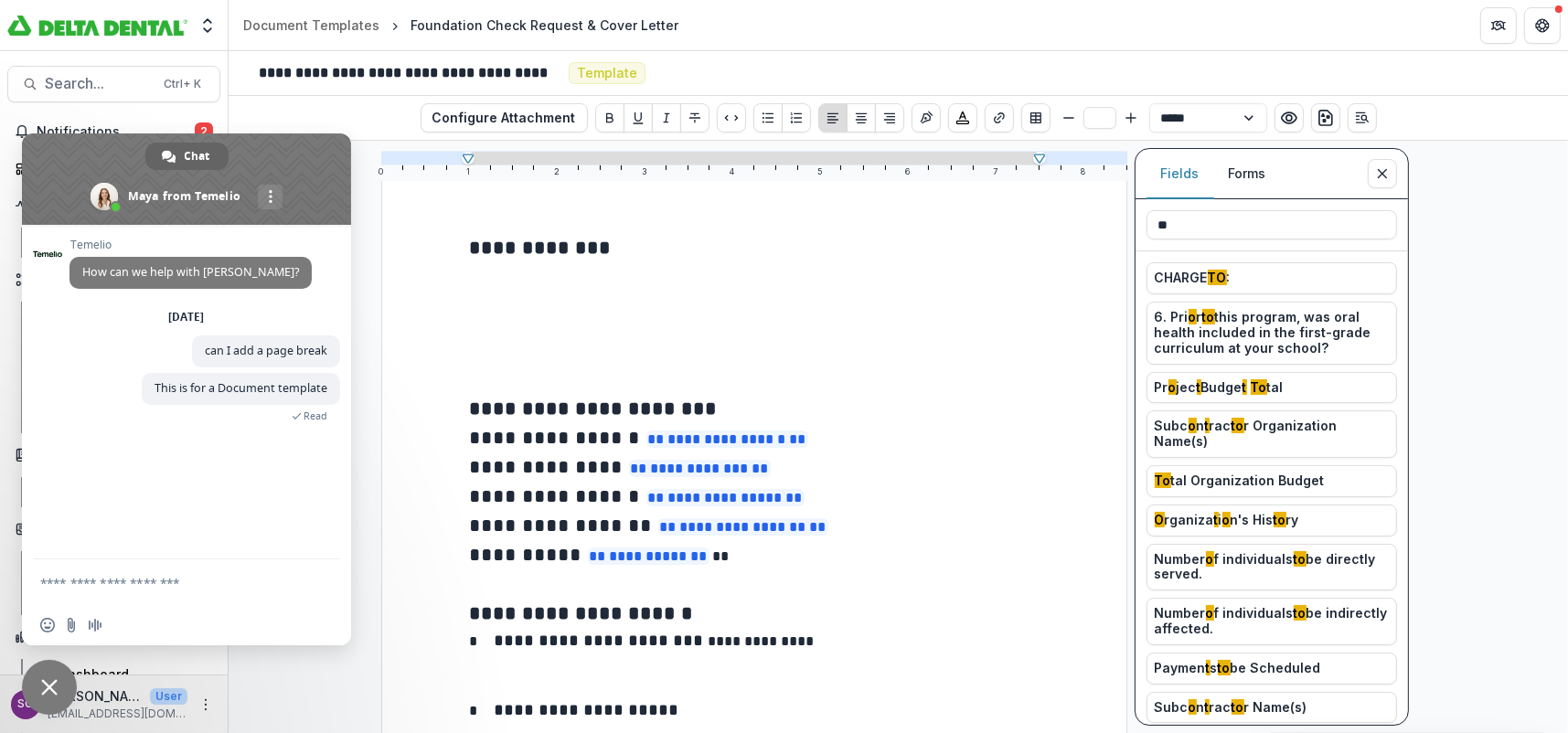 type on "*" 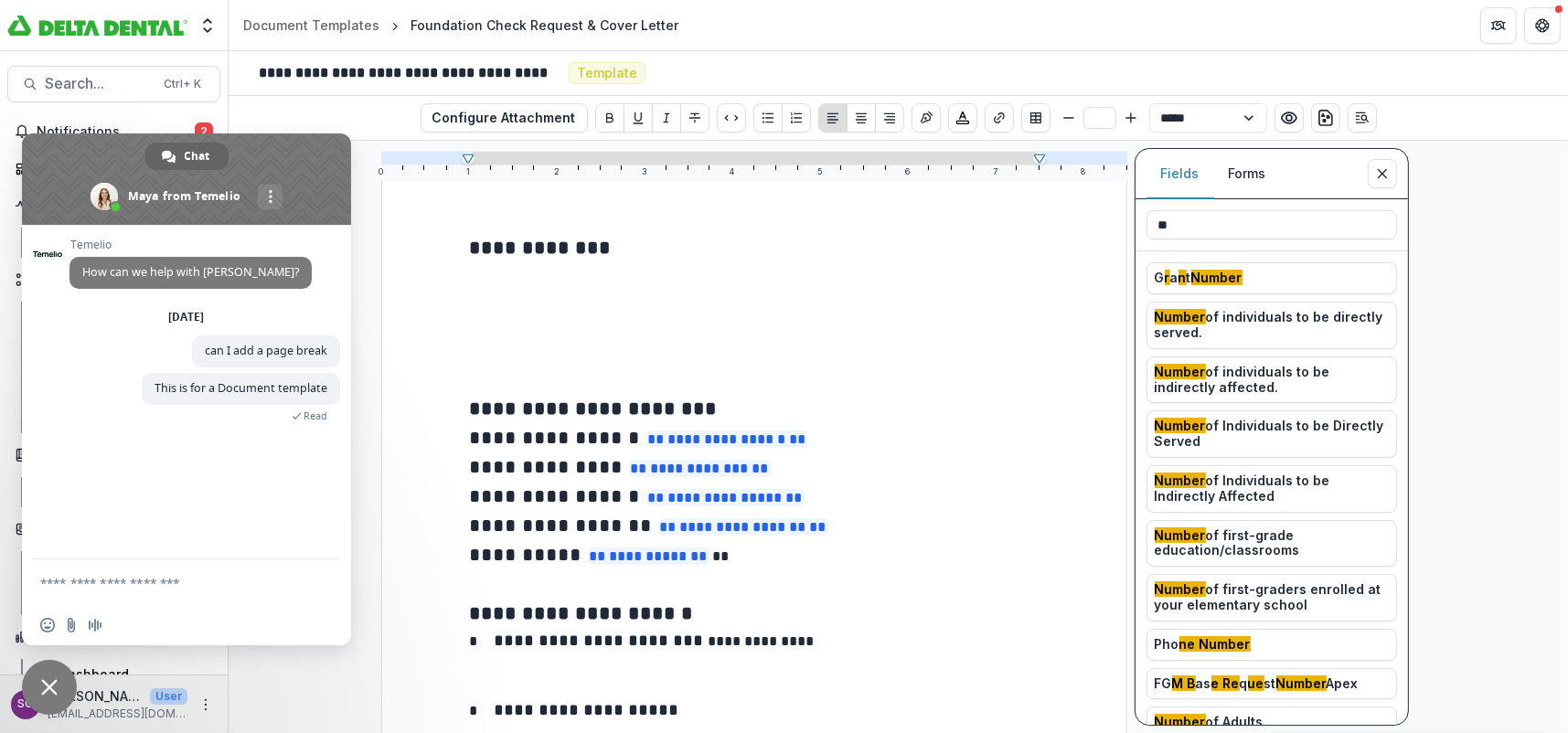 type on "*" 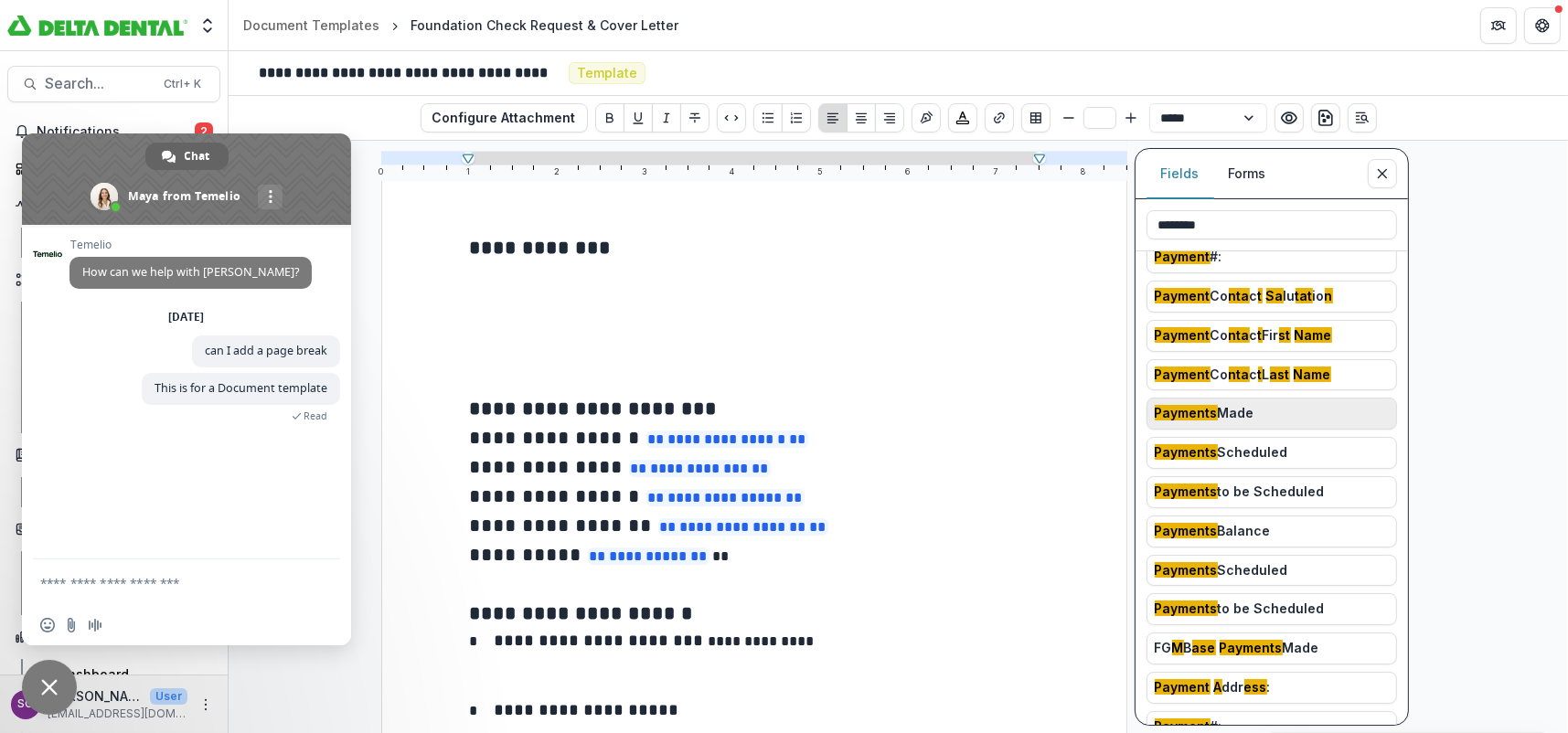 scroll, scrollTop: 91, scrollLeft: 0, axis: vertical 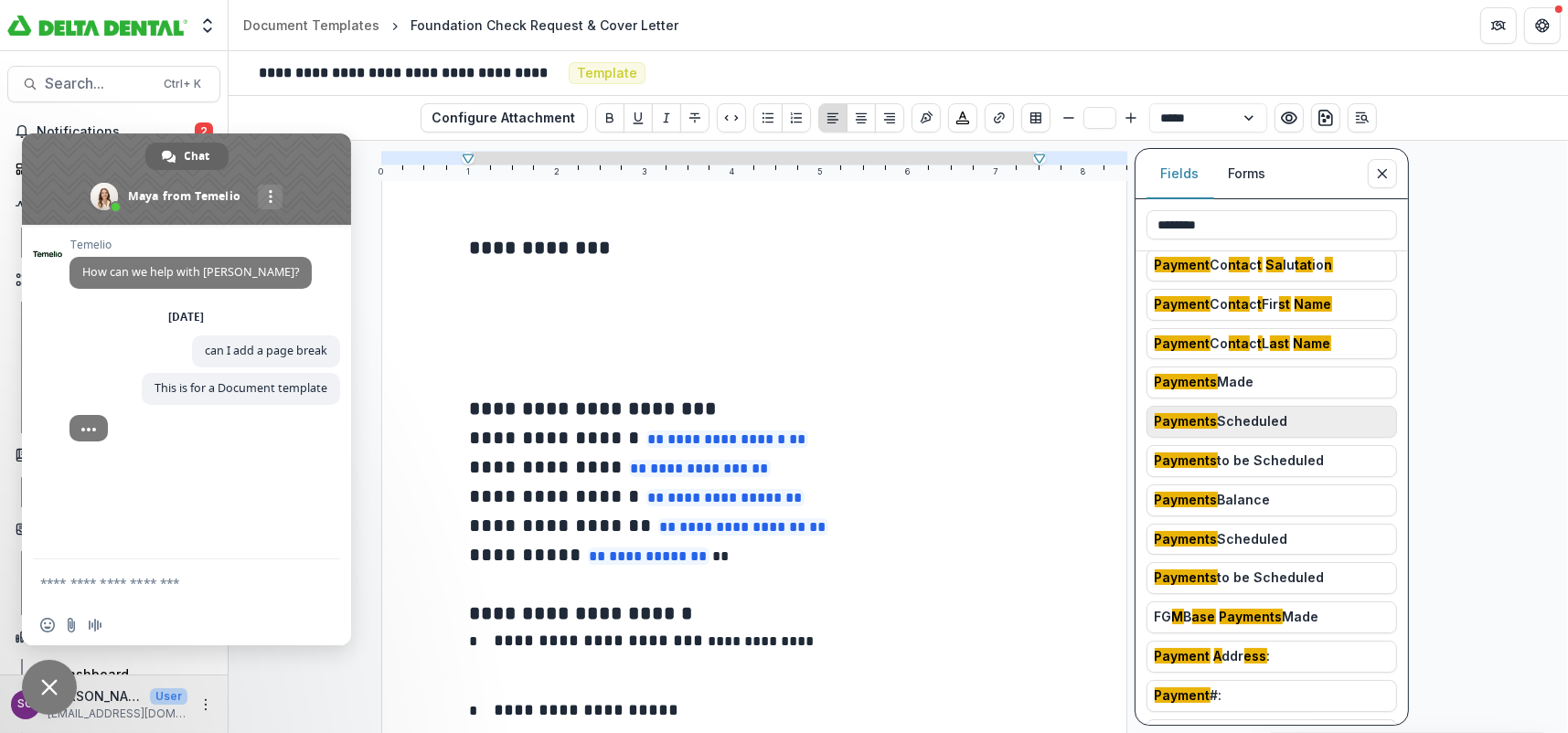 type on "********" 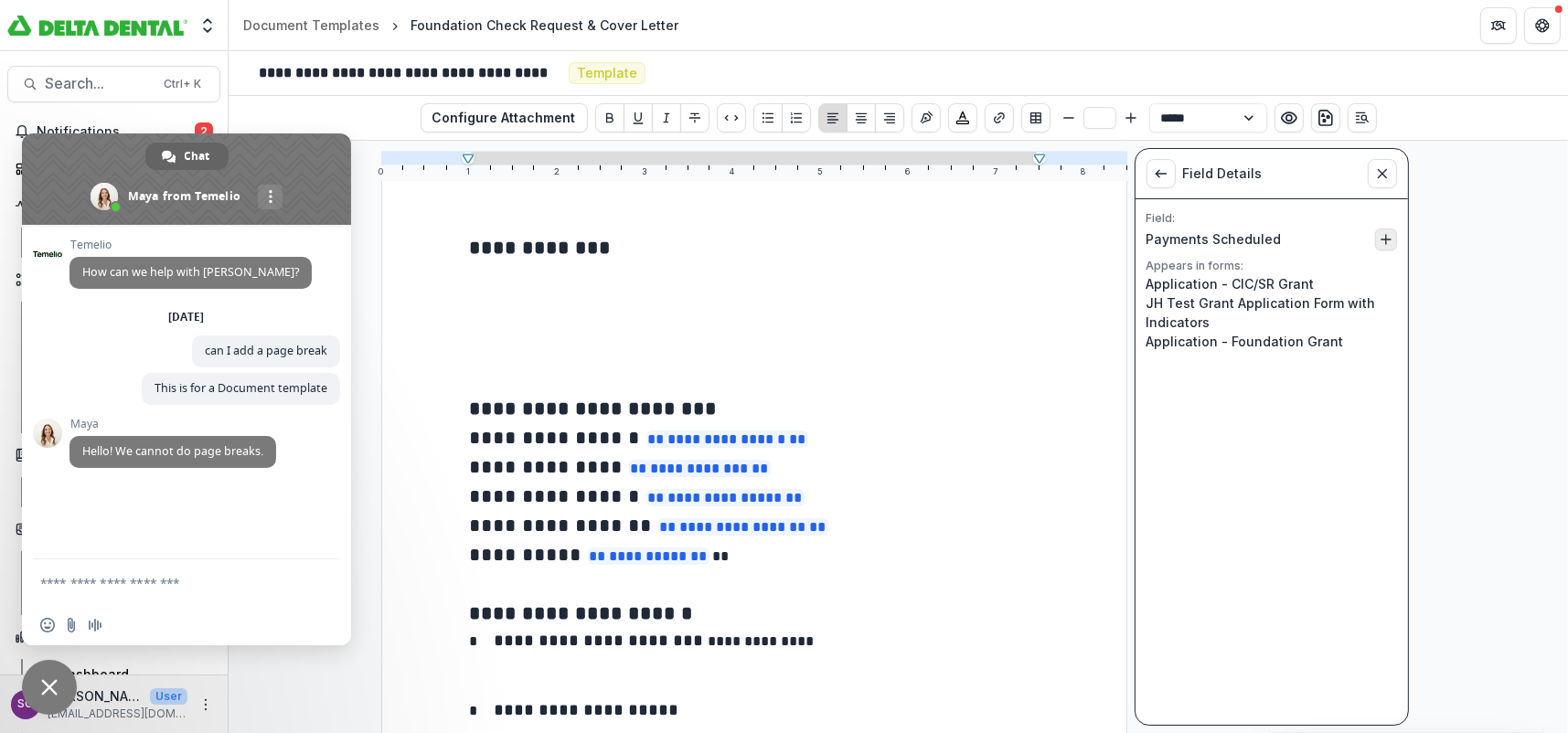click 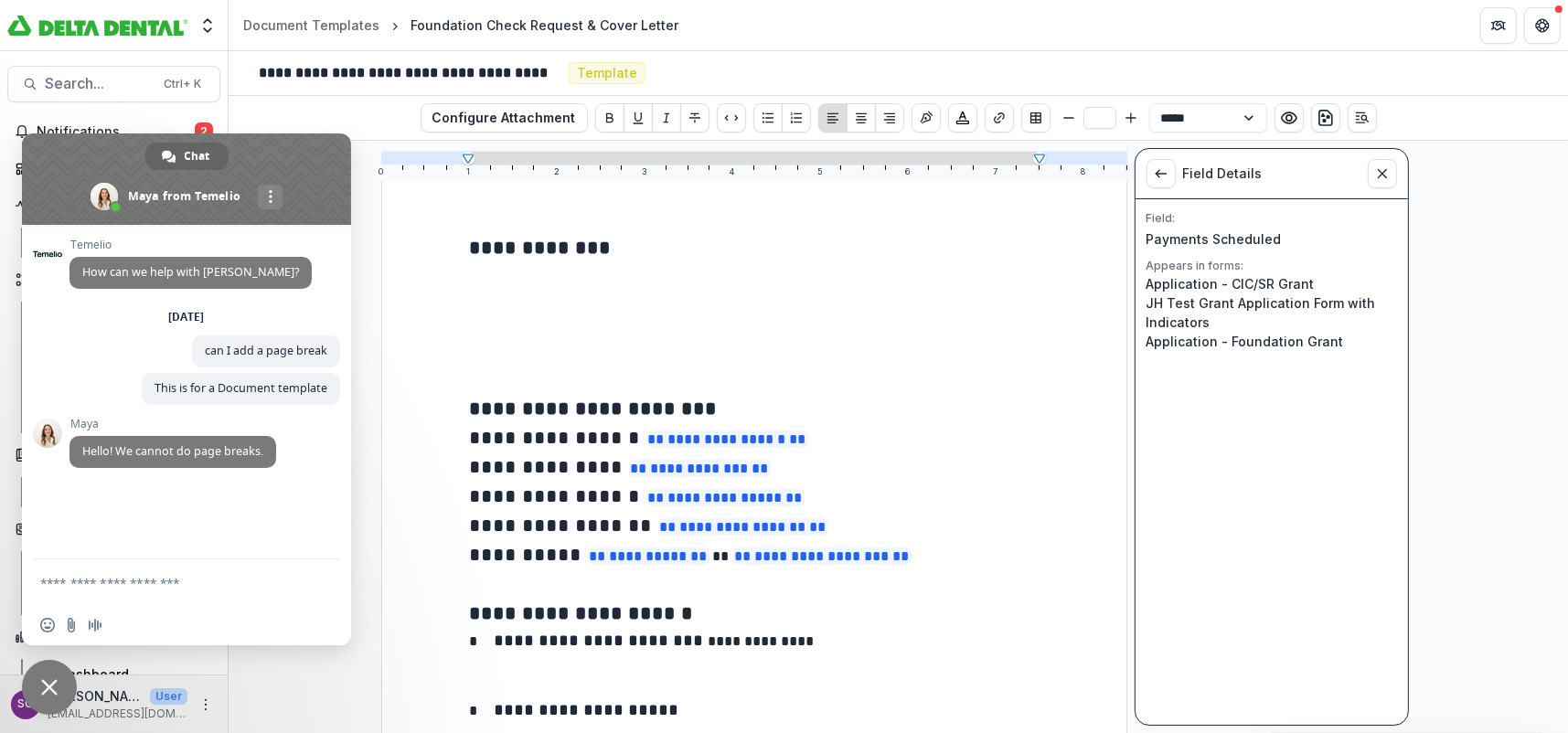 drag, startPoint x: 727, startPoint y: 648, endPoint x: 800, endPoint y: 645, distance: 73.06162 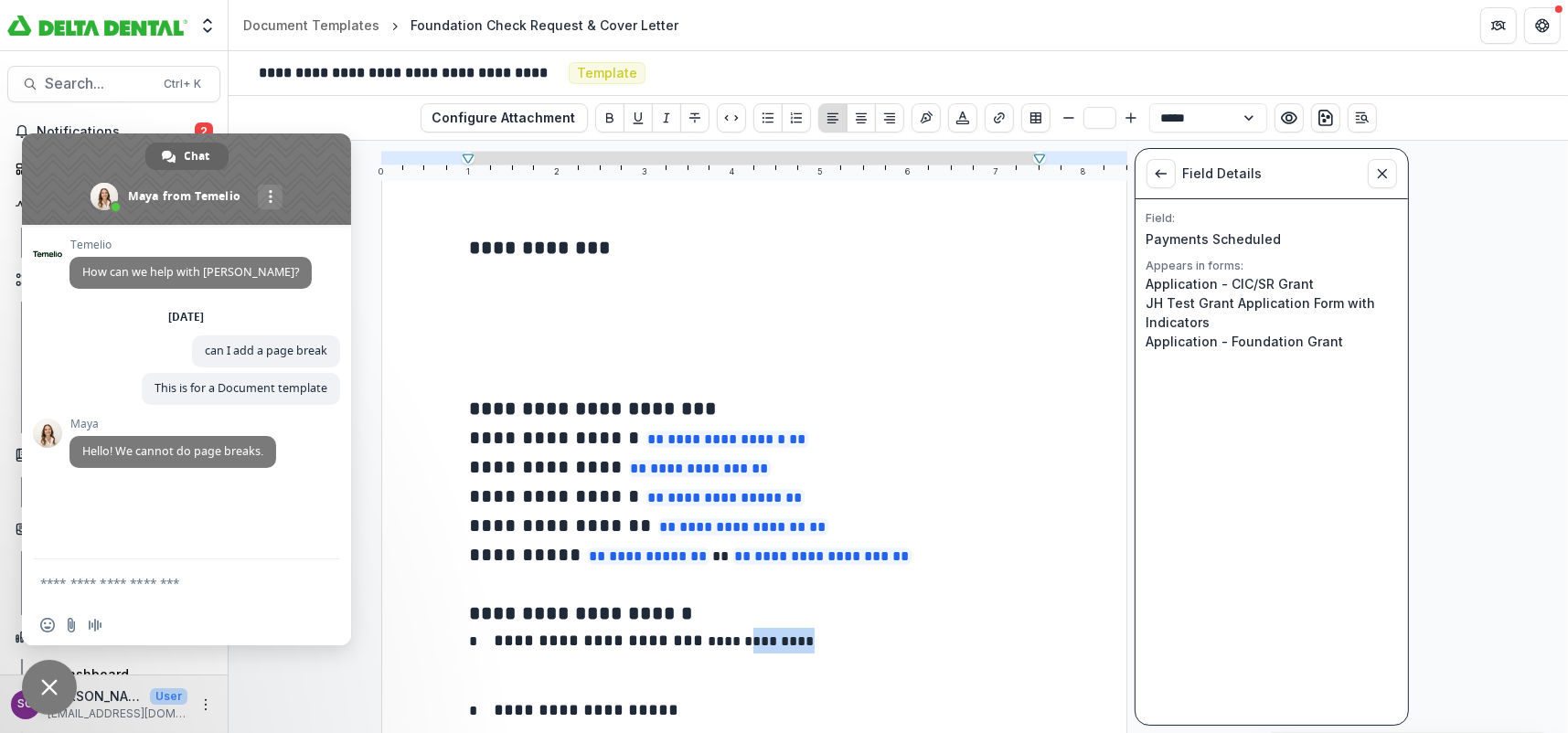 type on "**" 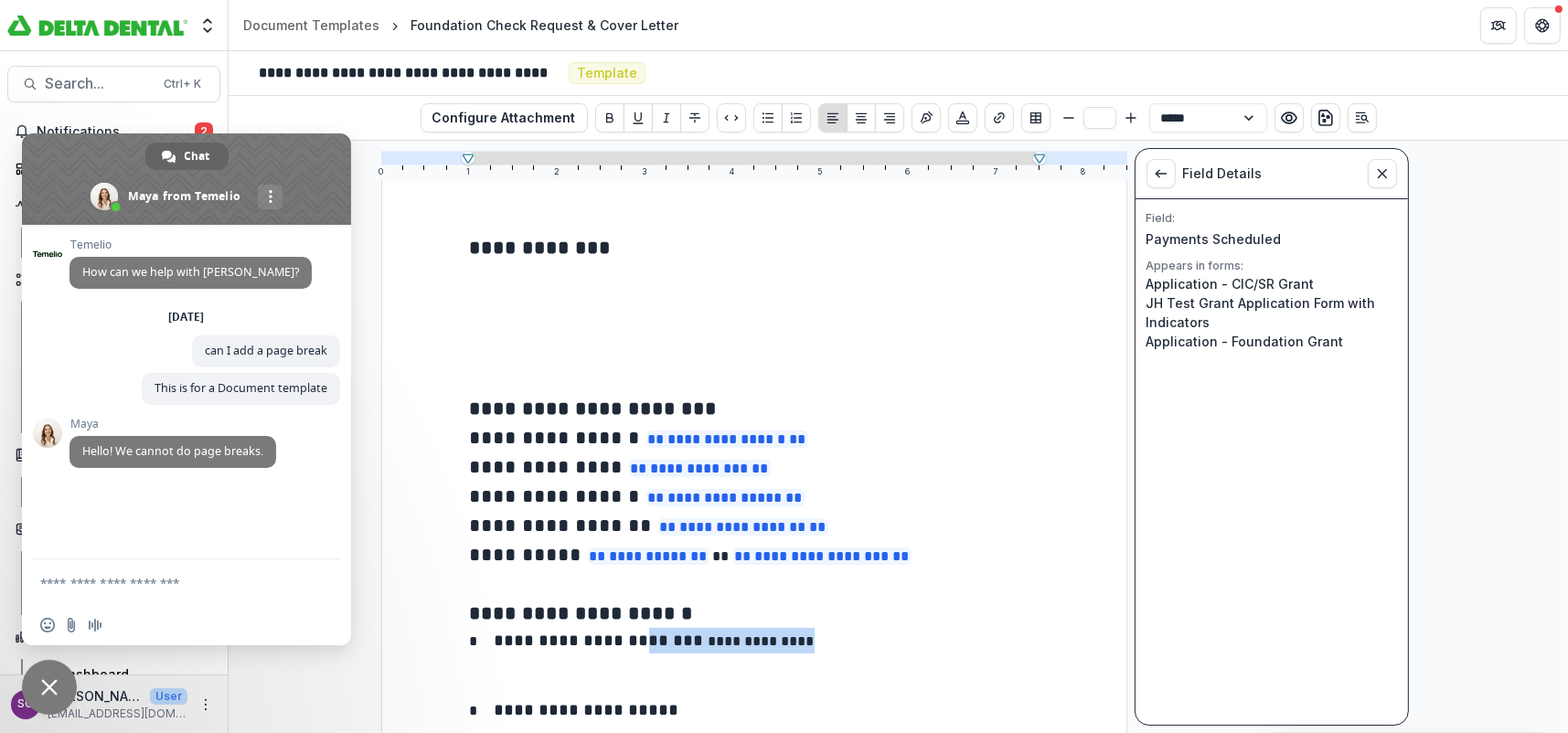 drag, startPoint x: 800, startPoint y: 644, endPoint x: 613, endPoint y: 638, distance: 187.09623 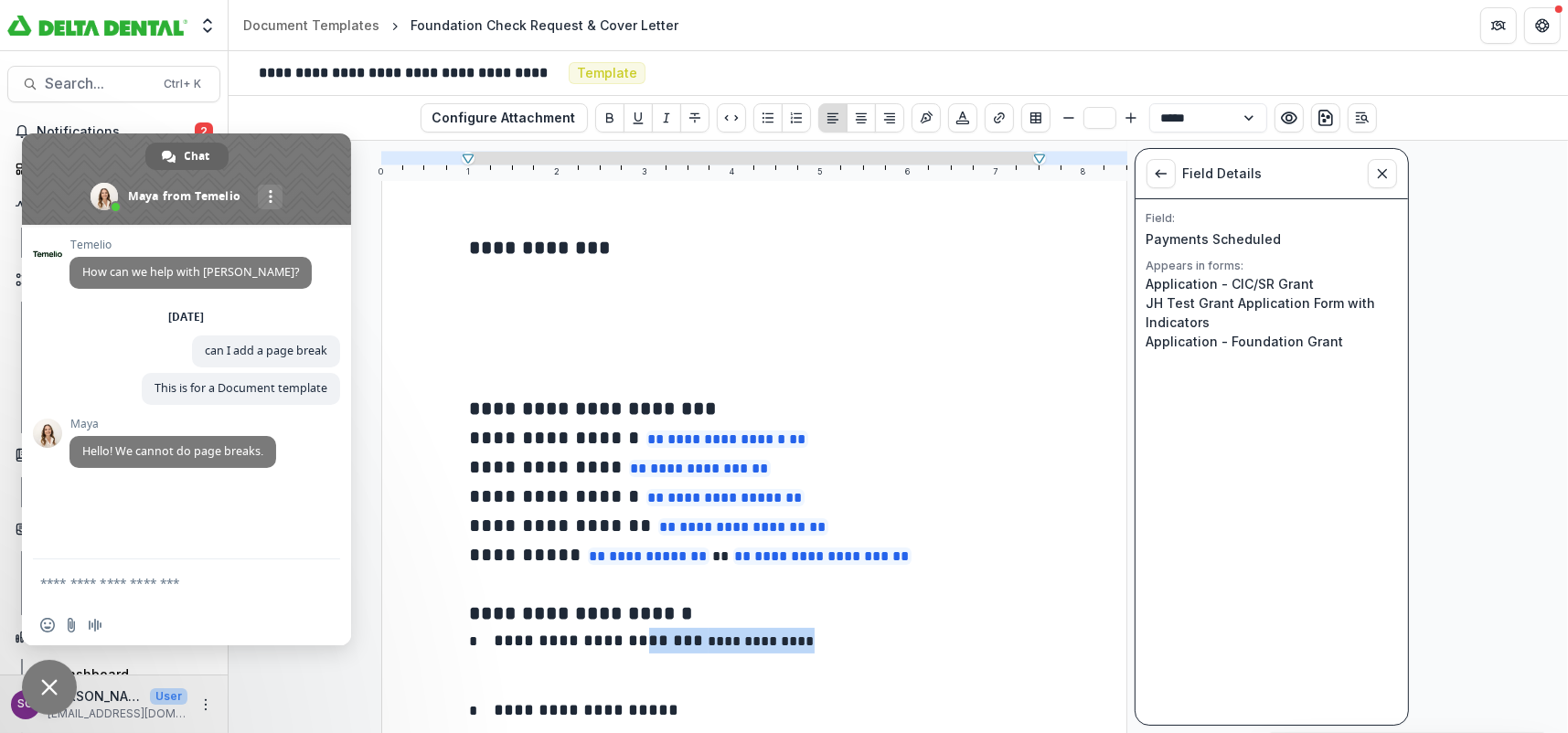 click on "**********" at bounding box center [754, 641] 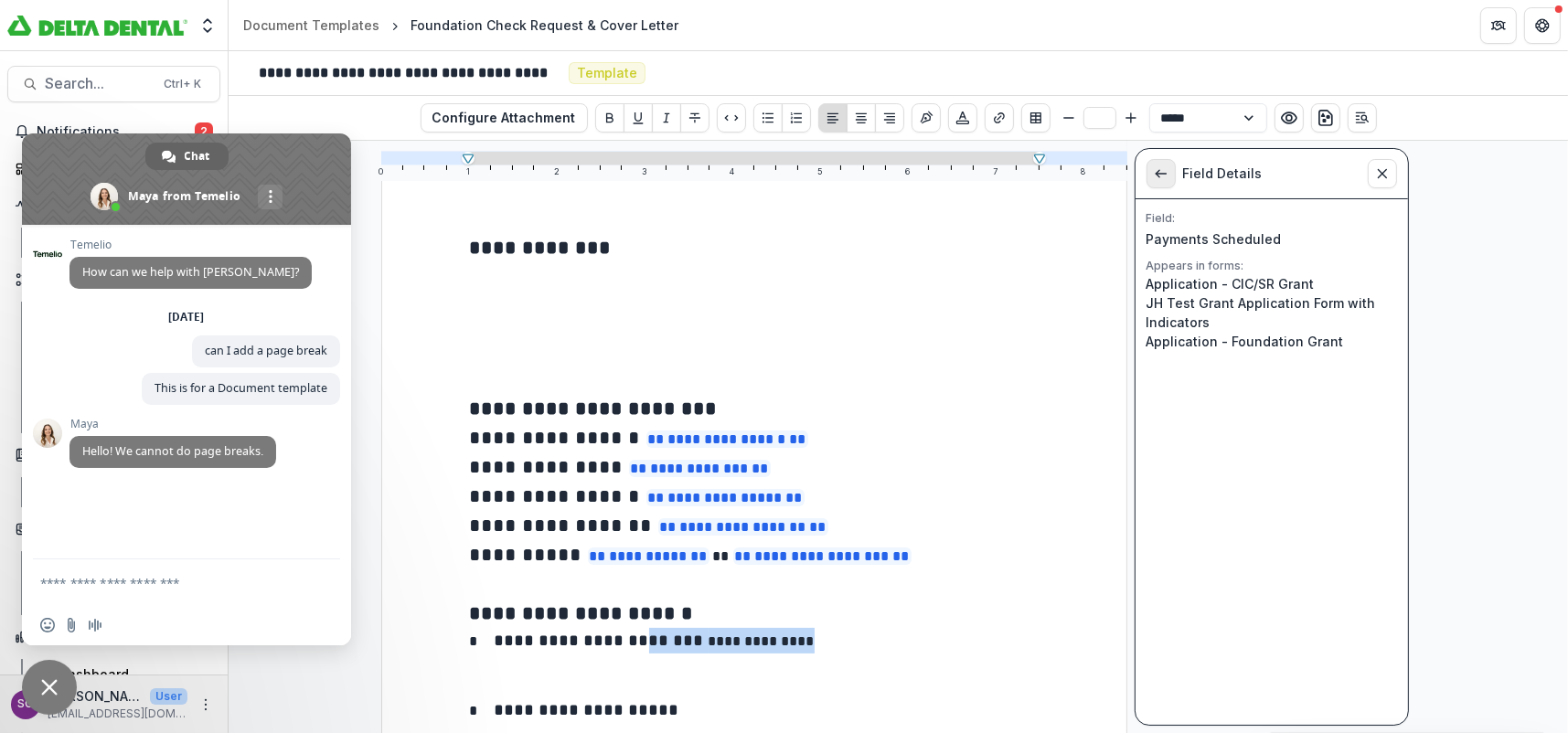 click 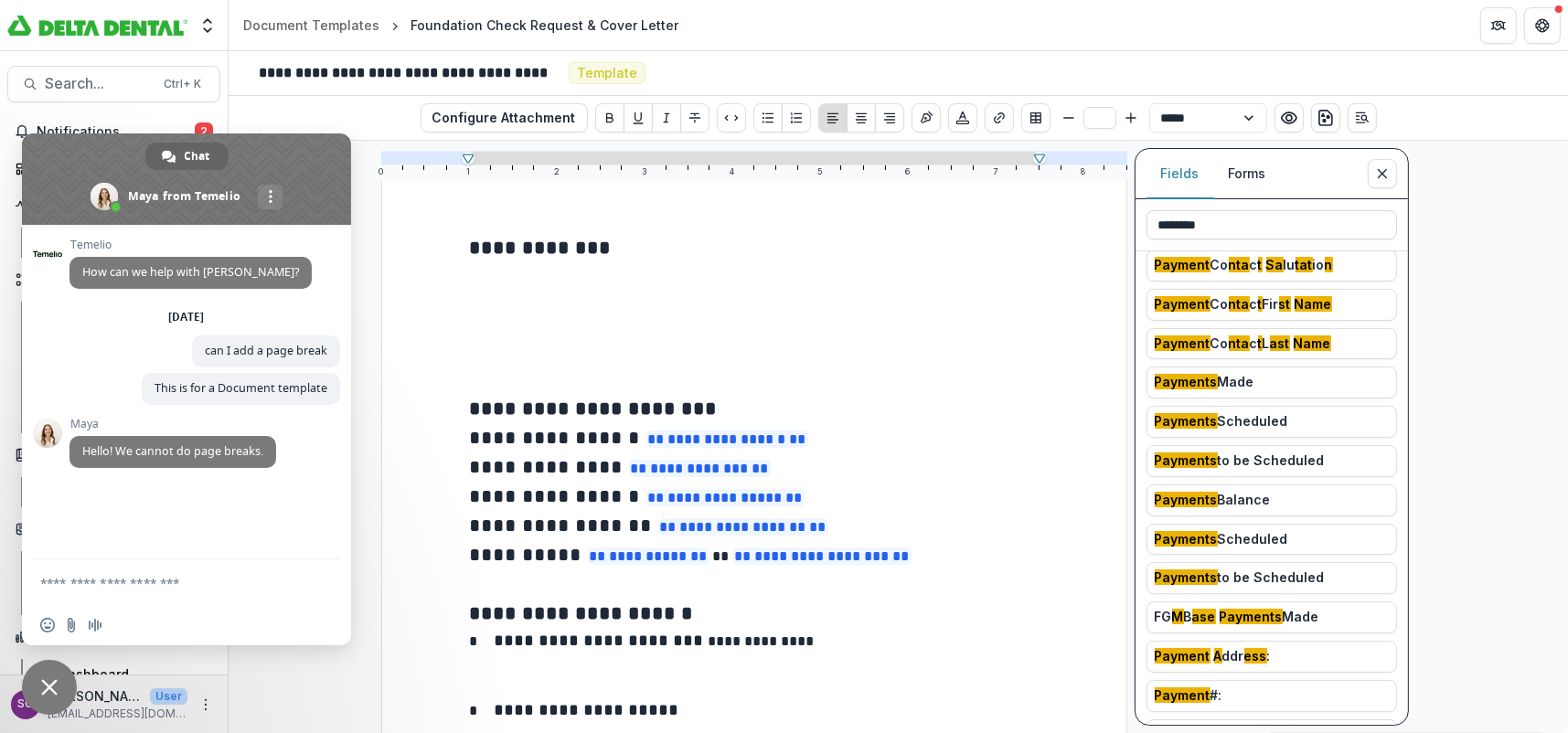 drag, startPoint x: 1235, startPoint y: 221, endPoint x: 1150, endPoint y: 219, distance: 85.0235 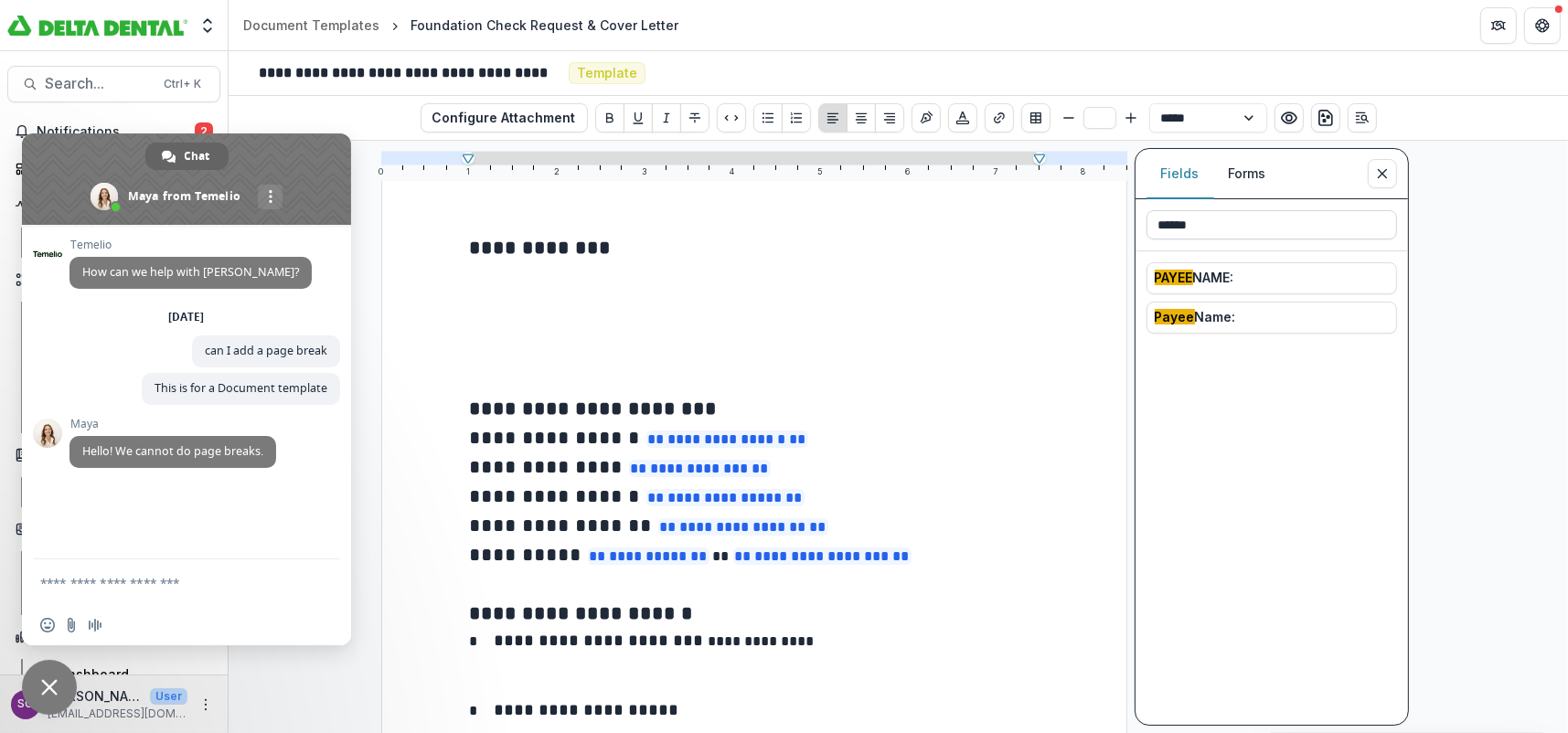 scroll, scrollTop: 0, scrollLeft: 0, axis: both 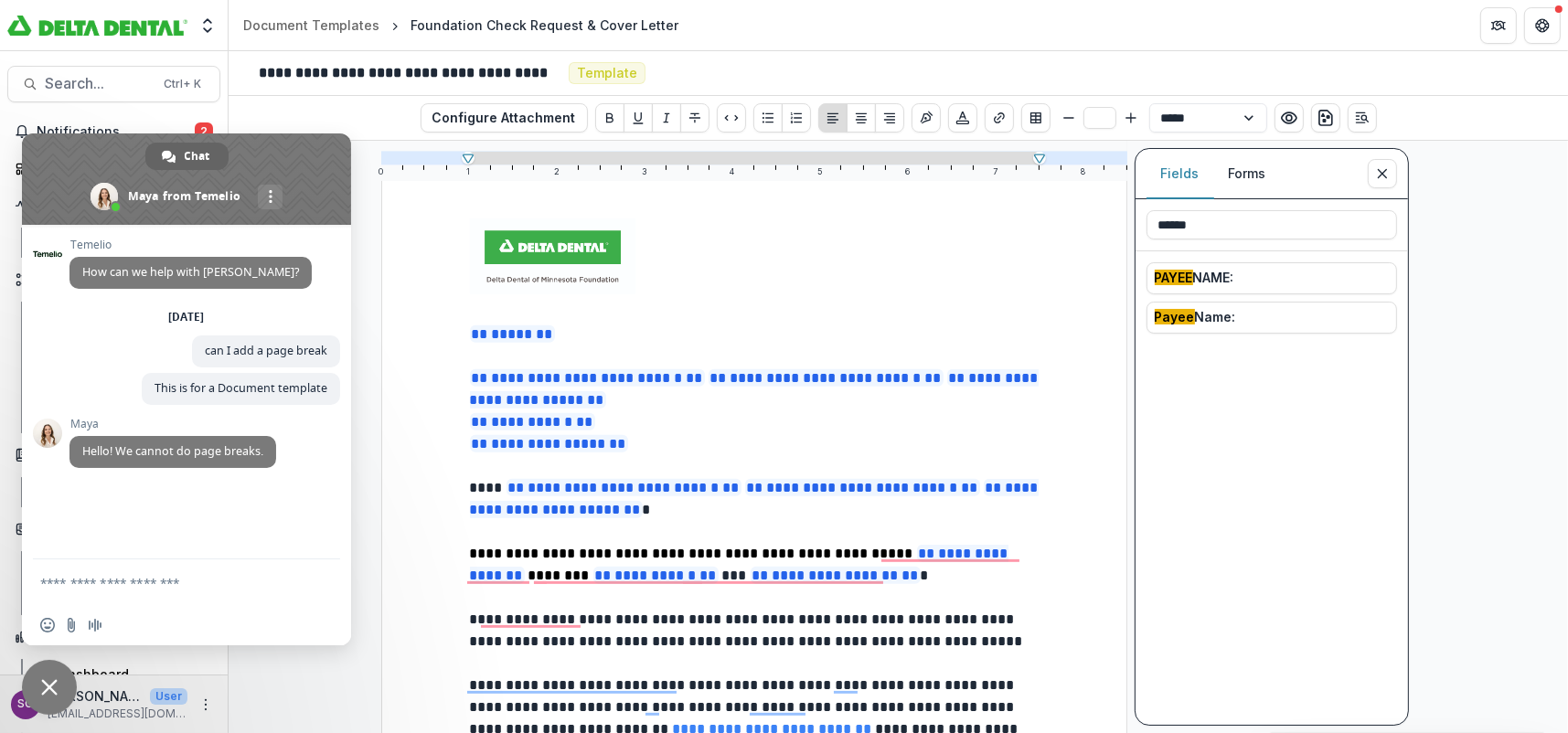drag, startPoint x: 1226, startPoint y: 220, endPoint x: 1112, endPoint y: 220, distance: 114 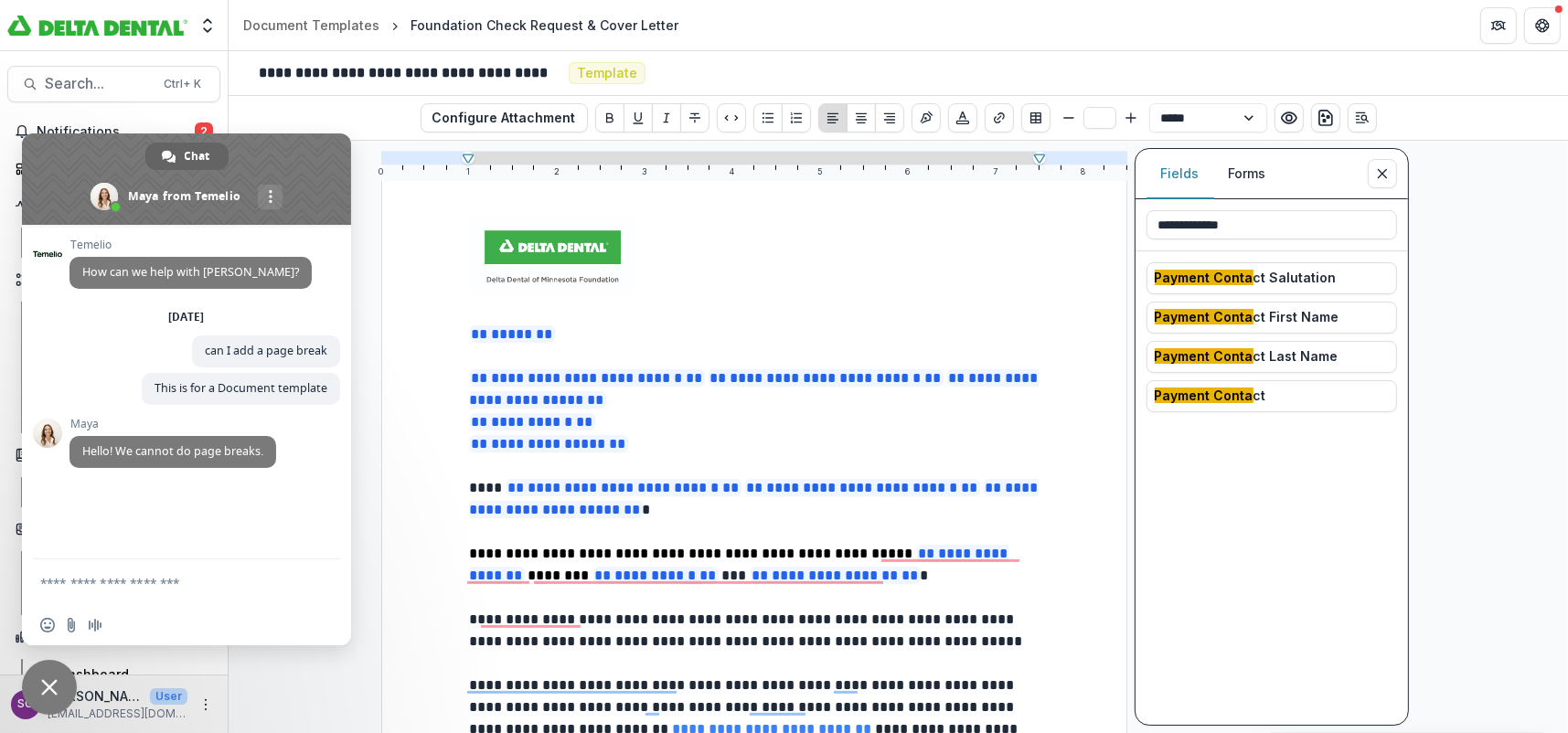 scroll, scrollTop: 972, scrollLeft: 0, axis: vertical 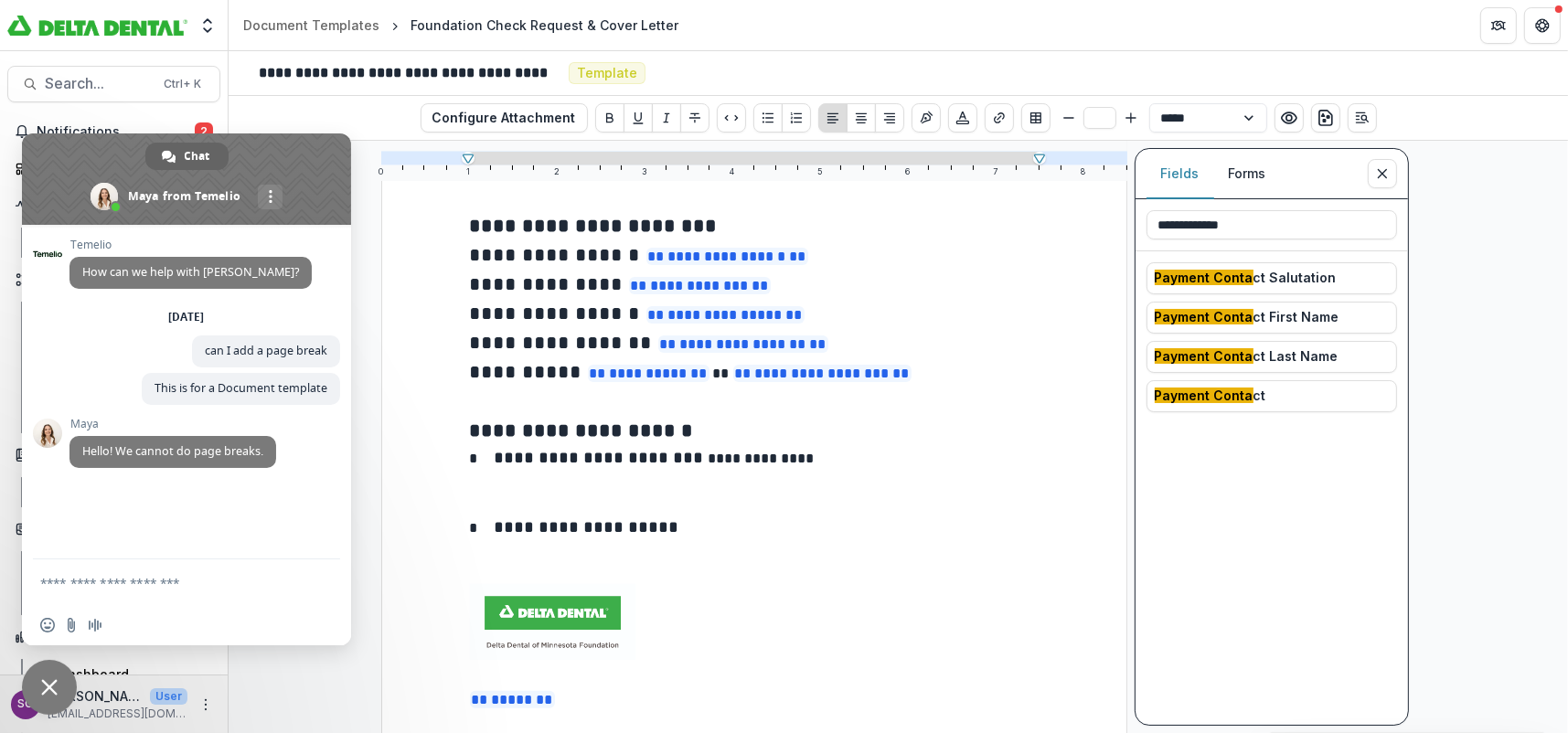 type on "**********" 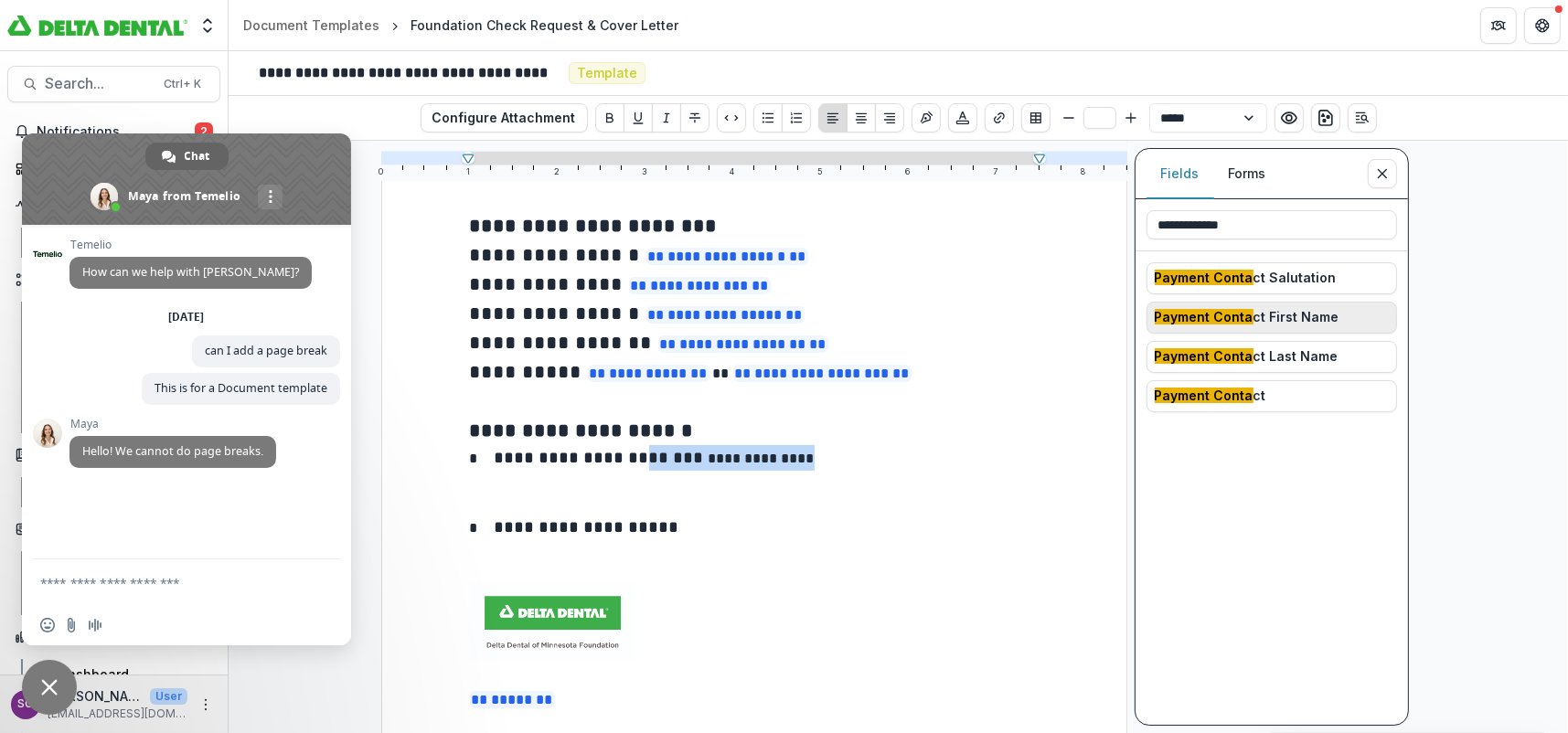 click on "Payment Conta" at bounding box center (1204, 316) 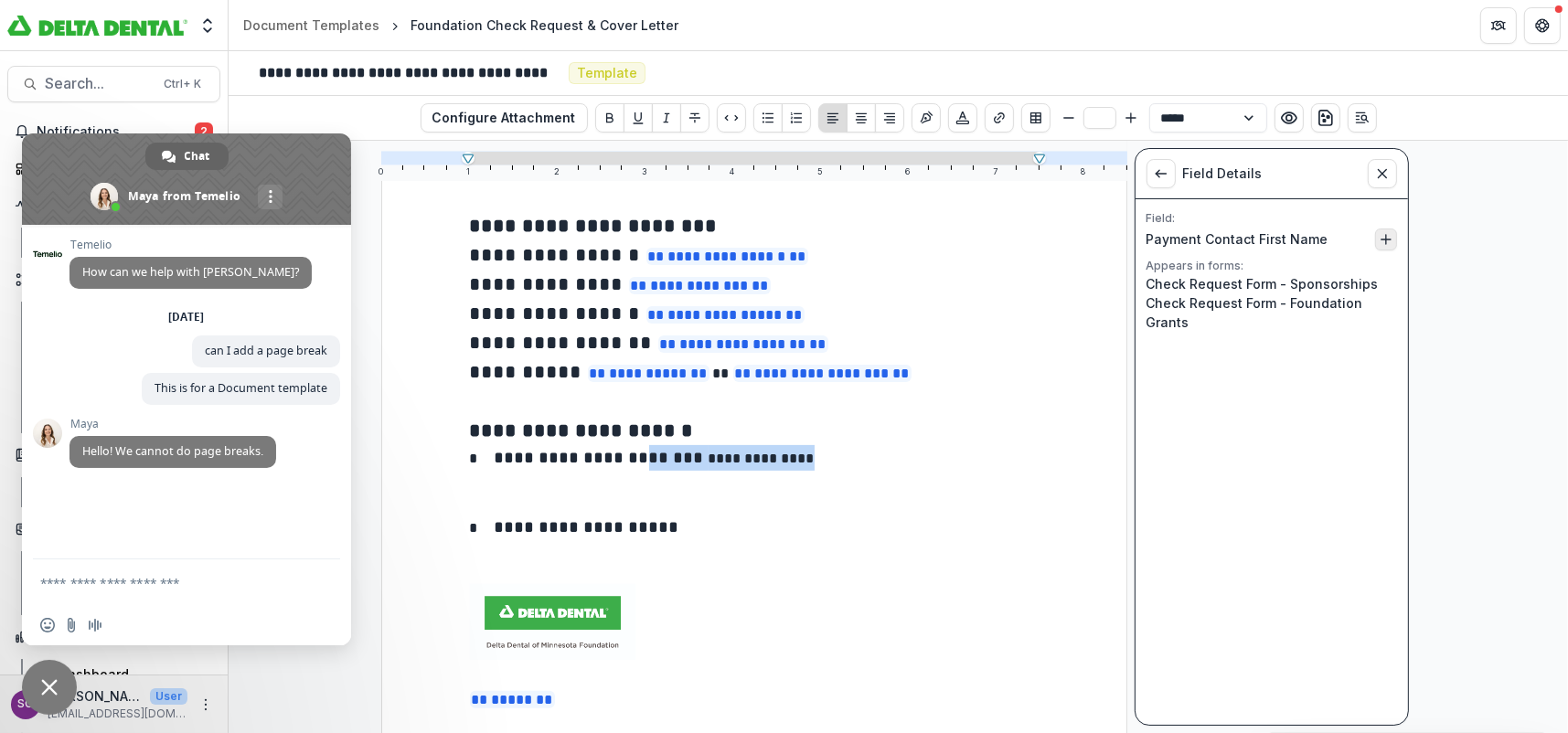click 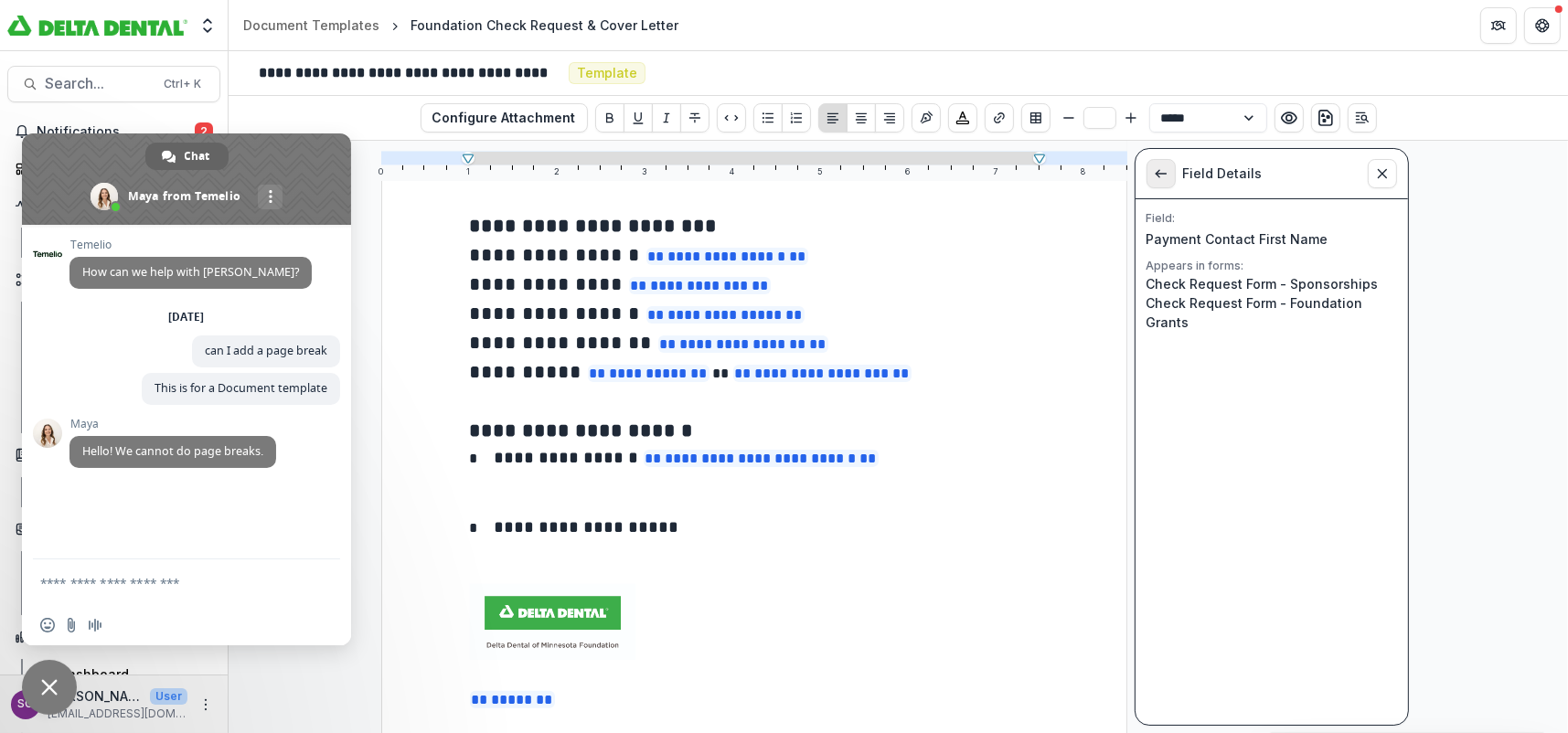 click 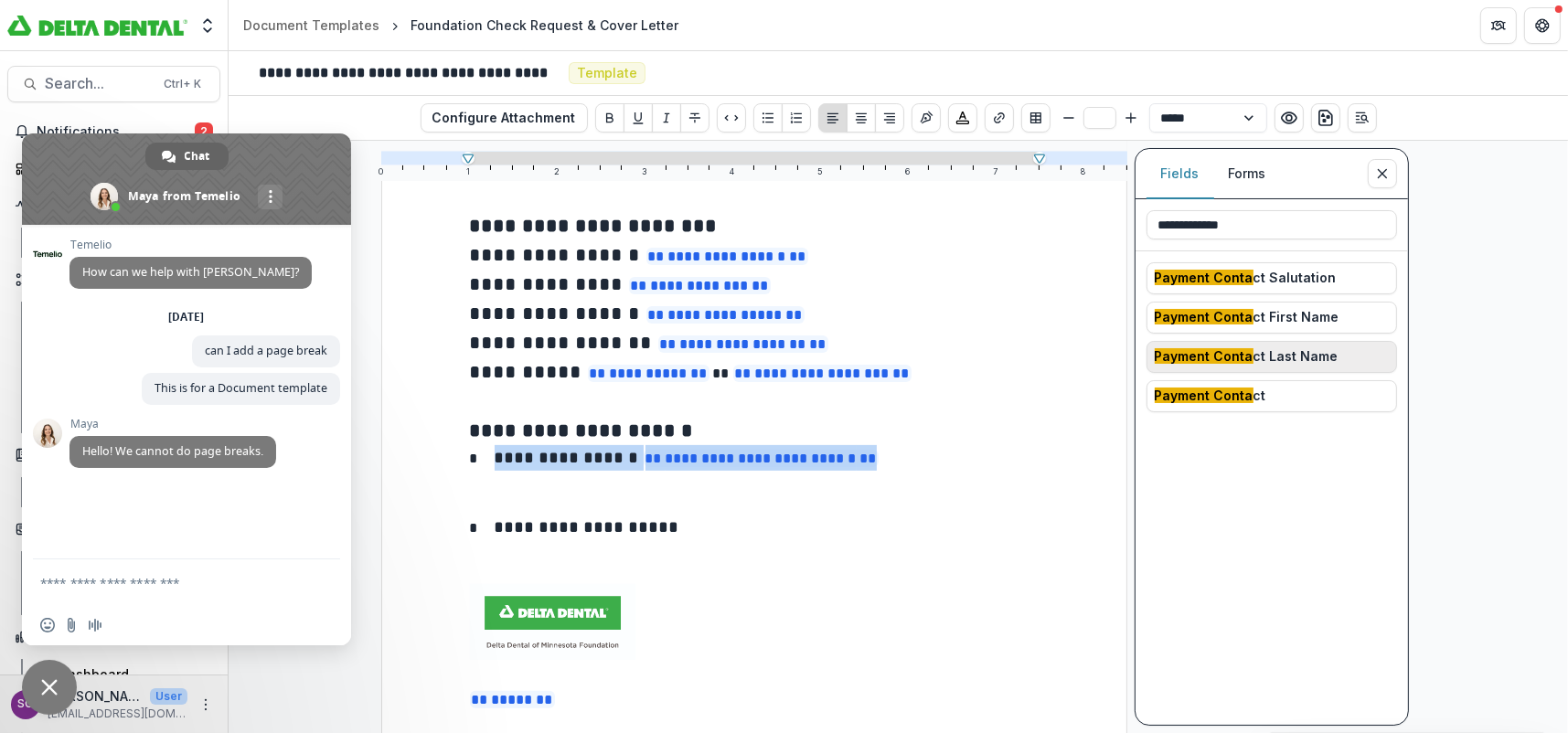 click on "Payment Conta ct Last Name" at bounding box center (1246, 356) 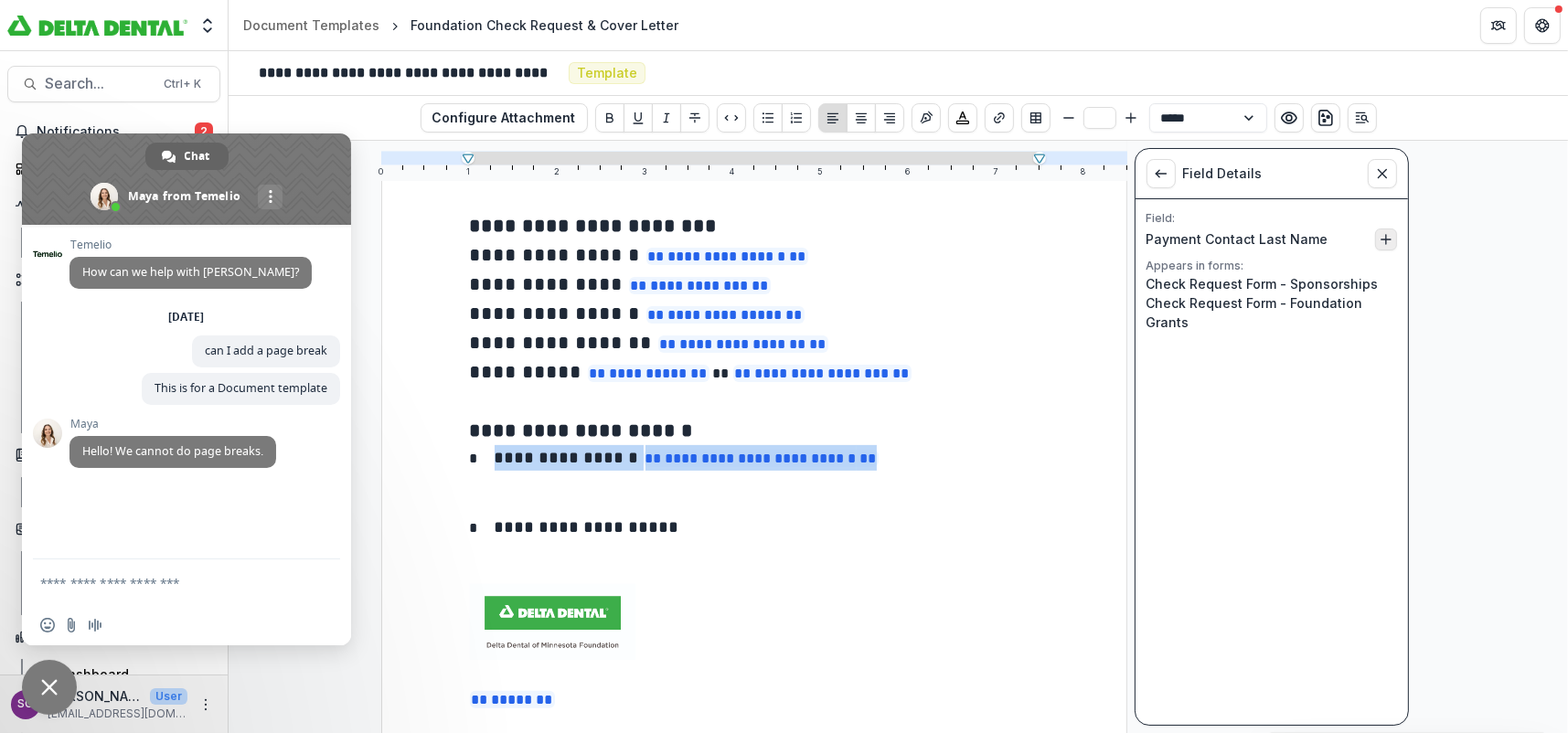 click 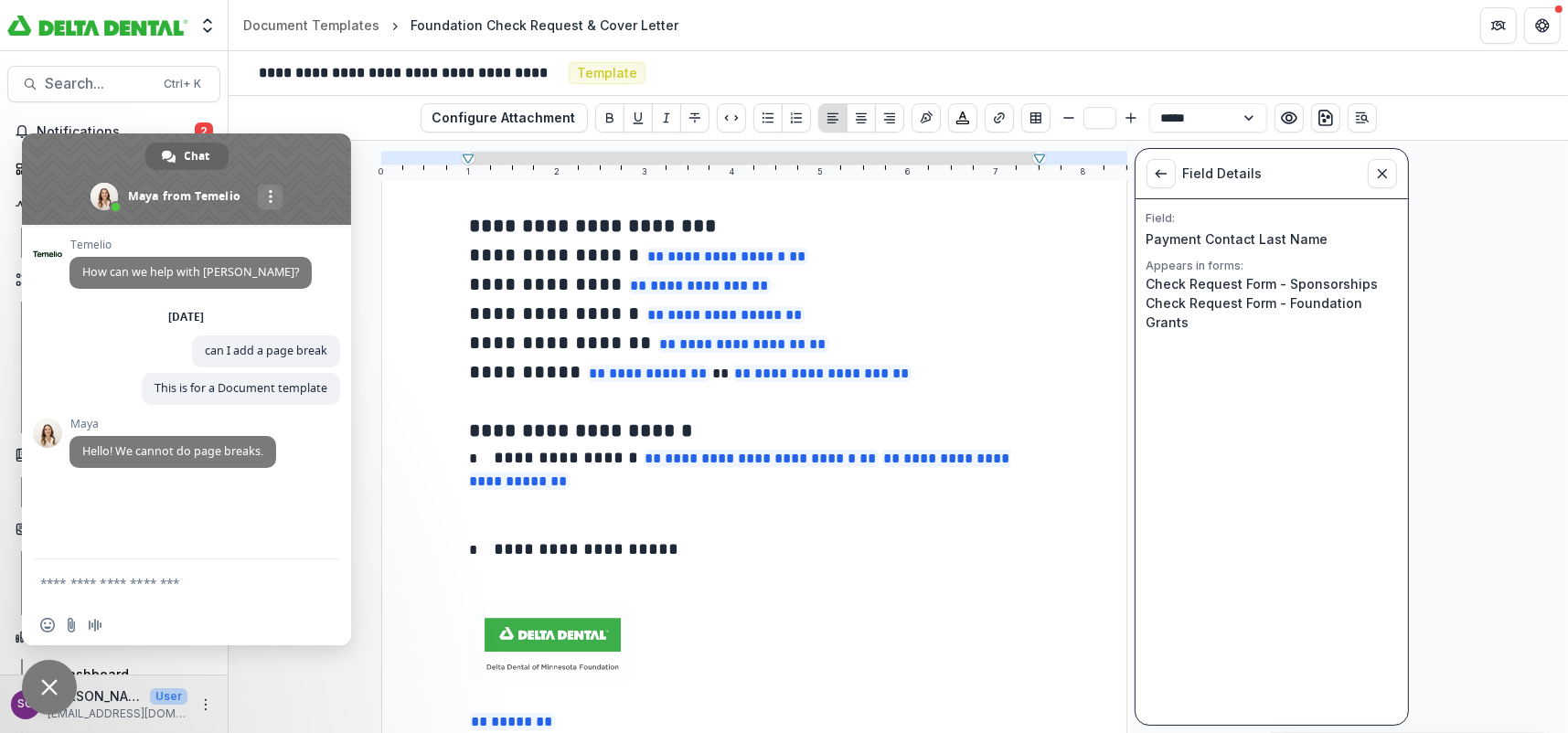 click at bounding box center [754, 515] 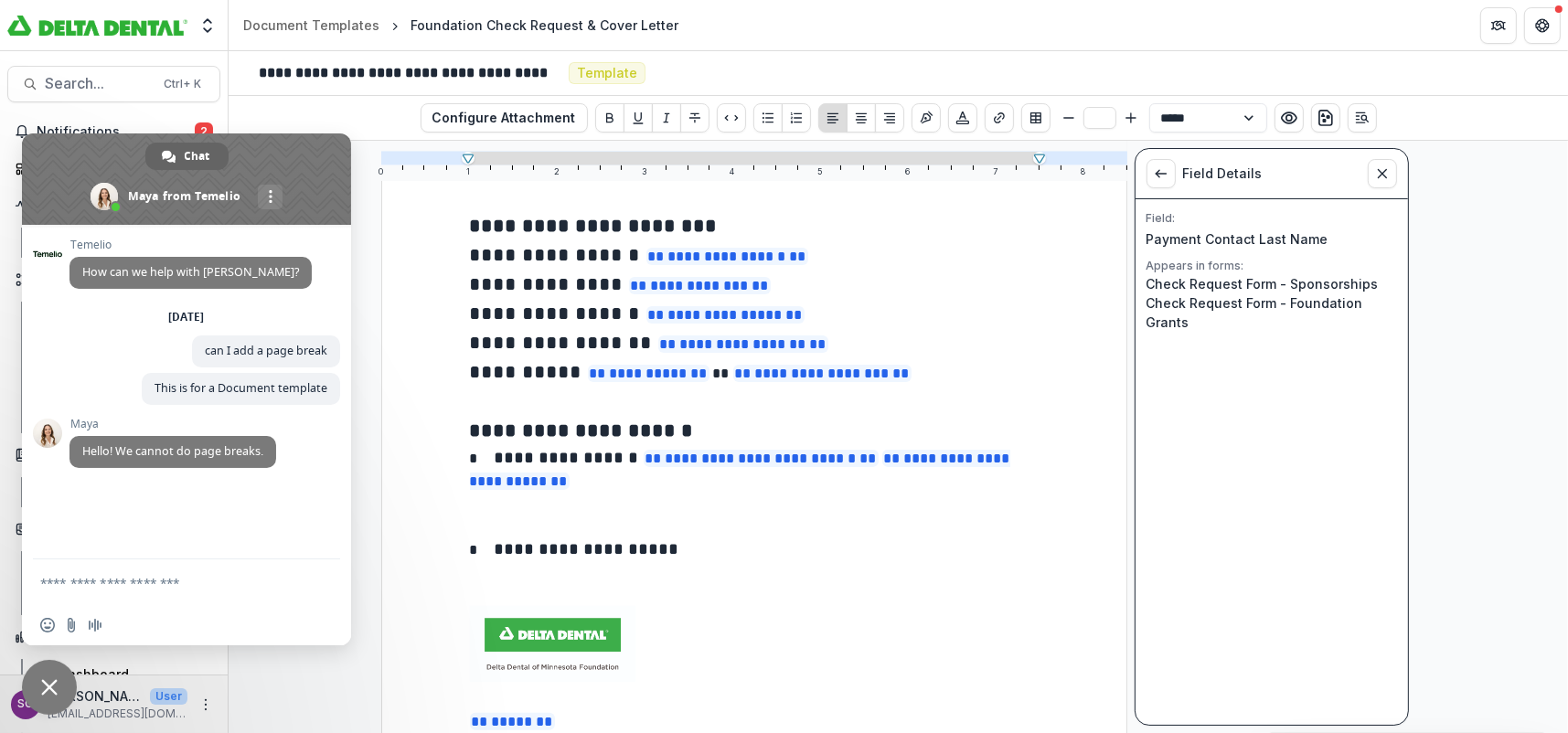 type on "**" 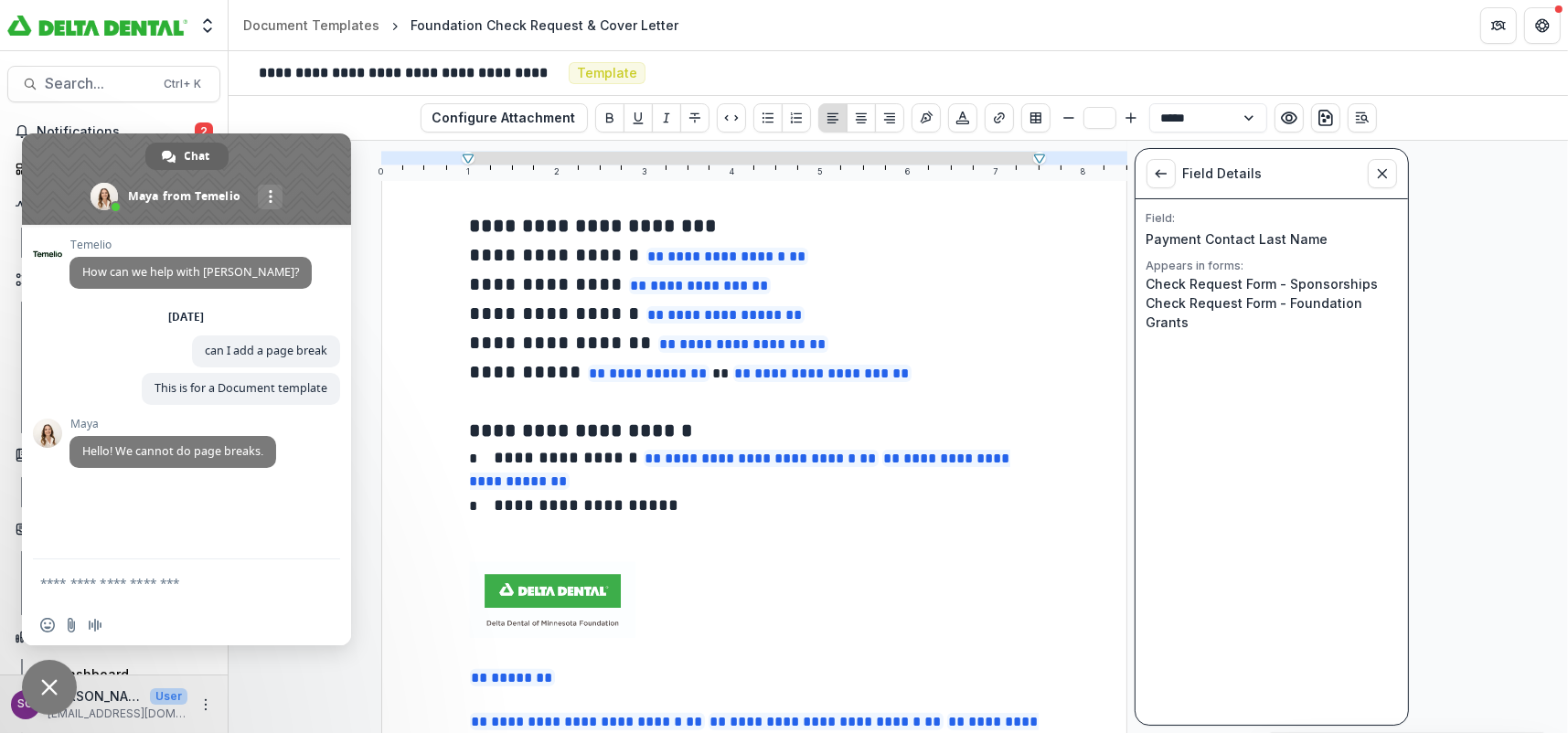 type on "**" 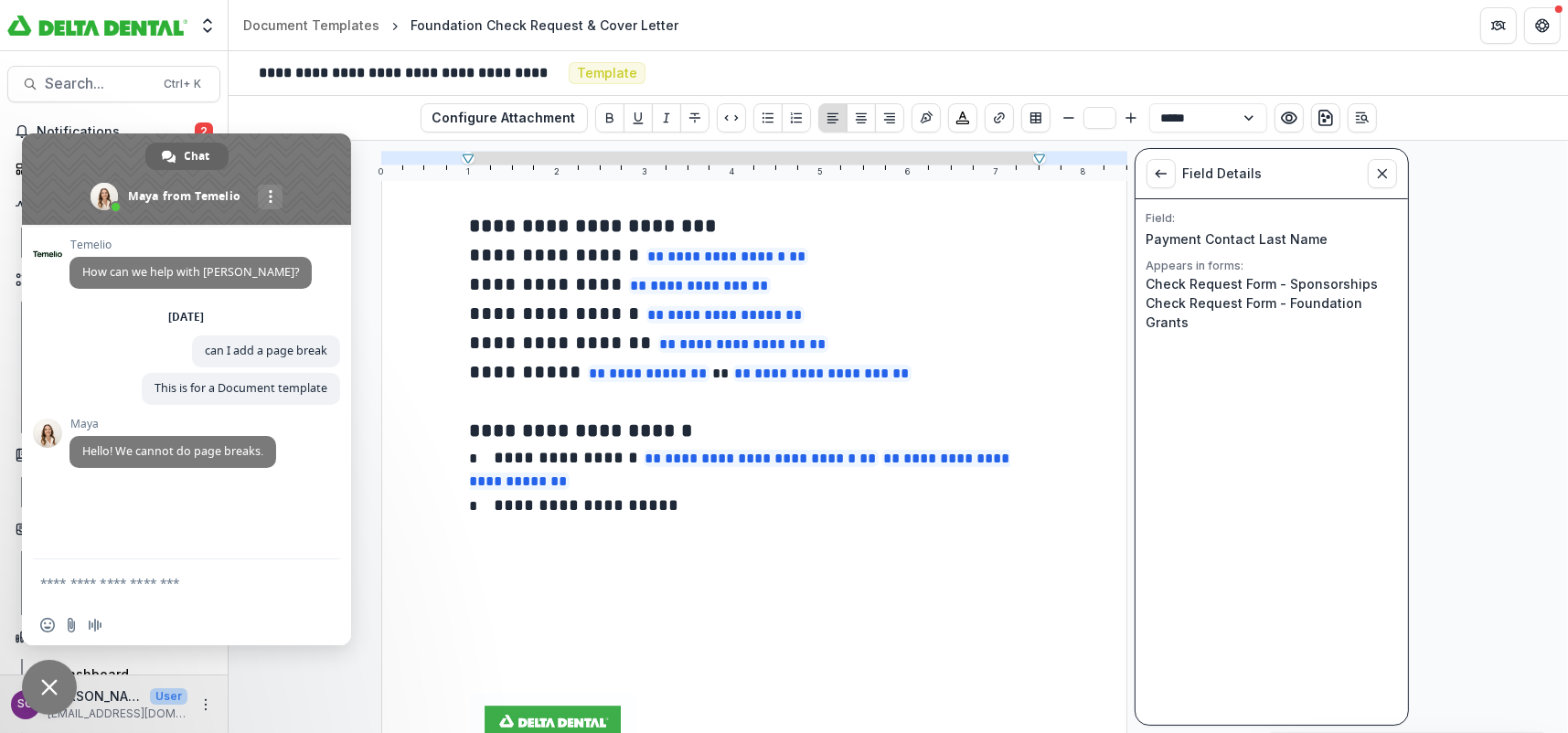 click 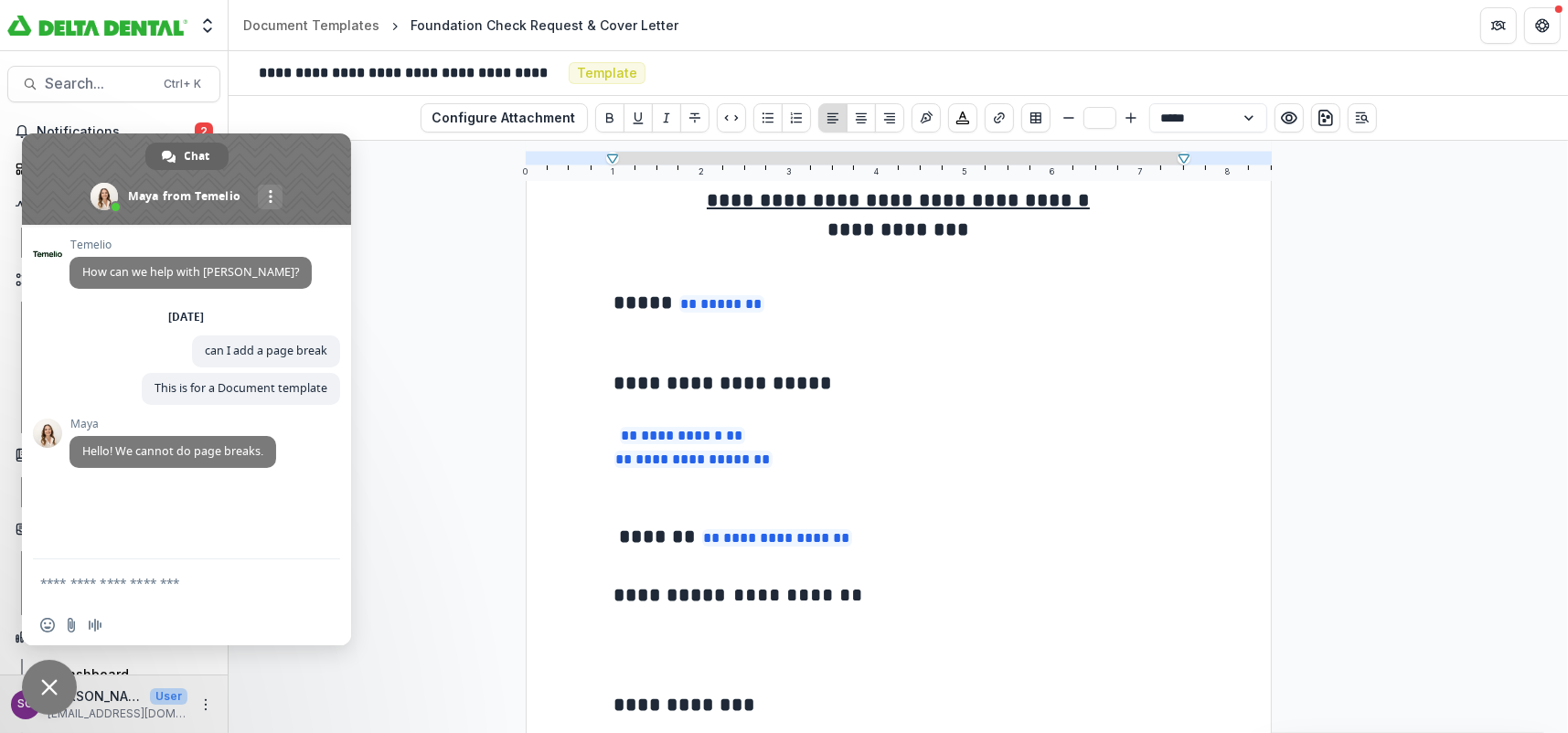 click at bounding box center (168, 582) 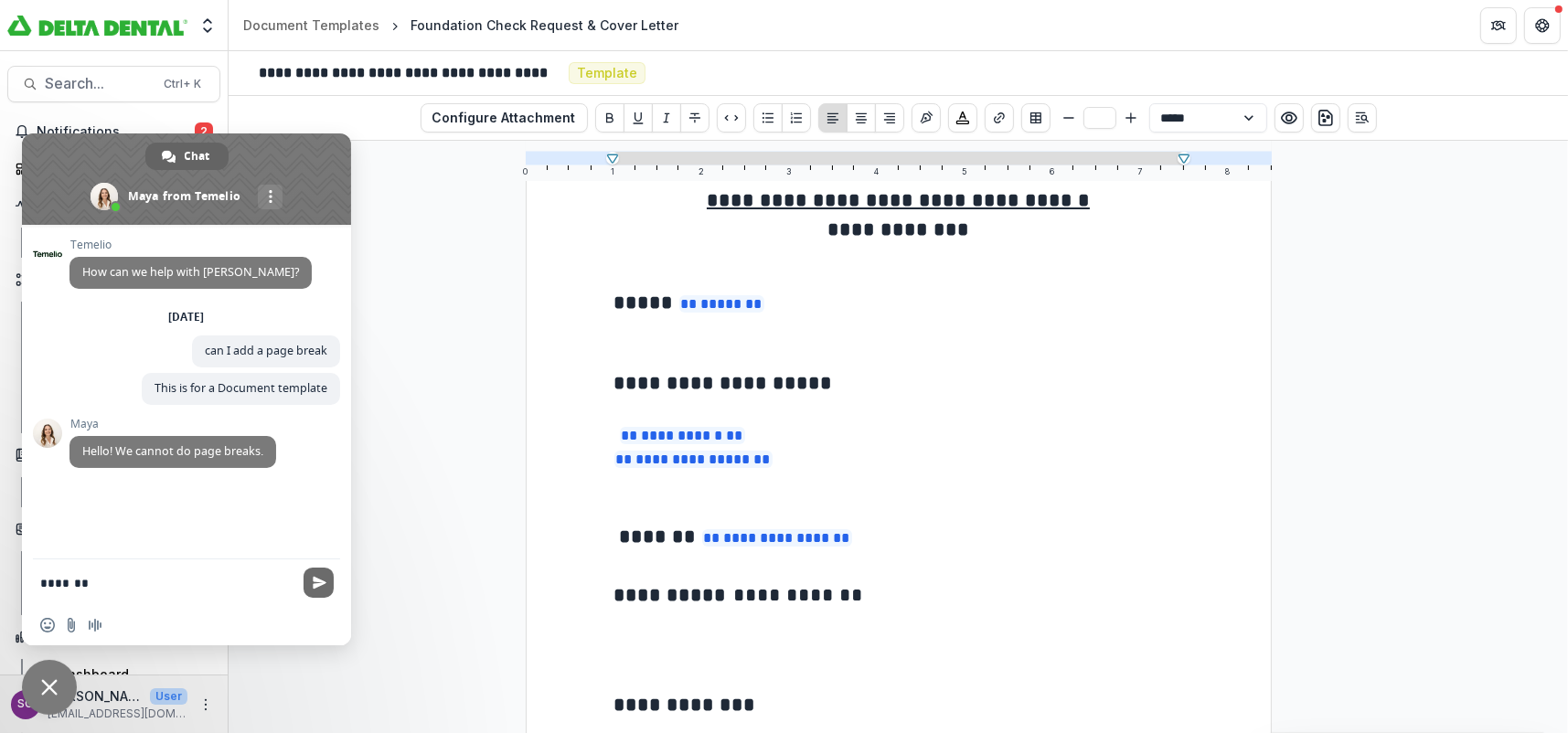 type on "*******" 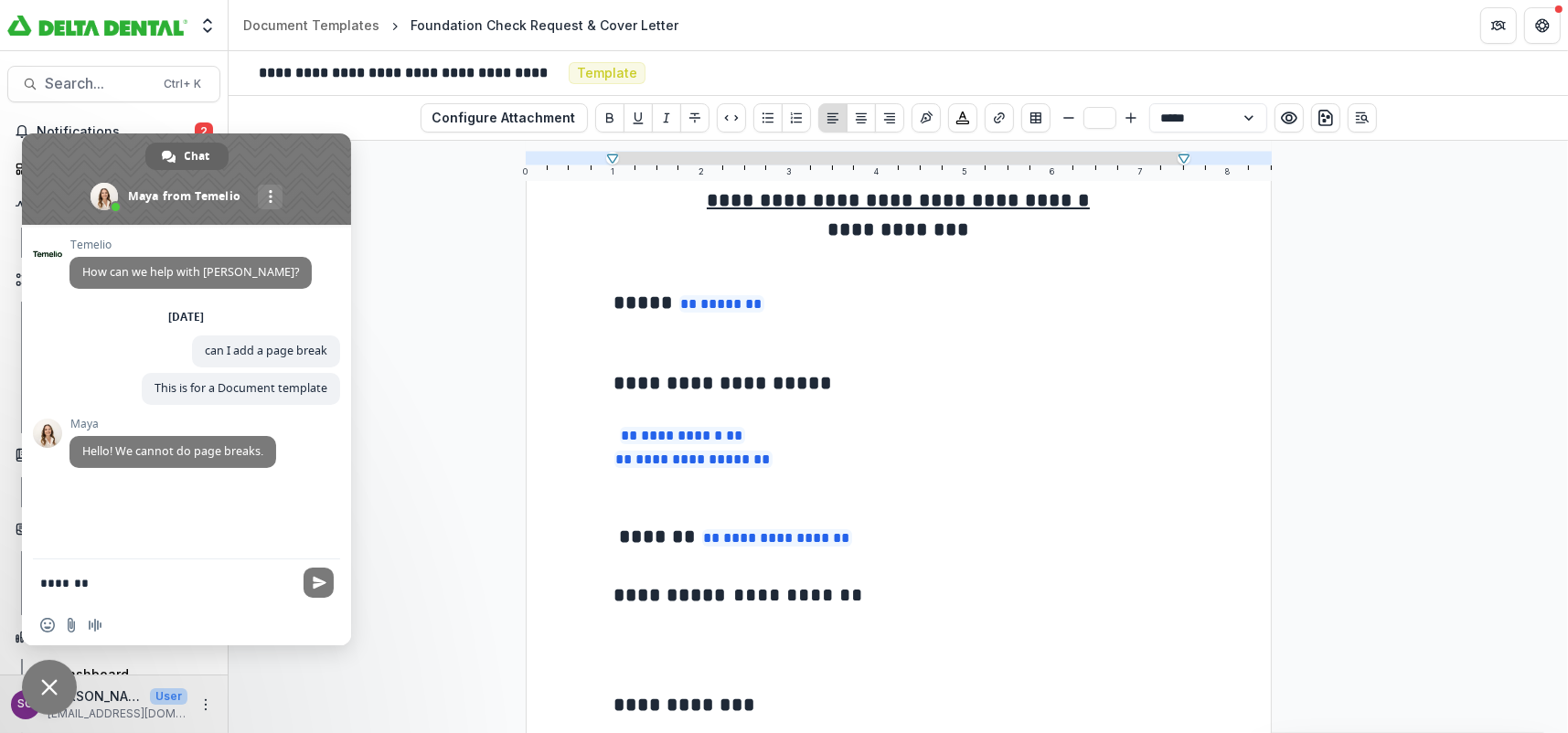 type 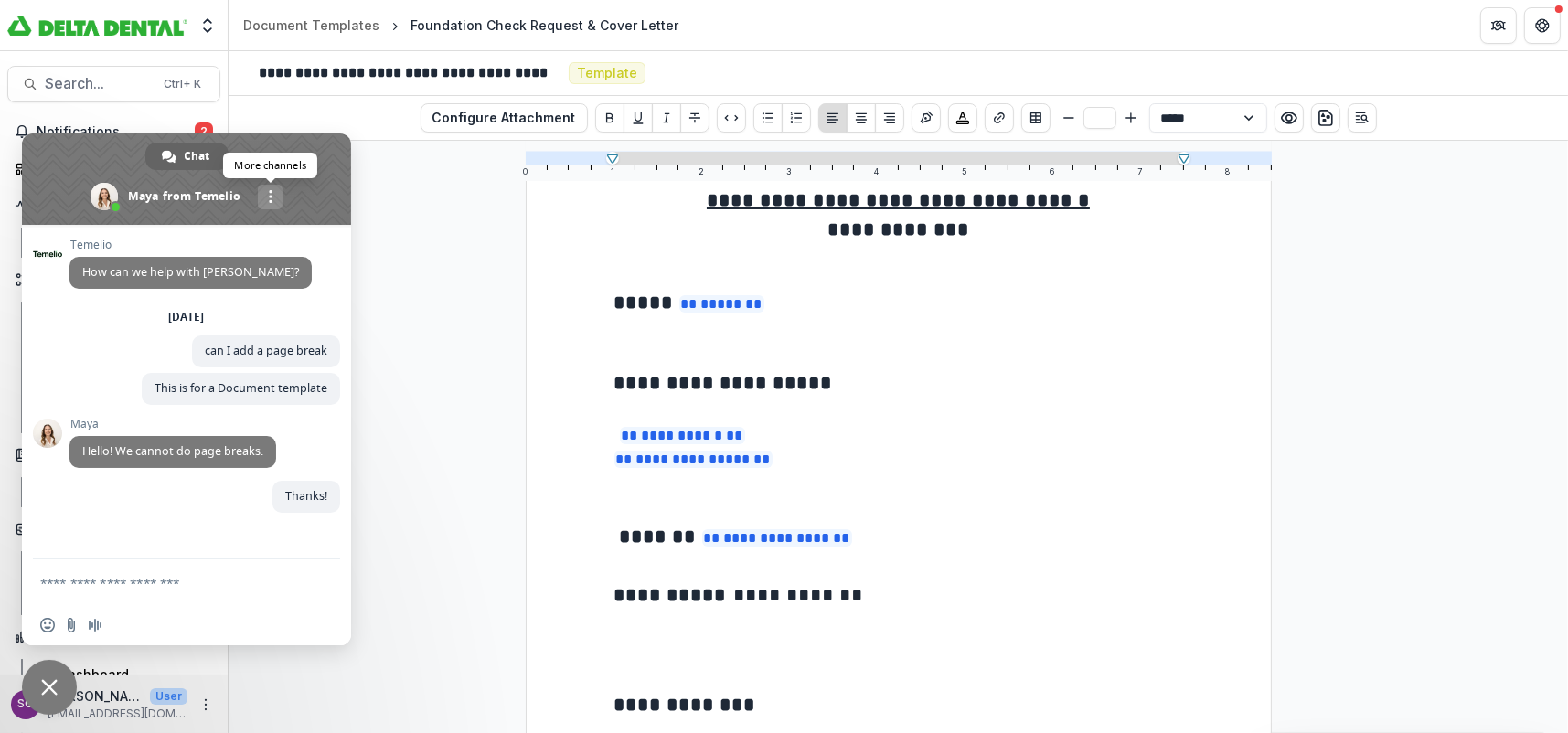 click on "More channels" at bounding box center [270, 197] 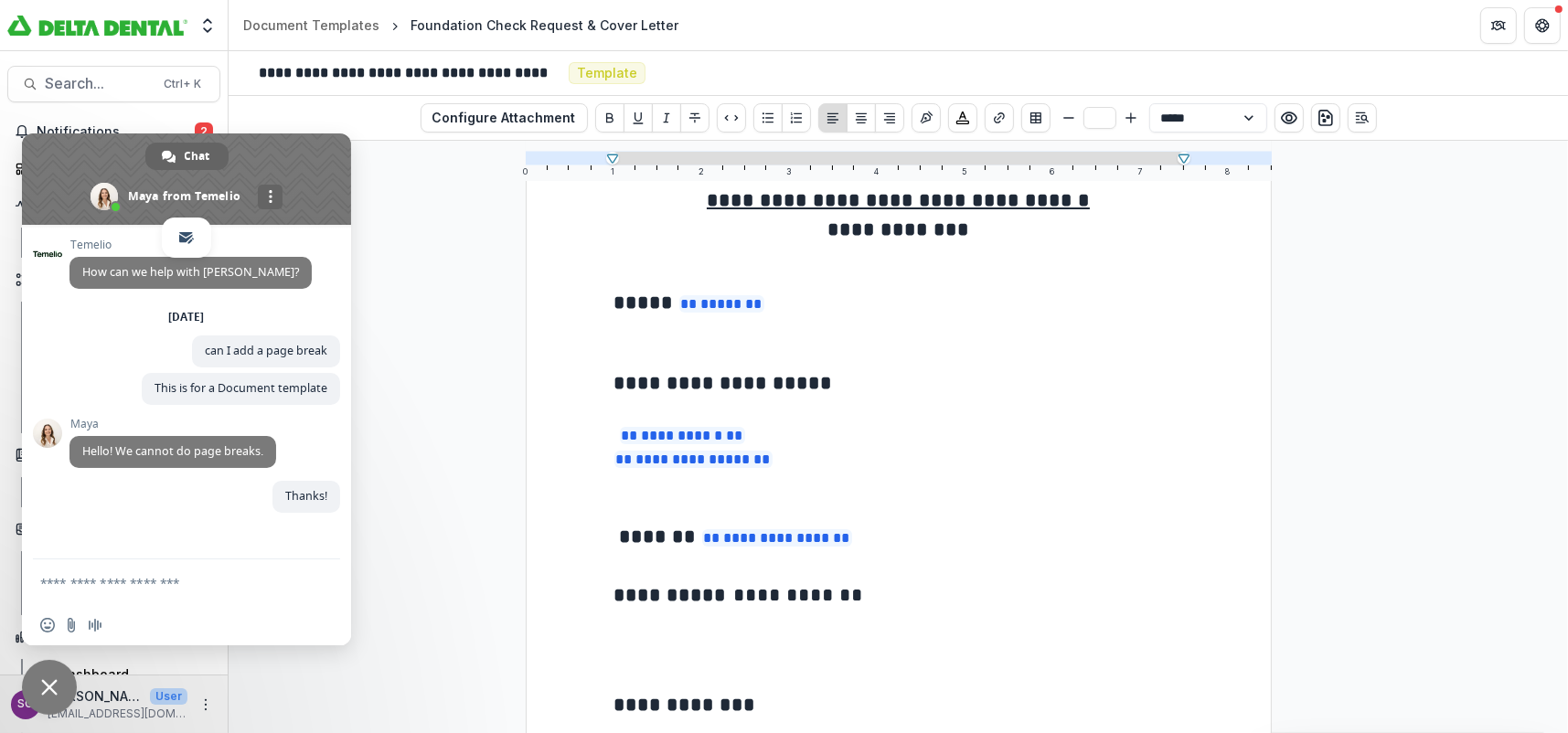 drag, startPoint x: 400, startPoint y: 186, endPoint x: 411, endPoint y: 175, distance: 15.556349 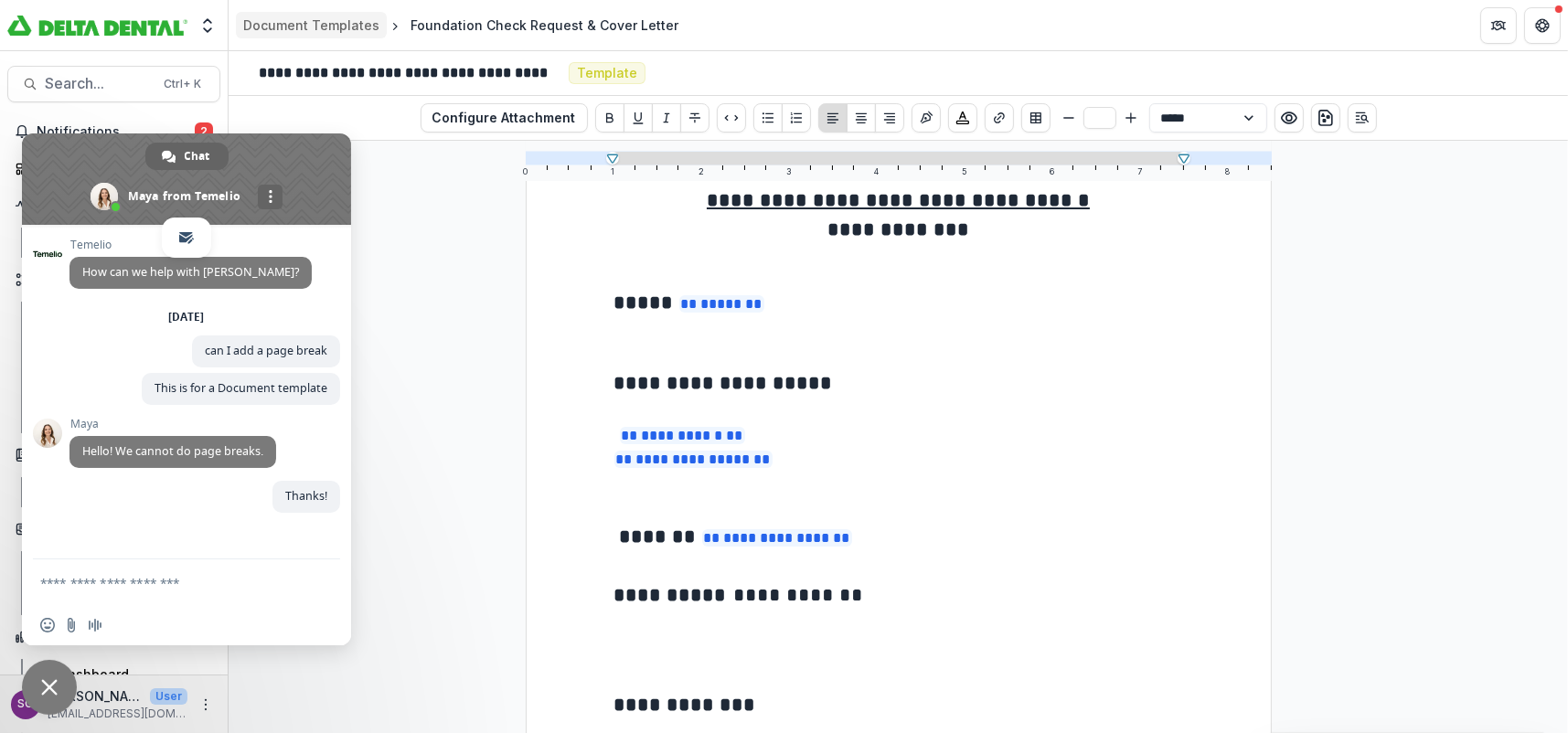 click on "Document Templates" at bounding box center (311, 25) 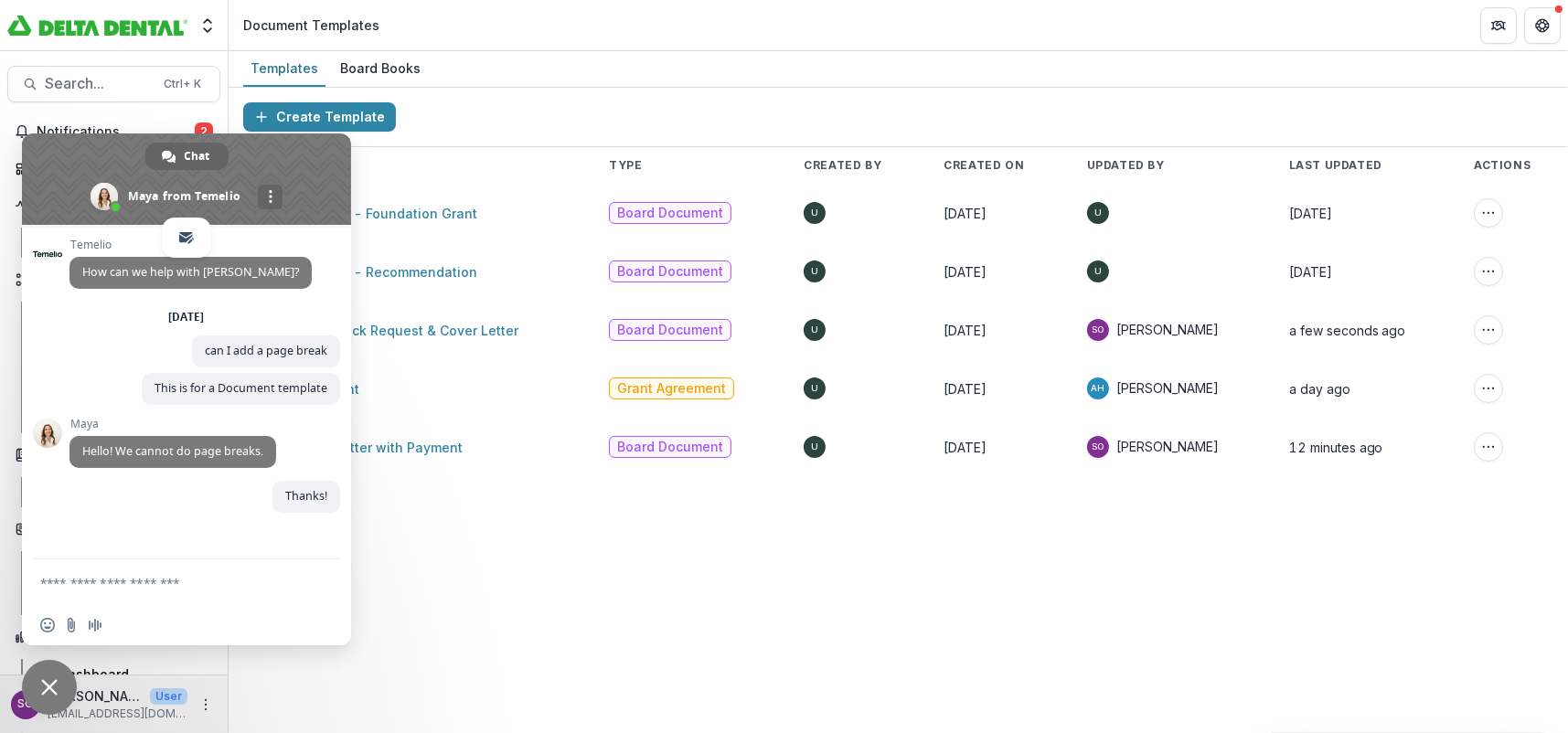 drag, startPoint x: 298, startPoint y: 146, endPoint x: 640, endPoint y: 276, distance: 365.87 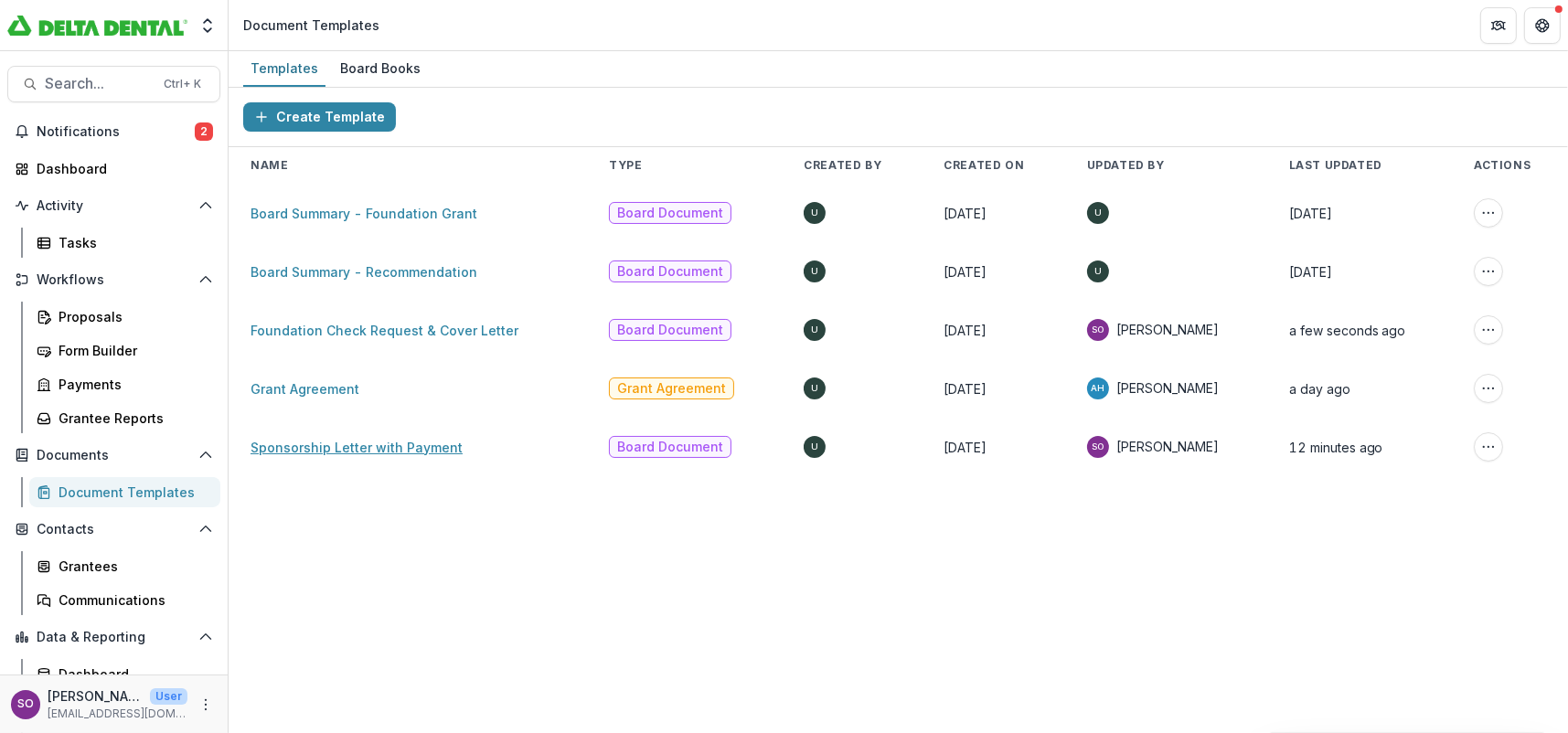 click on "Sponsorship Letter with Payment" at bounding box center (357, 447) 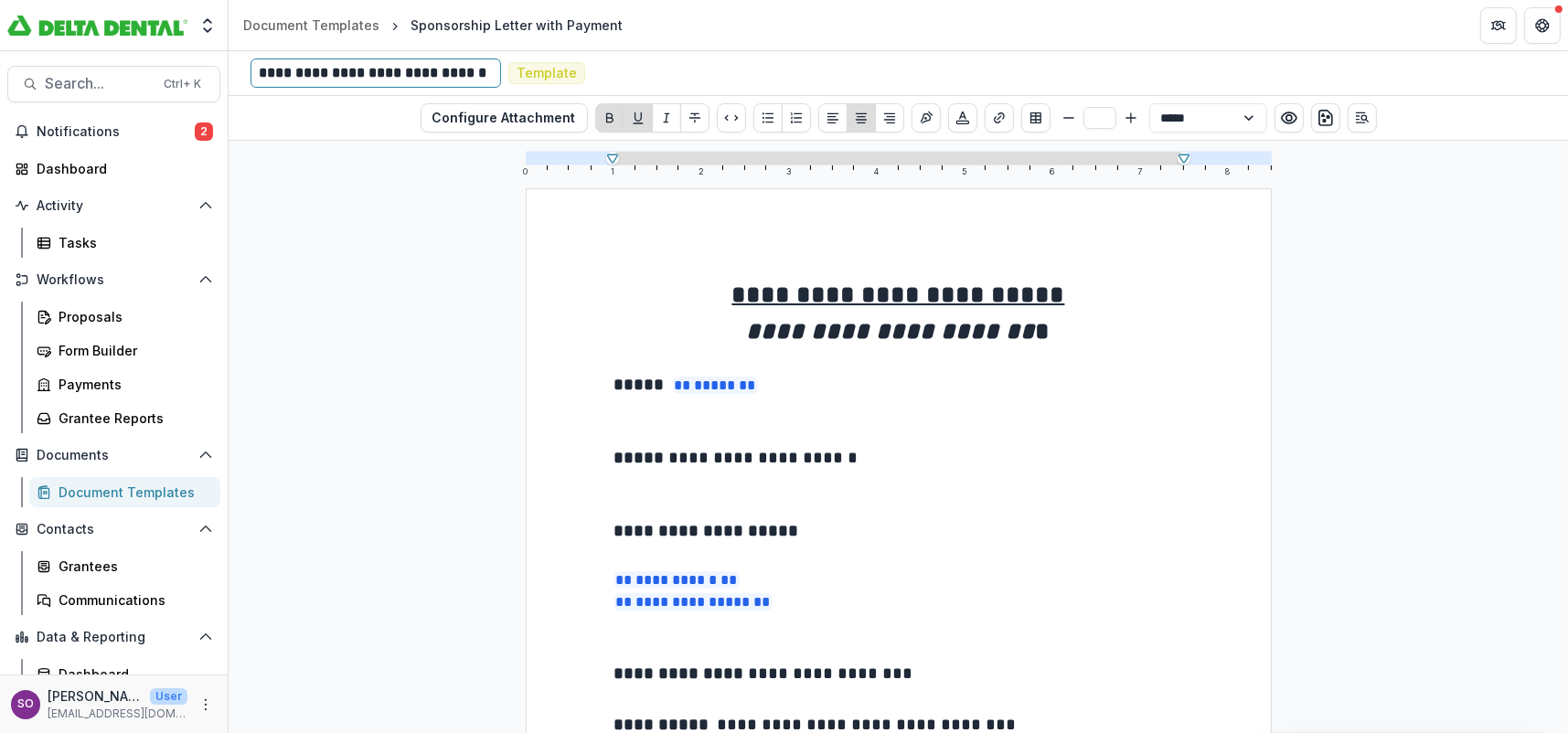 click on "**********" at bounding box center (376, 73) 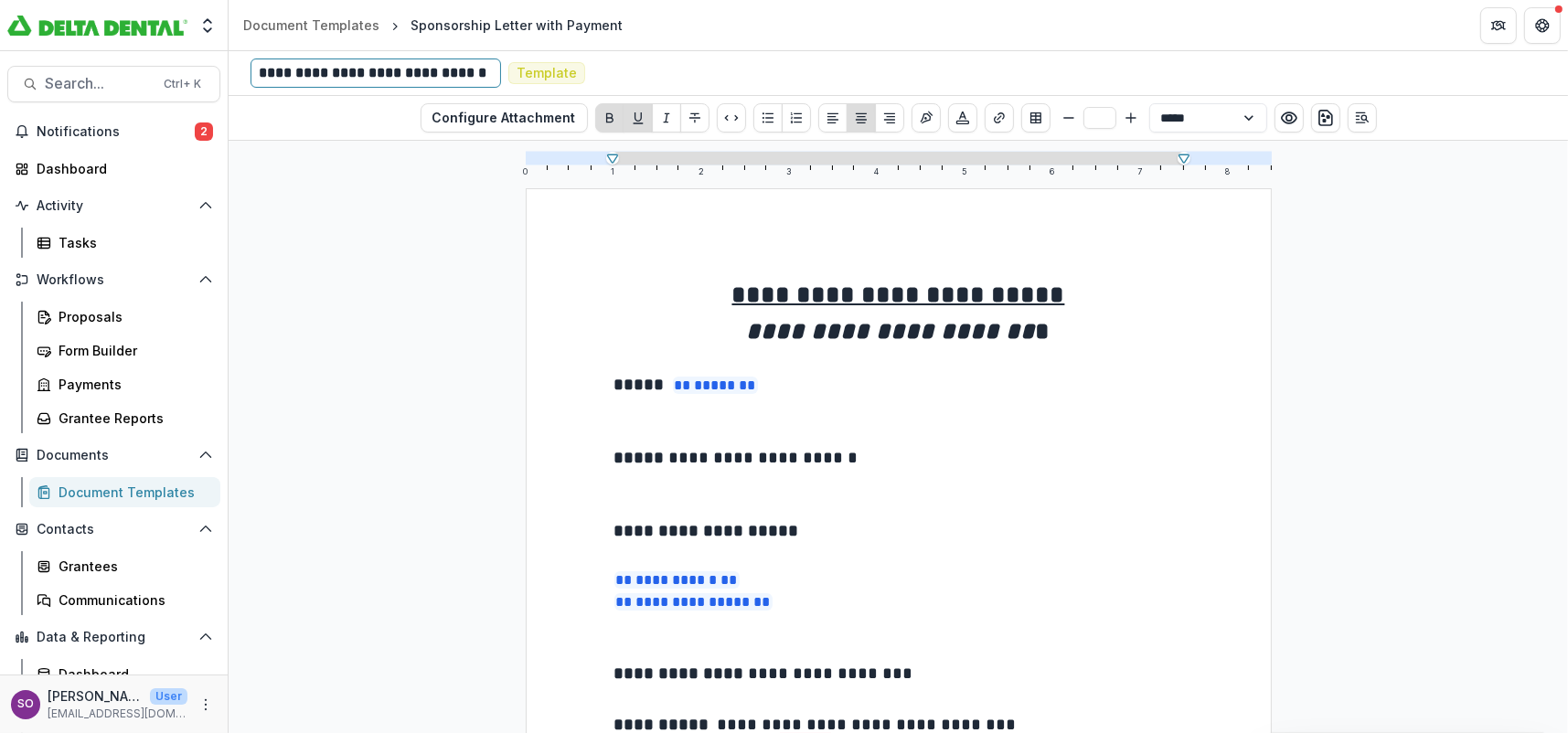 click on "**********" at bounding box center [376, 73] 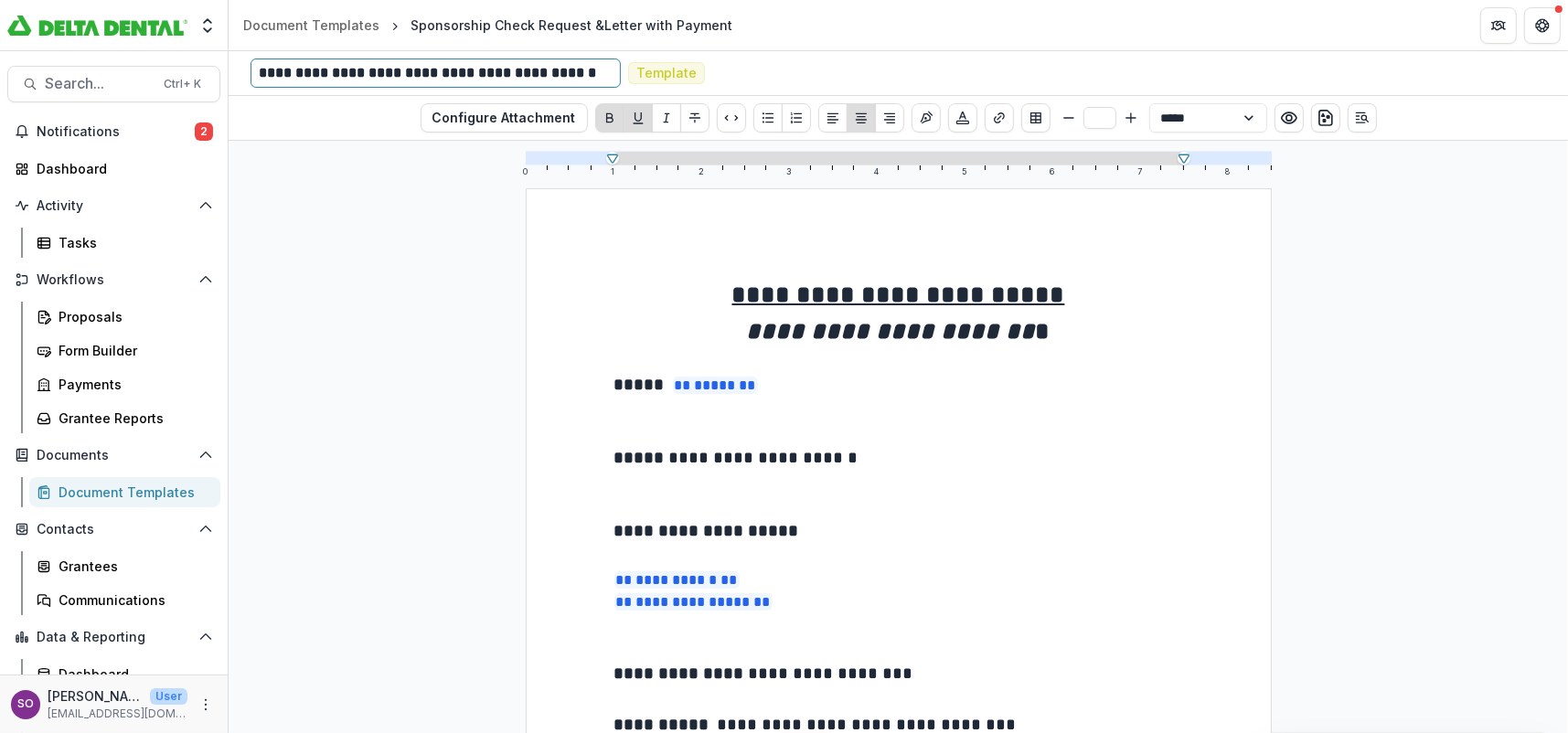 click on "**********" at bounding box center [435, 73] 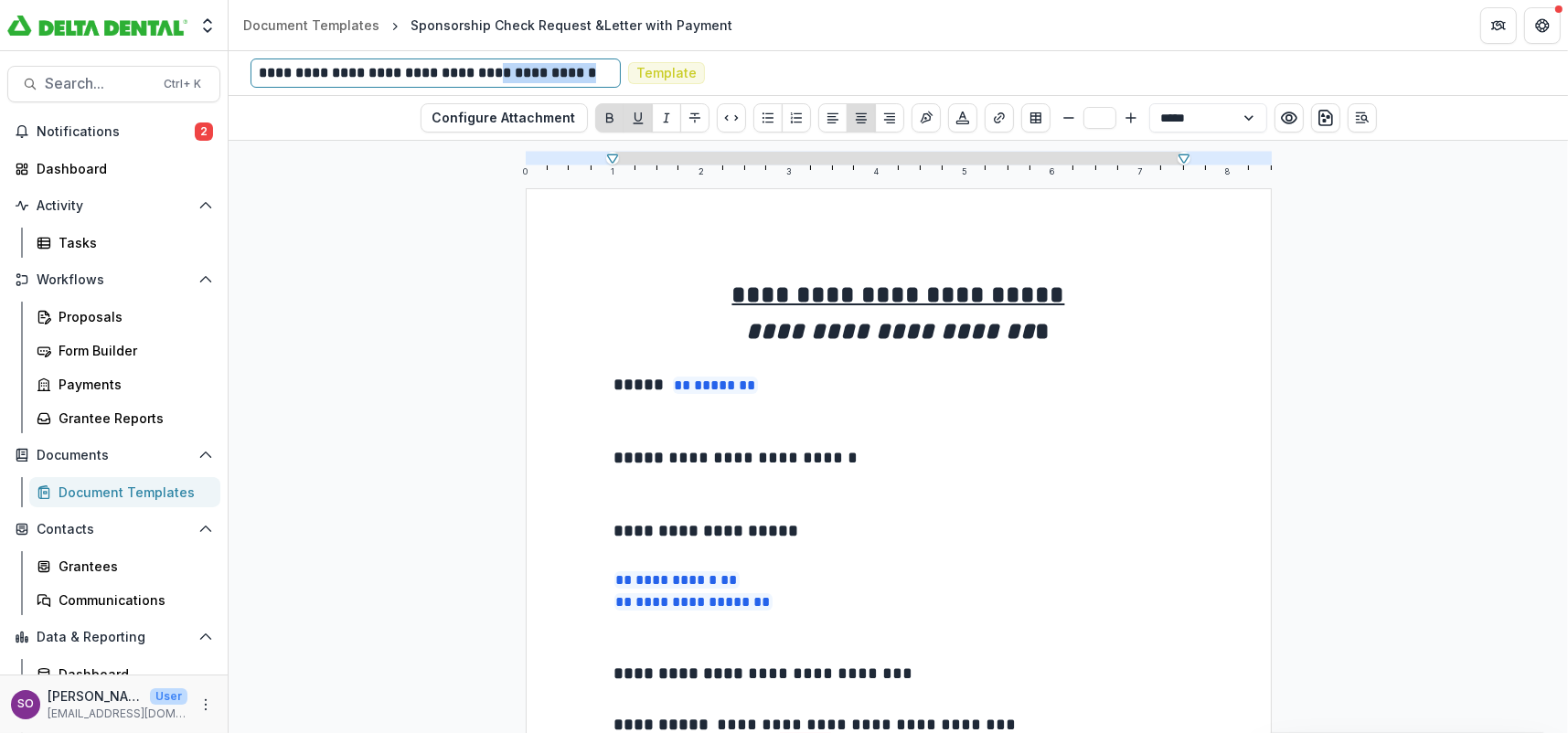 drag, startPoint x: 514, startPoint y: 72, endPoint x: 637, endPoint y: 79, distance: 123.19903 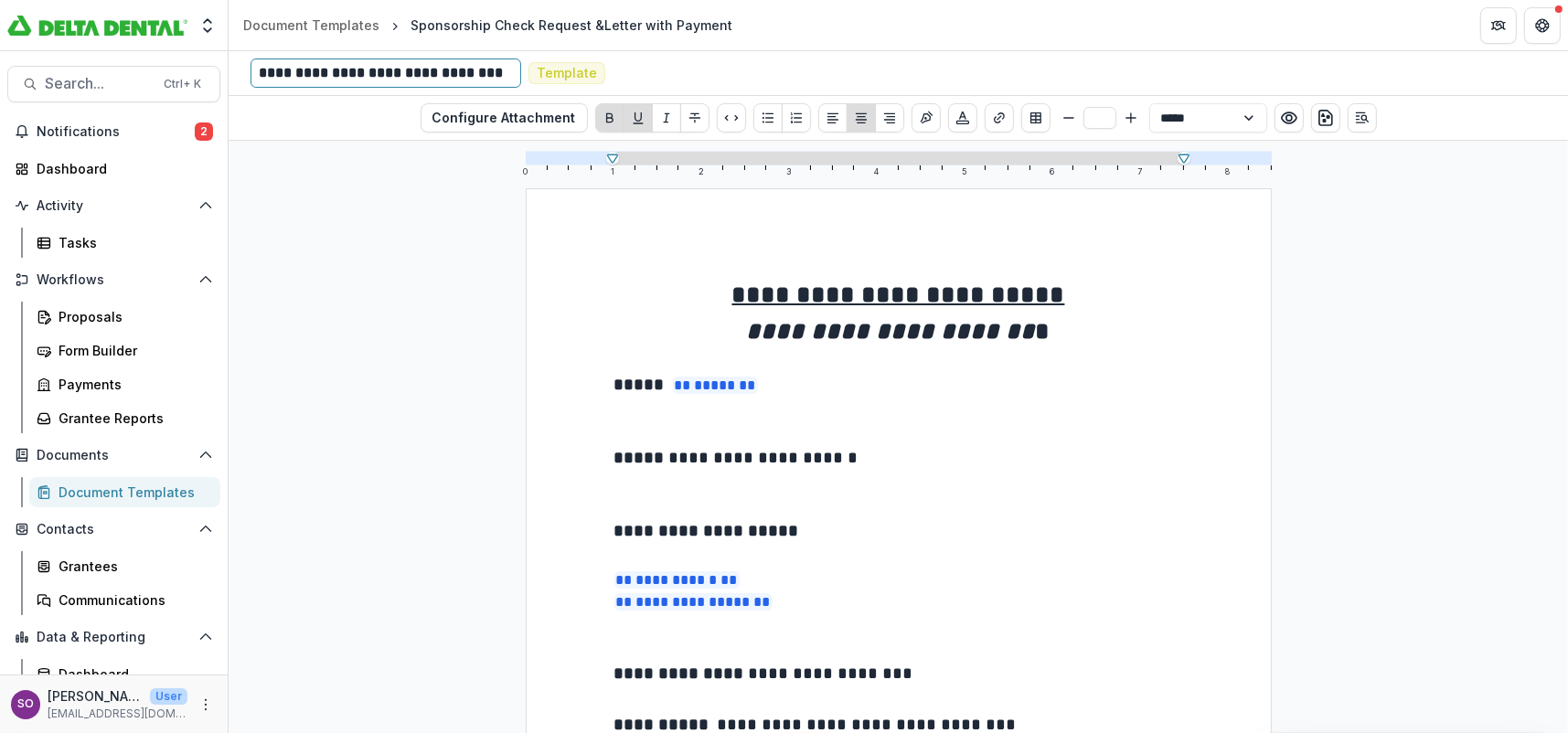 drag, startPoint x: 474, startPoint y: 72, endPoint x: 477, endPoint y: 49, distance: 23.194827 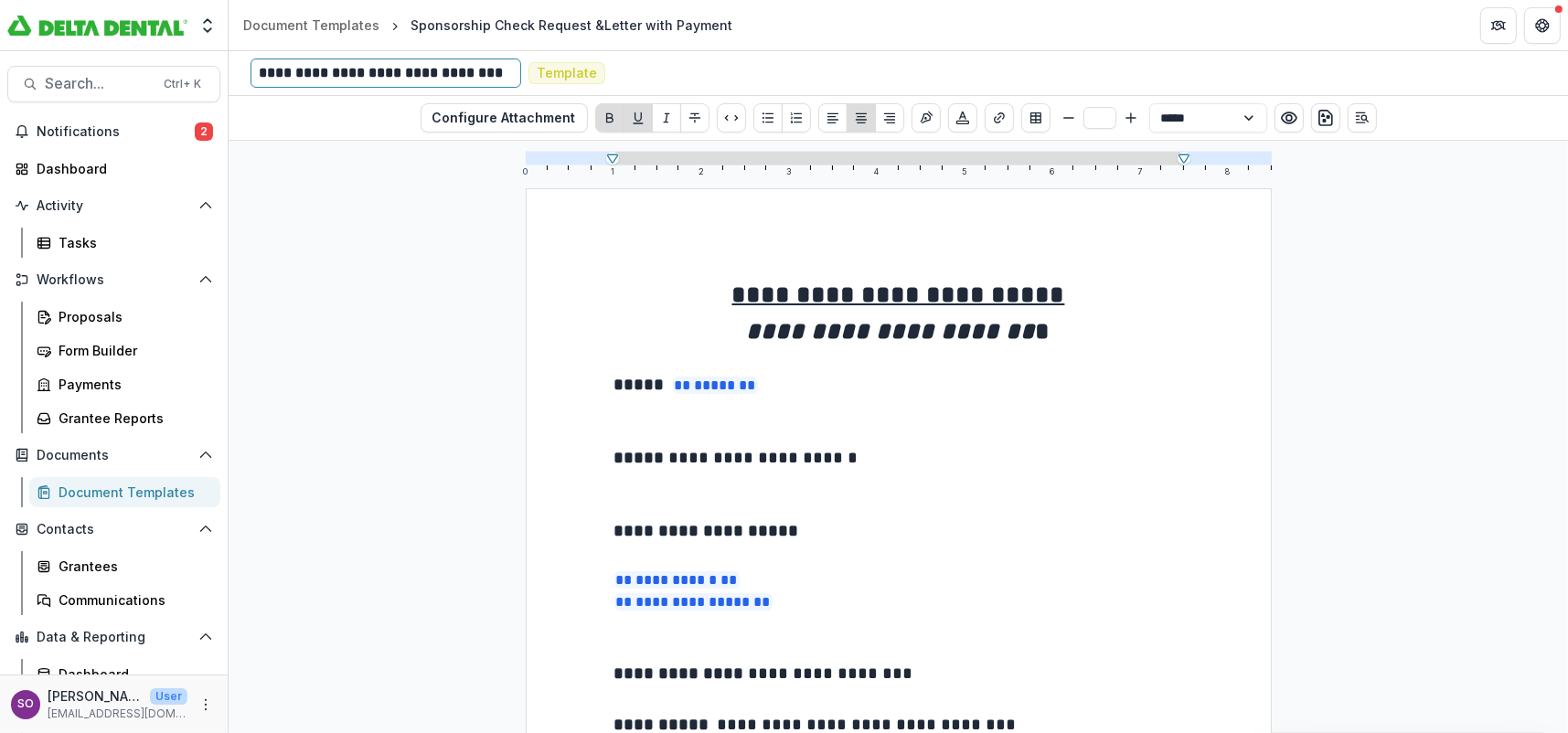 click on "**********" at bounding box center (386, 73) 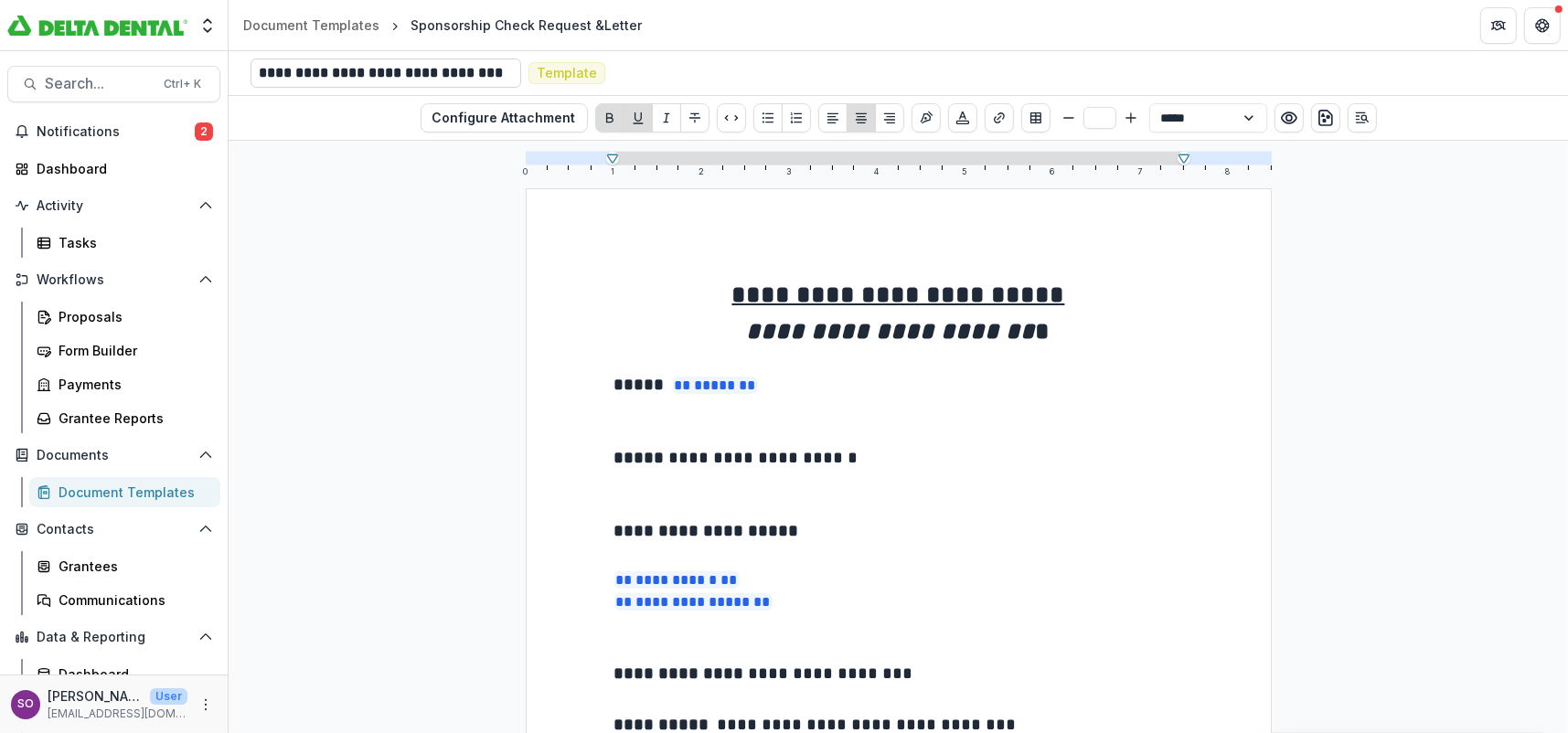click on "**********" at bounding box center (386, 73) 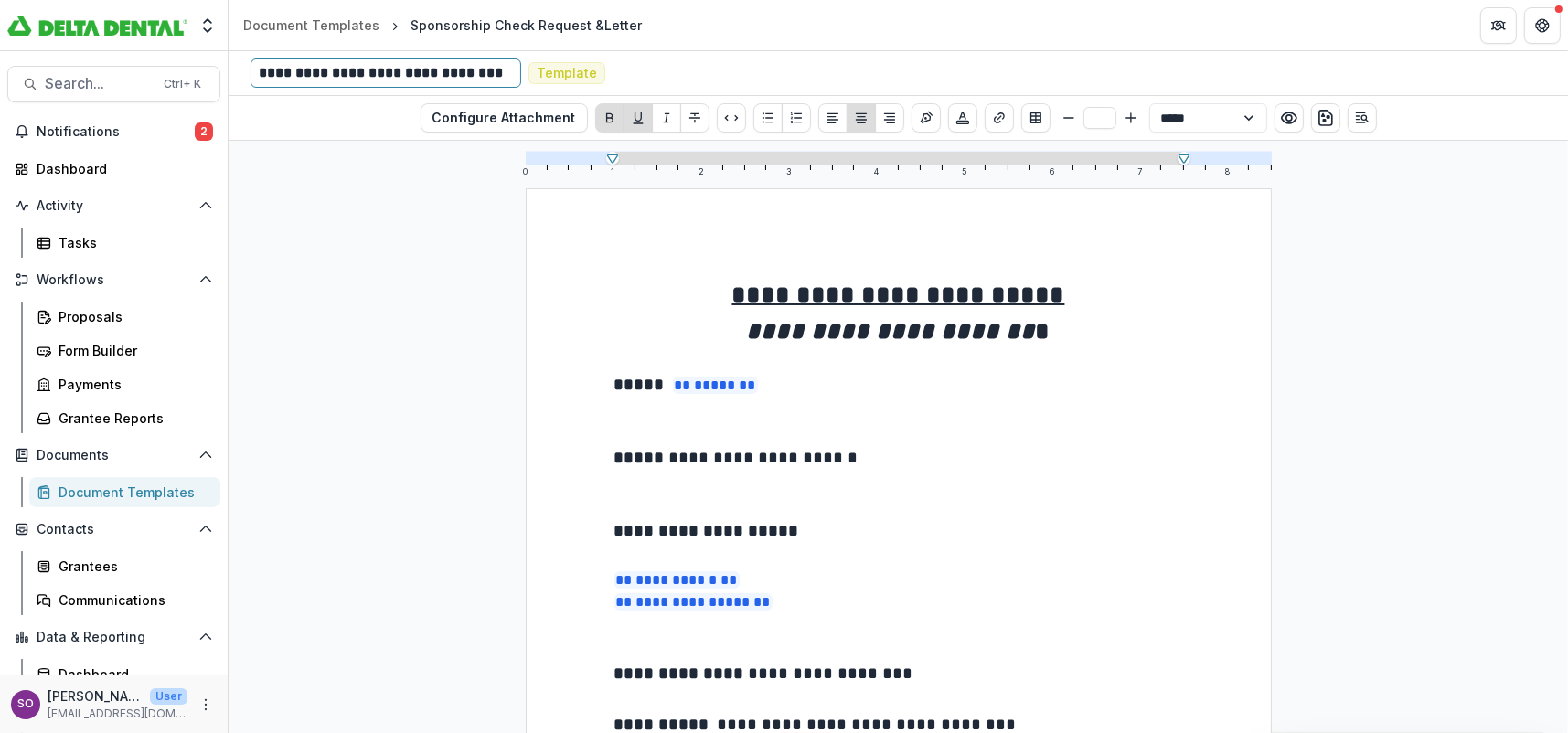drag, startPoint x: 472, startPoint y: 75, endPoint x: 490, endPoint y: 68, distance: 19.313208 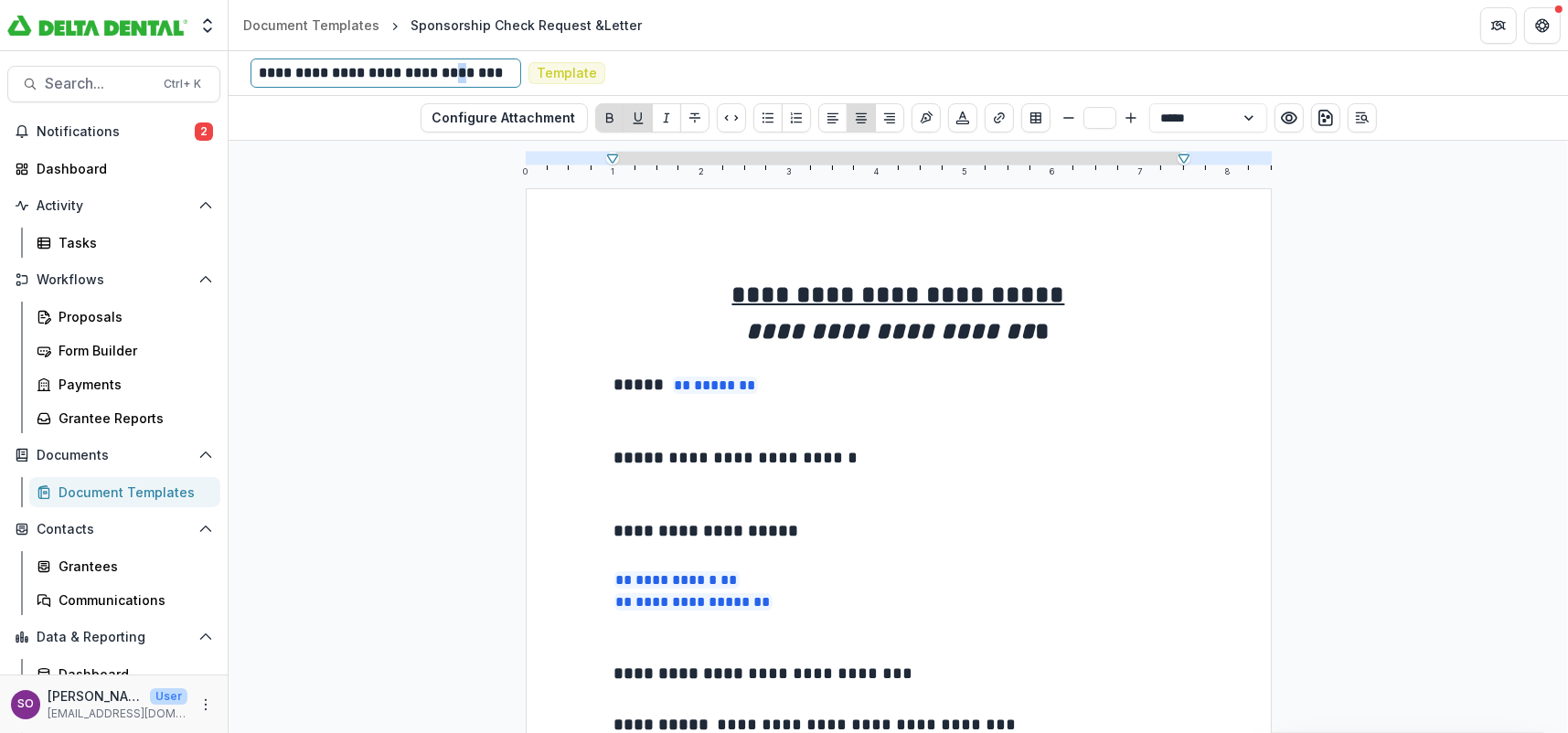 type 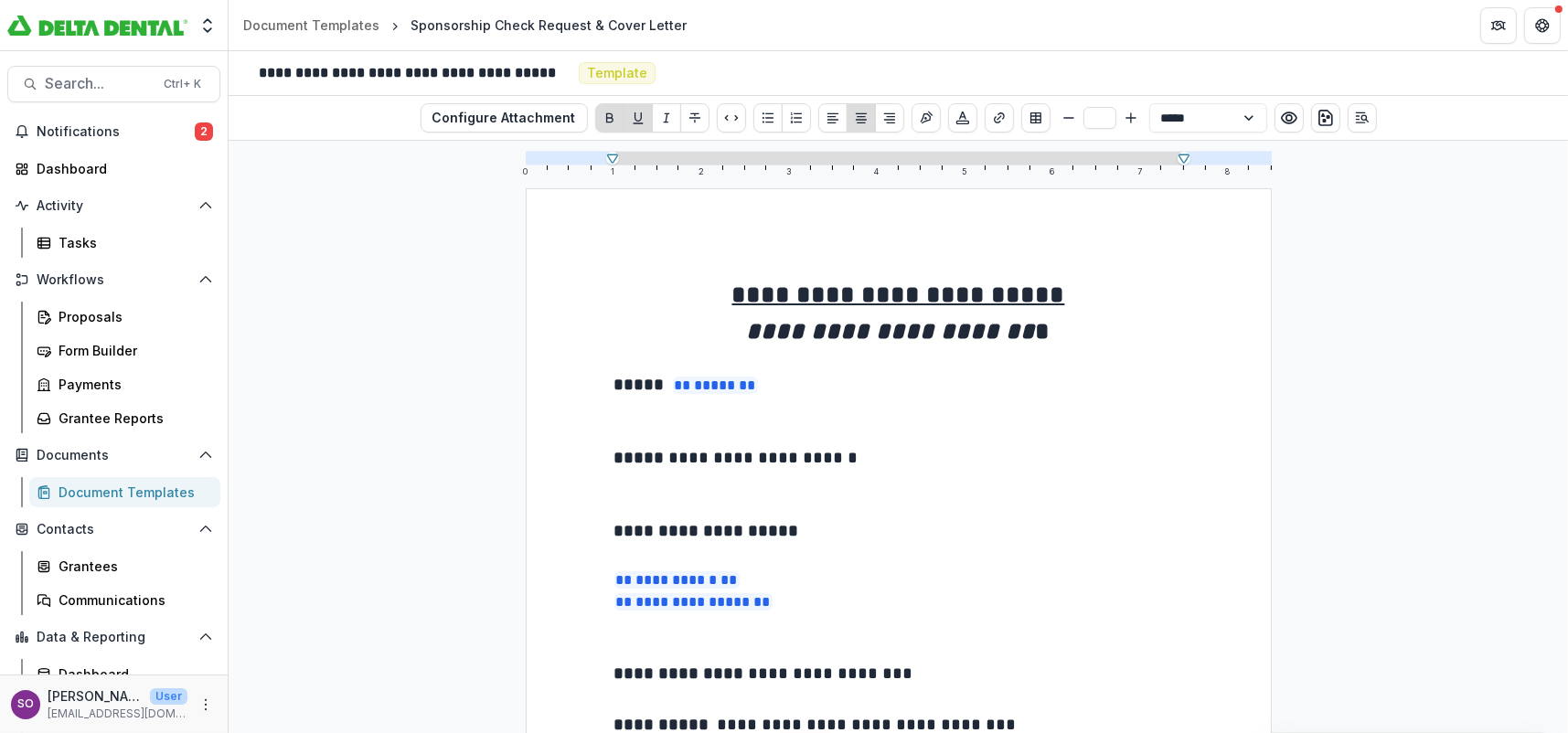 click on "**********" at bounding box center [891, 331] 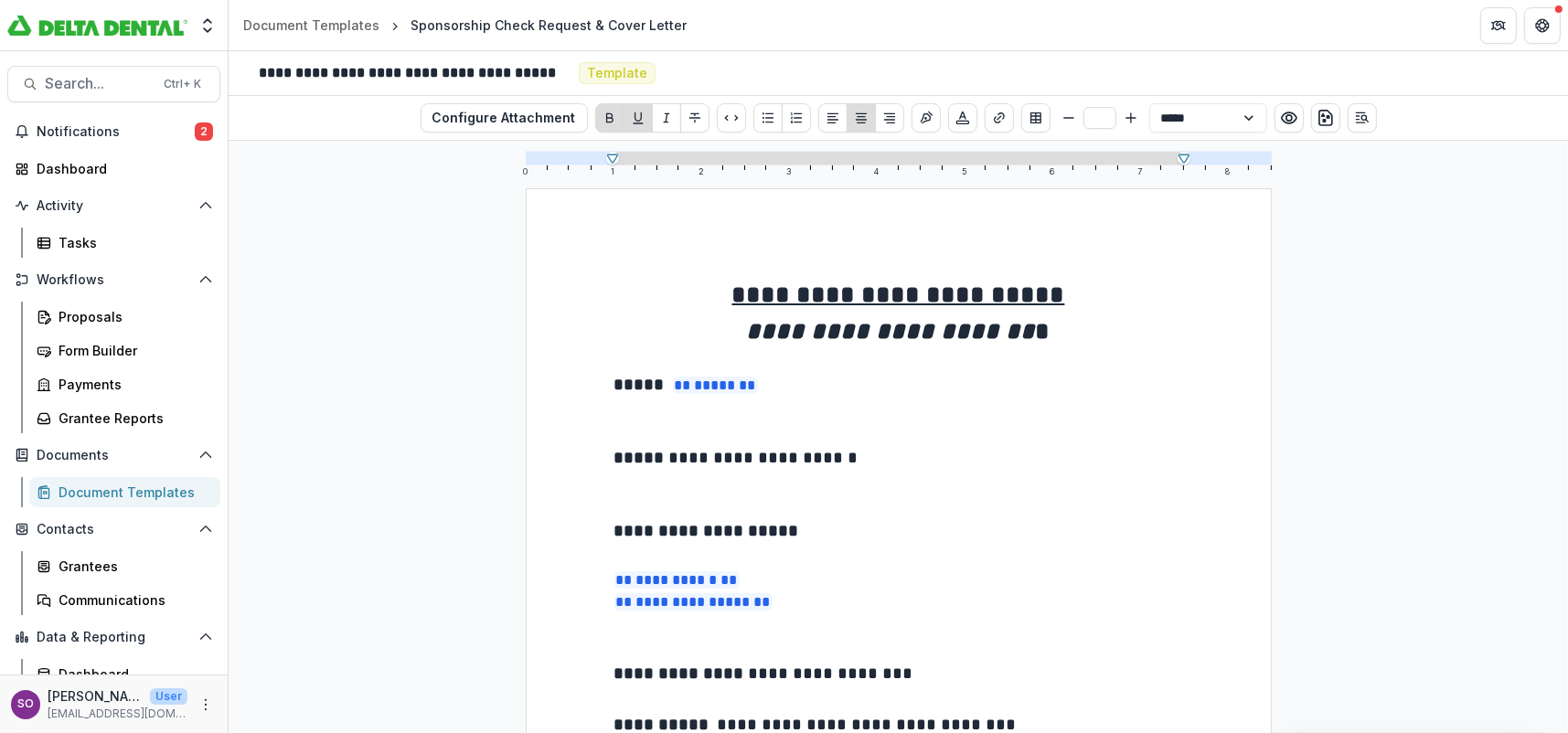 click on "**********" at bounding box center [899, 295] 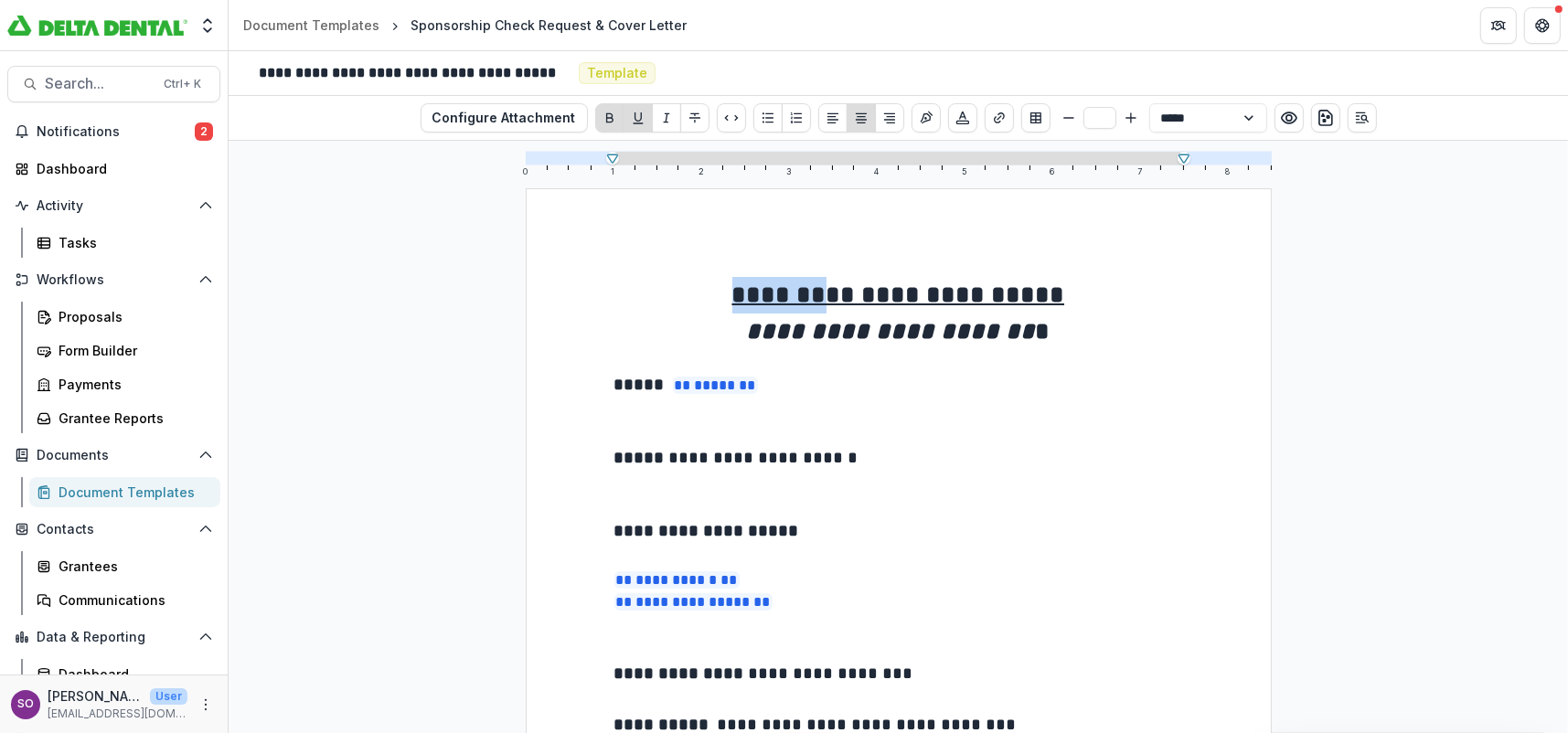 drag, startPoint x: 692, startPoint y: 292, endPoint x: 807, endPoint y: 292, distance: 115 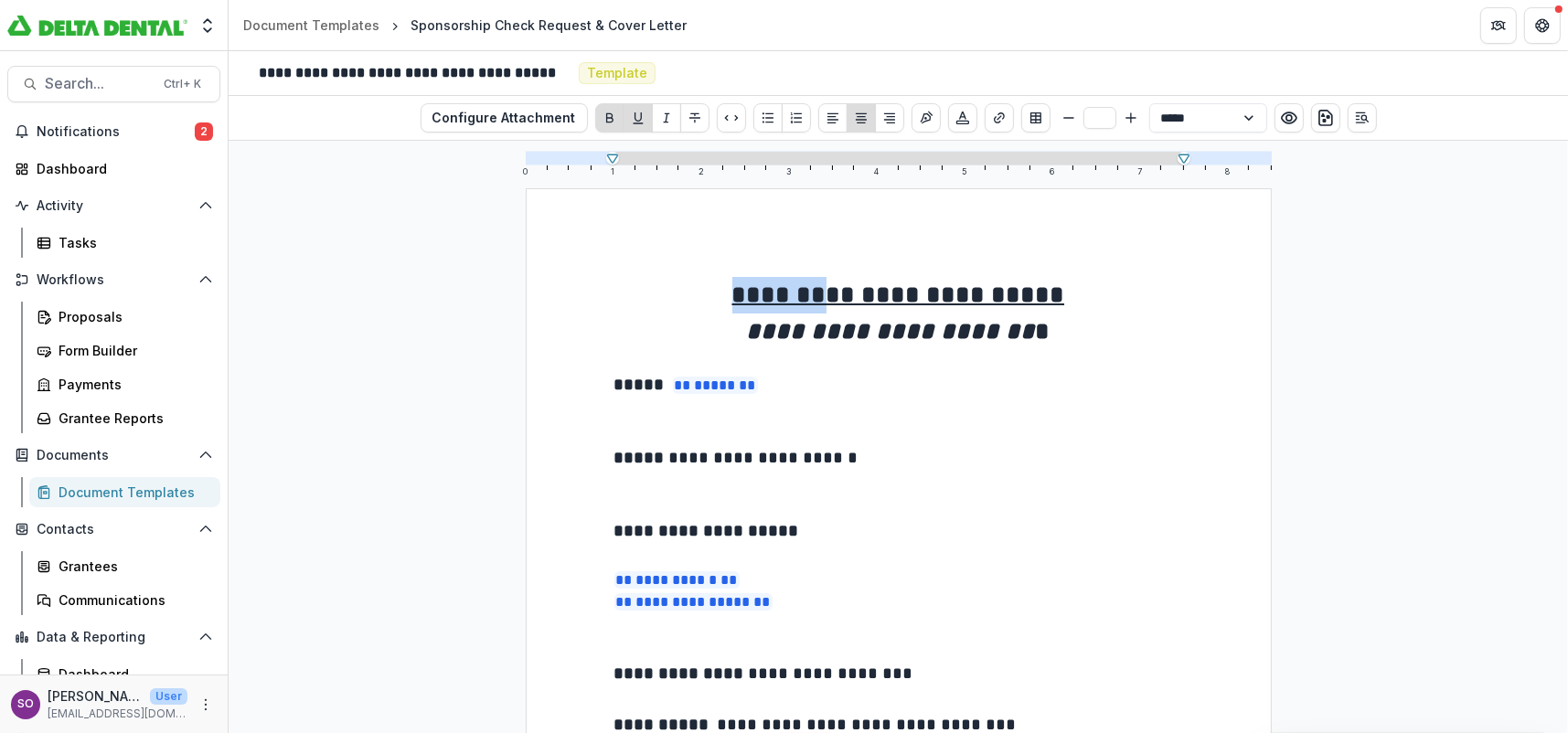 click on "**********" at bounding box center (899, 295) 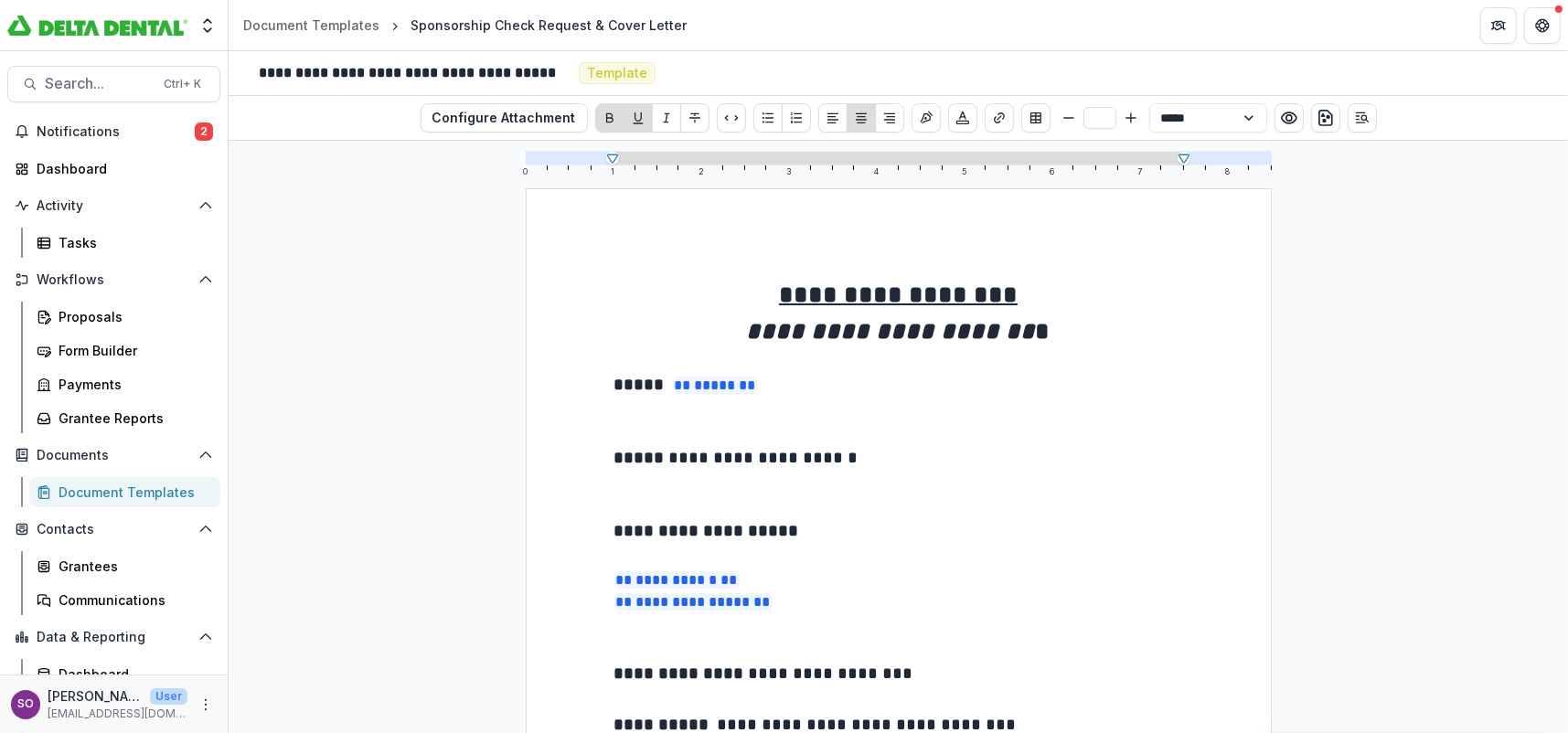 click on "**********" at bounding box center (898, 294) 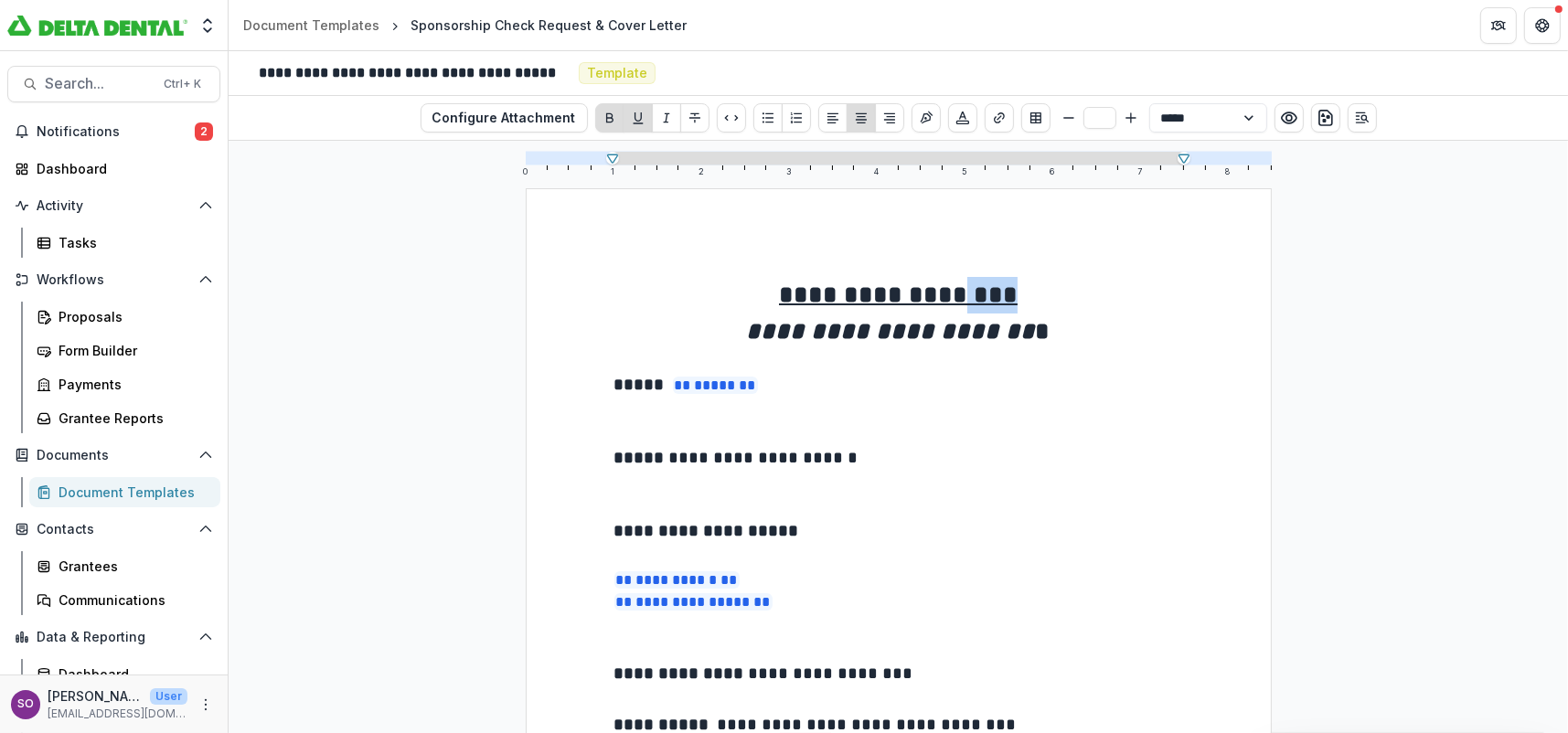 drag, startPoint x: 1020, startPoint y: 289, endPoint x: 974, endPoint y: 294, distance: 46.270941 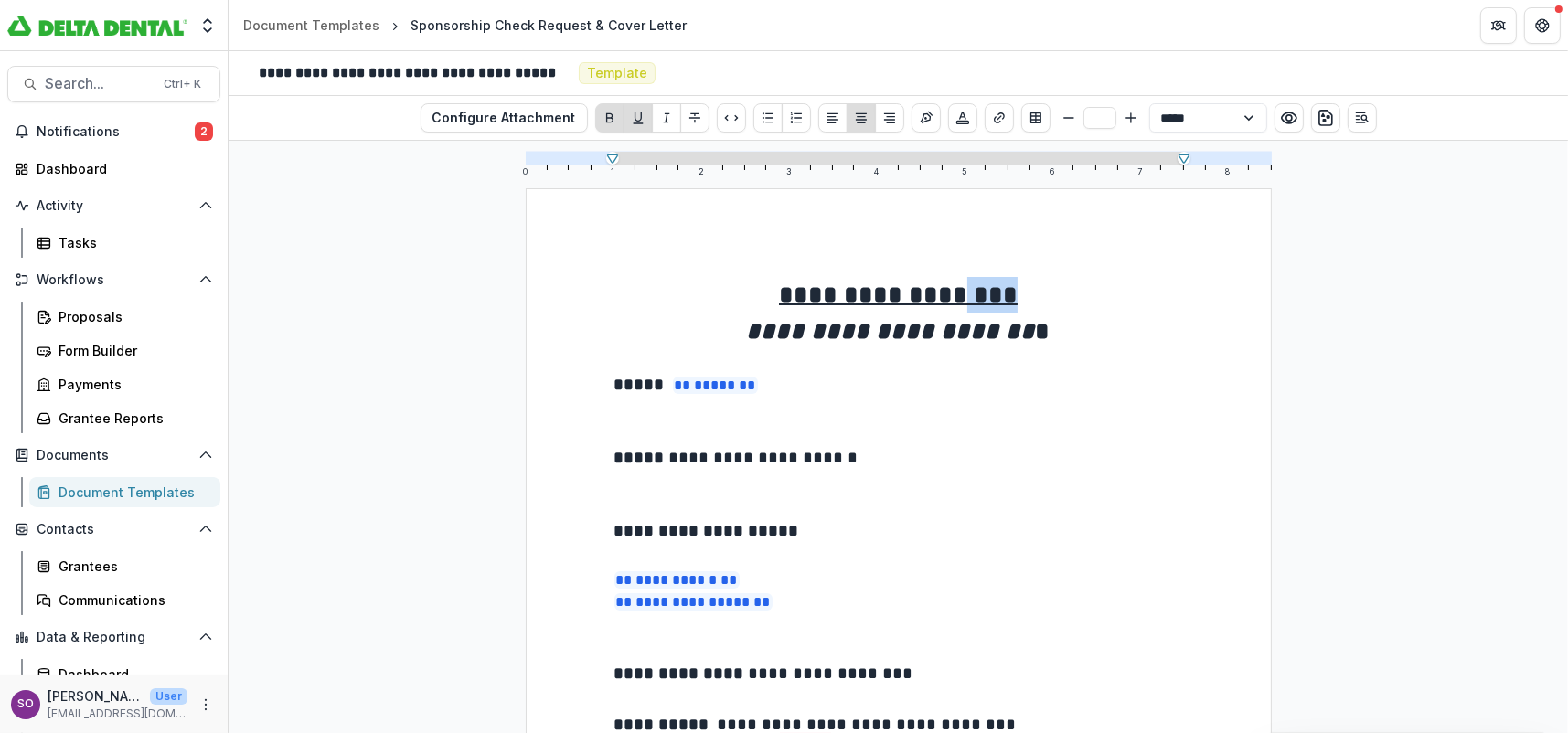 click on "**********" at bounding box center [899, 295] 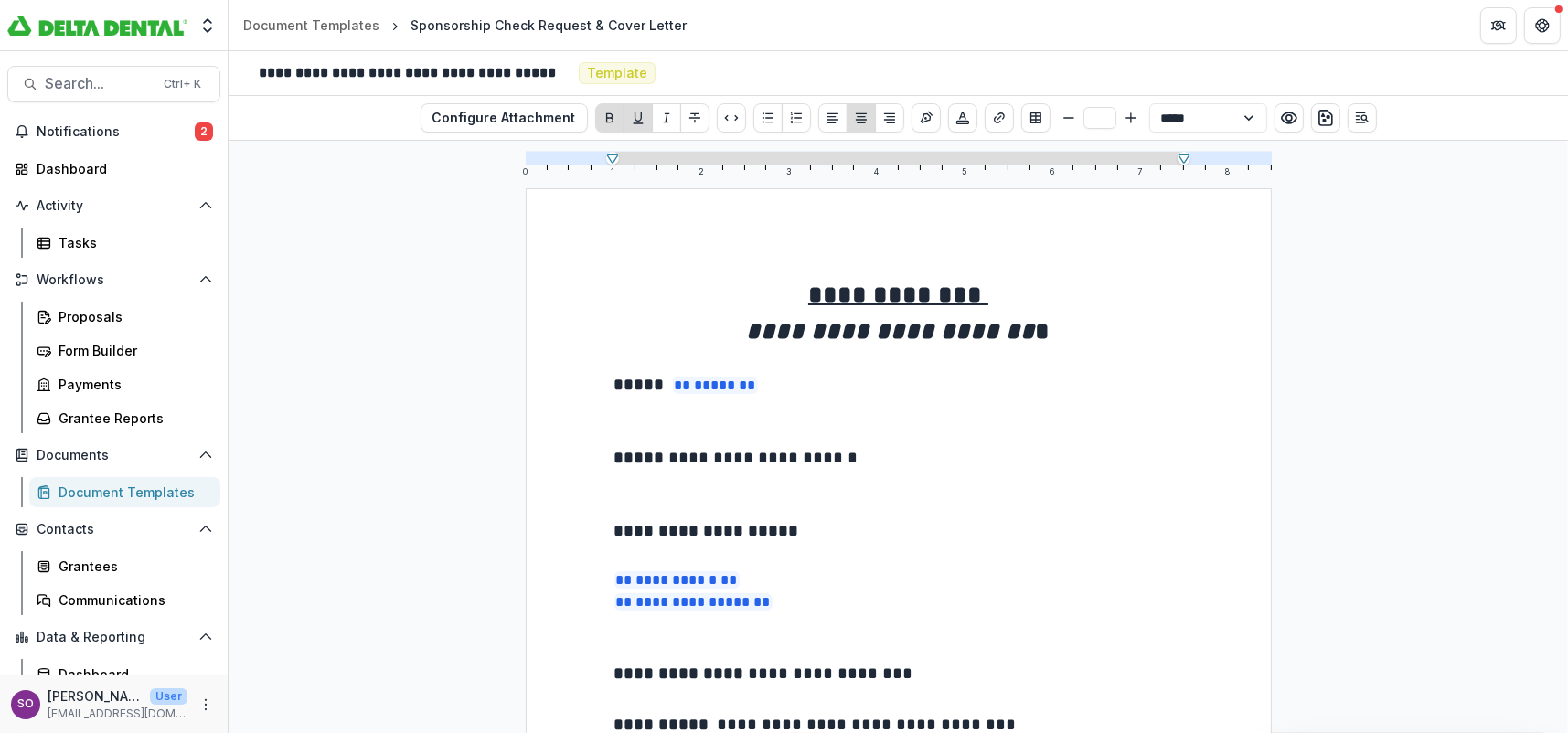type 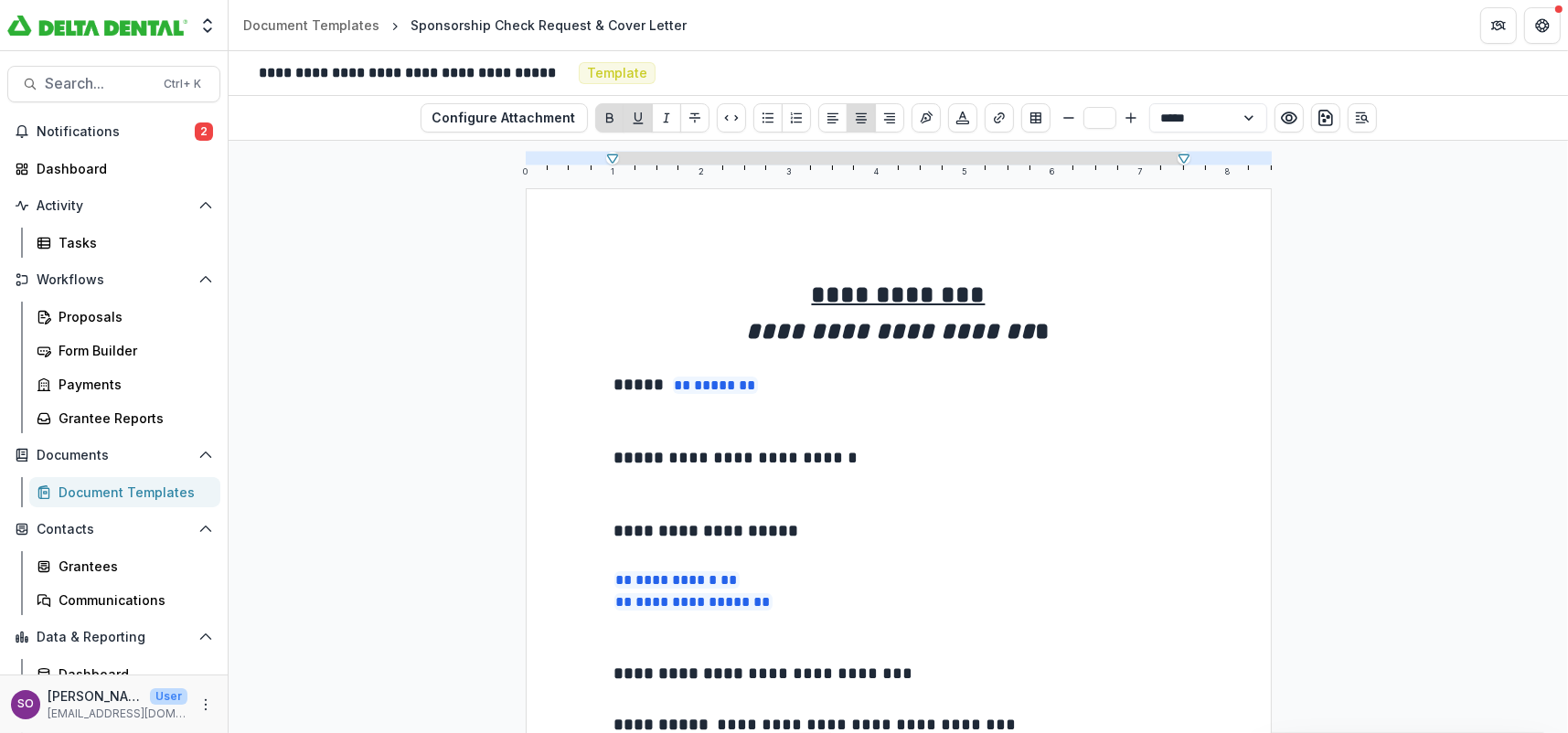 click on "**********" at bounding box center (899, 1229) 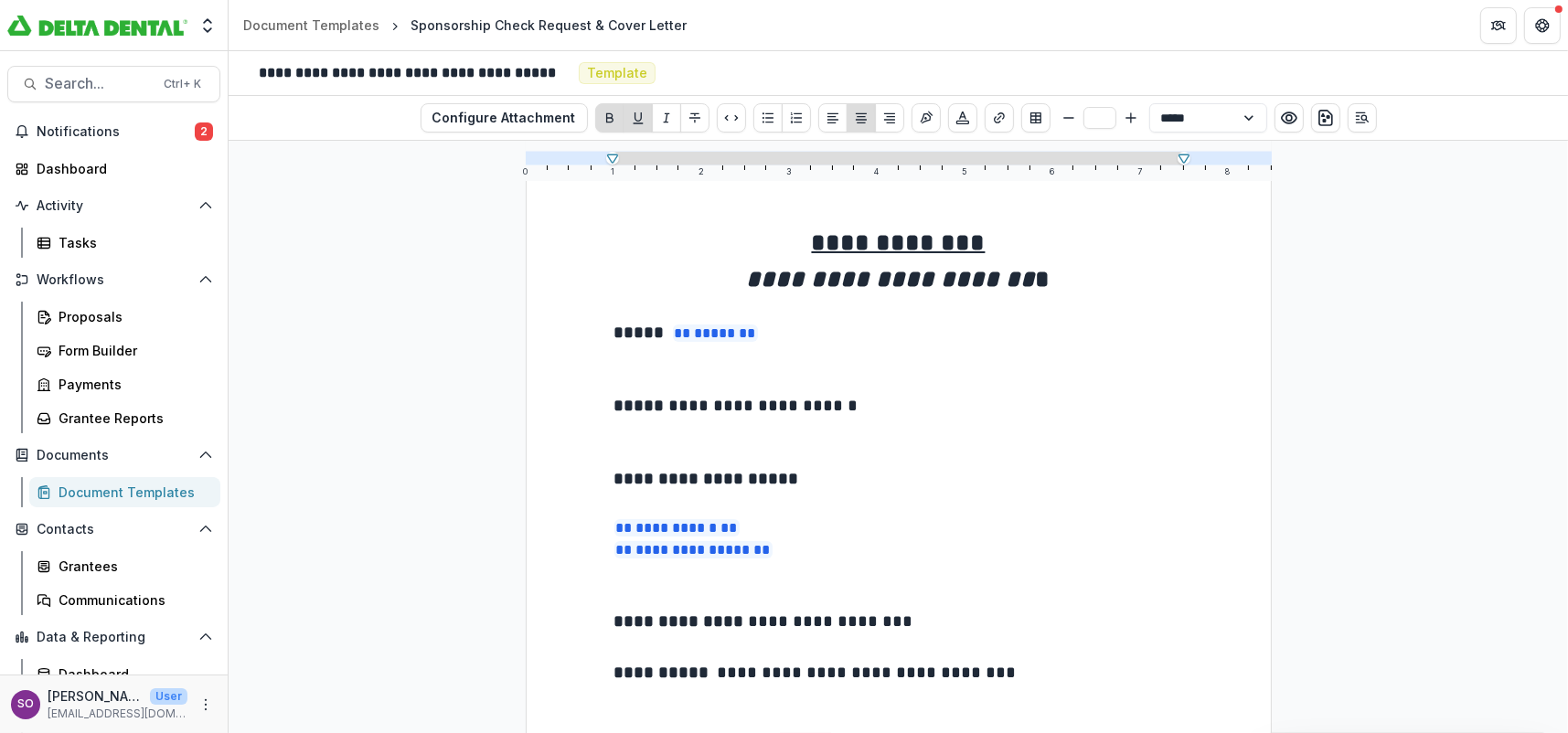 scroll, scrollTop: 52, scrollLeft: 0, axis: vertical 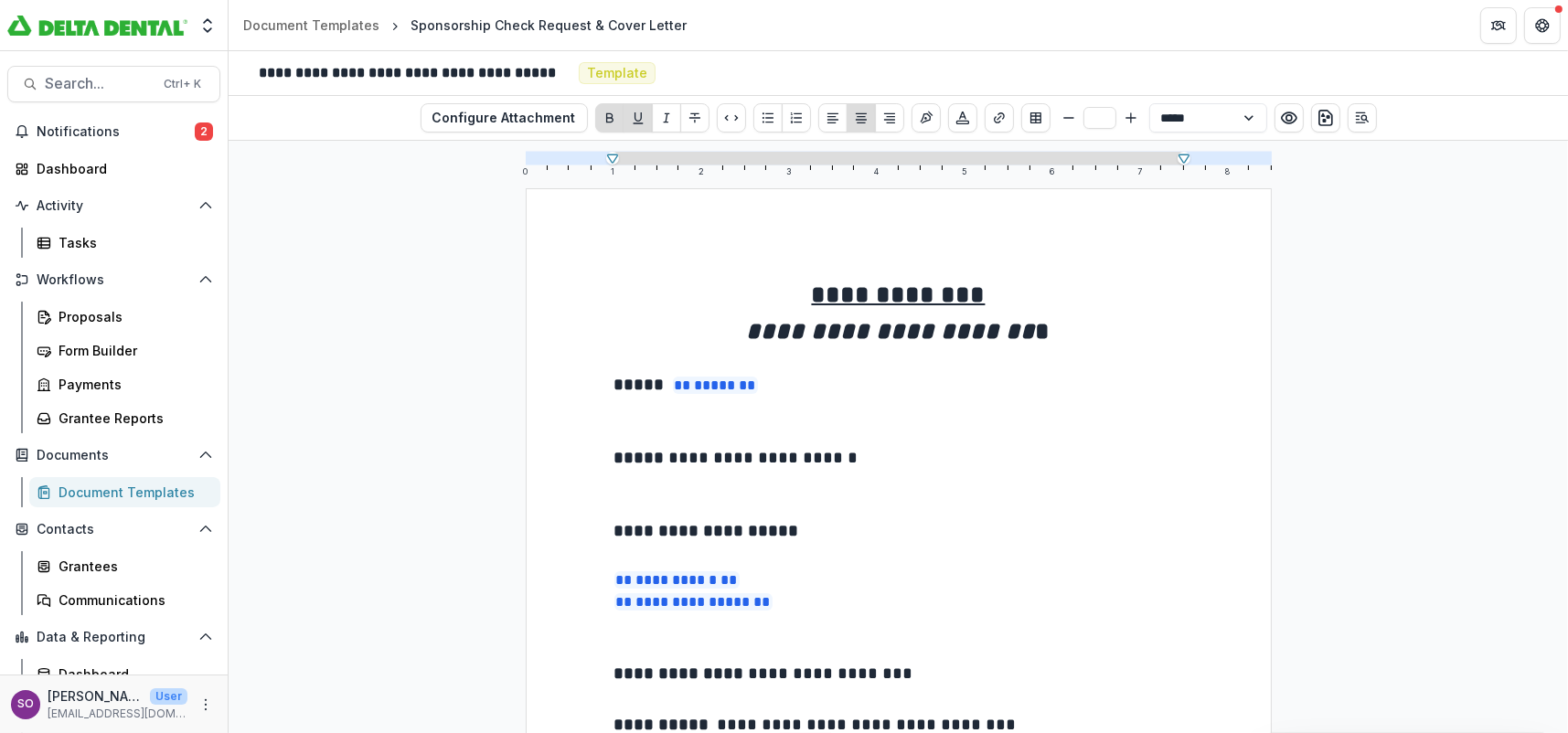 click on "**********" at bounding box center (899, 294) 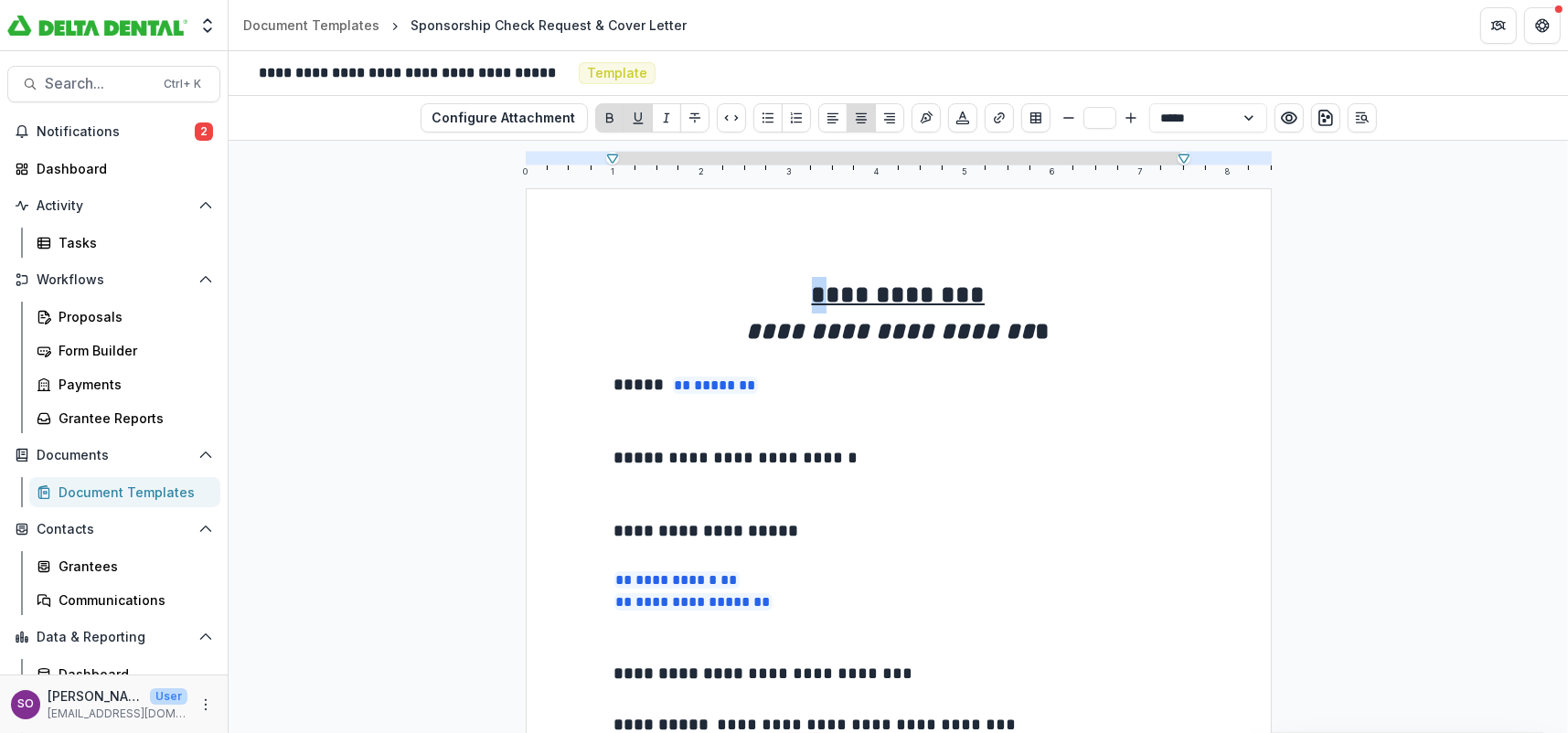 drag, startPoint x: 800, startPoint y: 290, endPoint x: 790, endPoint y: 289, distance: 10.049876 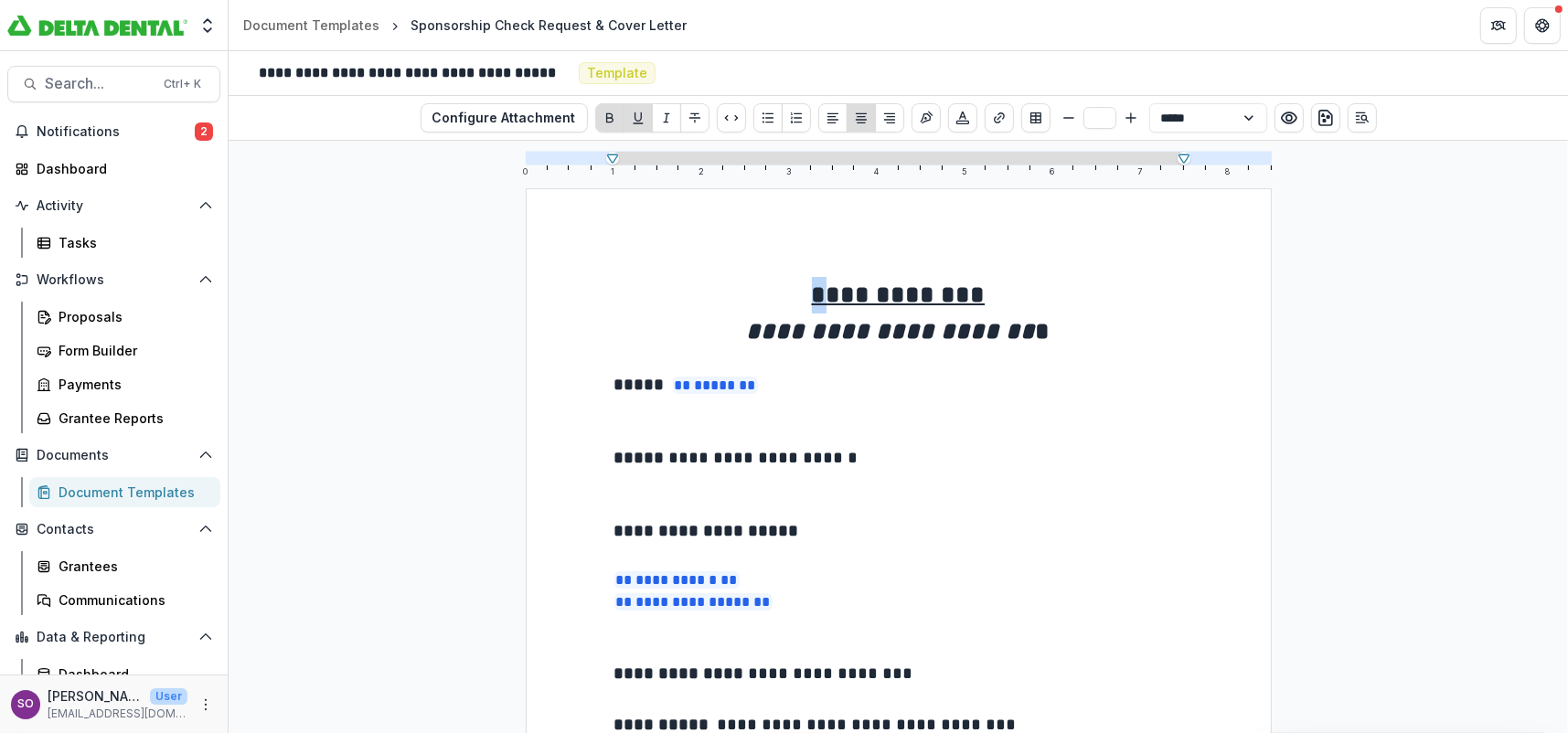 click on "**********" at bounding box center (899, 294) 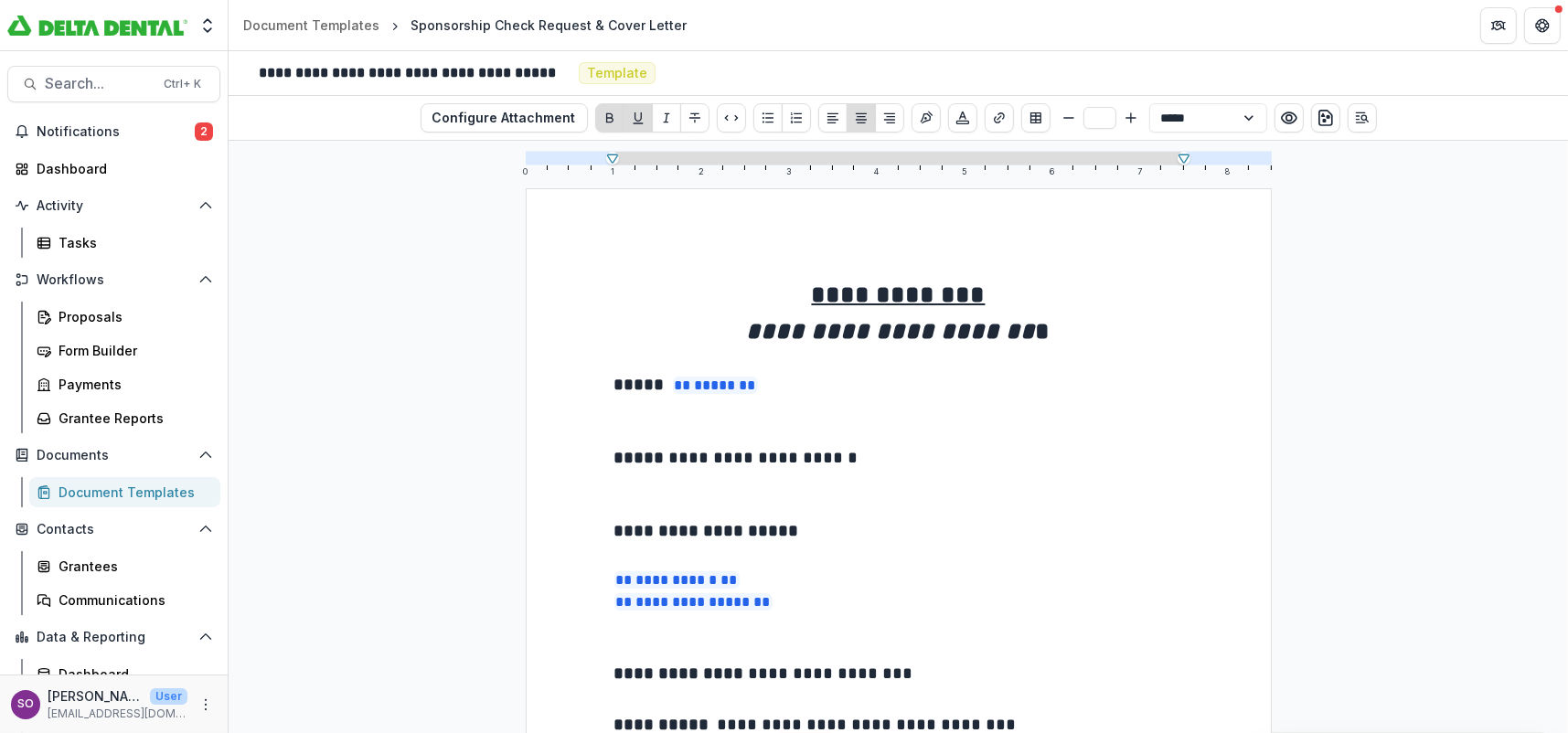 click on "**********" at bounding box center (899, 294) 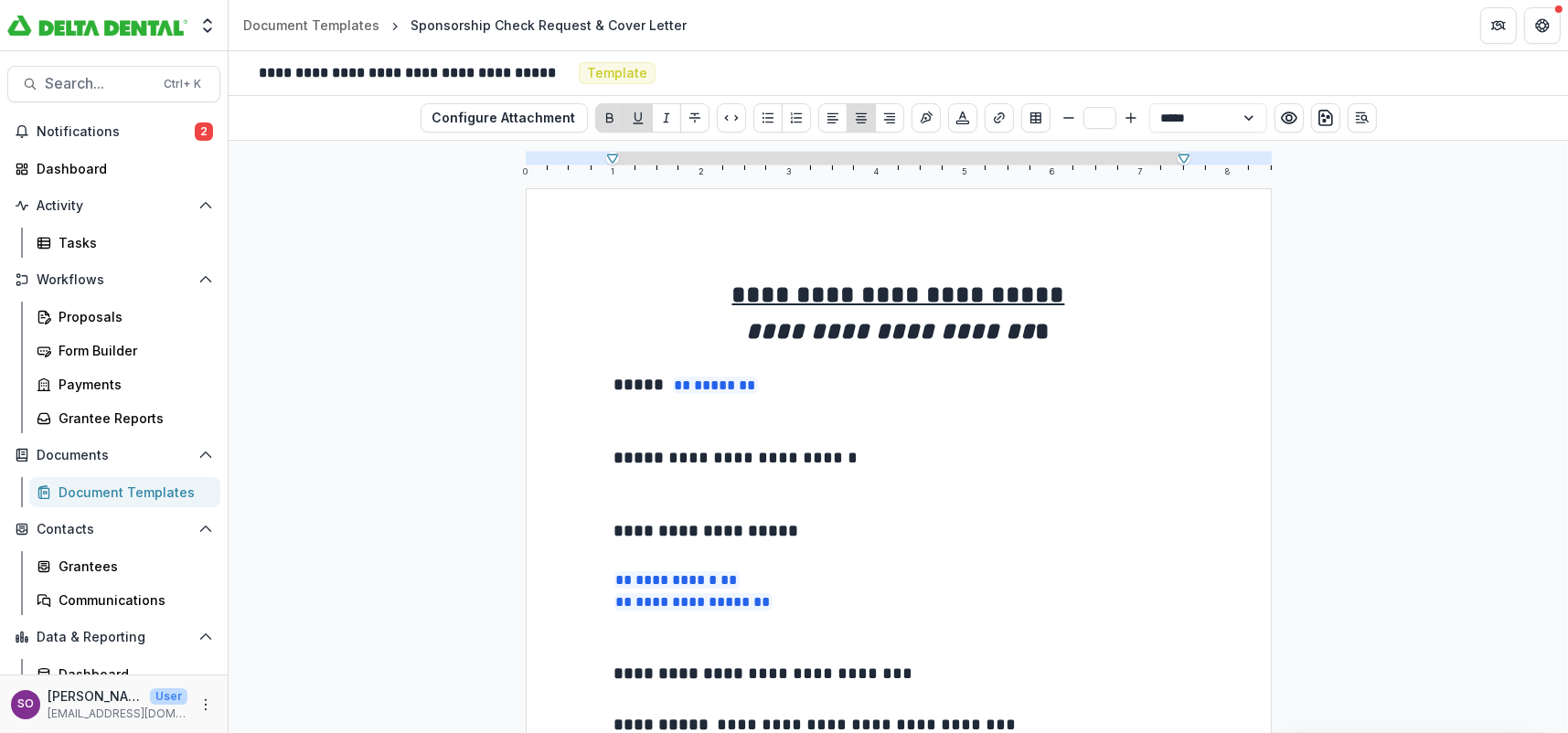 drag, startPoint x: 700, startPoint y: 292, endPoint x: 726, endPoint y: 280, distance: 28.635642 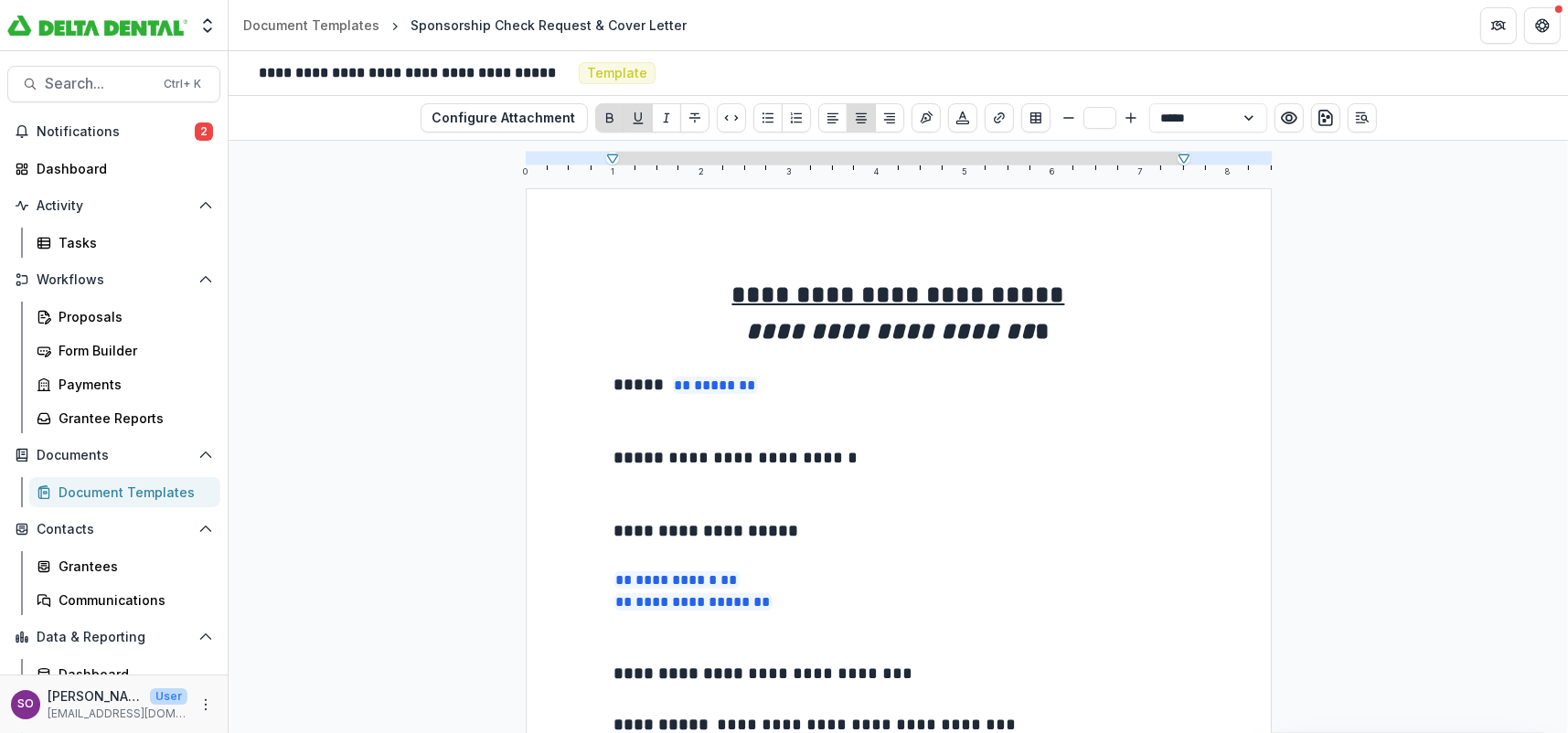 click on "**********" at bounding box center [899, 294] 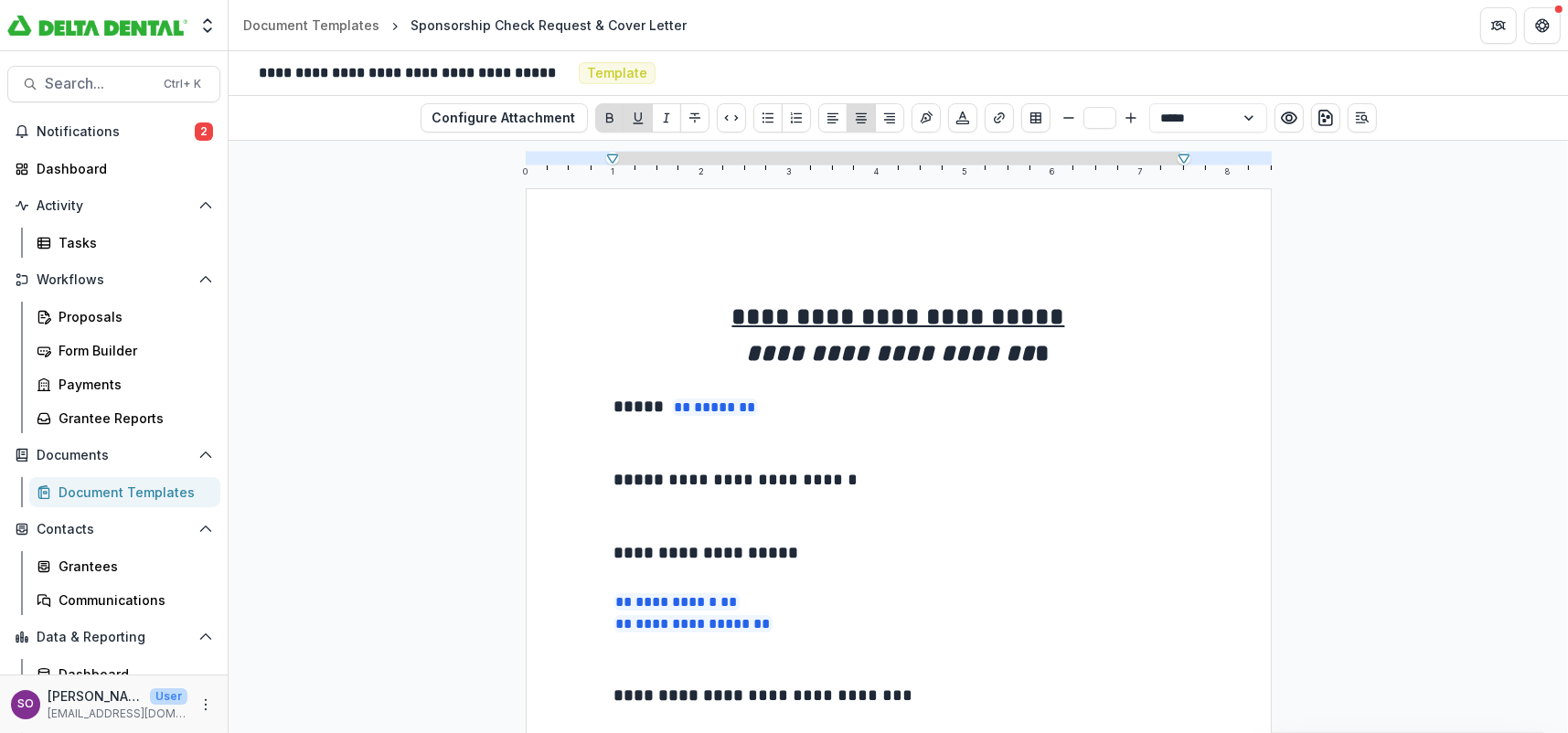 click at bounding box center (899, 288) 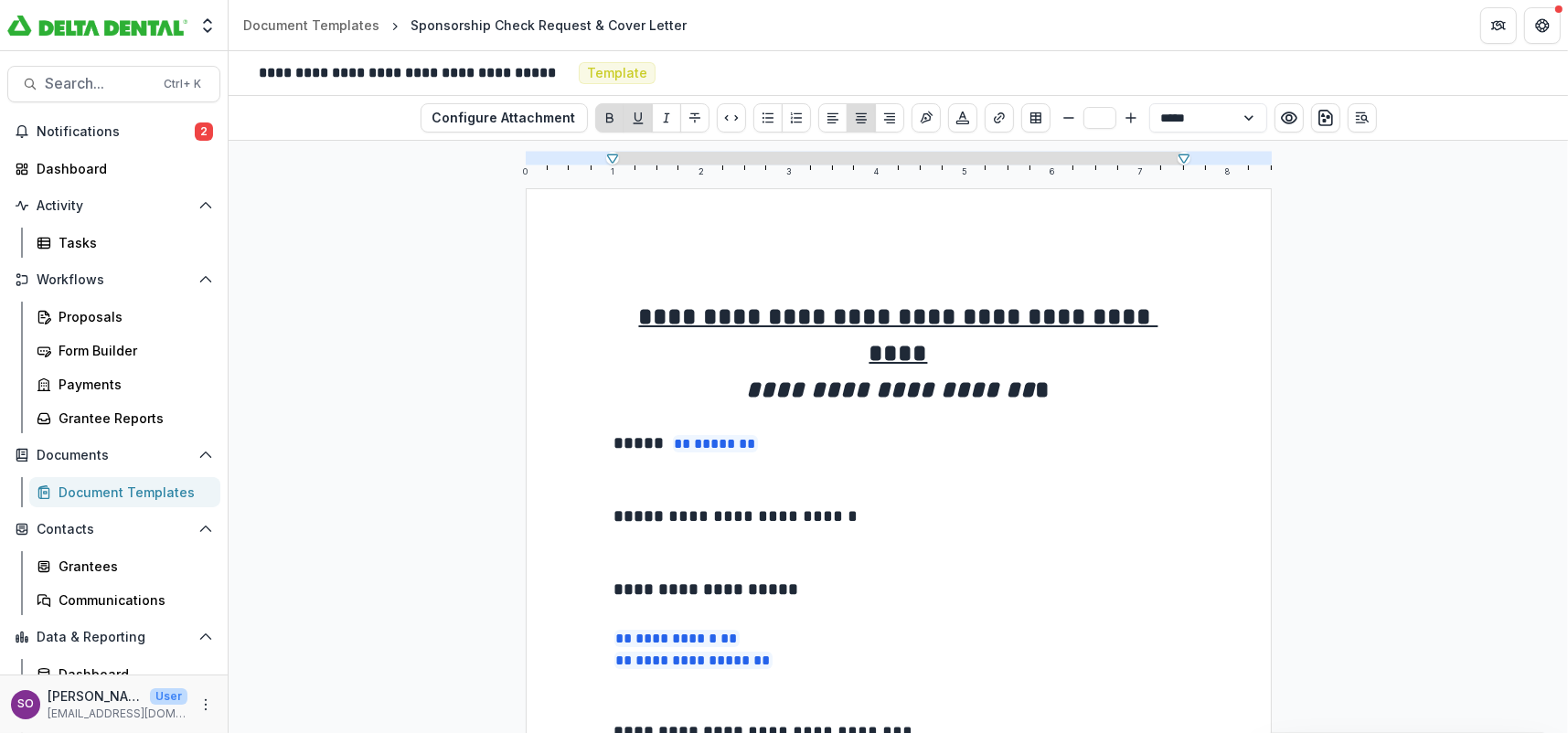 click on "**********" at bounding box center (899, 335) 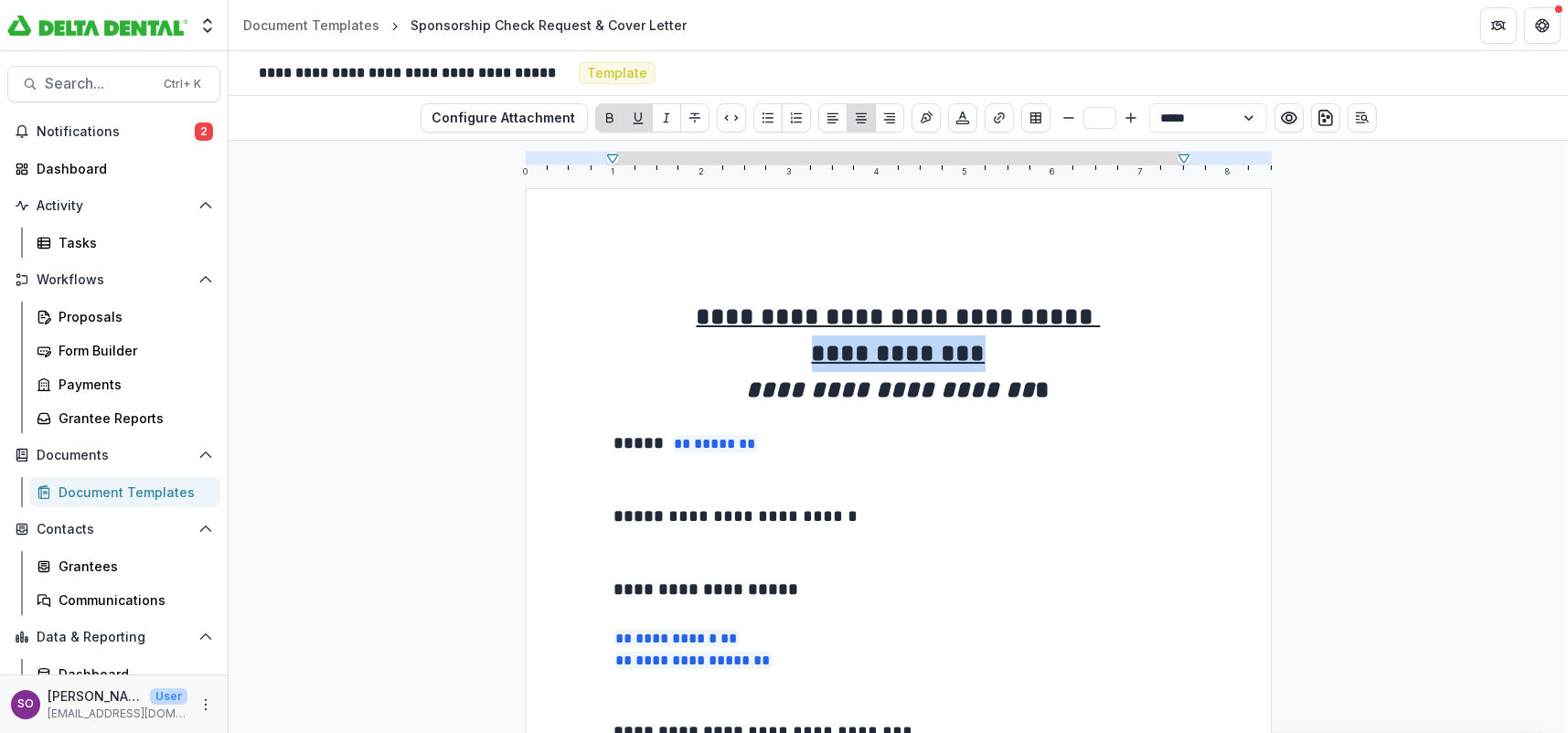 drag, startPoint x: 1036, startPoint y: 354, endPoint x: 781, endPoint y: 357, distance: 255.0176 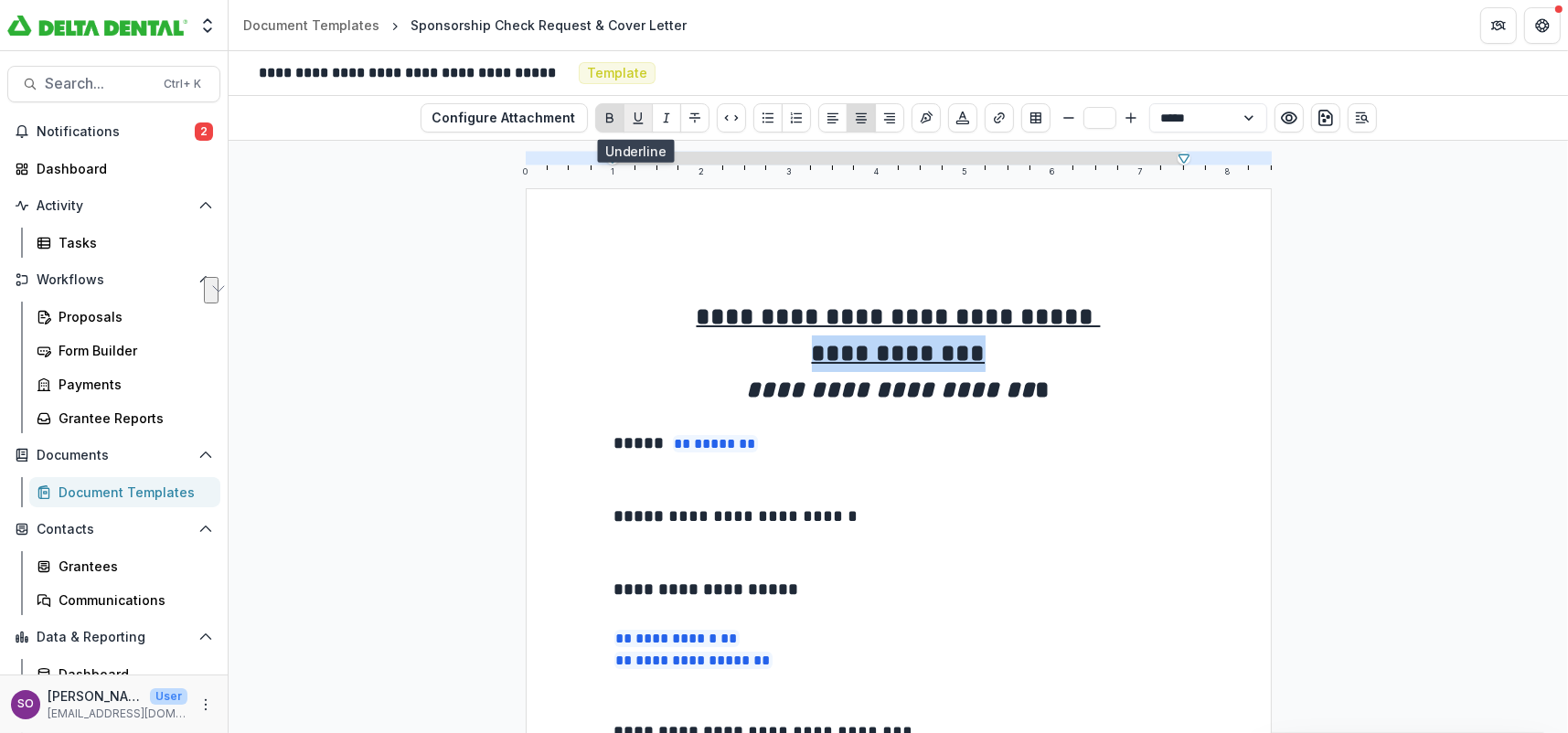 click 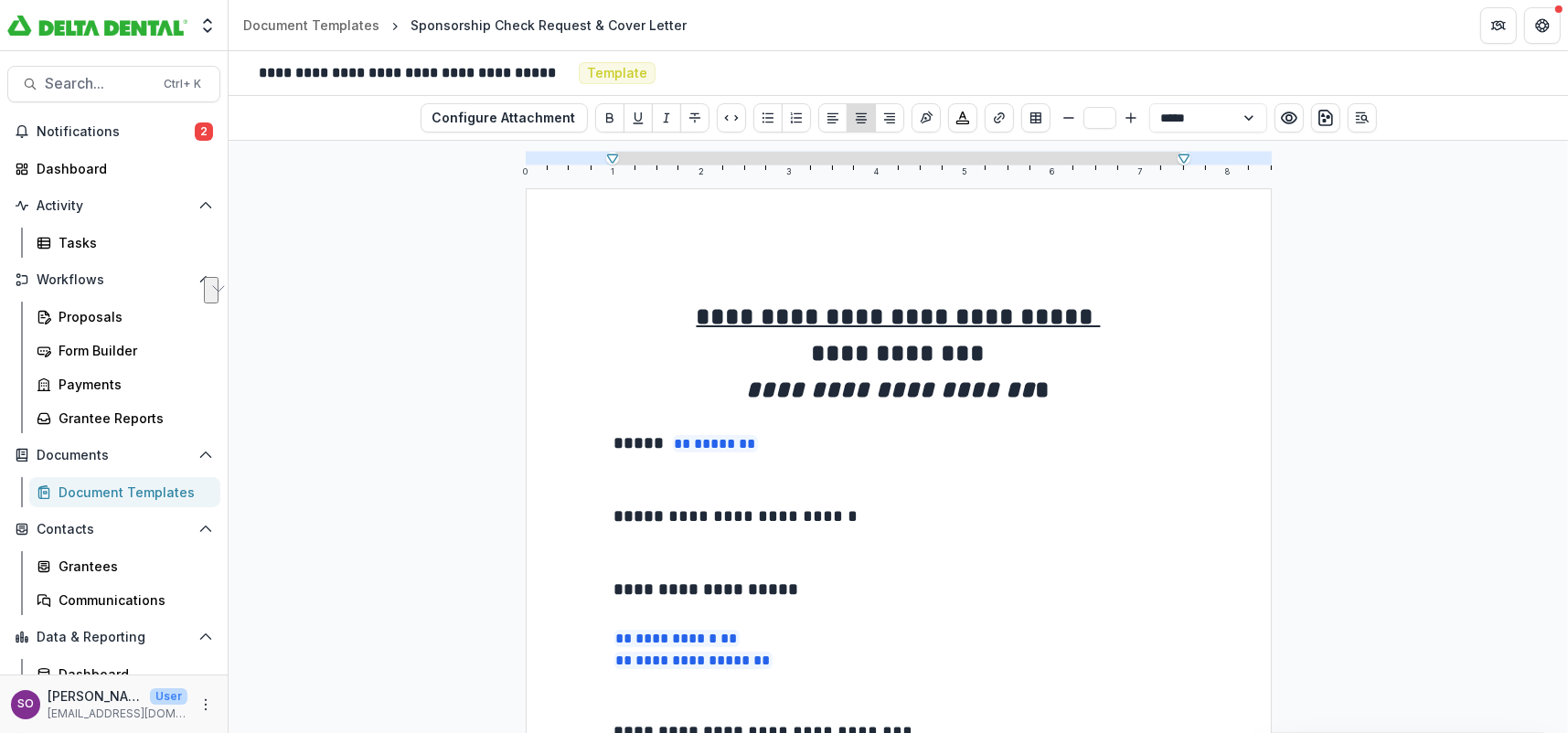 click at bounding box center [899, 288] 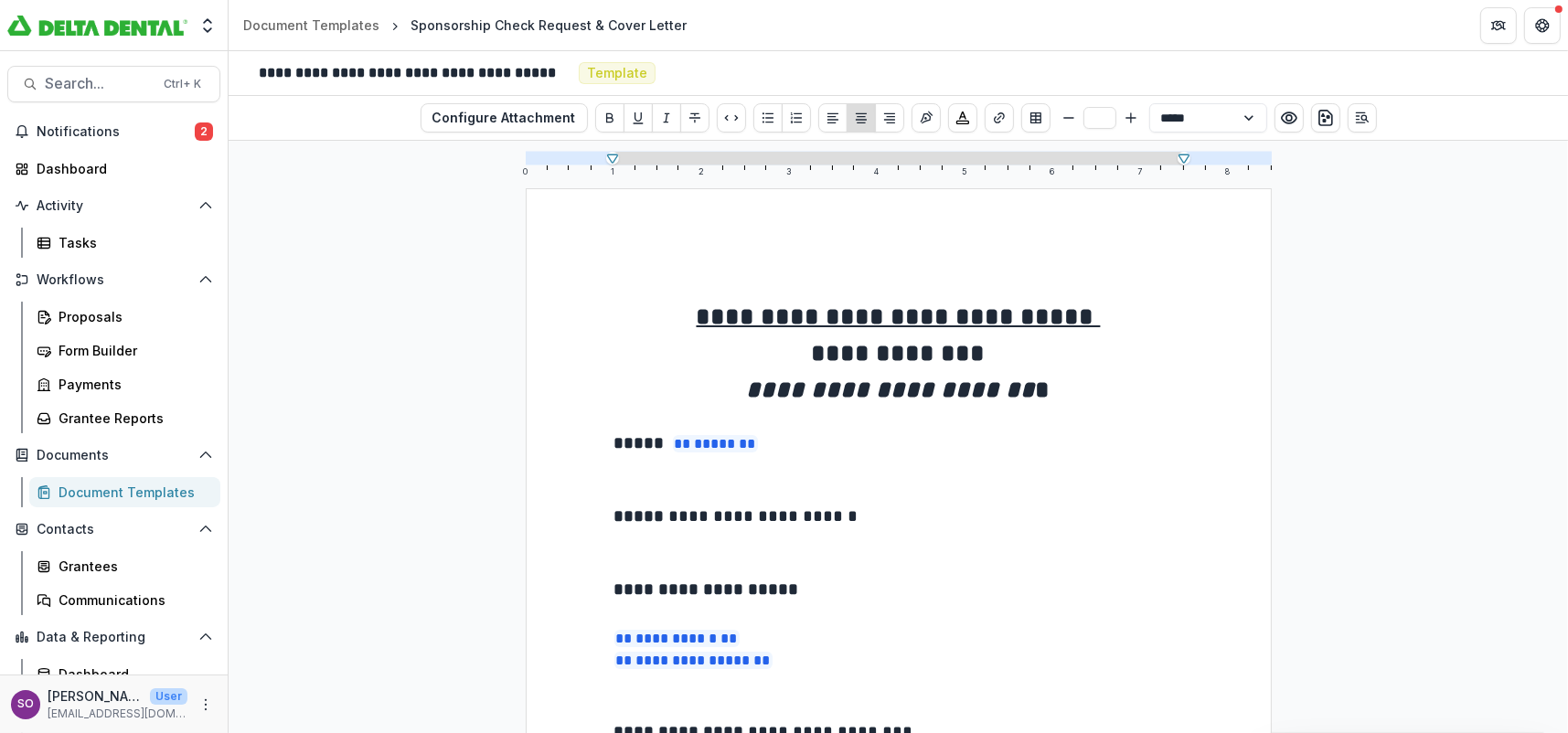type on "**" 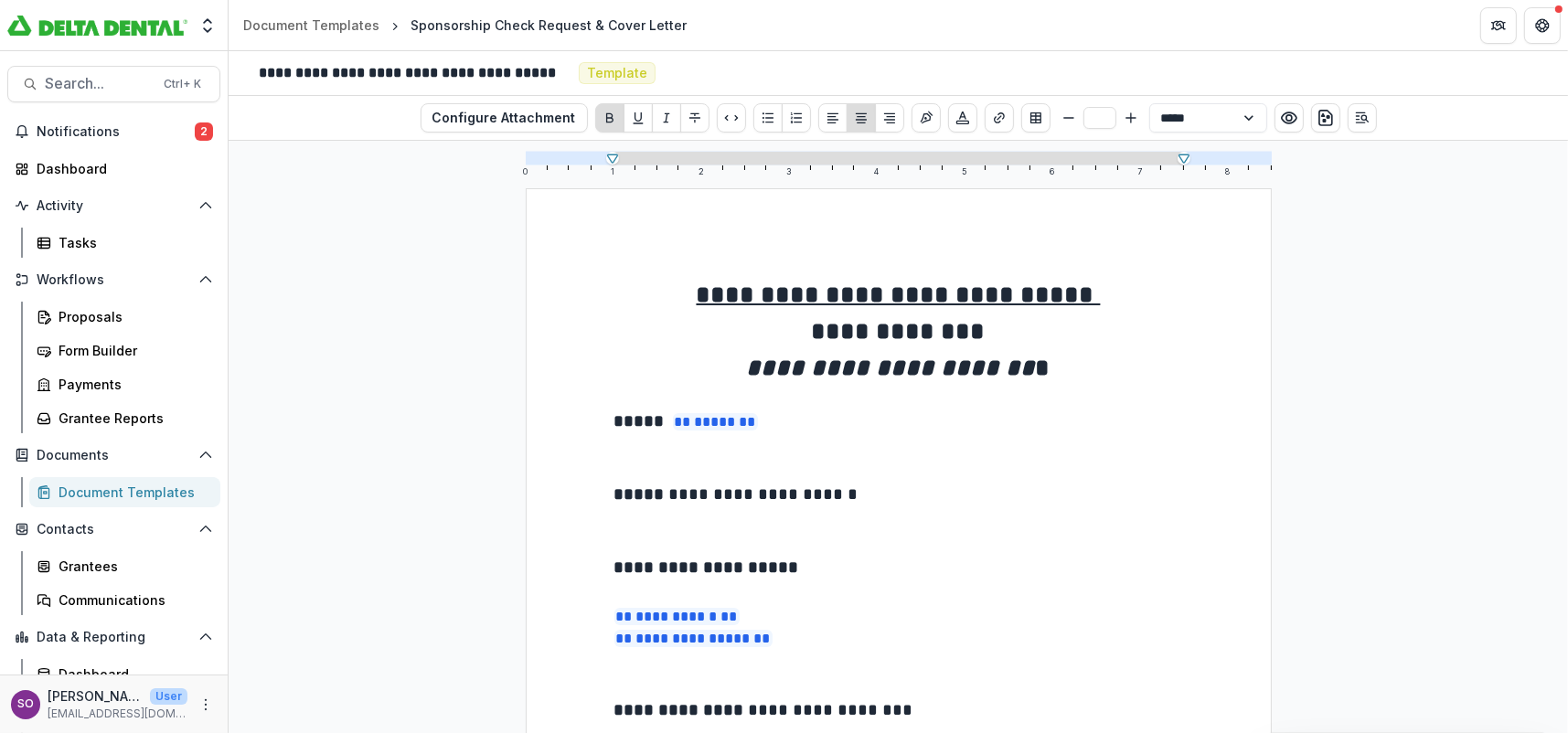 drag, startPoint x: 1043, startPoint y: 333, endPoint x: 1054, endPoint y: 333, distance: 11 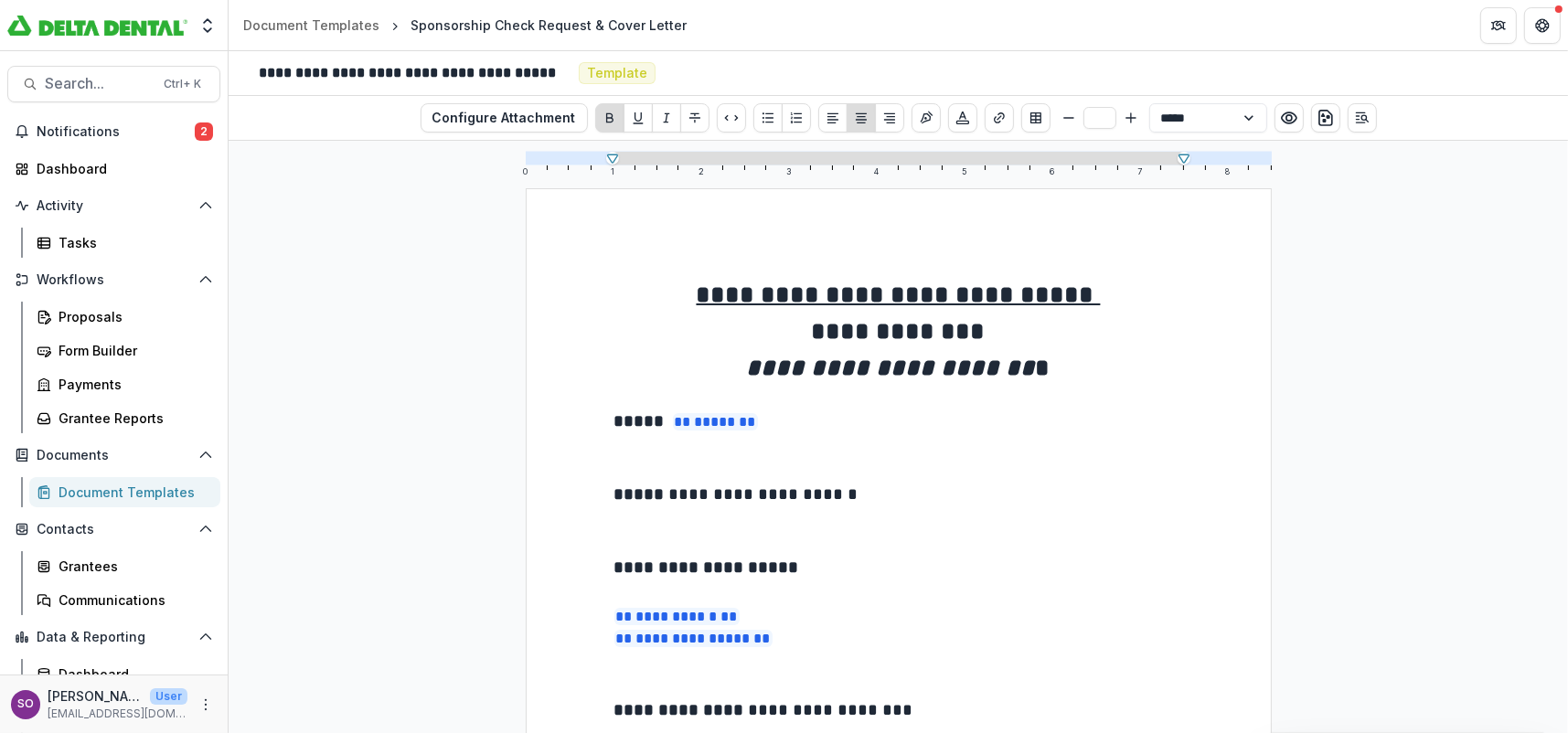 click on "**********" at bounding box center [899, 332] 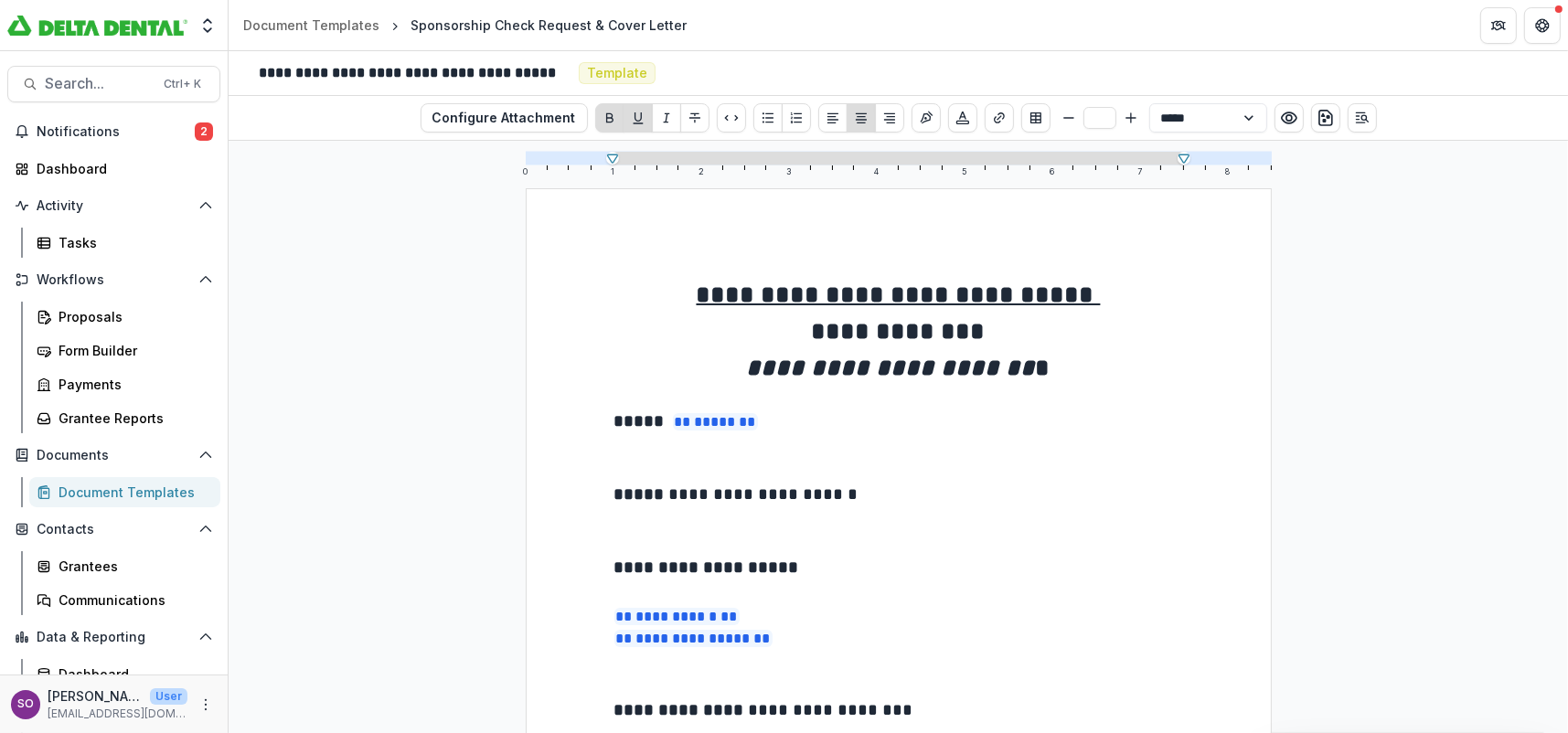 click on "**********" at bounding box center (899, 294) 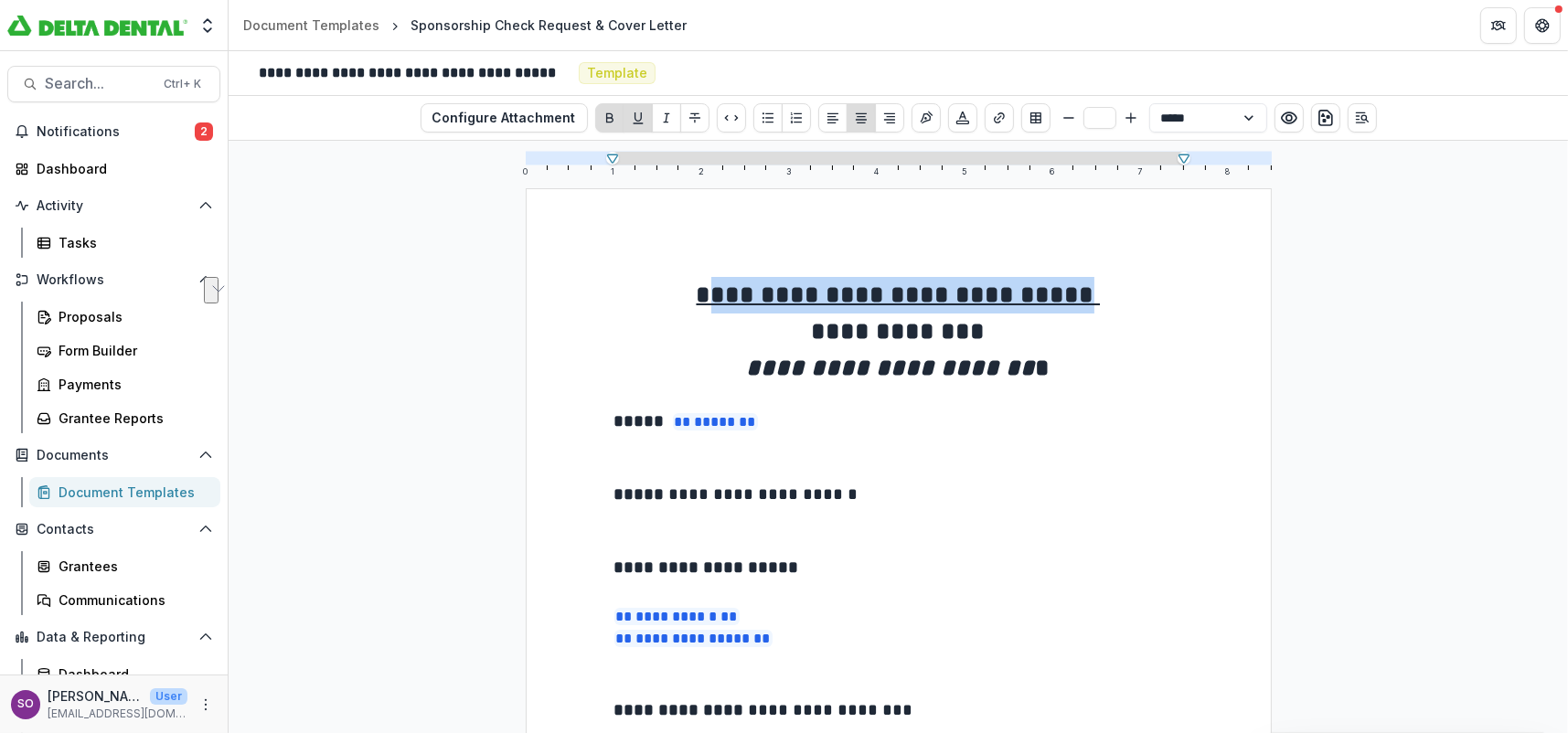 drag, startPoint x: 1107, startPoint y: 290, endPoint x: 696, endPoint y: 281, distance: 411.09853 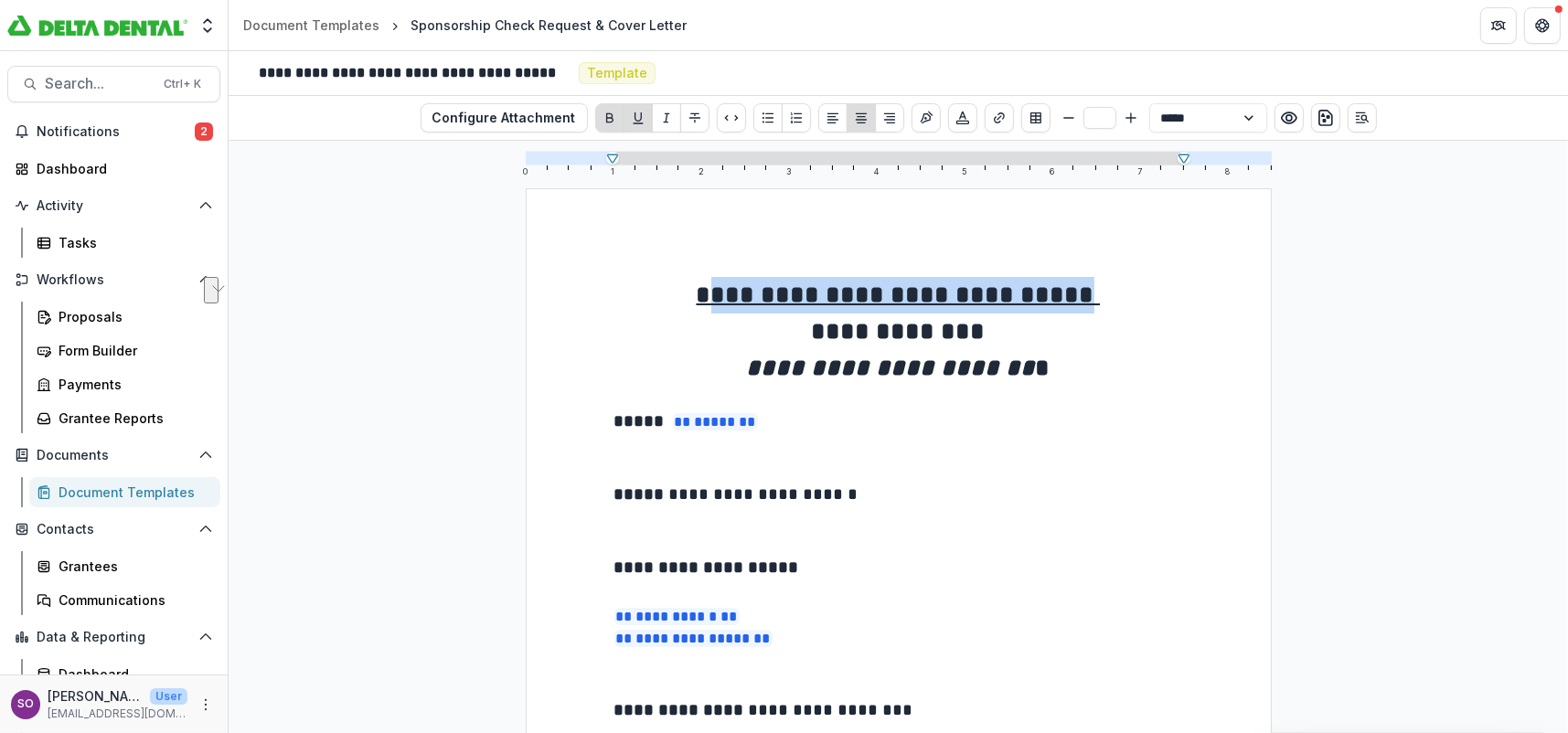 click on "**********" at bounding box center [899, 294] 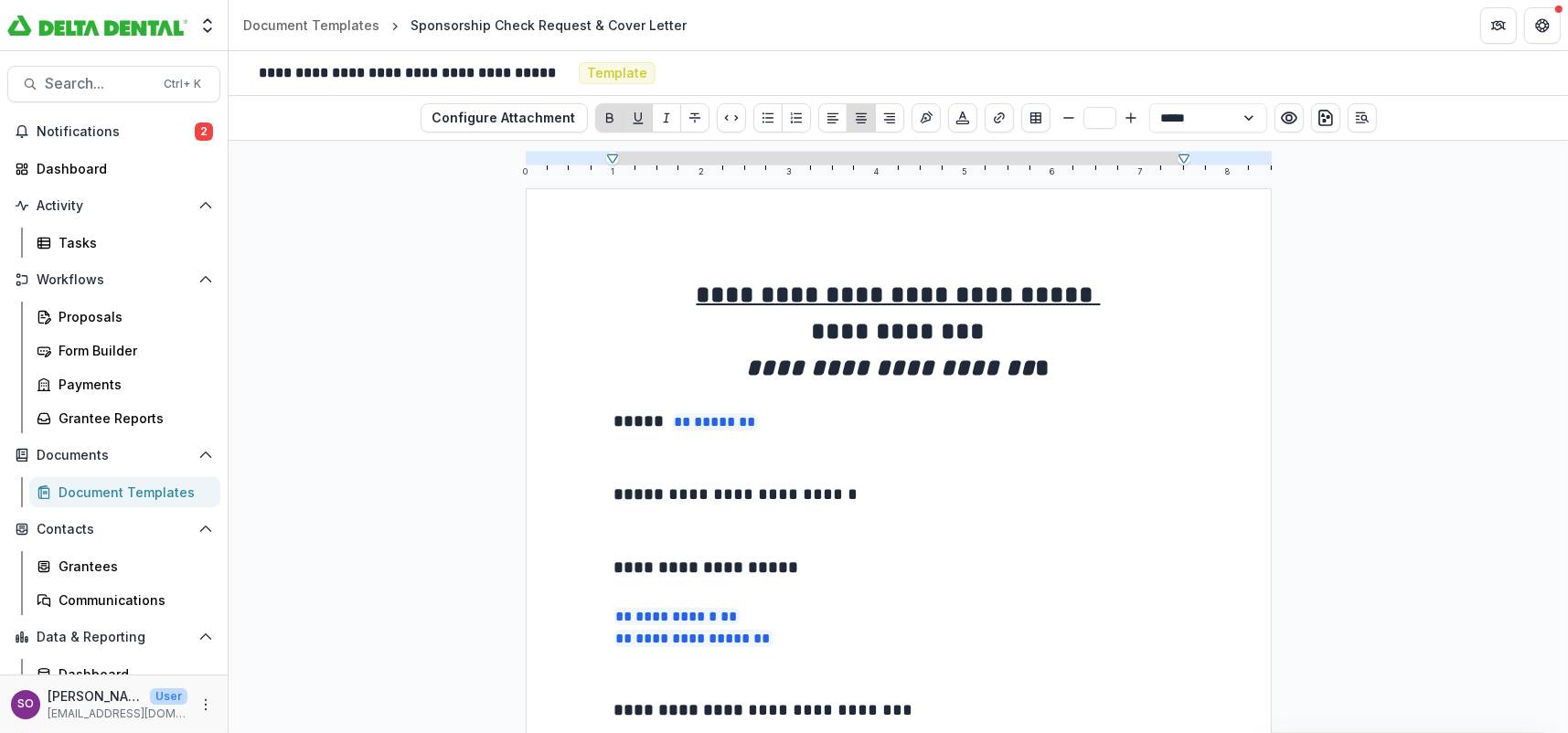 click on "**********" at bounding box center [899, 294] 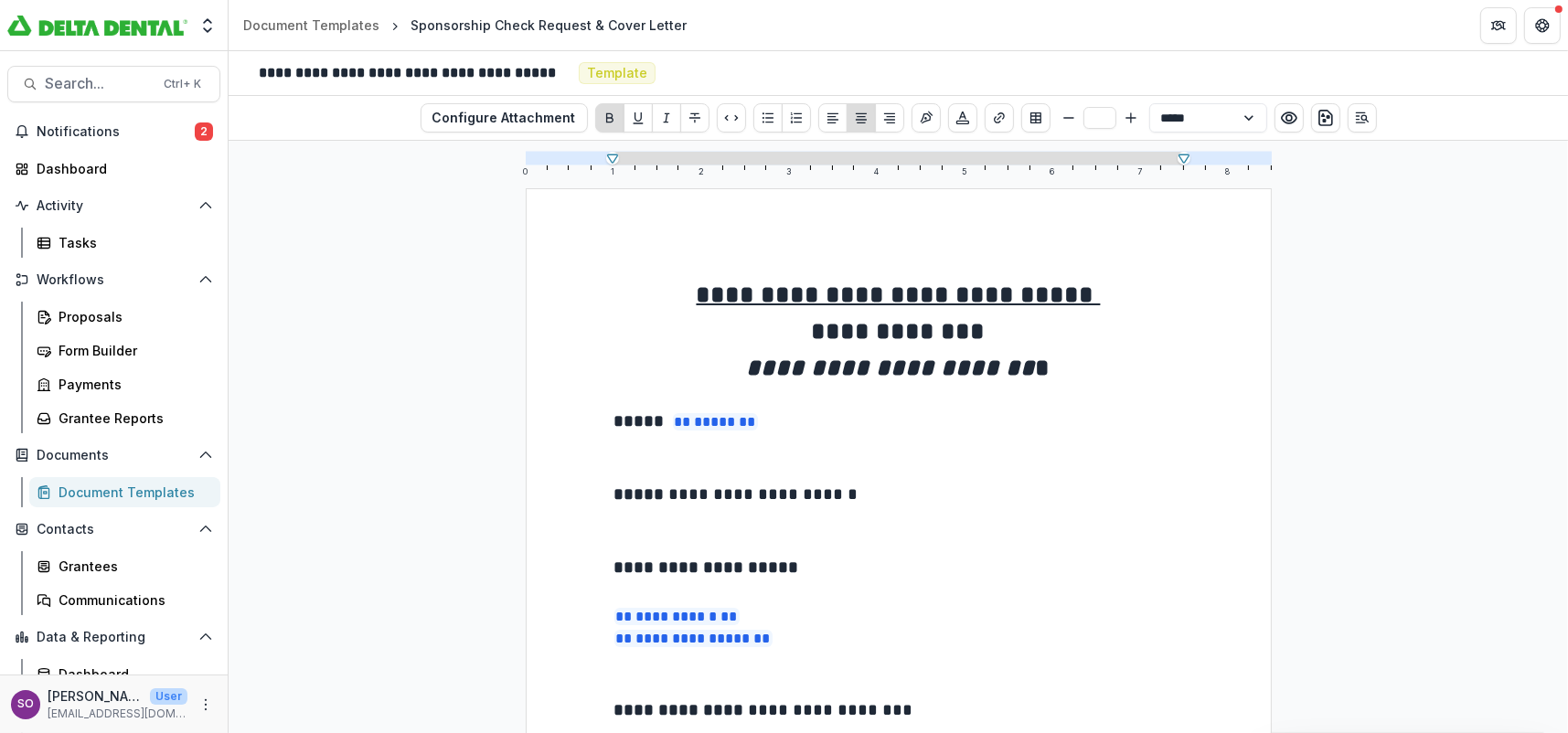 click on "**********" at bounding box center [899, 332] 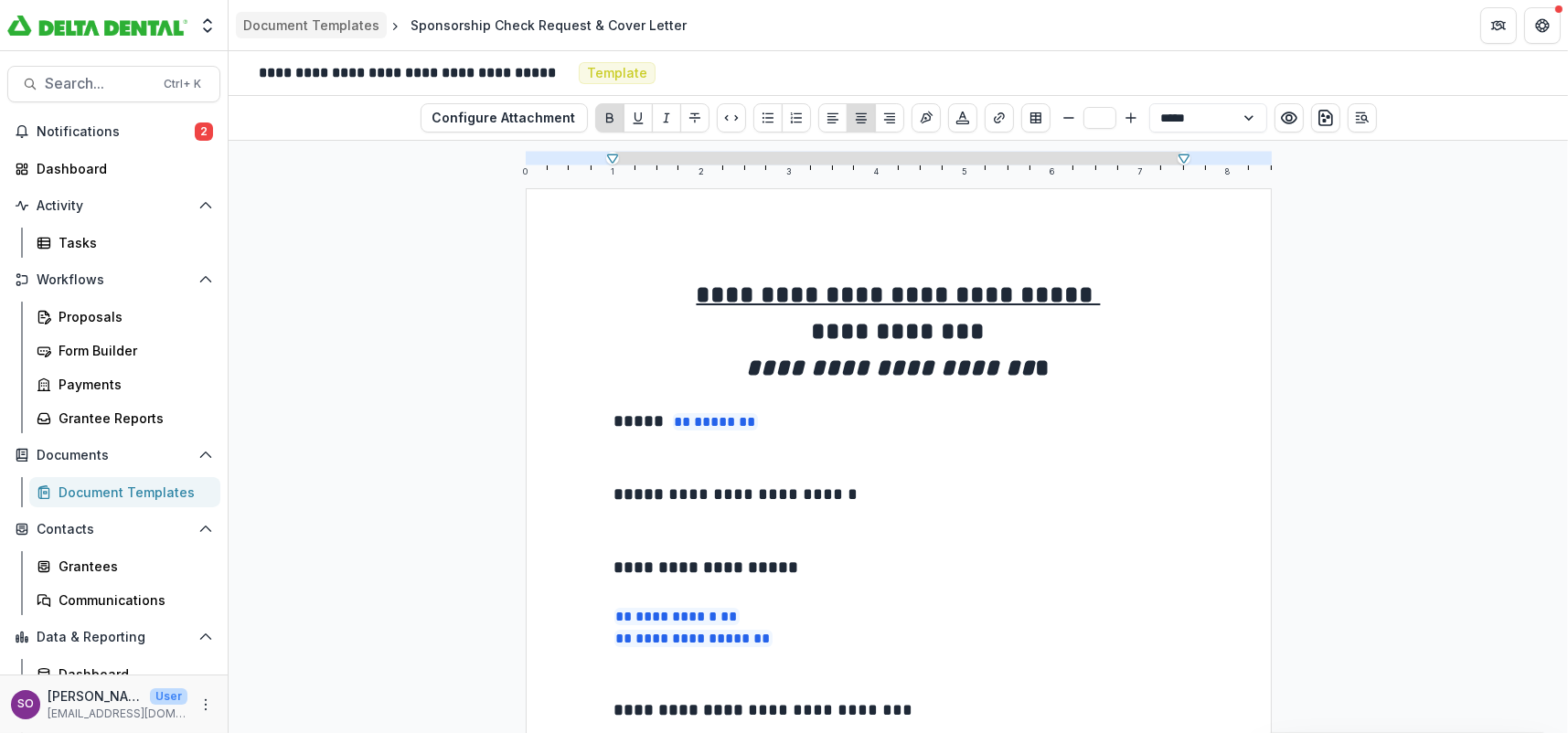 click on "Document Templates" at bounding box center [311, 25] 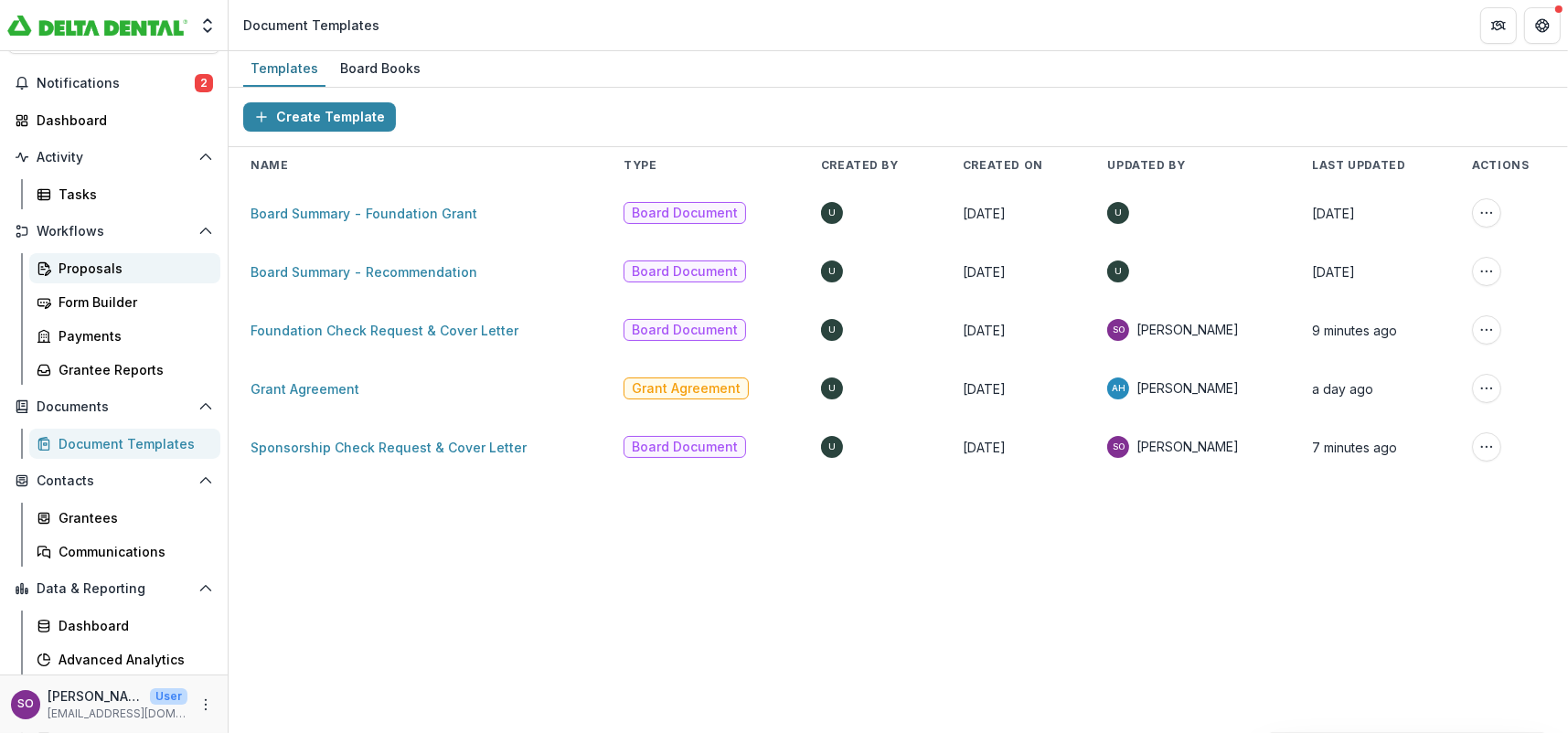 scroll, scrollTop: 0, scrollLeft: 0, axis: both 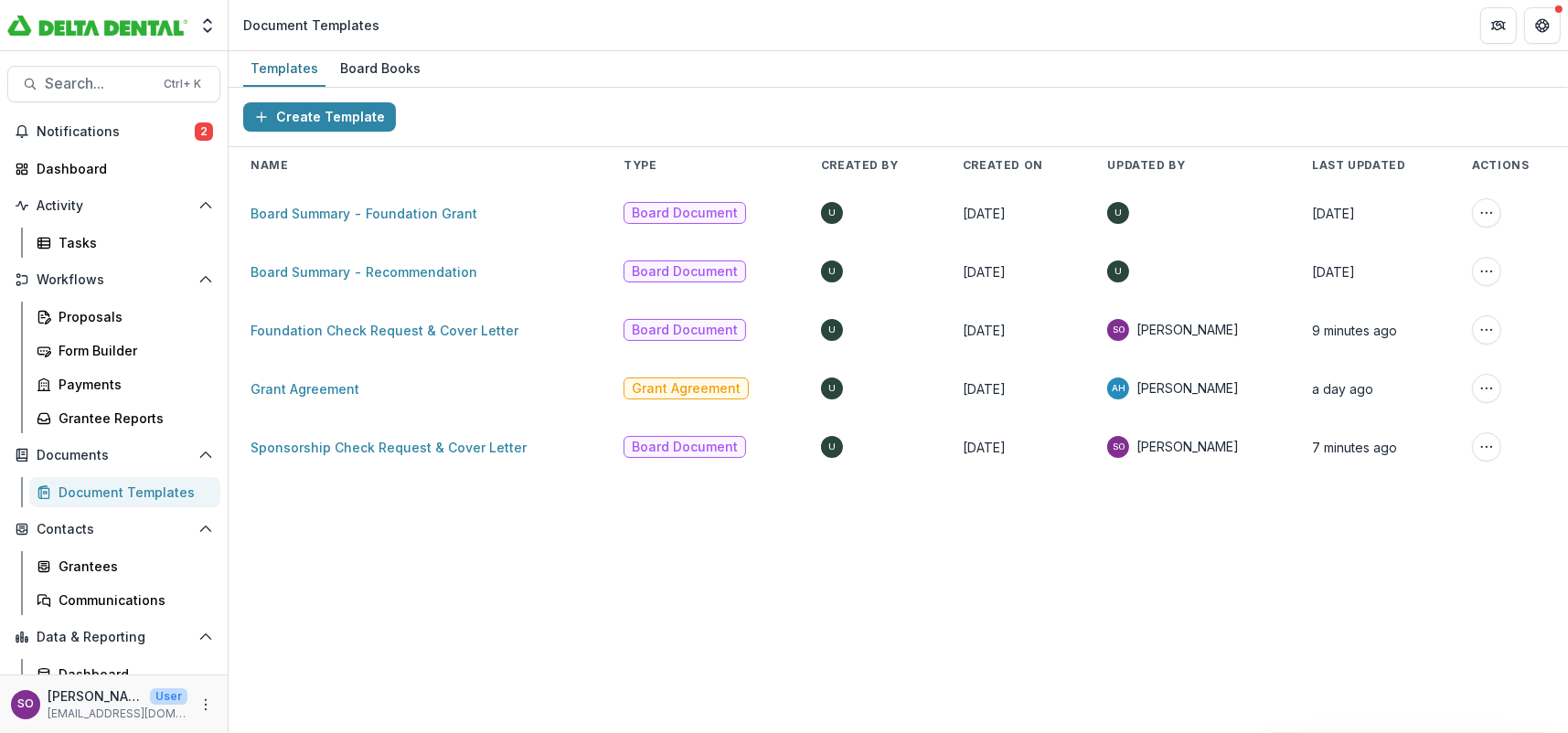 click on "Create Template Name Type Created By Created On Updated By Last Updated Actions Board Summary - Foundation Grant Board Document U [DATE] U [DATE] Create Board Book Delete Template Board Summary - Recommendation Board Document U [DATE] U [DATE] Create Board Book Delete Template Foundation Check Request & Cover Letter Board Document U [DATE] SO [PERSON_NAME] 9 minutes ago Create Board Book Delete Template Grant Agreement Grant Agreement U [DATE] AH [PERSON_NAME] a day ago Create Board Book Delete Template Sponsorship Check Request & Cover Letter Board Document U [DATE] SO [PERSON_NAME] 7 minutes ago Create Board Book Delete Template" at bounding box center (898, 410) 